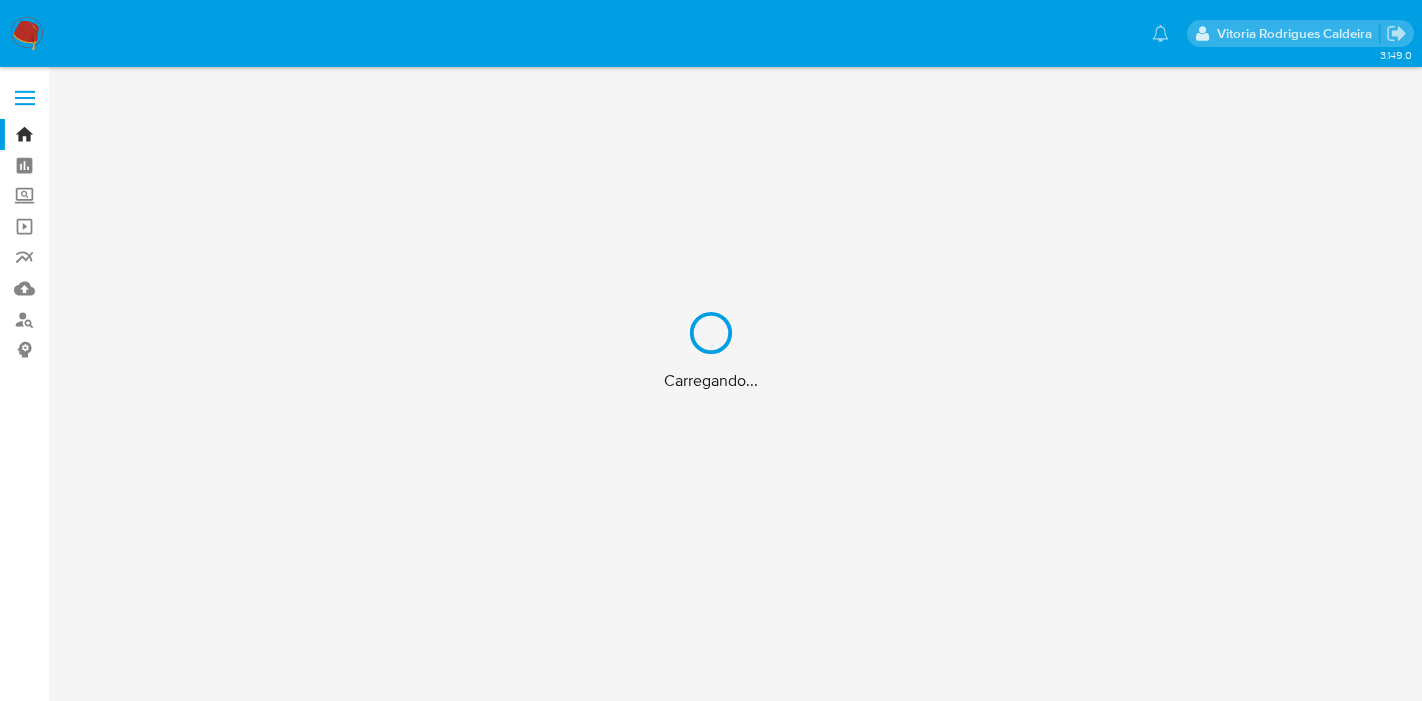 scroll, scrollTop: 0, scrollLeft: 0, axis: both 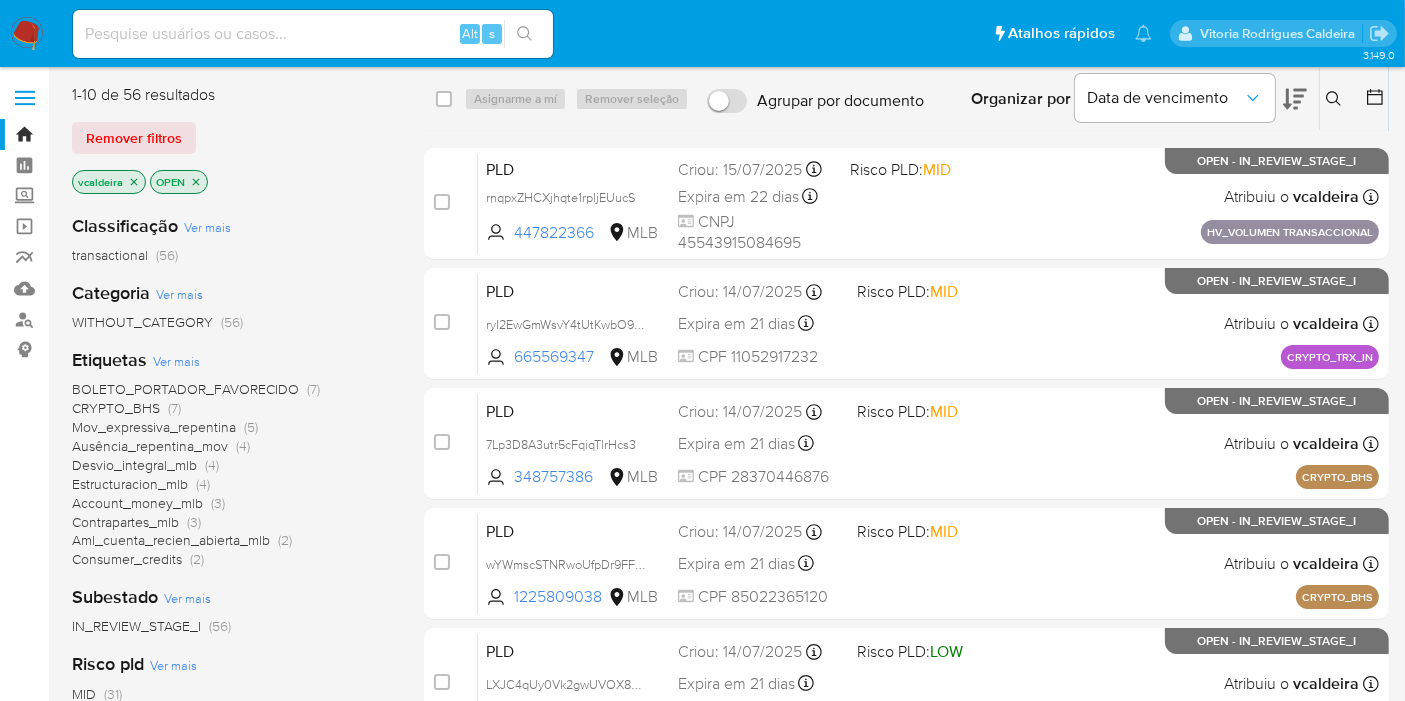 click on "Ver mais" at bounding box center (176, 361) 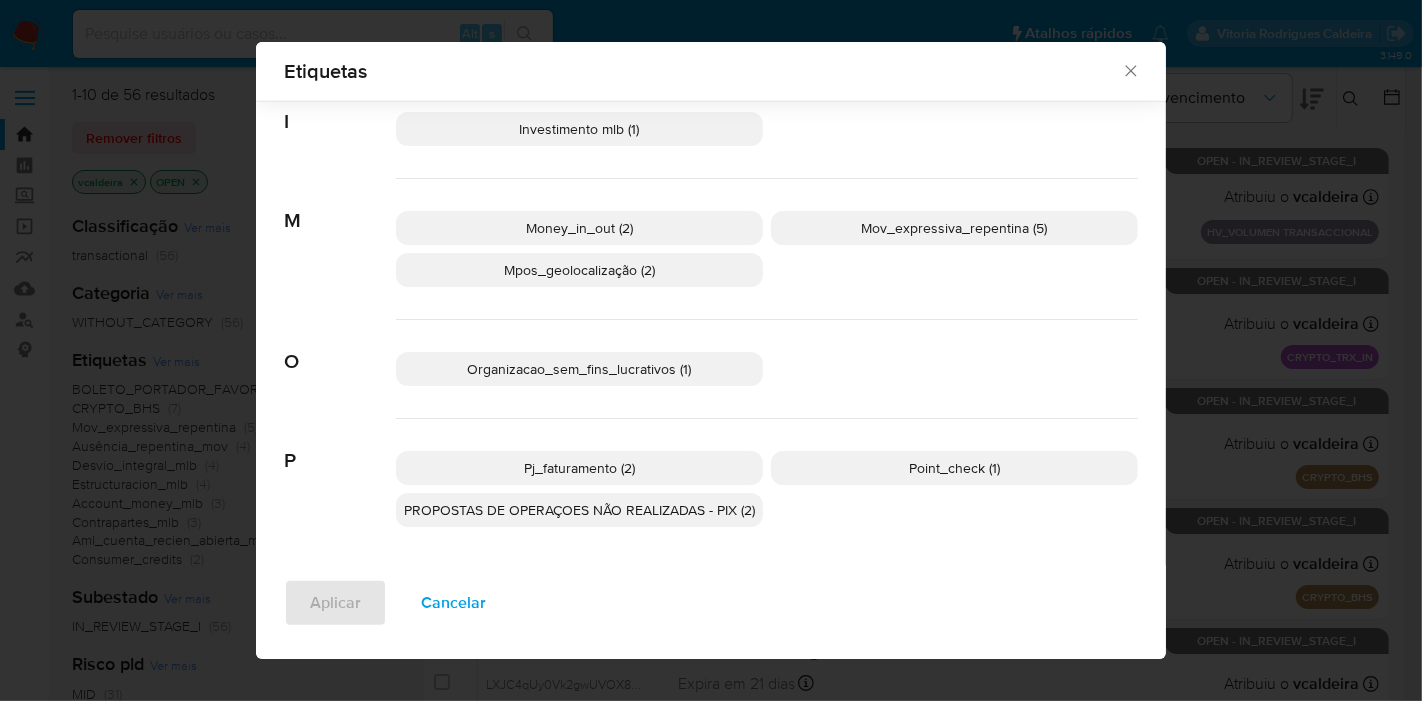 scroll, scrollTop: 878, scrollLeft: 0, axis: vertical 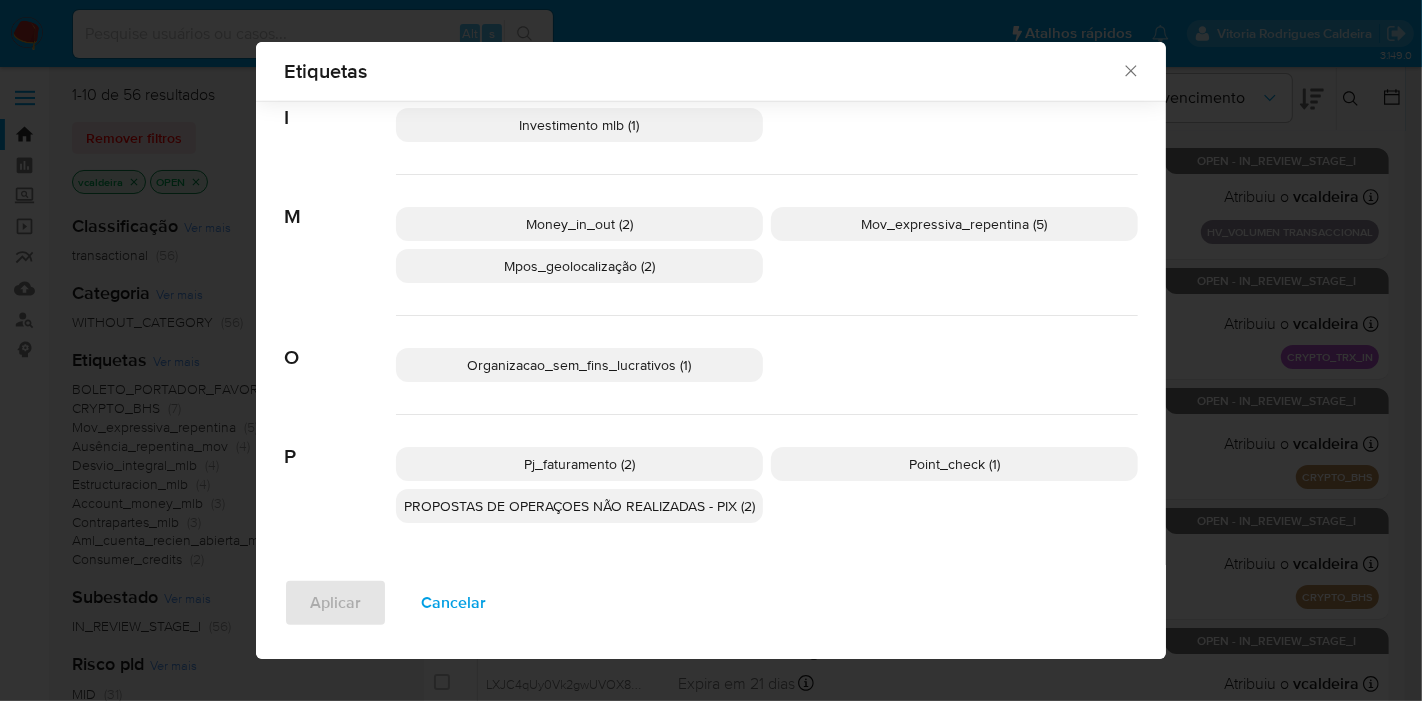 click on "Mpos_geolocalização (2)" at bounding box center (579, 266) 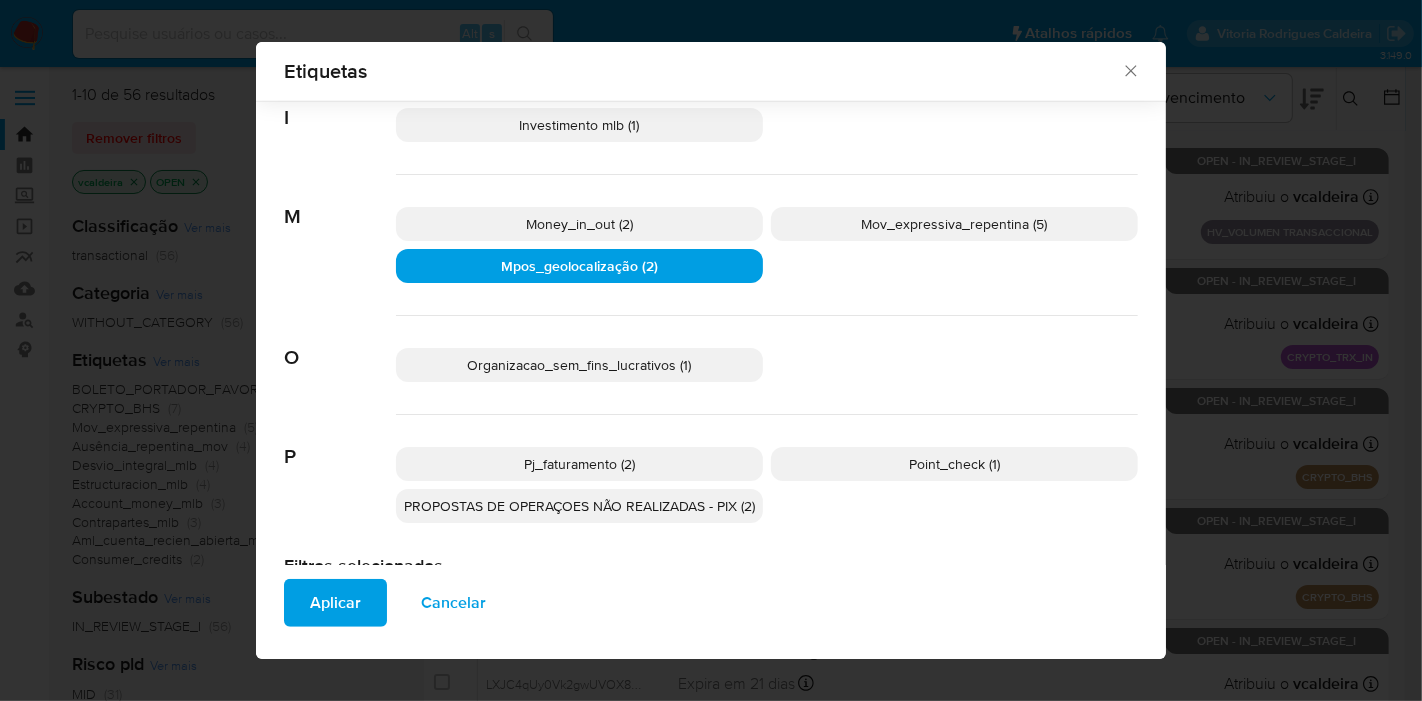 click on "Aplicar" at bounding box center (335, 603) 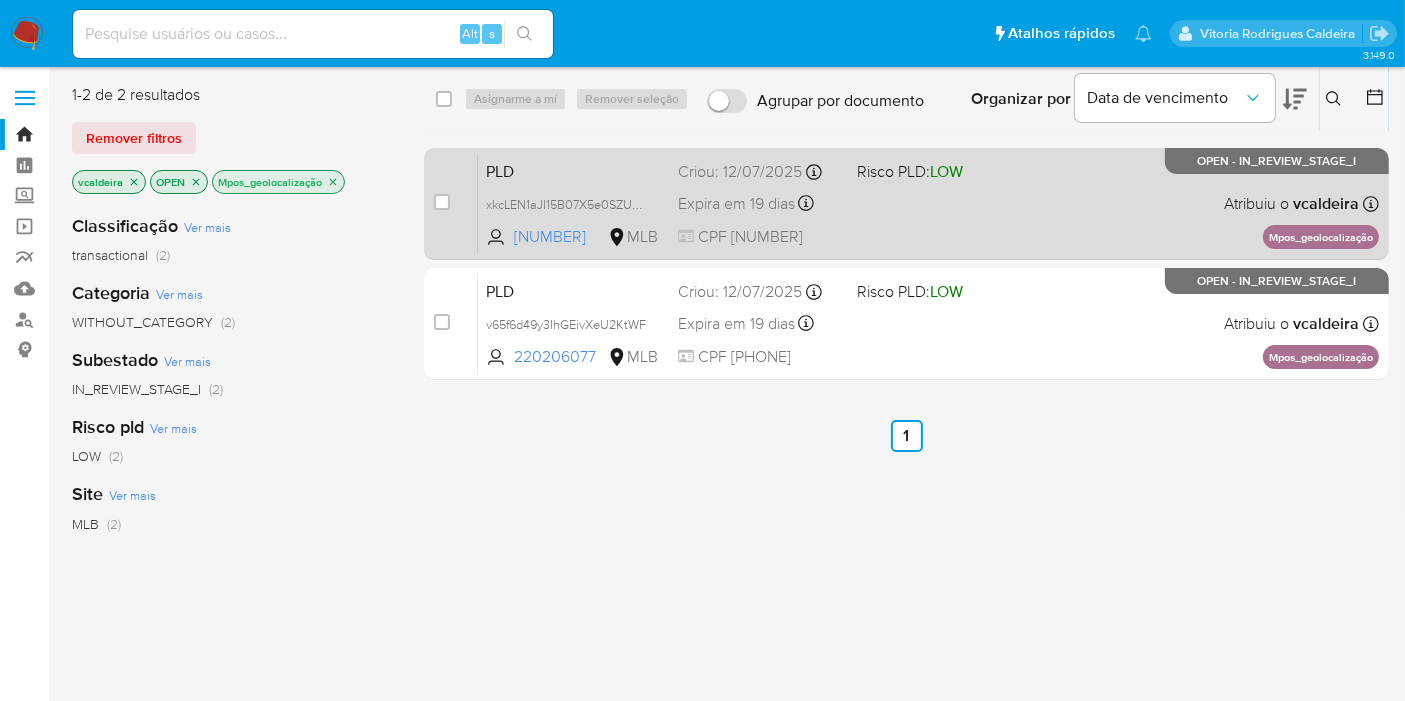click on "OPEN - IN_REVIEW_STAGE_I" at bounding box center (1277, 161) 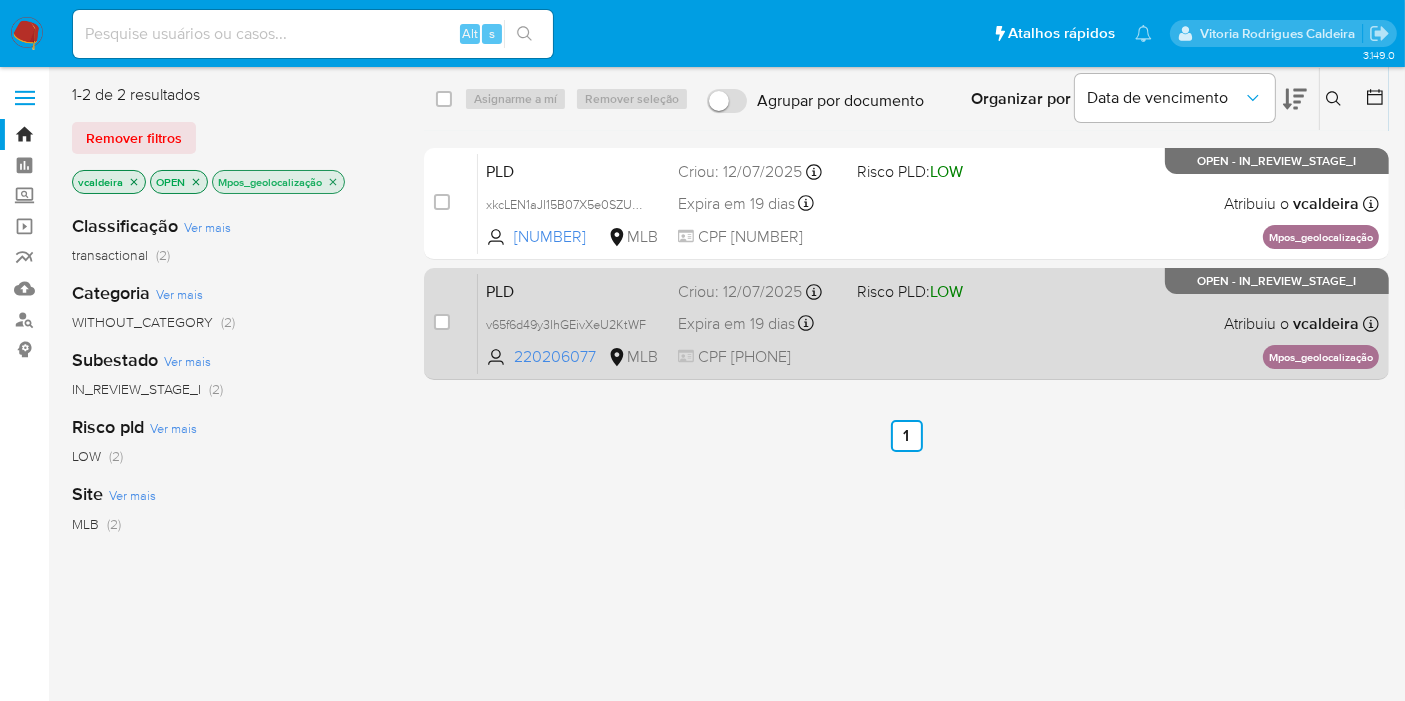 click on "OPEN - IN_REVIEW_STAGE_I" at bounding box center [1277, 281] 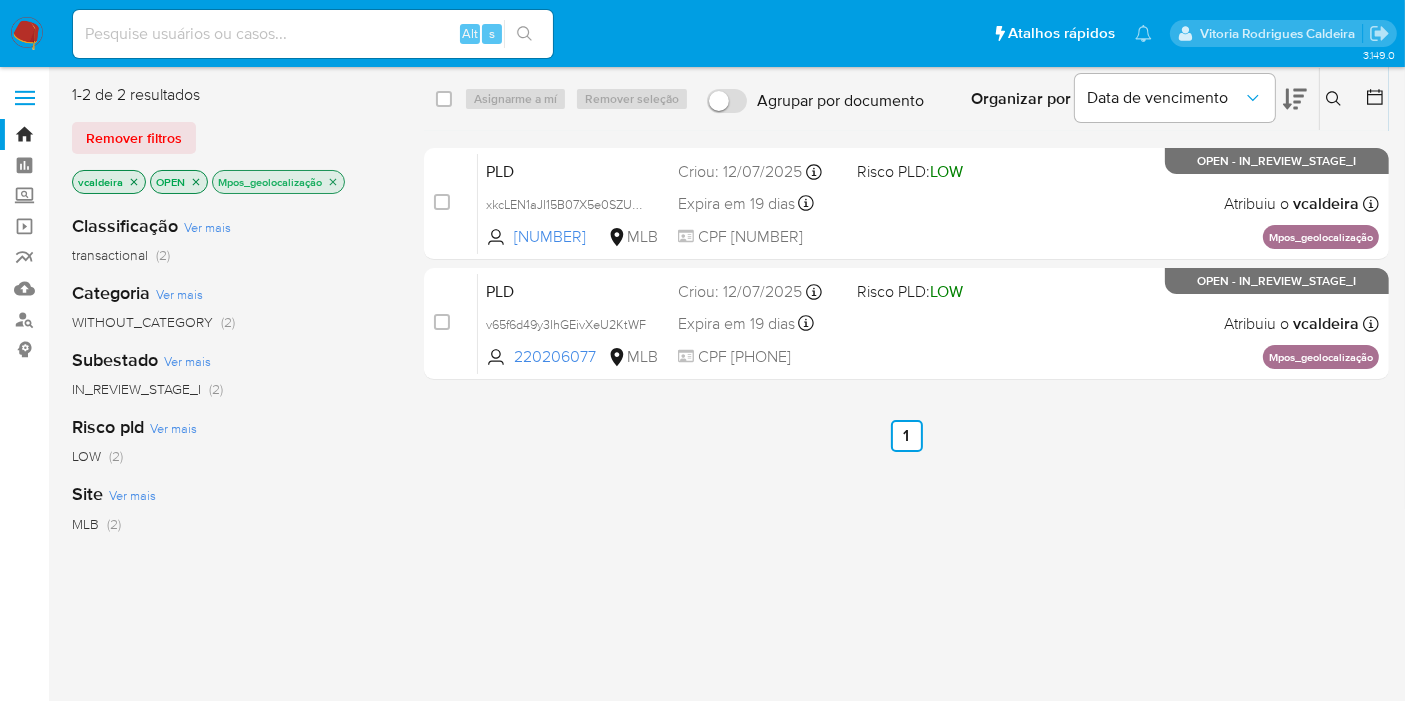 click on "Mpos_geolocalização" at bounding box center [278, 182] 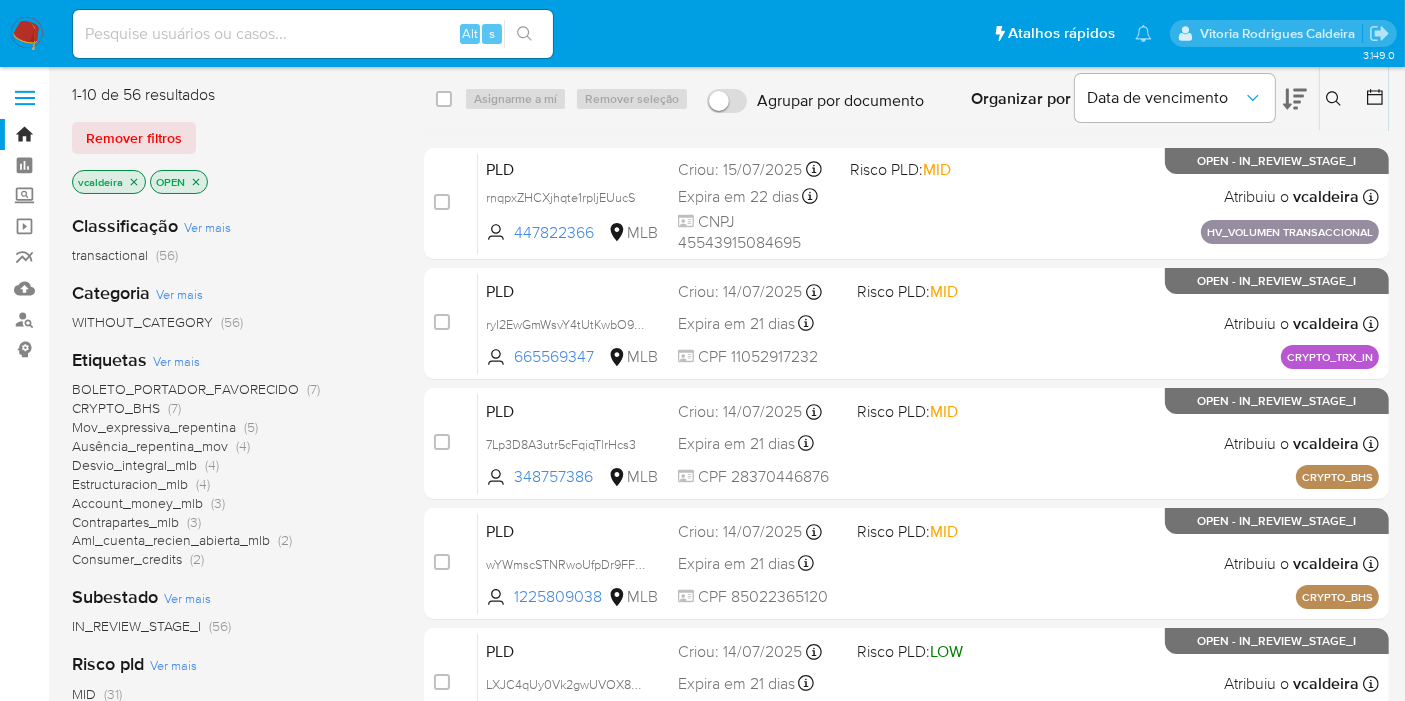 click on "Ver mais" at bounding box center (176, 361) 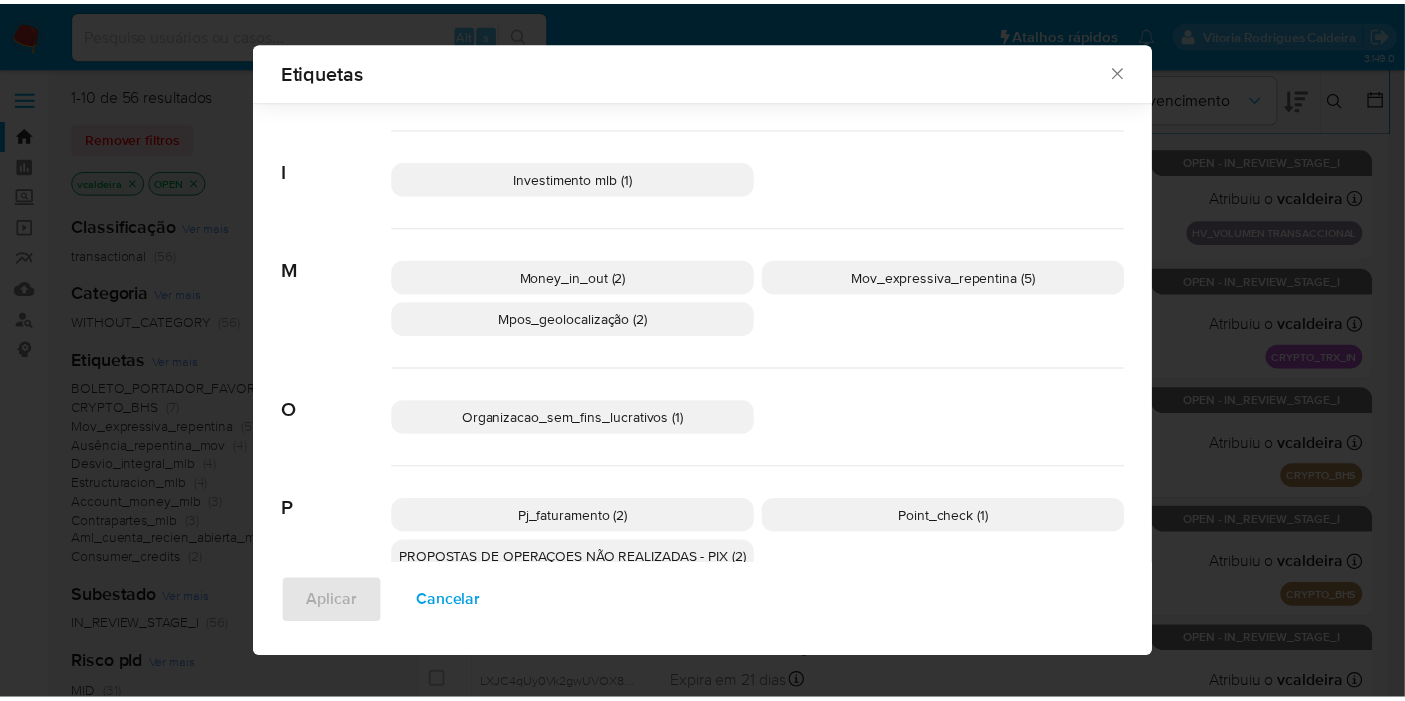 scroll, scrollTop: 861, scrollLeft: 0, axis: vertical 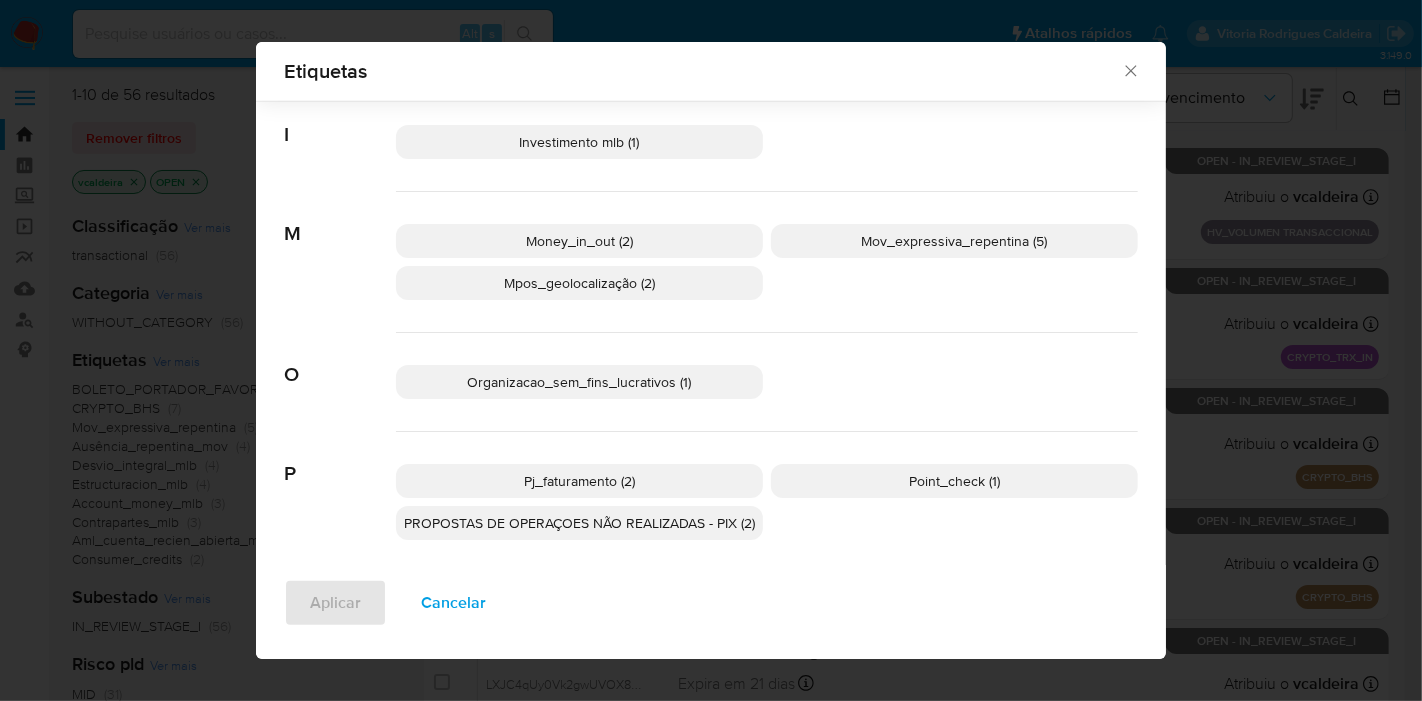 click on "Money_in_out (2)" at bounding box center [579, 241] 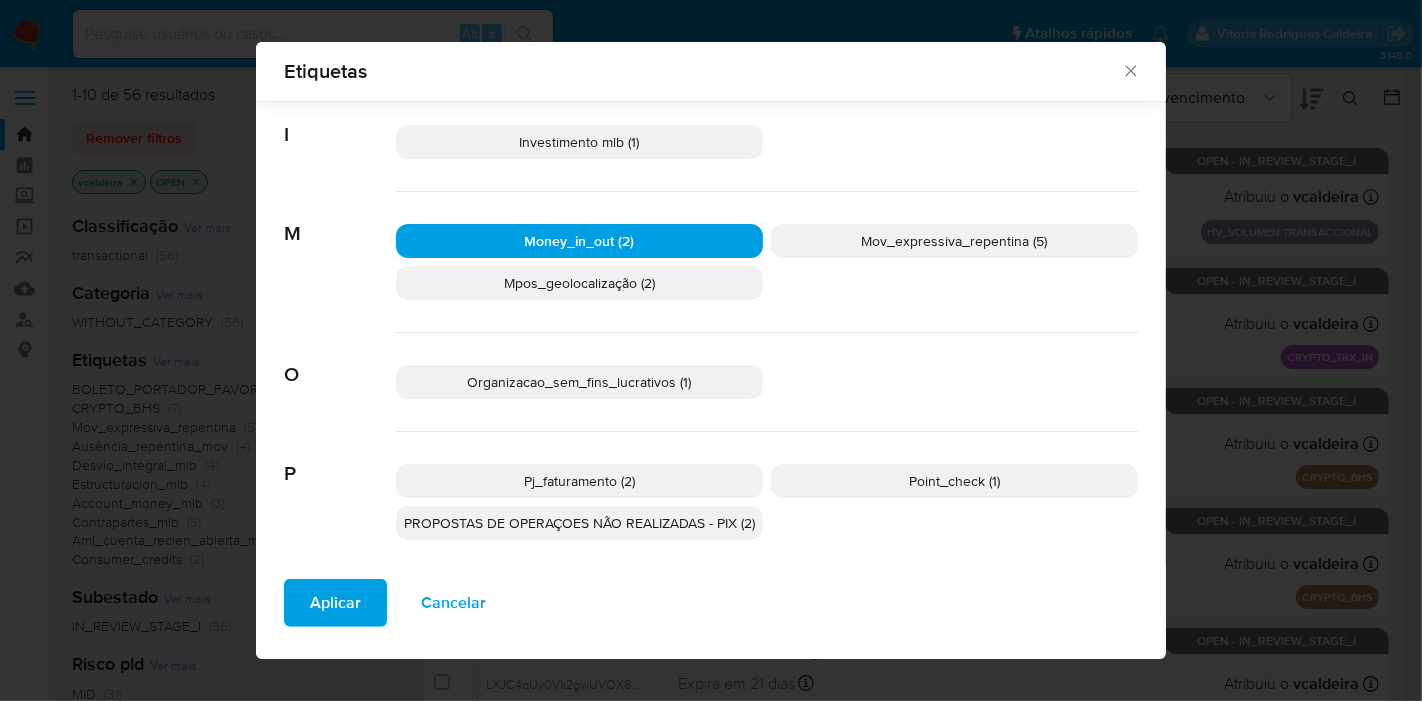 click on "Aplicar" at bounding box center [335, 603] 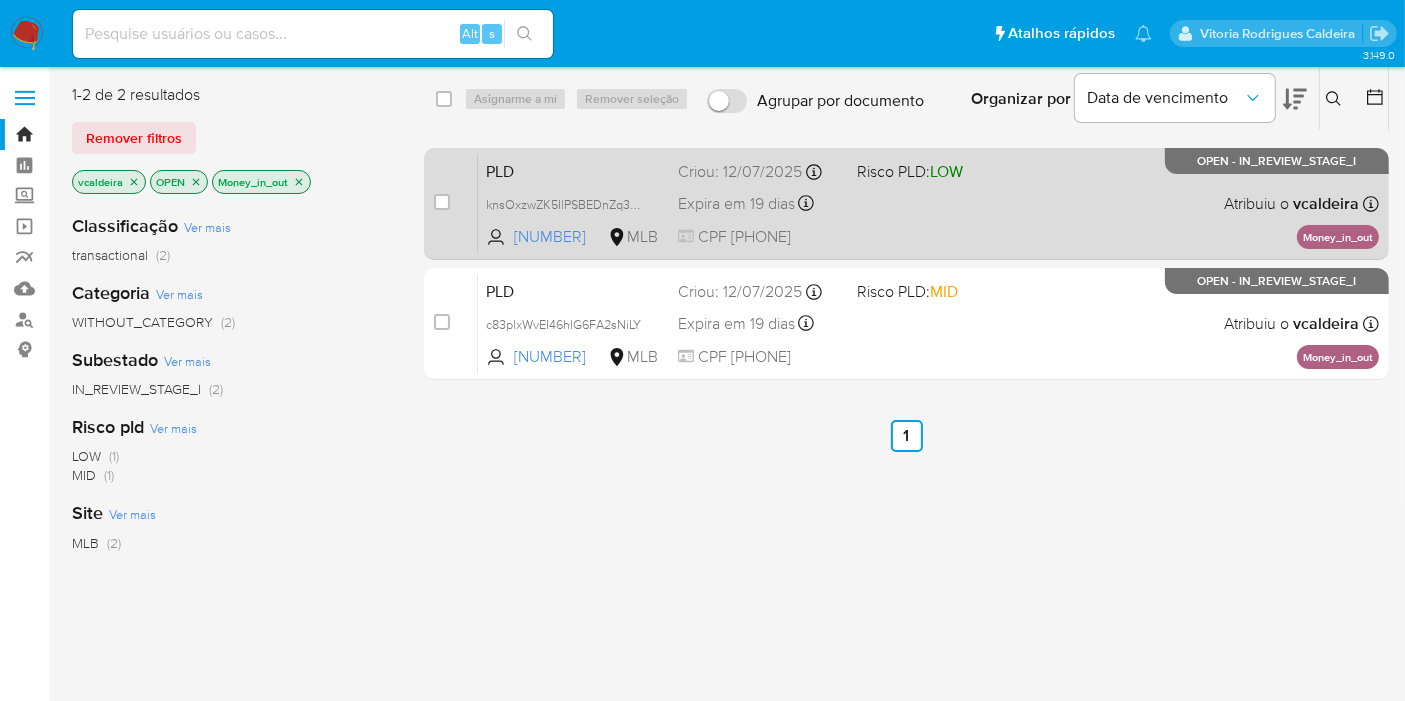 click on "OPEN - IN_REVIEW_STAGE_I" at bounding box center (1277, 161) 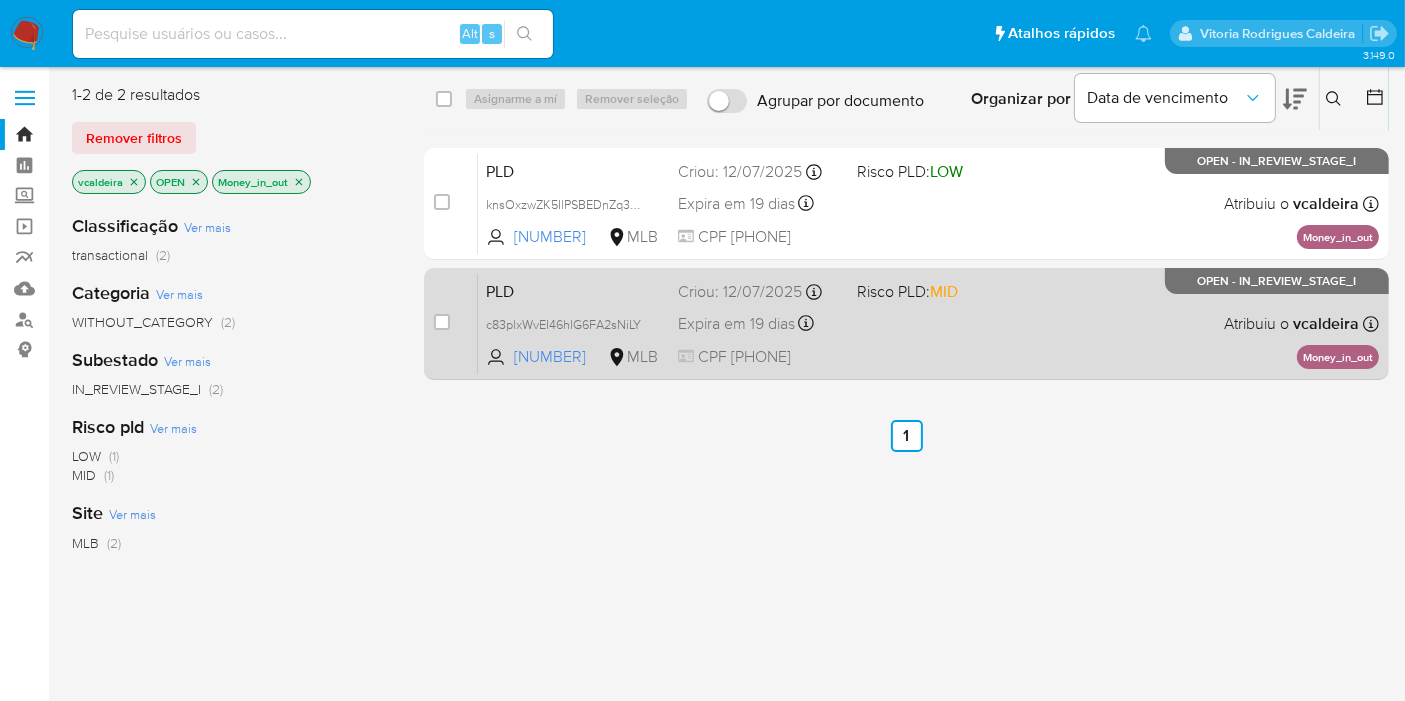click on "OPEN - IN_REVIEW_STAGE_I" at bounding box center [1277, 281] 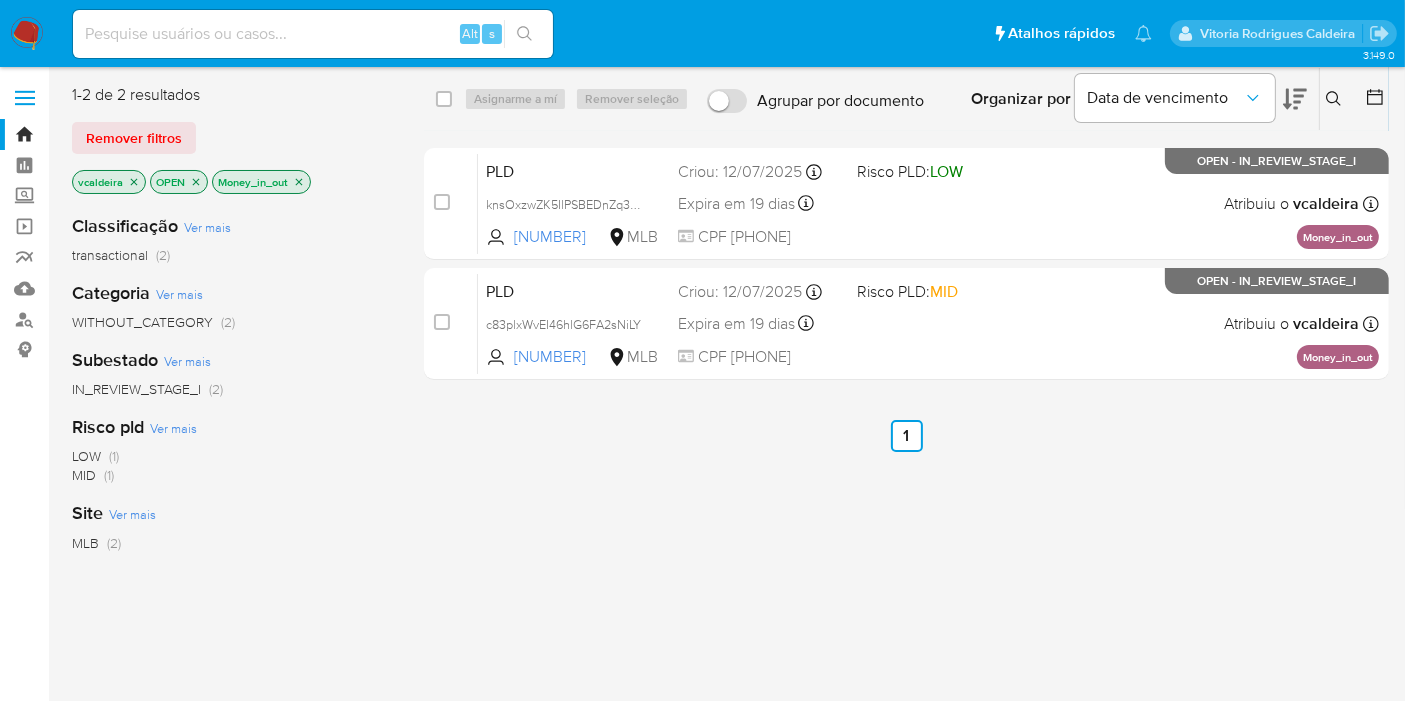 click 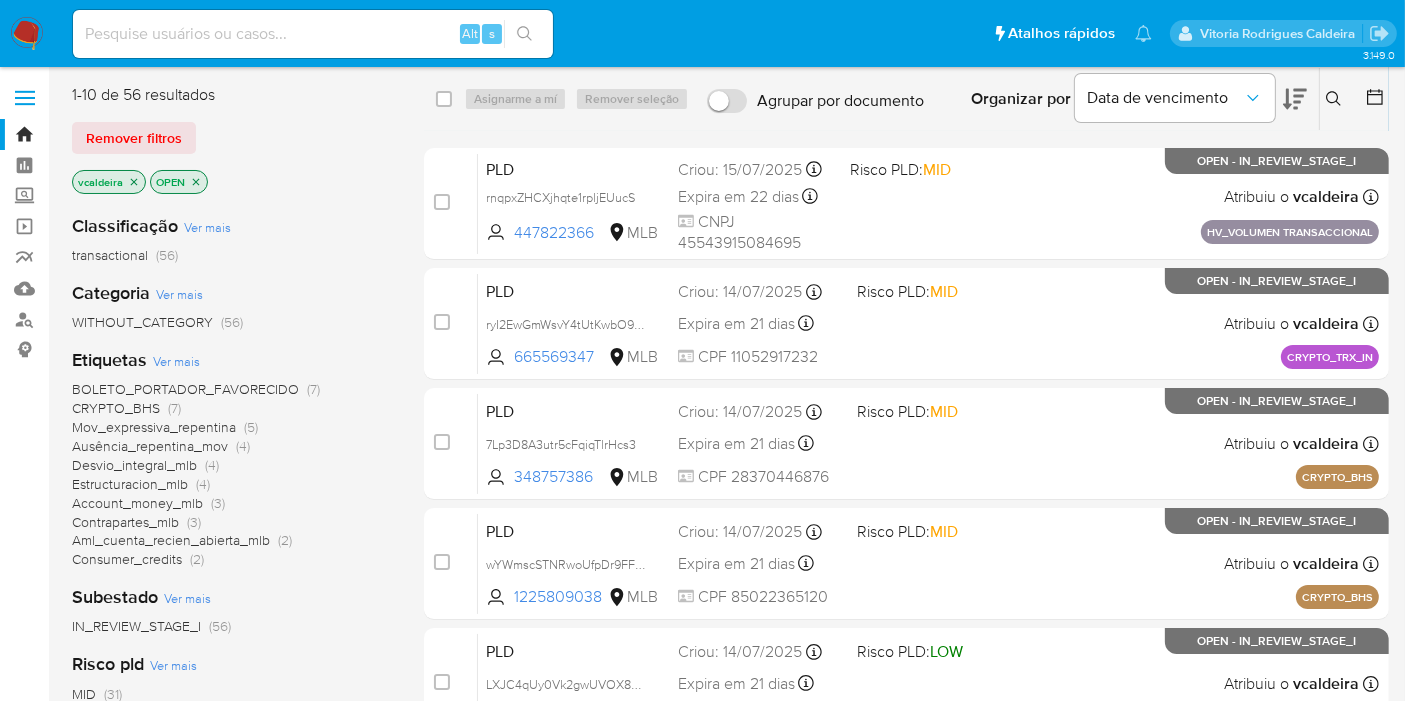 click on "Account_money_mlb" at bounding box center [137, 503] 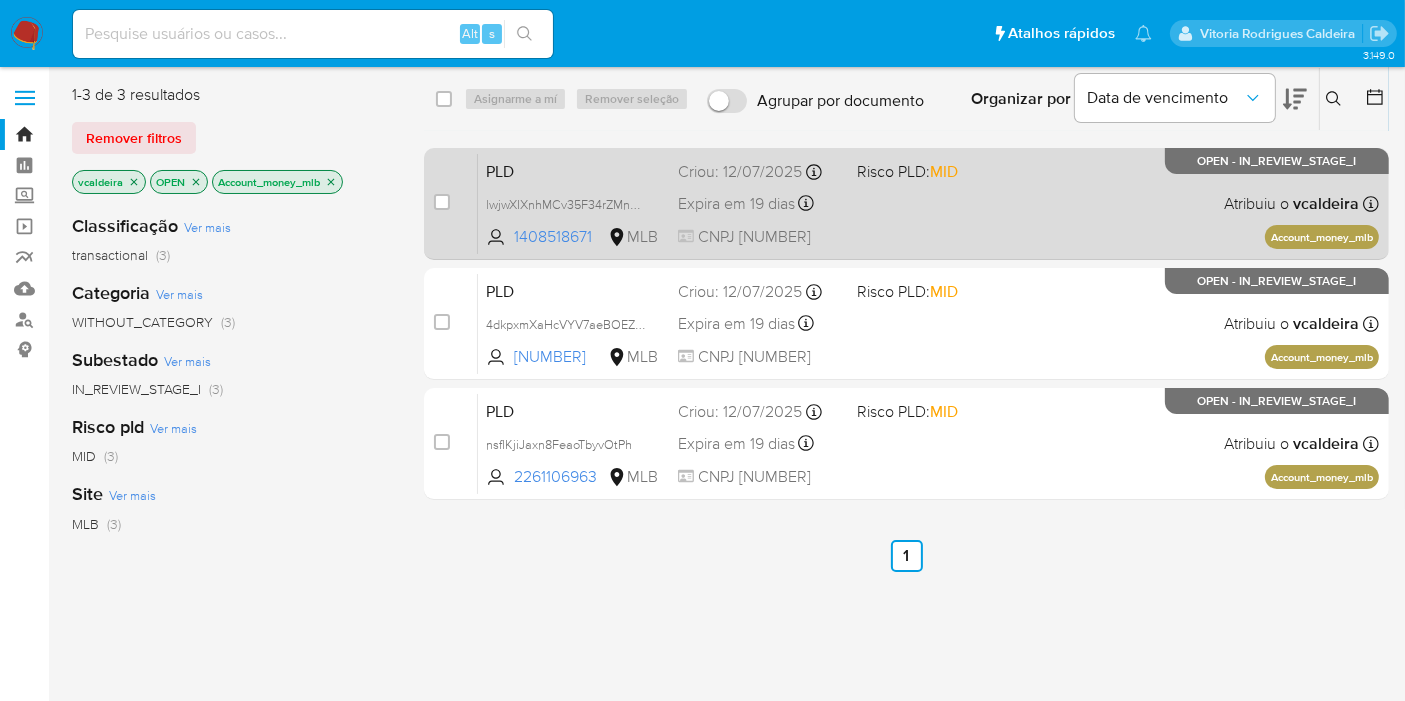 click on "OPEN - IN_REVIEW_STAGE_I" at bounding box center (1277, 161) 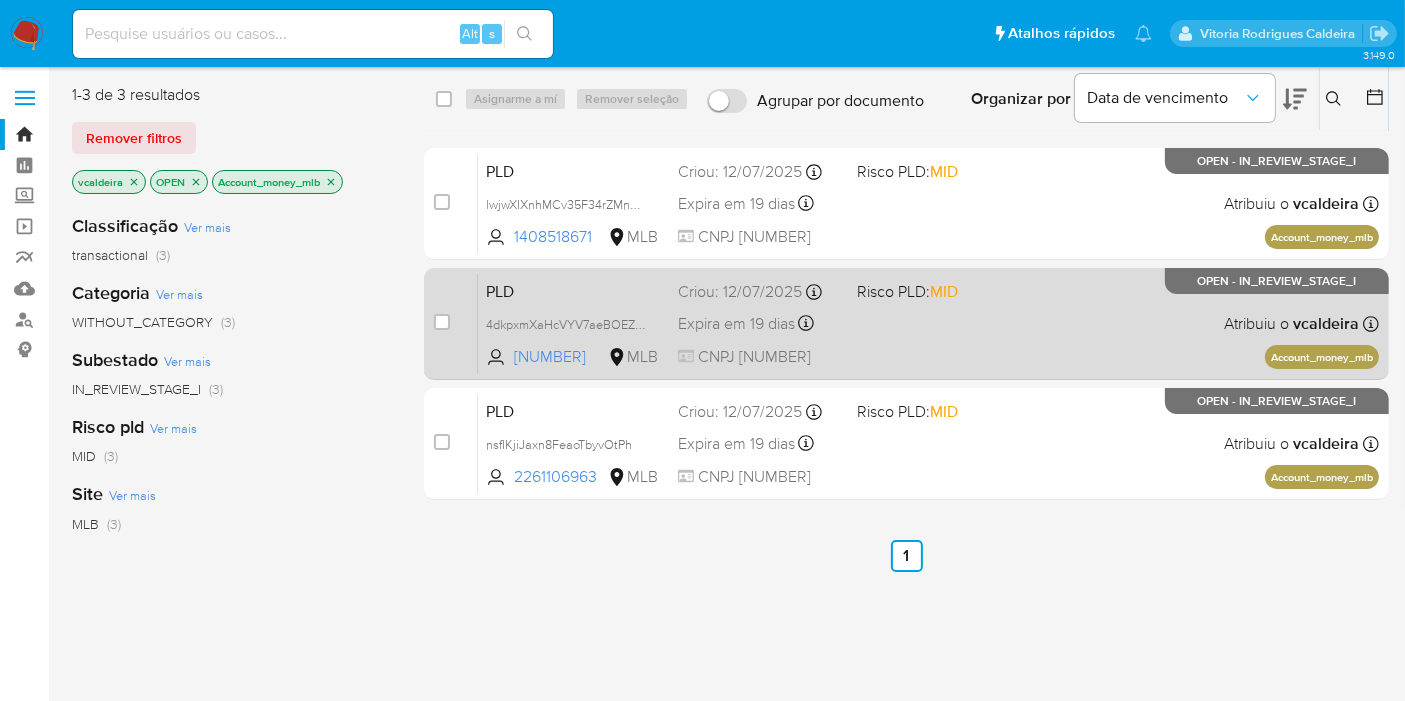 click on "PLD 4dkpxmXaHcVYV7aeBOEZ3RSz 2419146212 MLB Risco PLD:  MID Criou: 12/07/2025   Criou: 12/07/2025 00:59:02 Expira em 19 dias   Expira em 26/08/2025 00:59:03 CNPJ   60589043000186 Atribuiu o   vcaldeira   Asignado el: 24/07/2025 16:21:34 Account_money_mlb OPEN - IN_REVIEW_STAGE_I" at bounding box center (928, 323) 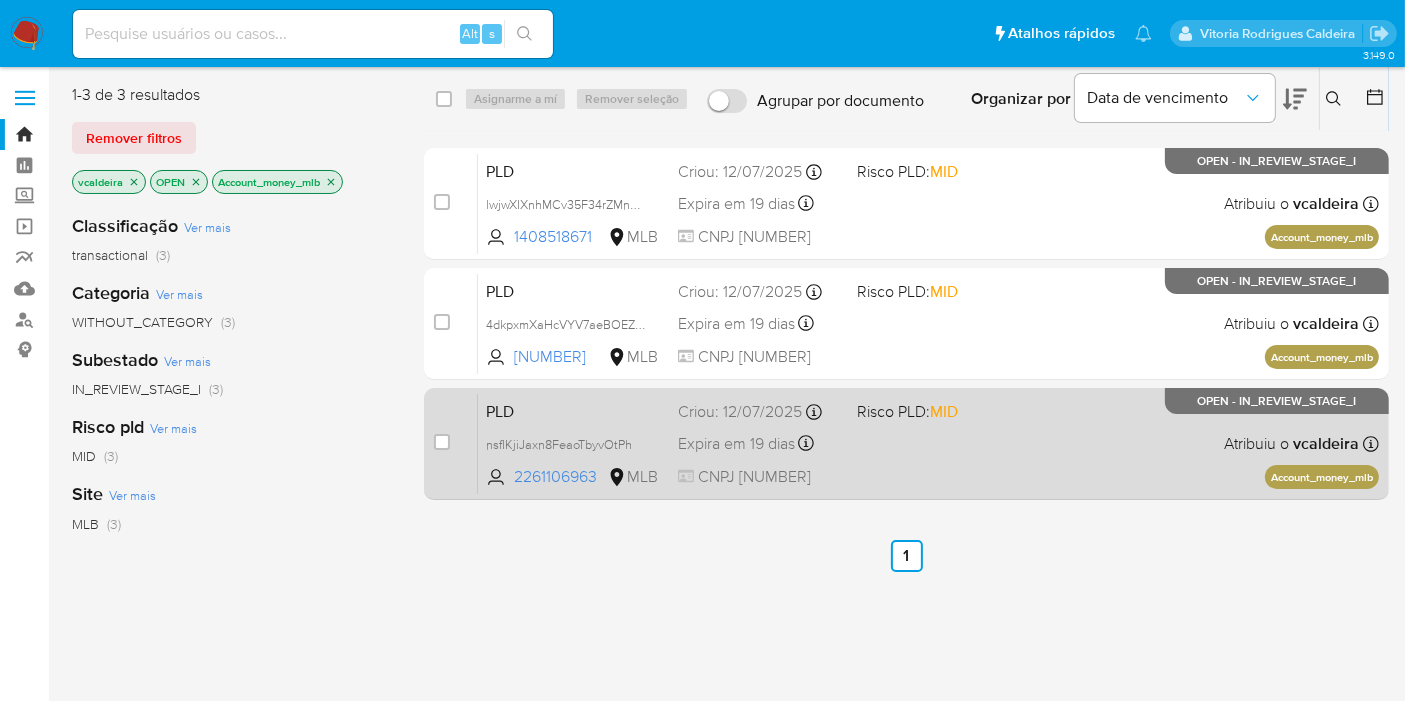 click on "Atribuiu o   vcaldeira" at bounding box center (1291, 444) 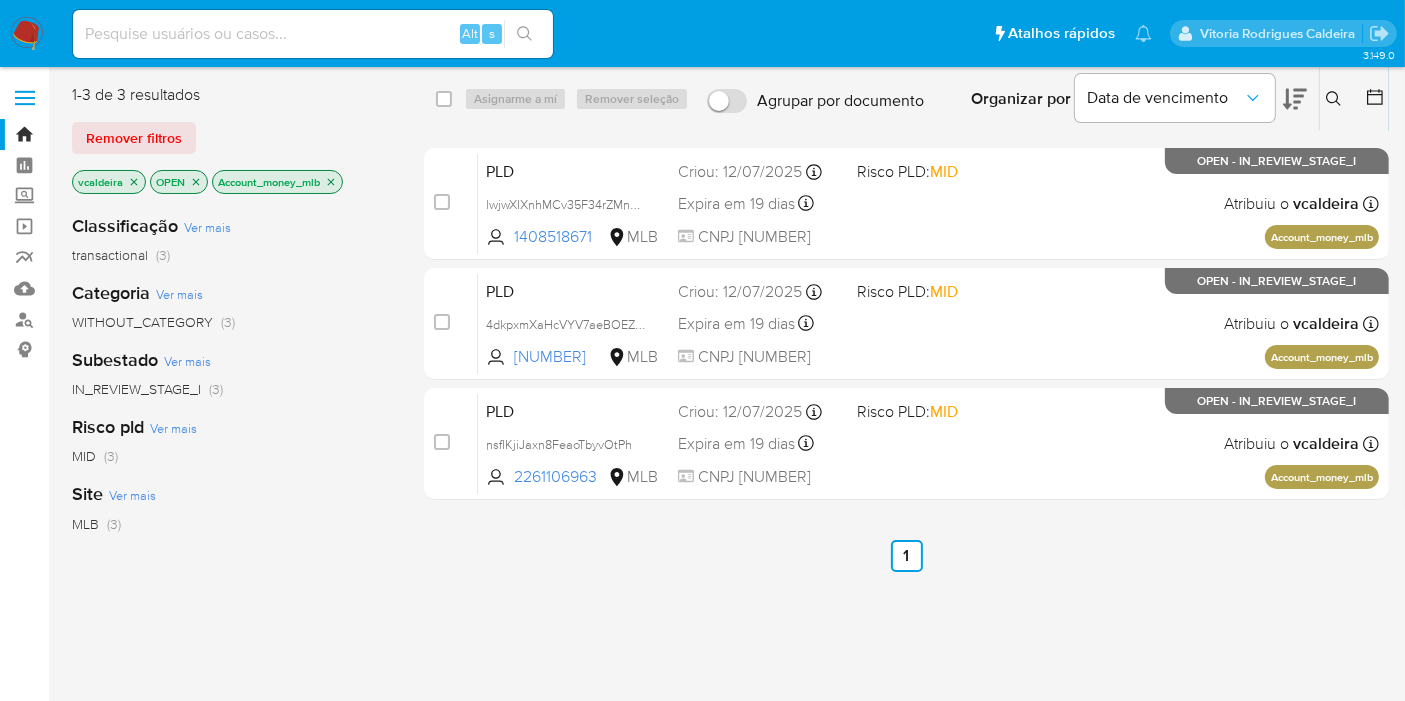 click 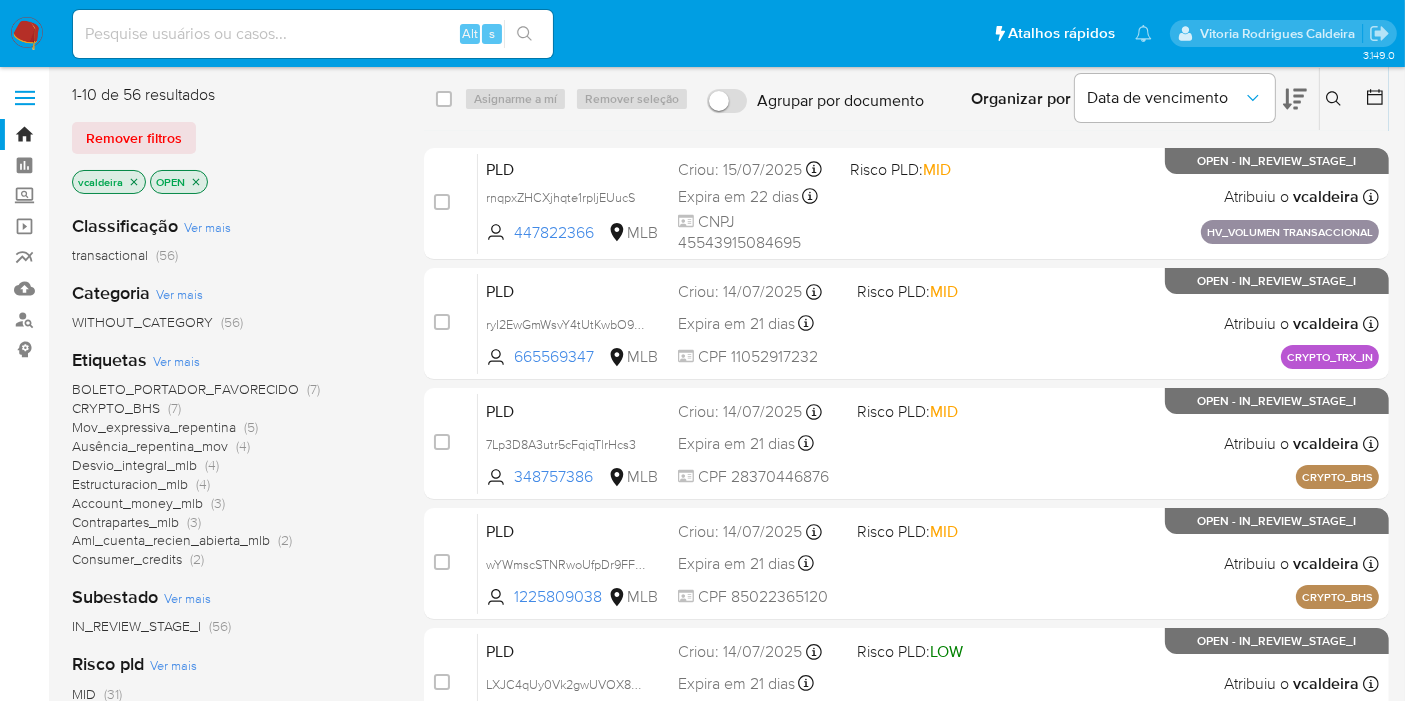 click on "Desvio_integral_mlb" at bounding box center [134, 465] 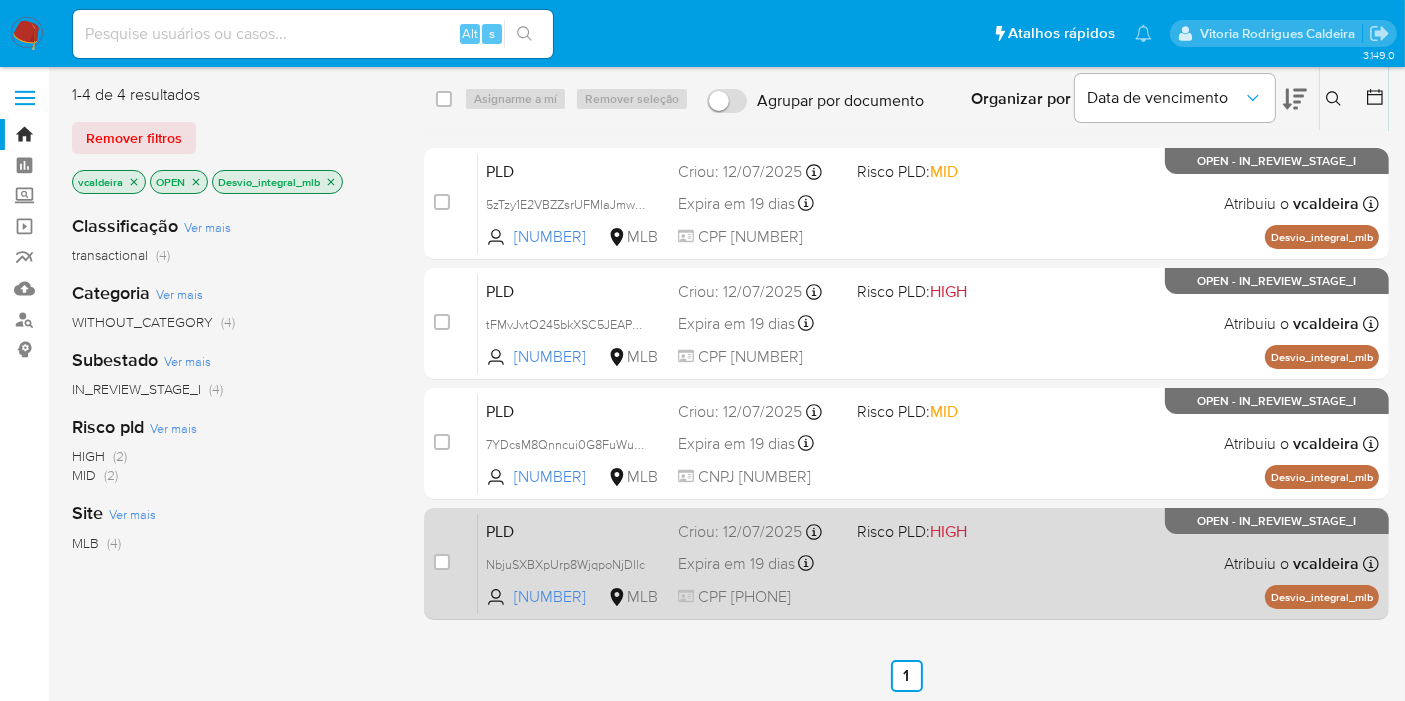 click on "OPEN - IN_REVIEW_STAGE_I" at bounding box center (1277, 521) 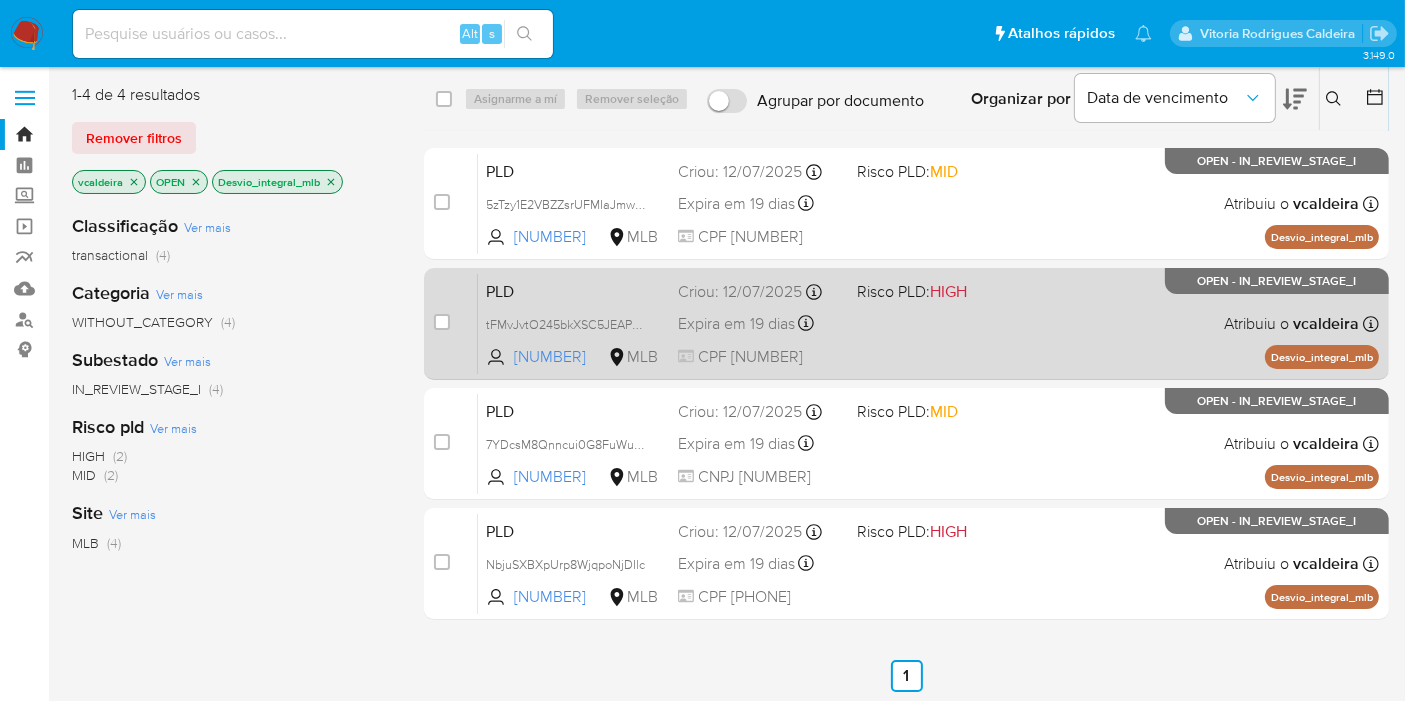 click on "OPEN - IN_REVIEW_STAGE_I" at bounding box center (1277, 281) 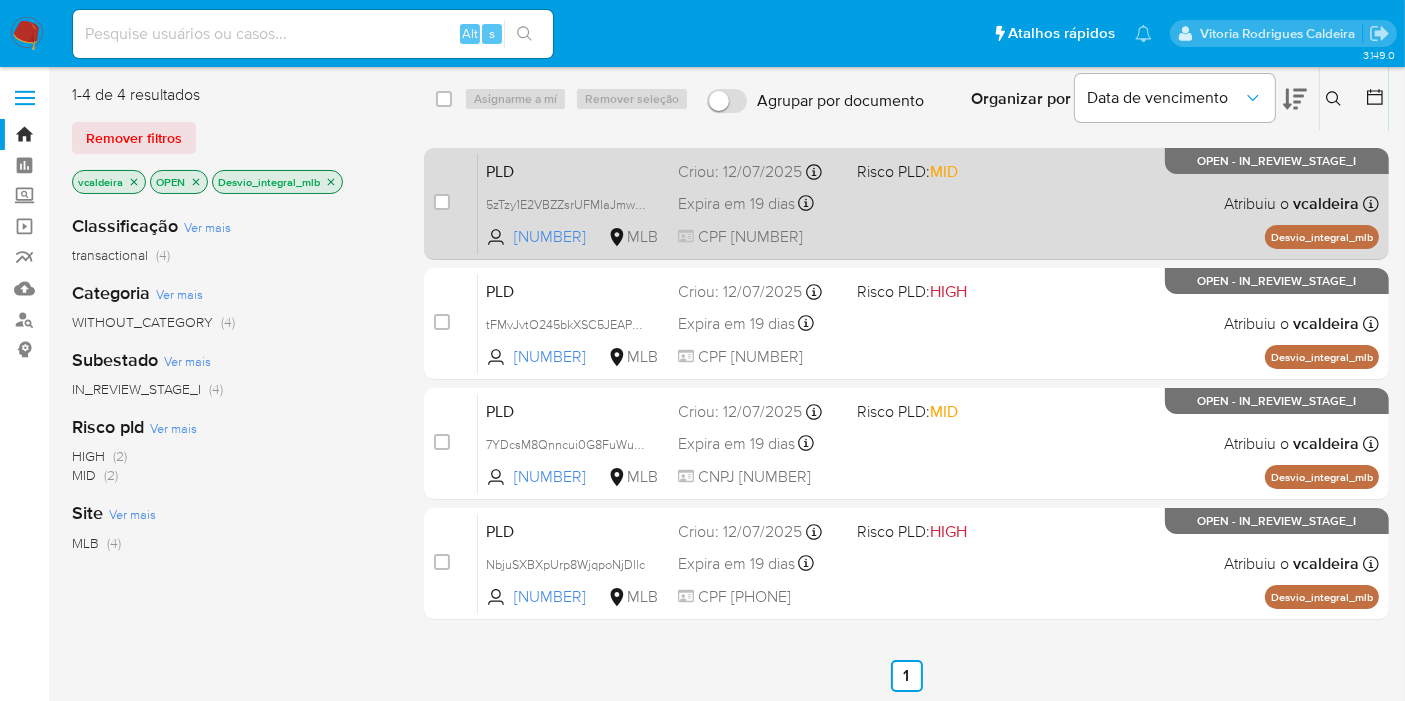 click on "OPEN - IN_REVIEW_STAGE_I" at bounding box center [1277, 161] 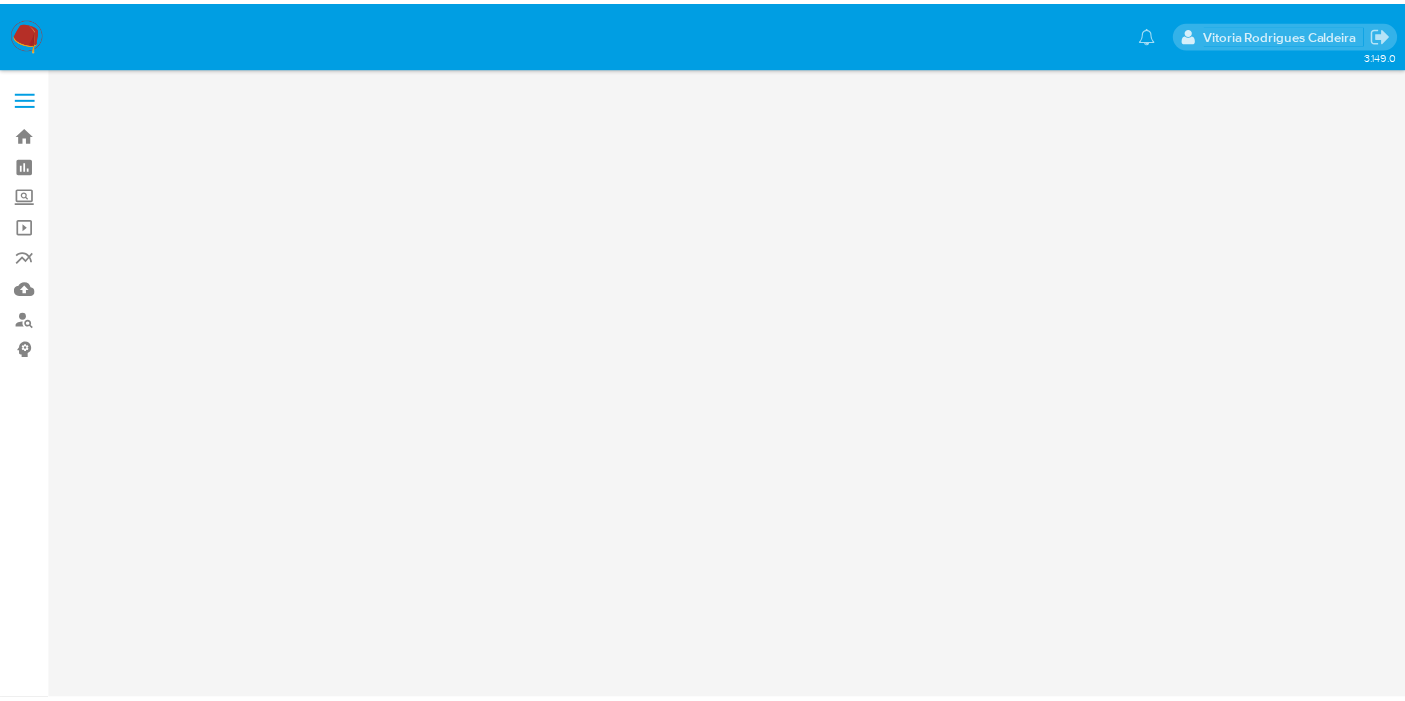 scroll, scrollTop: 0, scrollLeft: 0, axis: both 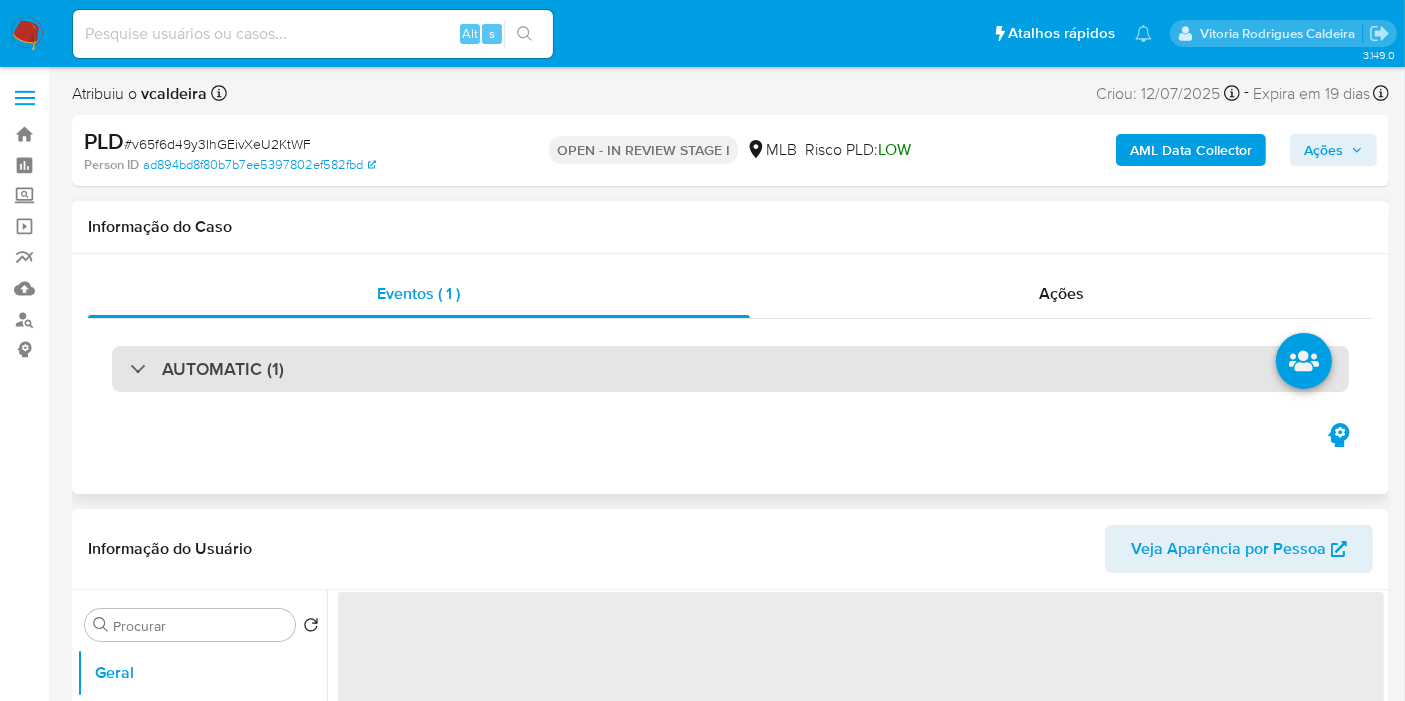 click on "AUTOMATIC (1)" at bounding box center (730, 369) 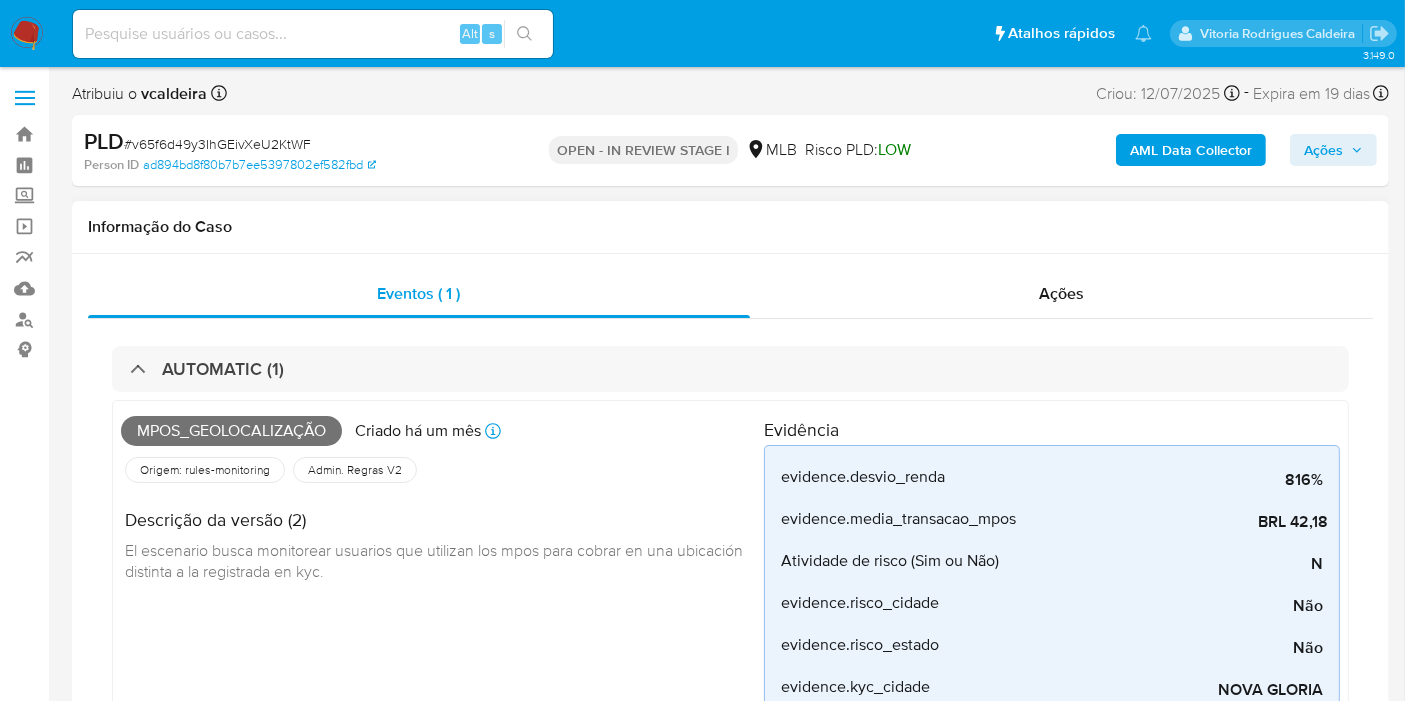 click on "Mpos_geolocalização" at bounding box center [231, 431] 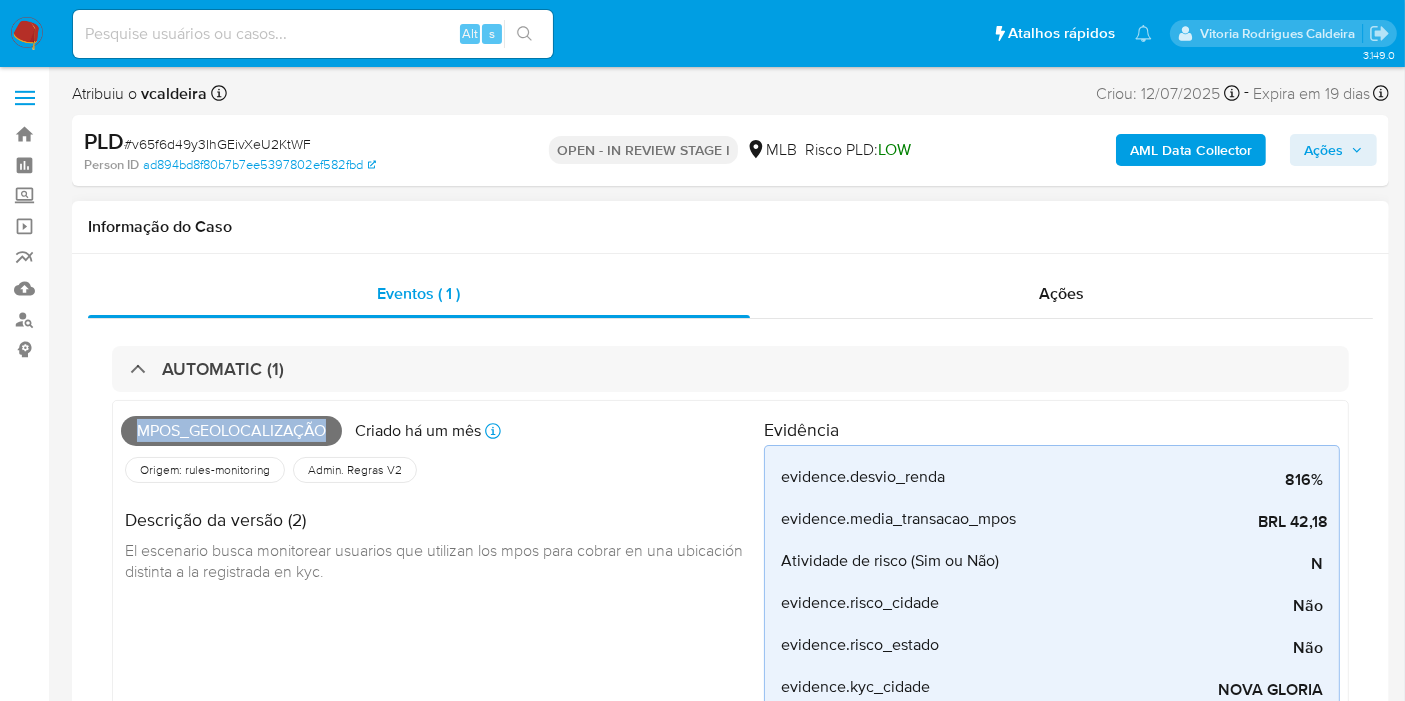click on "Mpos_geolocalização" at bounding box center (231, 431) 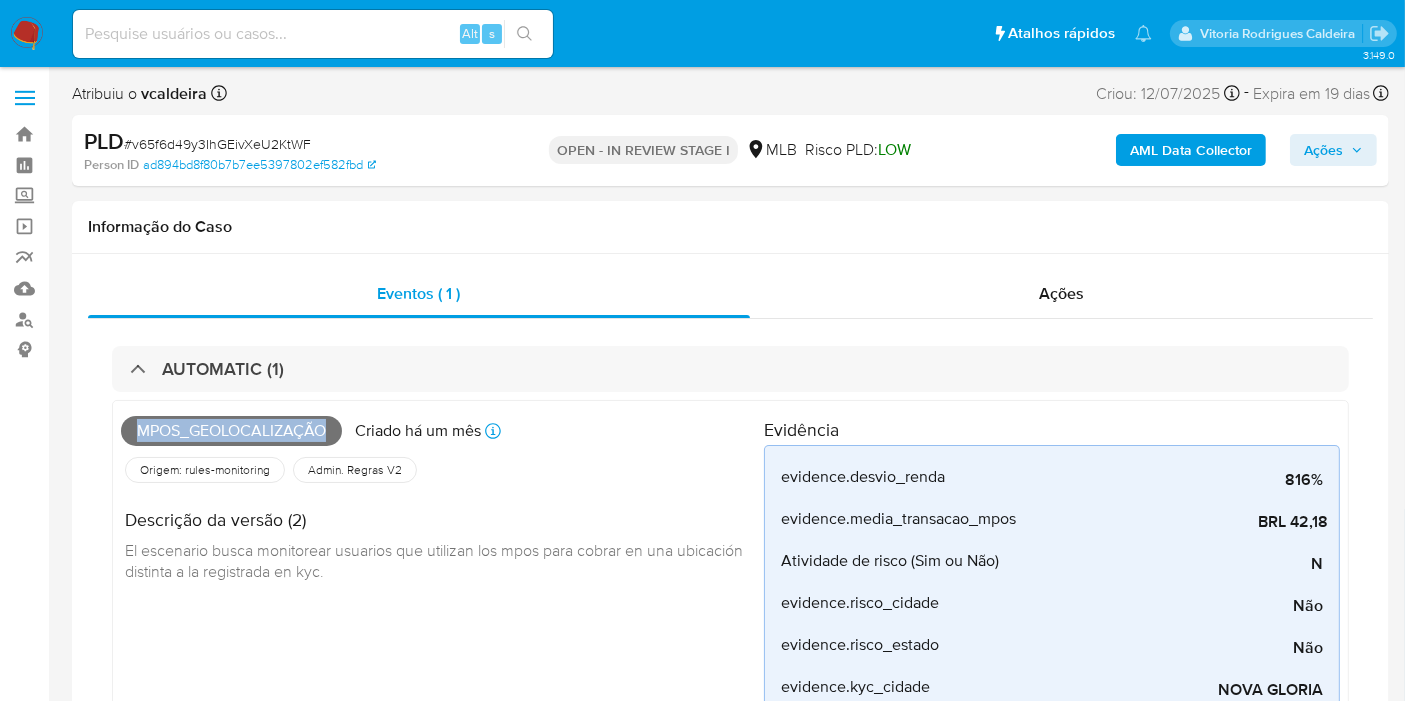 copy on "Mpos_geolocalização" 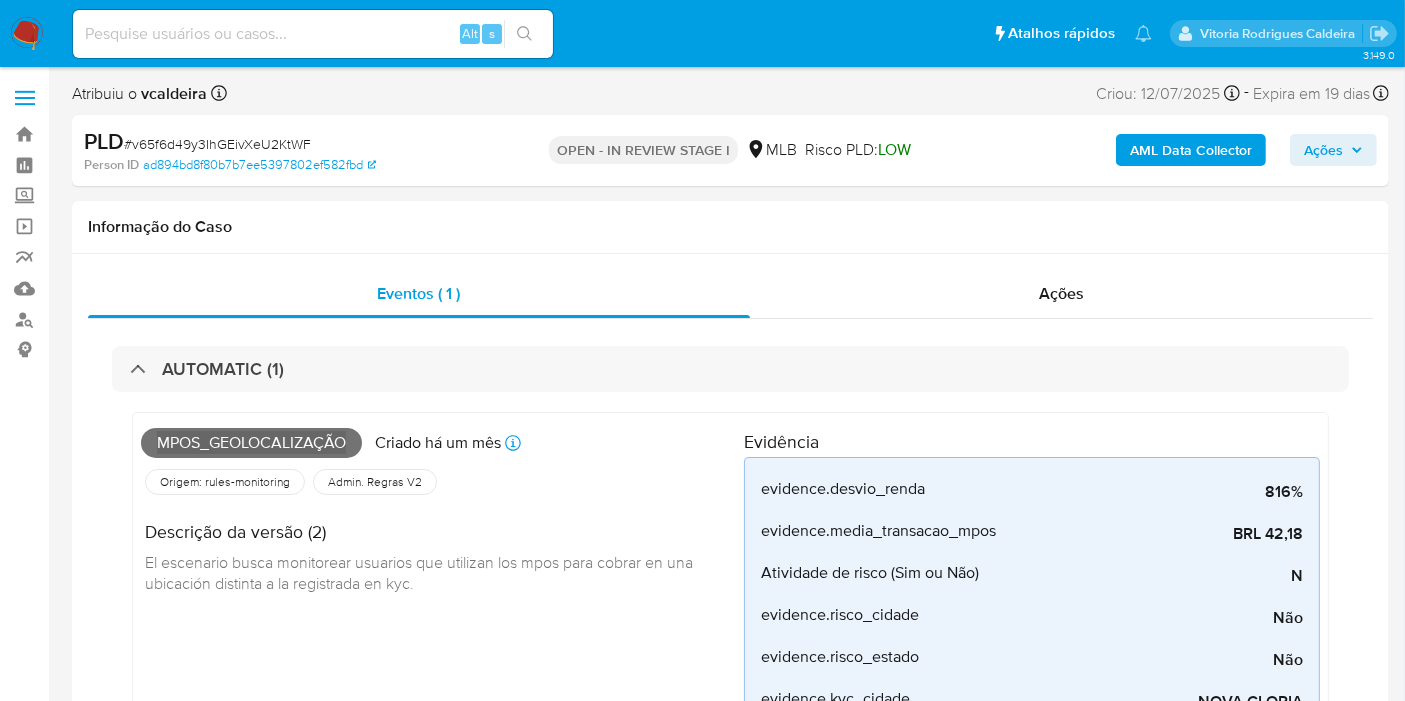 select on "10" 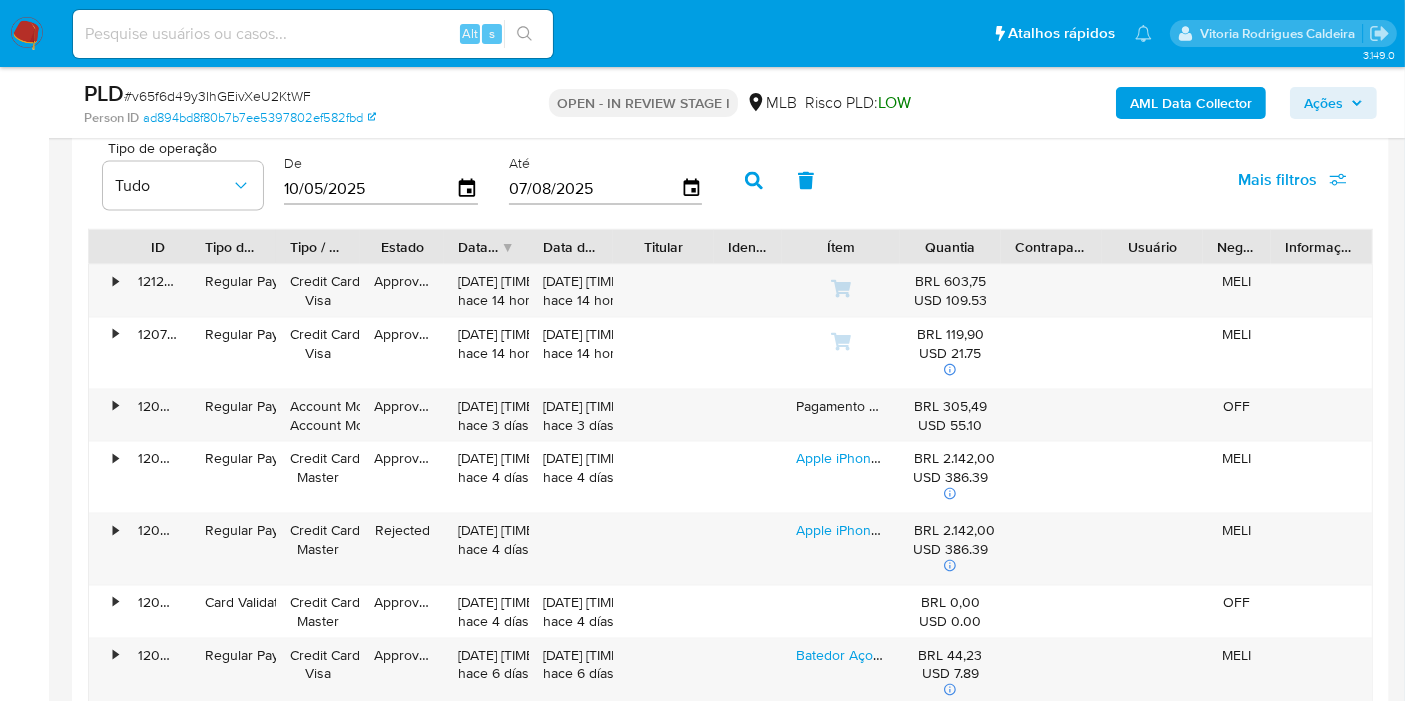 scroll, scrollTop: 2777, scrollLeft: 0, axis: vertical 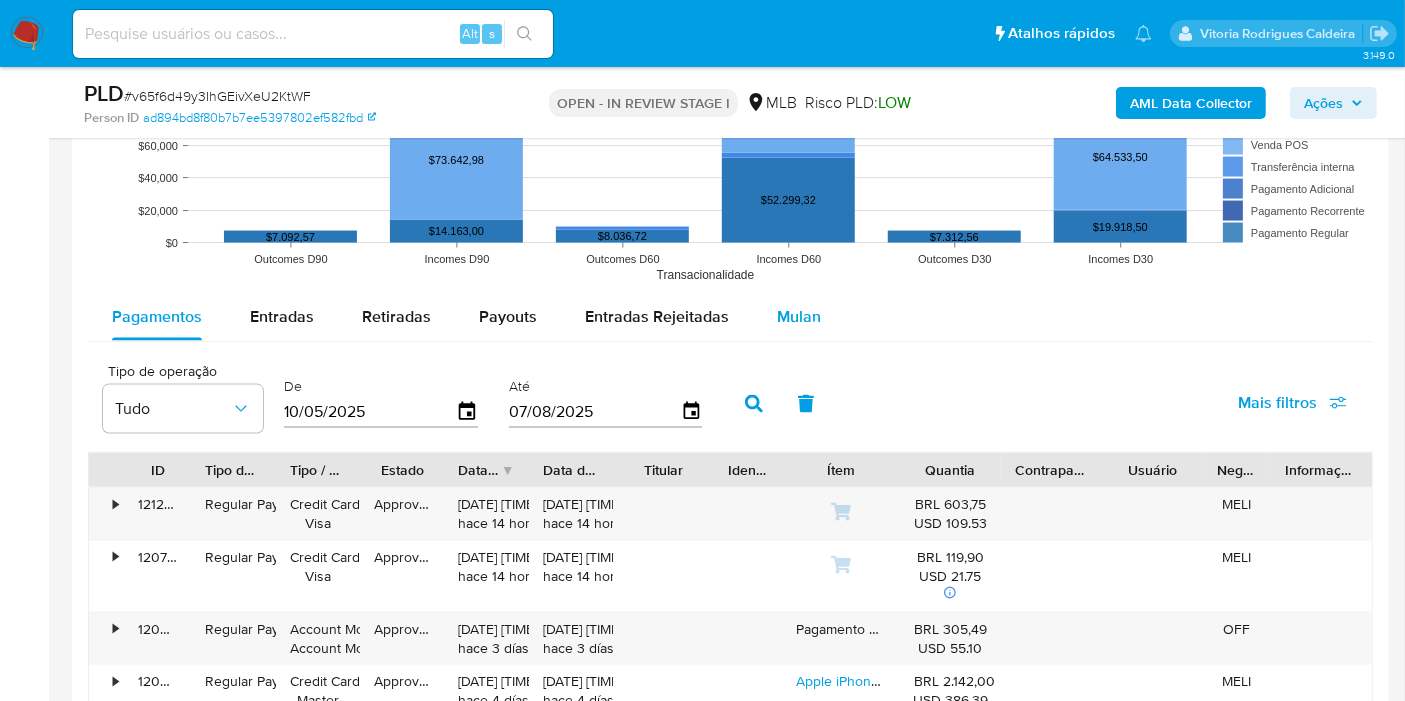 click on "Mulan" at bounding box center [799, 317] 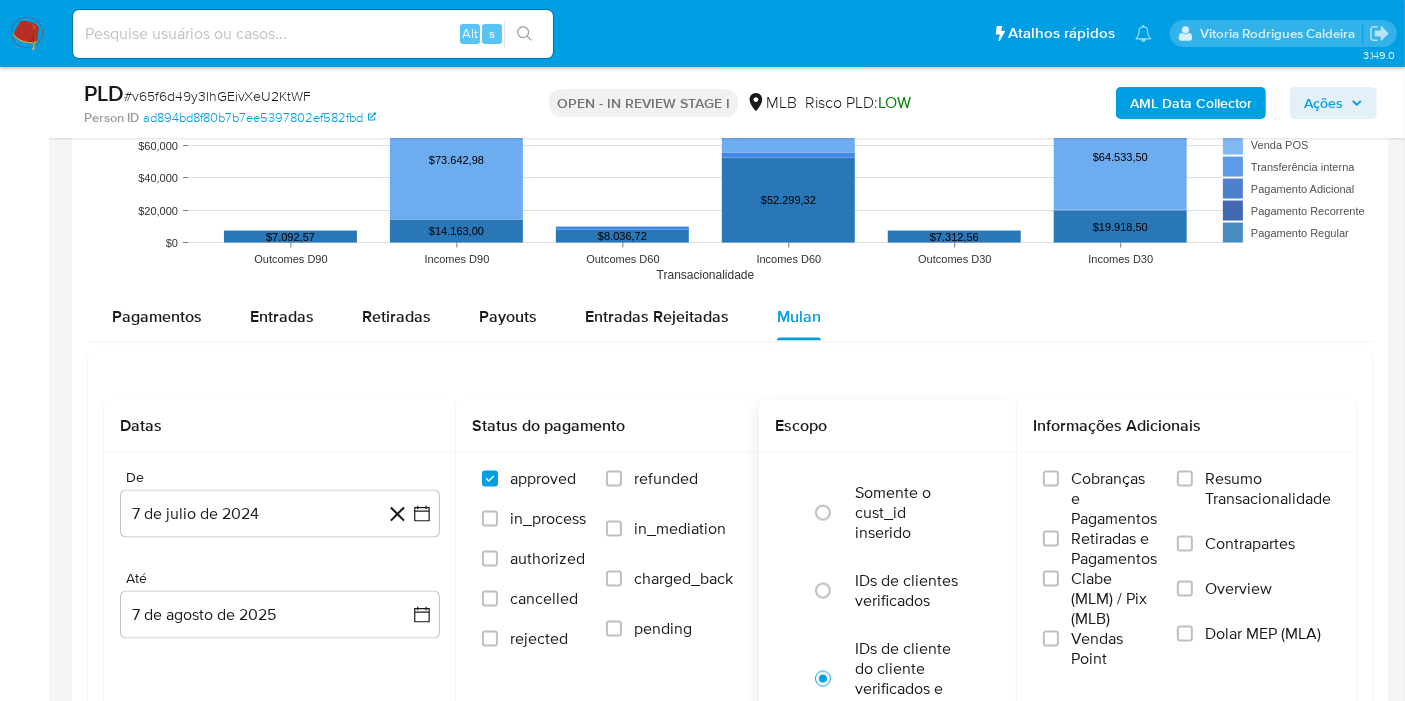 click on "Resumo Transacionalidade" at bounding box center [1268, 489] 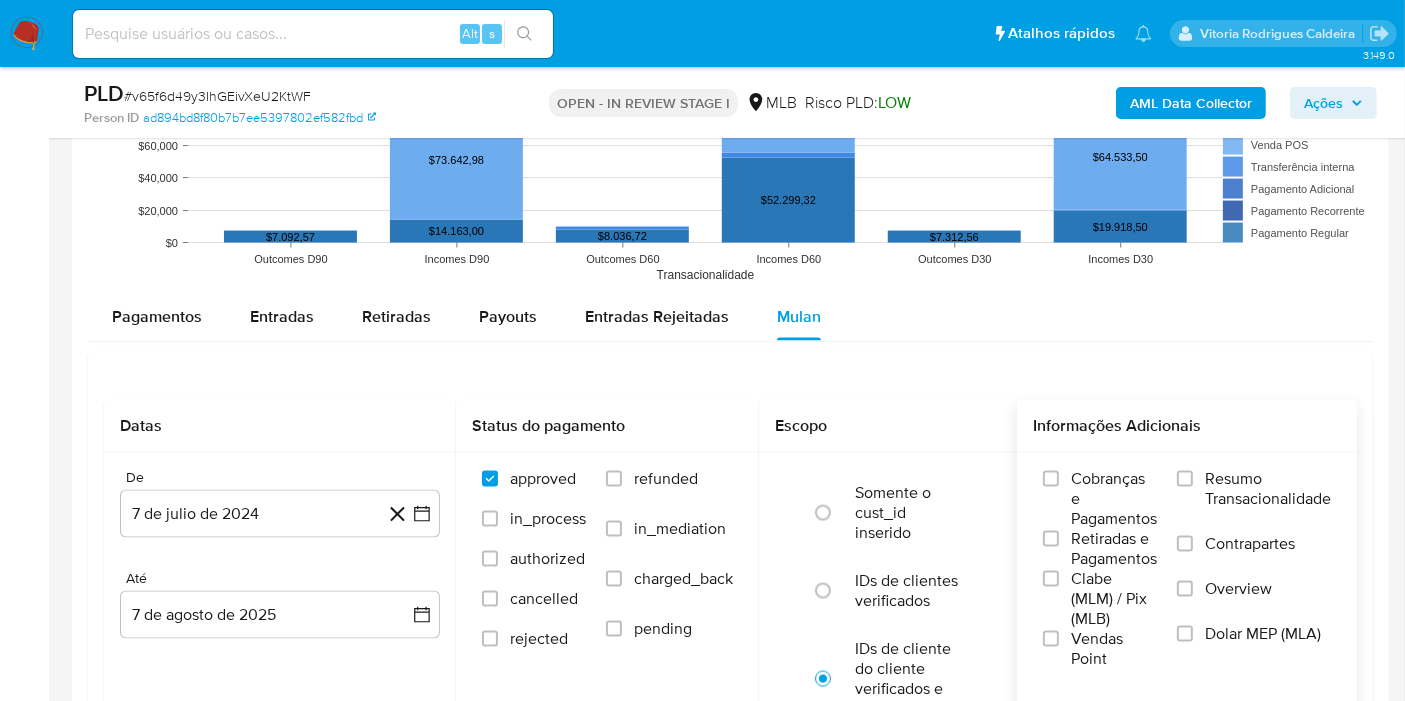 click on "Resumo Transacionalidade" at bounding box center [1254, 501] 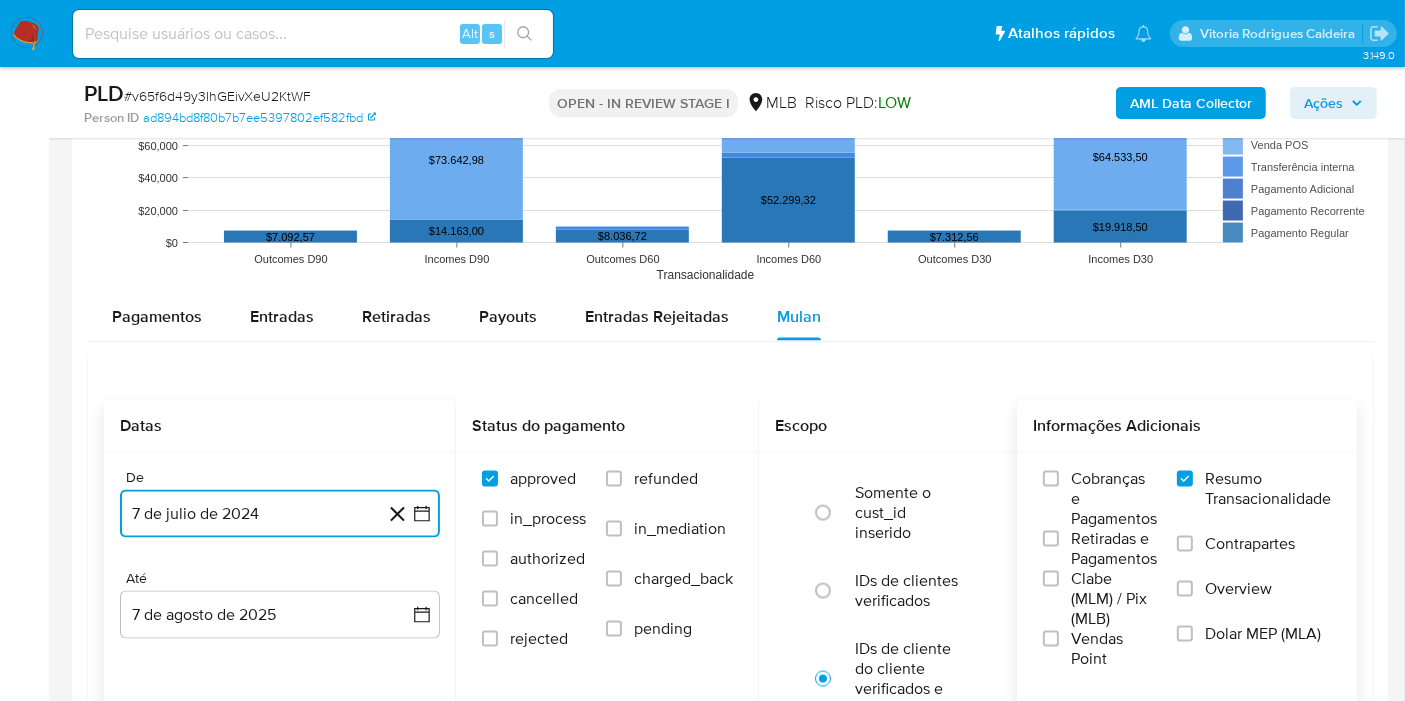 click on "7 de julio de 2024" at bounding box center (280, 514) 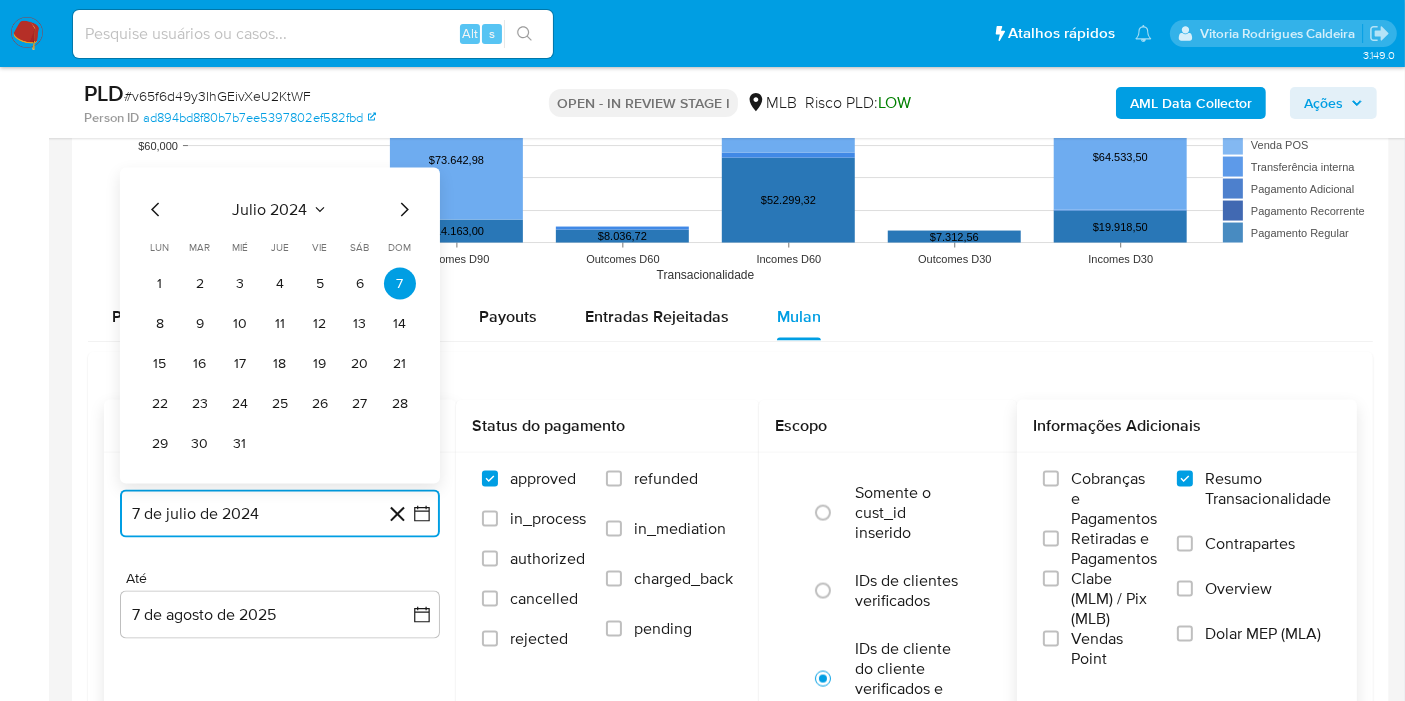 click on "julio 2024" at bounding box center [270, 210] 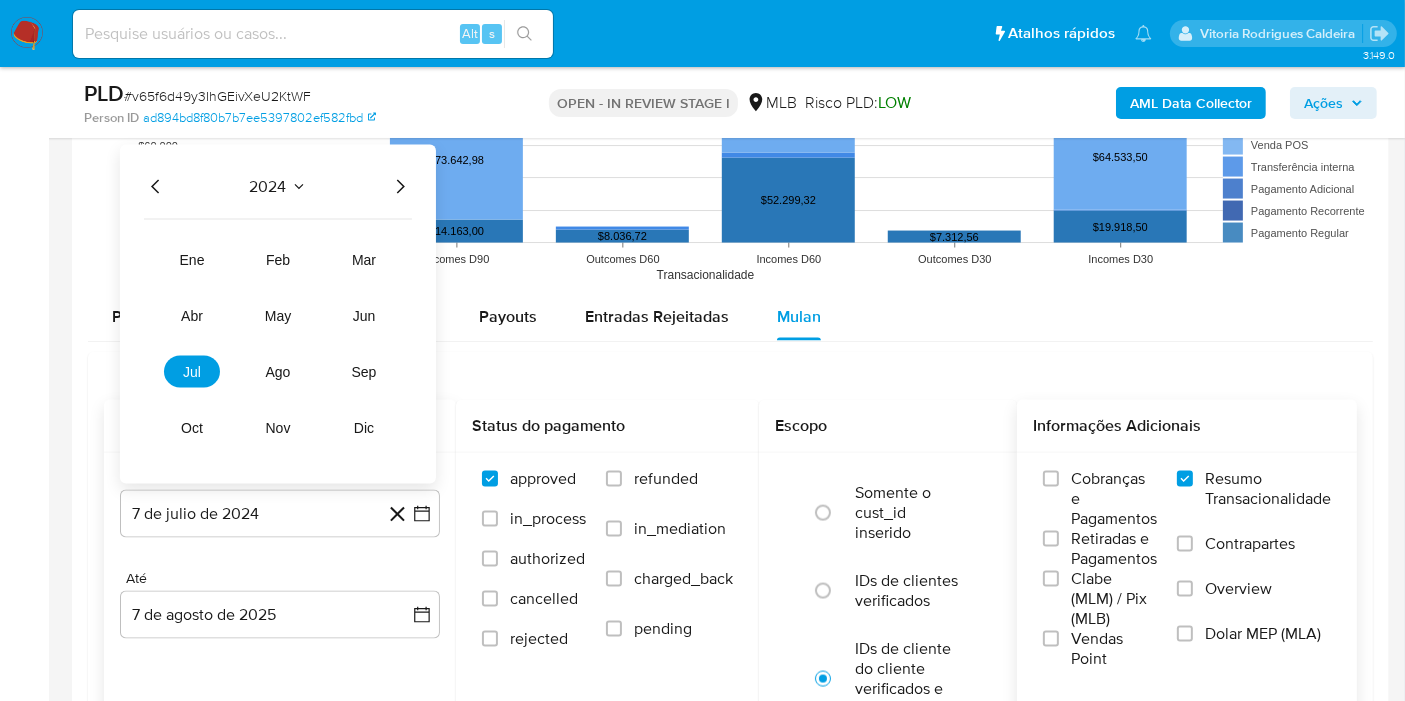 click 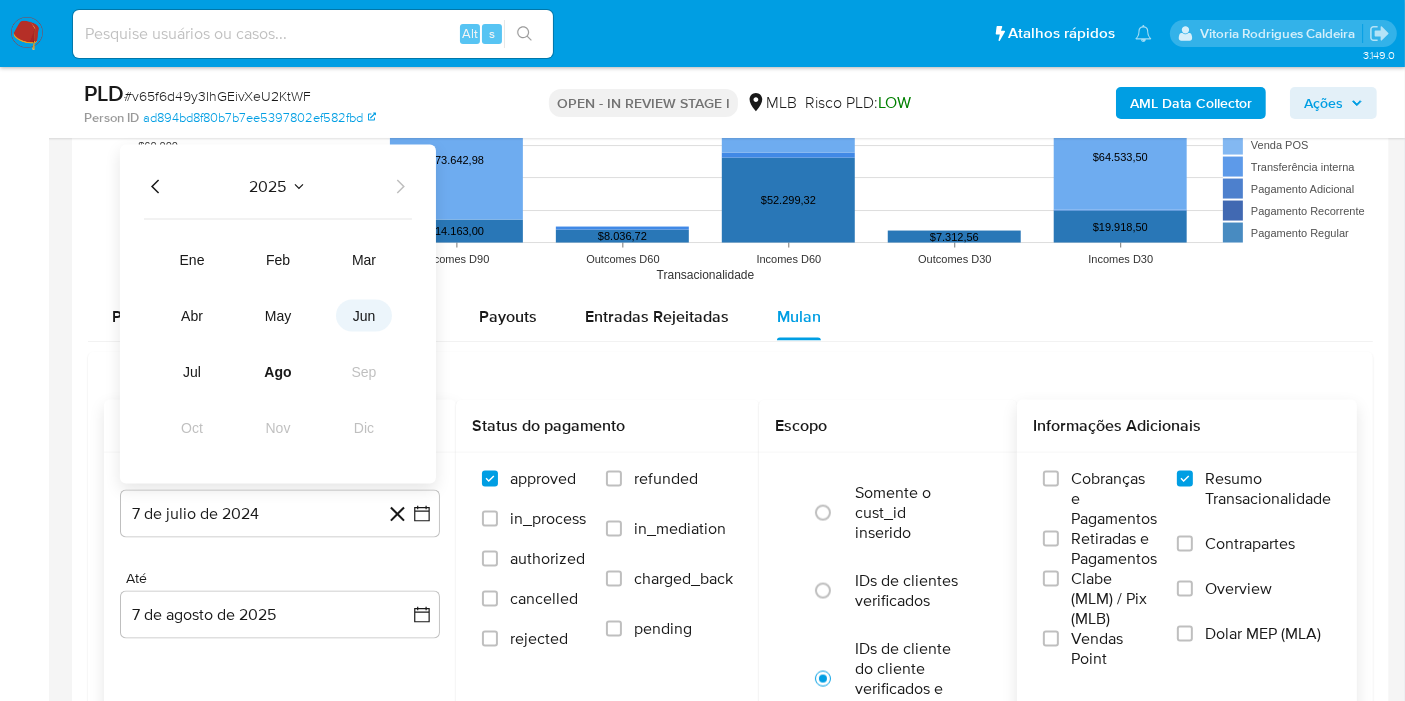 click on "jun" at bounding box center [364, 316] 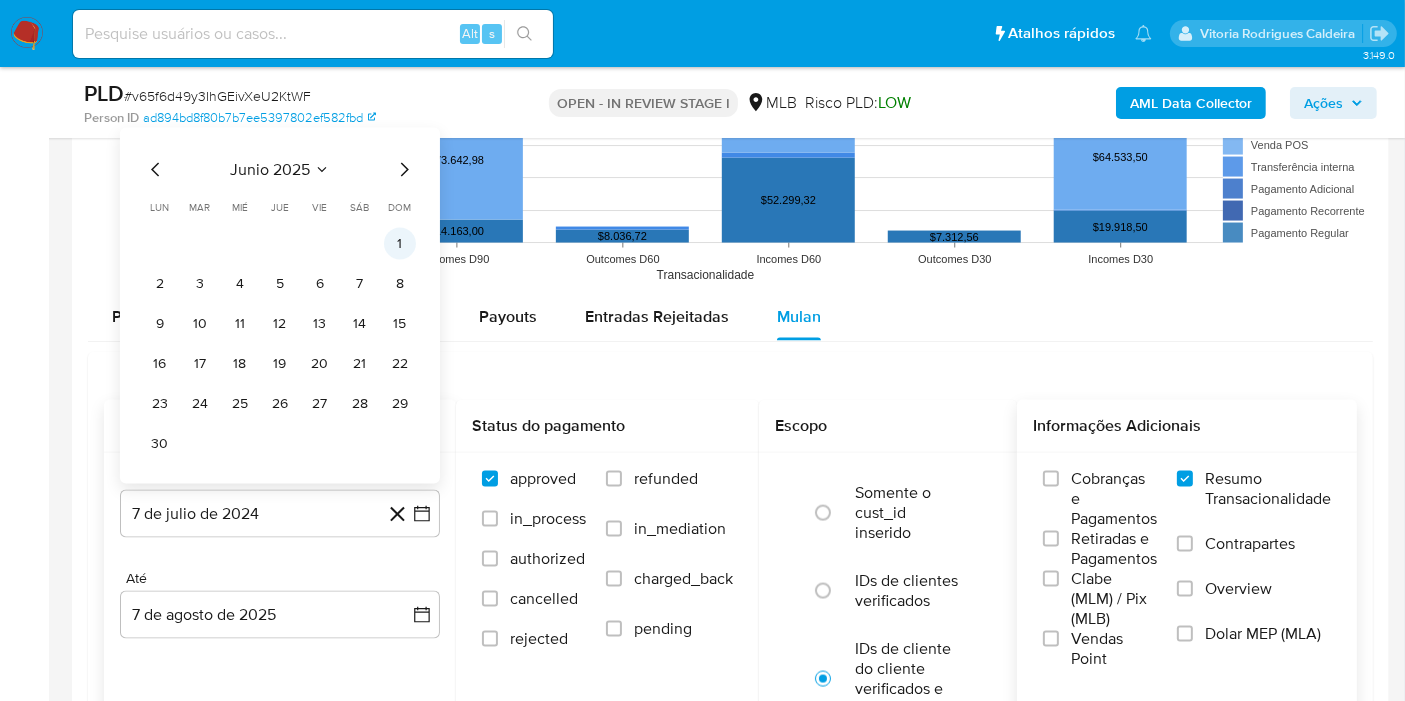 click on "1" at bounding box center [400, 244] 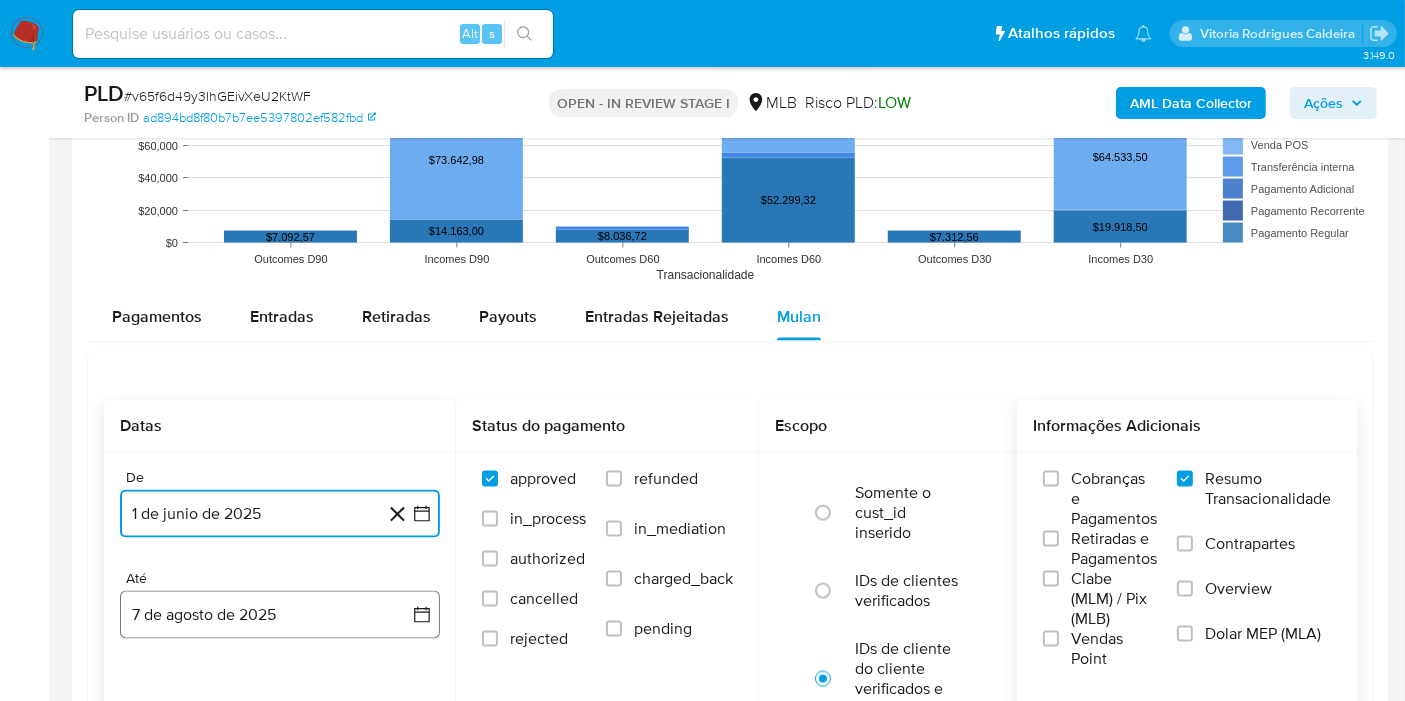click on "7 de agosto de 2025" at bounding box center (280, 615) 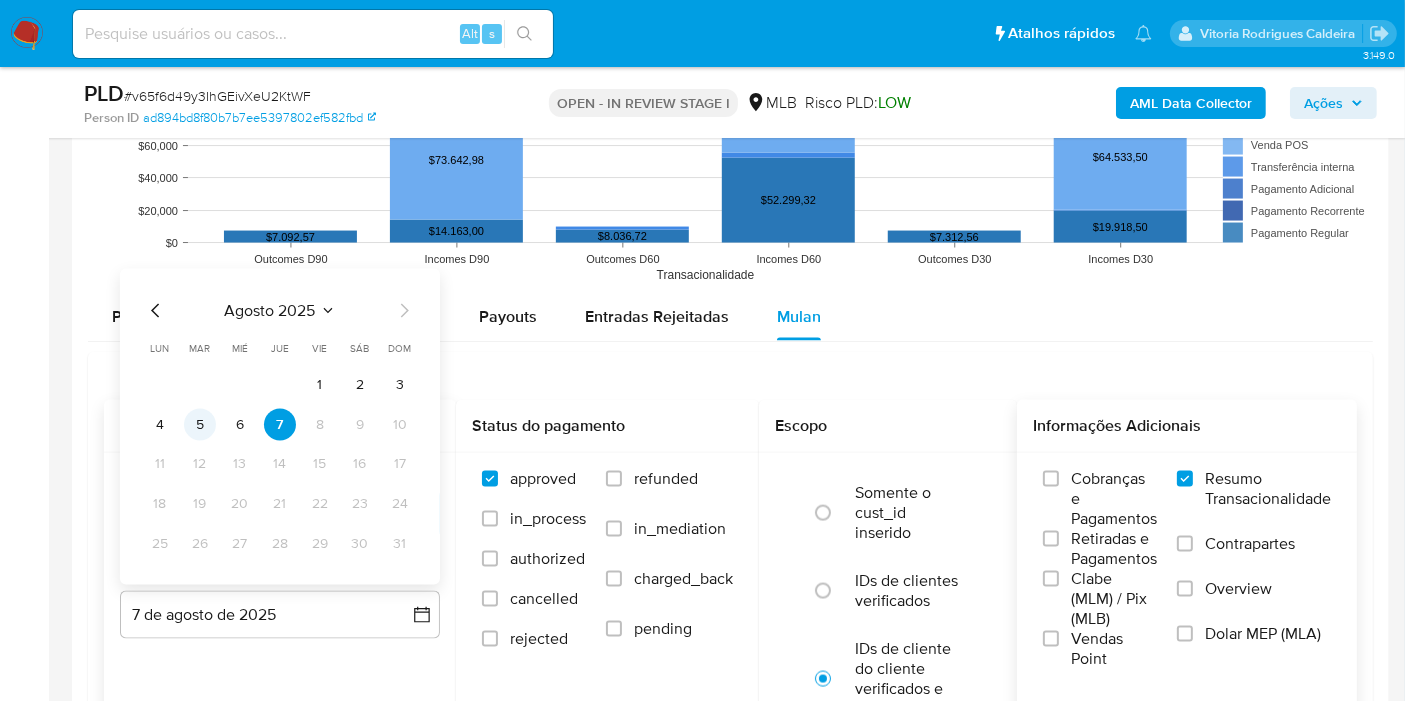 click on "5" at bounding box center (200, 425) 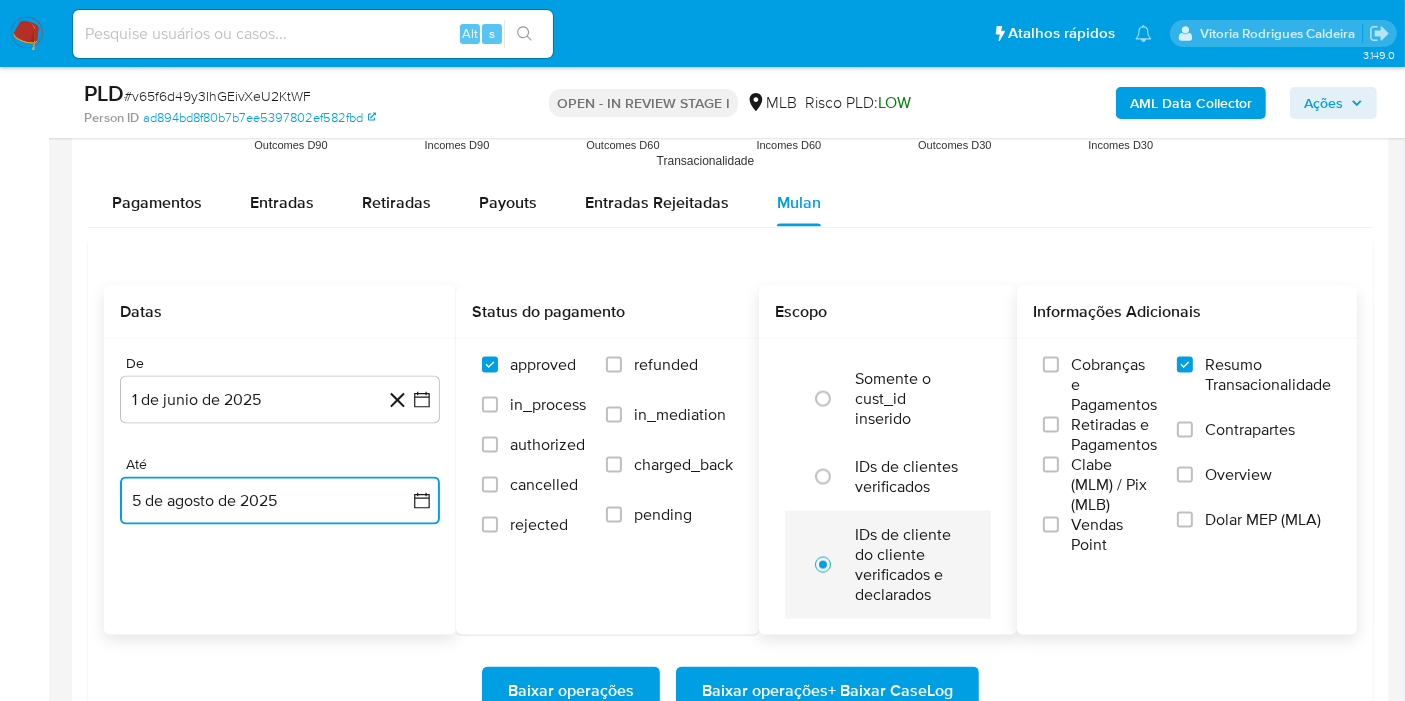 scroll, scrollTop: 3000, scrollLeft: 0, axis: vertical 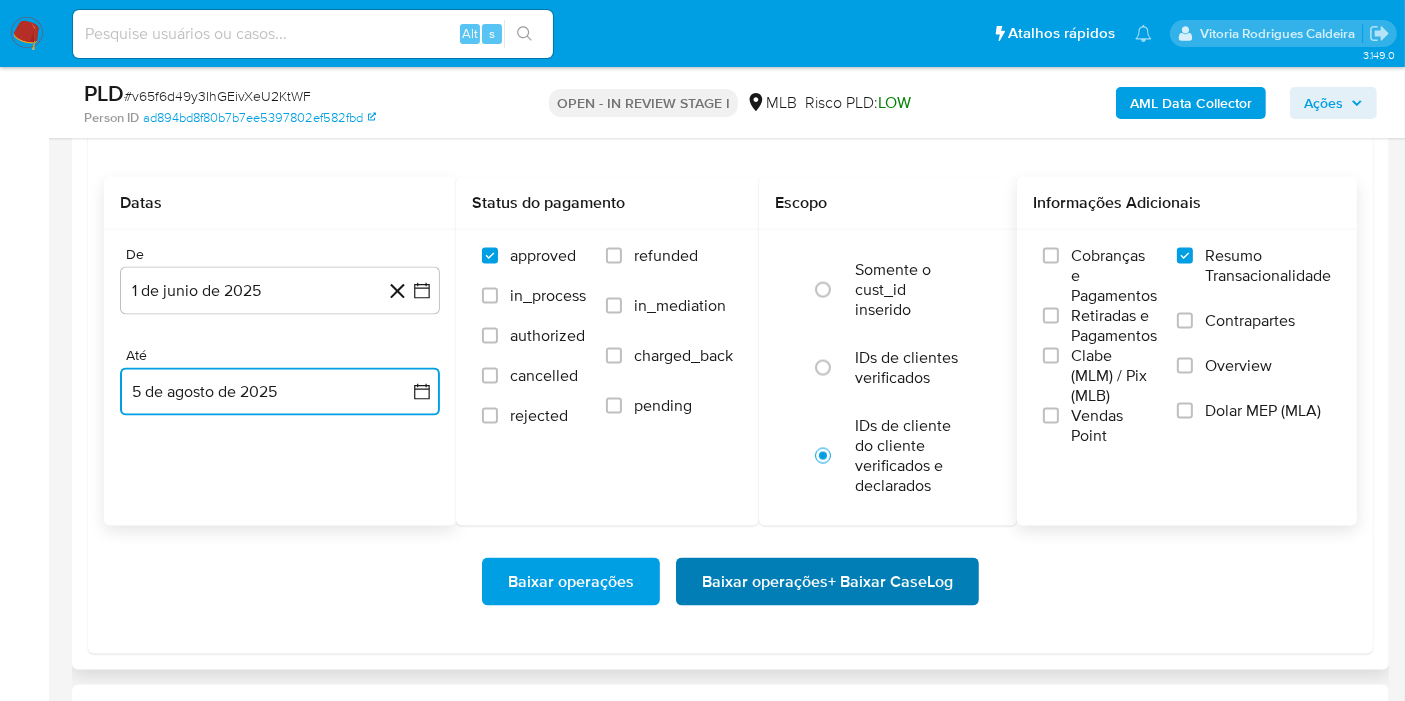 click on "Baixar operações  +   Baixar CaseLog" at bounding box center (827, 582) 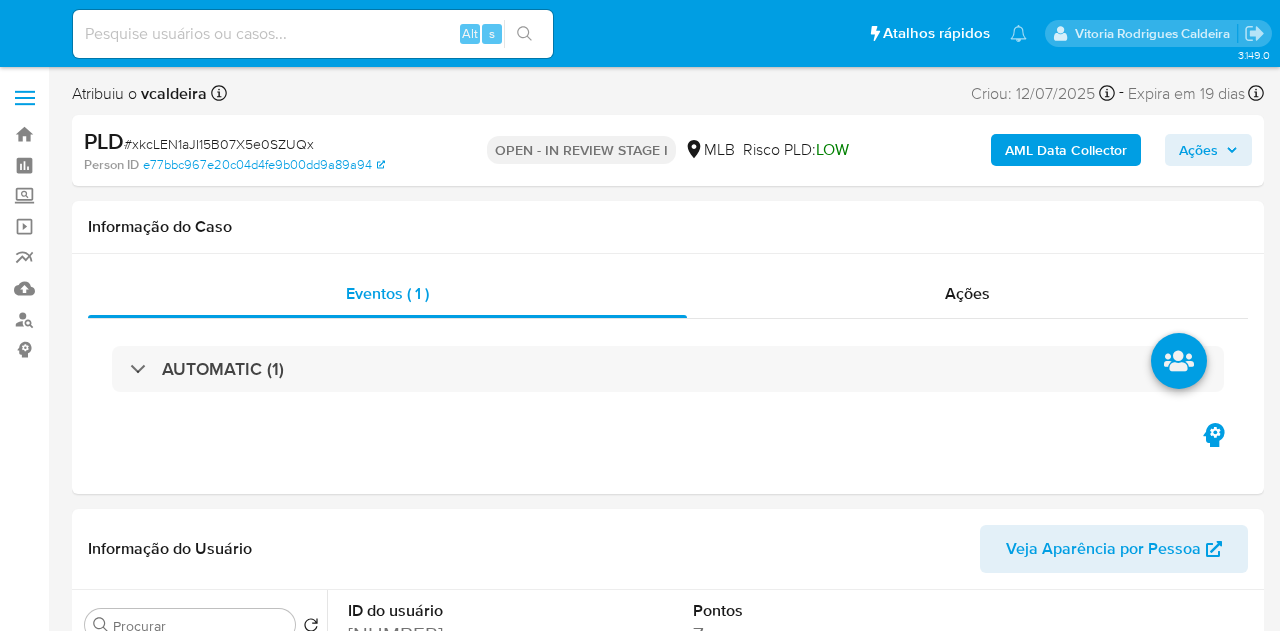 select on "10" 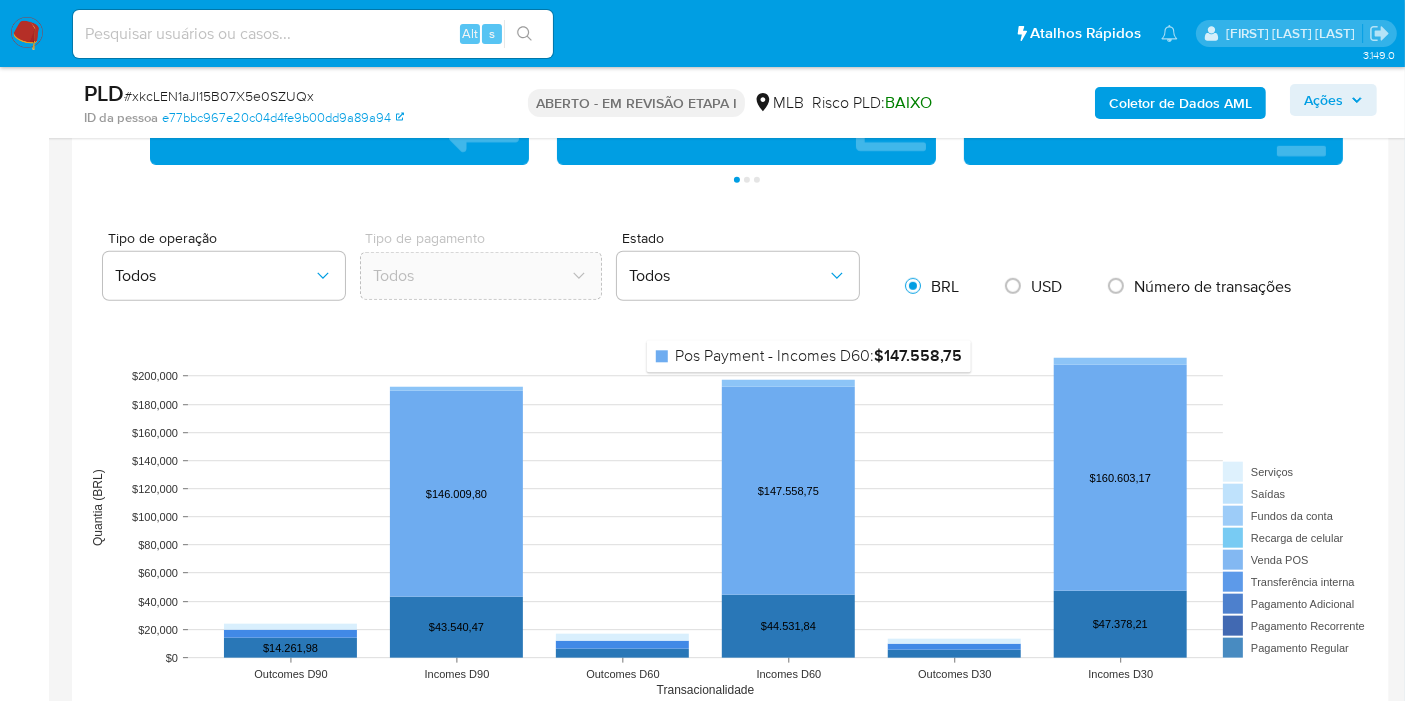 scroll, scrollTop: 2111, scrollLeft: 0, axis: vertical 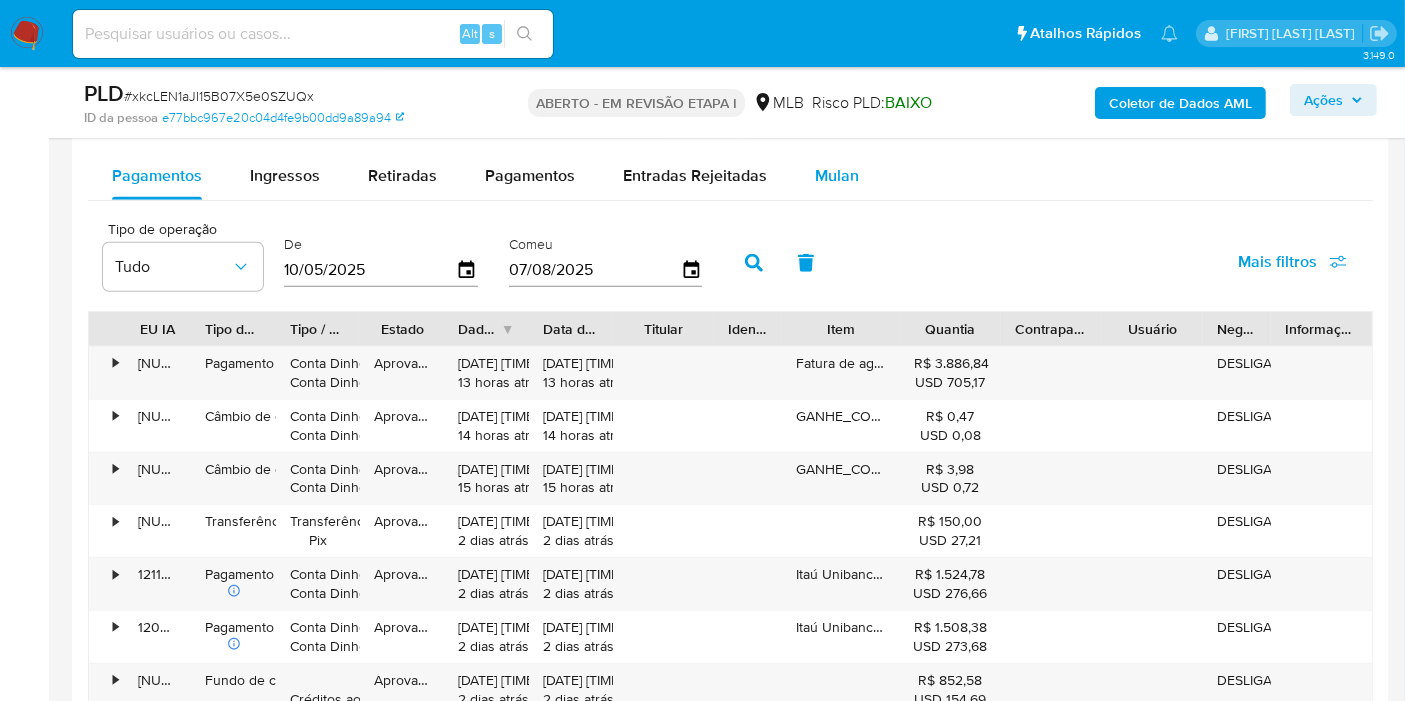 click on "Mulan" at bounding box center (837, 175) 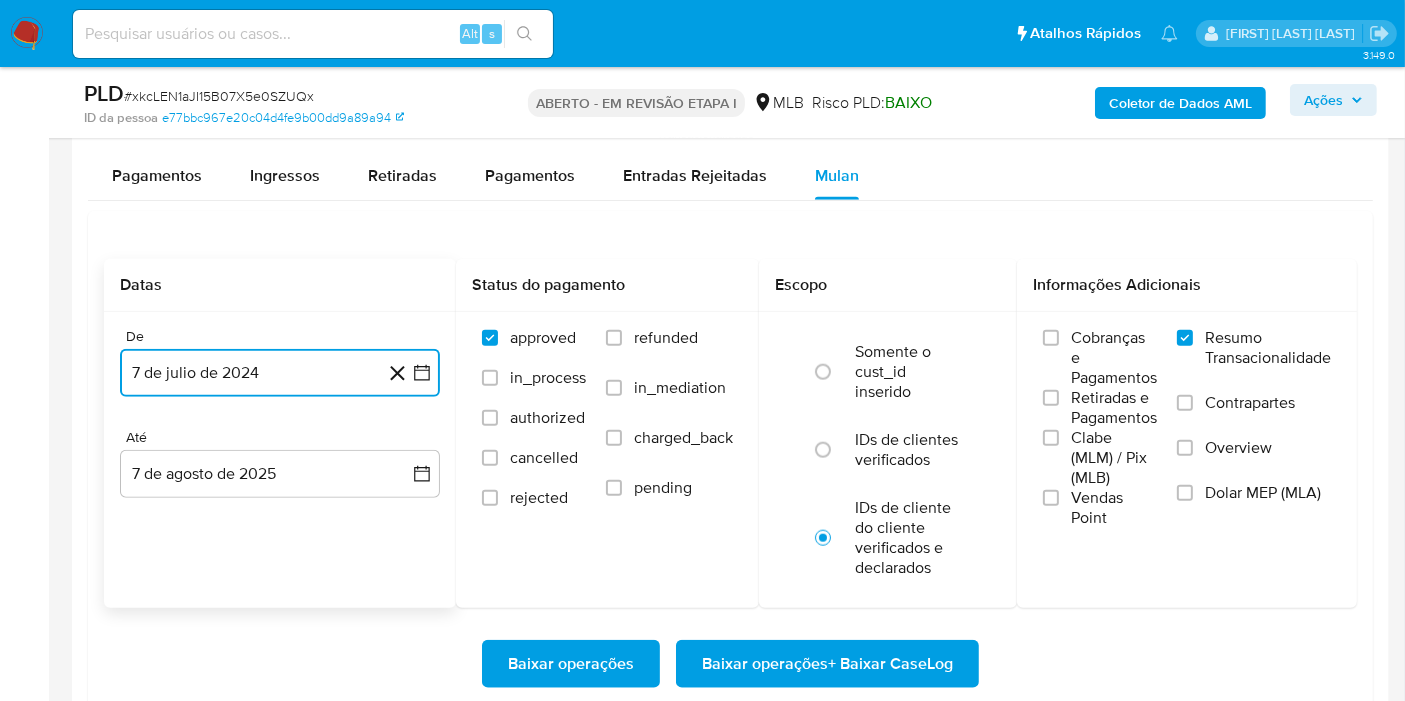 click on "7 de julio de 2024" at bounding box center [280, 373] 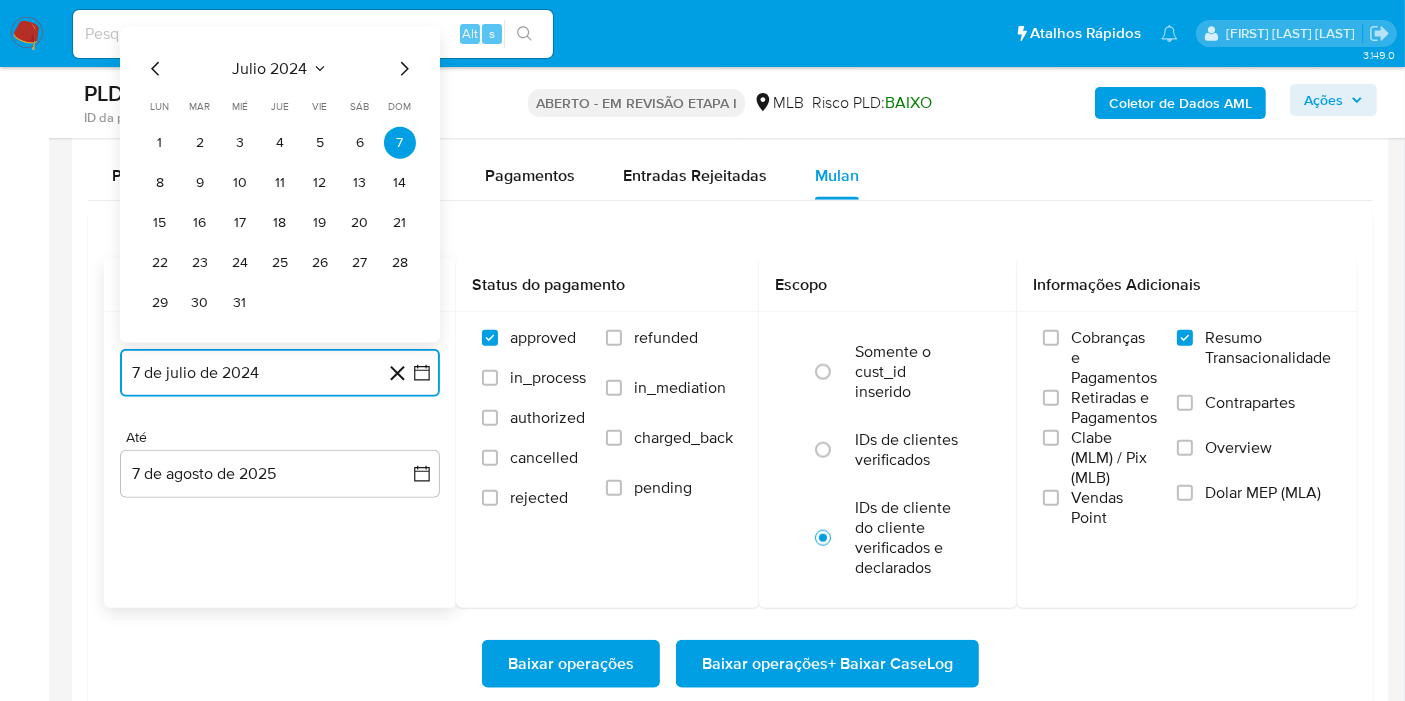 click on "julio 2024" at bounding box center (270, 69) 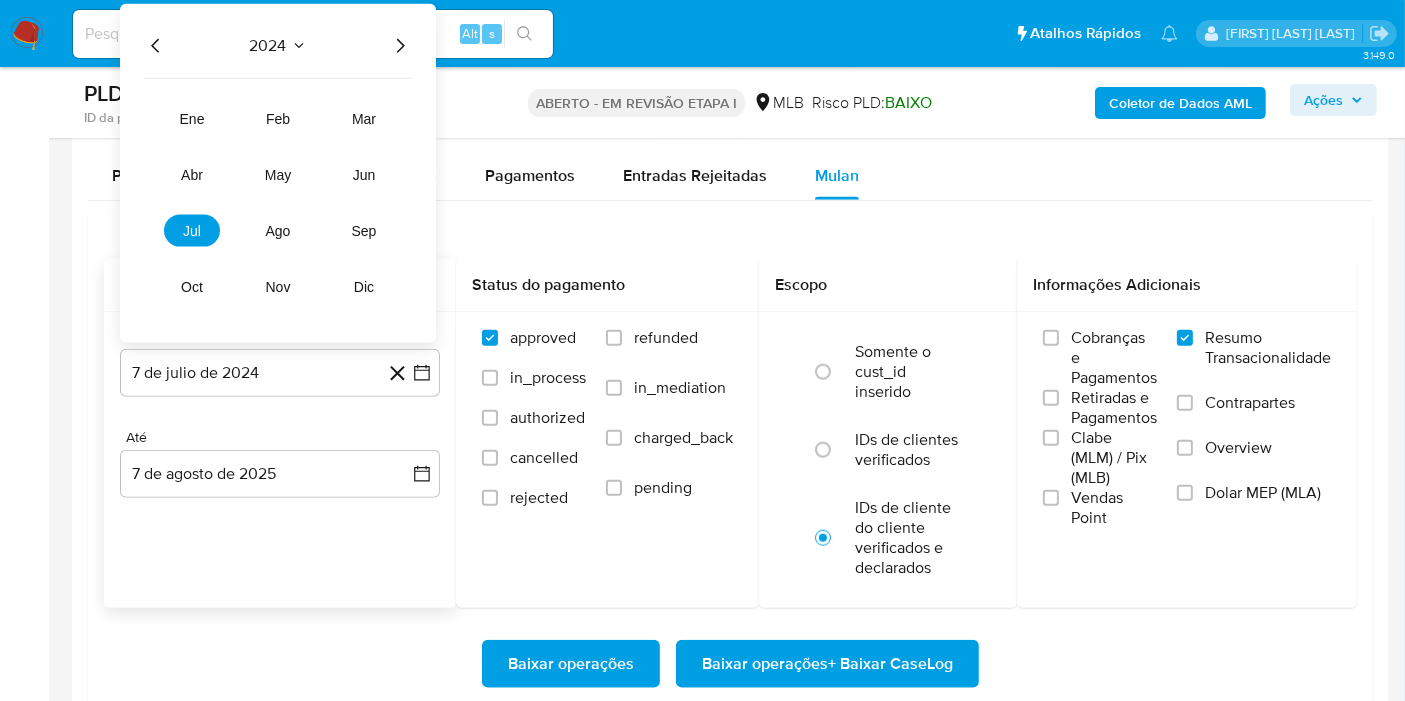 click on "2024 2024 ene feb mar abr may jun jul ago sep oct nov dic" at bounding box center [278, 173] 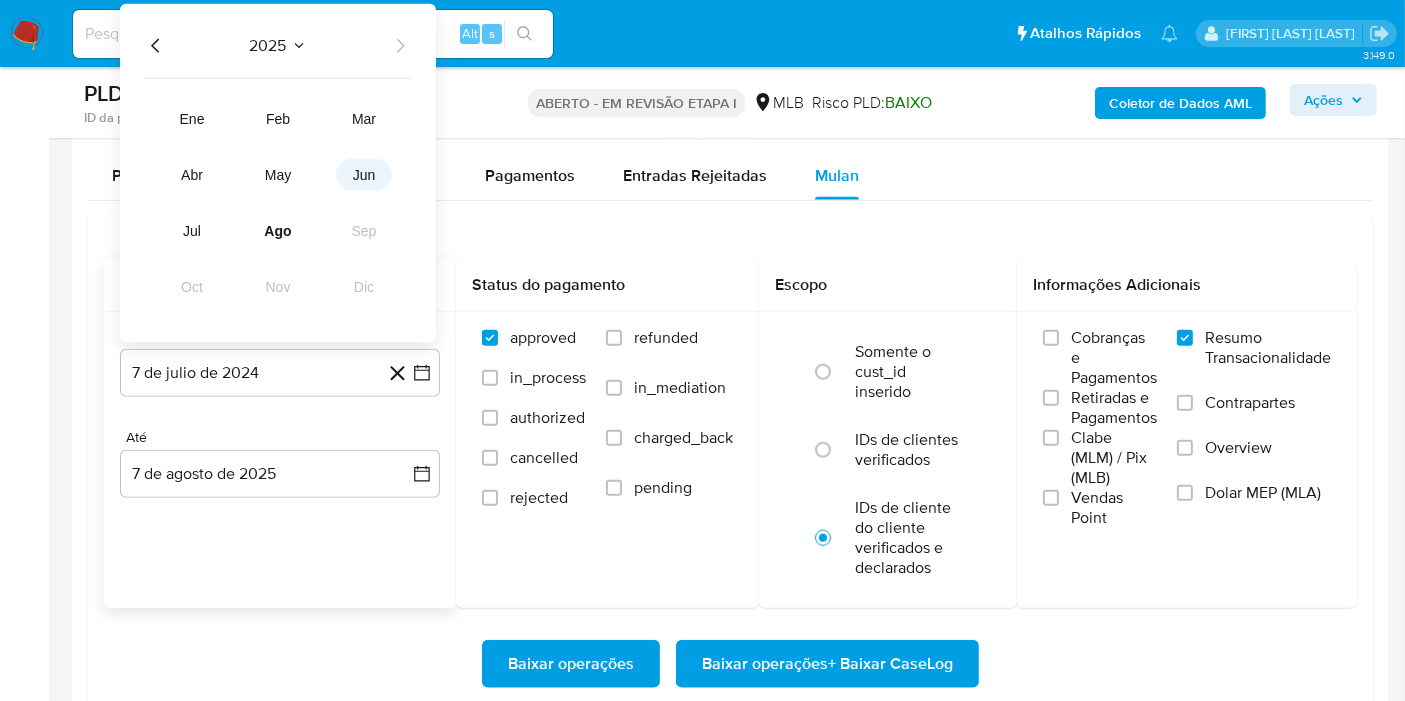 click on "jun" at bounding box center [364, 175] 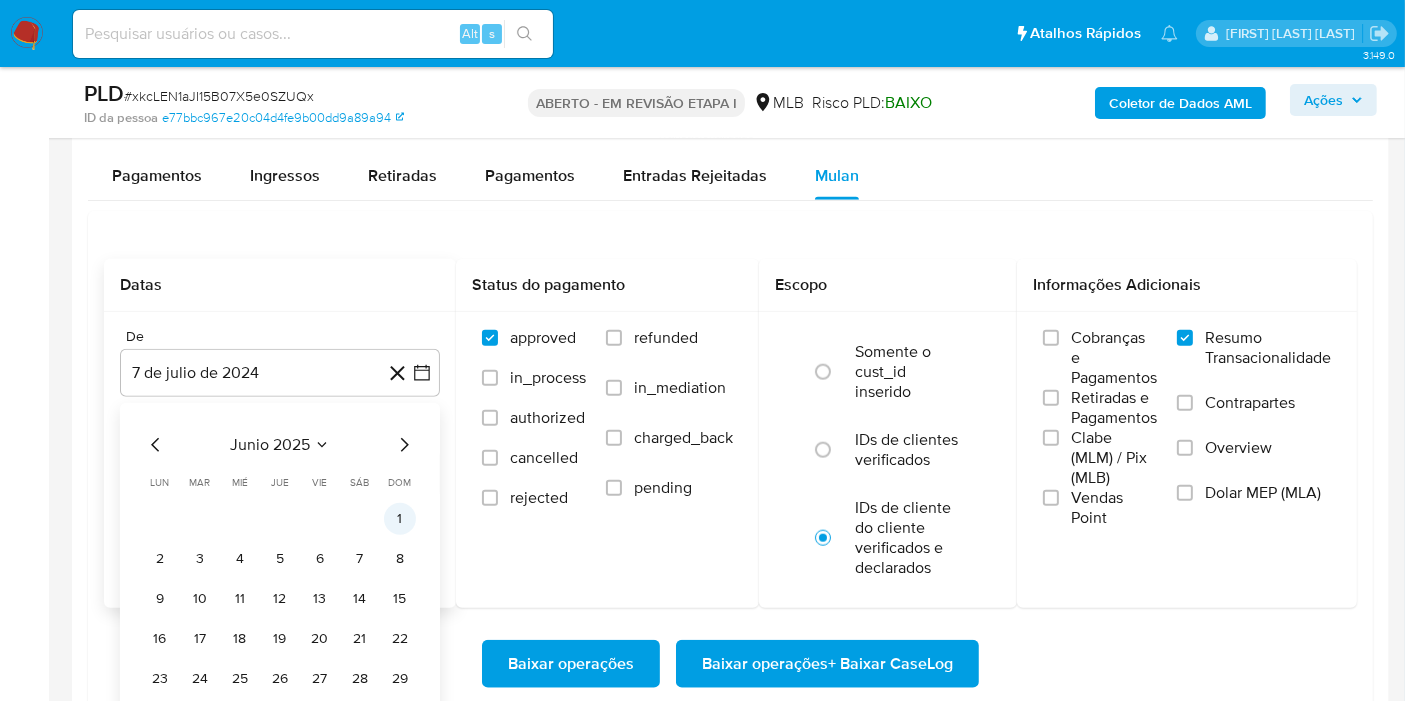 click on "1" at bounding box center (400, 519) 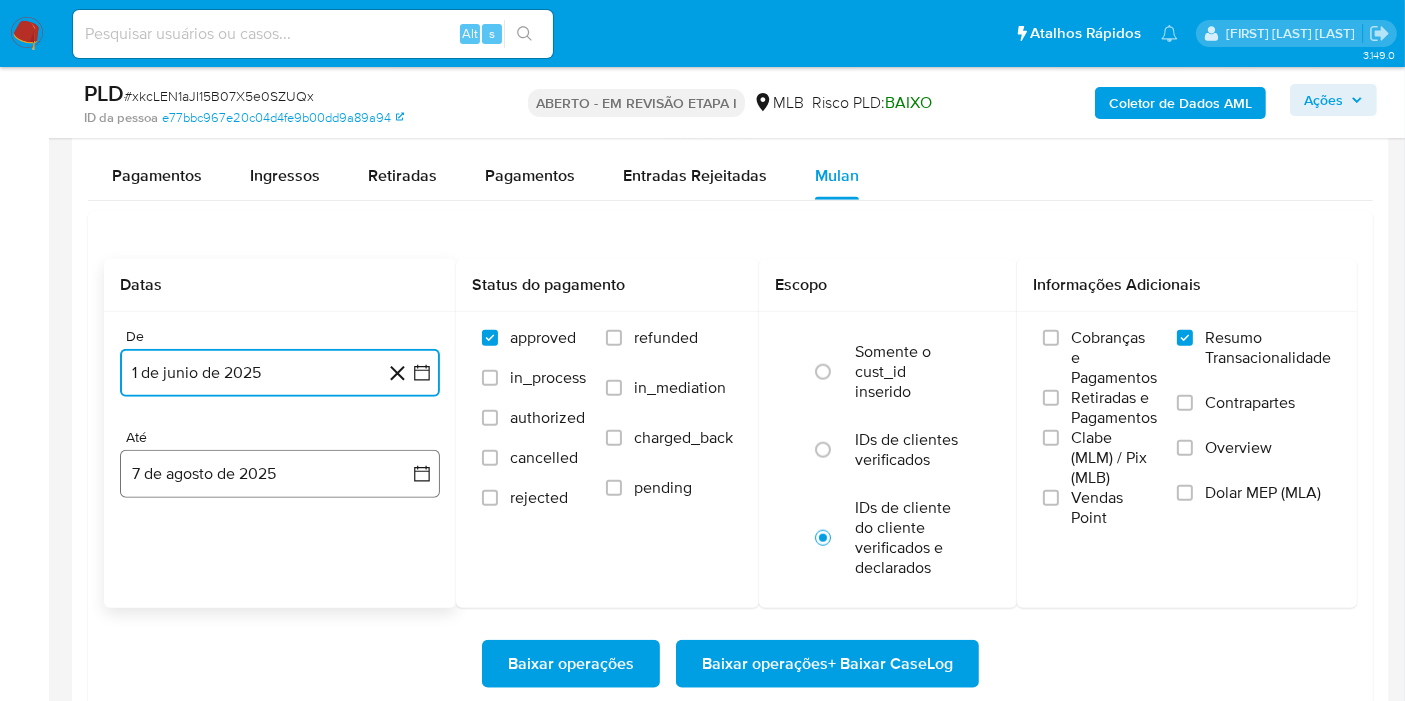 click on "7 de agosto de 2025" at bounding box center [280, 474] 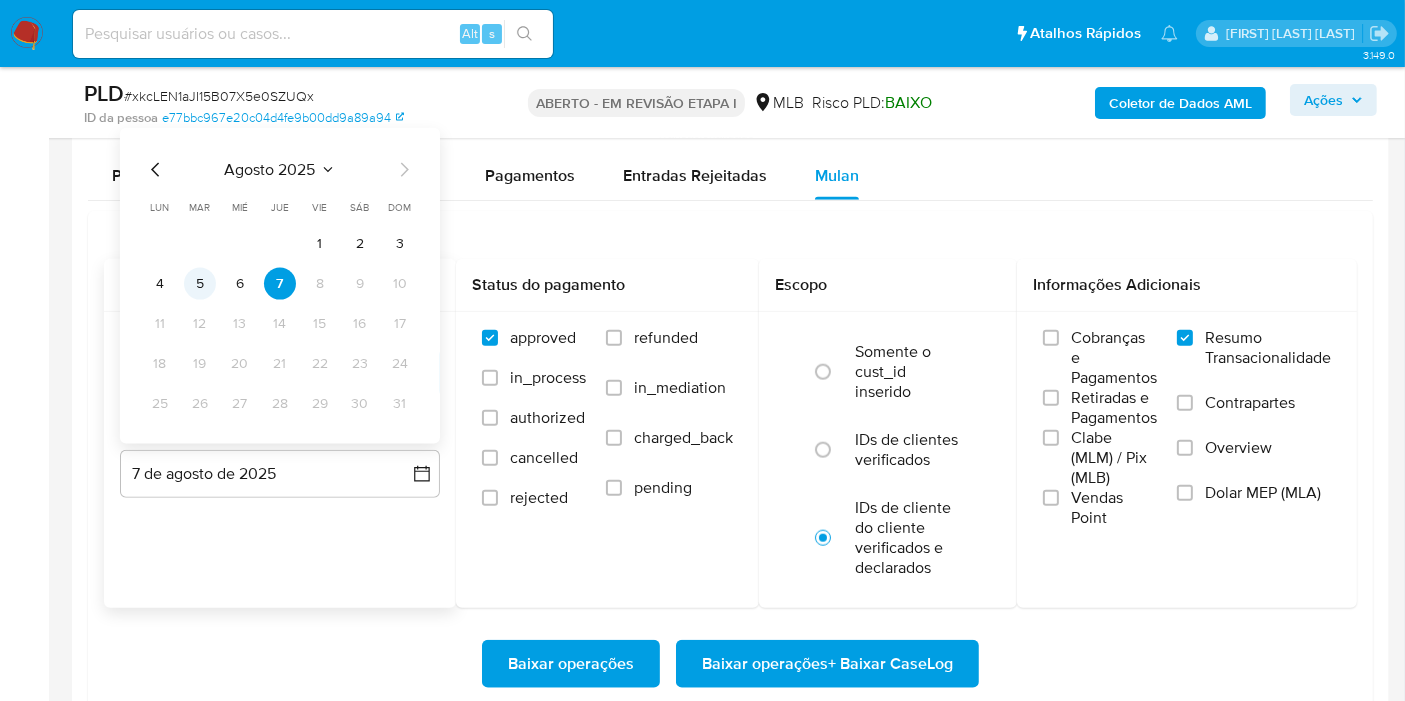 click on "5" at bounding box center (200, 284) 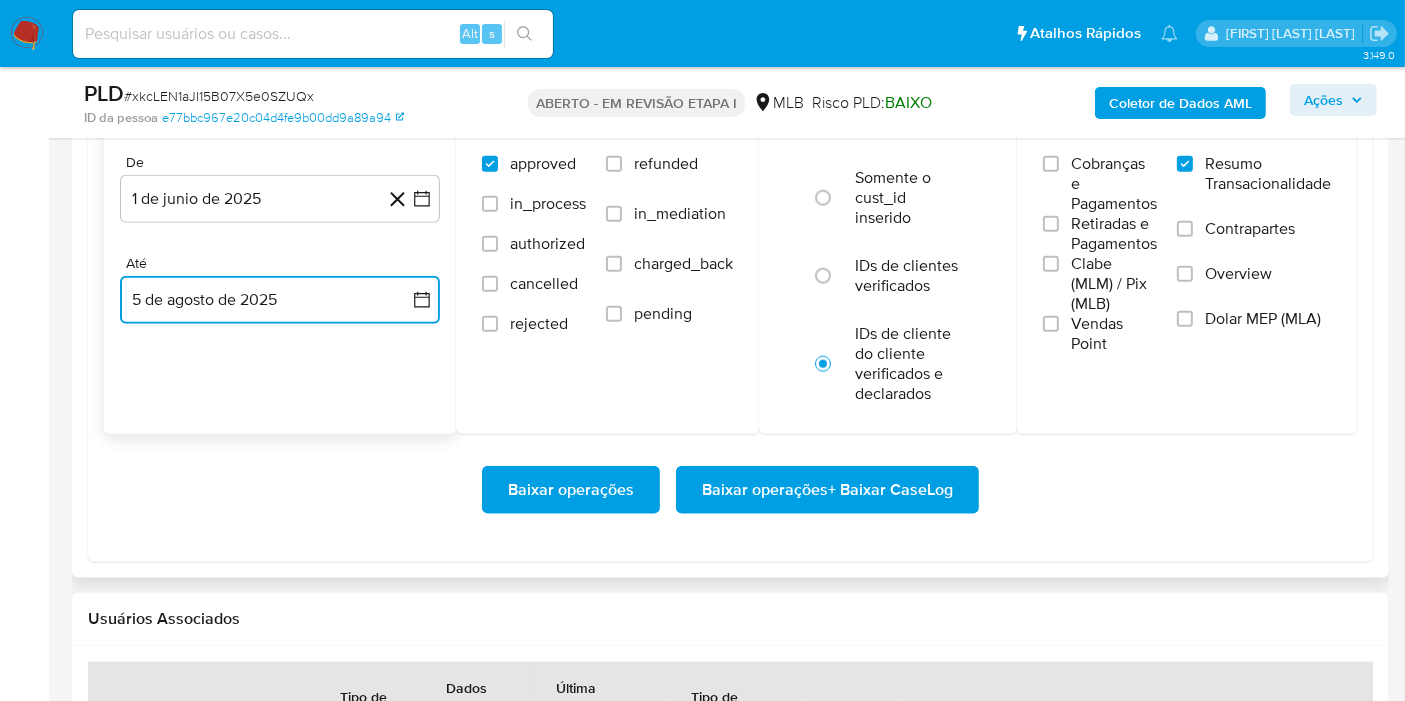 scroll, scrollTop: 2333, scrollLeft: 0, axis: vertical 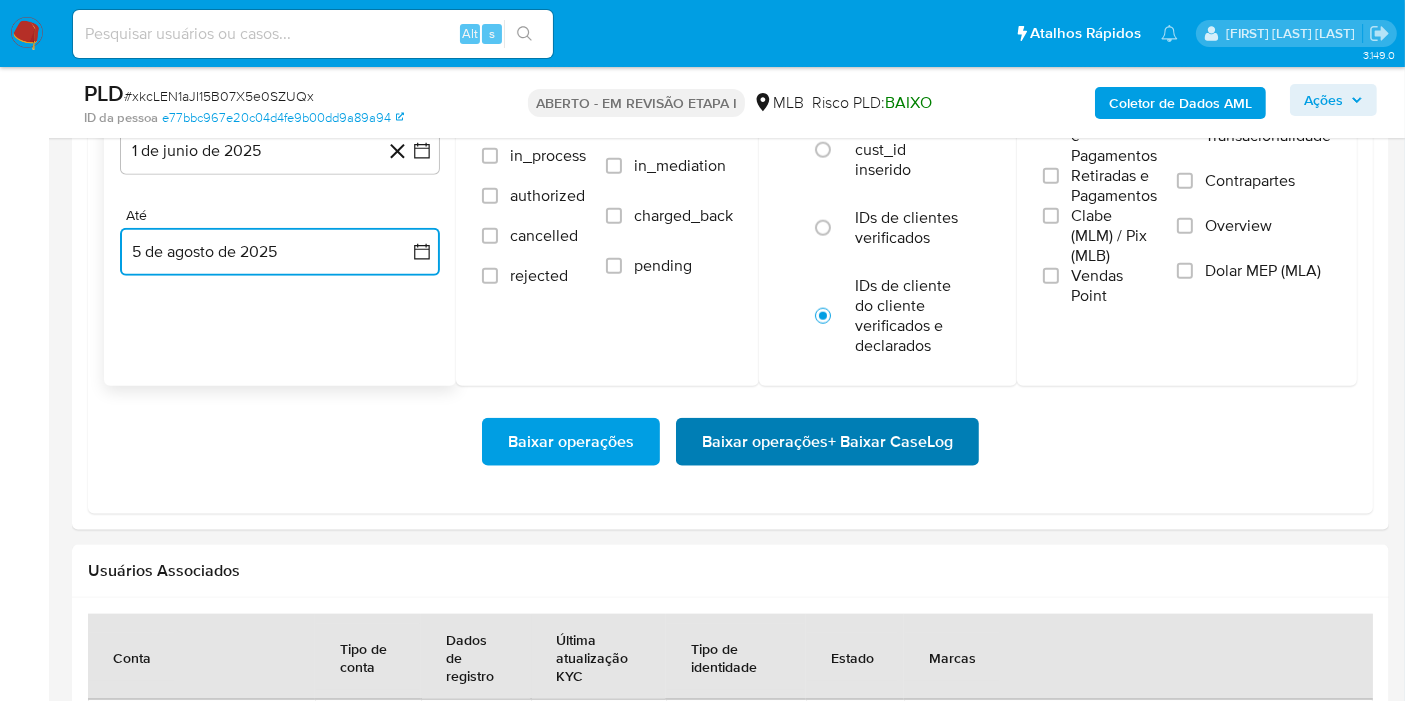 click on "Baixar operações  +   Baixar CaseLog" at bounding box center (827, 442) 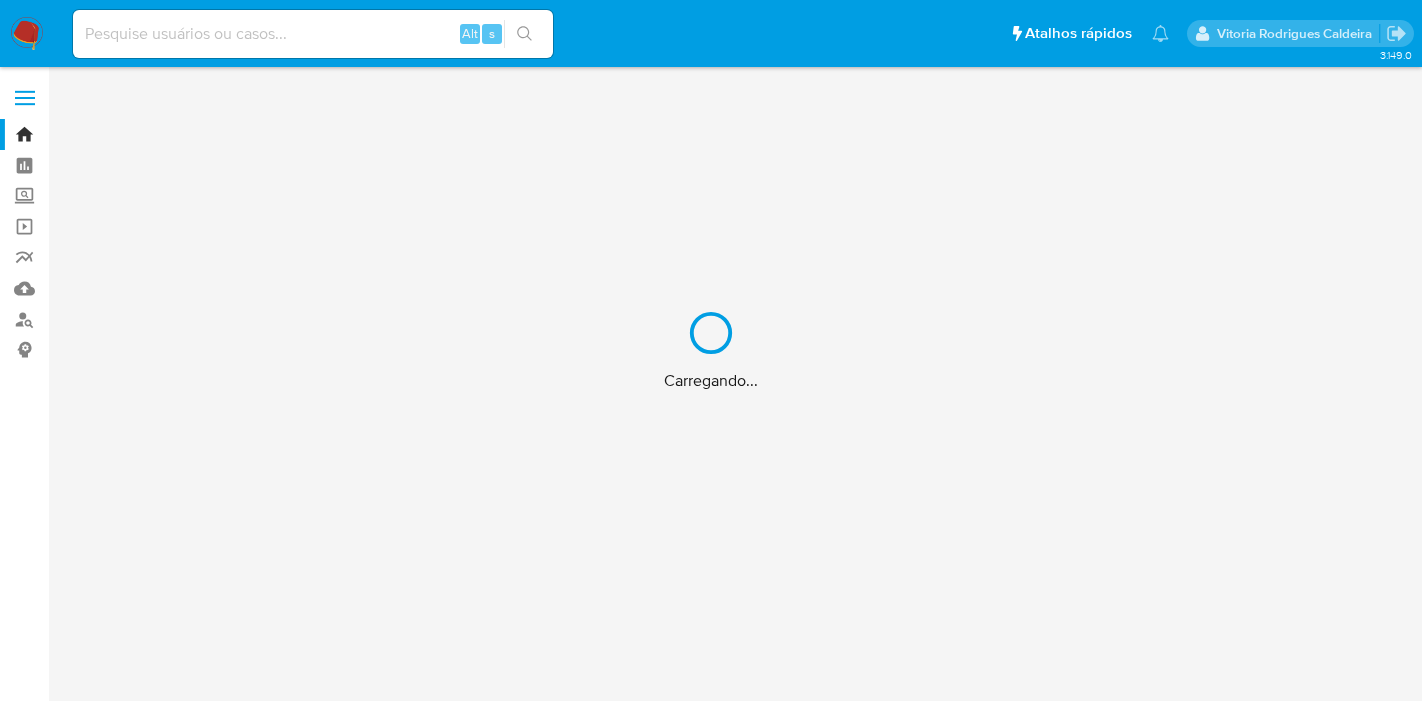 scroll, scrollTop: 0, scrollLeft: 0, axis: both 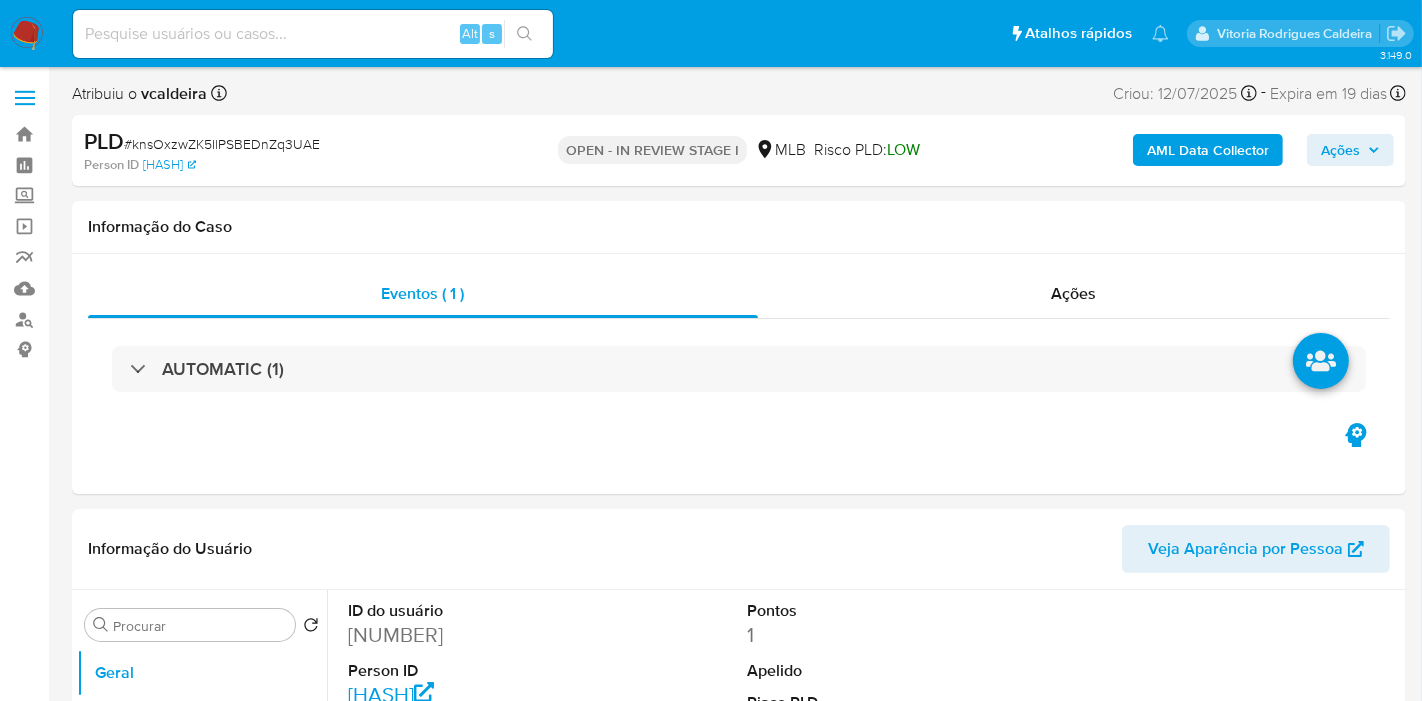 select on "10" 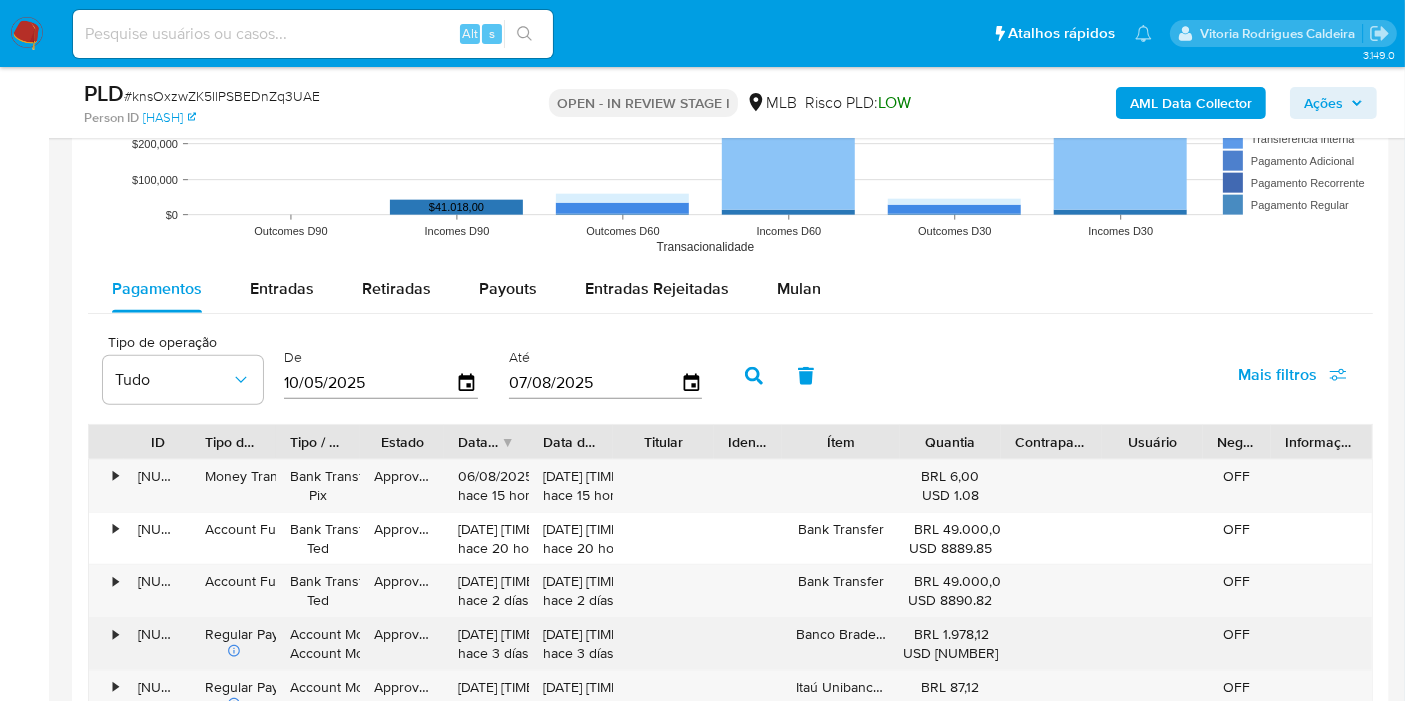 scroll, scrollTop: 2000, scrollLeft: 0, axis: vertical 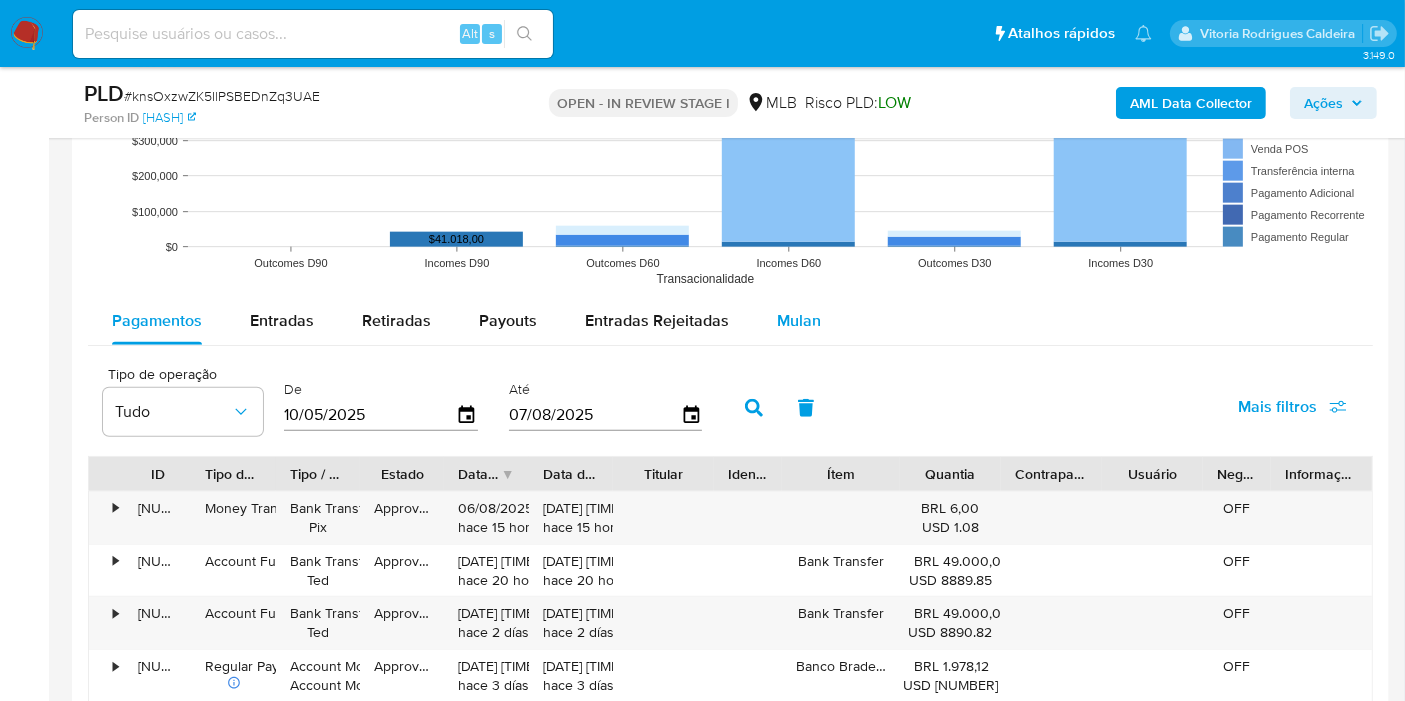 click on "Mulan" at bounding box center (799, 320) 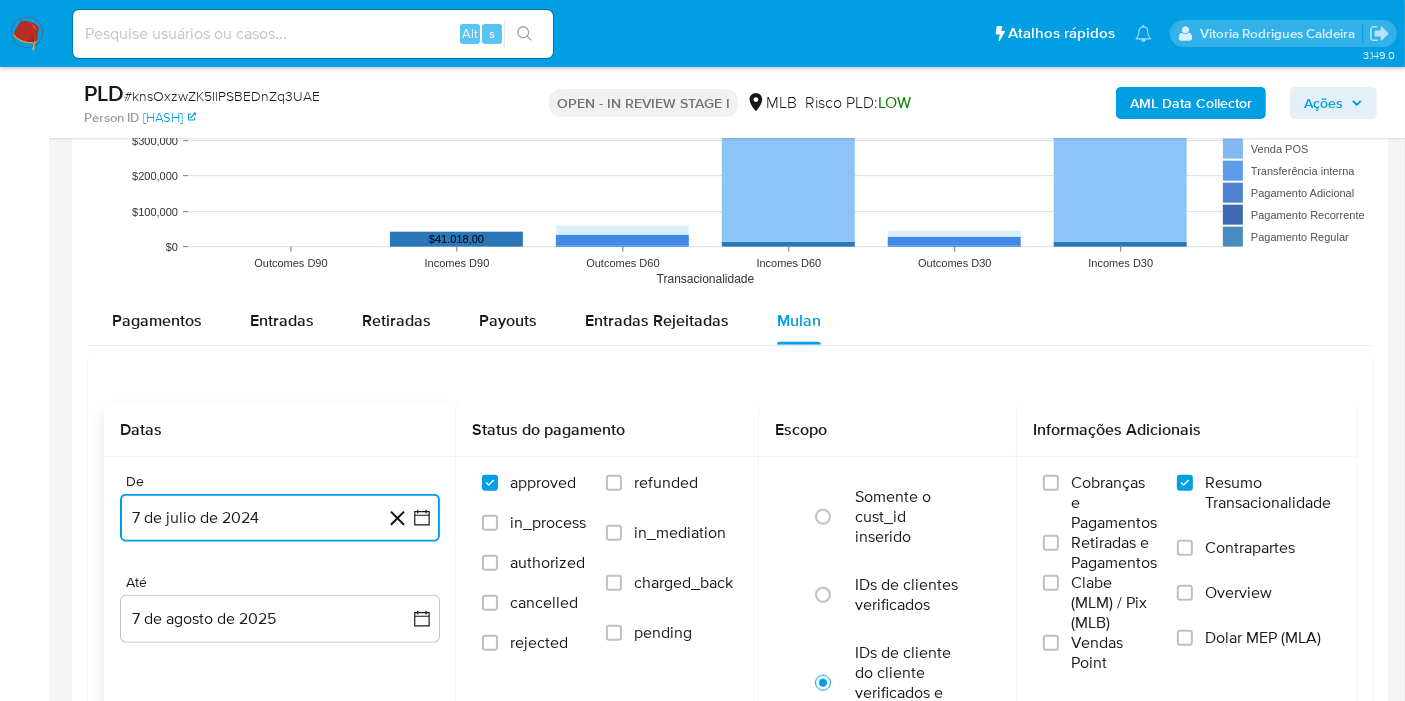 click on "7 de julio de 2024" at bounding box center [280, 518] 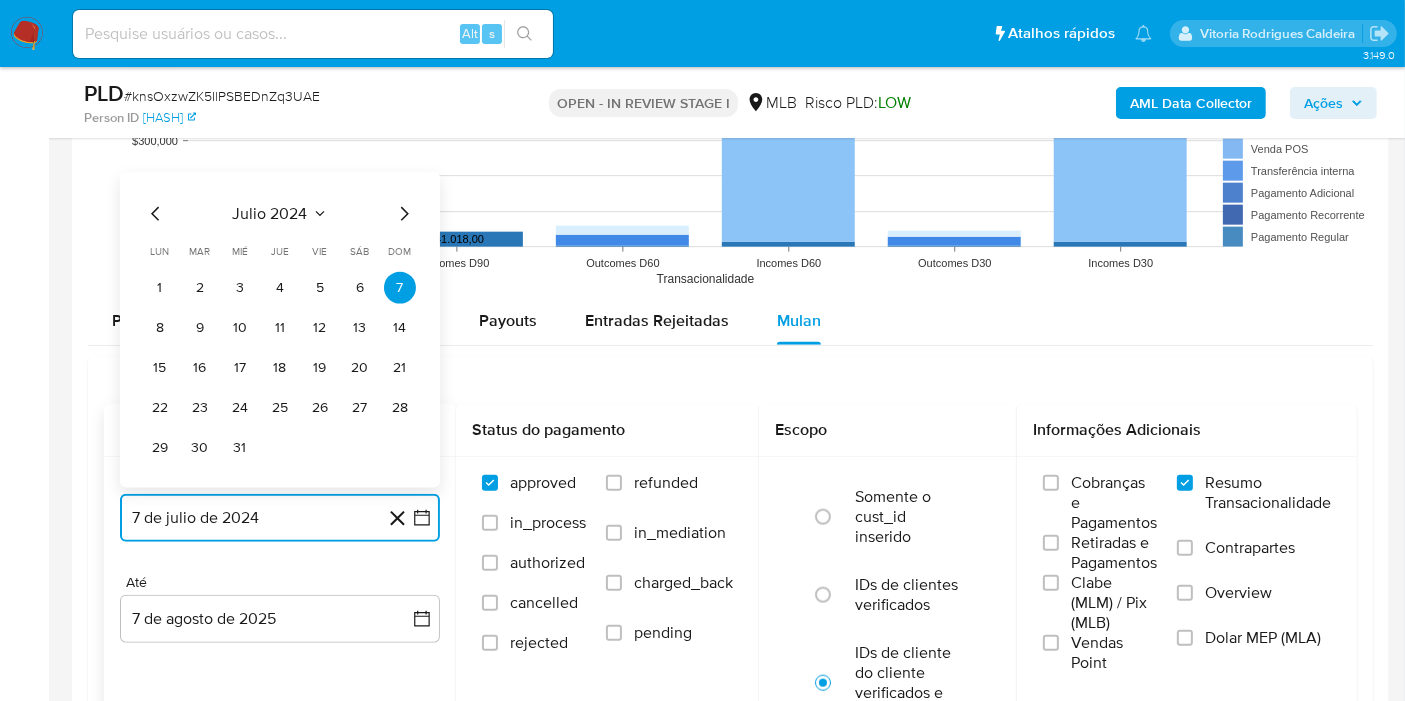 click 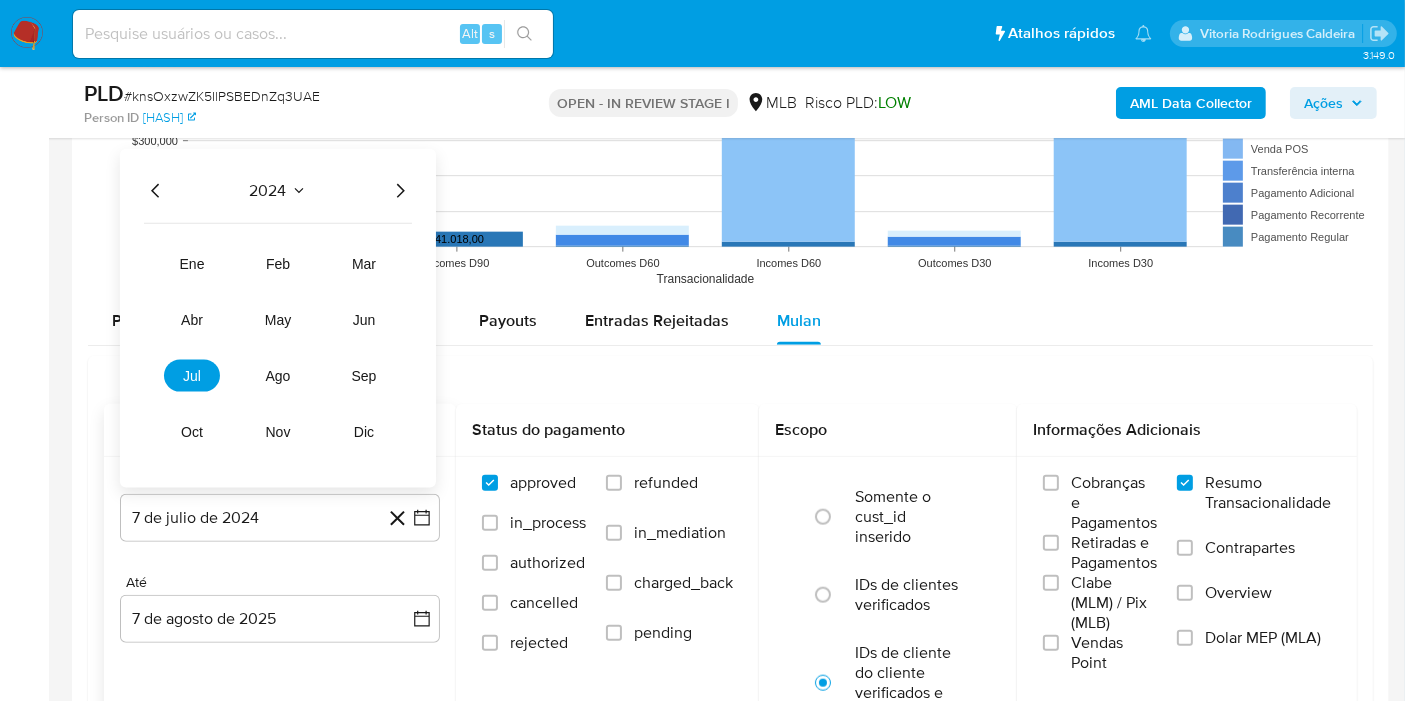 click 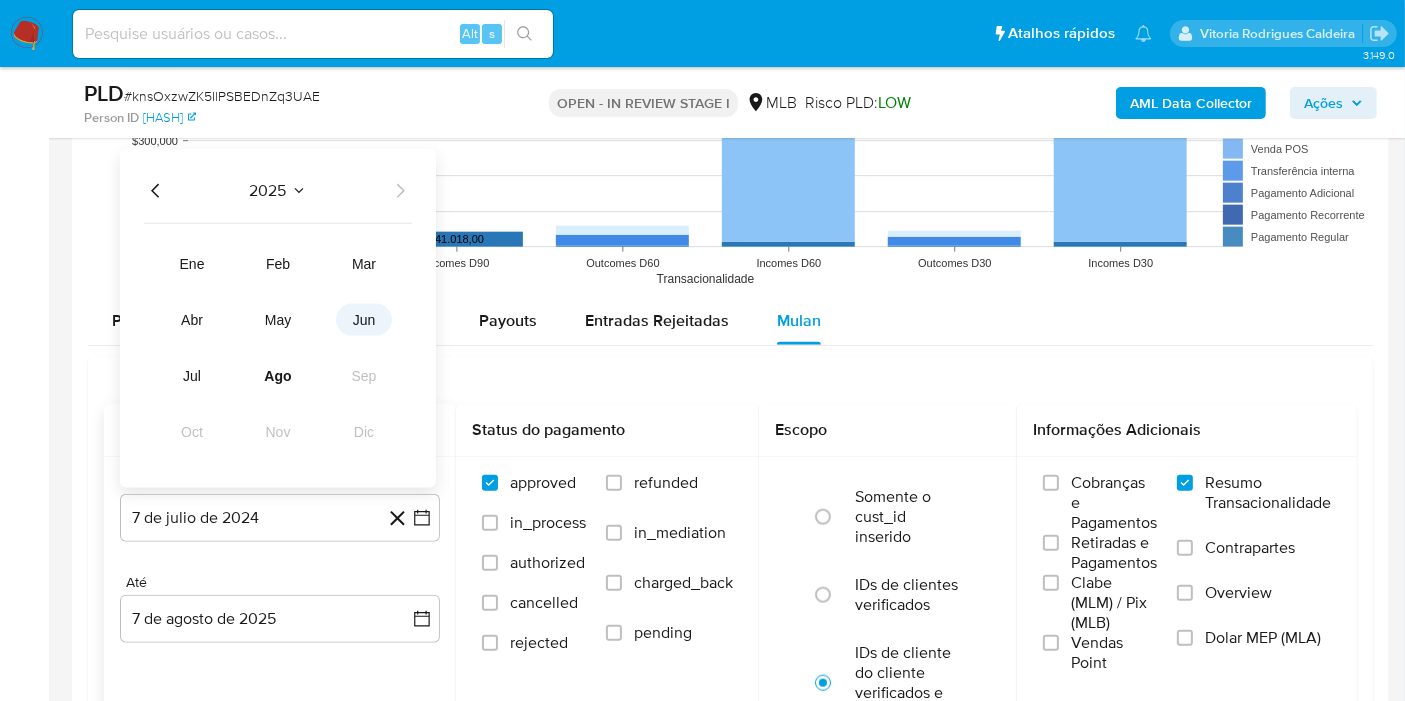 click on "jun" at bounding box center (364, 320) 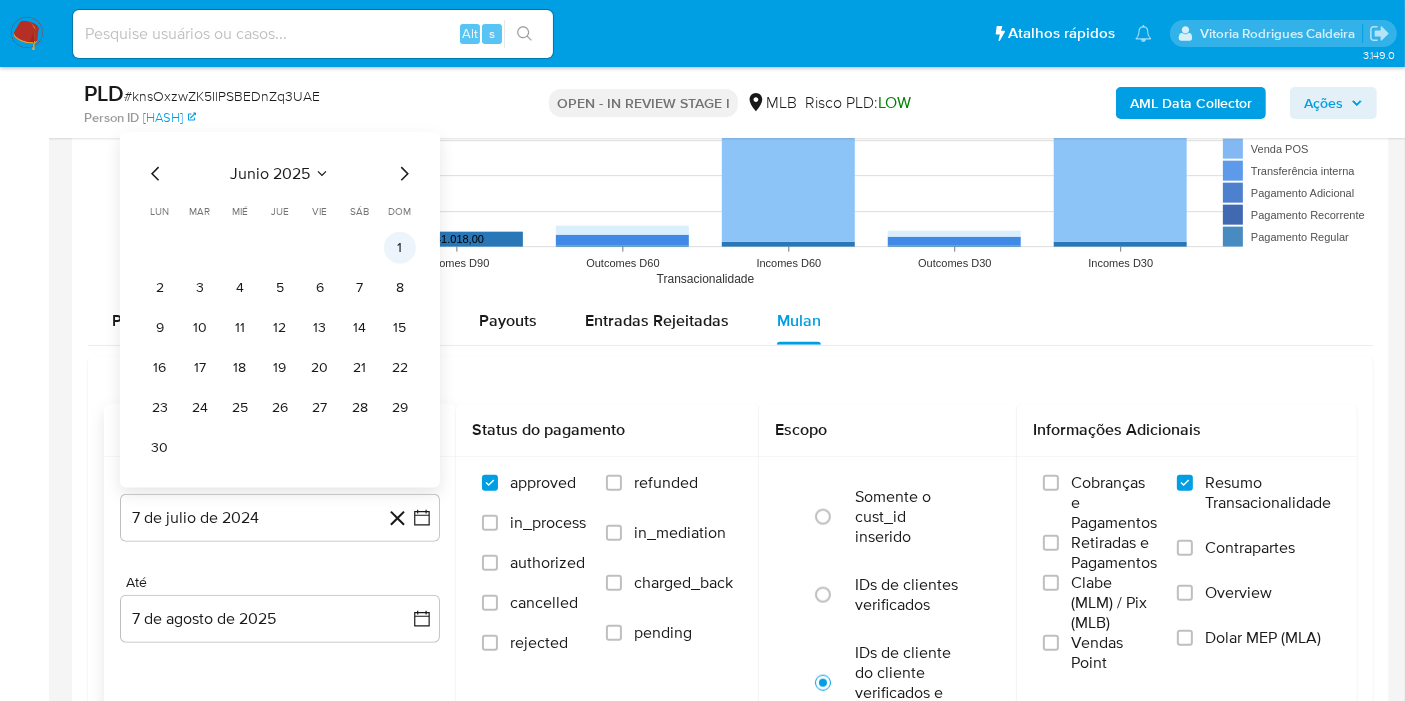 click on "1" at bounding box center (400, 248) 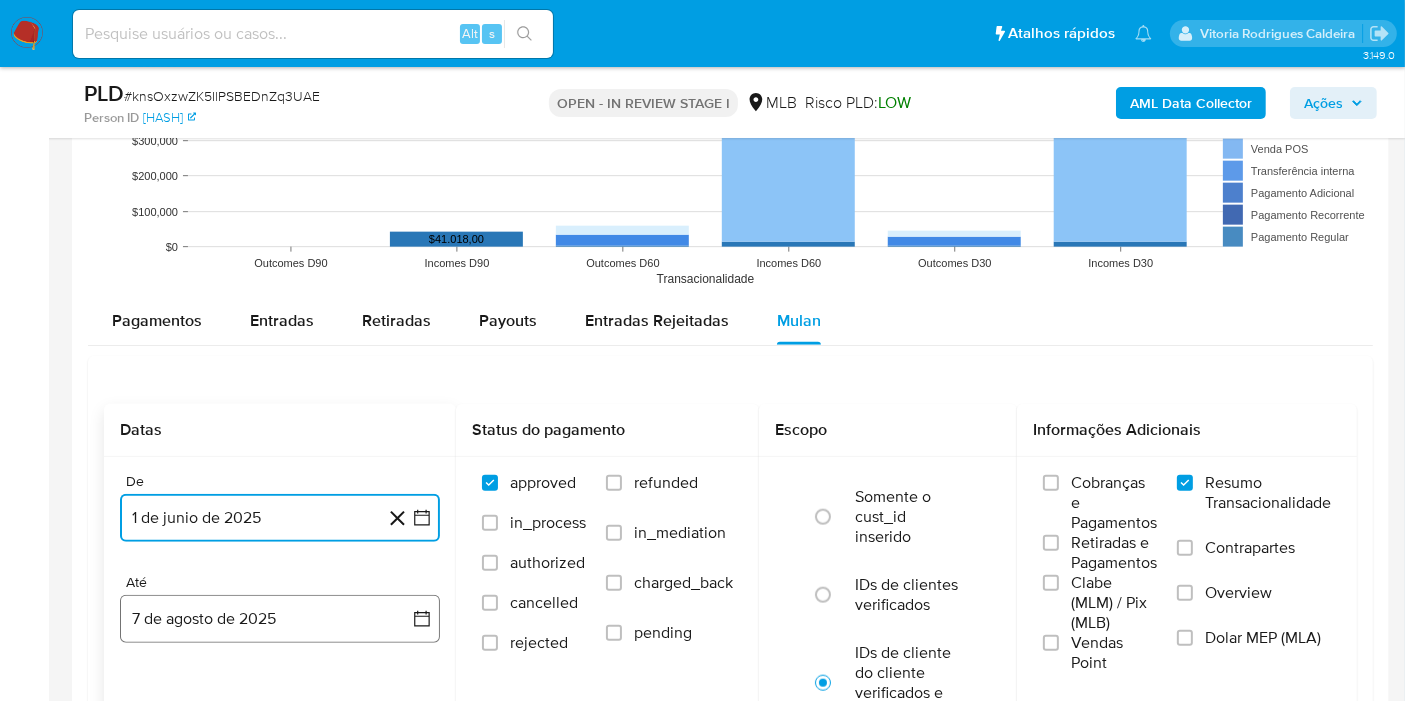 click on "7 de agosto de 2025" at bounding box center [280, 619] 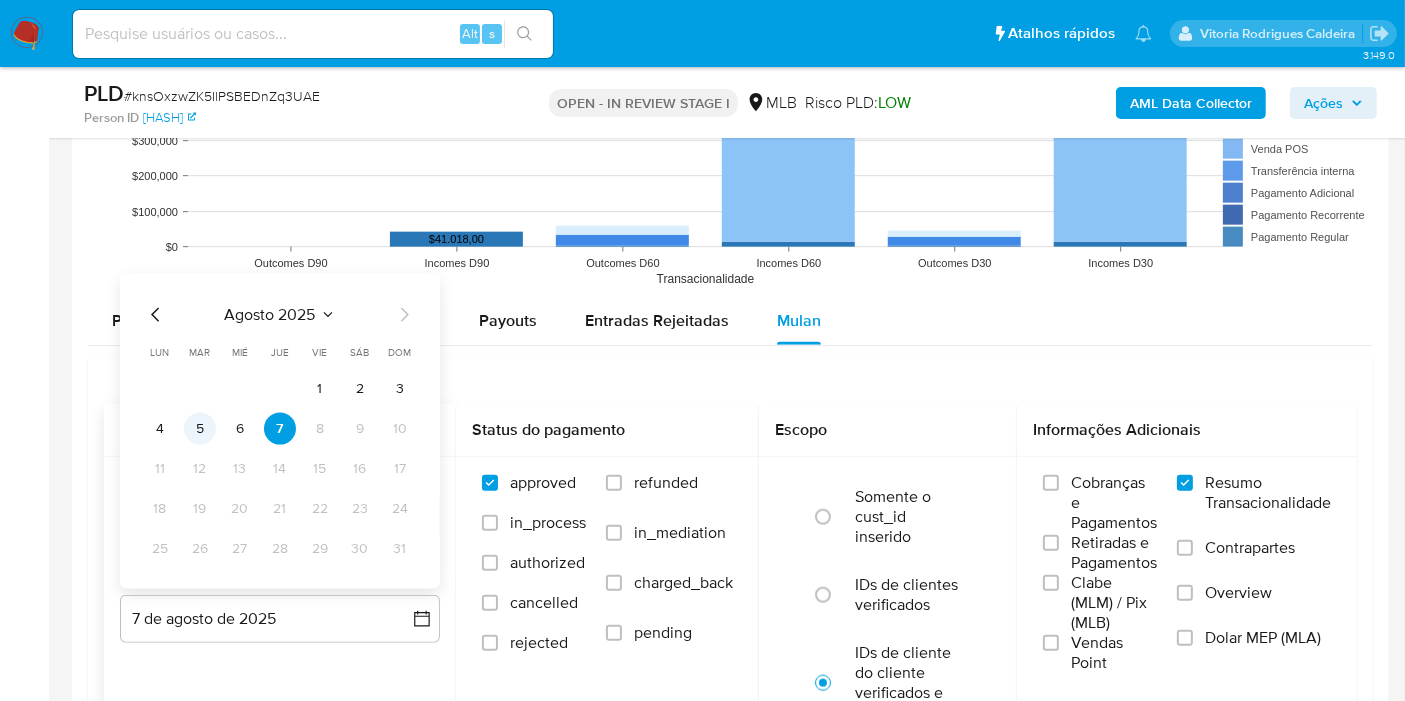 click on "5" at bounding box center [200, 429] 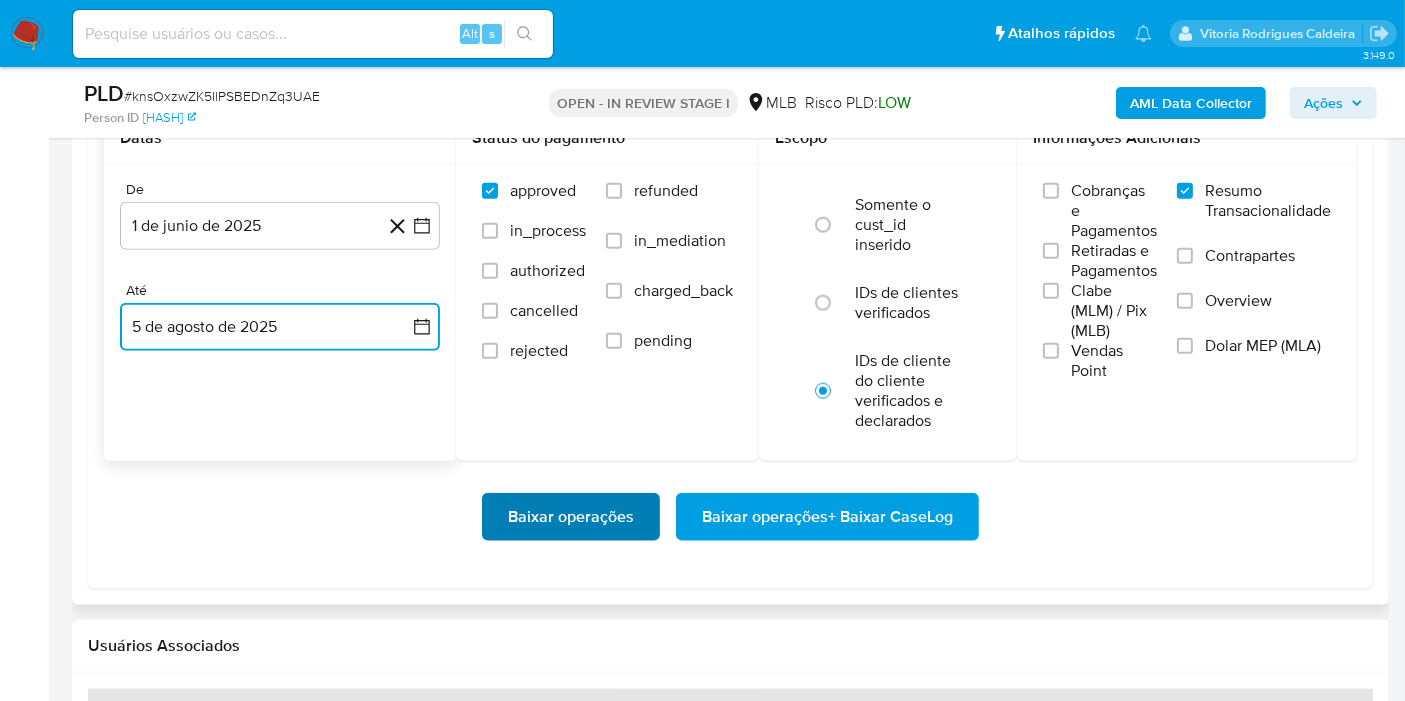 scroll, scrollTop: 2333, scrollLeft: 0, axis: vertical 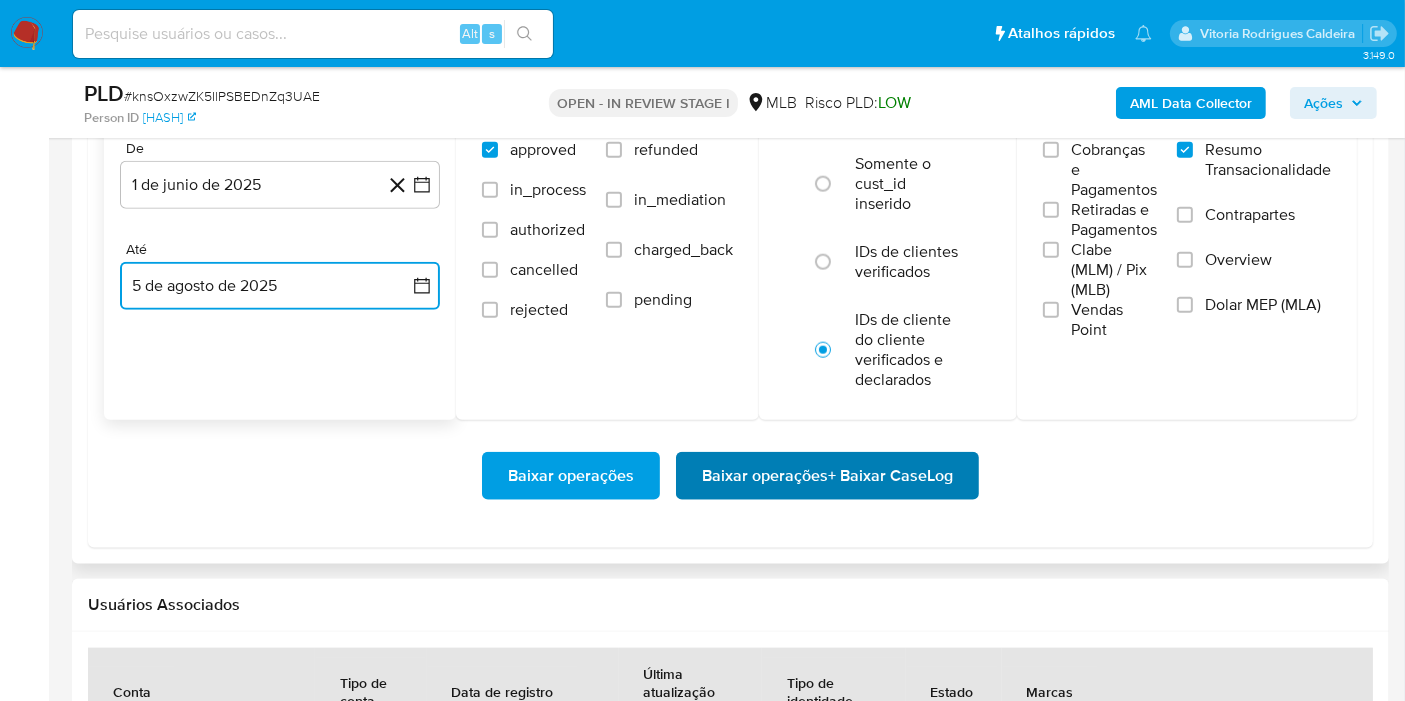 click on "Baixar operações  +   Baixar CaseLog" at bounding box center (827, 476) 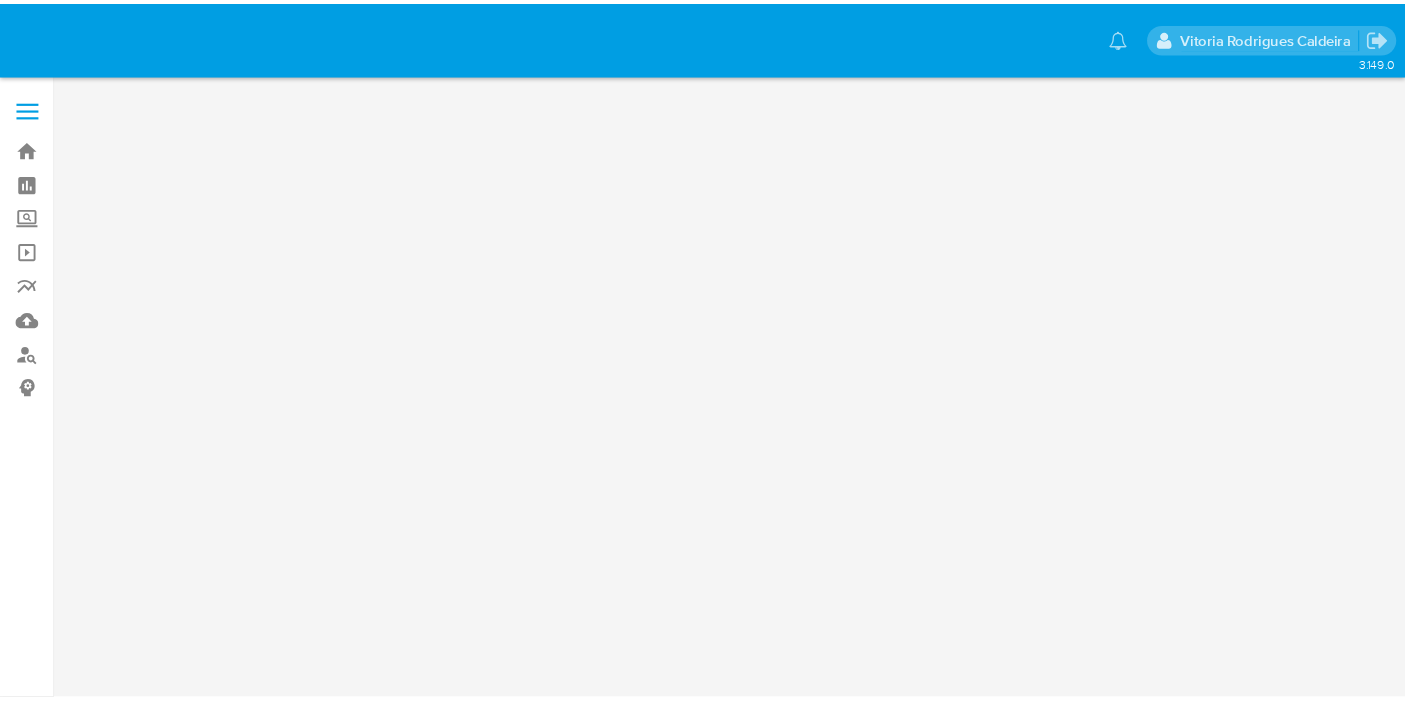 scroll, scrollTop: 0, scrollLeft: 0, axis: both 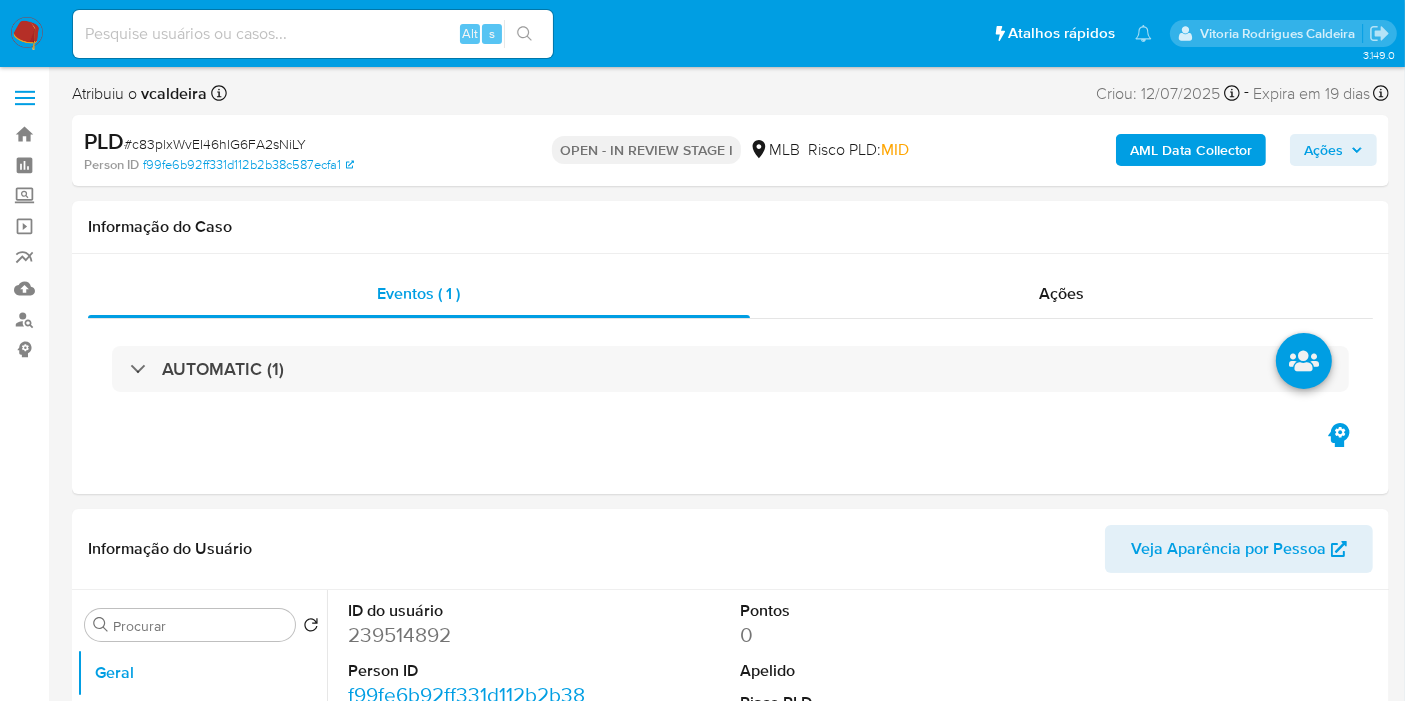 select on "10" 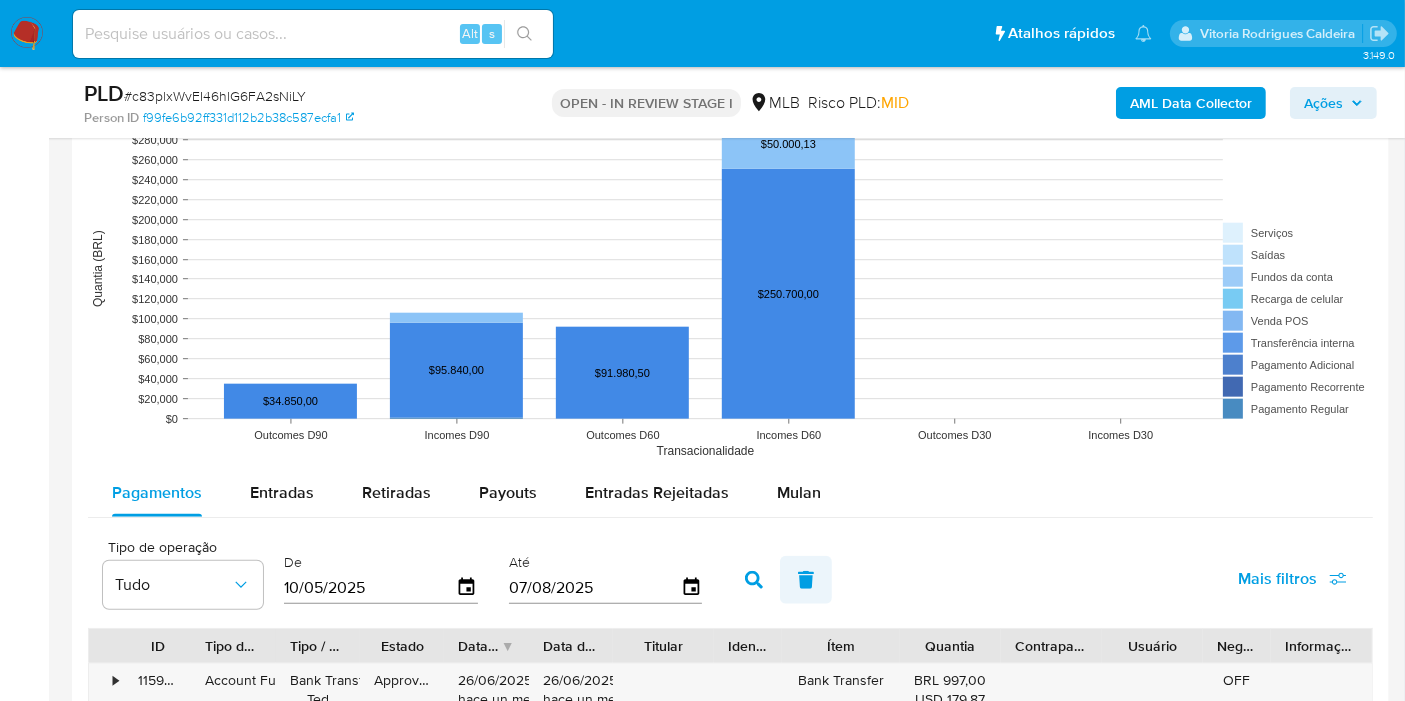 scroll, scrollTop: 1888, scrollLeft: 0, axis: vertical 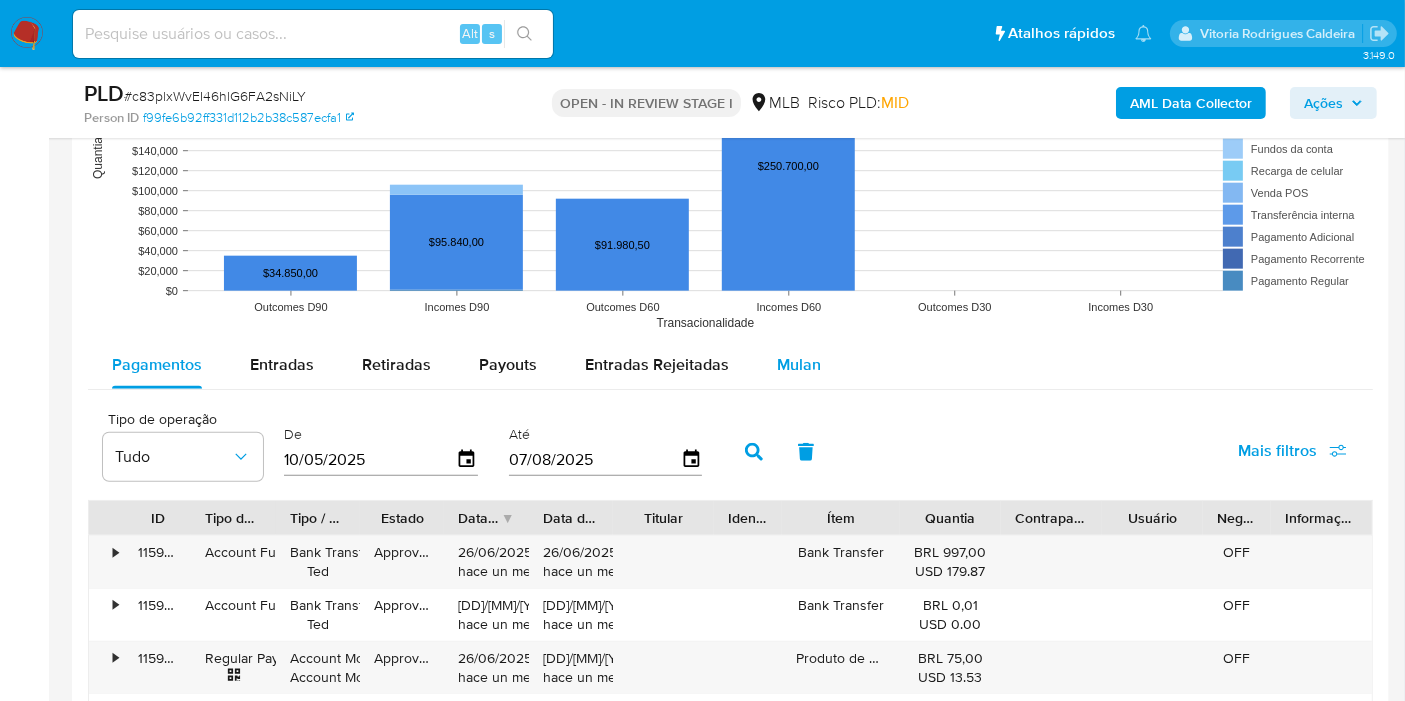 click on "Mulan" at bounding box center (799, 364) 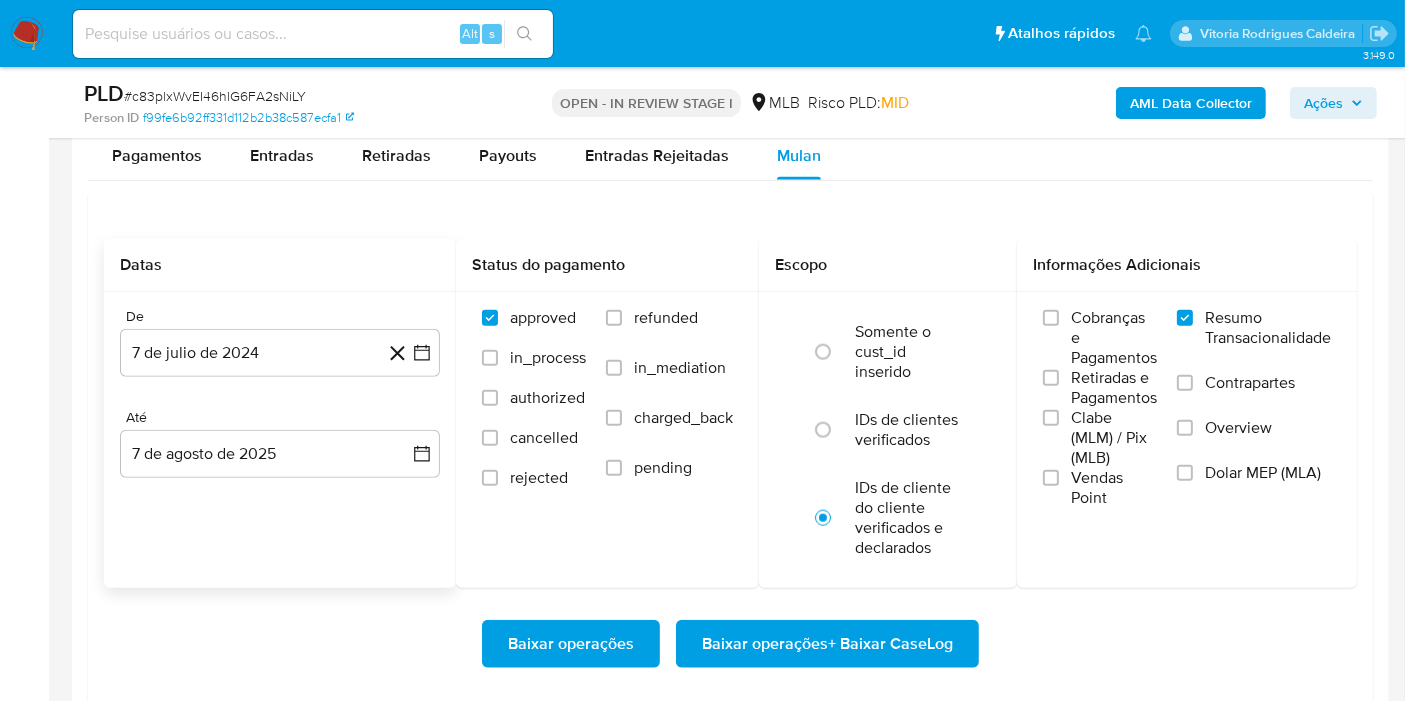 scroll, scrollTop: 2111, scrollLeft: 0, axis: vertical 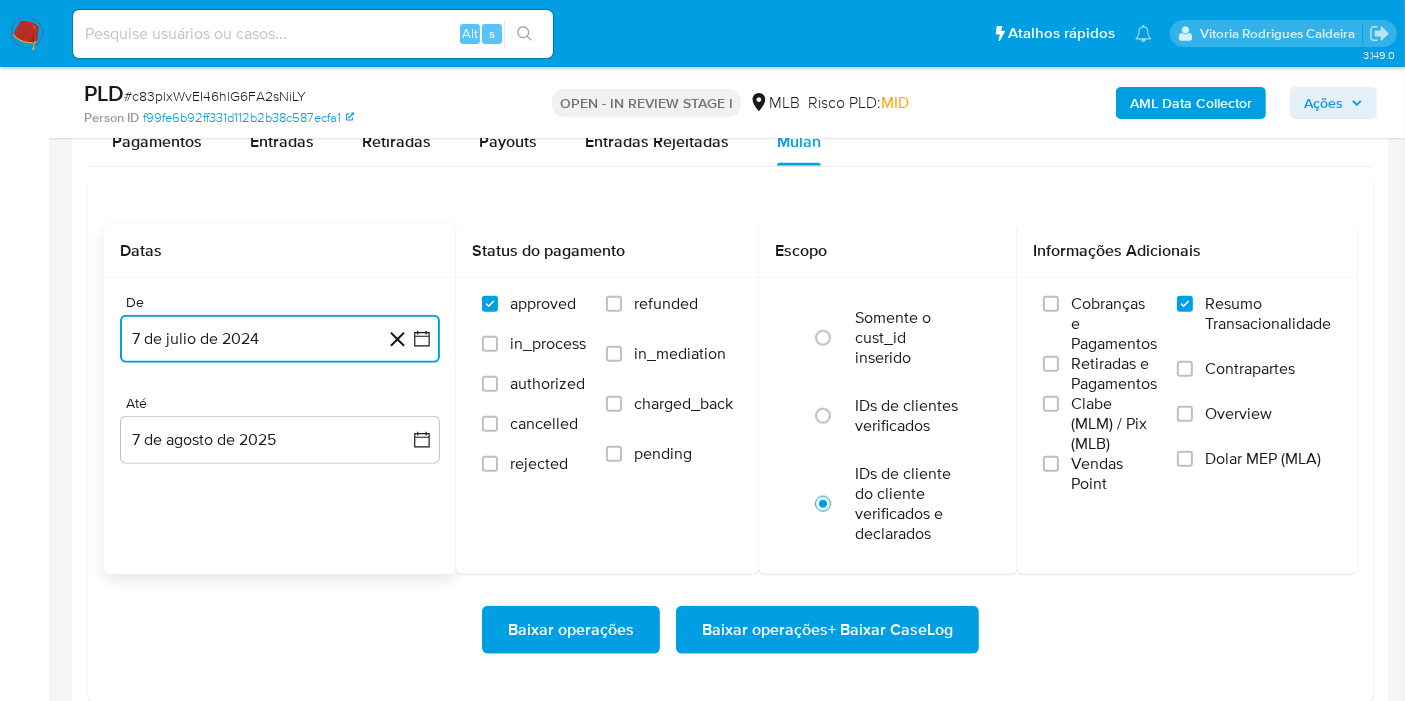 click on "7 de julio de 2024" at bounding box center [280, 339] 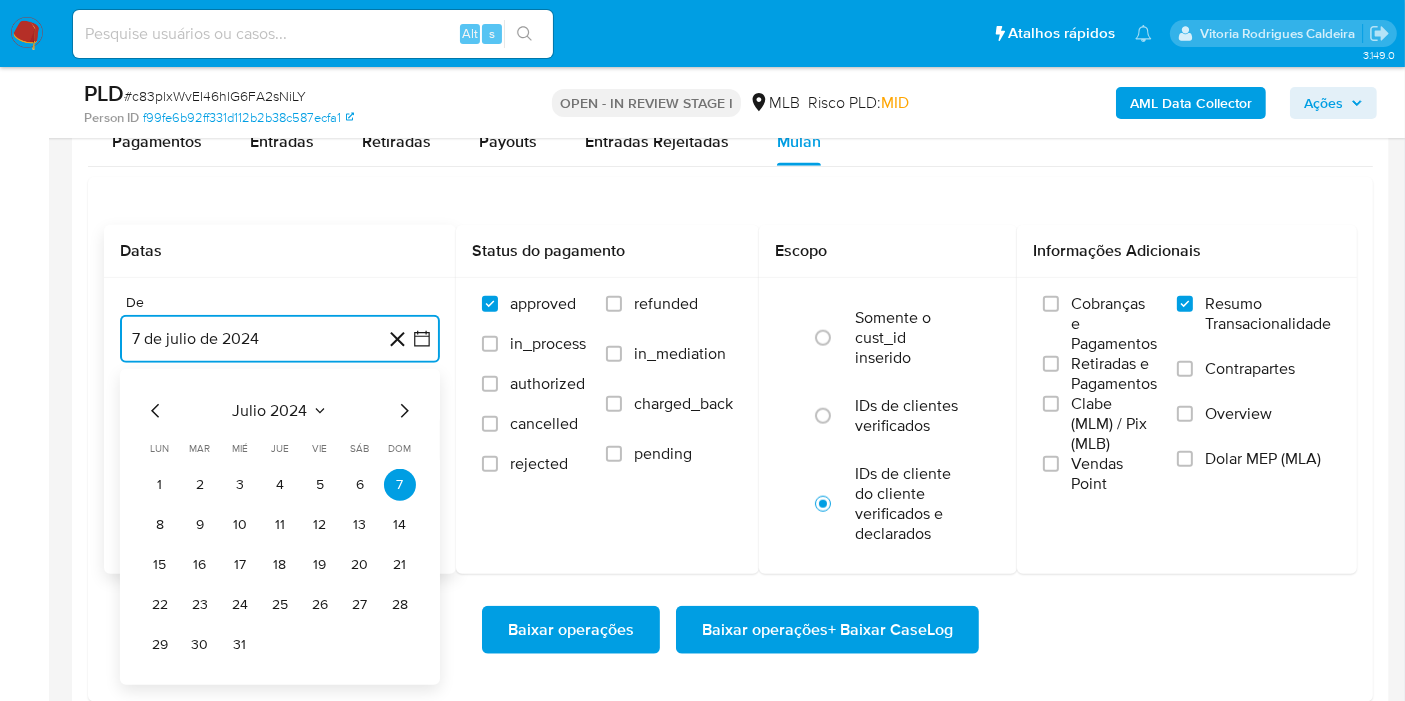 click on "julio 2024" at bounding box center [280, 411] 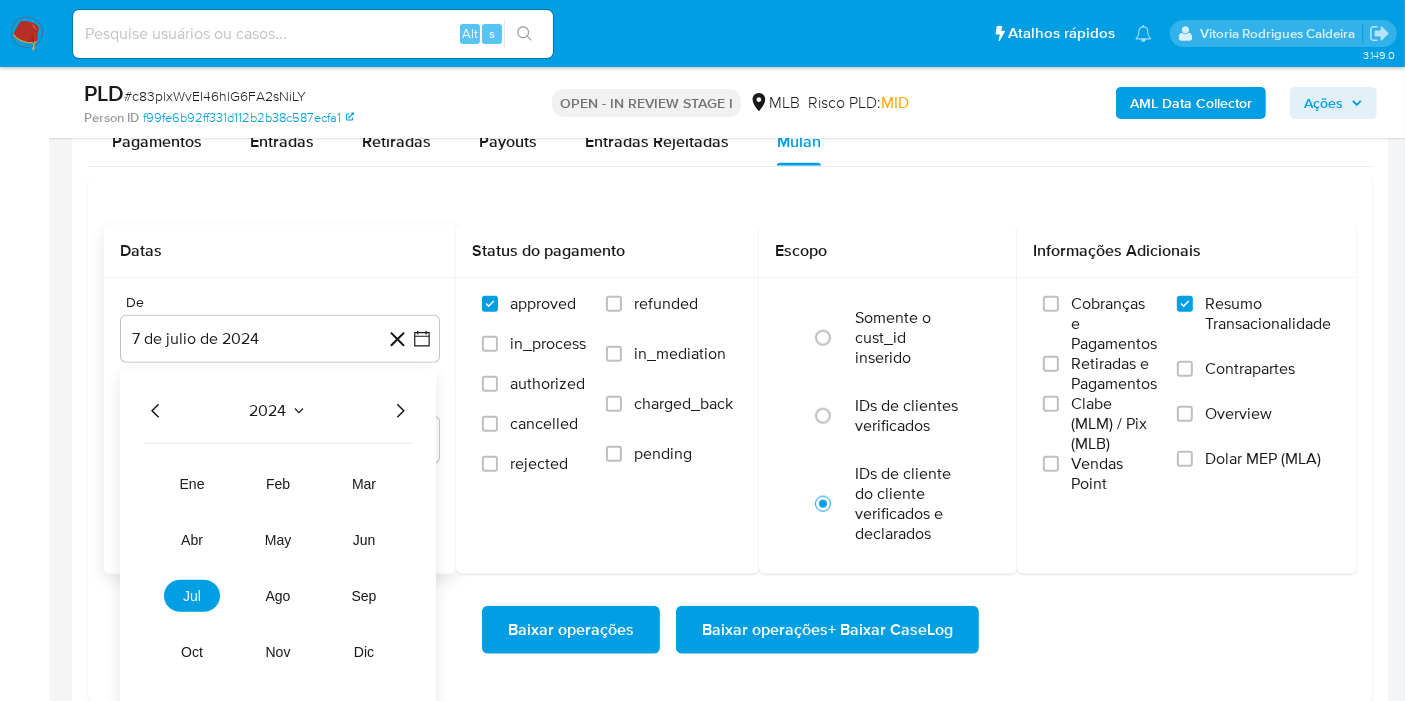 click 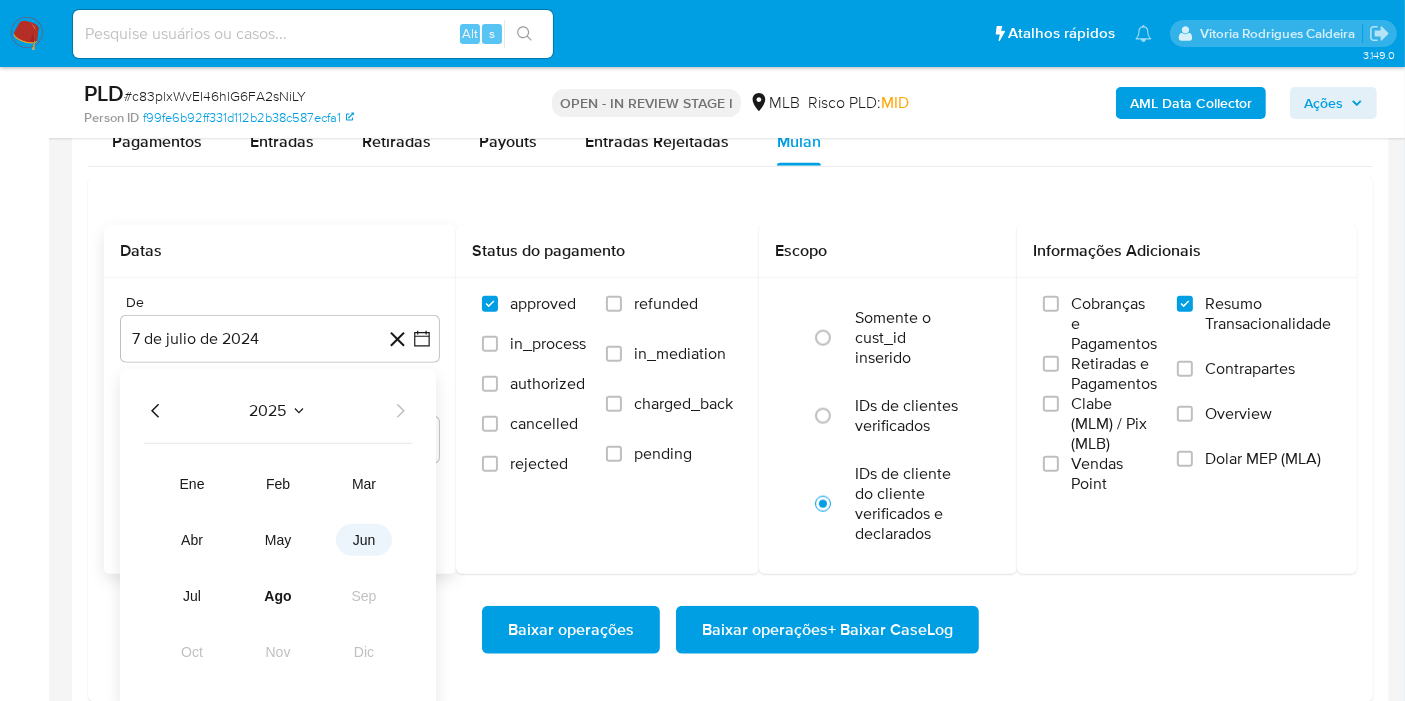 click on "jun" at bounding box center (364, 540) 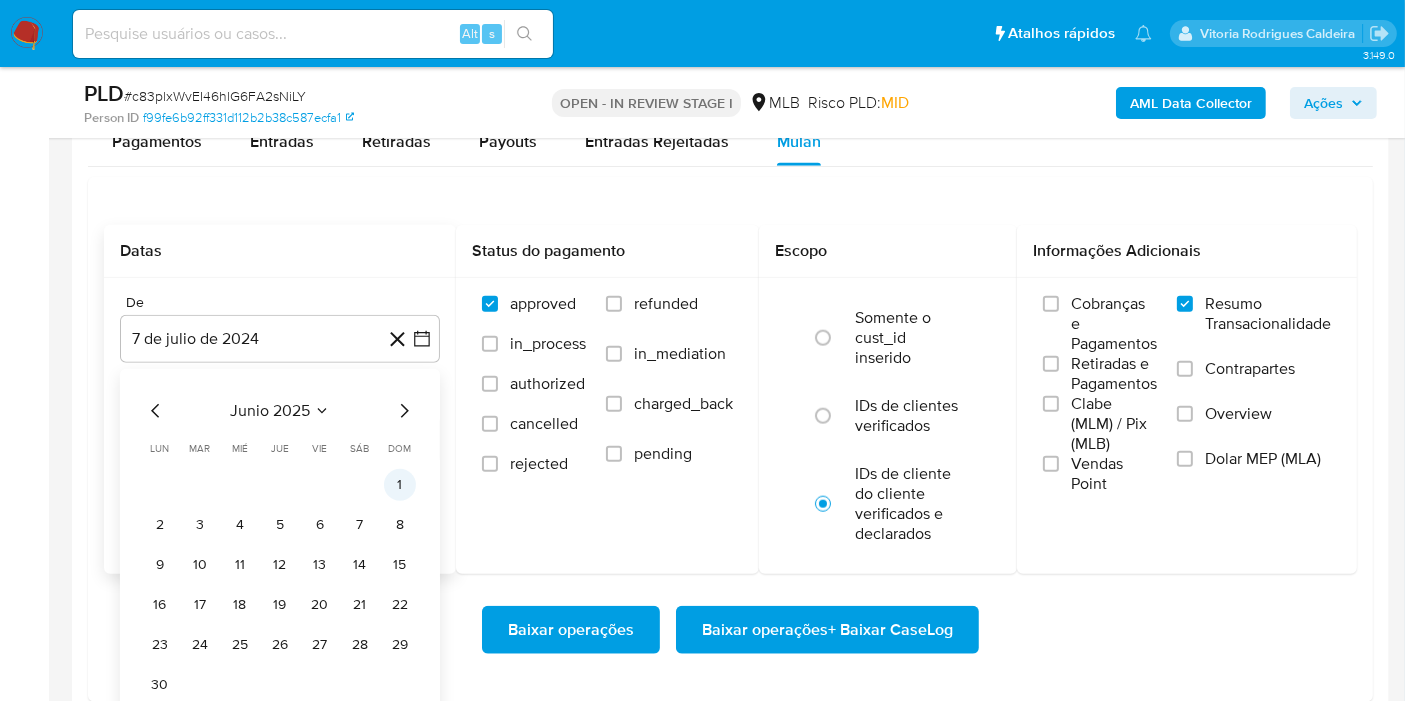 click on "1" at bounding box center (400, 485) 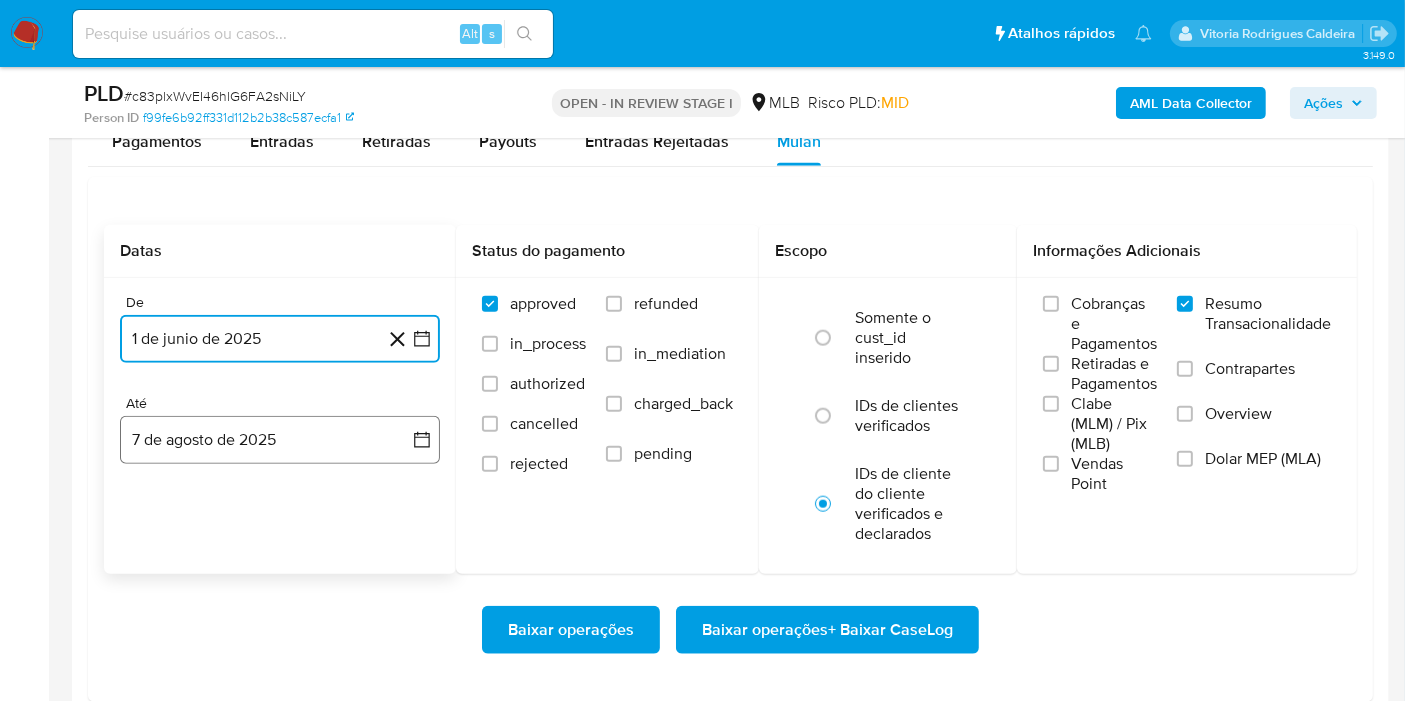 click on "7 de agosto de 2025" at bounding box center [280, 440] 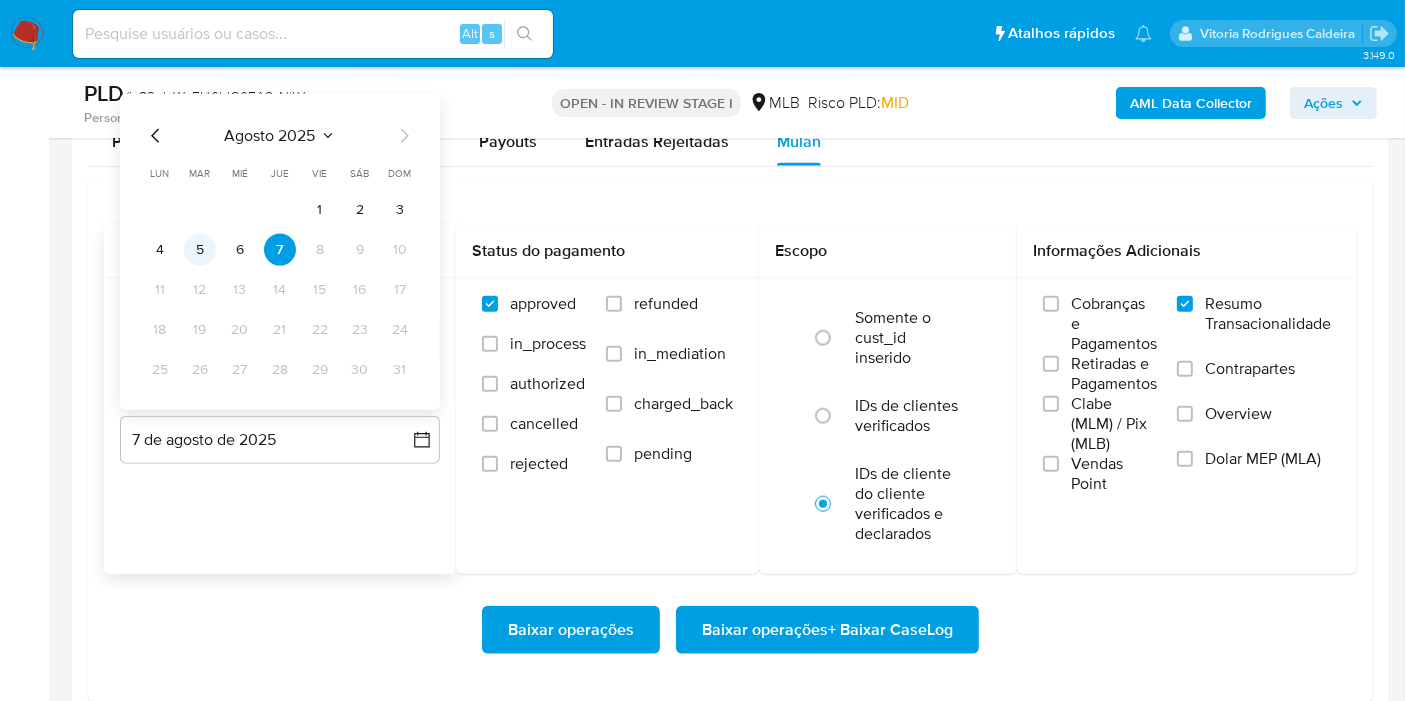 click on "5" at bounding box center [200, 250] 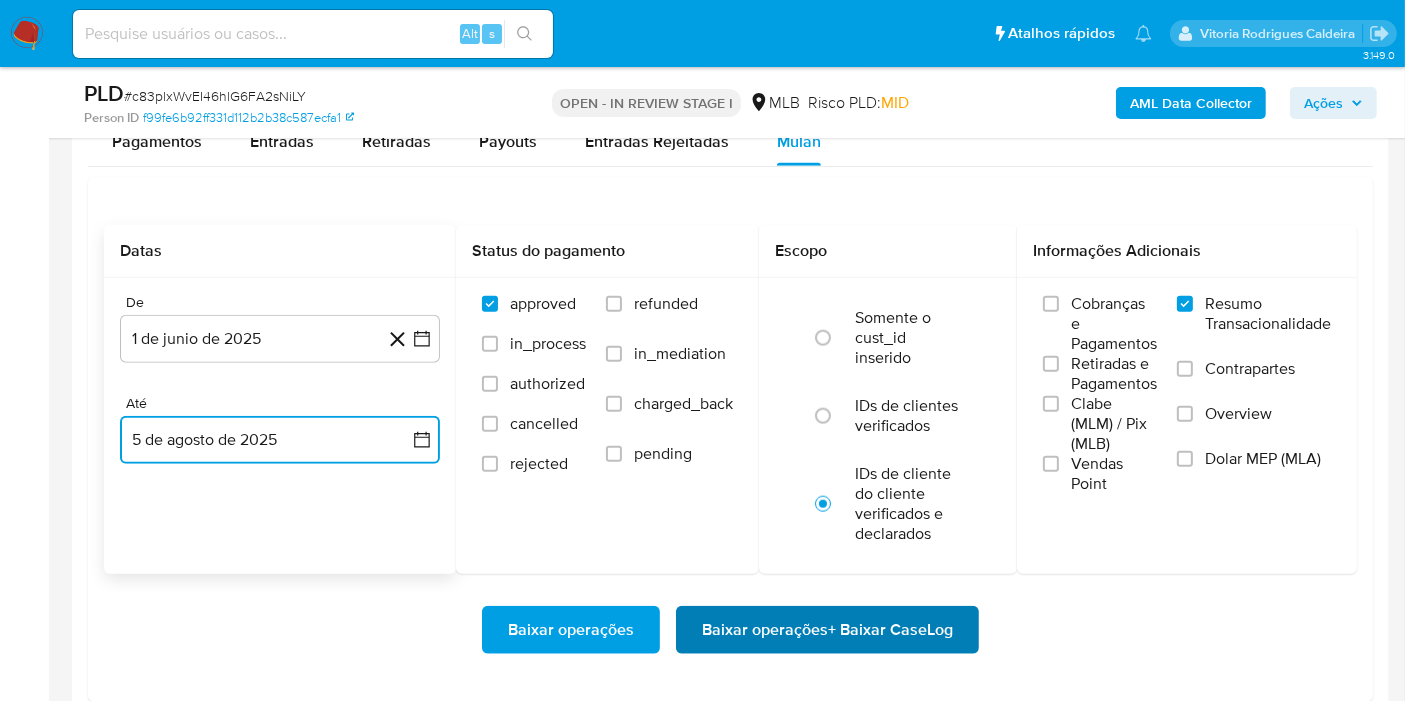 click on "Baixar operações  +   Baixar CaseLog" at bounding box center (827, 630) 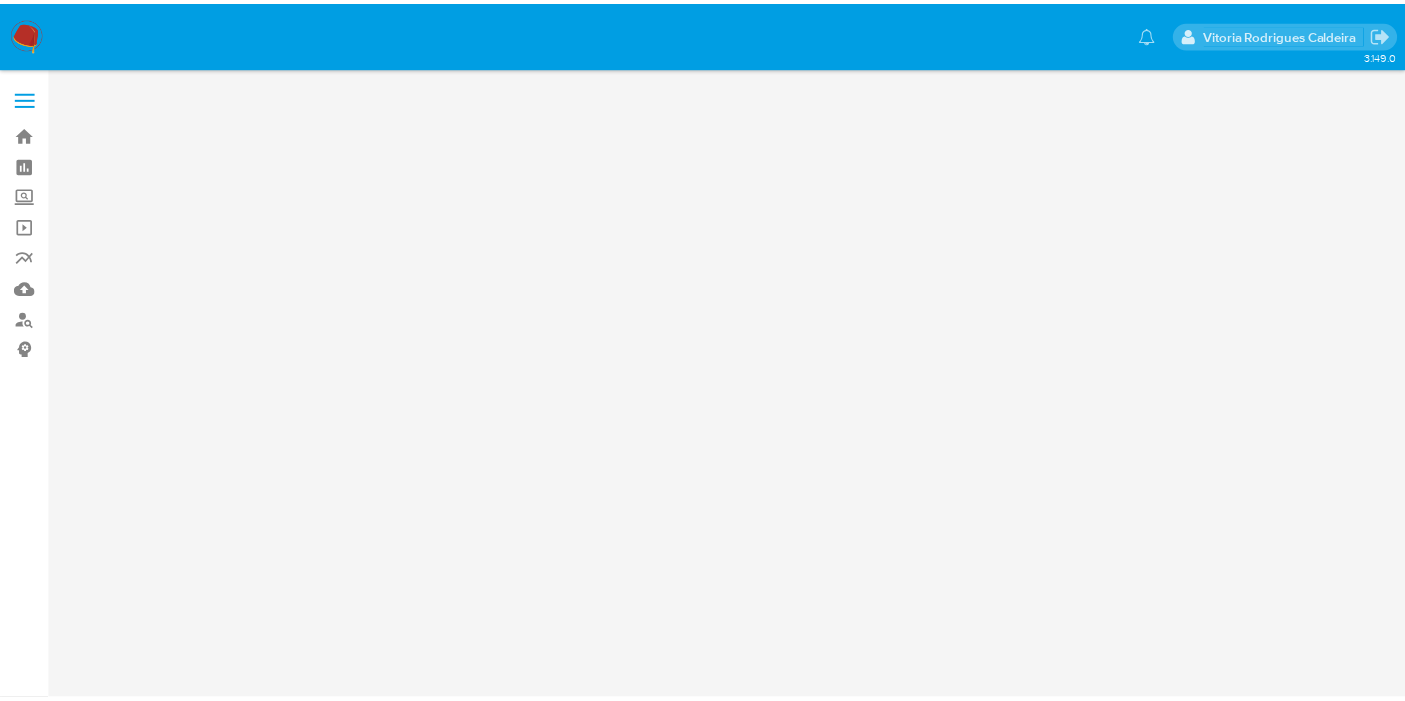 scroll, scrollTop: 0, scrollLeft: 0, axis: both 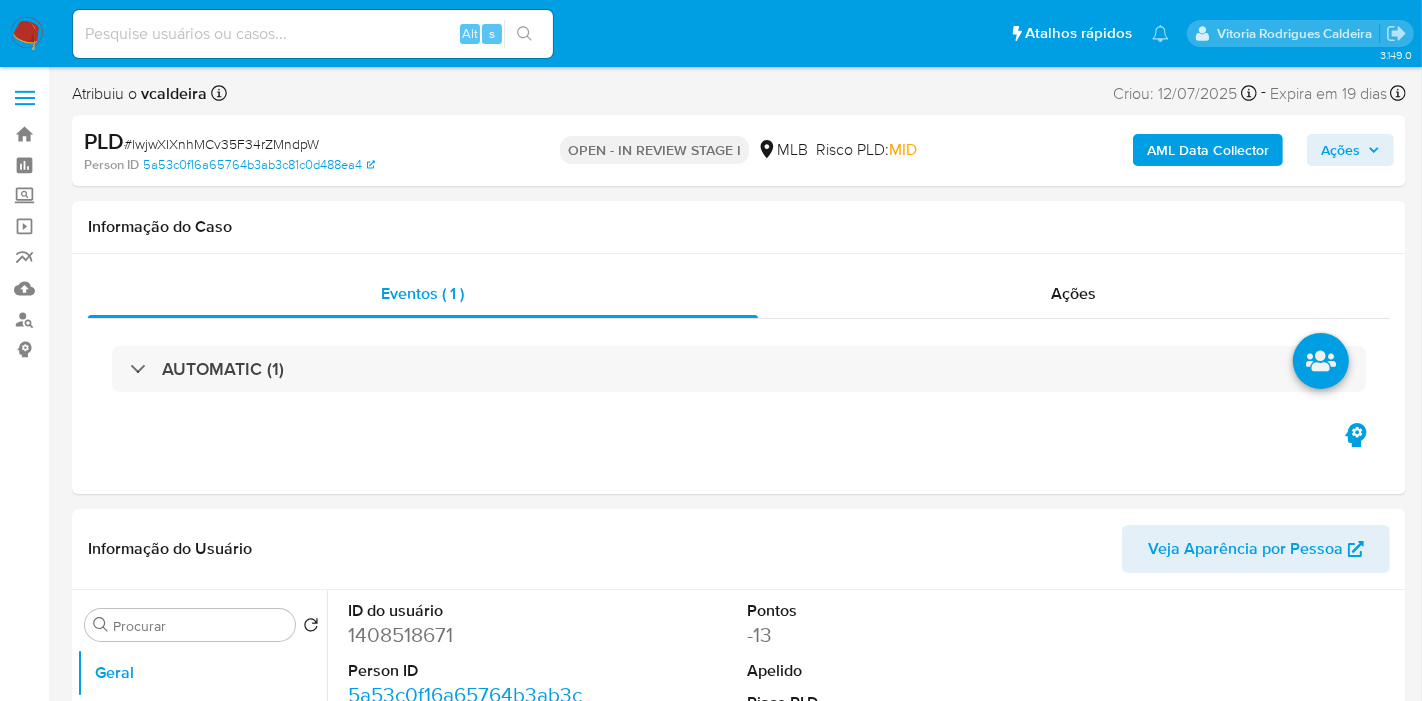 select on "10" 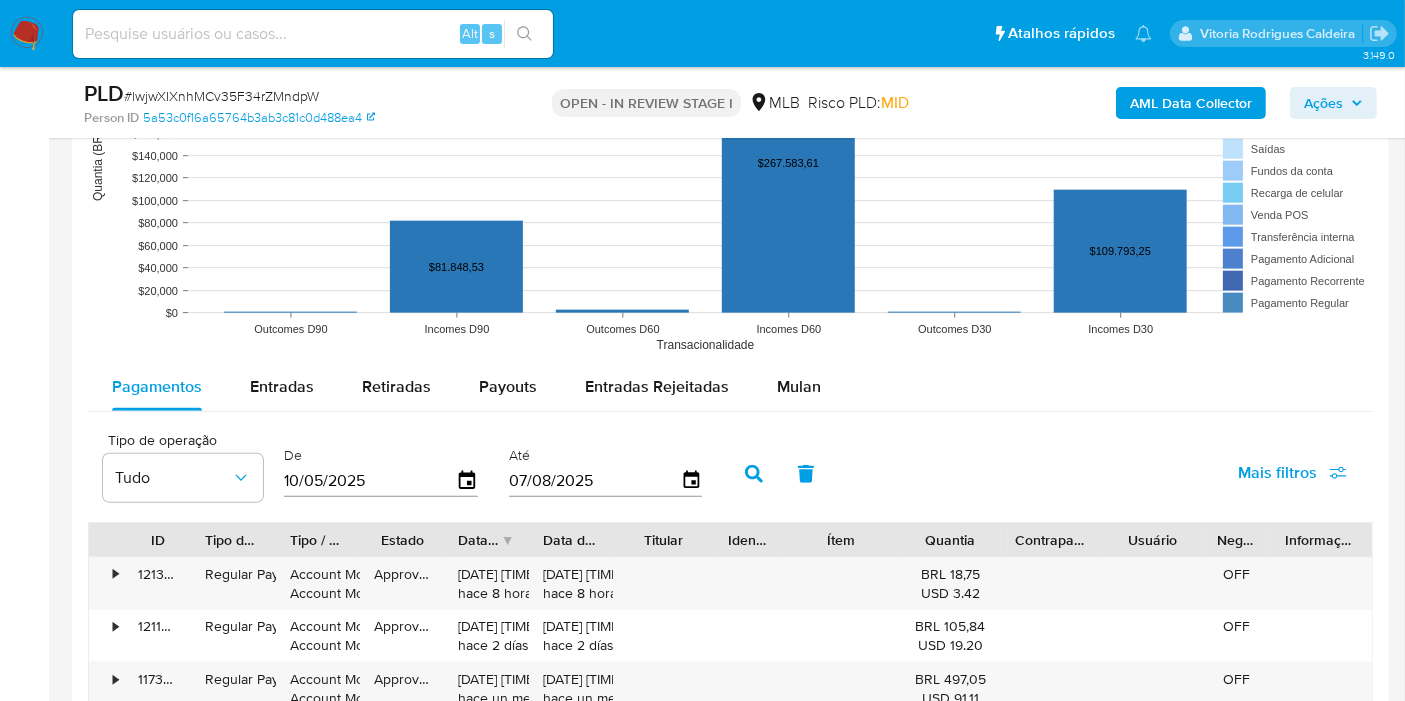 scroll, scrollTop: 2111, scrollLeft: 0, axis: vertical 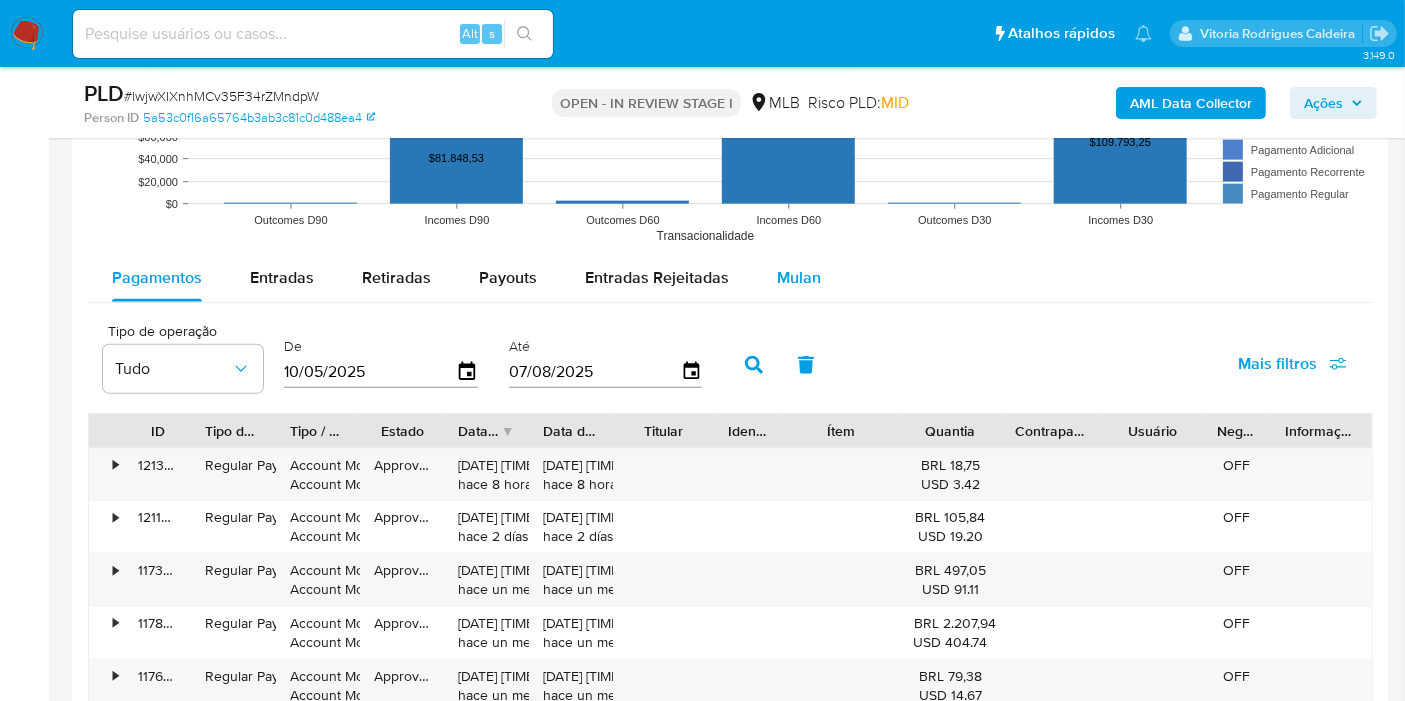 click on "Mulan" at bounding box center [799, 277] 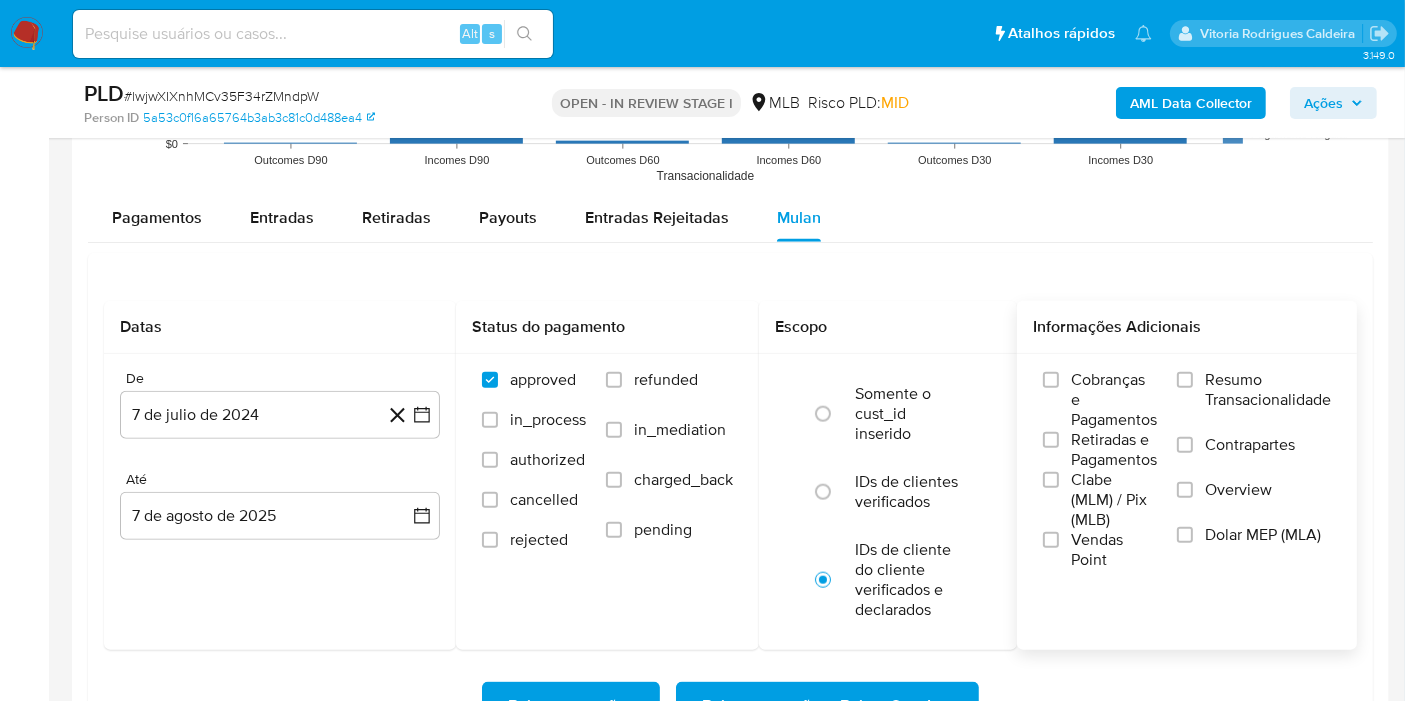 scroll, scrollTop: 2222, scrollLeft: 0, axis: vertical 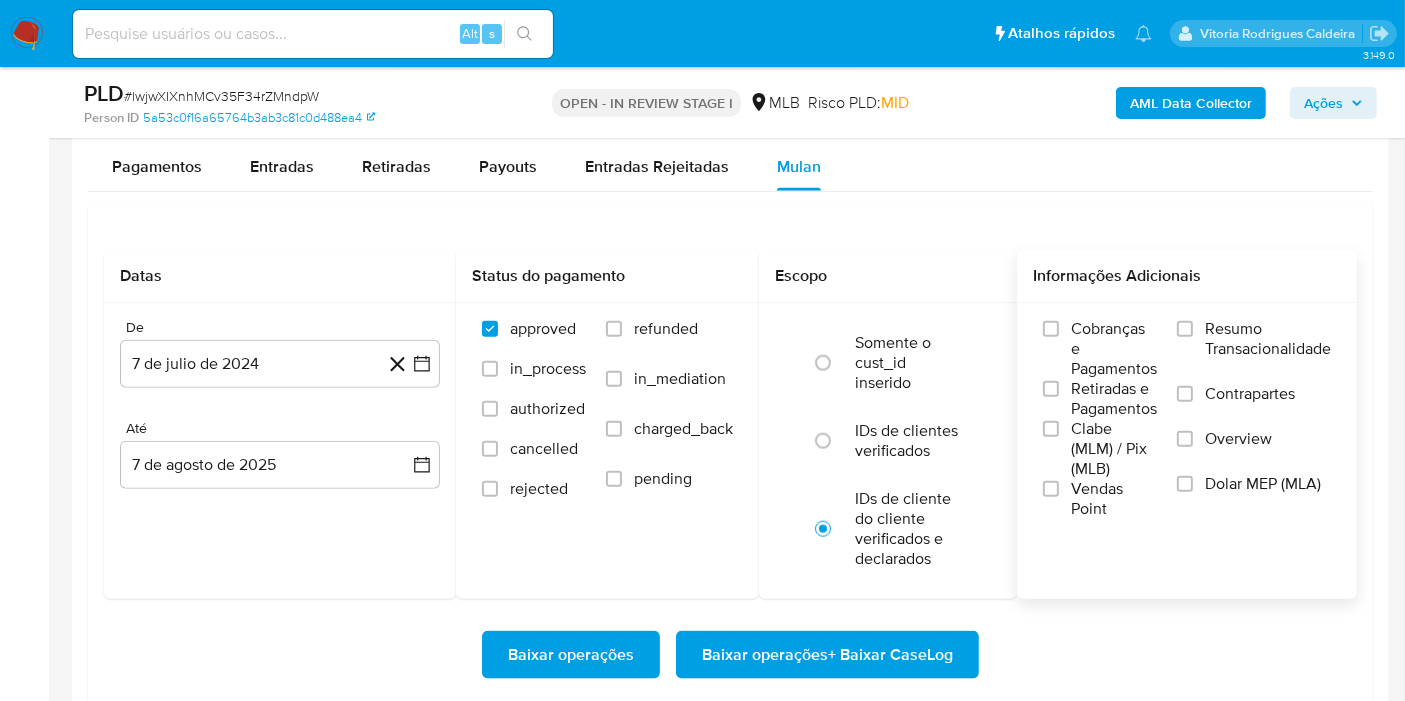 click on "Resumo Transacionalidade" at bounding box center (1268, 339) 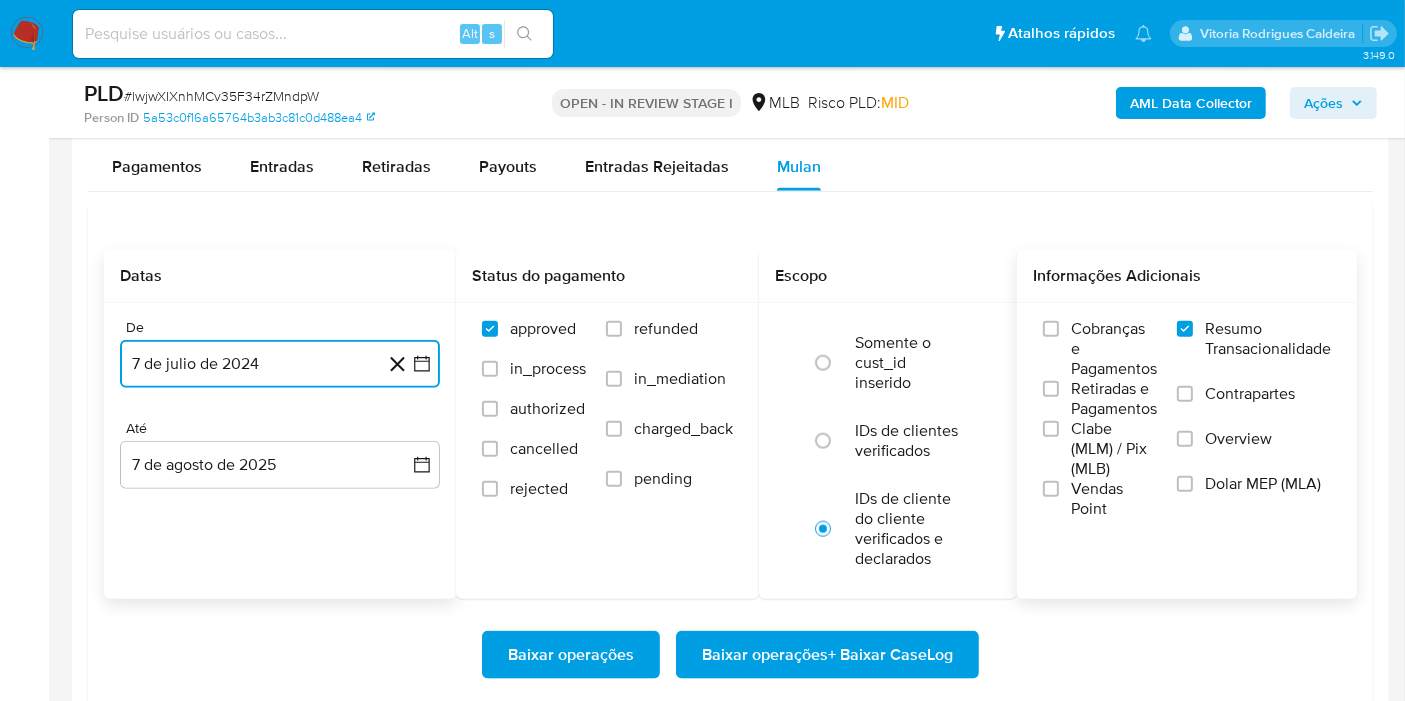 click on "7 de julio de 2024" at bounding box center [280, 364] 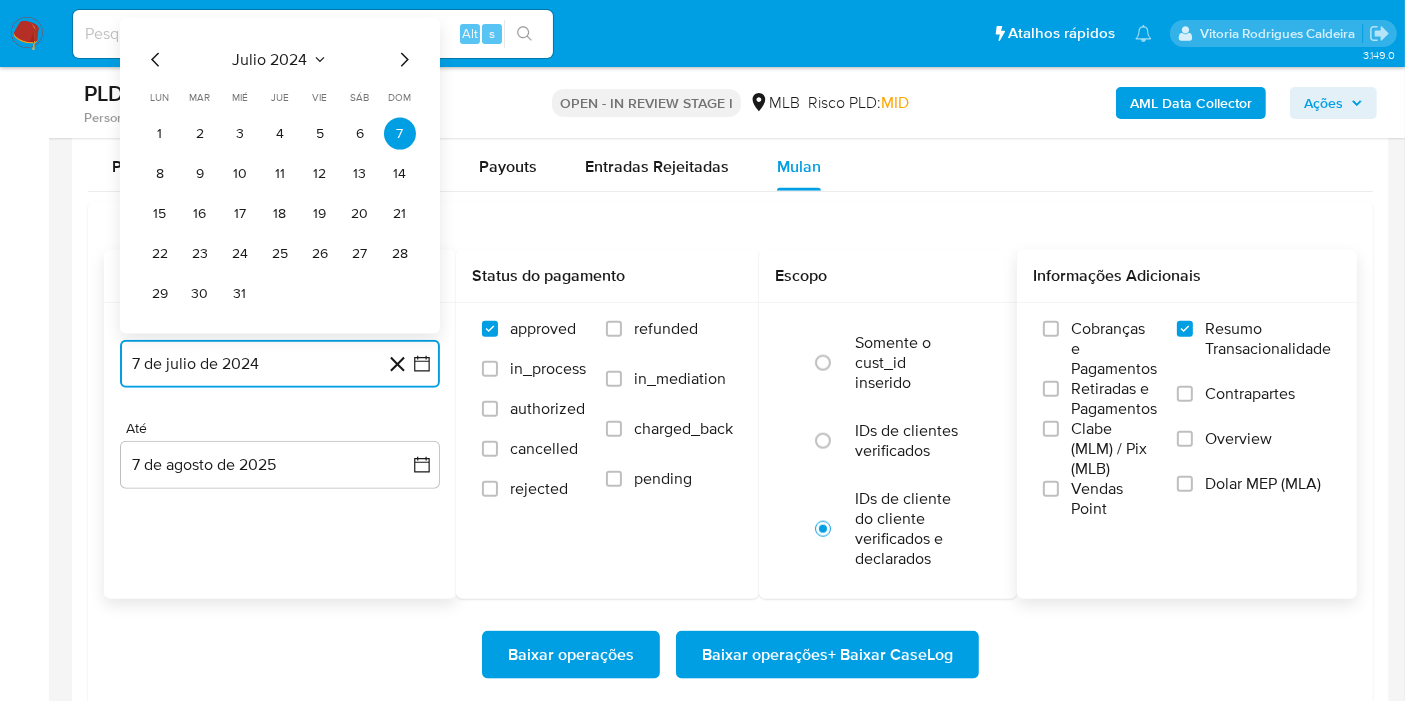 click 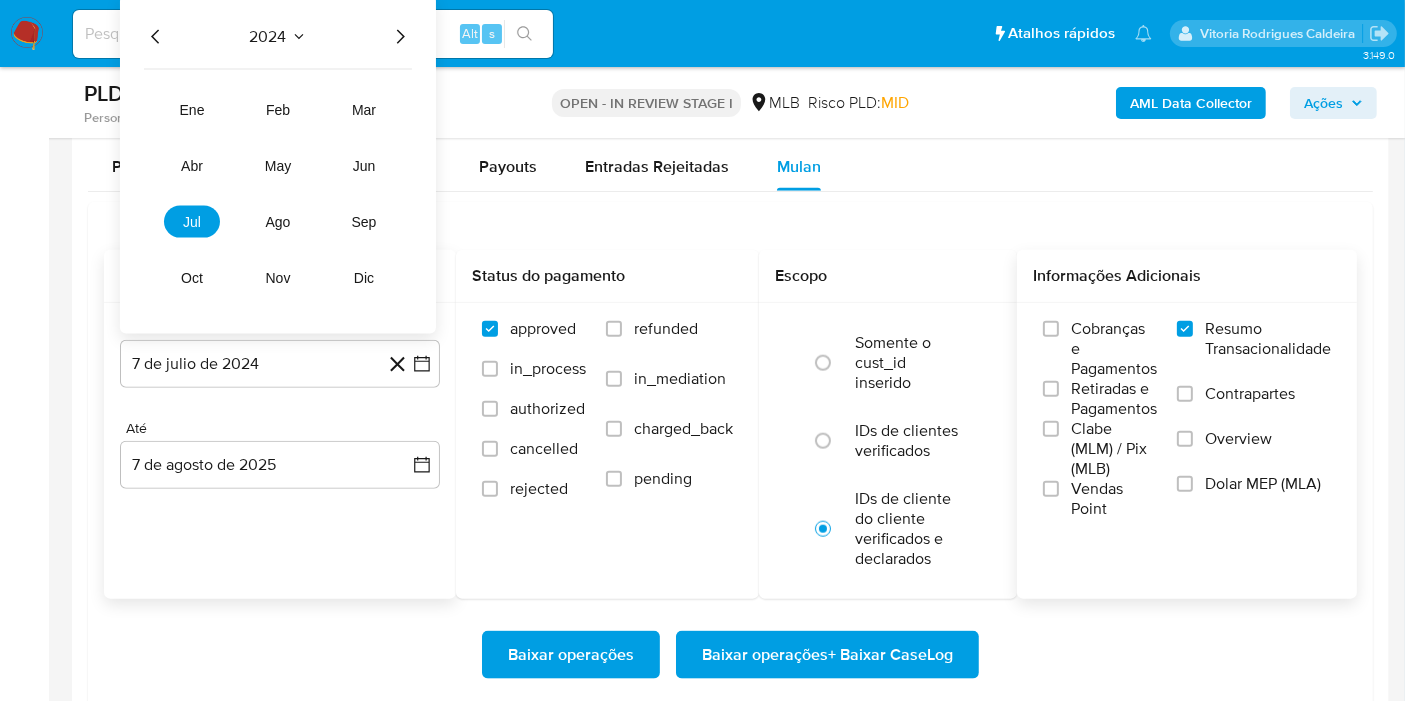 click 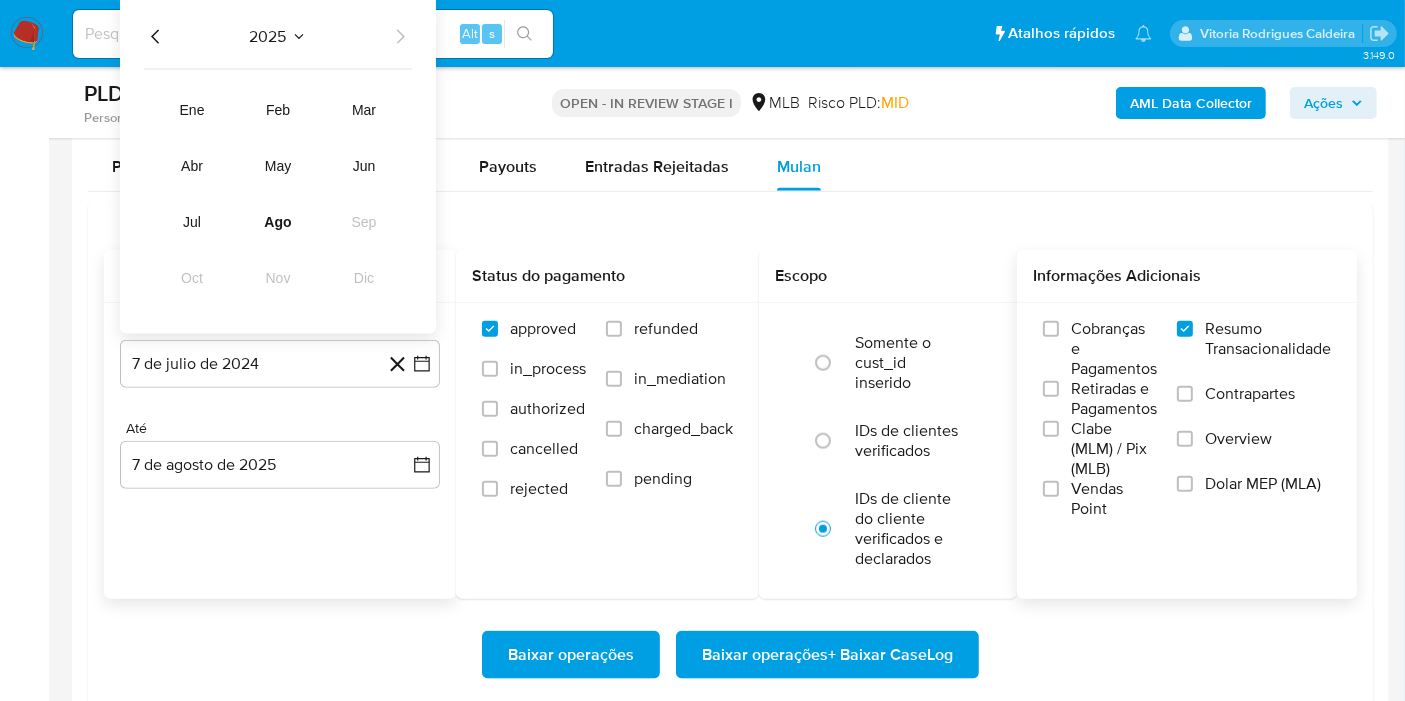 click on "jun" at bounding box center (364, 166) 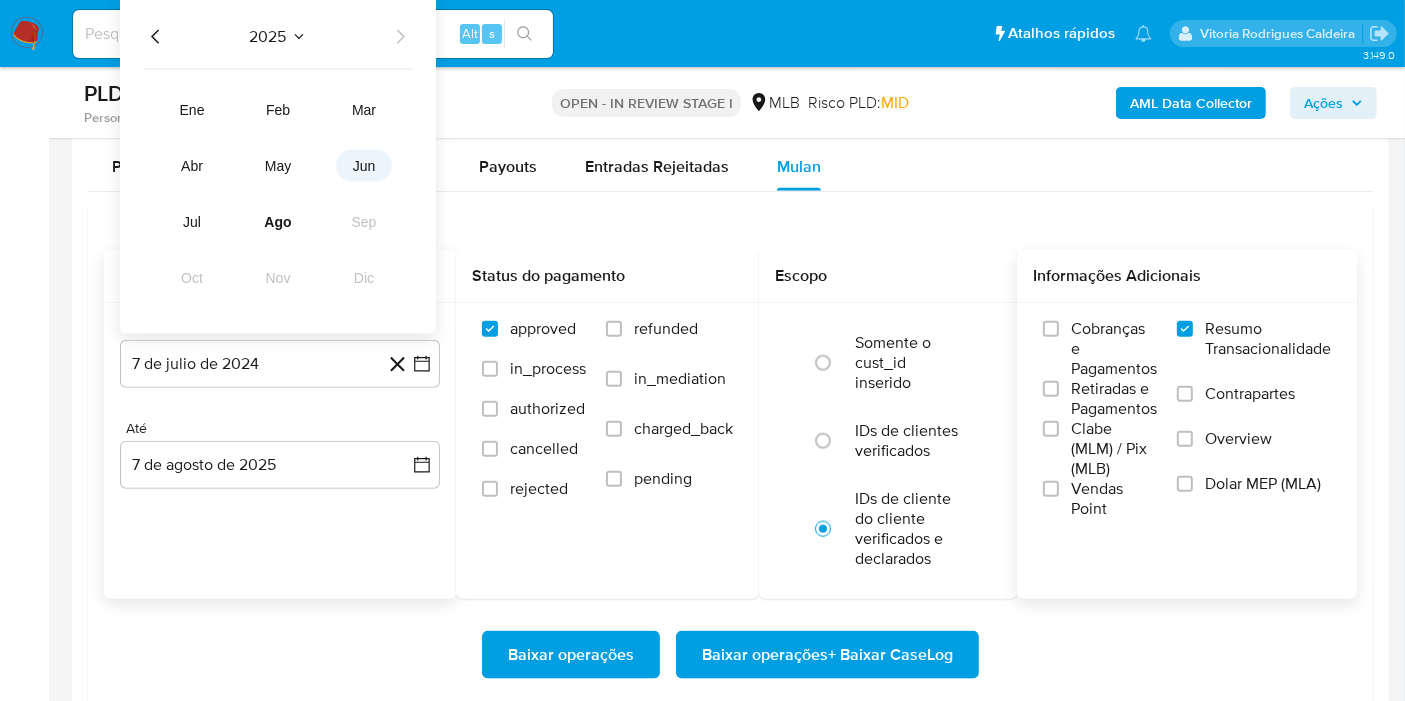 click on "jun" at bounding box center [364, 166] 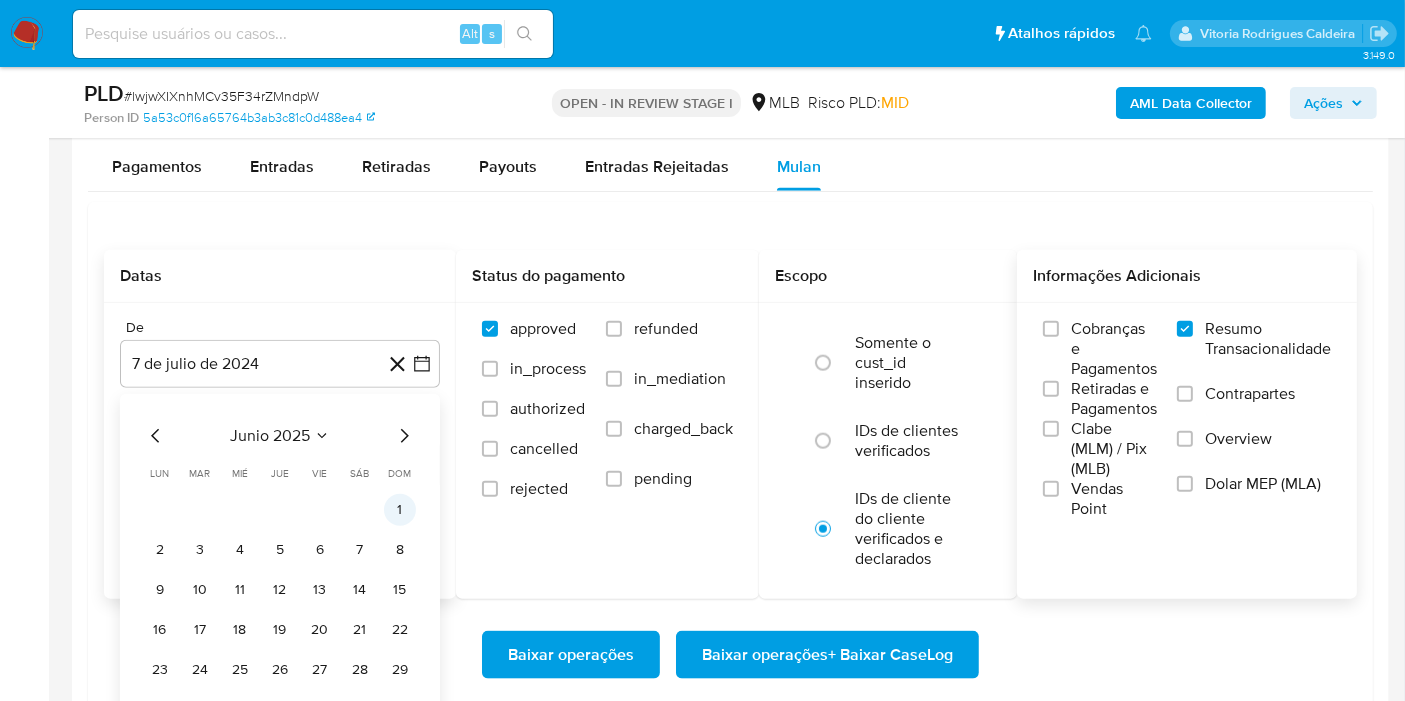 click on "1" at bounding box center (400, 510) 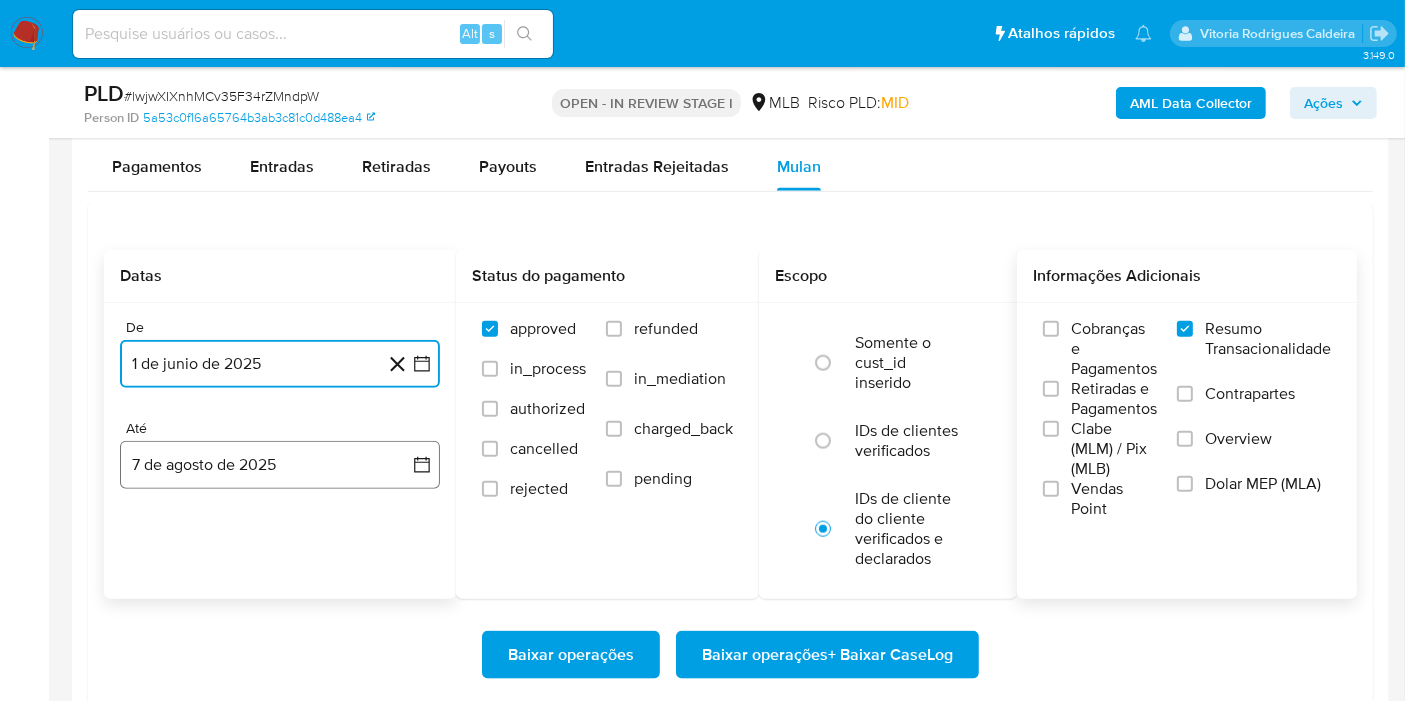 click on "7 de agosto de 2025" at bounding box center [280, 465] 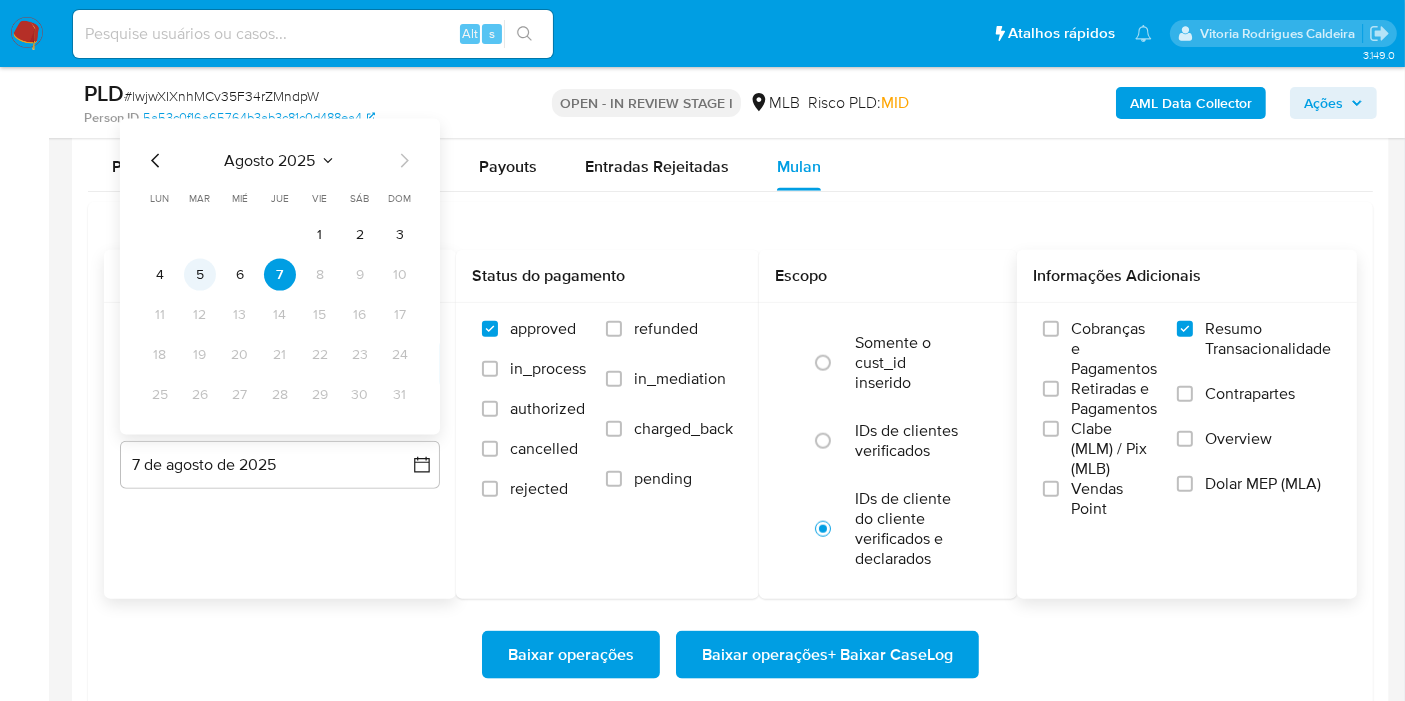 click on "5" at bounding box center [200, 275] 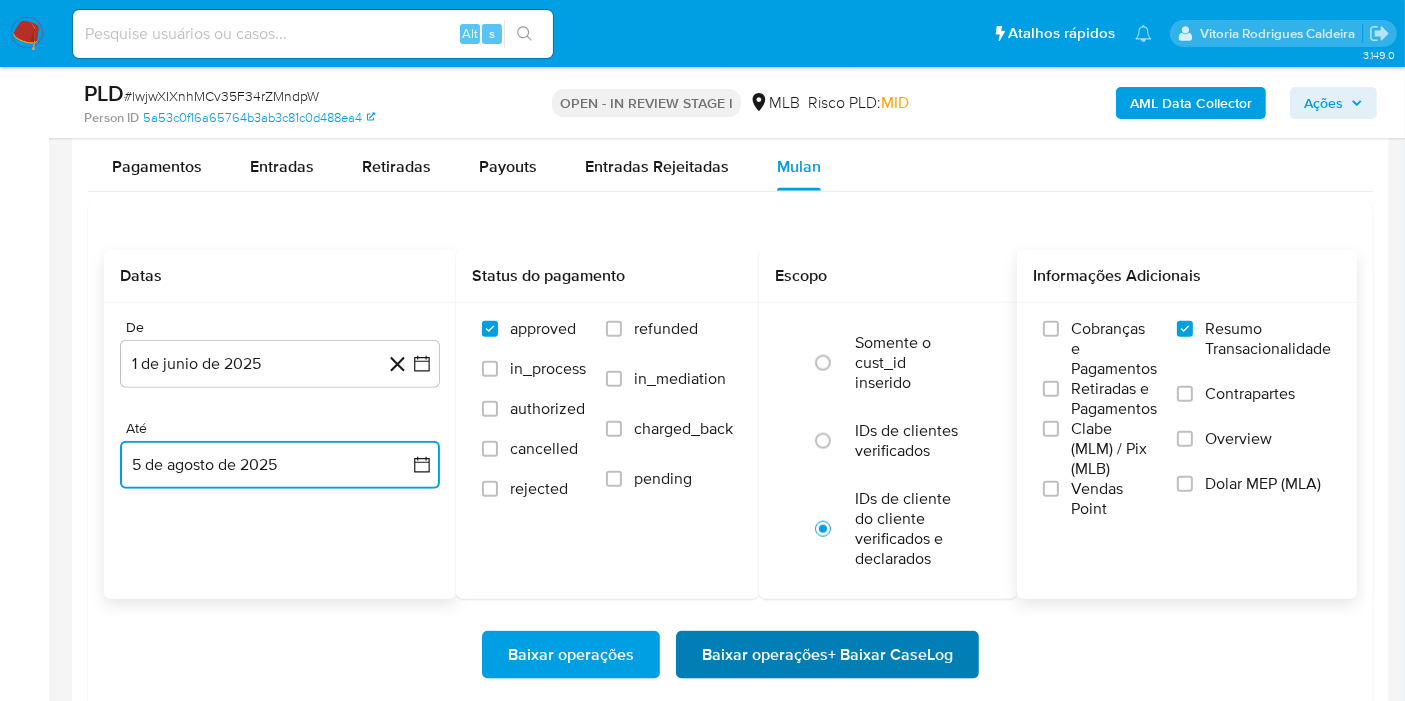 click on "Baixar operações  +   Baixar CaseLog" at bounding box center [827, 655] 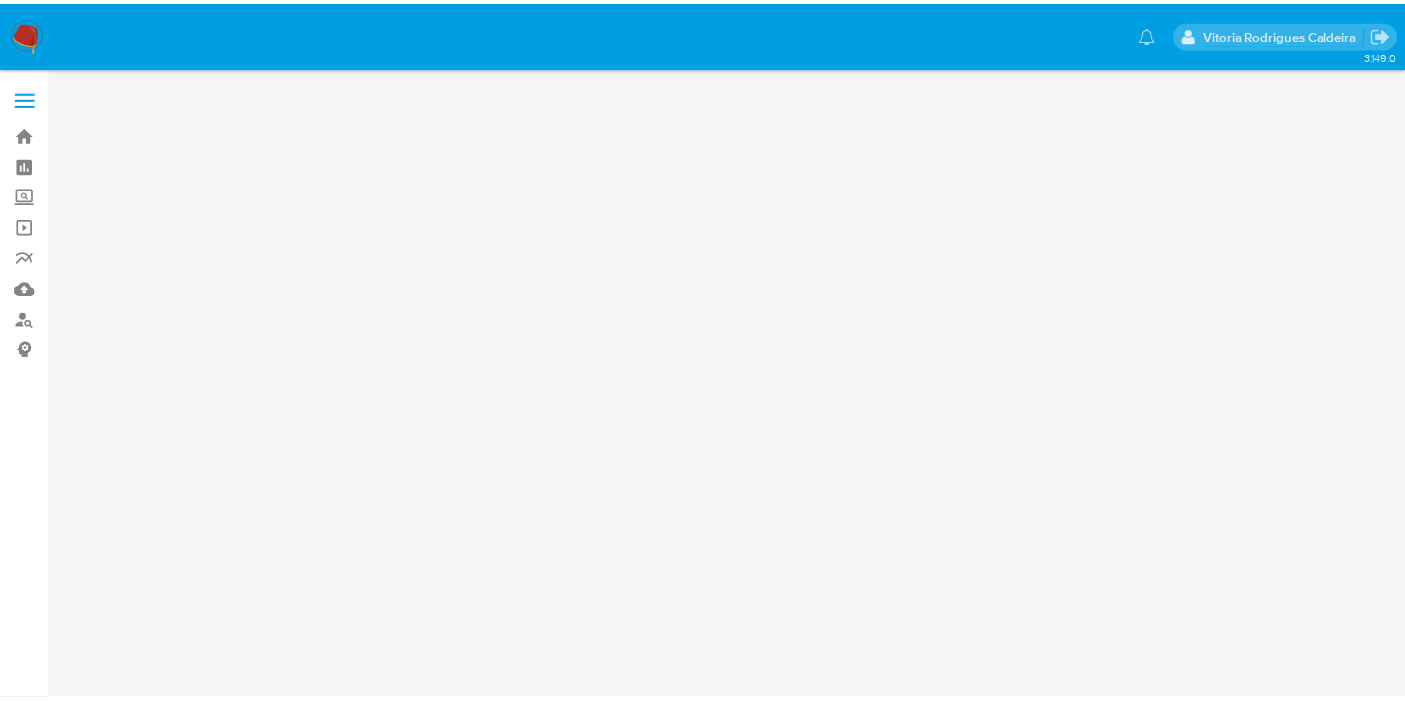 scroll, scrollTop: 0, scrollLeft: 0, axis: both 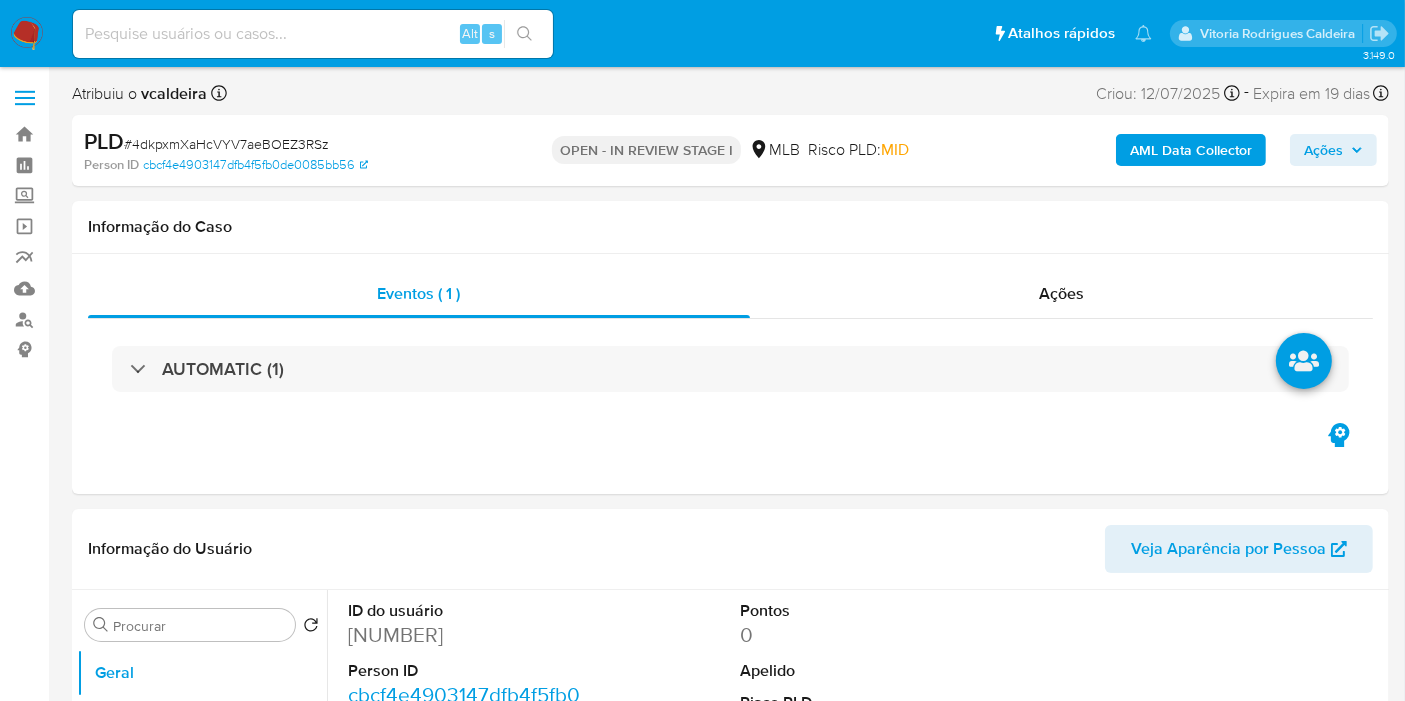 select on "10" 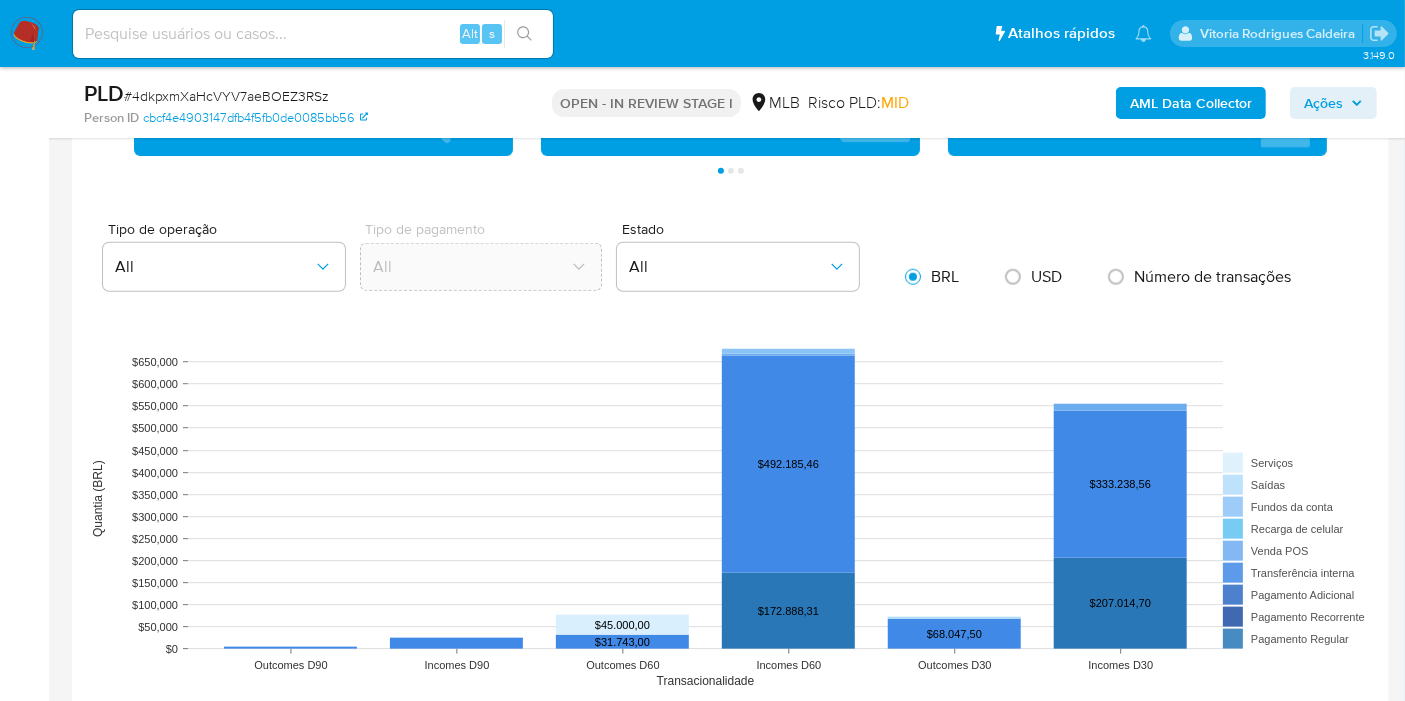 scroll, scrollTop: 2000, scrollLeft: 0, axis: vertical 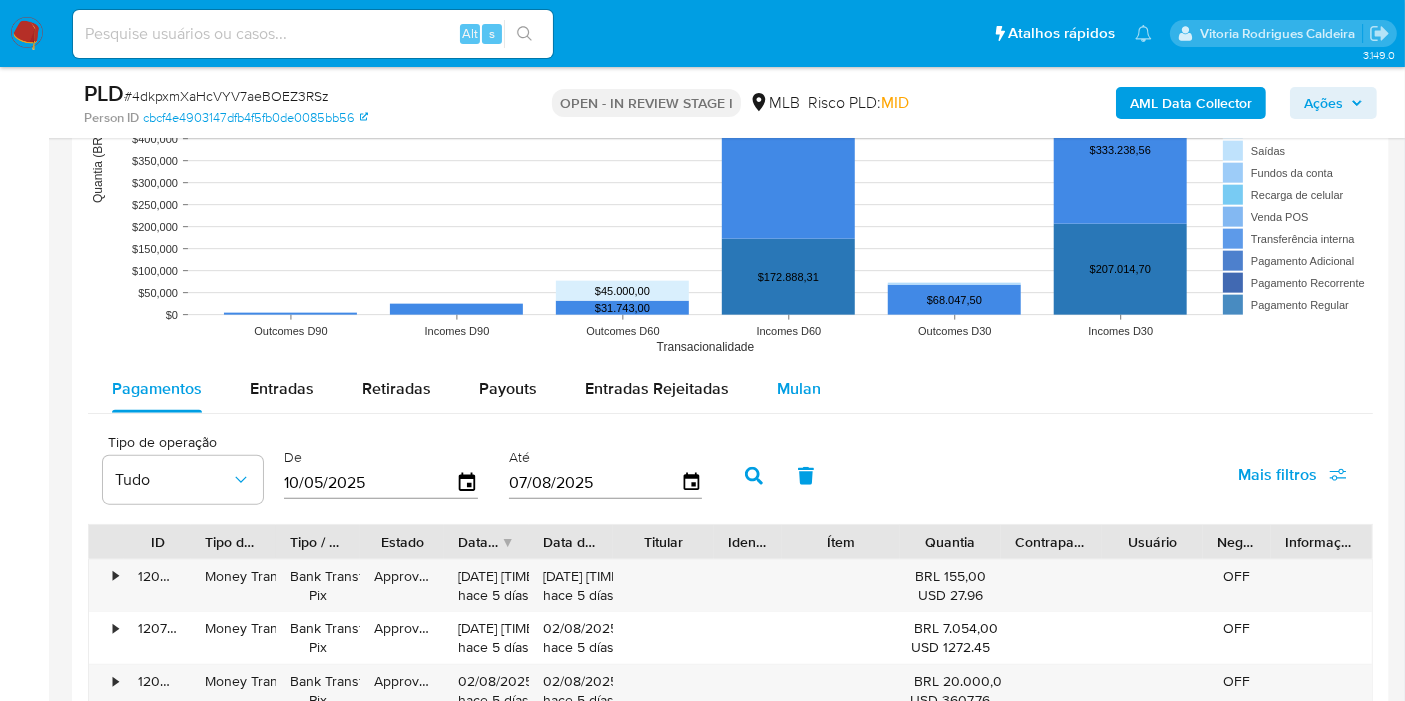 click on "Mulan" at bounding box center (799, 388) 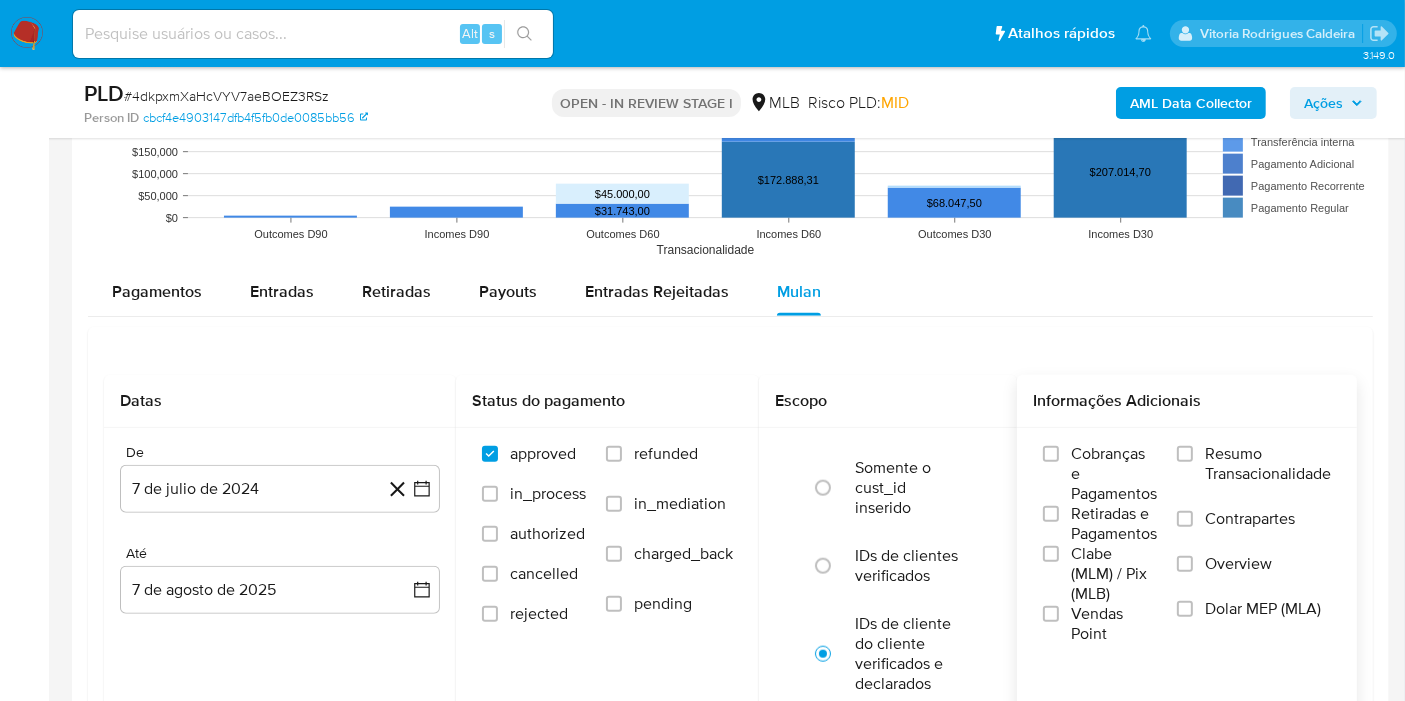 scroll, scrollTop: 2222, scrollLeft: 0, axis: vertical 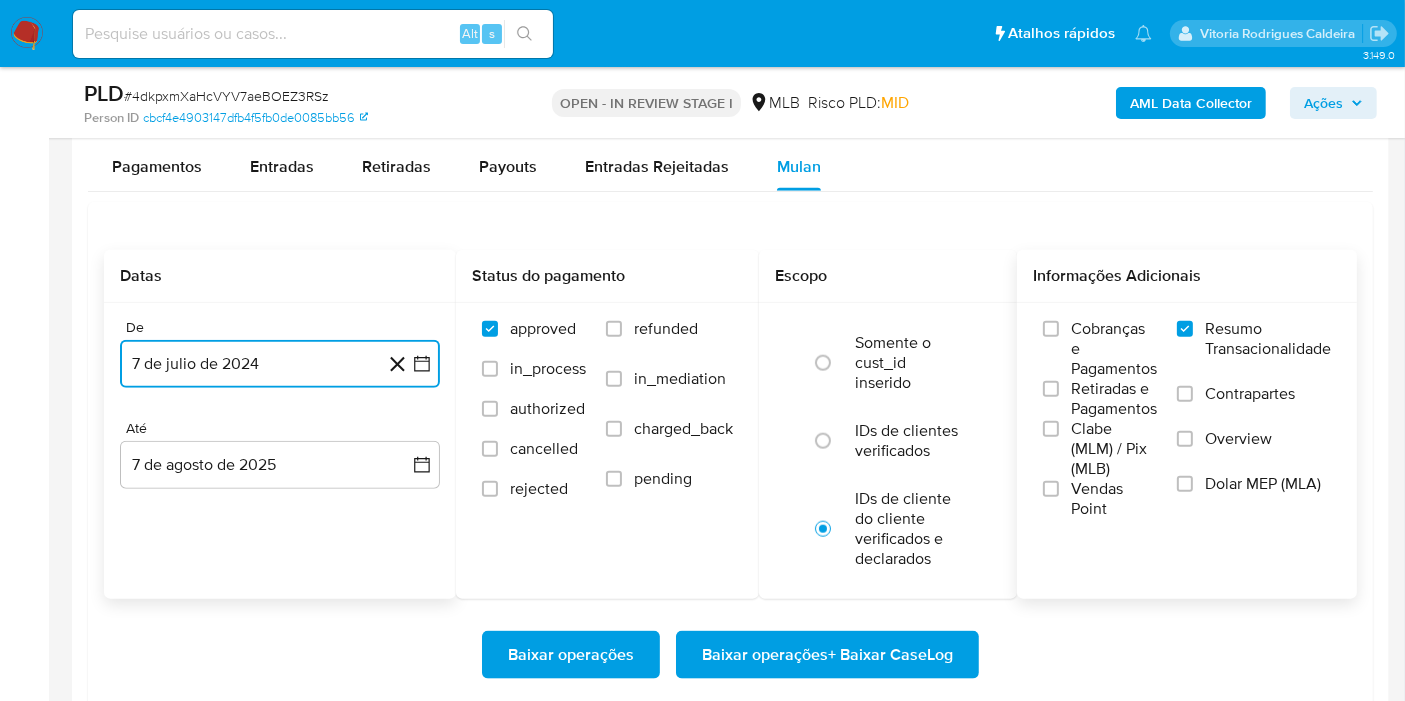 click on "7 de julio de 2024" at bounding box center [280, 364] 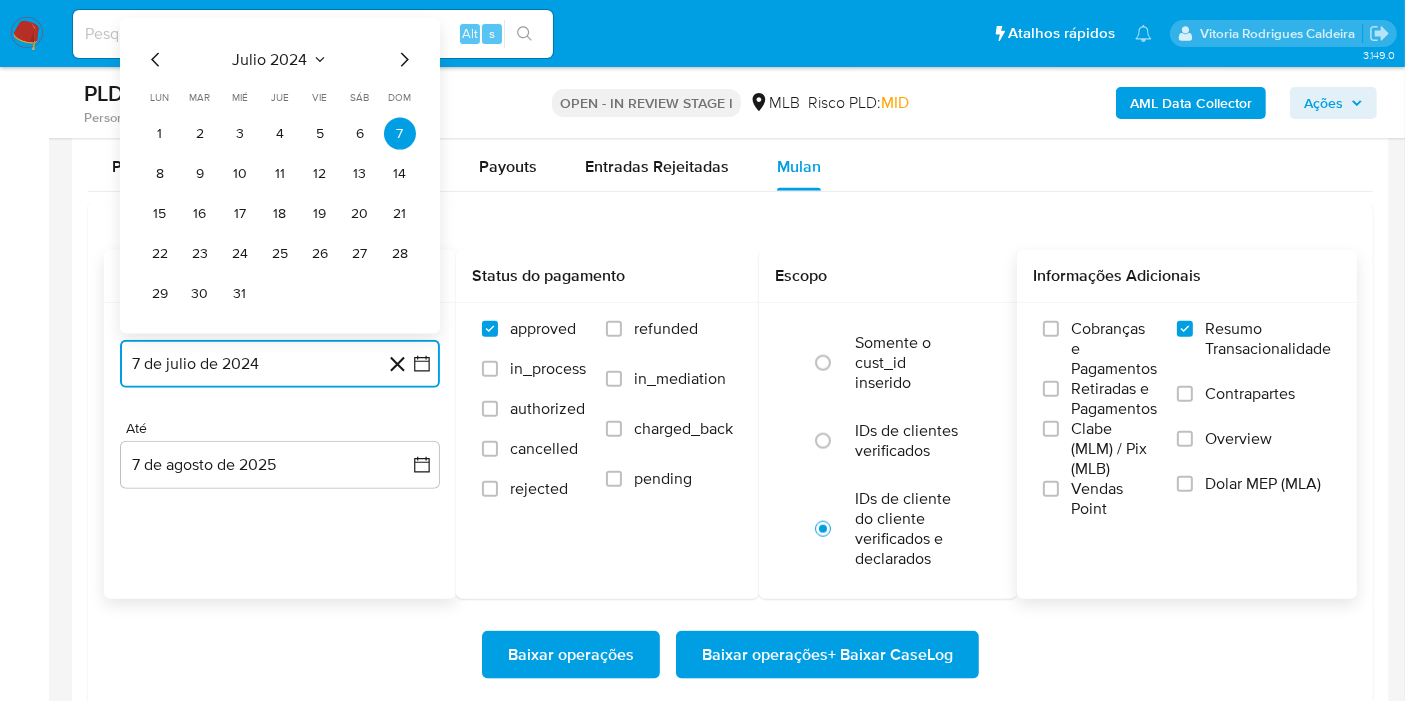click 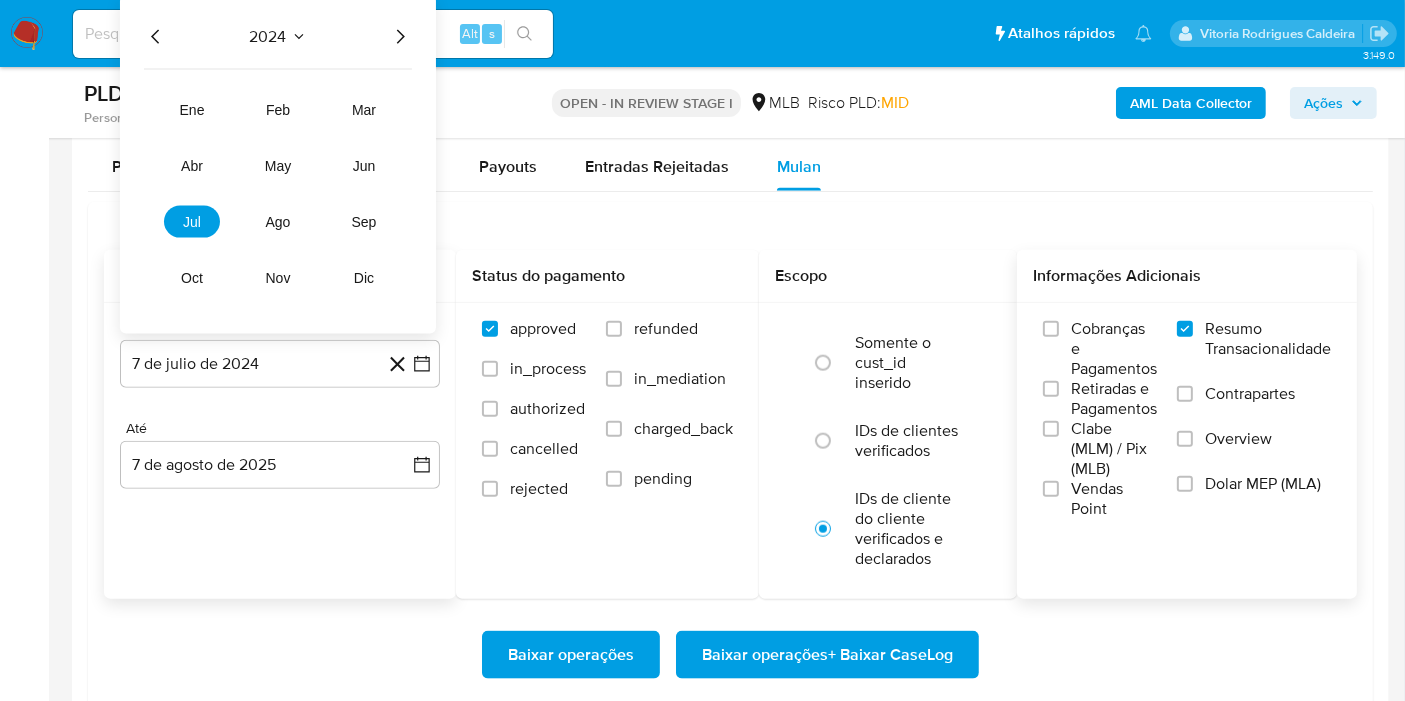 click 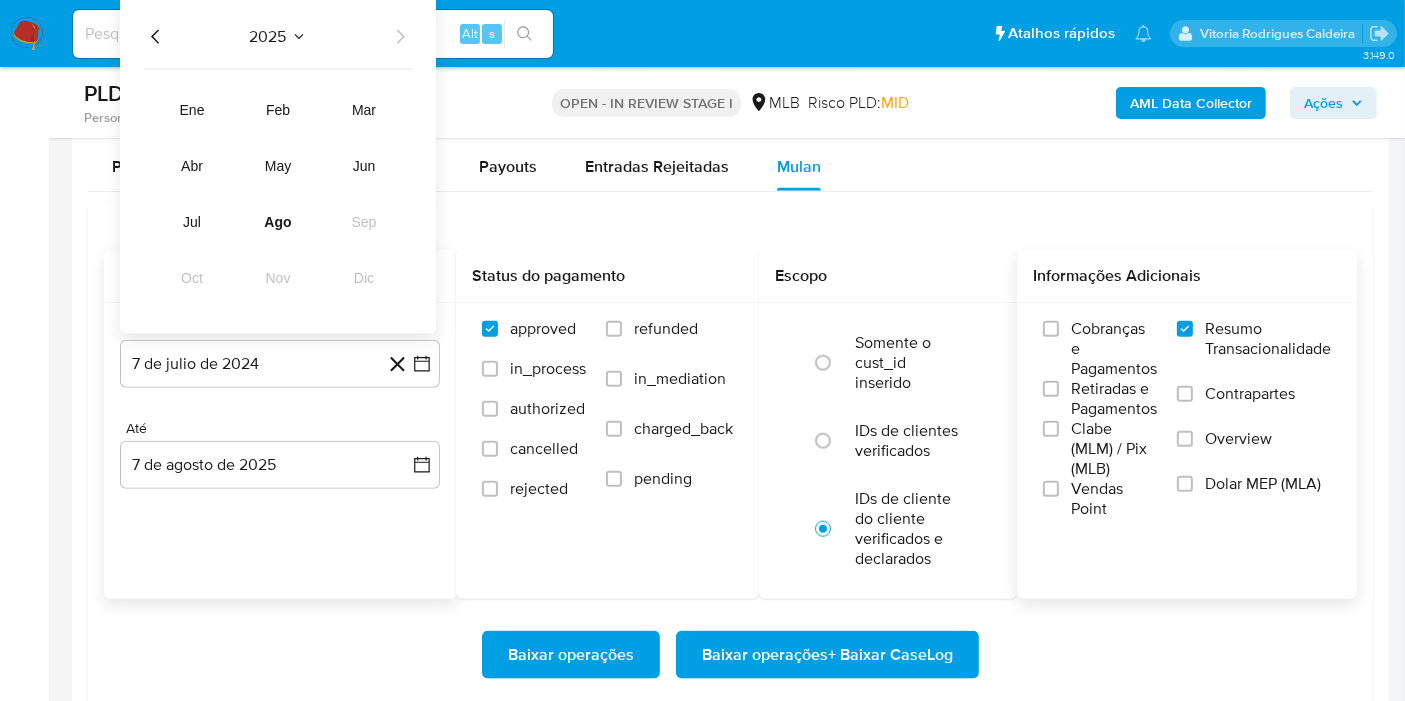 click on "ene feb mar abr may jun jul ago sep oct nov dic" at bounding box center (278, 194) 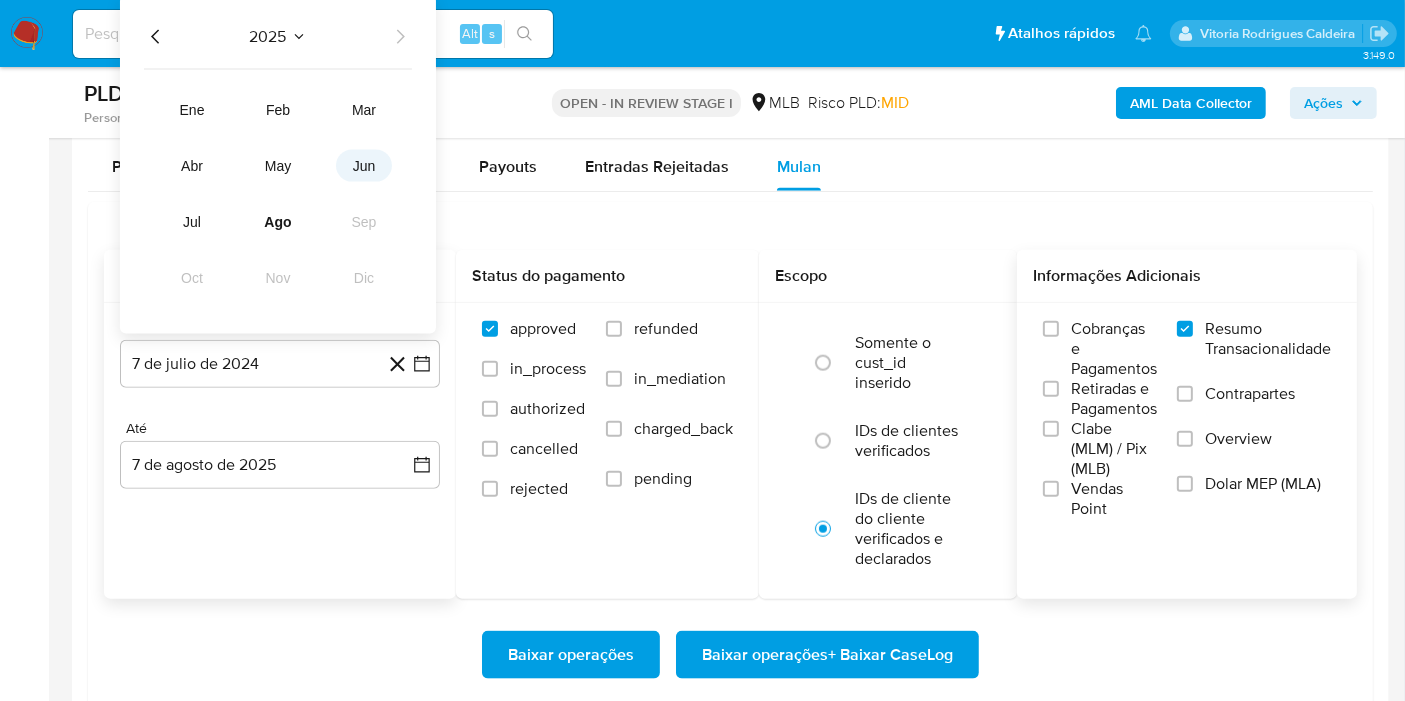 click on "jun" at bounding box center (364, 166) 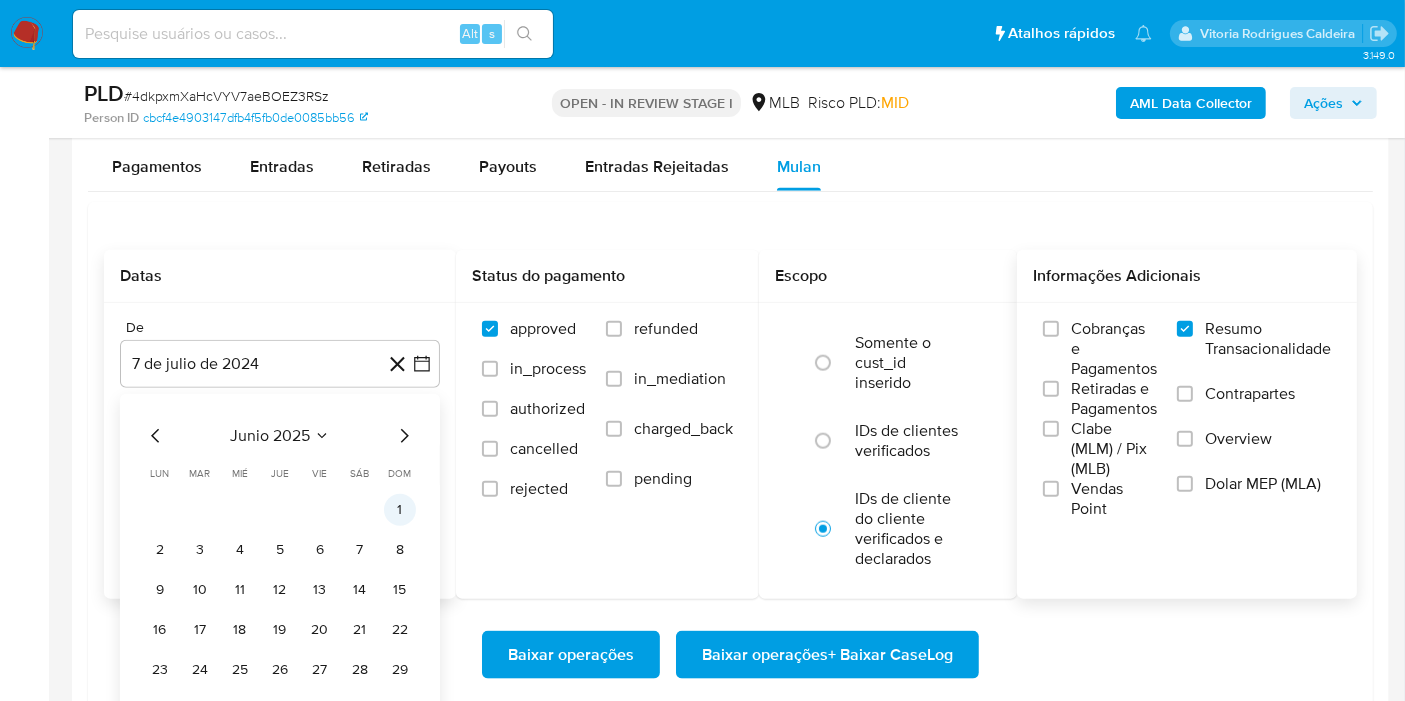 click on "1" at bounding box center (400, 510) 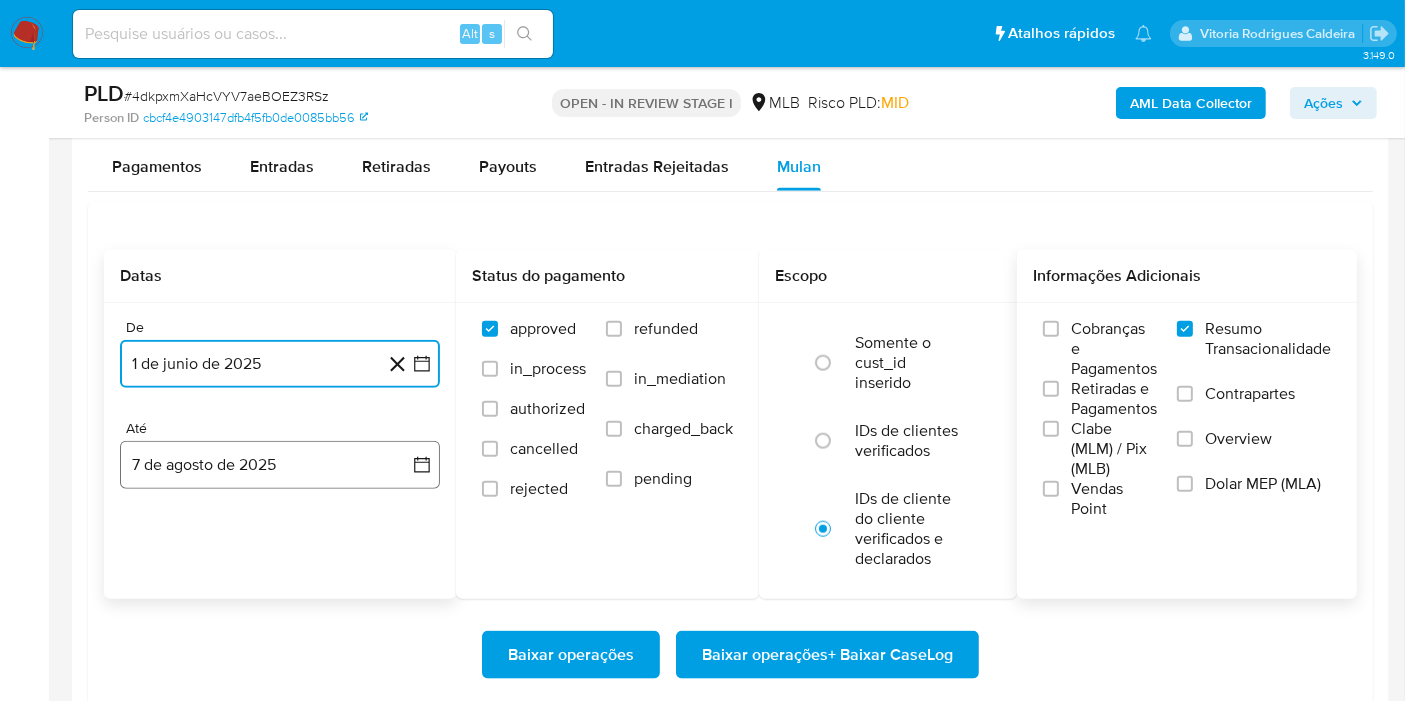 click on "7 de agosto de 2025" at bounding box center [280, 465] 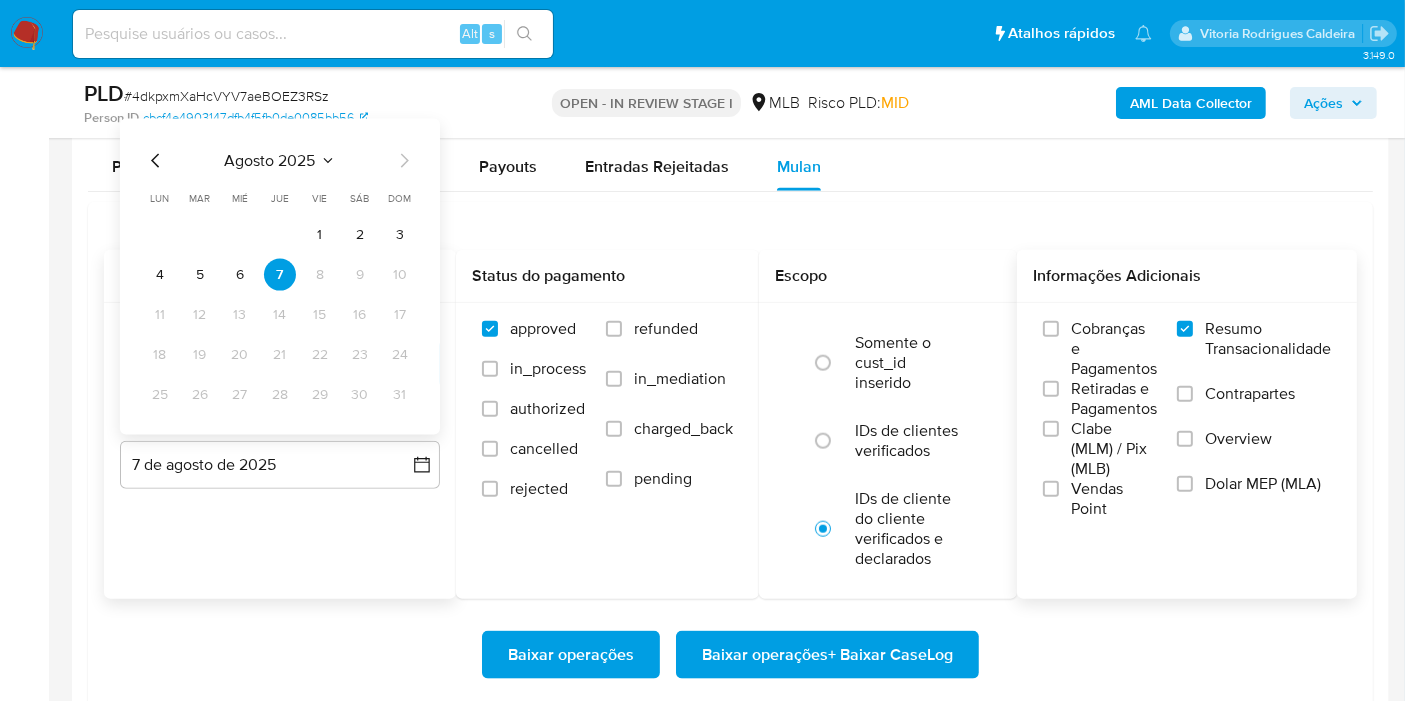 drag, startPoint x: 205, startPoint y: 267, endPoint x: 237, endPoint y: 300, distance: 45.96738 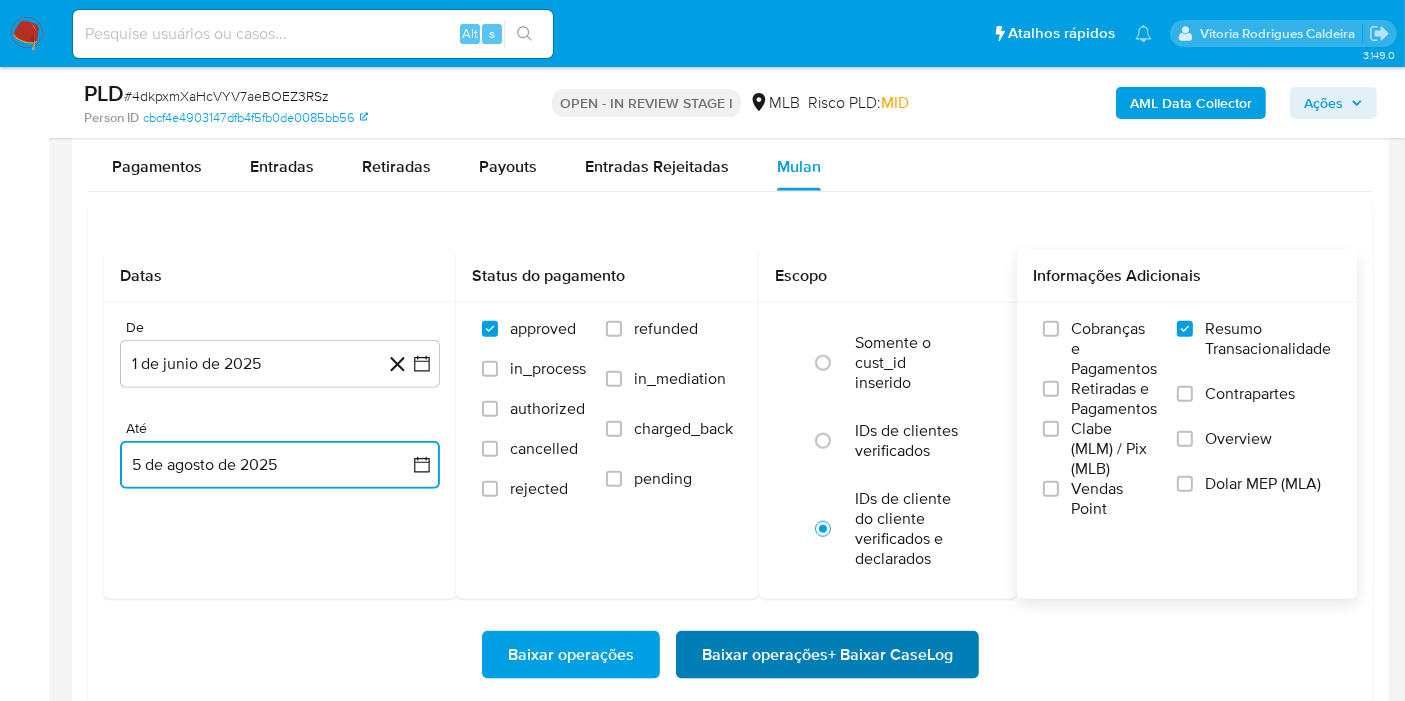 click on "Baixar operações  +   Baixar CaseLog" at bounding box center (827, 655) 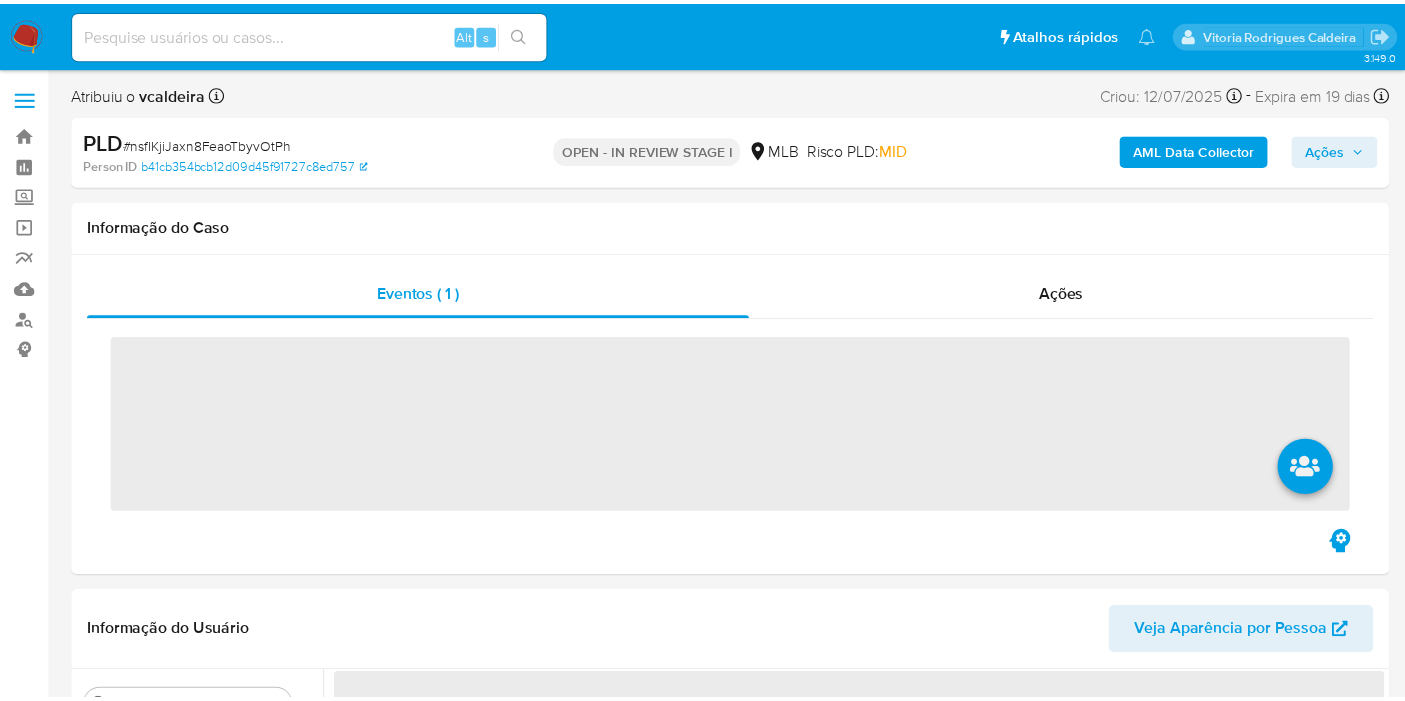 scroll, scrollTop: 0, scrollLeft: 0, axis: both 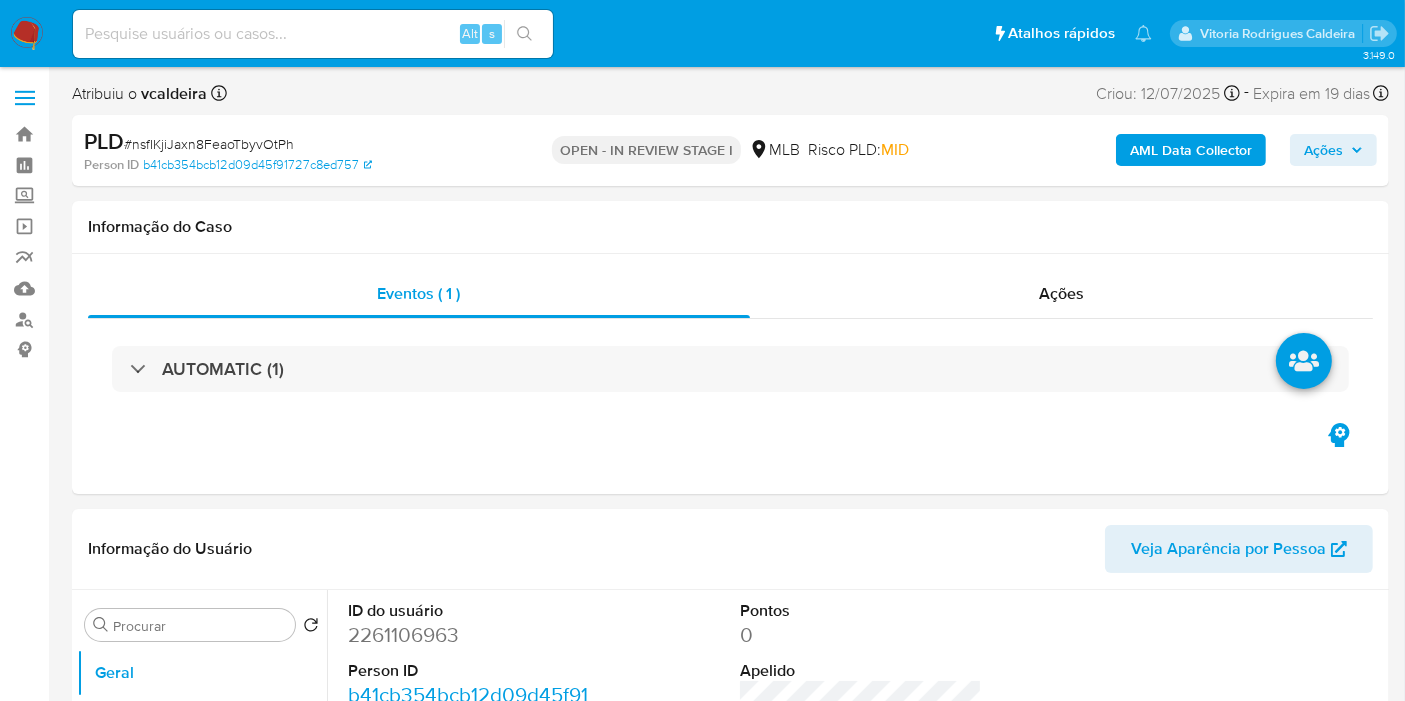 select on "10" 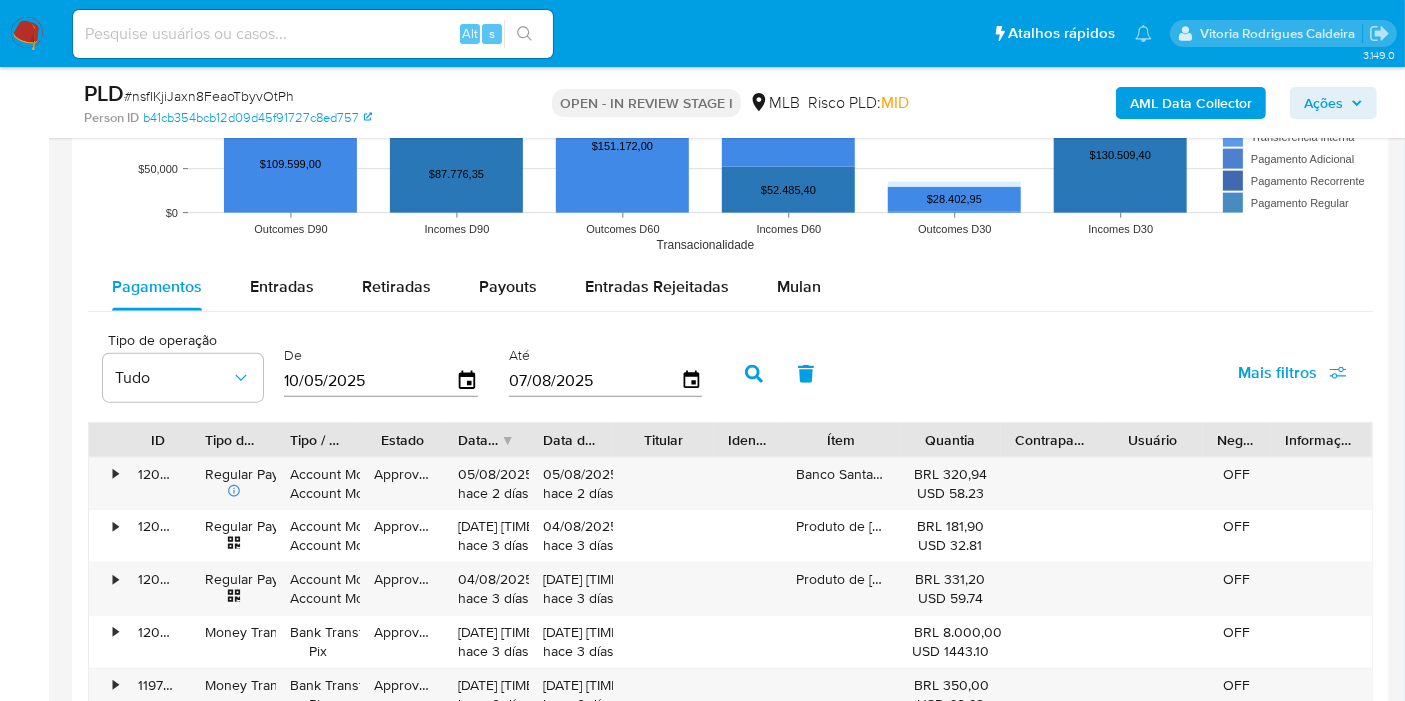 scroll, scrollTop: 2111, scrollLeft: 0, axis: vertical 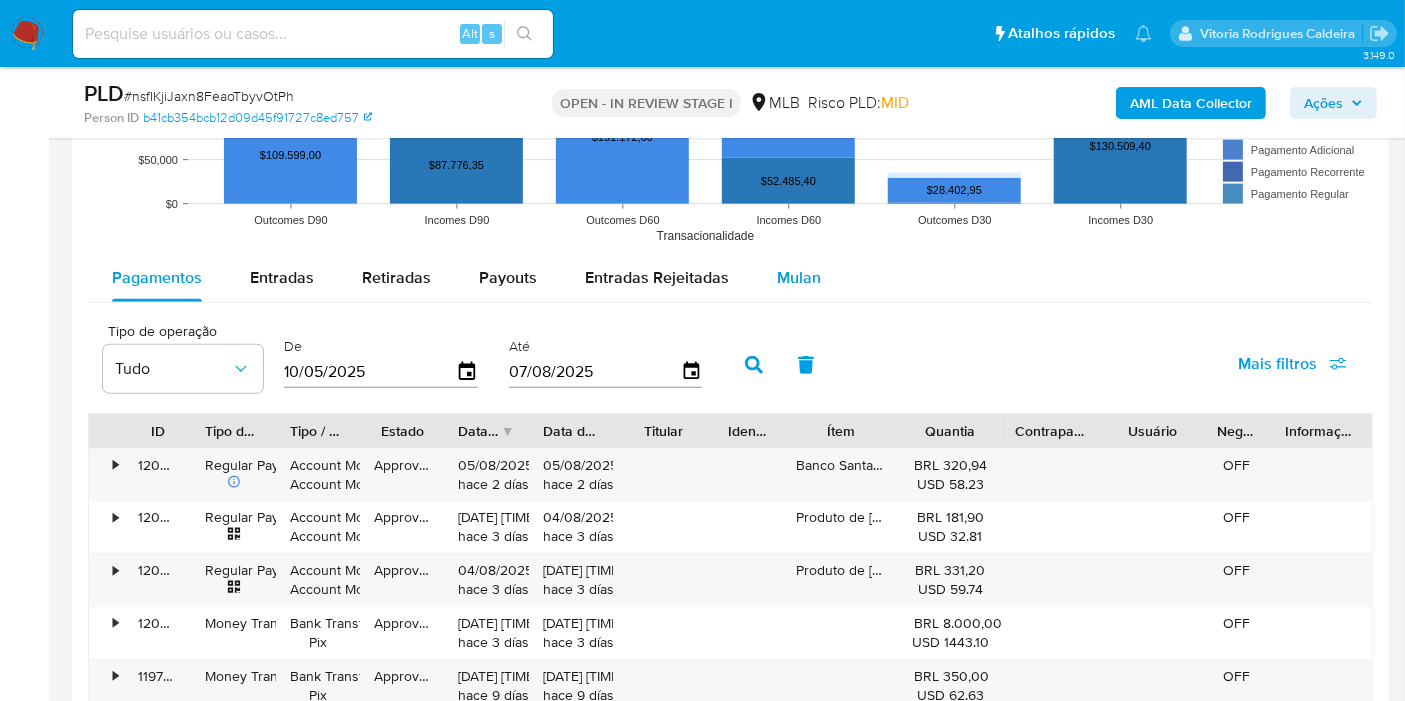 click on "Mulan" at bounding box center (799, 277) 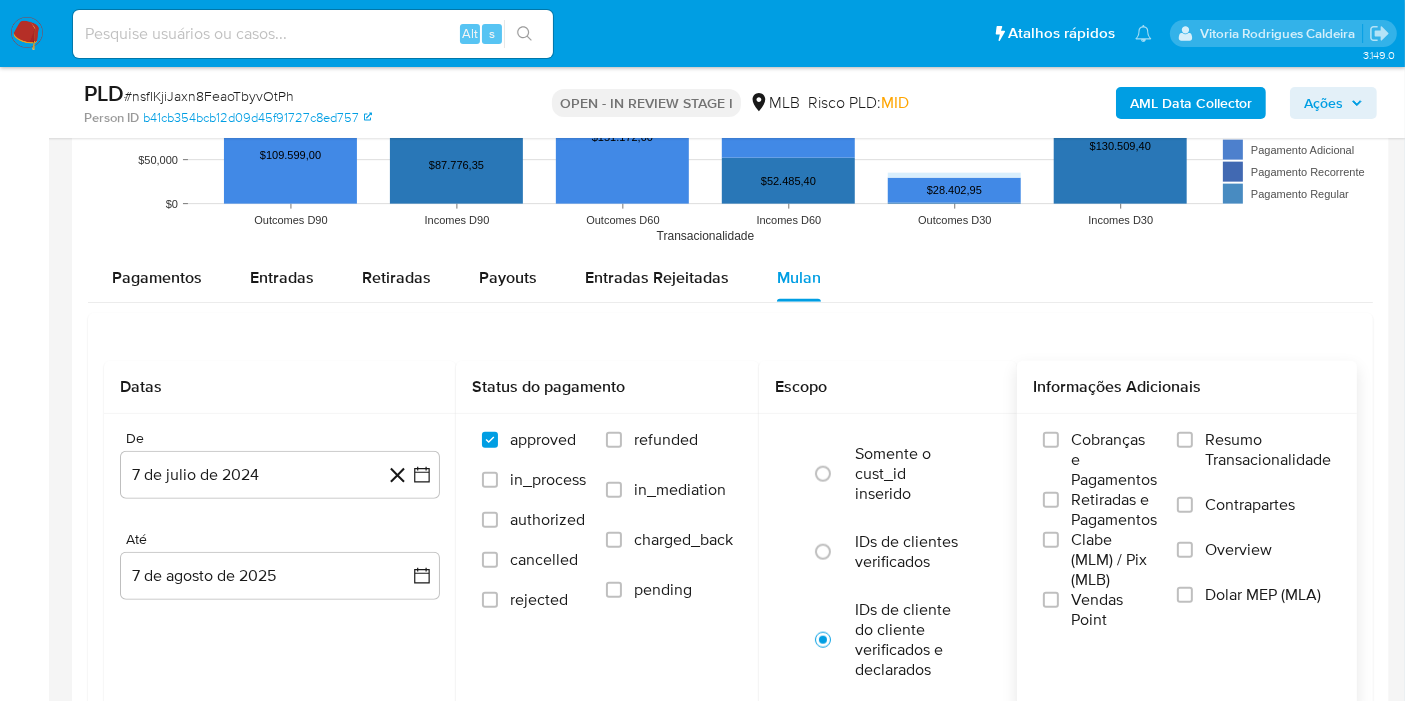 click on "Resumo Transacionalidade" at bounding box center (1254, 462) 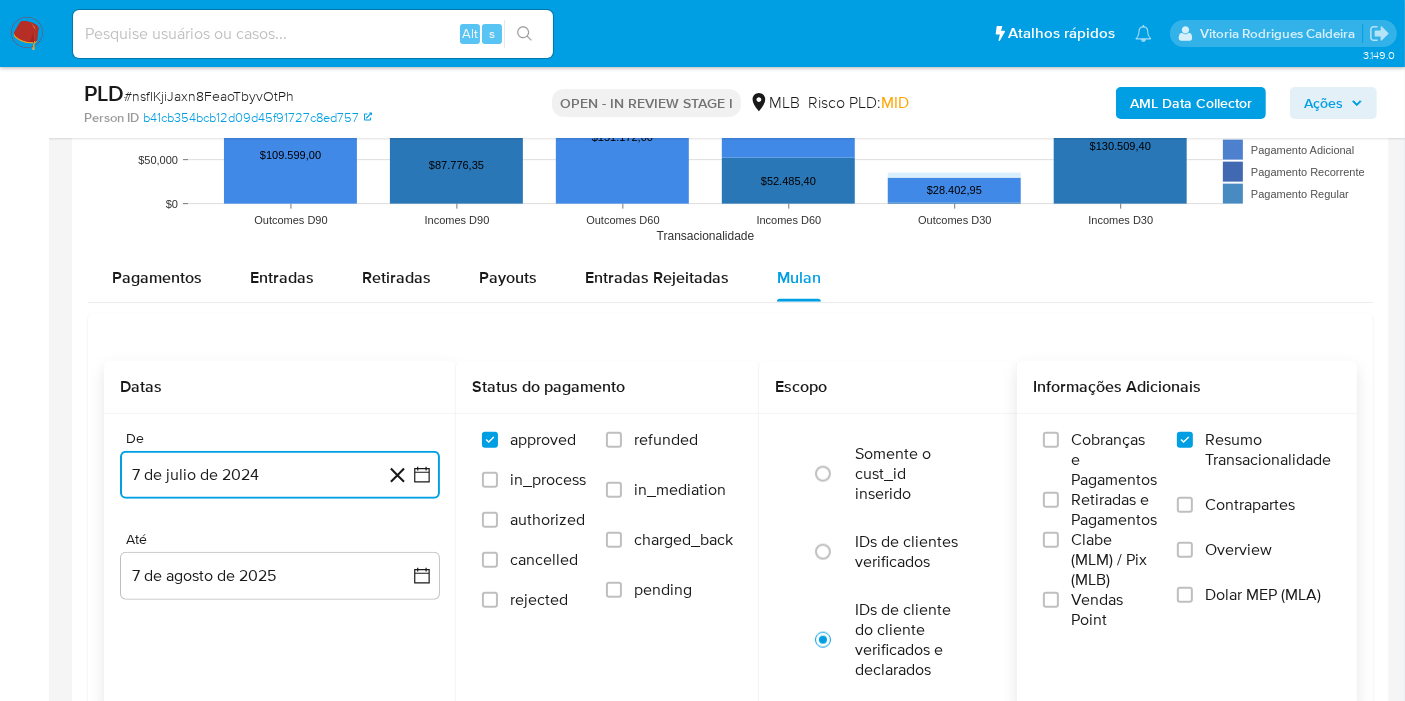 click on "7 de julio de 2024" at bounding box center (280, 475) 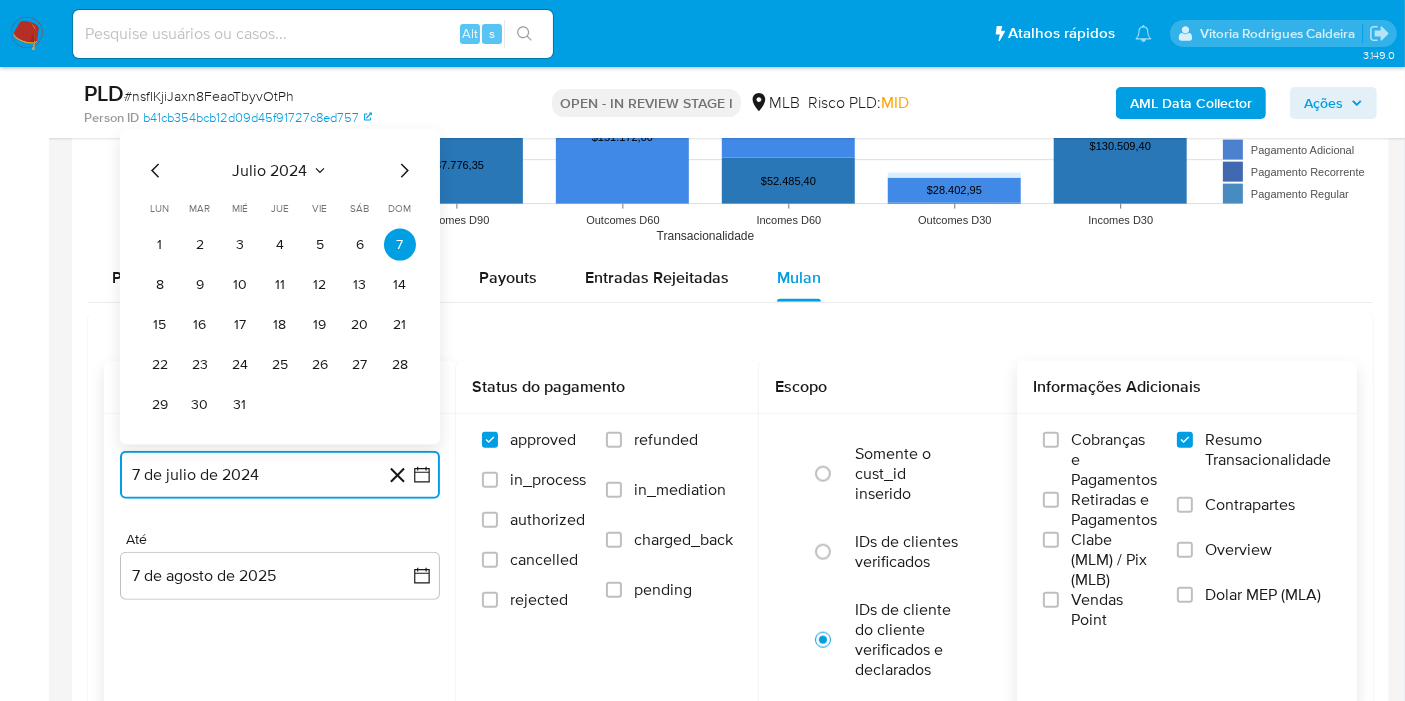 click on "julio 2024" at bounding box center (270, 171) 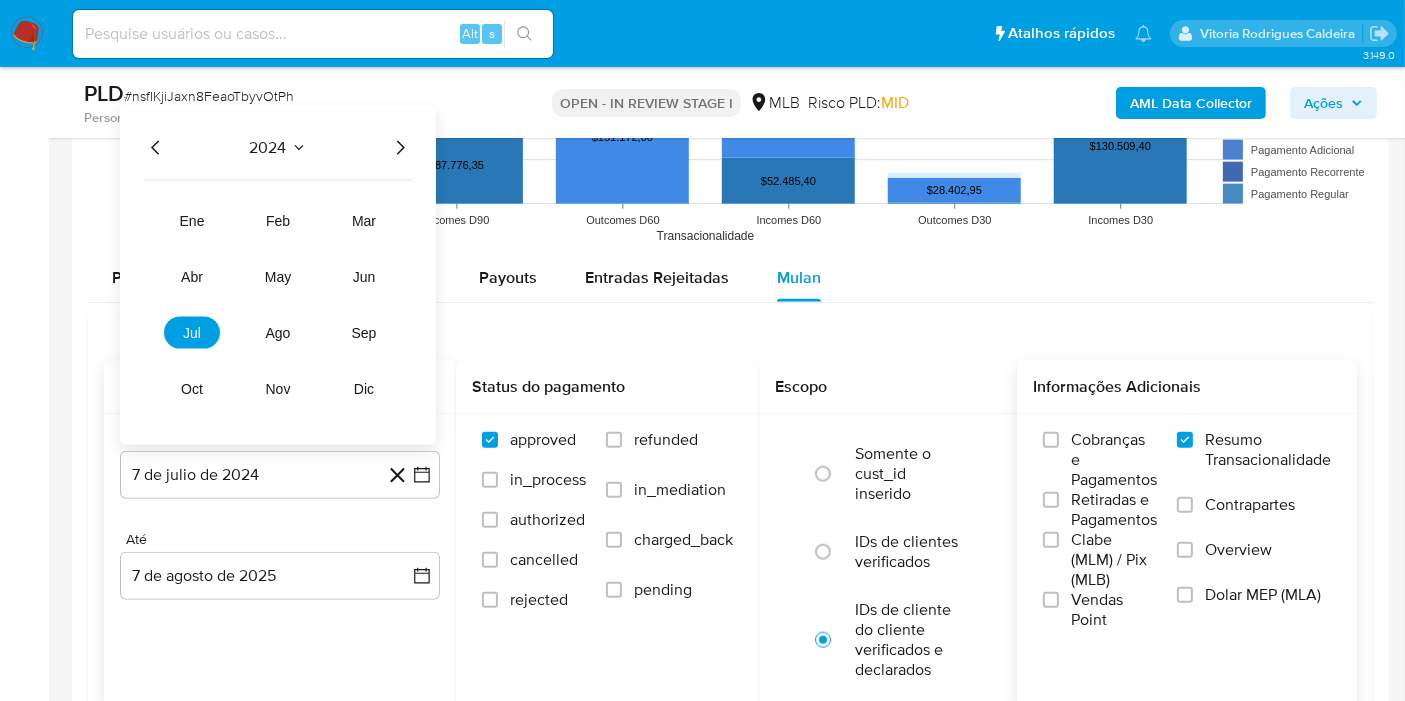 click 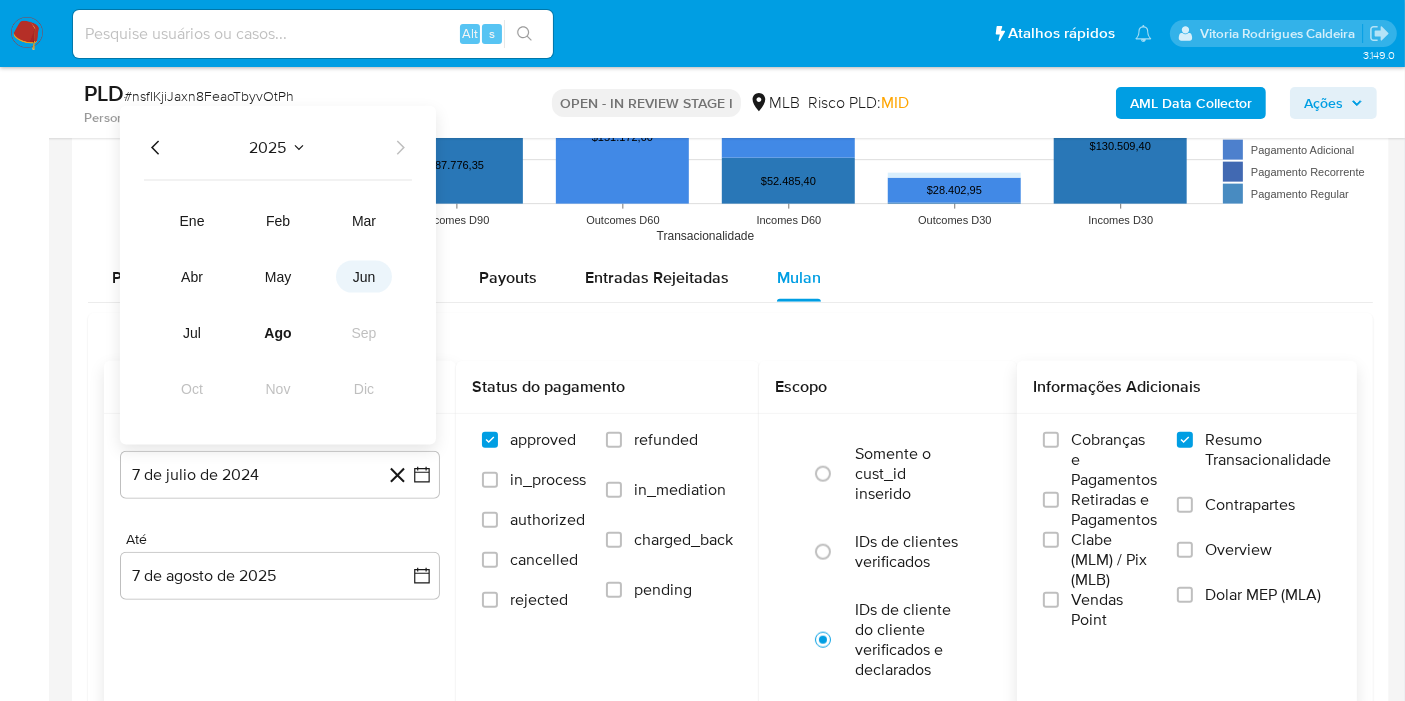 click on "jun" at bounding box center [364, 277] 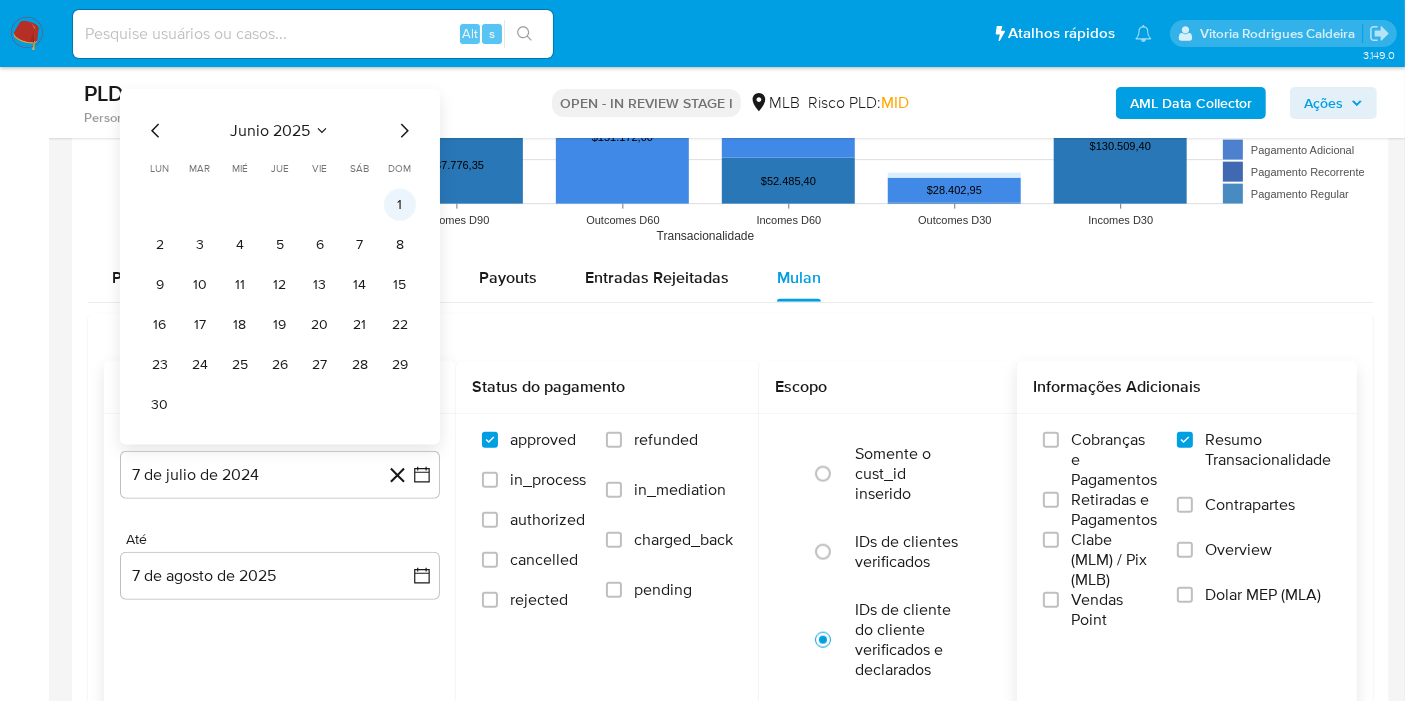 click on "1" at bounding box center (400, 205) 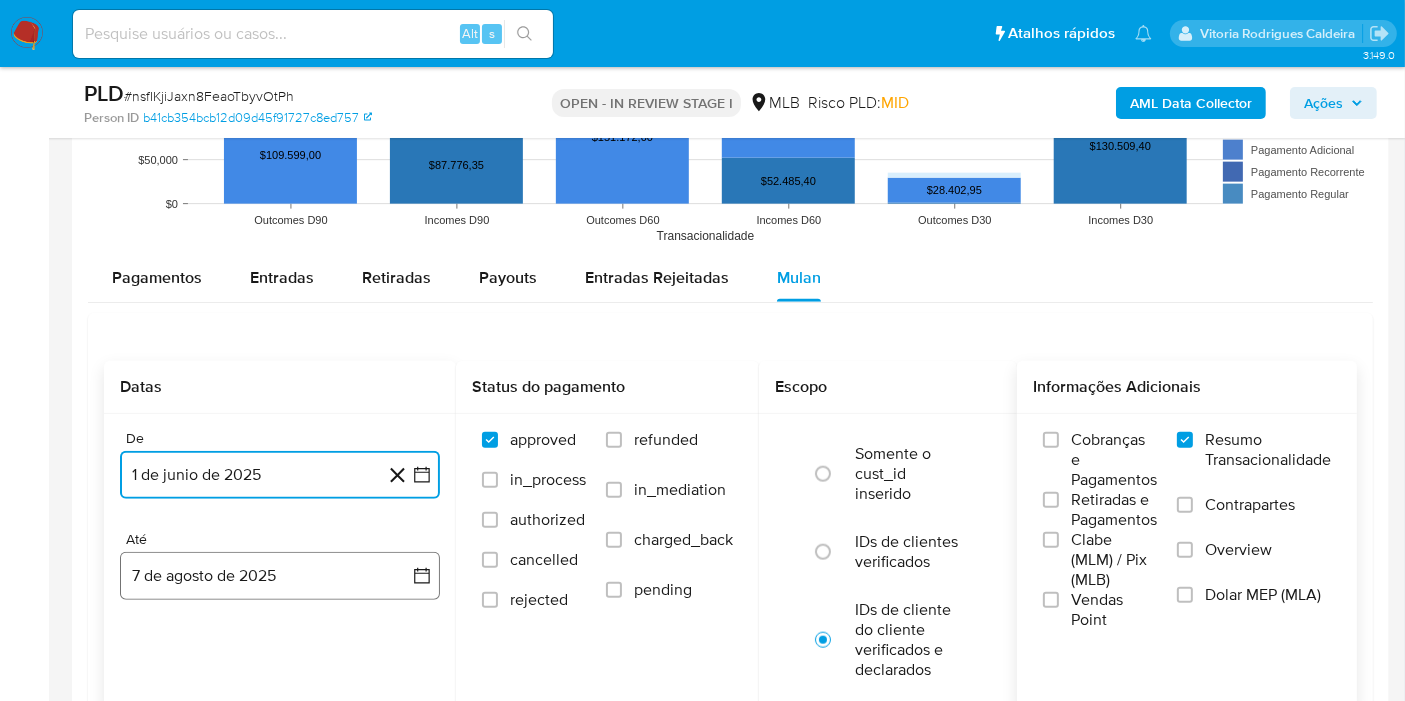 click on "7 de agosto de 2025" at bounding box center (280, 576) 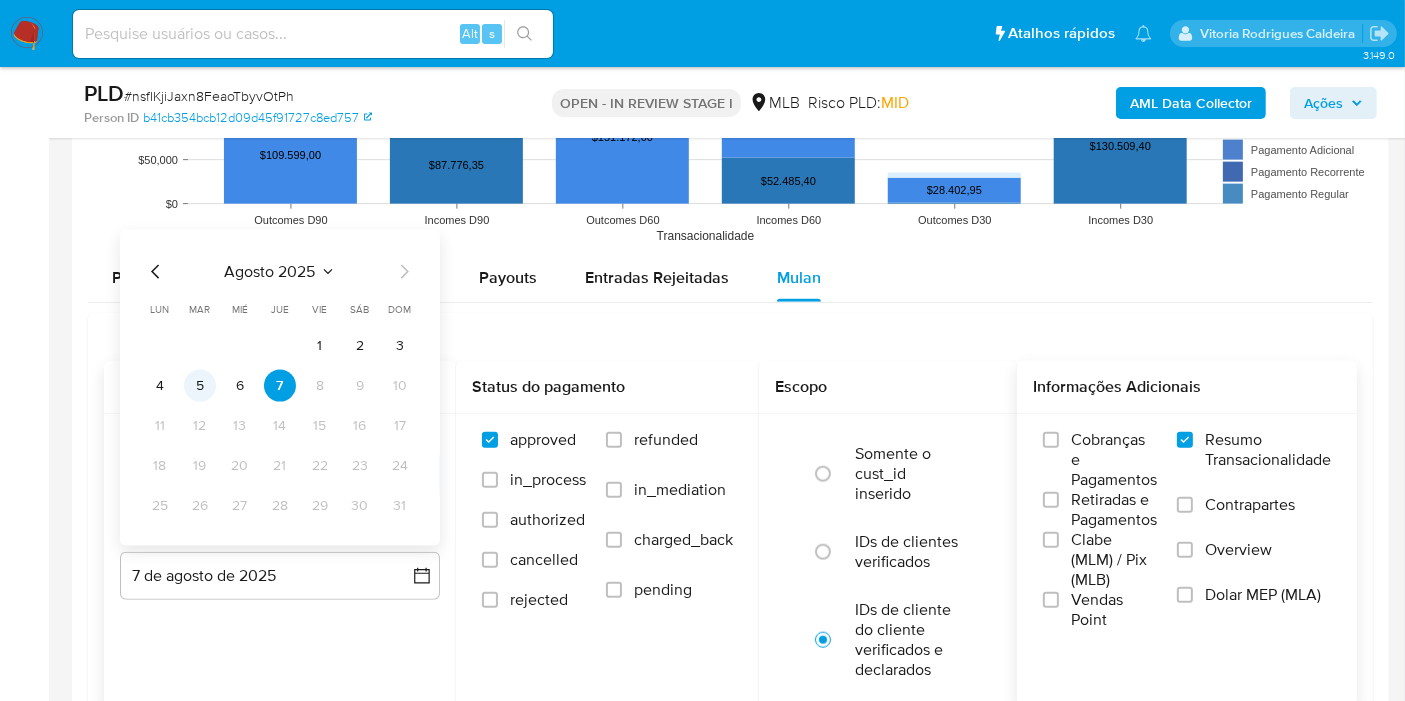 click on "5" at bounding box center [200, 386] 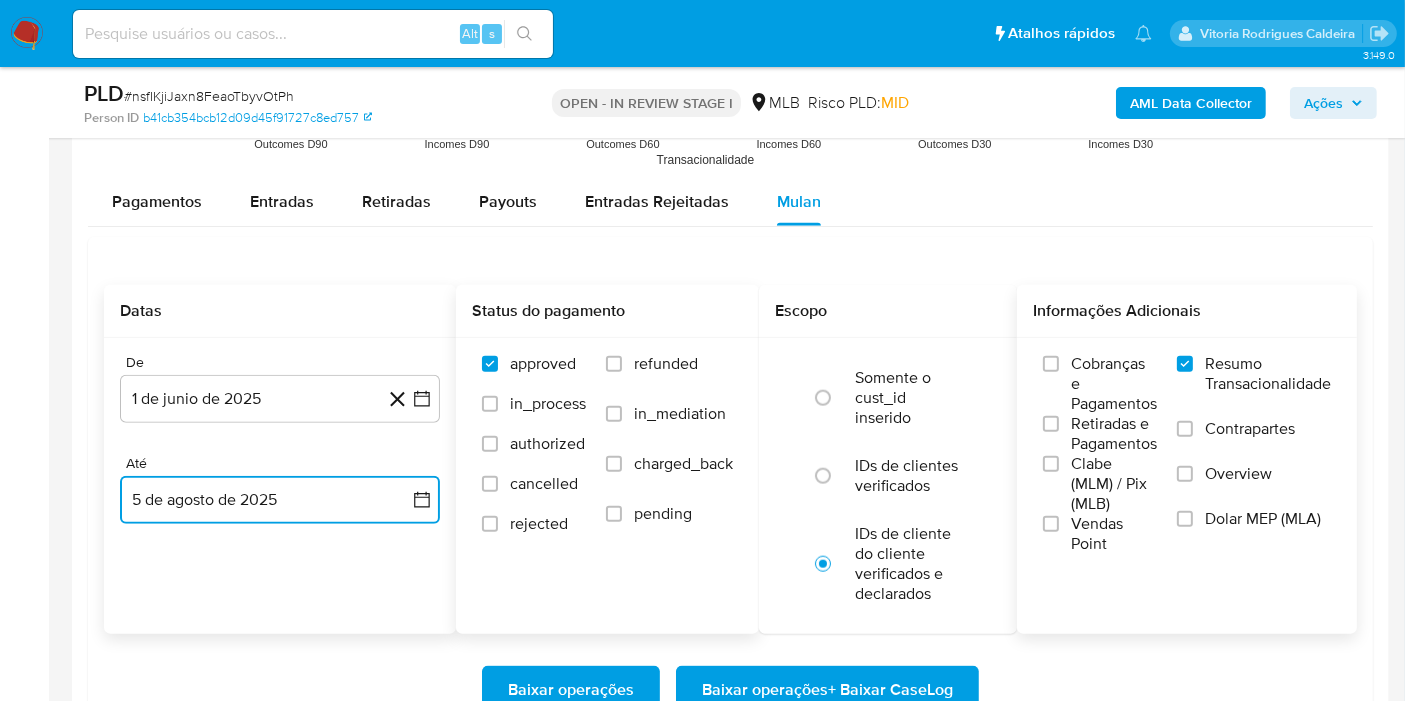 scroll, scrollTop: 2222, scrollLeft: 0, axis: vertical 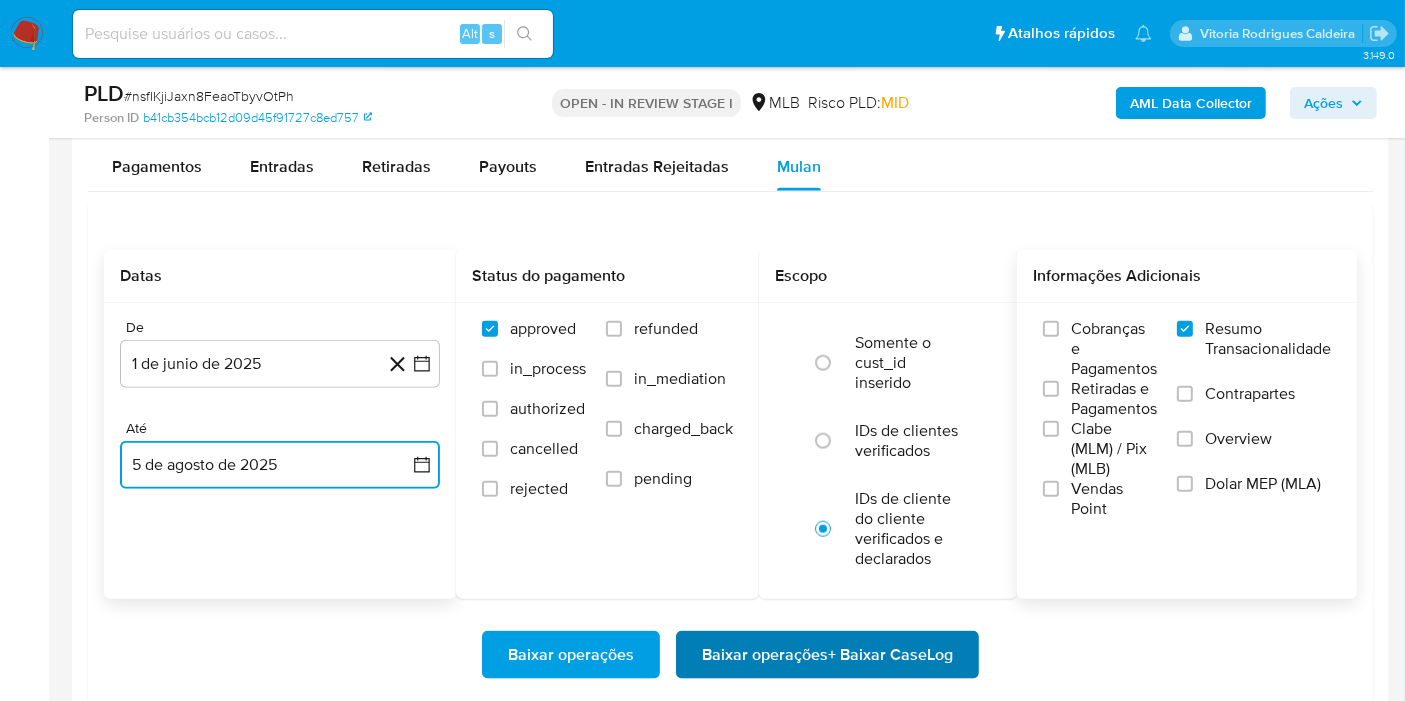 click on "Baixar operações  +   Baixar CaseLog" at bounding box center (827, 655) 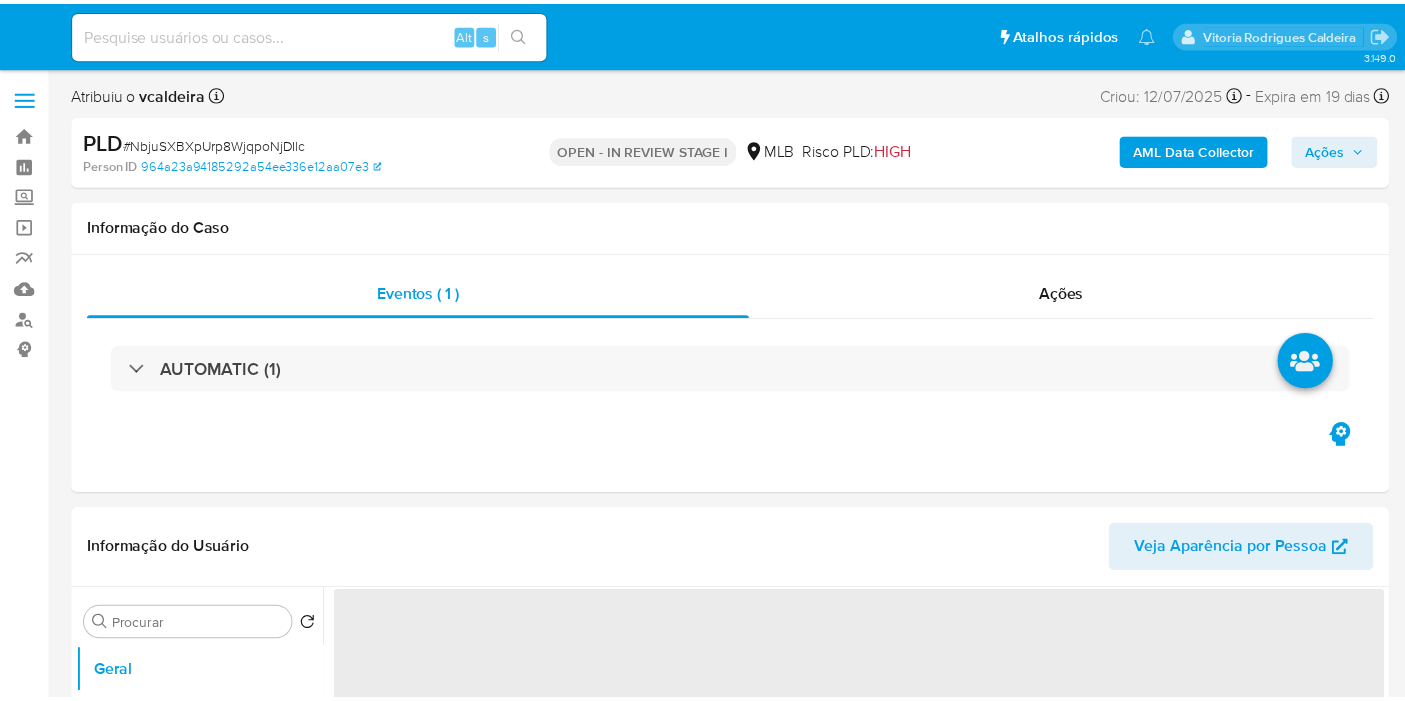 scroll, scrollTop: 0, scrollLeft: 0, axis: both 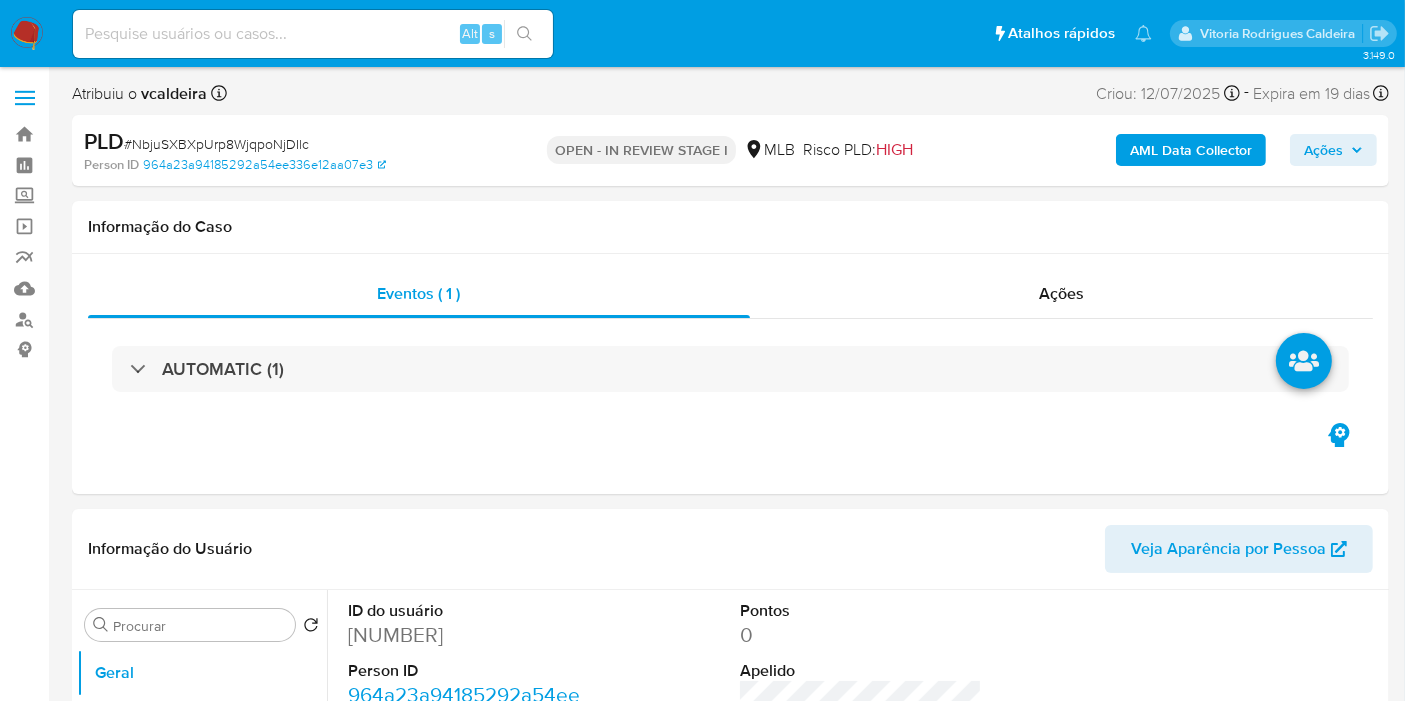 select on "10" 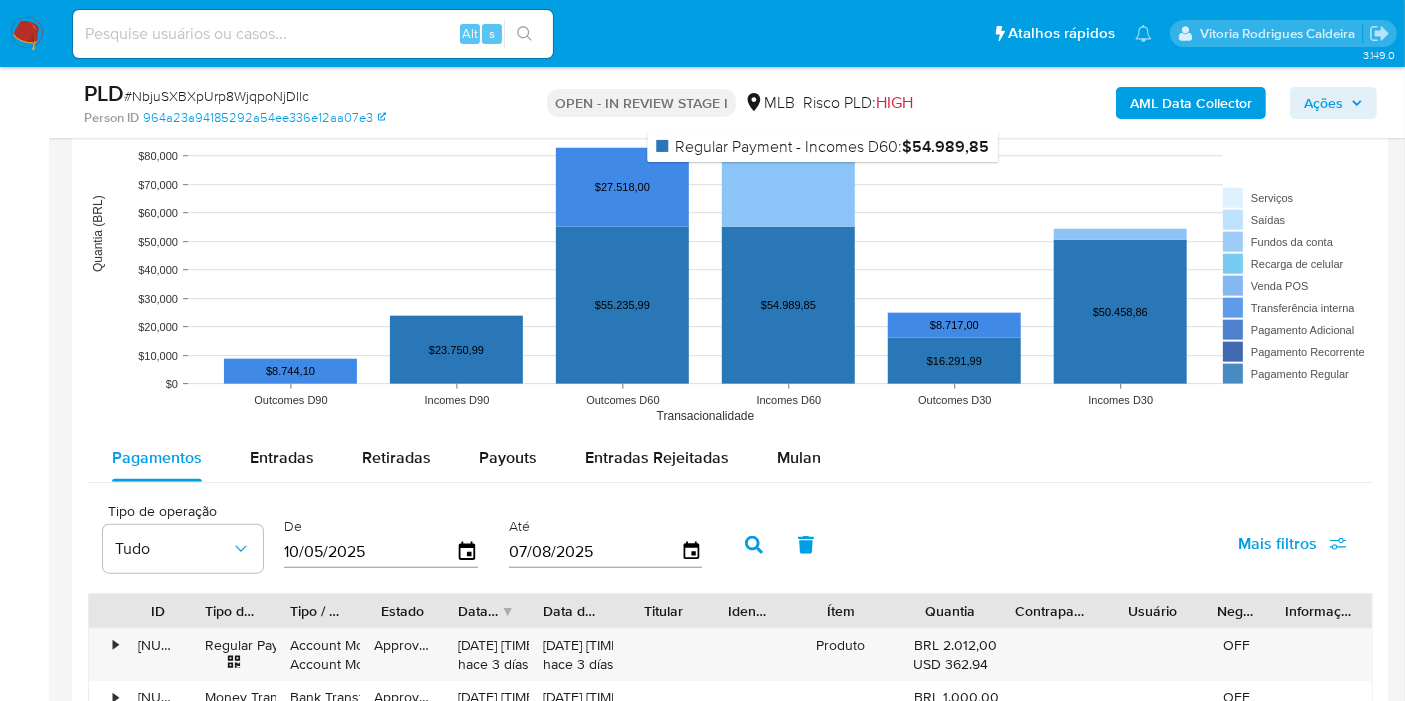 scroll, scrollTop: 2111, scrollLeft: 0, axis: vertical 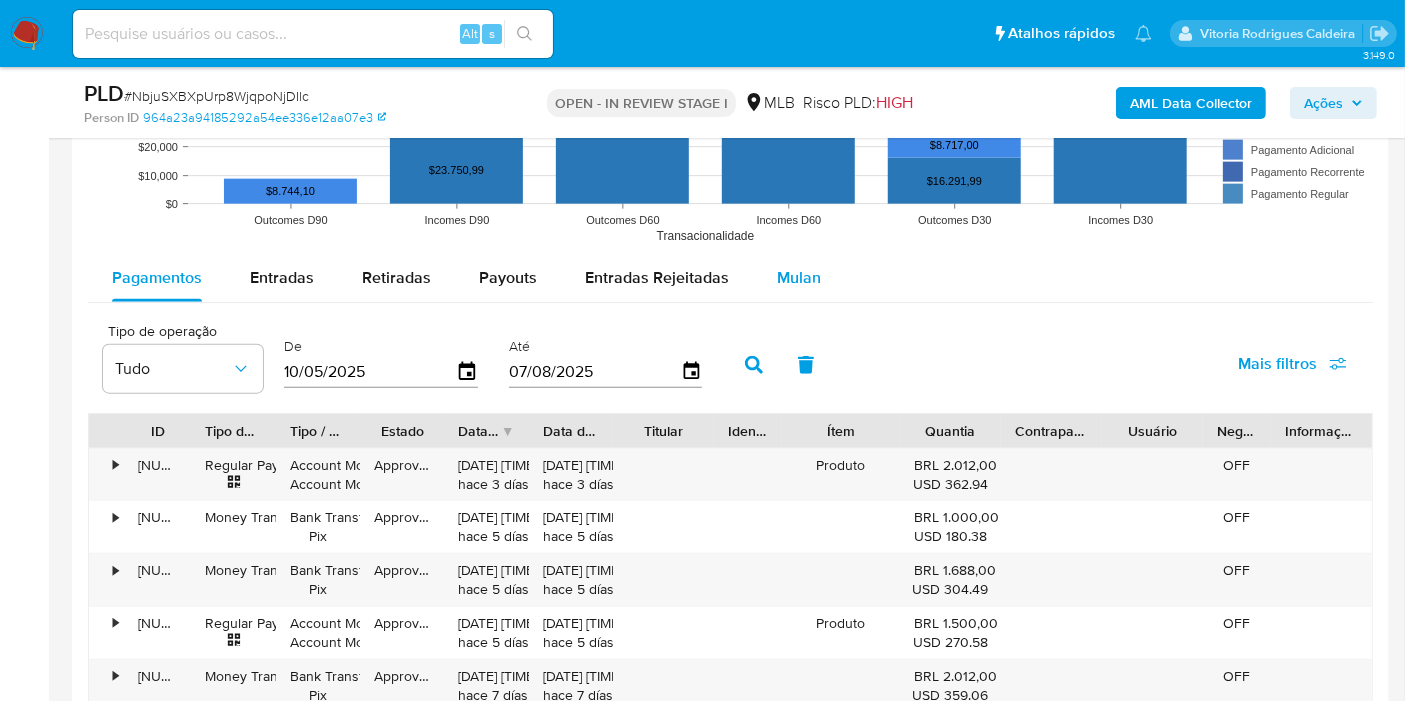 click on "Mulan" at bounding box center (799, 277) 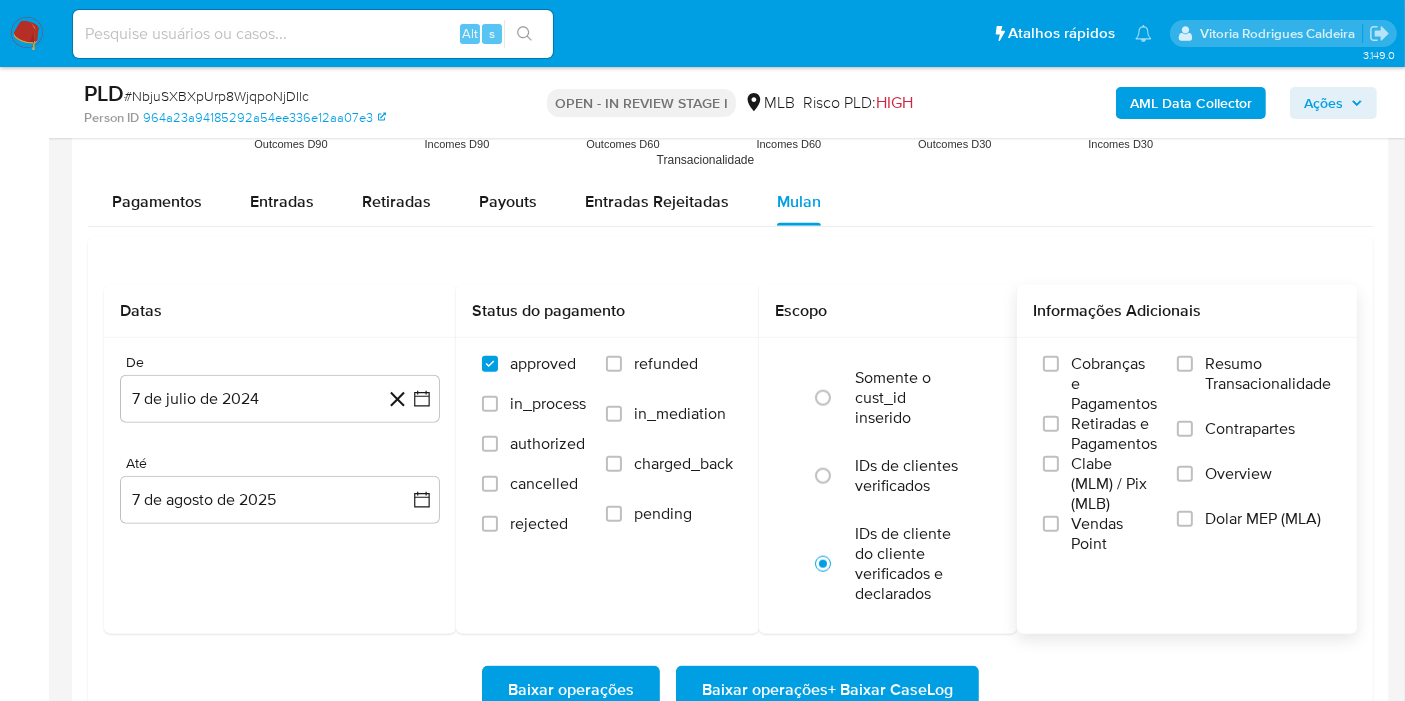 scroll, scrollTop: 2222, scrollLeft: 0, axis: vertical 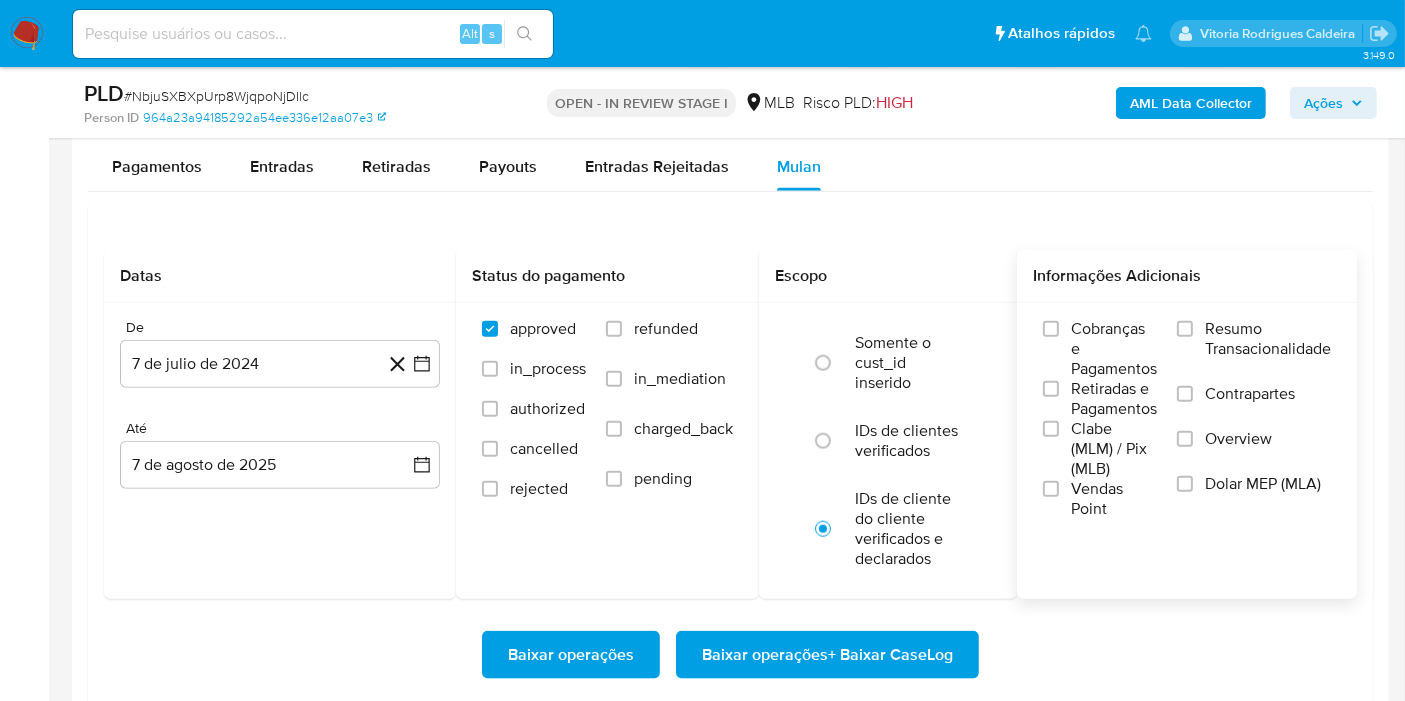click on "Resumo Transacionalidade" at bounding box center (1268, 339) 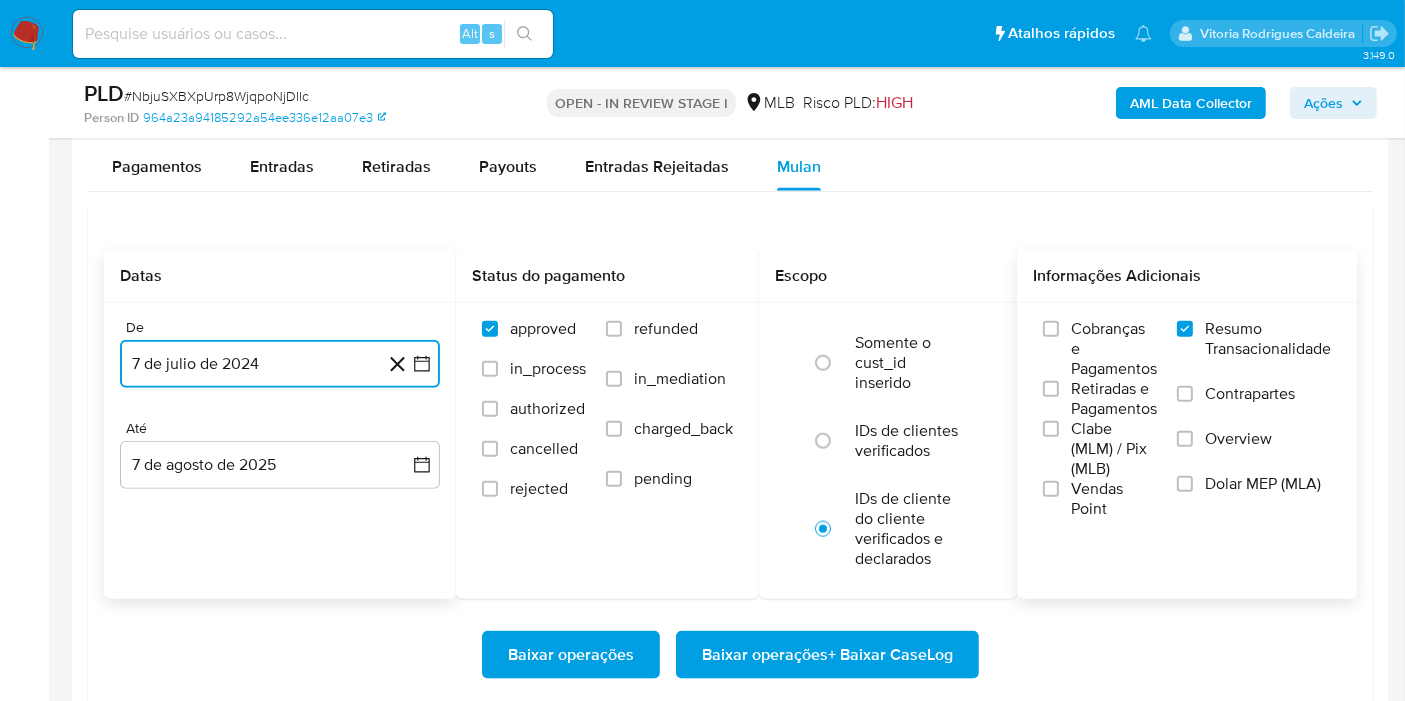 click on "7 de julio de 2024" at bounding box center [280, 364] 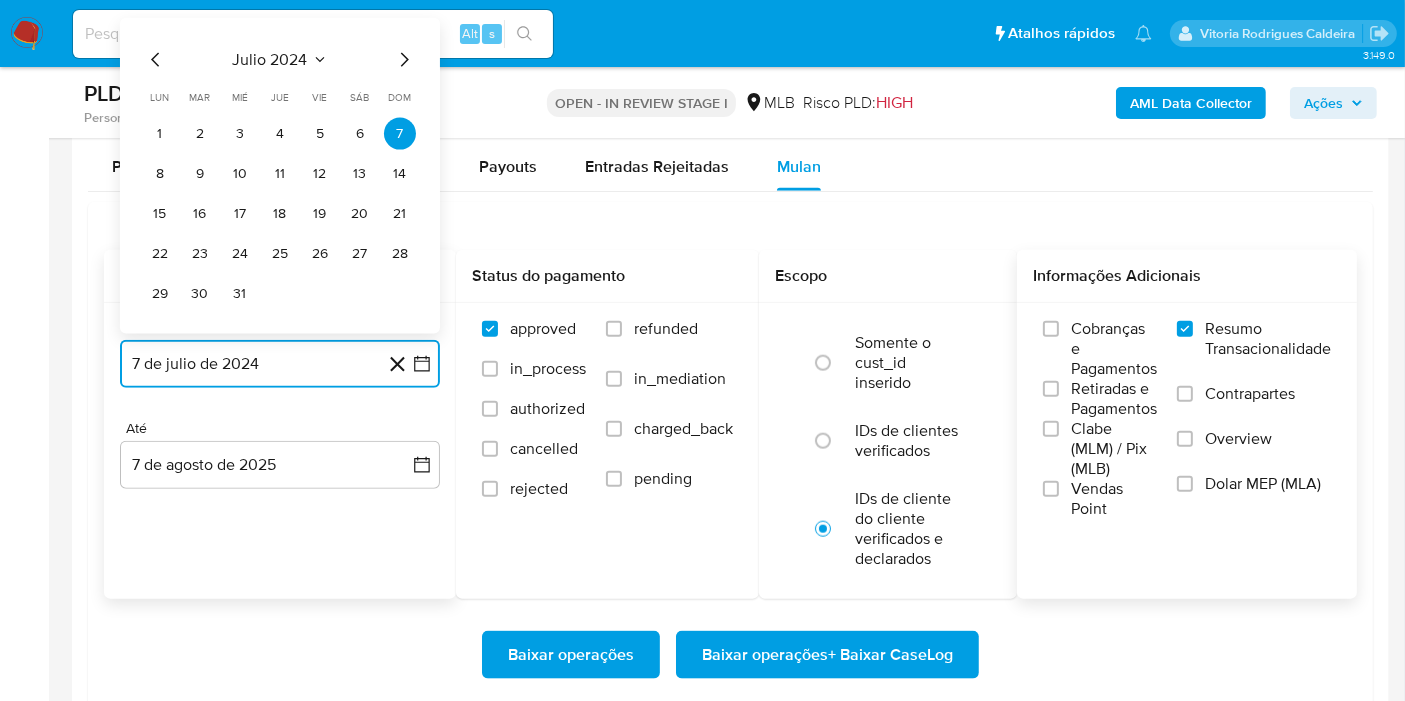 click 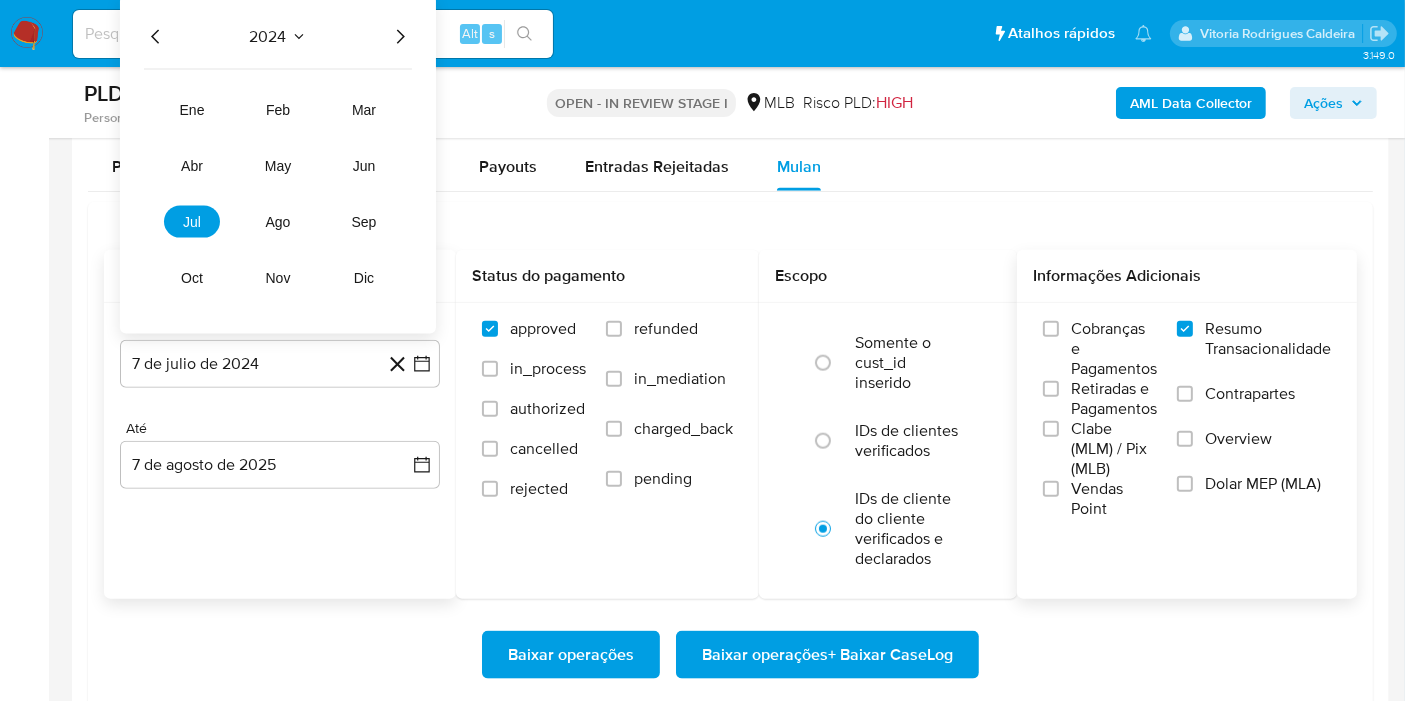 click 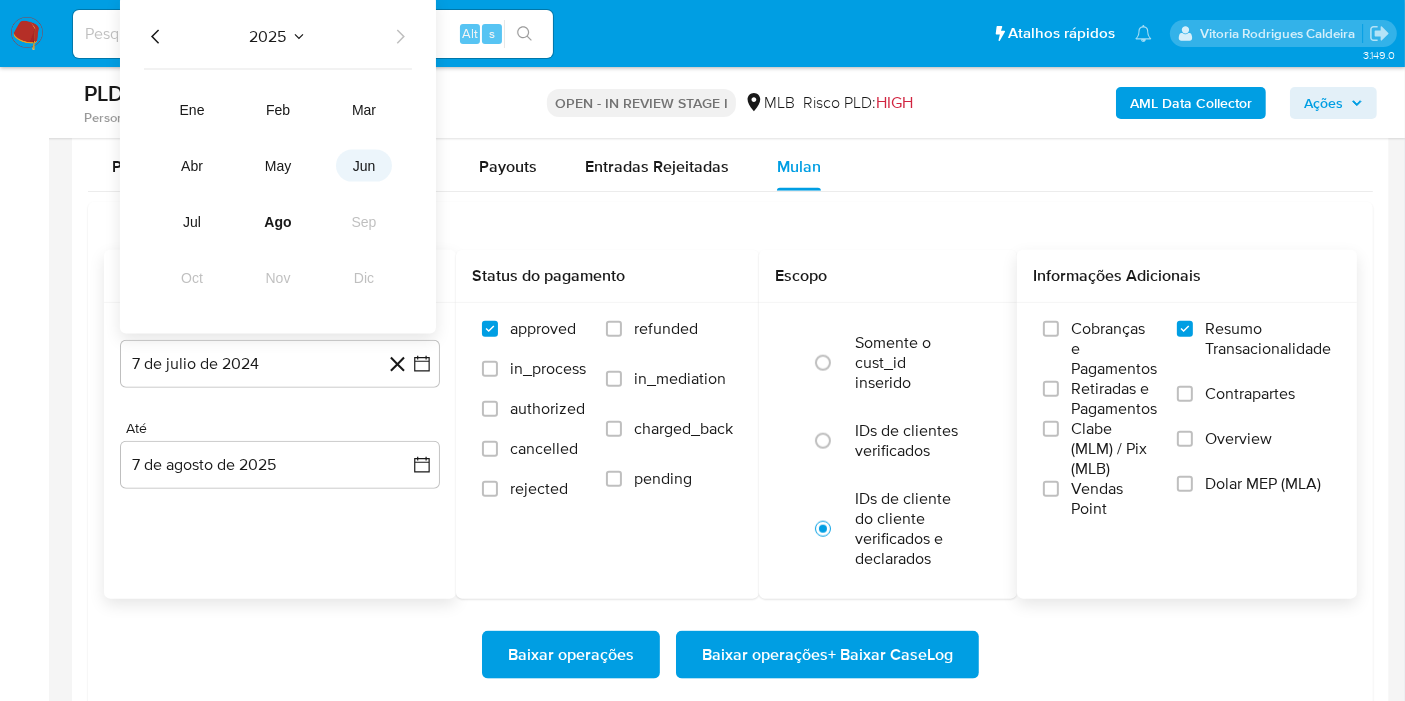 click on "jun" at bounding box center (364, 166) 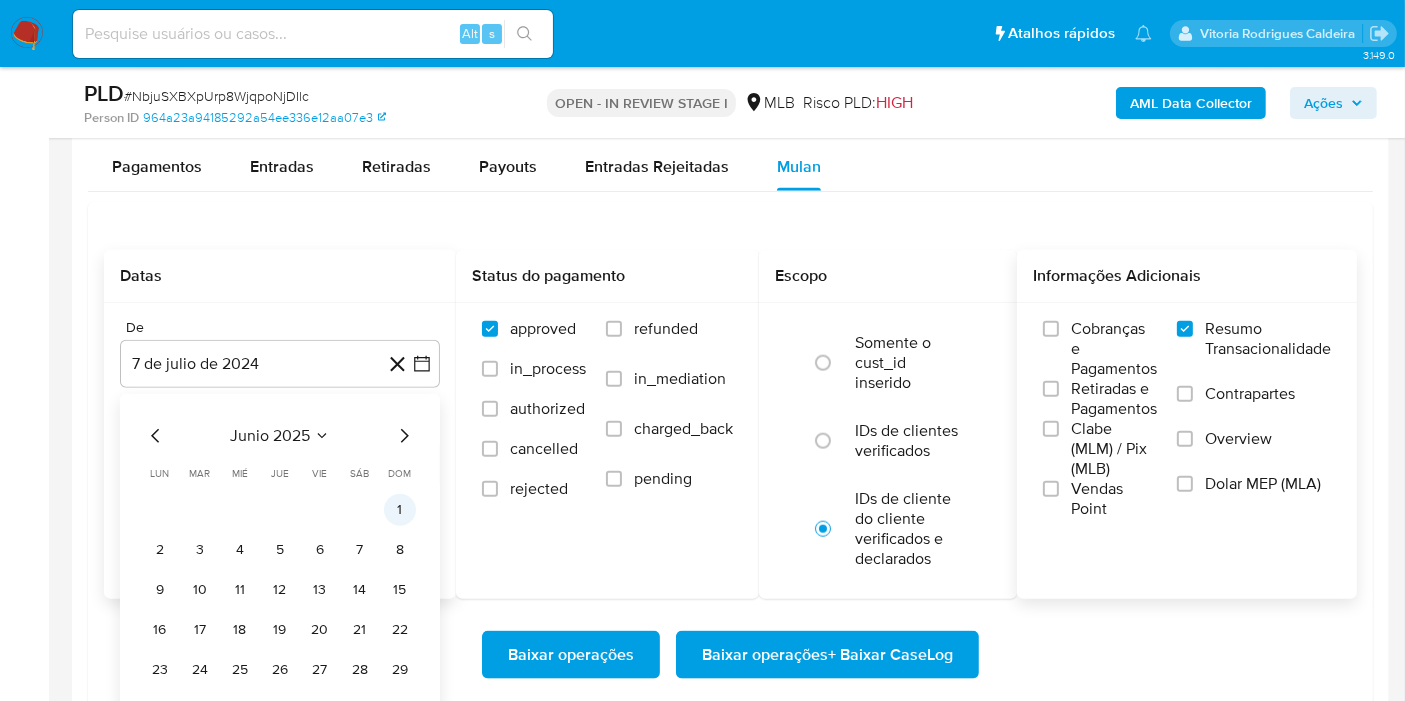 click on "1" at bounding box center (400, 510) 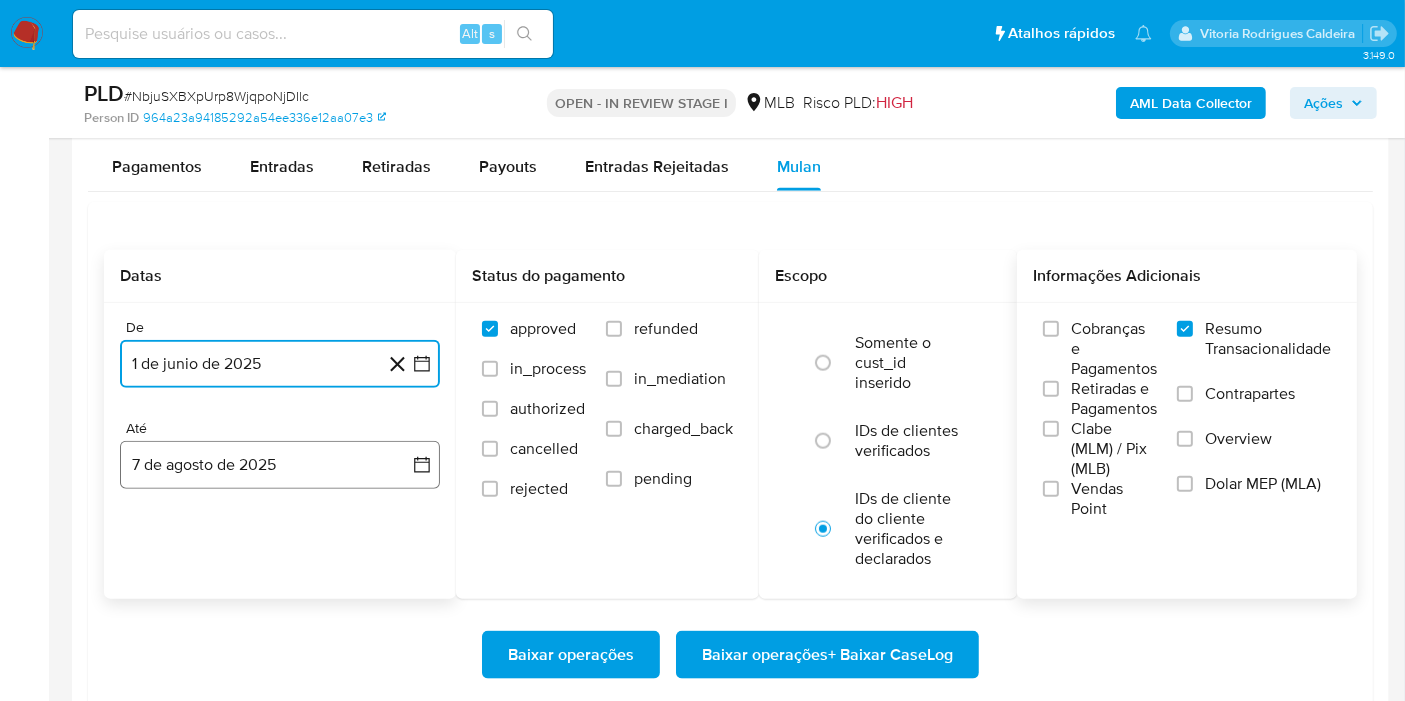 click on "7 de agosto de 2025" at bounding box center [280, 465] 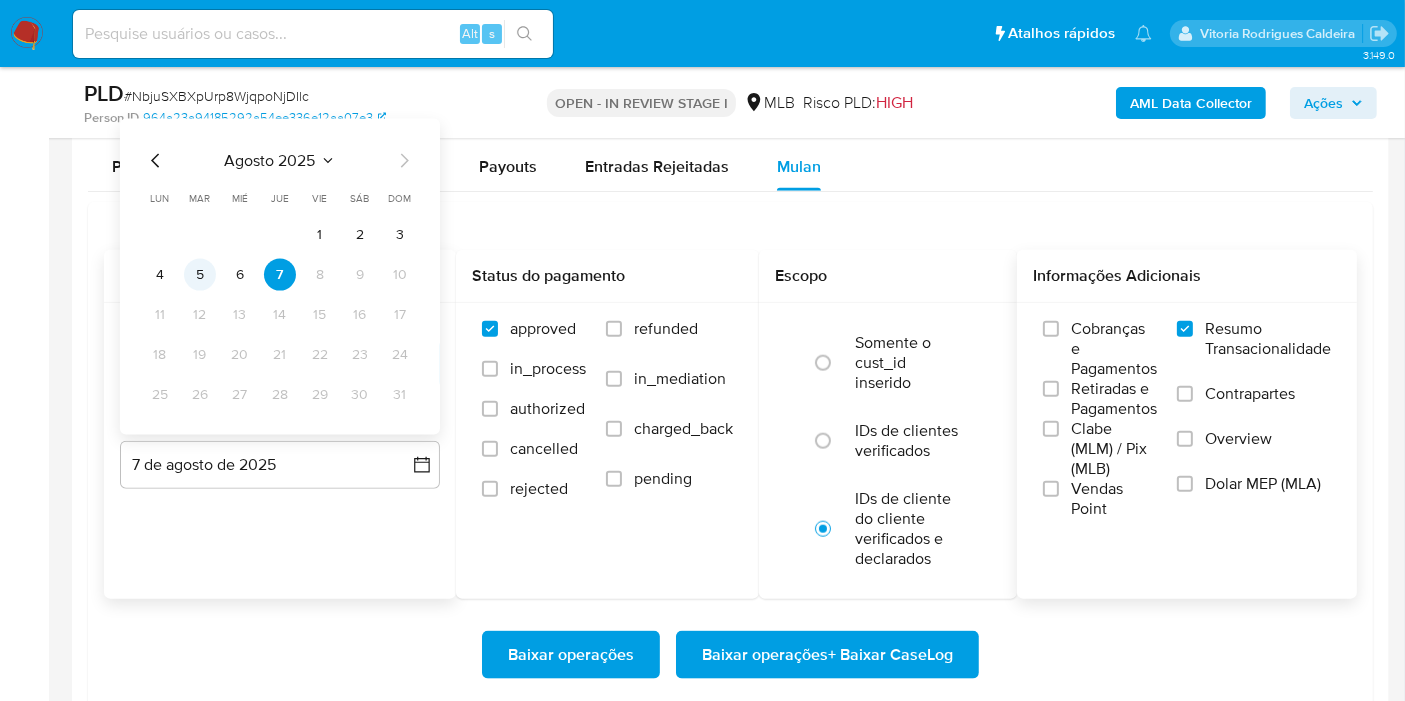 click on "5" at bounding box center (200, 275) 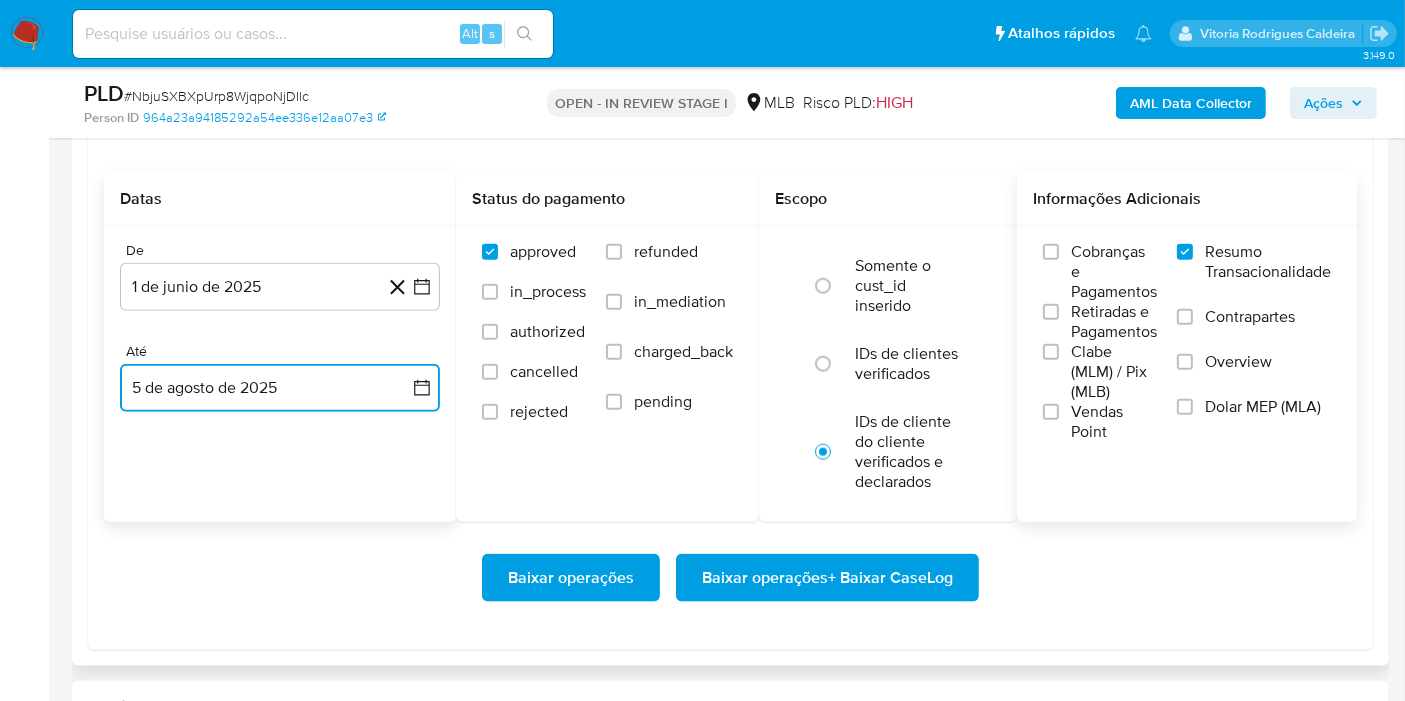 scroll, scrollTop: 2333, scrollLeft: 0, axis: vertical 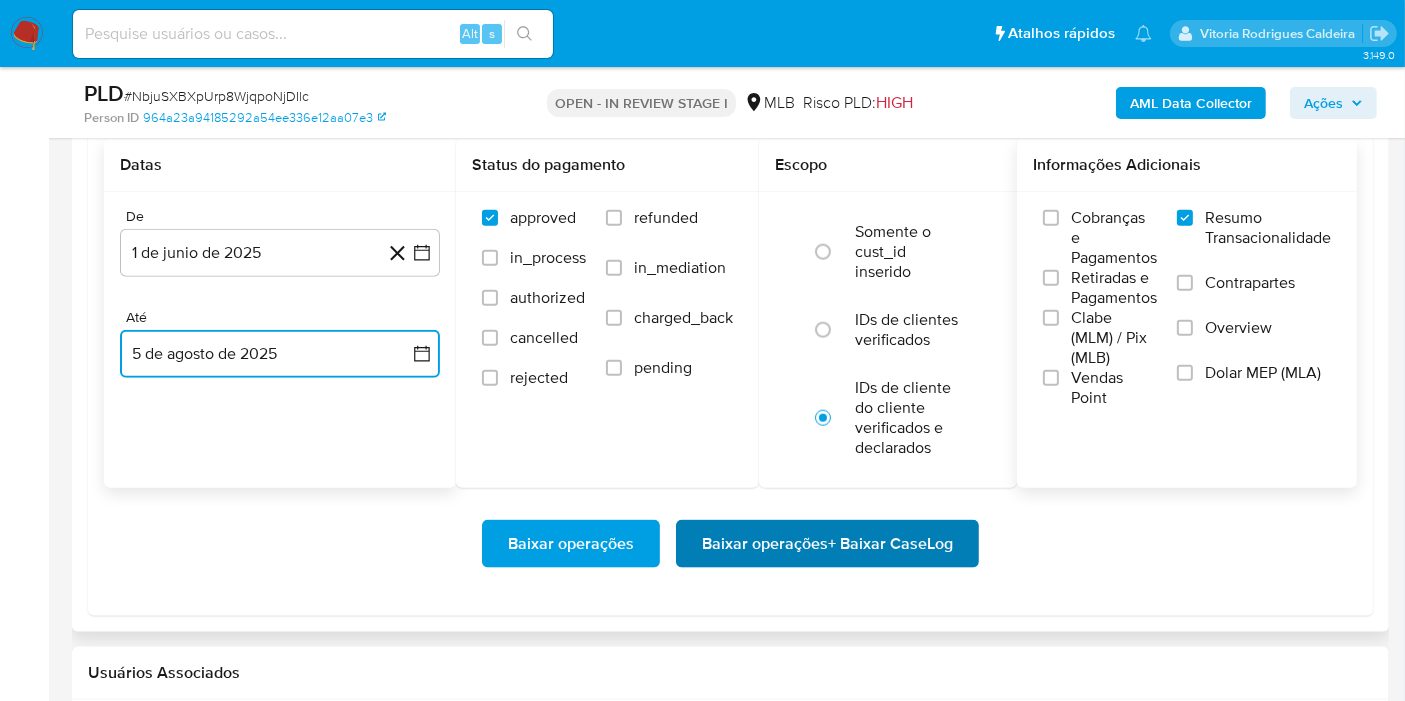 click on "Baixar operações  +   Baixar CaseLog" at bounding box center (827, 544) 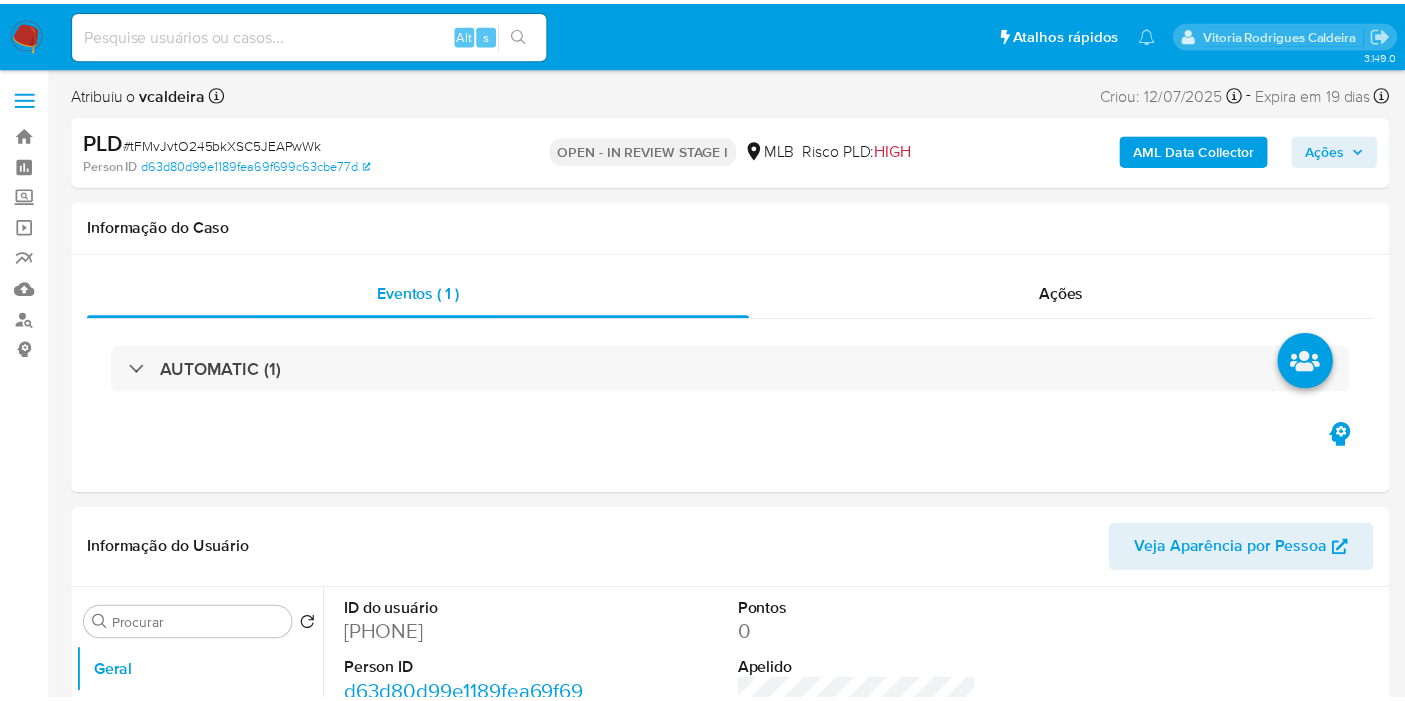 scroll, scrollTop: 0, scrollLeft: 0, axis: both 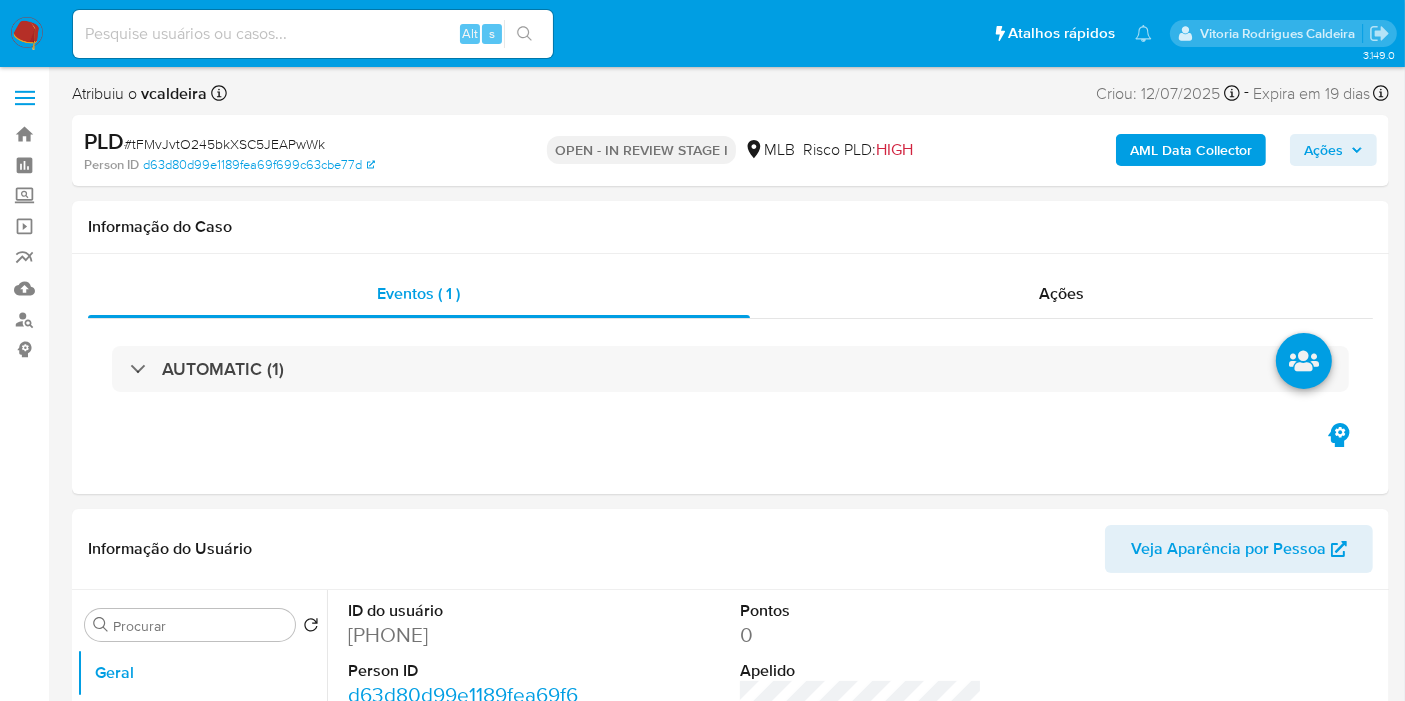 select on "10" 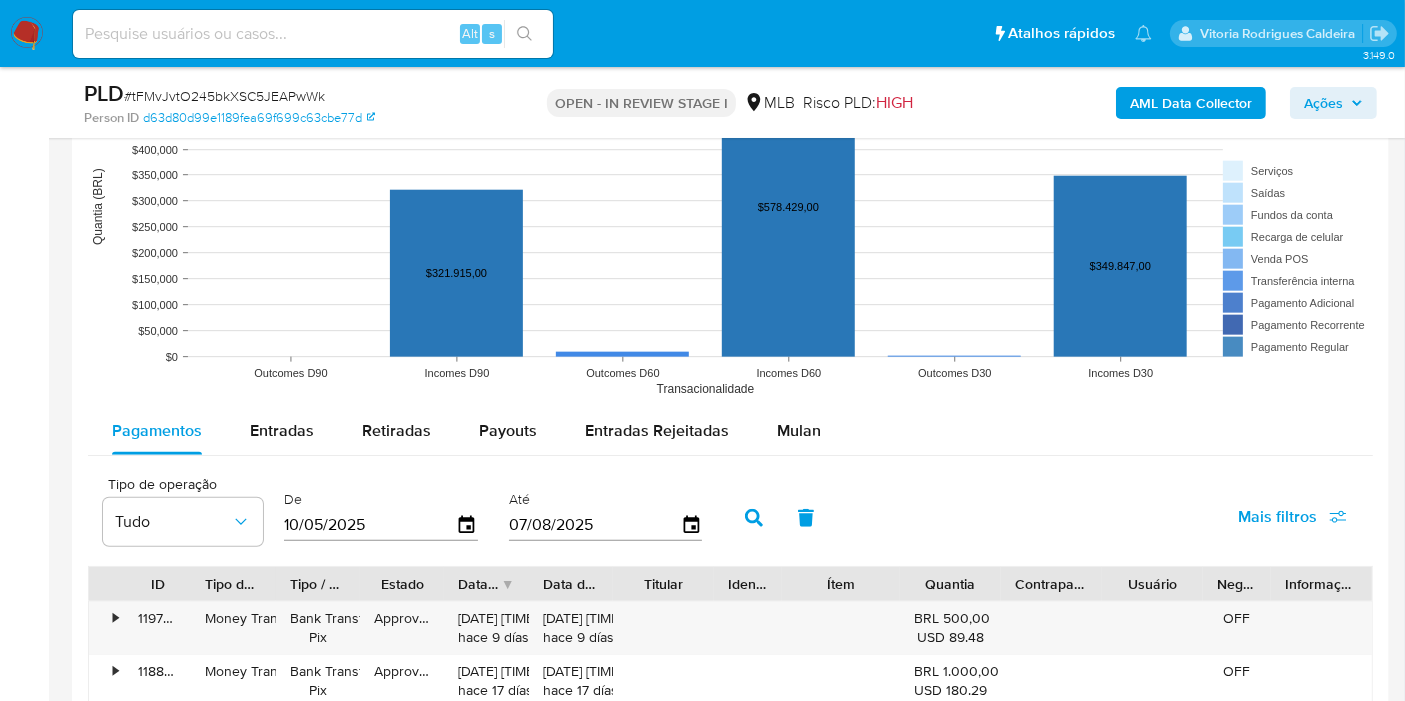 scroll, scrollTop: 2000, scrollLeft: 0, axis: vertical 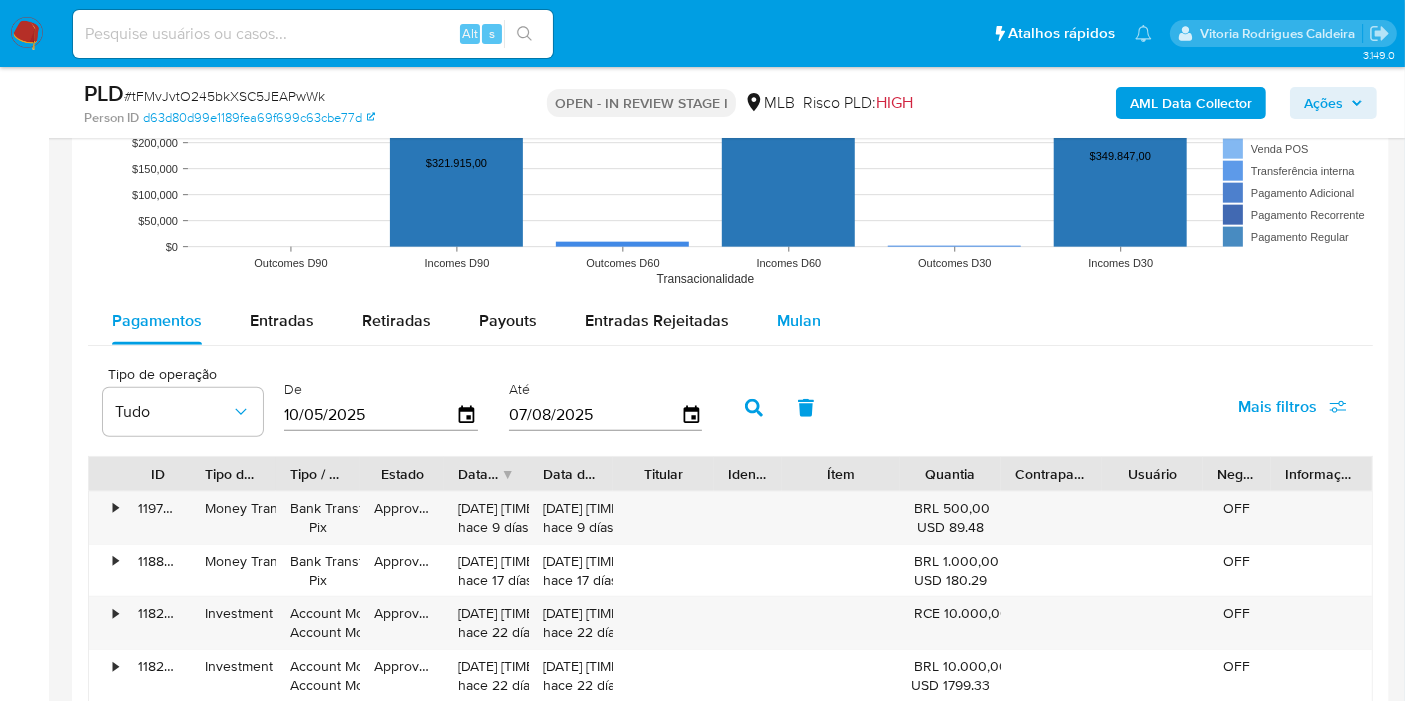 click on "Mulan" at bounding box center [799, 320] 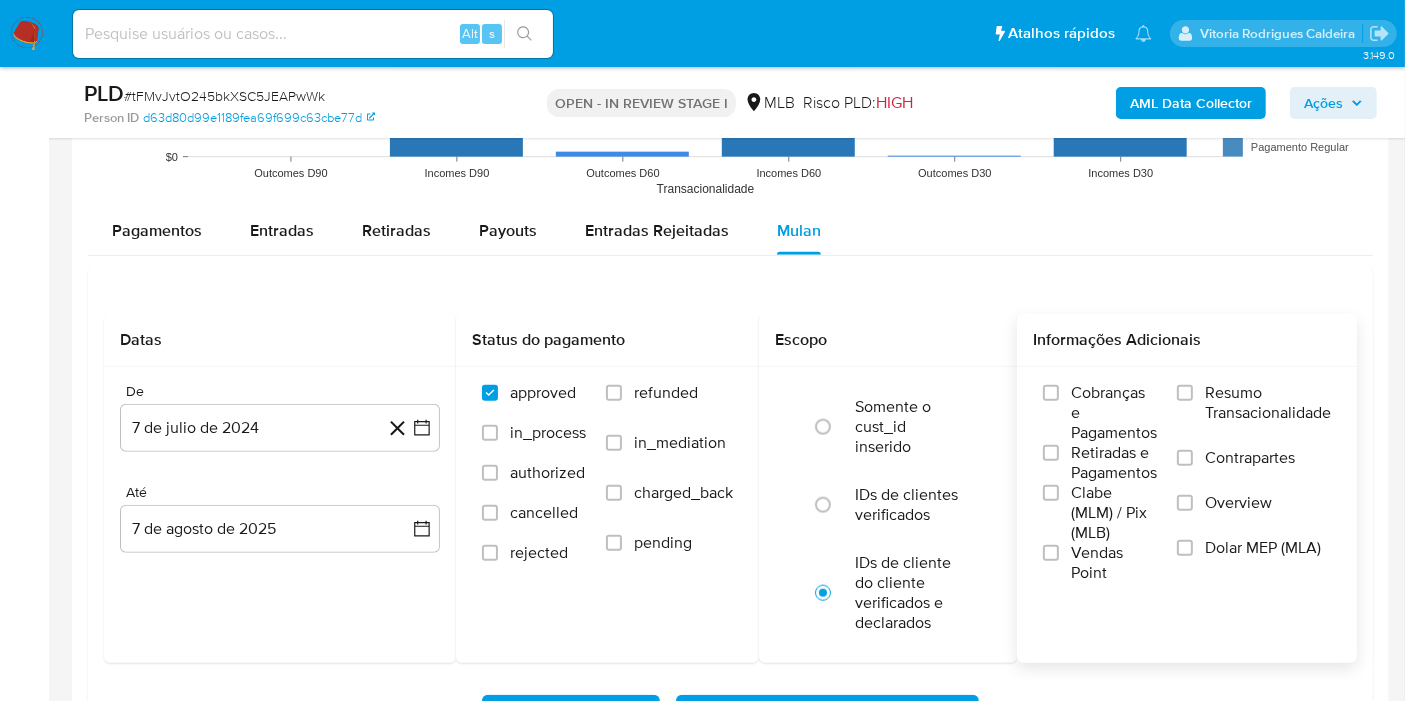 scroll, scrollTop: 2111, scrollLeft: 0, axis: vertical 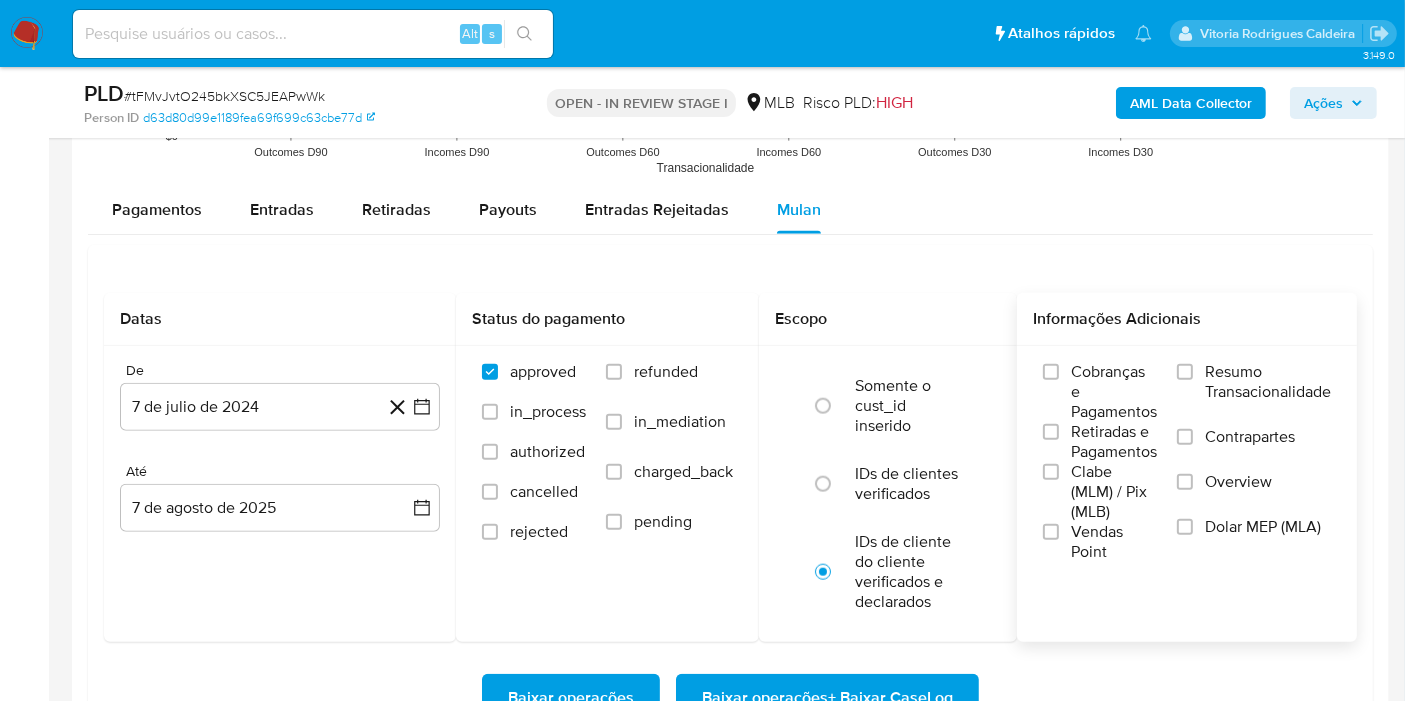 click on "Resumo Transacionalidade" at bounding box center [1268, 382] 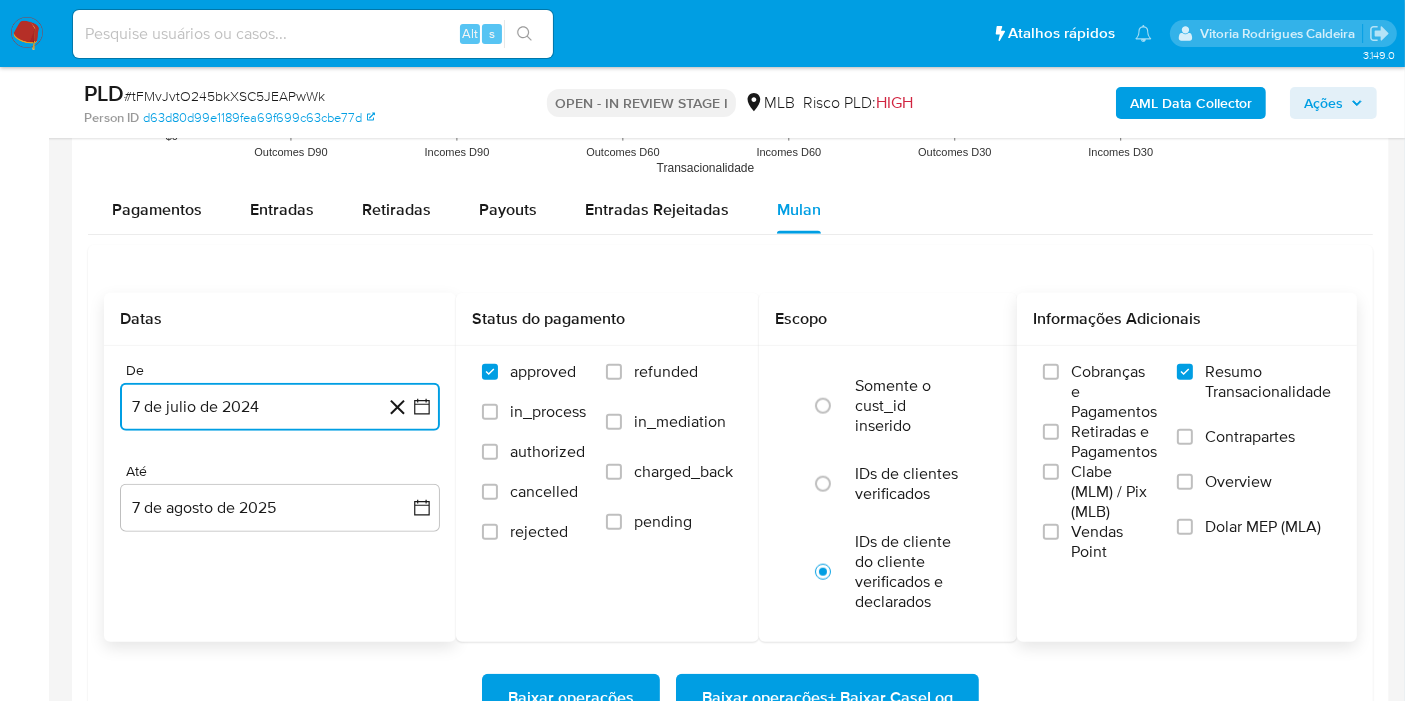 click on "7 de julio de 2024" at bounding box center (280, 407) 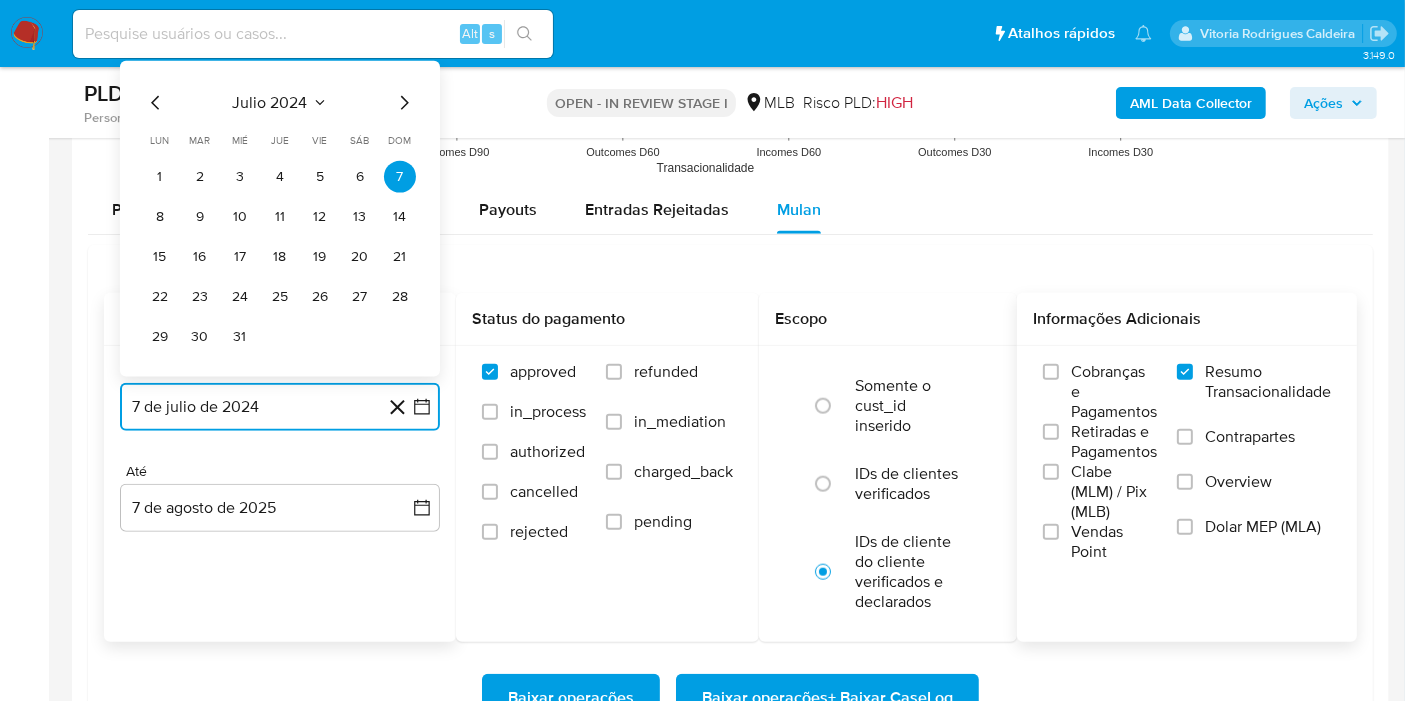 click on "julio 2024" at bounding box center (280, 103) 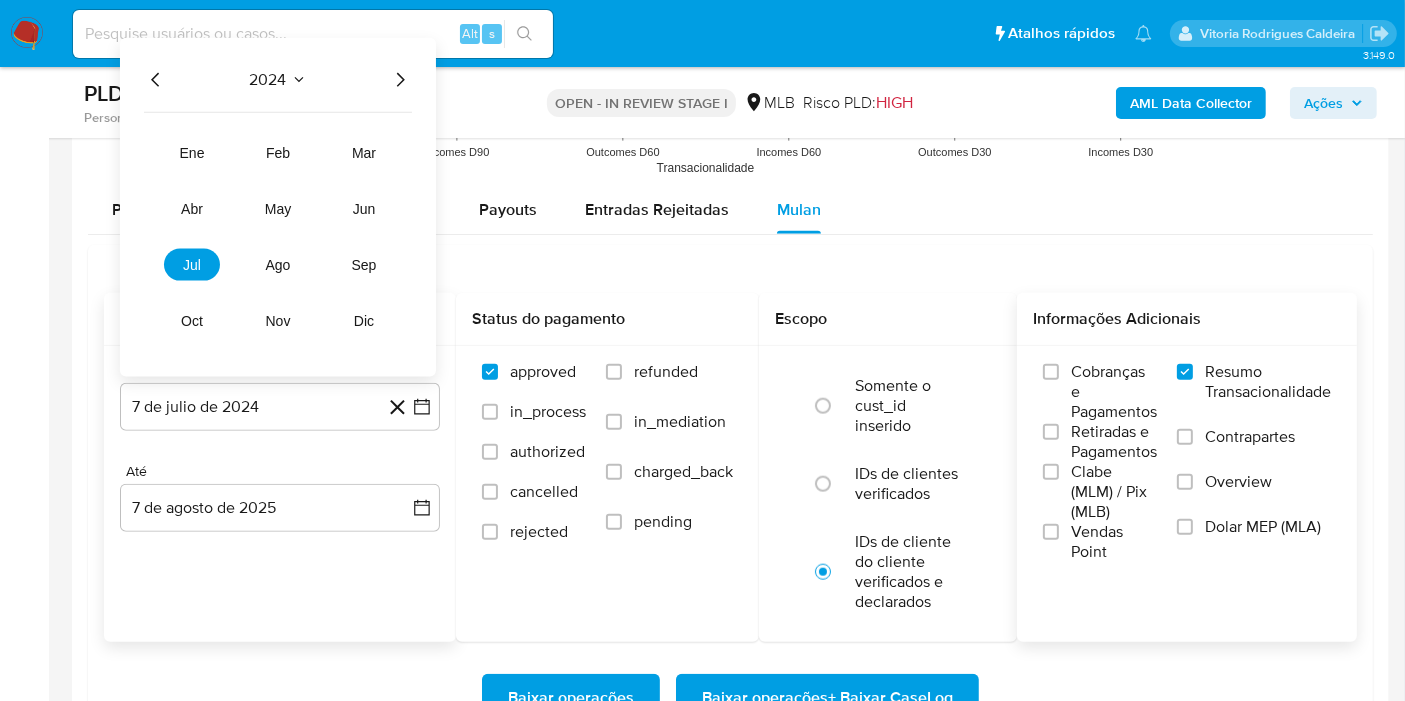 click 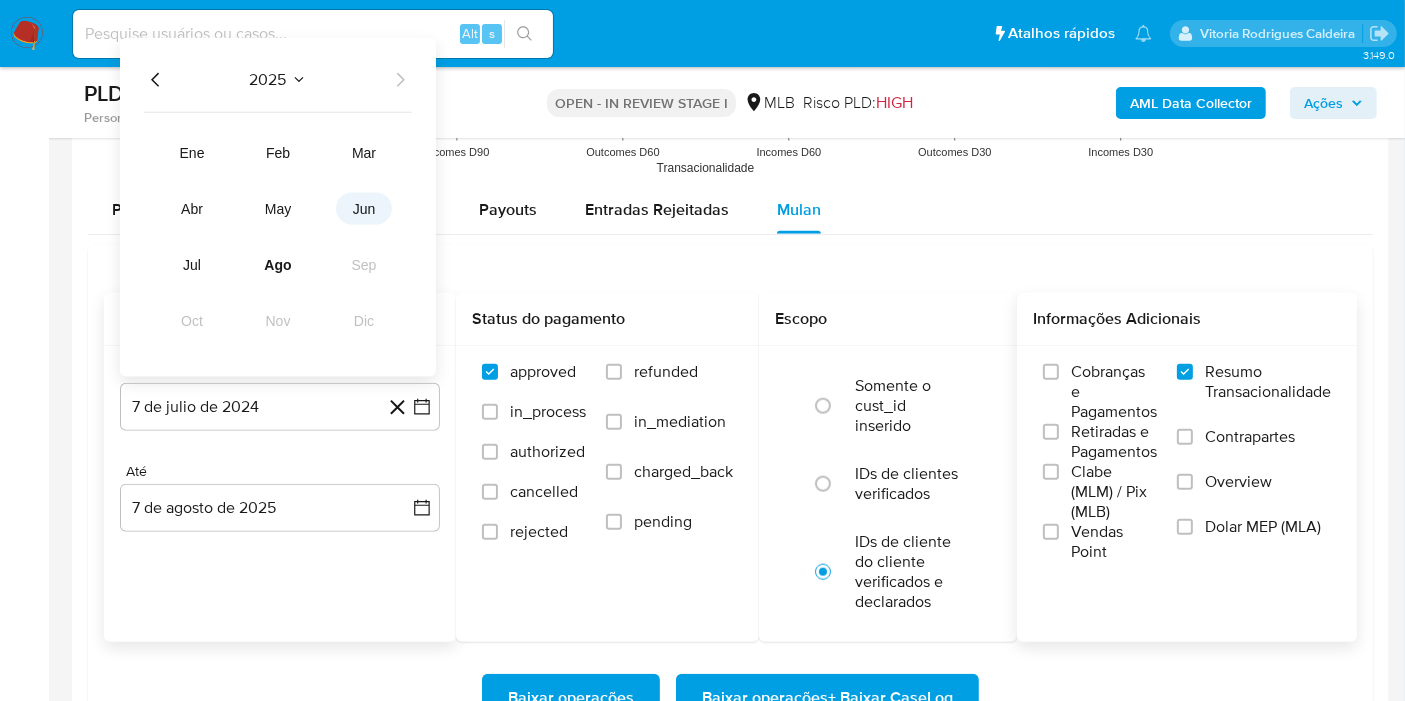click on "jun" at bounding box center [364, 209] 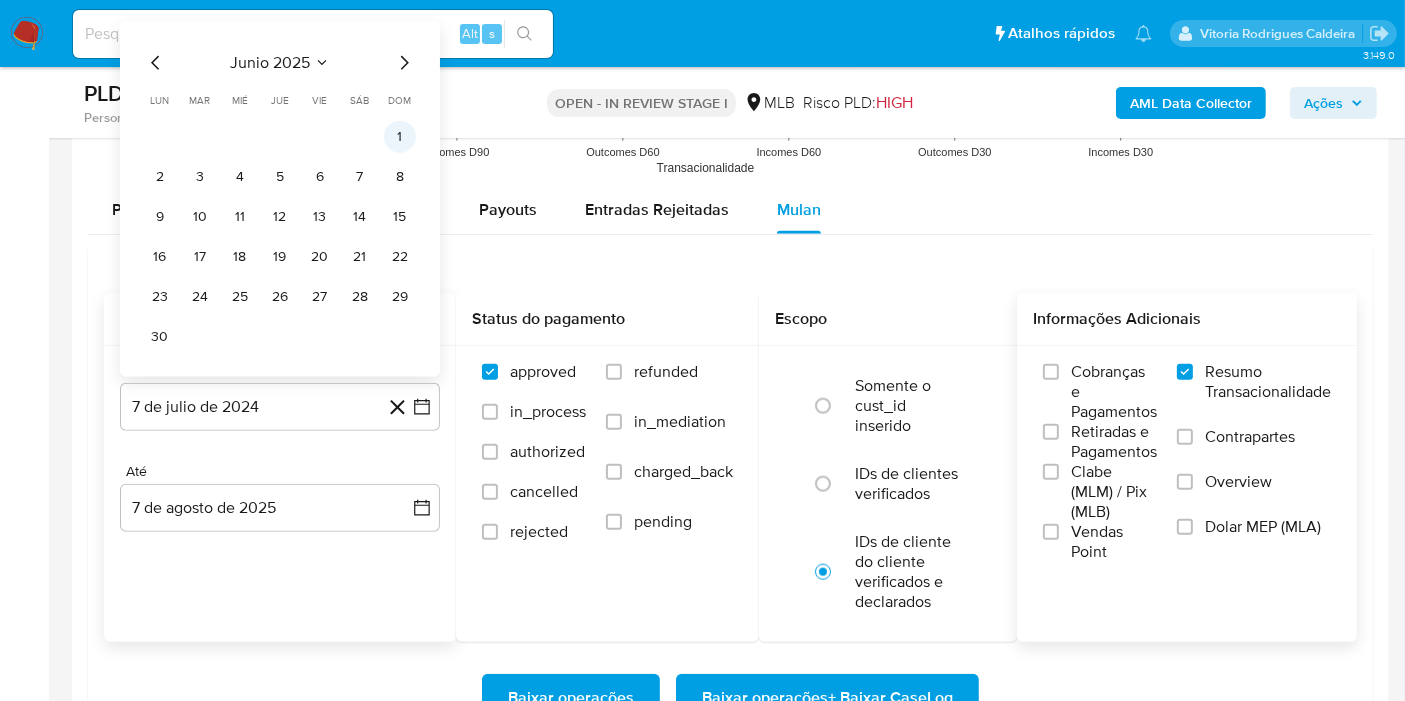 click on "1" at bounding box center (400, 137) 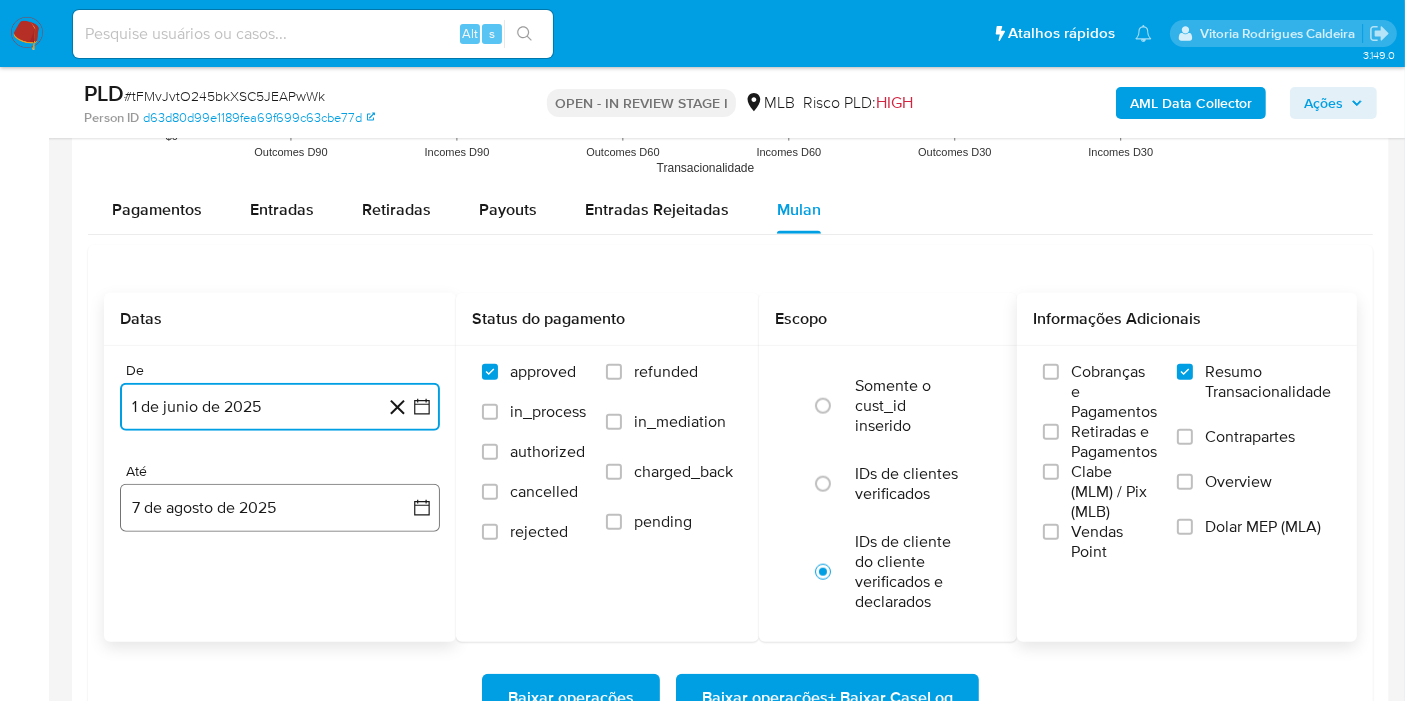 click on "7 de agosto de 2025" at bounding box center [280, 508] 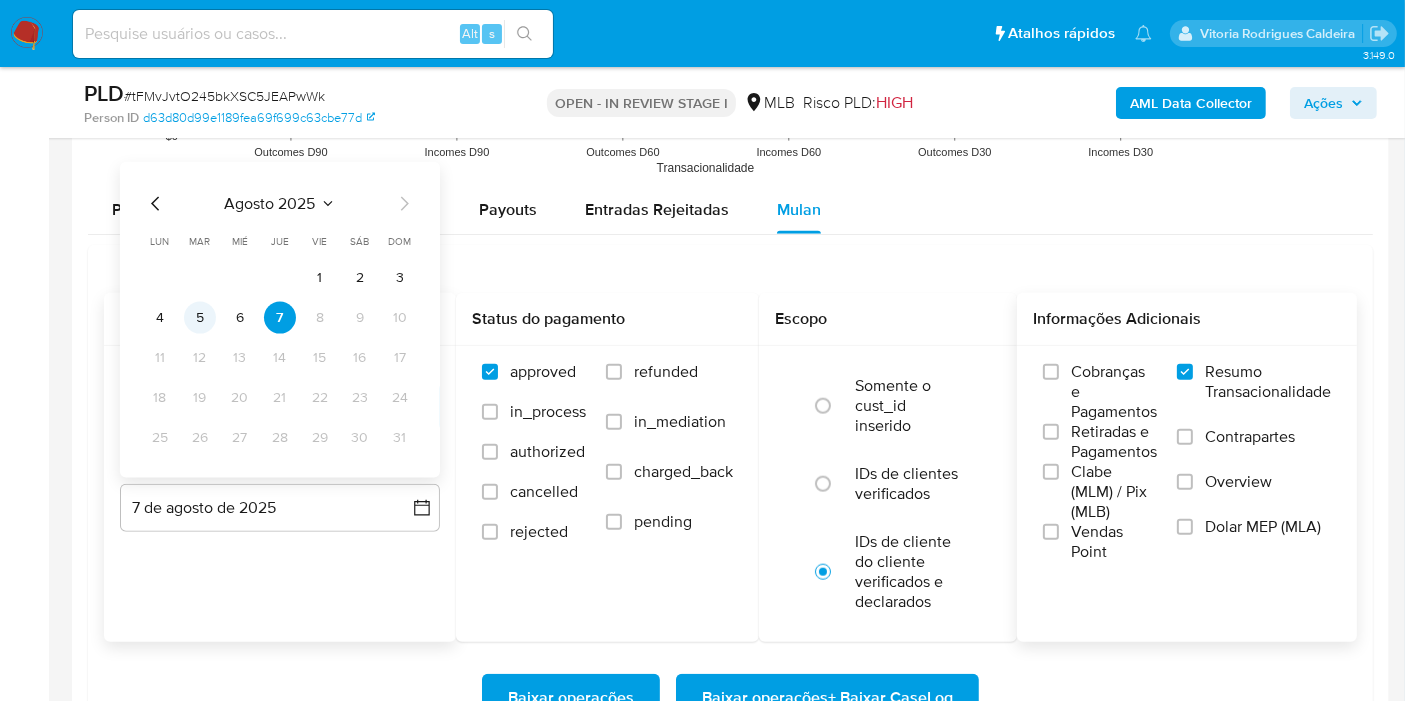 click on "5" at bounding box center (200, 318) 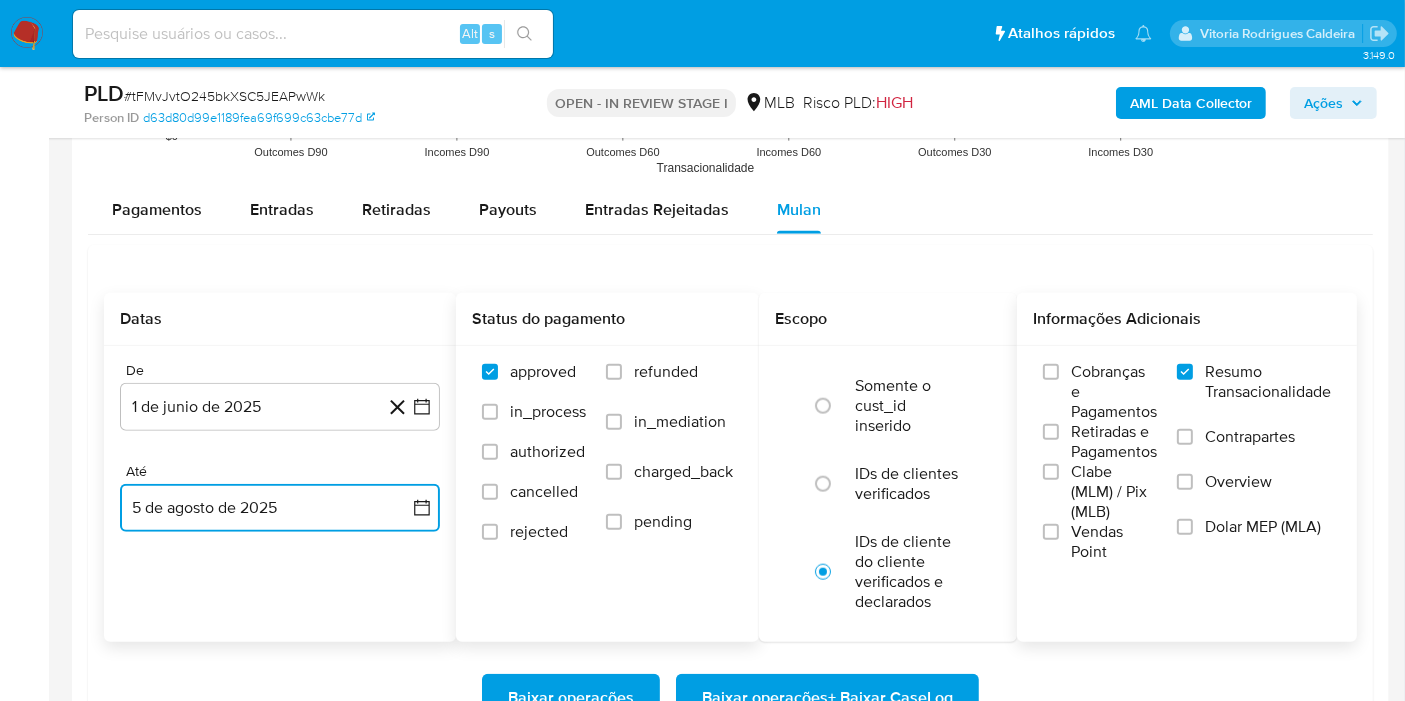 scroll, scrollTop: 2222, scrollLeft: 0, axis: vertical 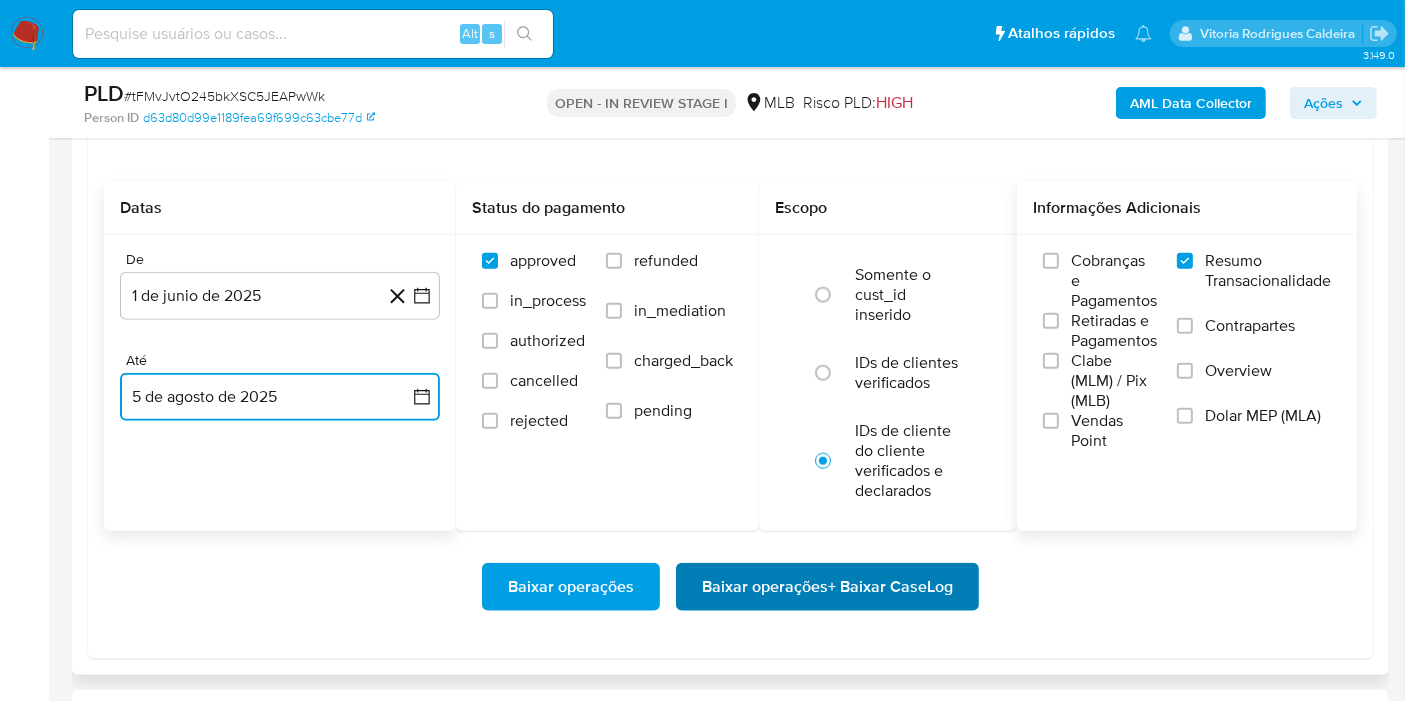click on "Baixar operações  +   Baixar CaseLog" at bounding box center (827, 587) 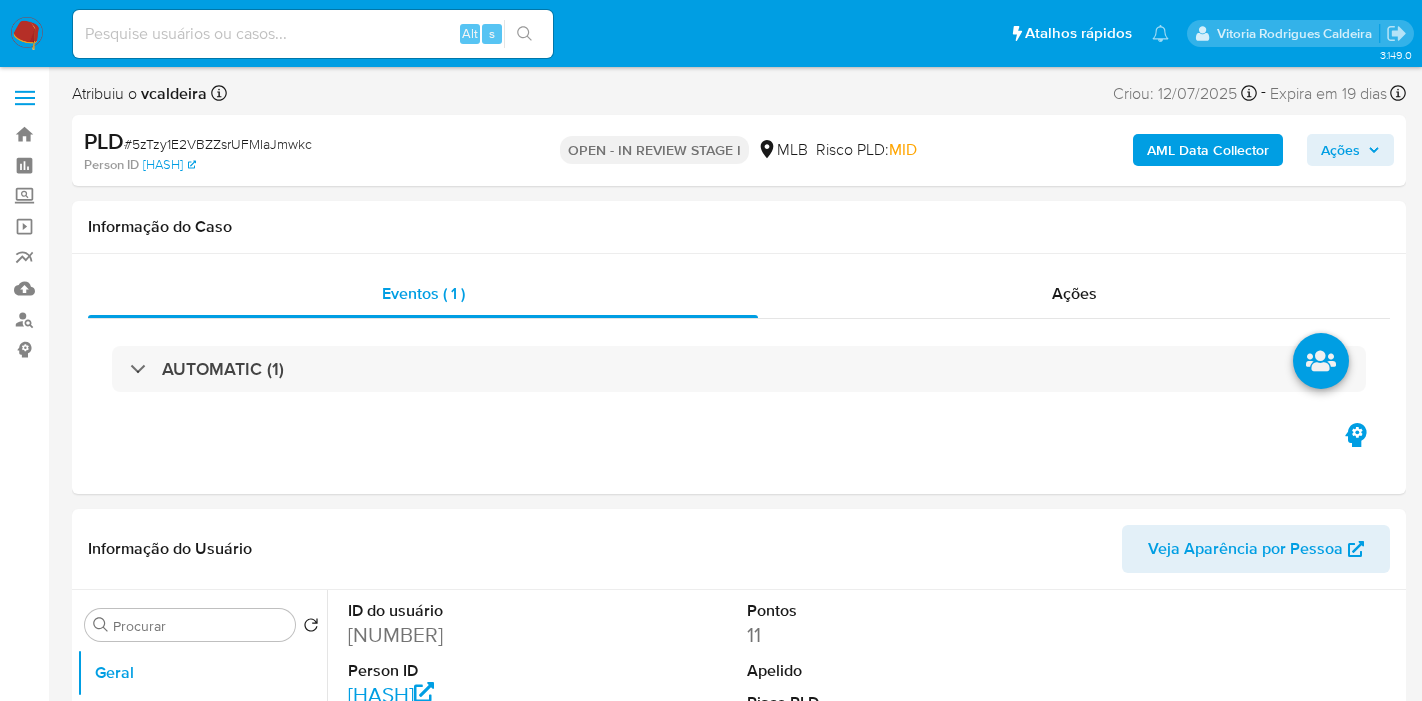 select on "10" 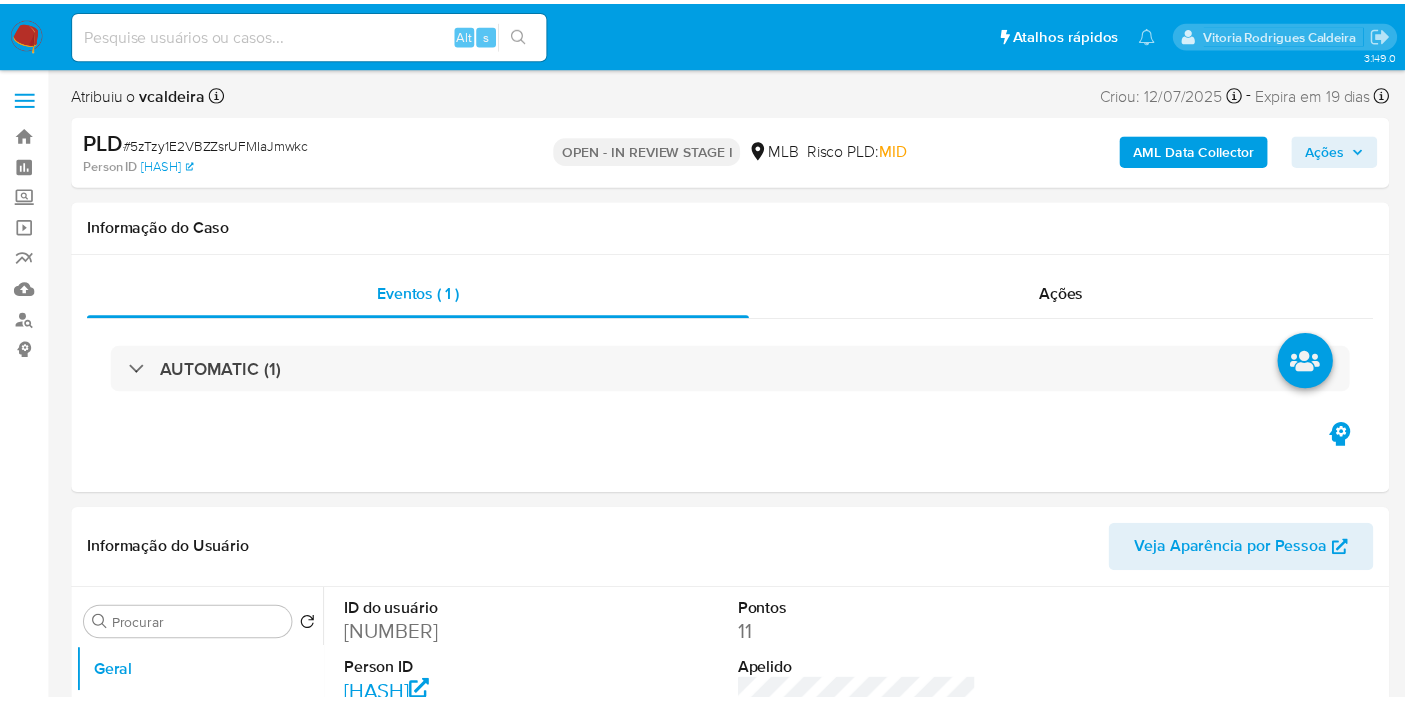 scroll, scrollTop: 0, scrollLeft: 0, axis: both 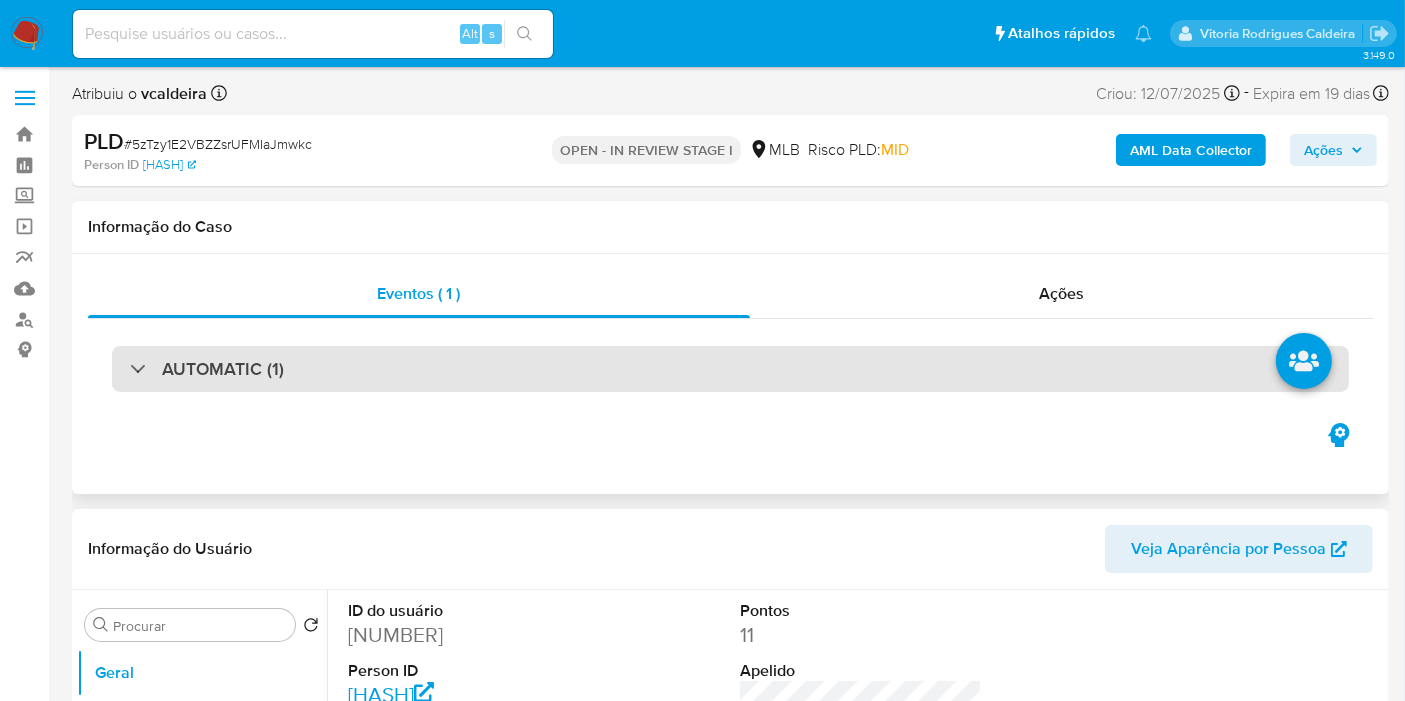 click on "AUTOMATIC (1)" at bounding box center [223, 369] 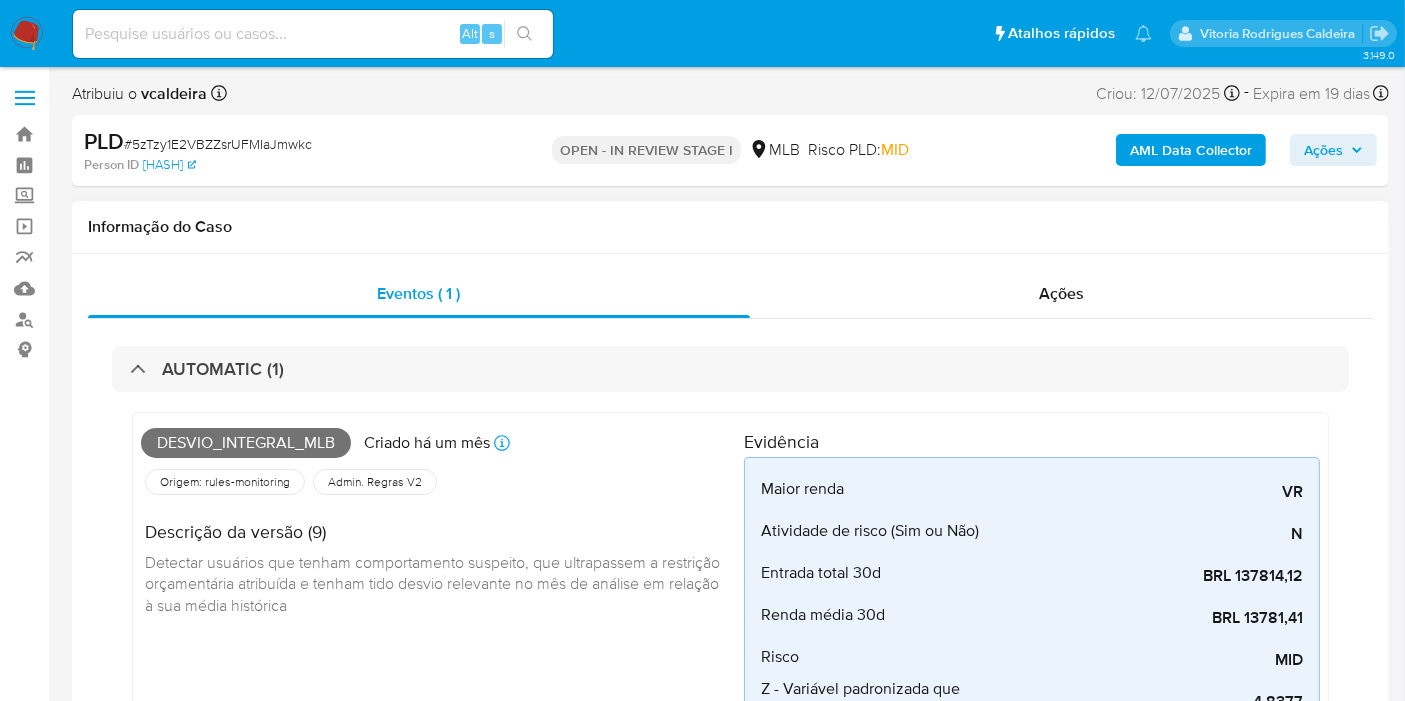 click on "Desvio_integral_mlb" at bounding box center (246, 443) 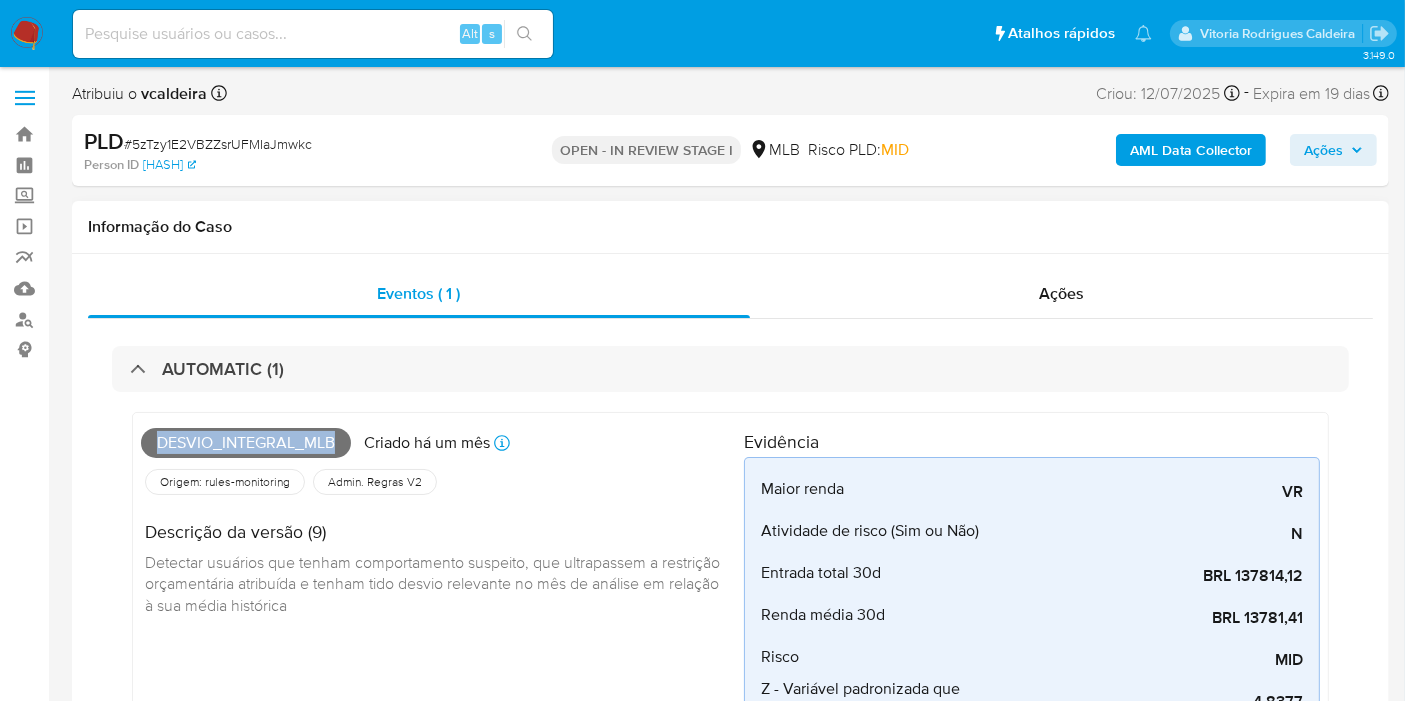 click on "Desvio_integral_mlb" at bounding box center (246, 443) 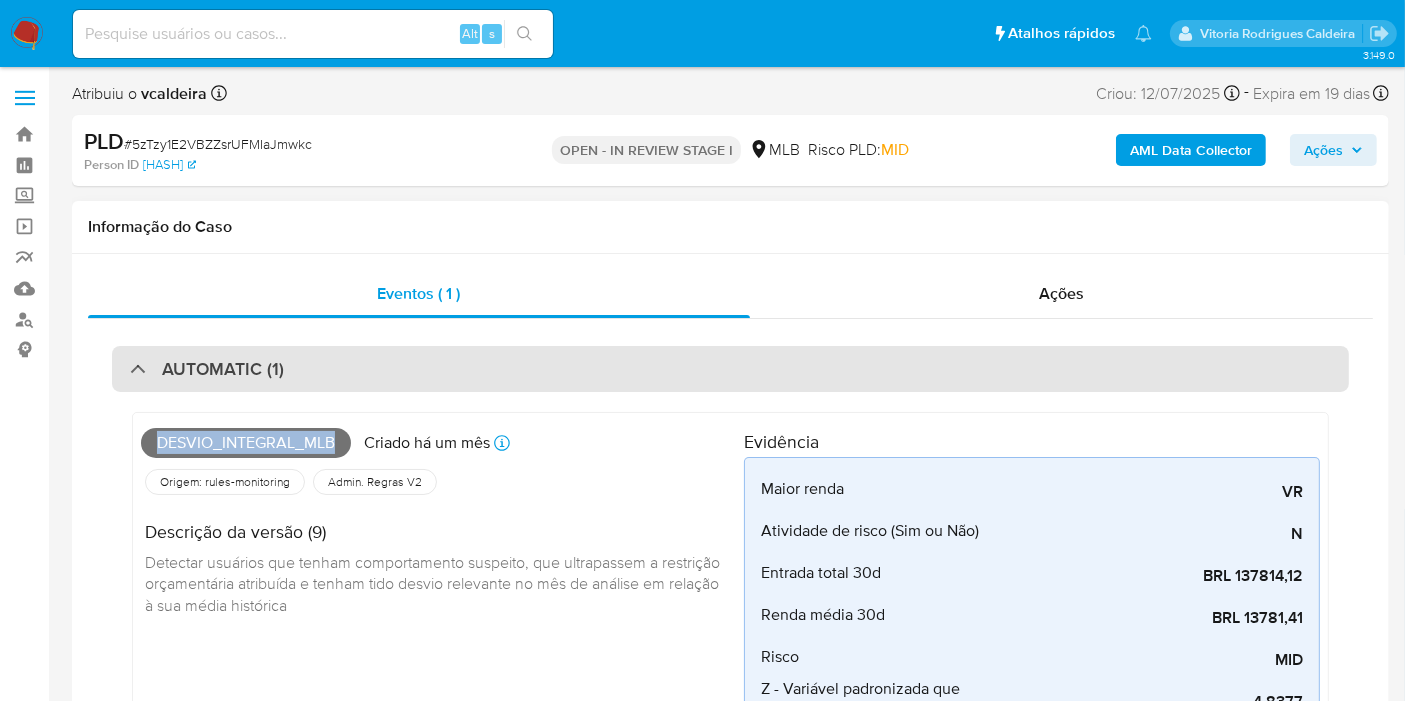 copy on "Desvio_integral_mlb" 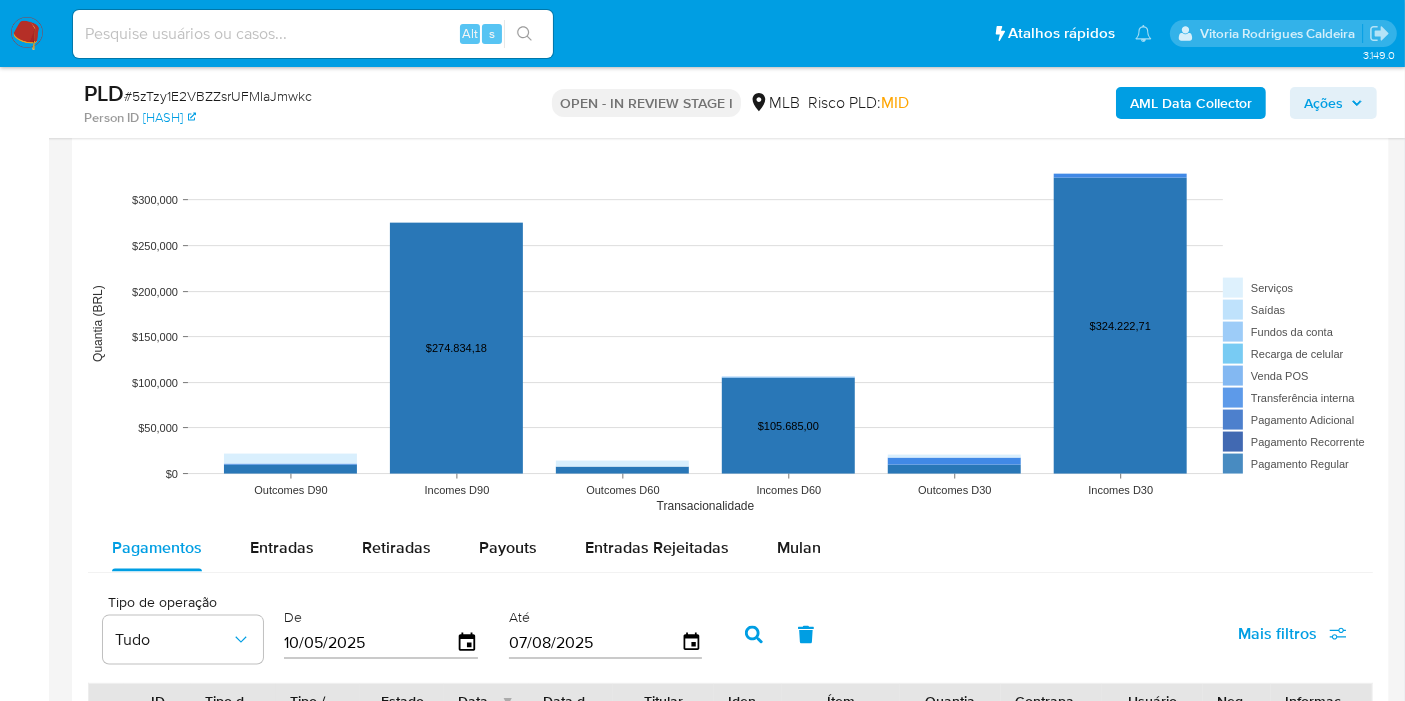 scroll, scrollTop: 2555, scrollLeft: 0, axis: vertical 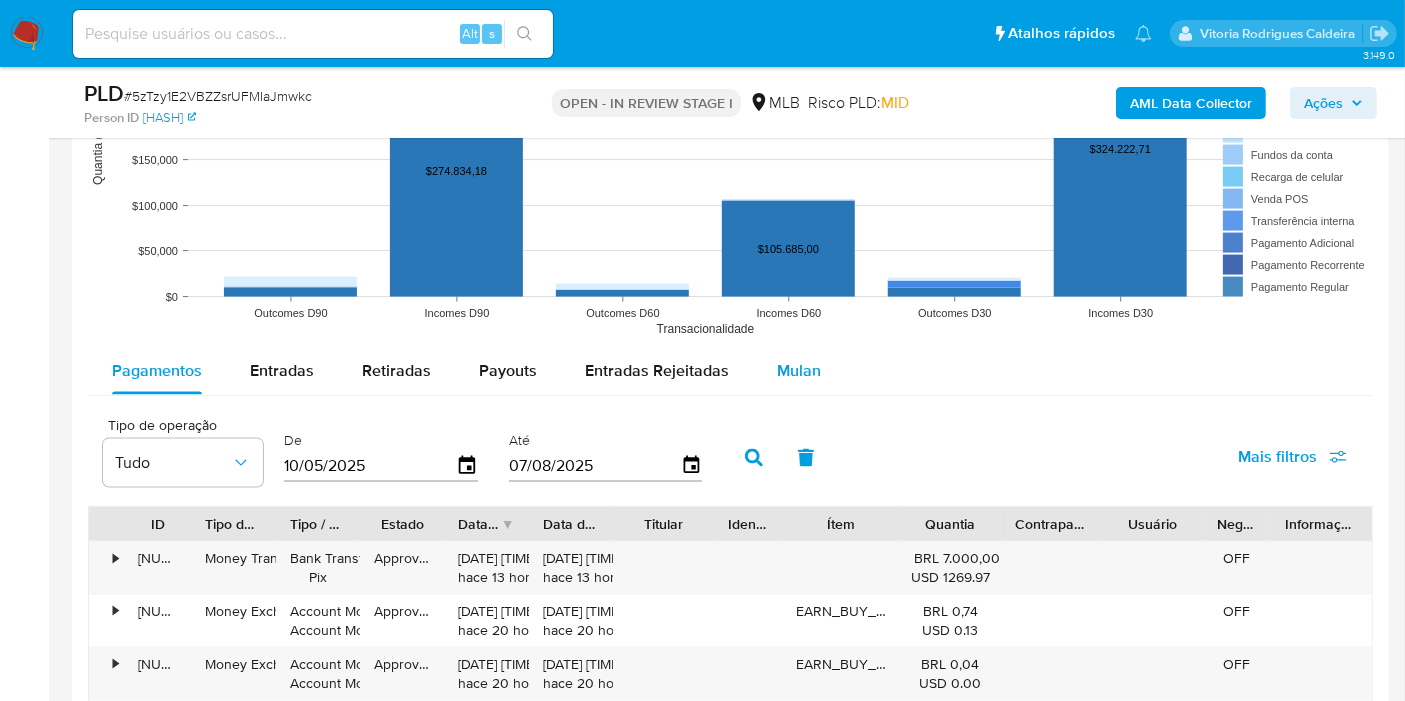 click on "Mulan" at bounding box center (799, 370) 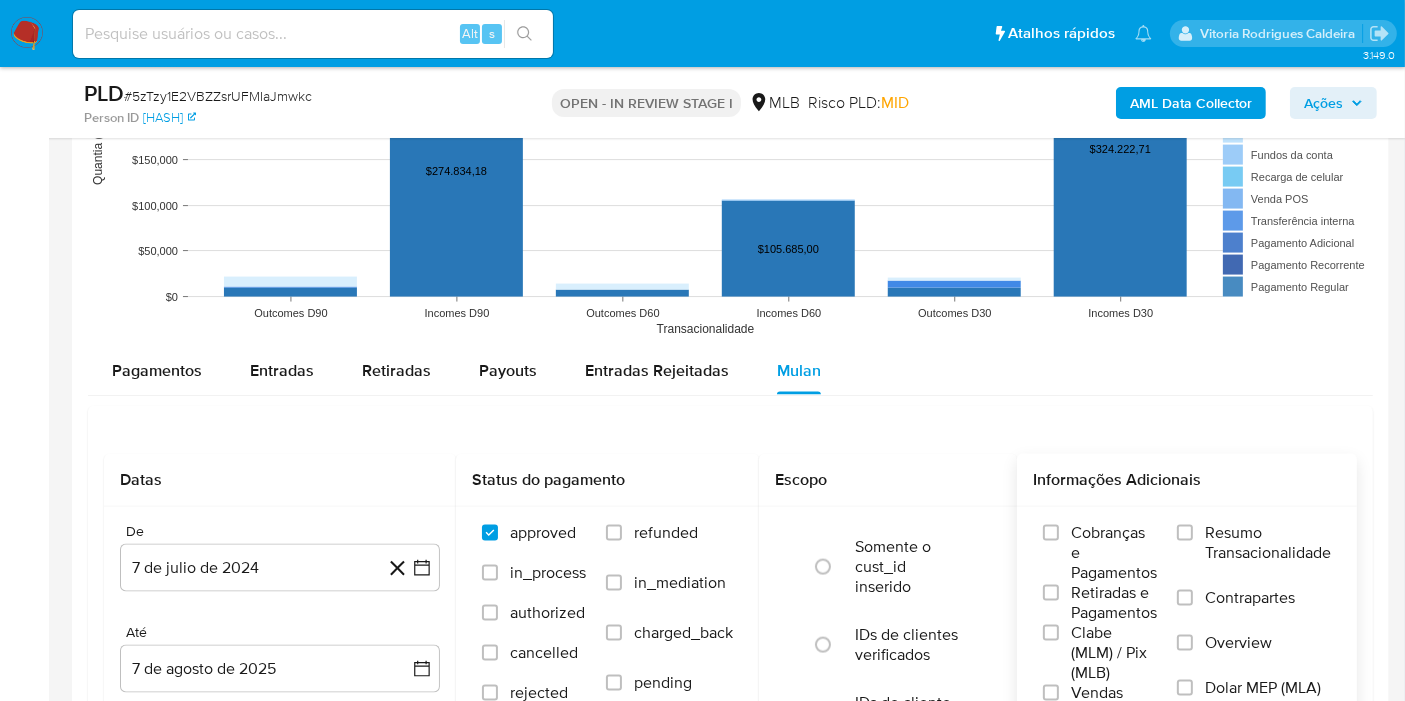 click on "Resumo Transacionalidade" at bounding box center (1254, 555) 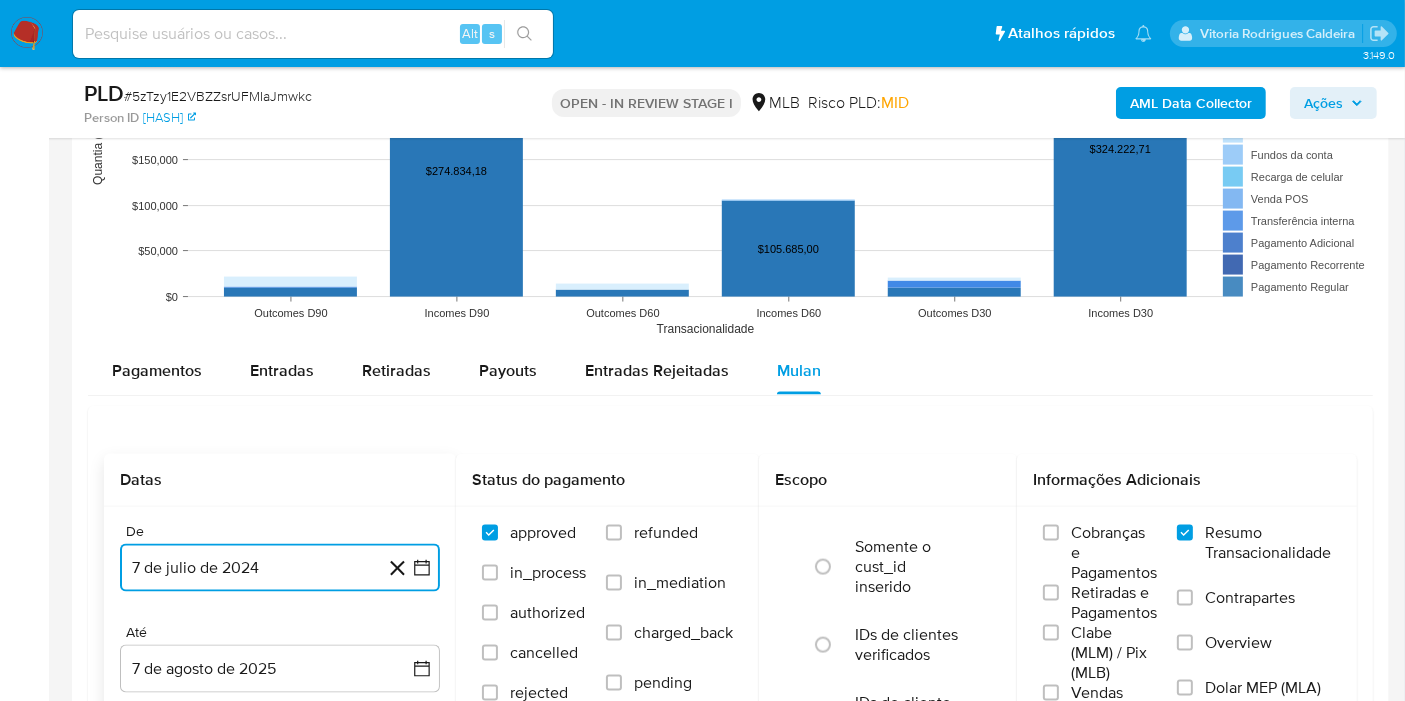 click on "7 de julio de 2024" at bounding box center (280, 568) 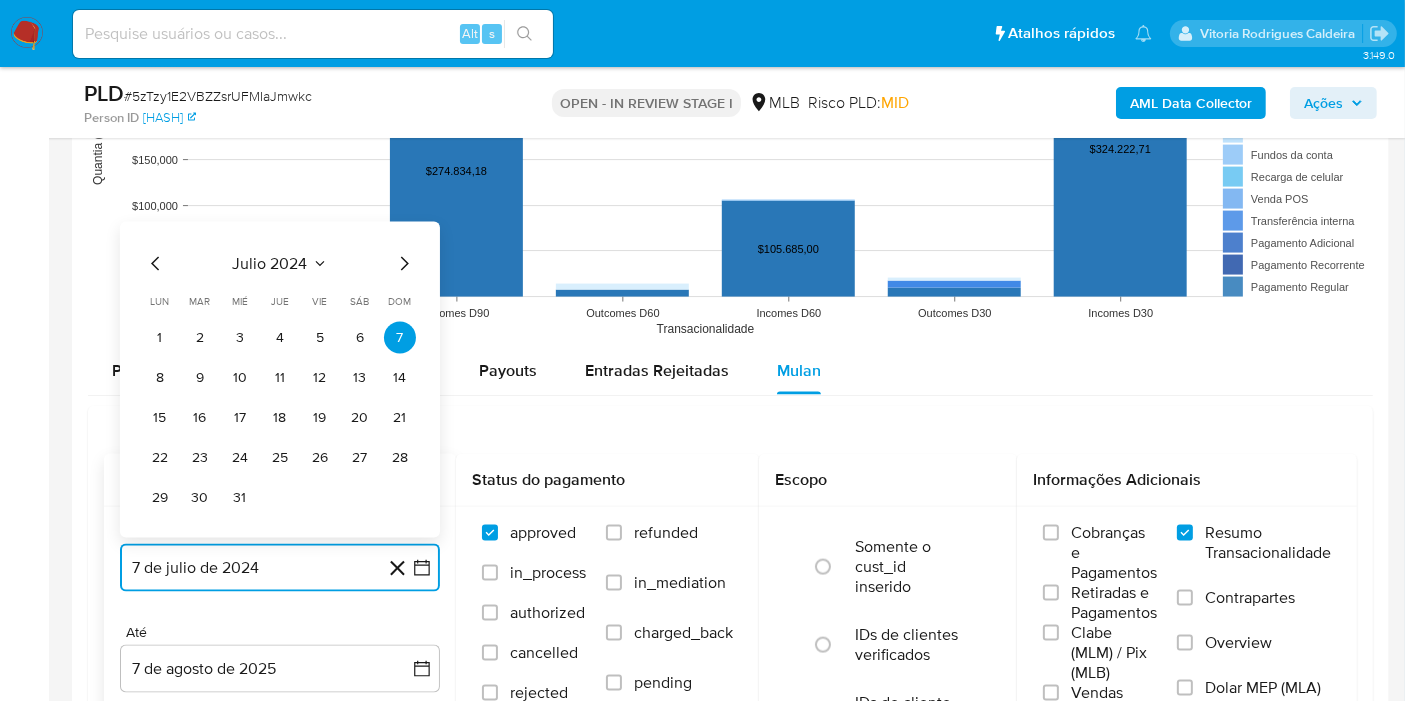 click 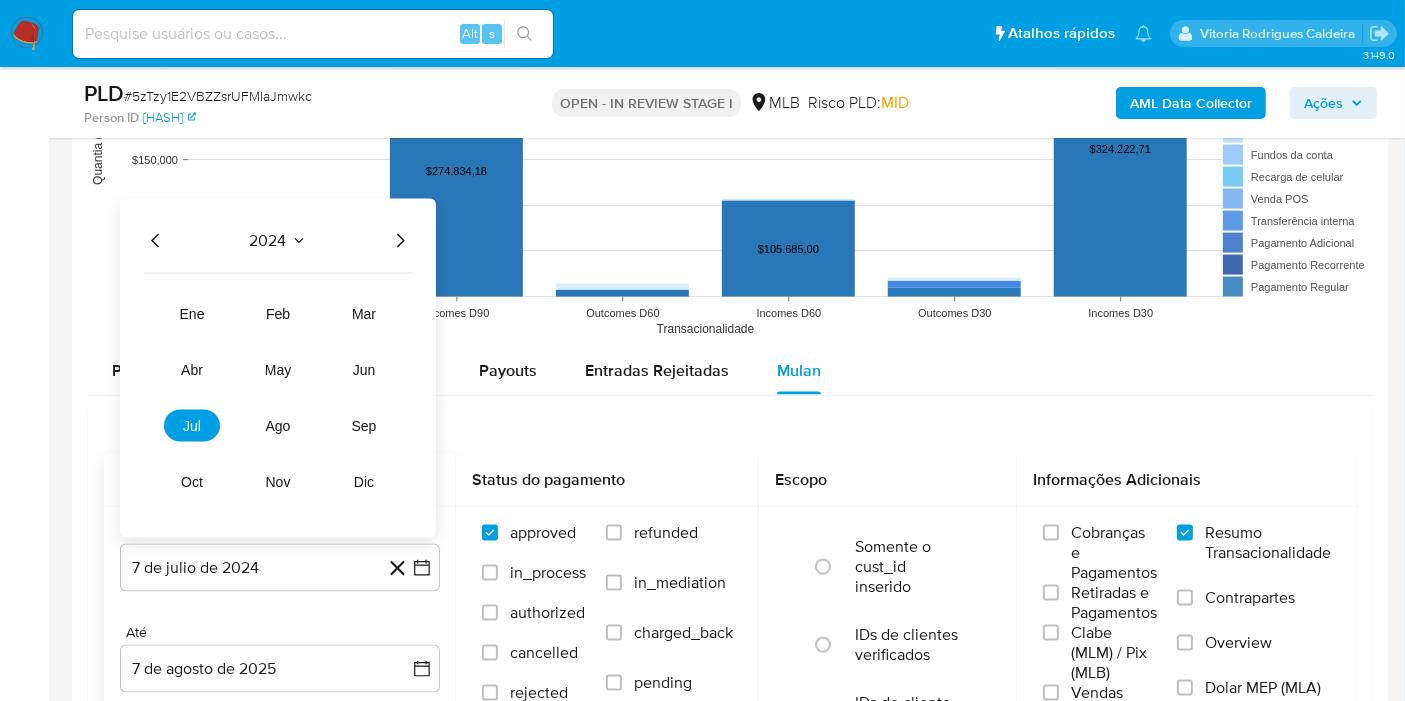 click 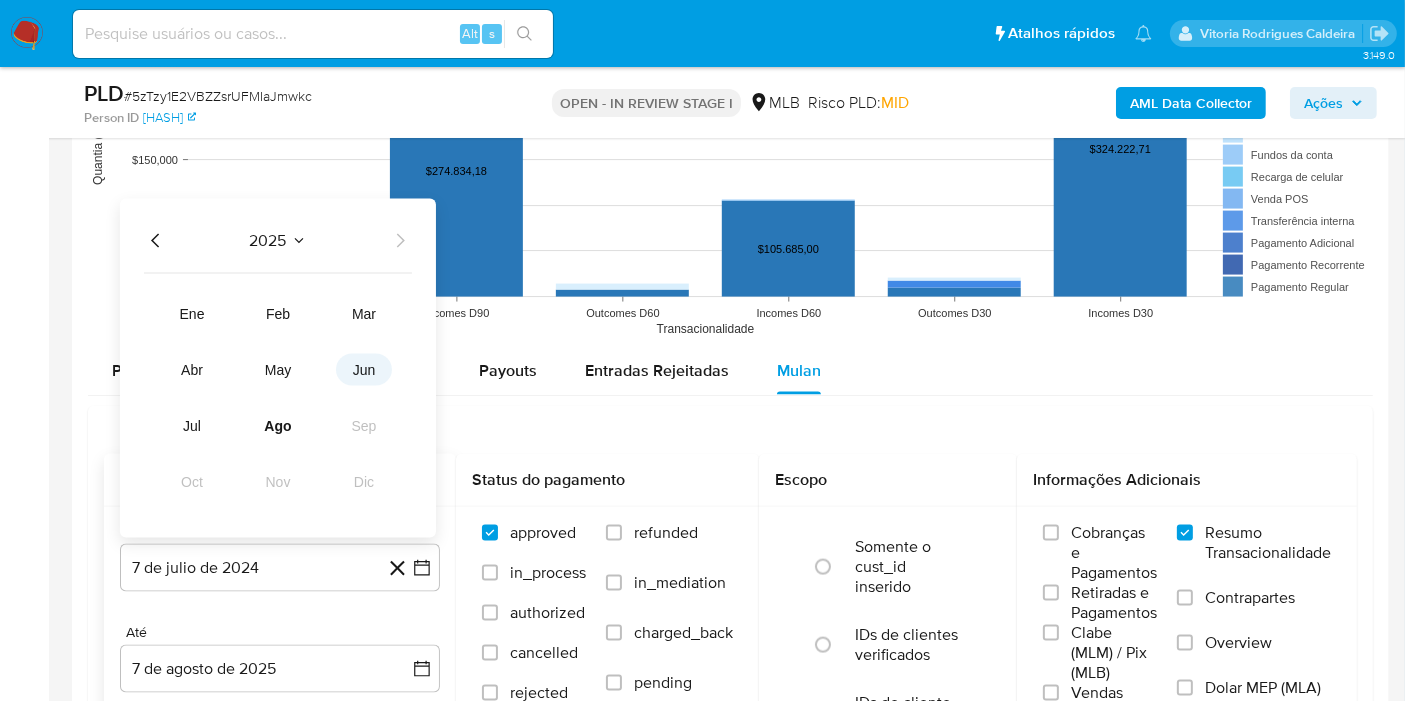 click on "jun" at bounding box center (364, 370) 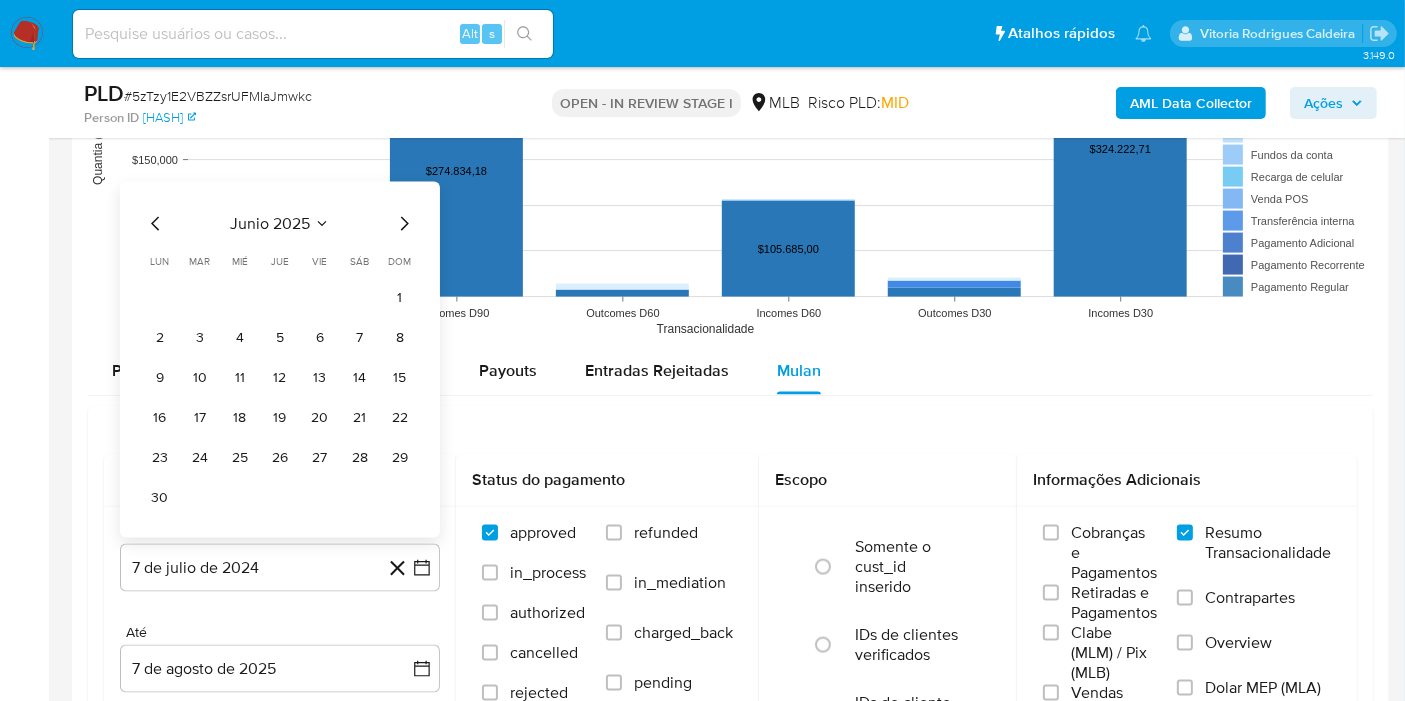 drag, startPoint x: 408, startPoint y: 288, endPoint x: 414, endPoint y: 344, distance: 56.32051 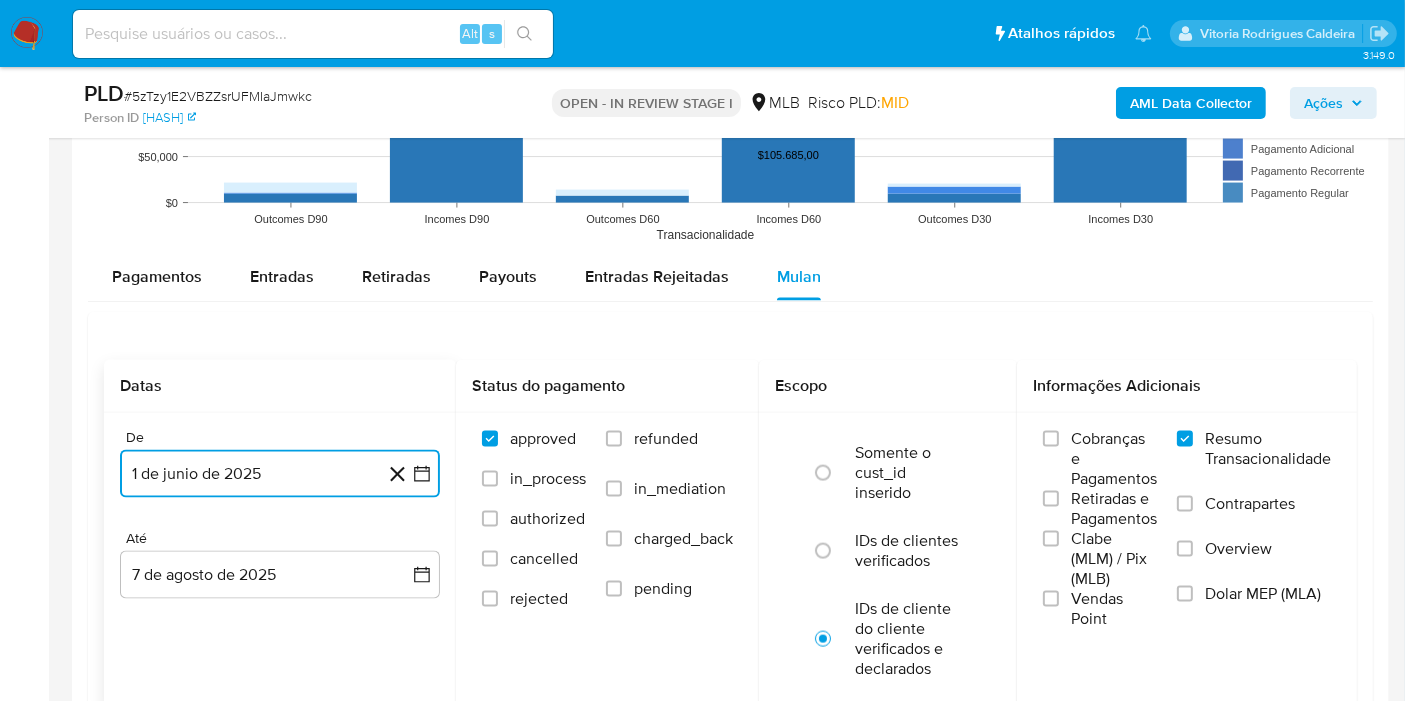 scroll, scrollTop: 2777, scrollLeft: 0, axis: vertical 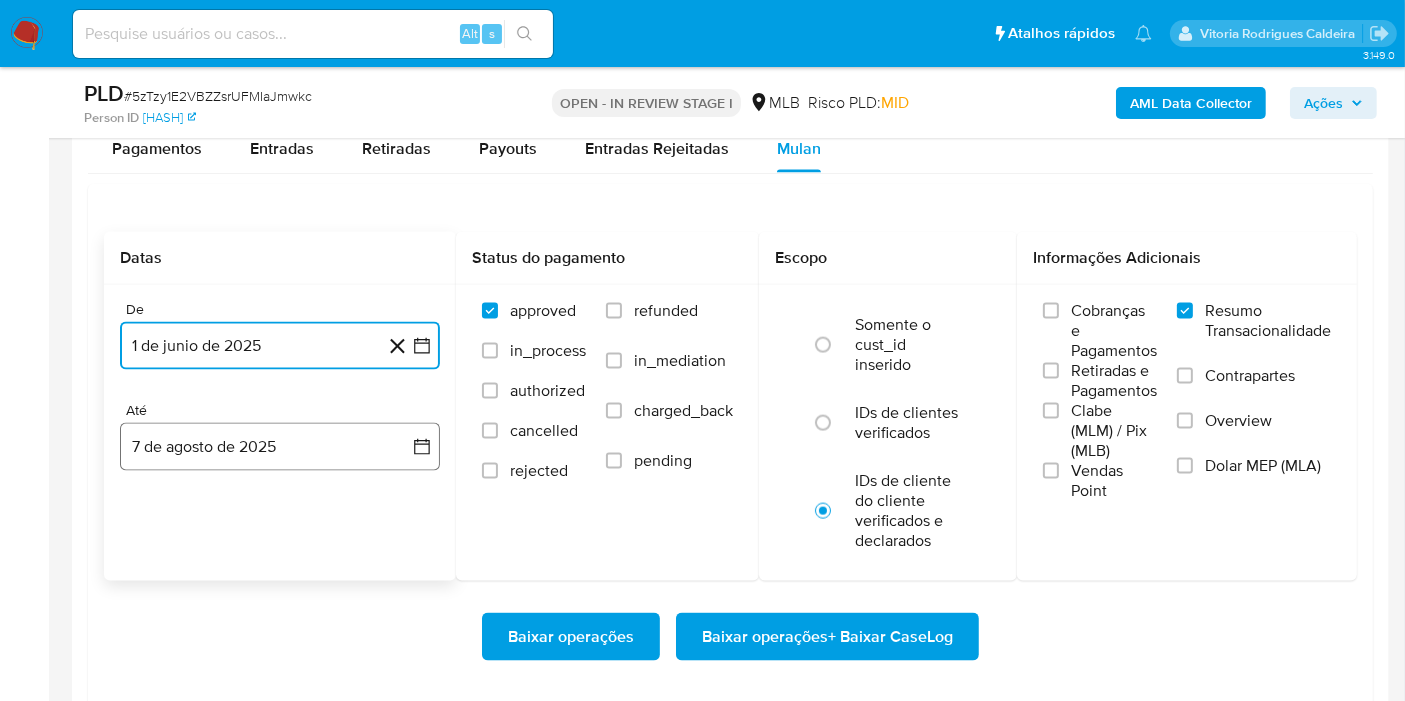 click on "7 de agosto de 2025" at bounding box center [280, 447] 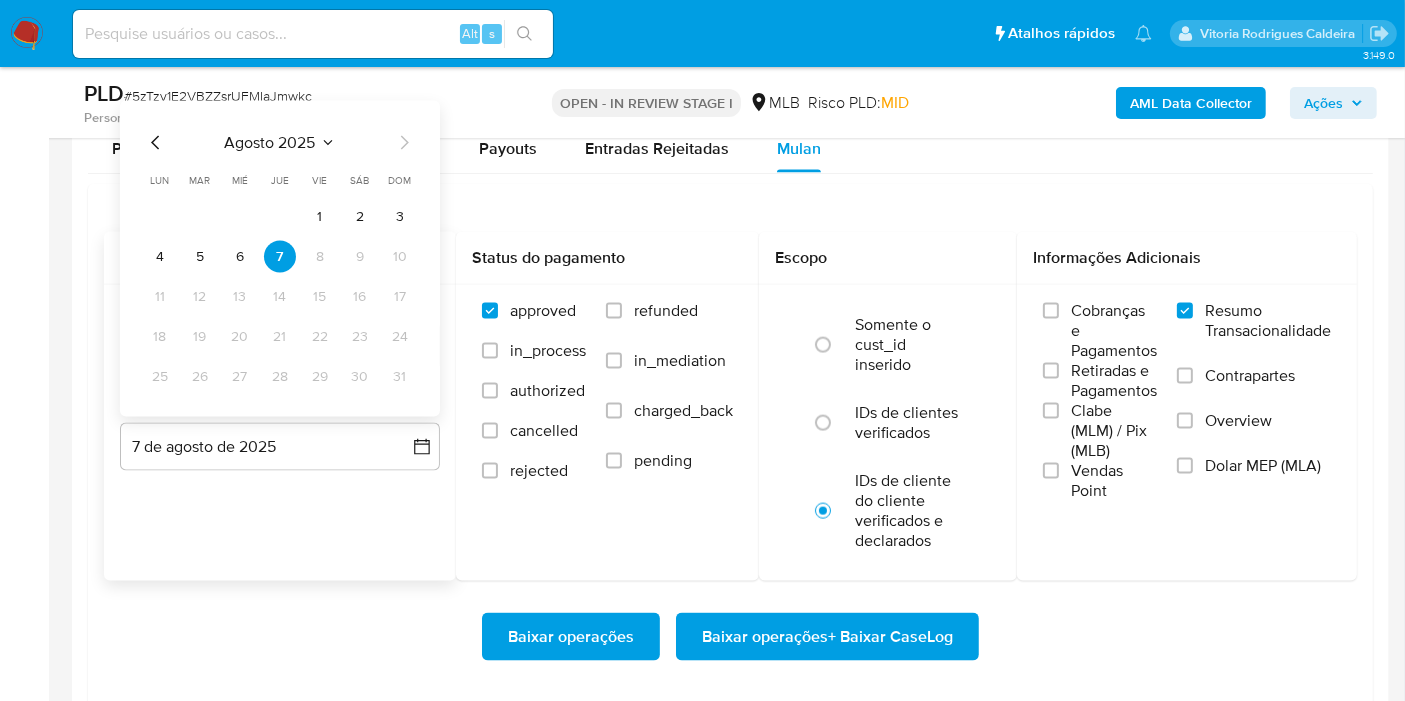 click on "1 2 3 4 5 6 7 8 9 10 11 12 13 14 15 16 17 18 19 20 21 22 23 24 25 26 27 28 29 30 31" at bounding box center (280, 297) 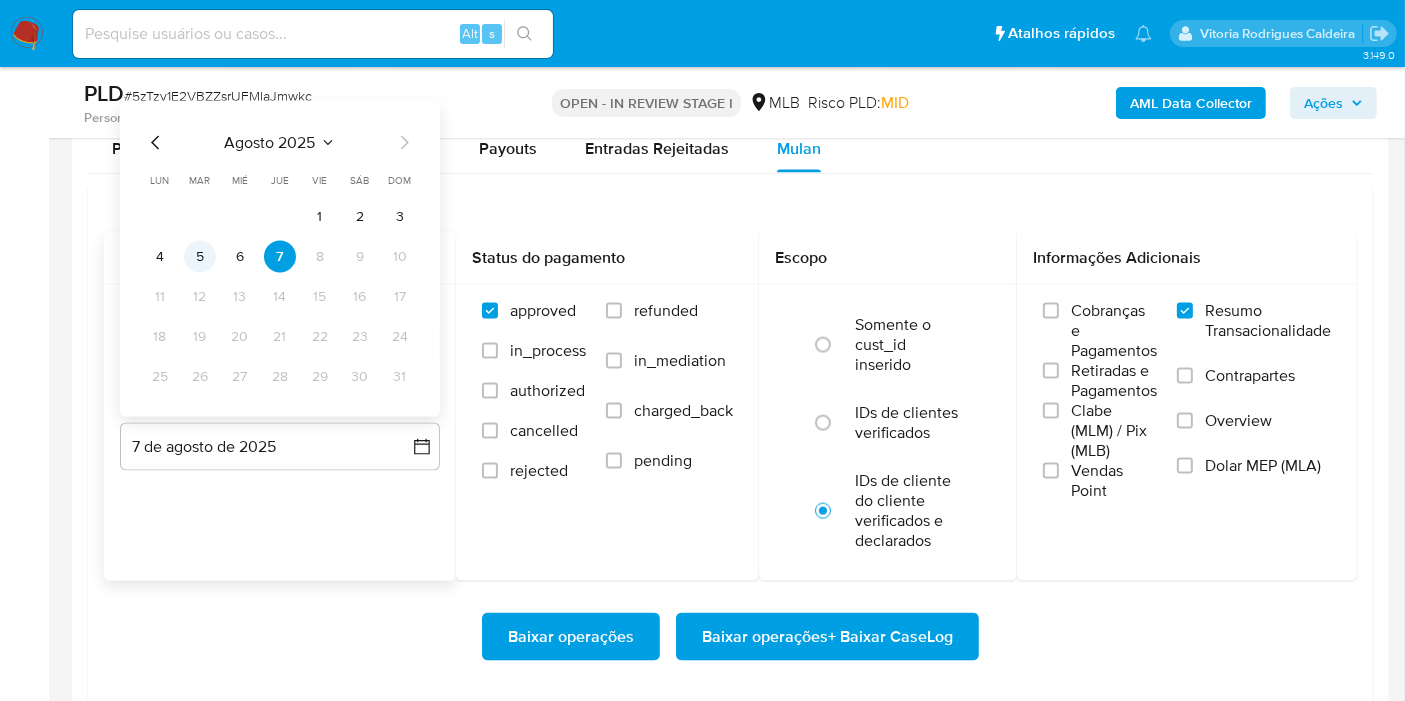 click on "5" at bounding box center [200, 257] 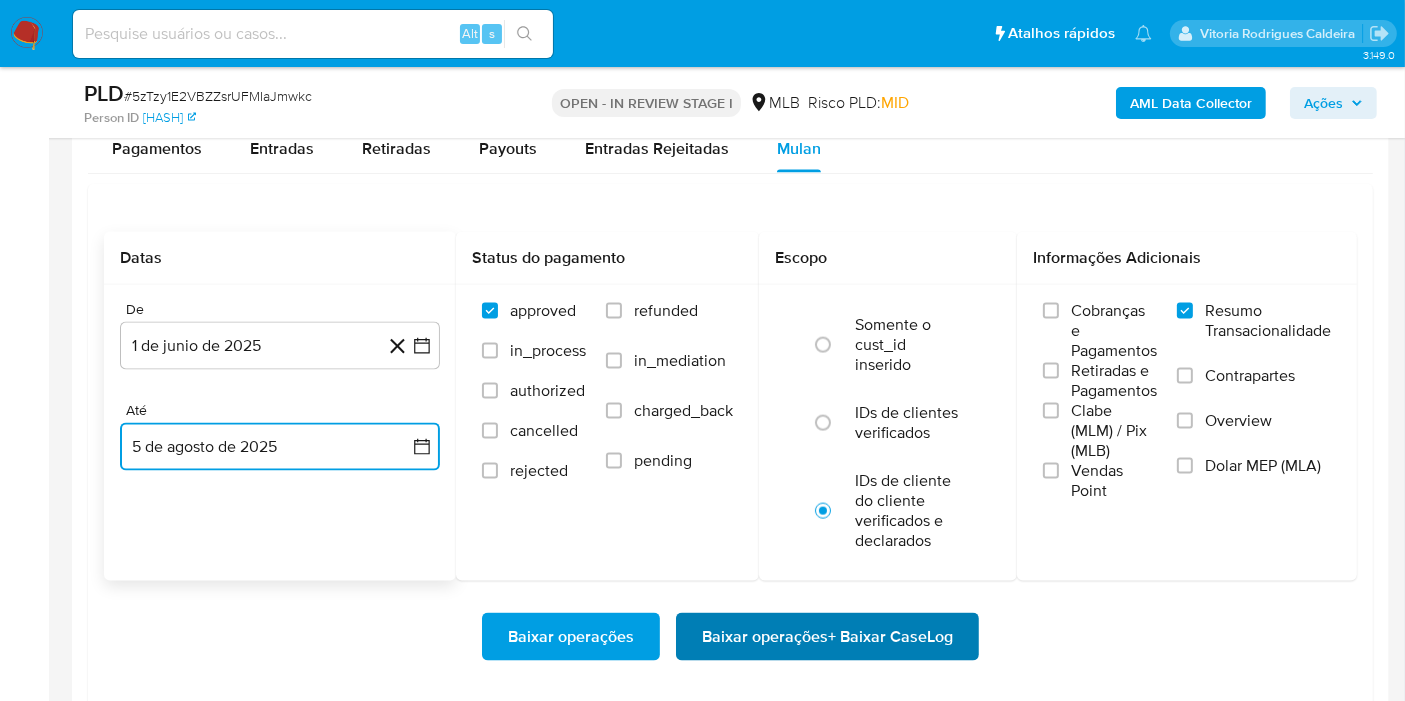 click on "Baixar operações  +   Baixar CaseLog" at bounding box center (827, 637) 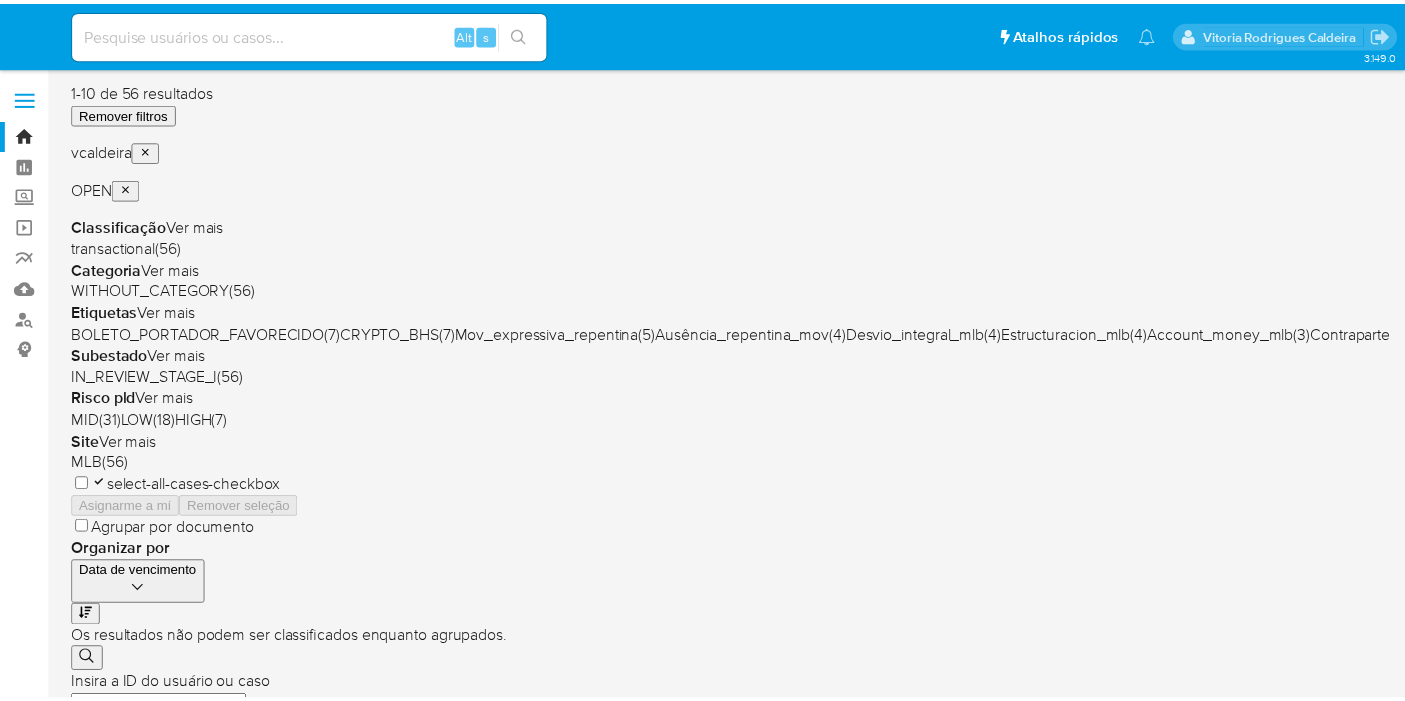 scroll, scrollTop: 0, scrollLeft: 0, axis: both 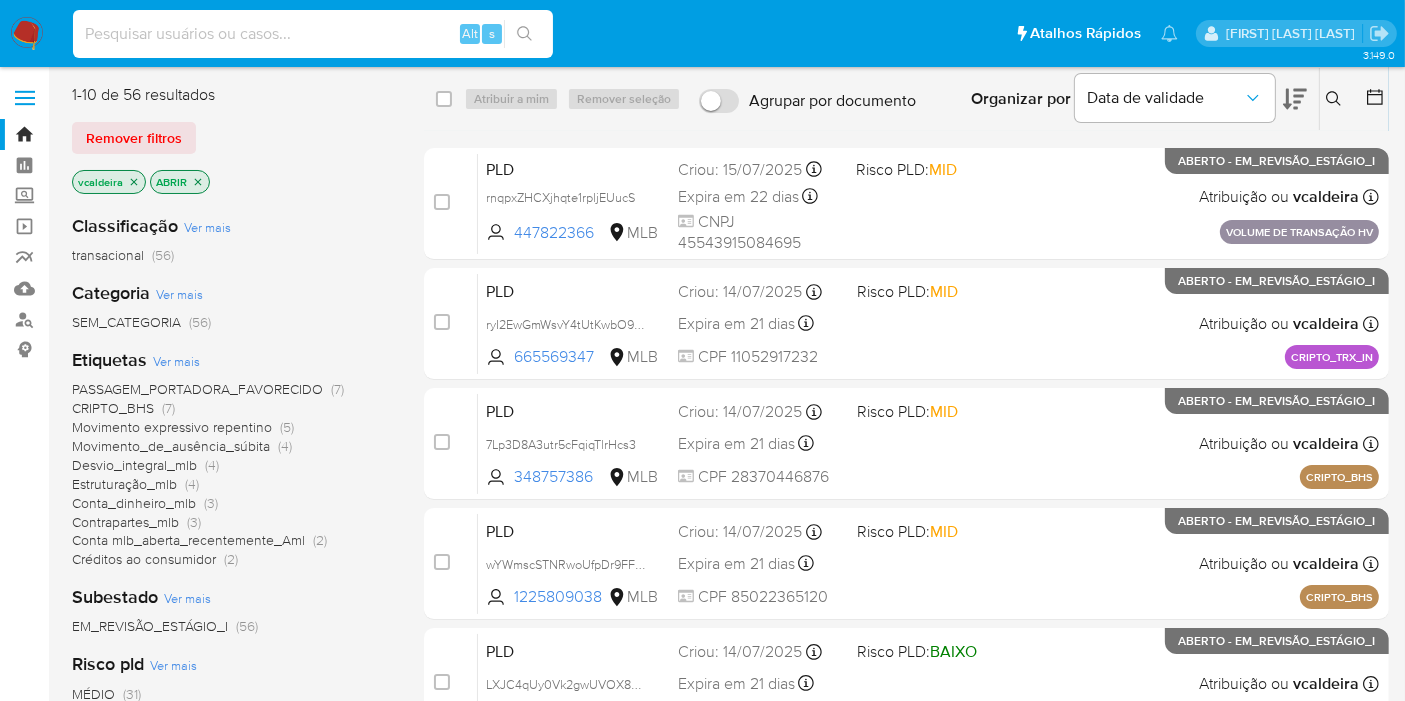 click at bounding box center [313, 34] 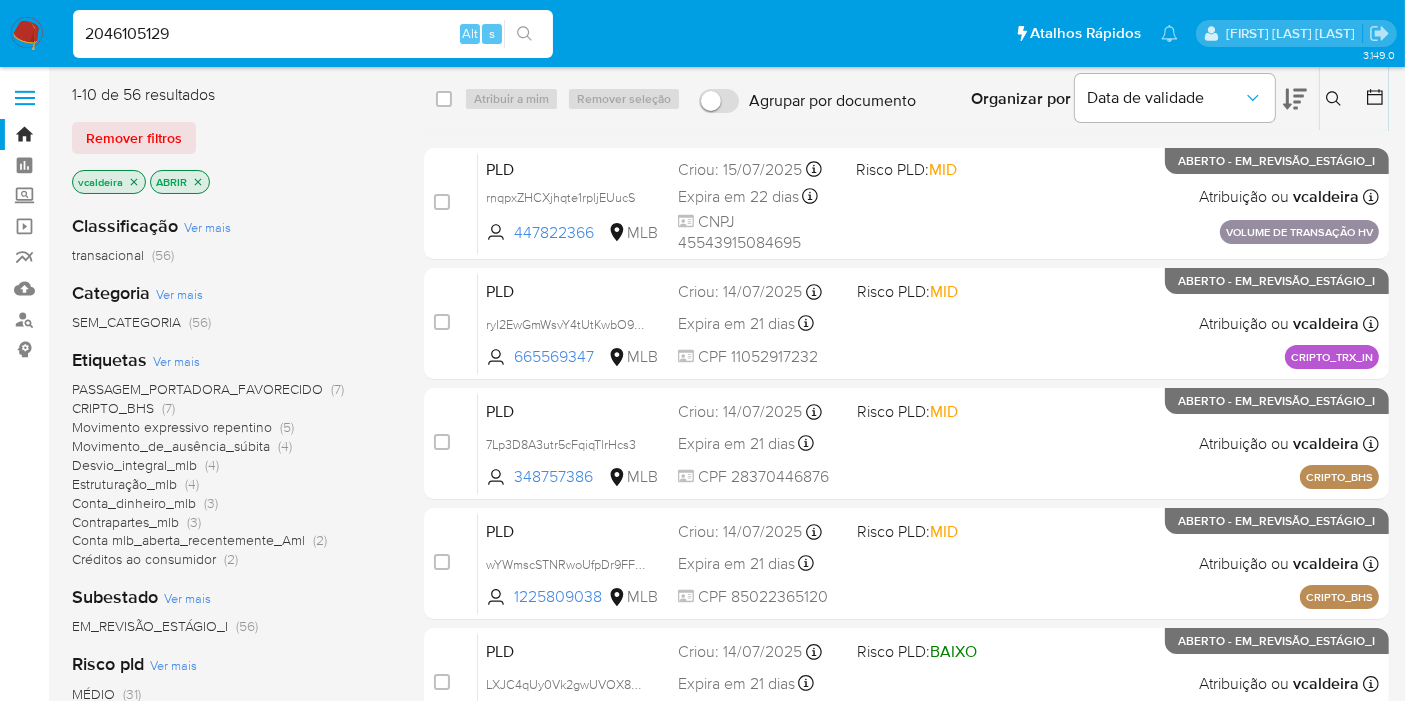 type on "2046105129" 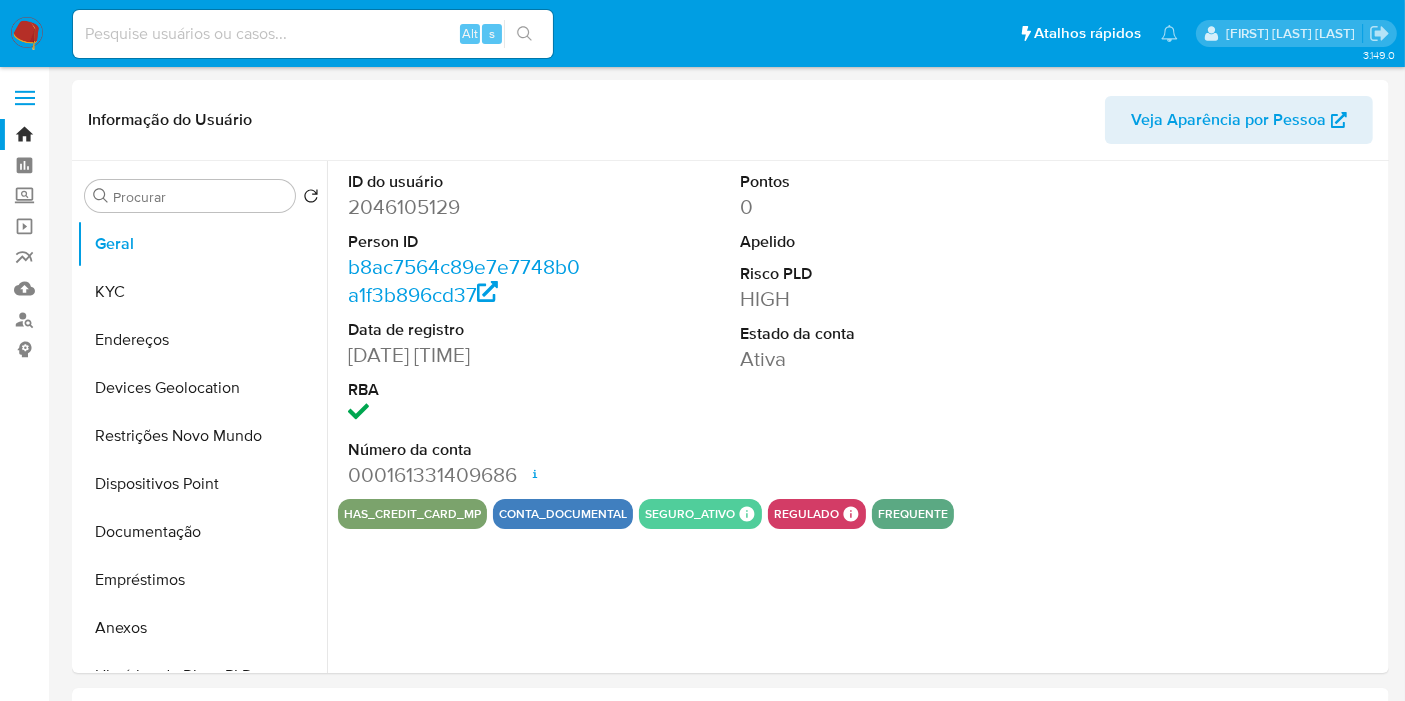 select on "10" 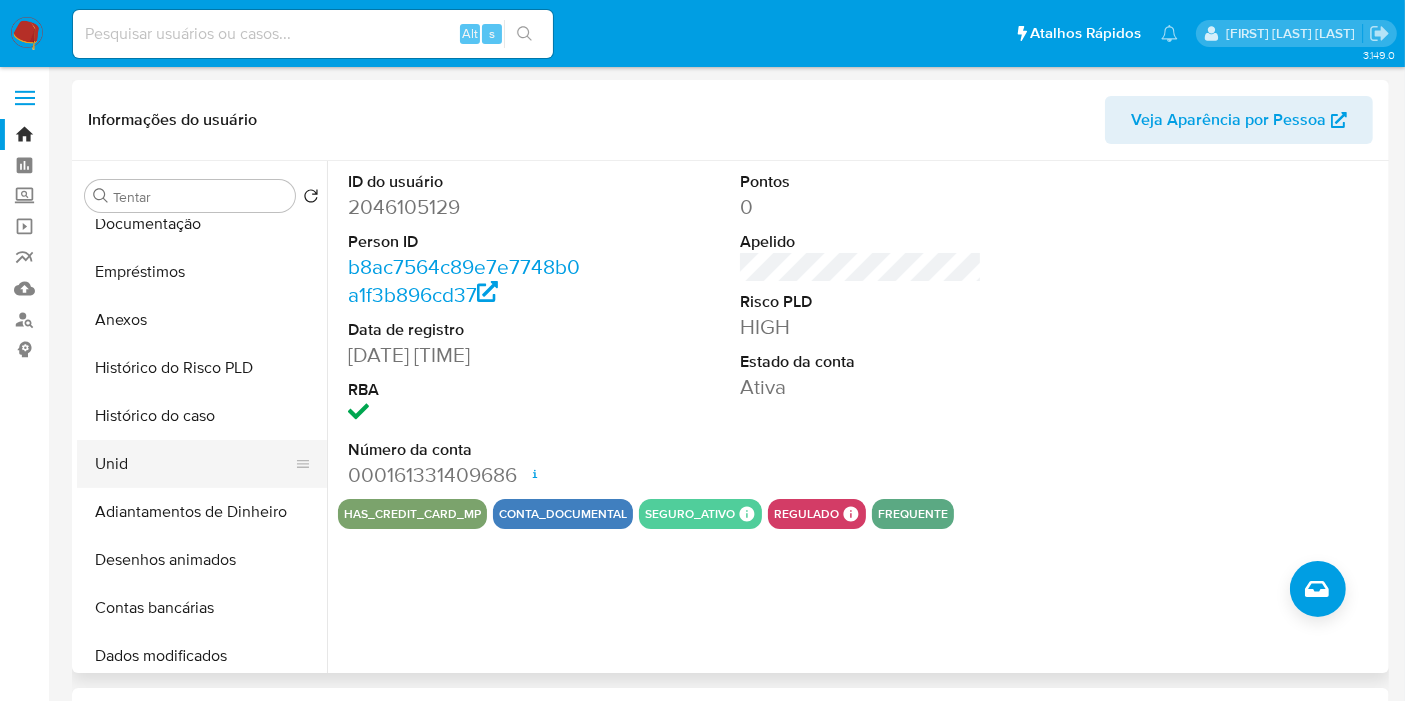 scroll, scrollTop: 333, scrollLeft: 0, axis: vertical 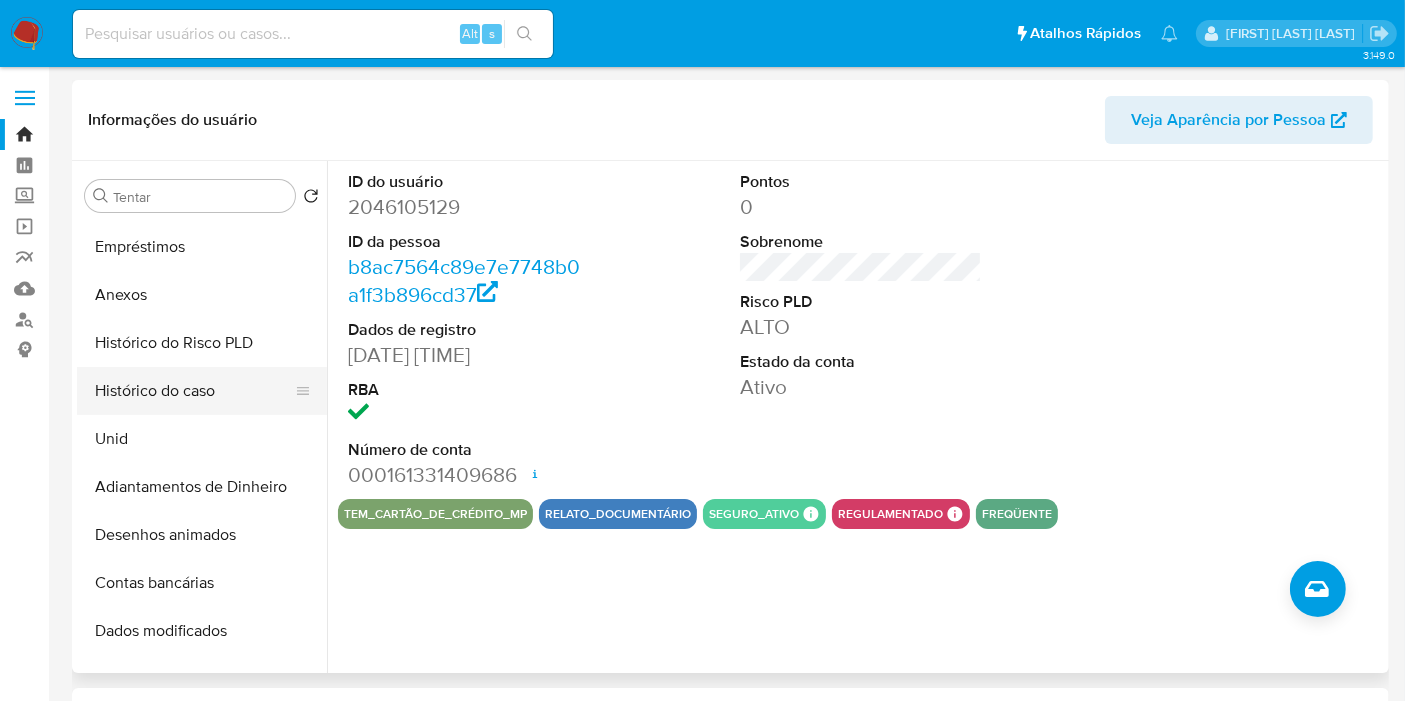 click on "Histórico do caso" at bounding box center [194, 391] 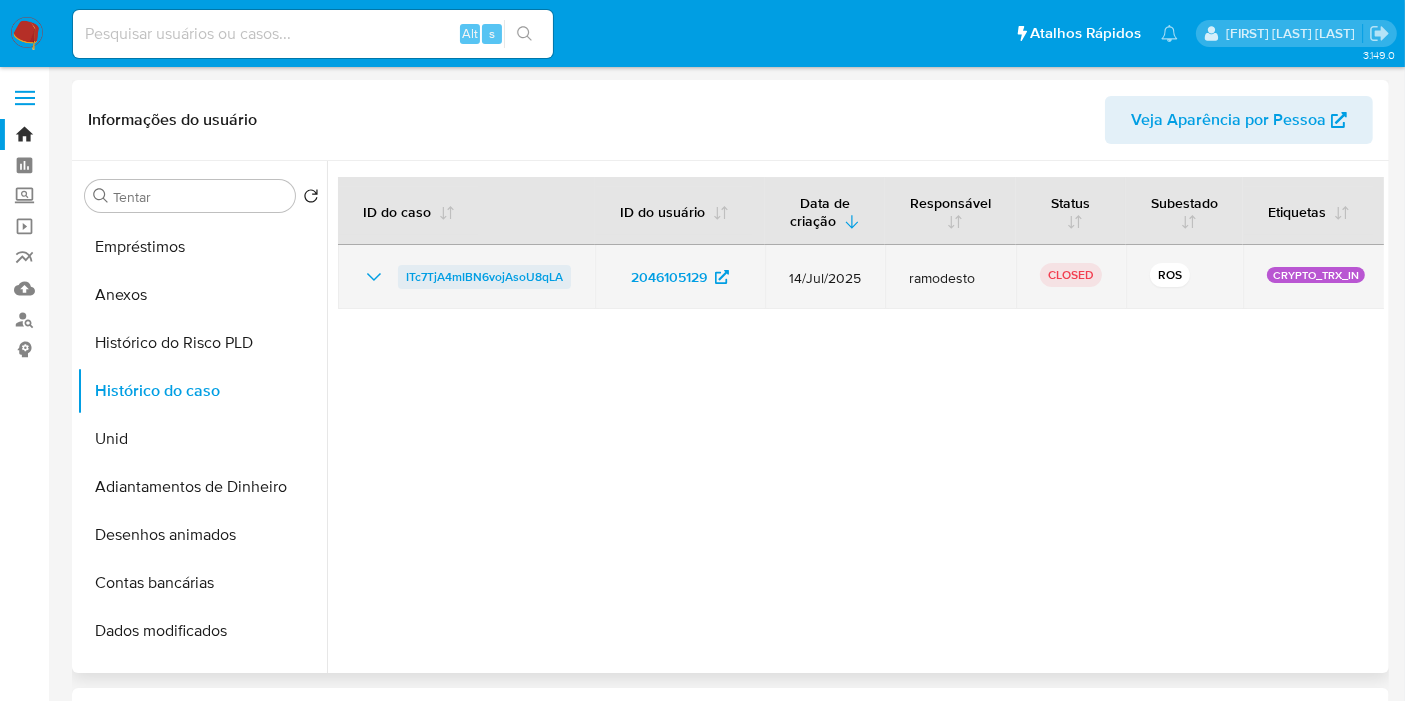 click on "ITc7TjA4mIBN6vojAsoU8qLA" at bounding box center (484, 277) 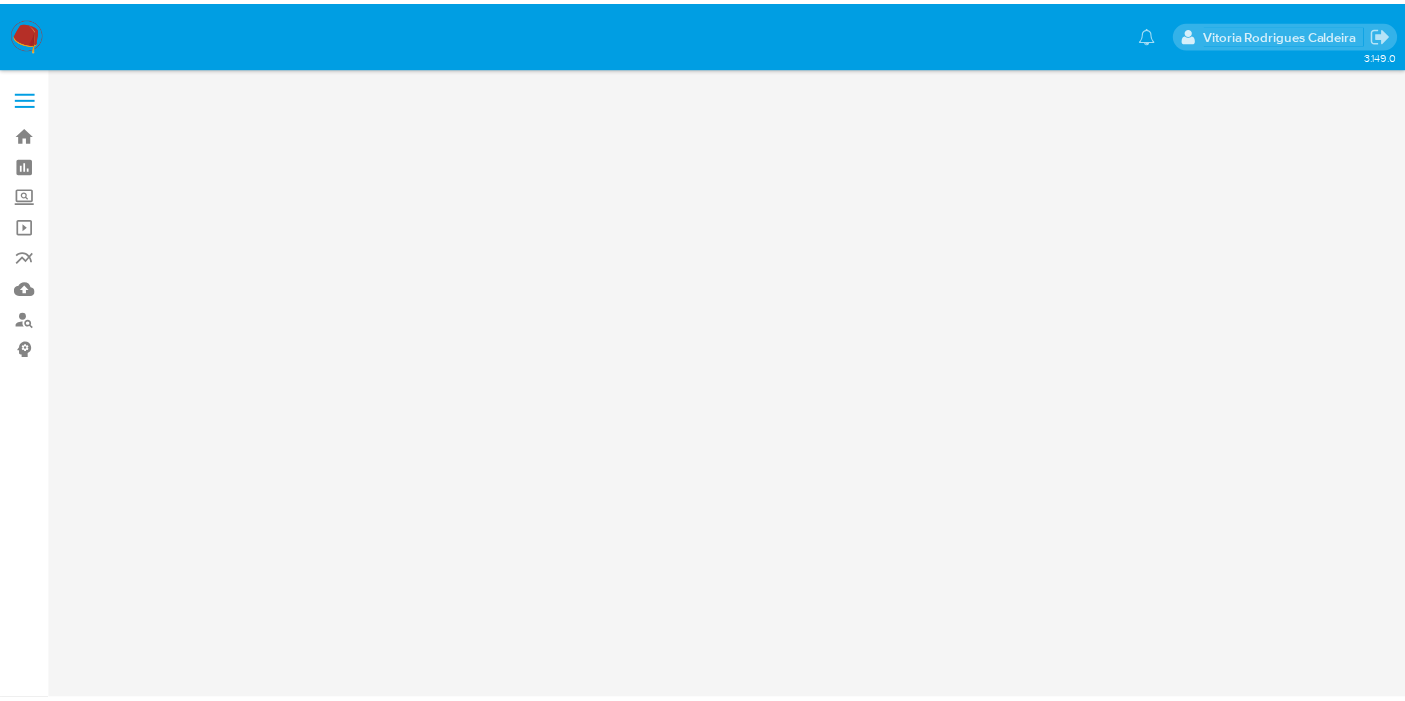 scroll, scrollTop: 0, scrollLeft: 0, axis: both 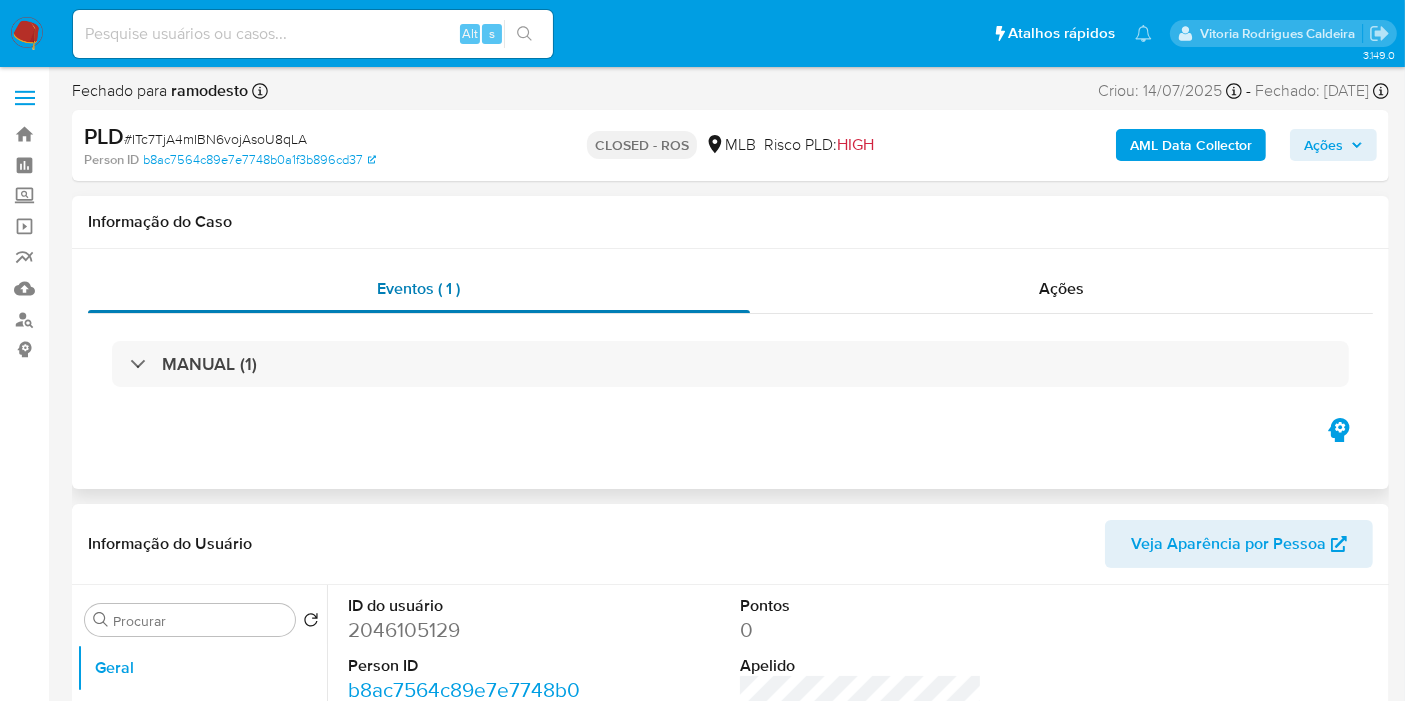 select on "10" 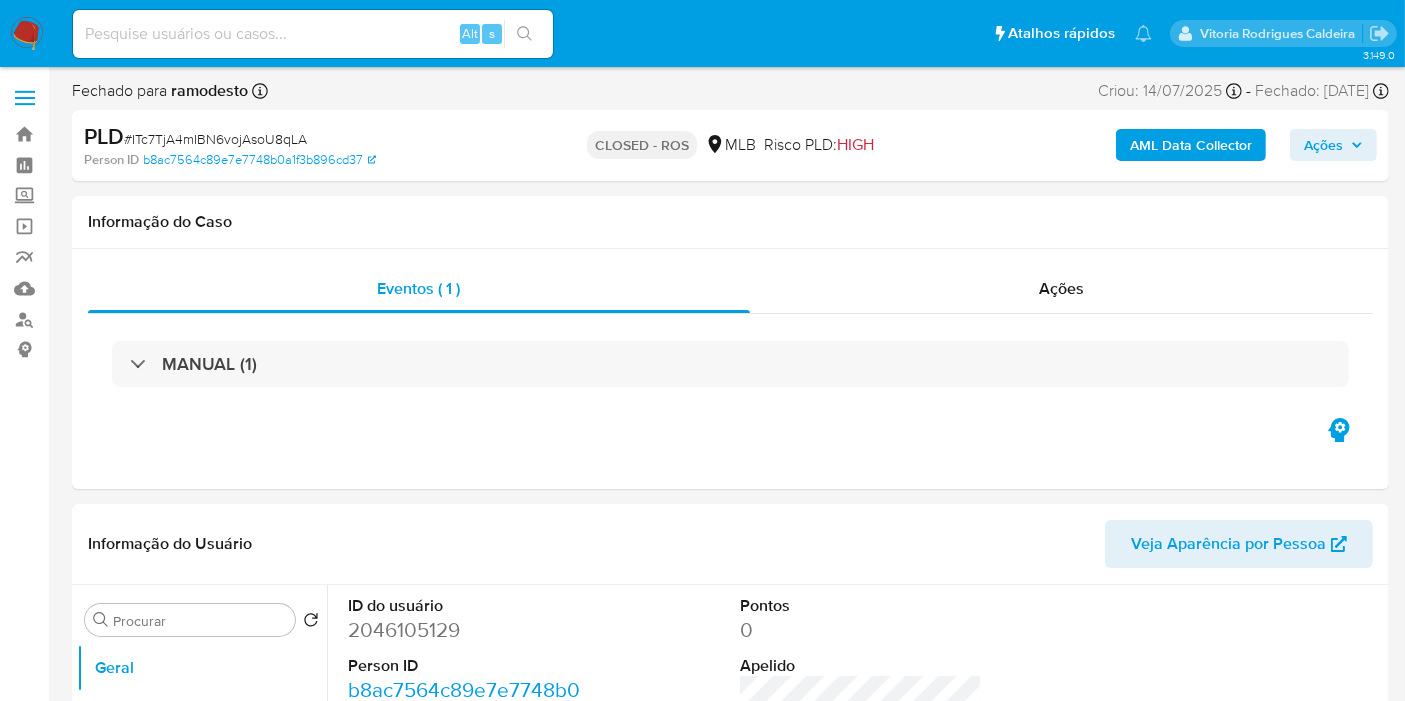 click on "HIGH" at bounding box center [855, 144] 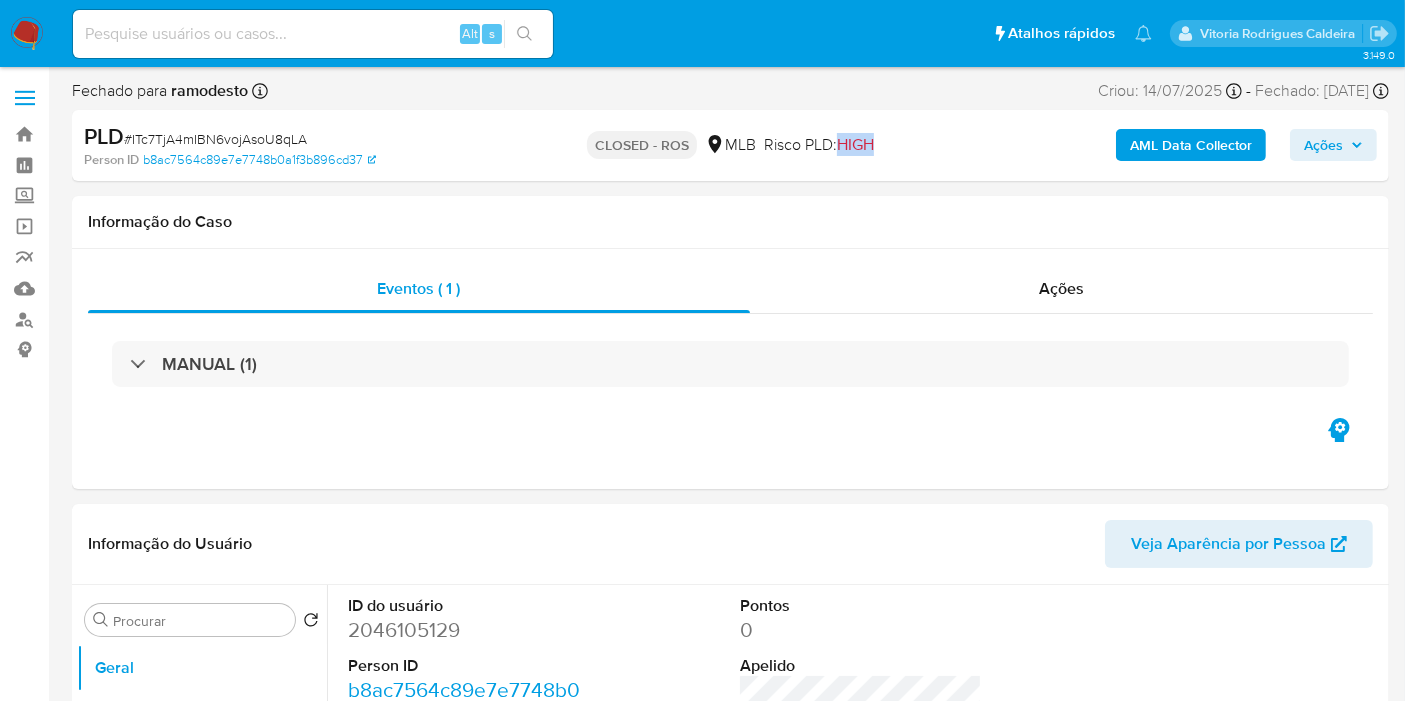 click on "HIGH" at bounding box center [855, 144] 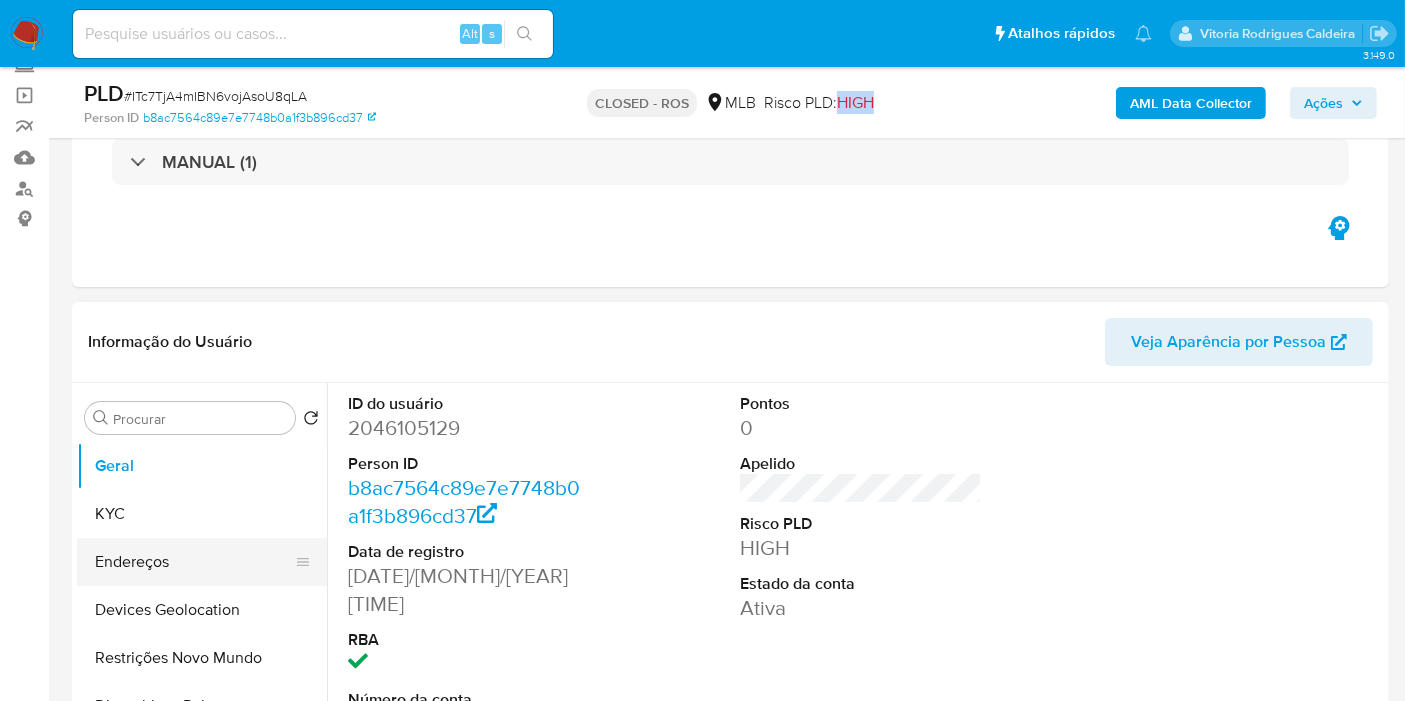 scroll, scrollTop: 444, scrollLeft: 0, axis: vertical 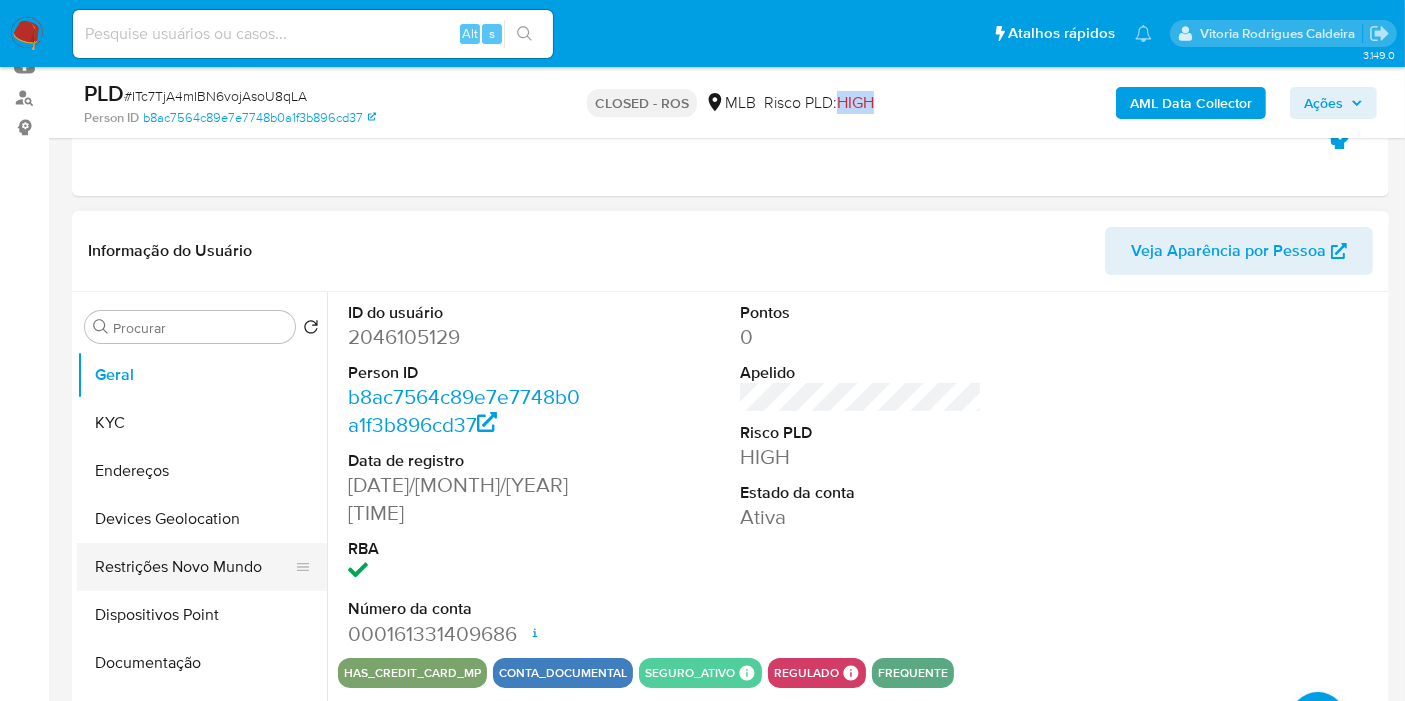 click on "Restrições Novo Mundo" at bounding box center (194, 567) 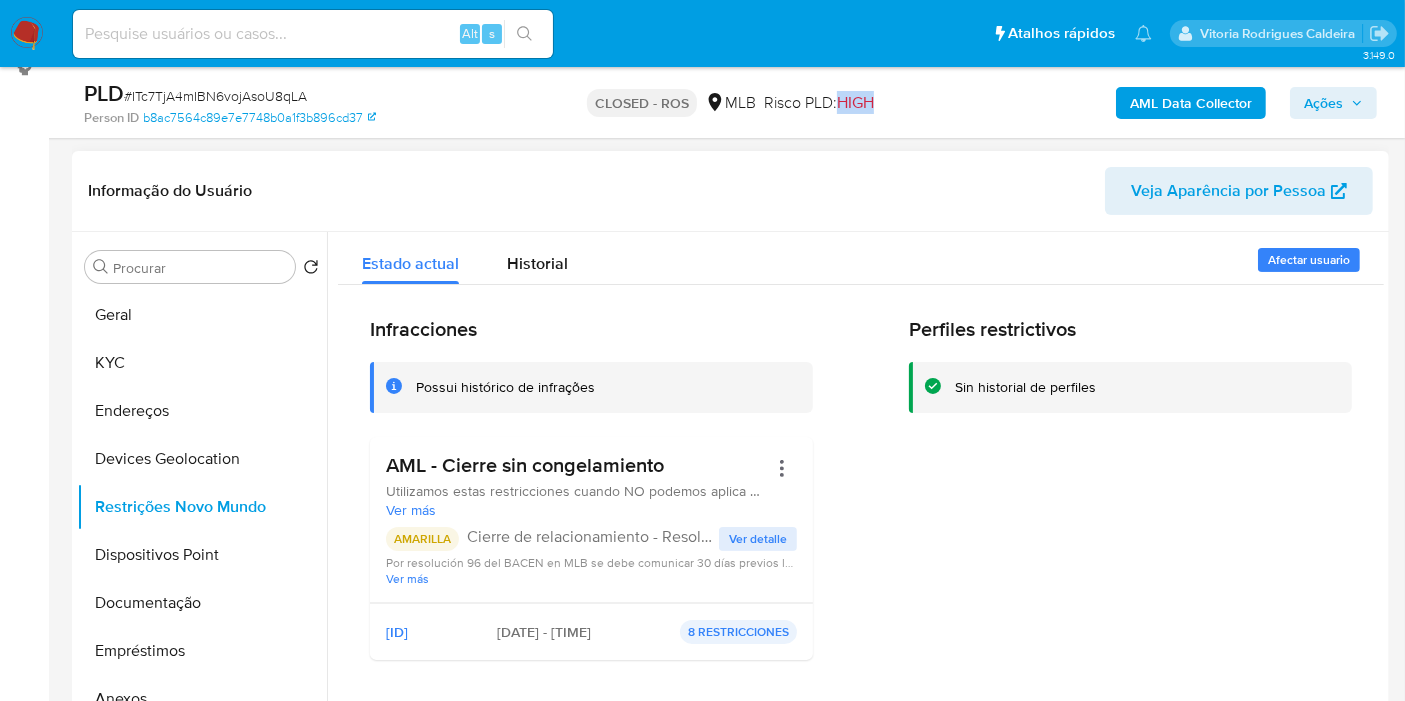 scroll, scrollTop: 333, scrollLeft: 0, axis: vertical 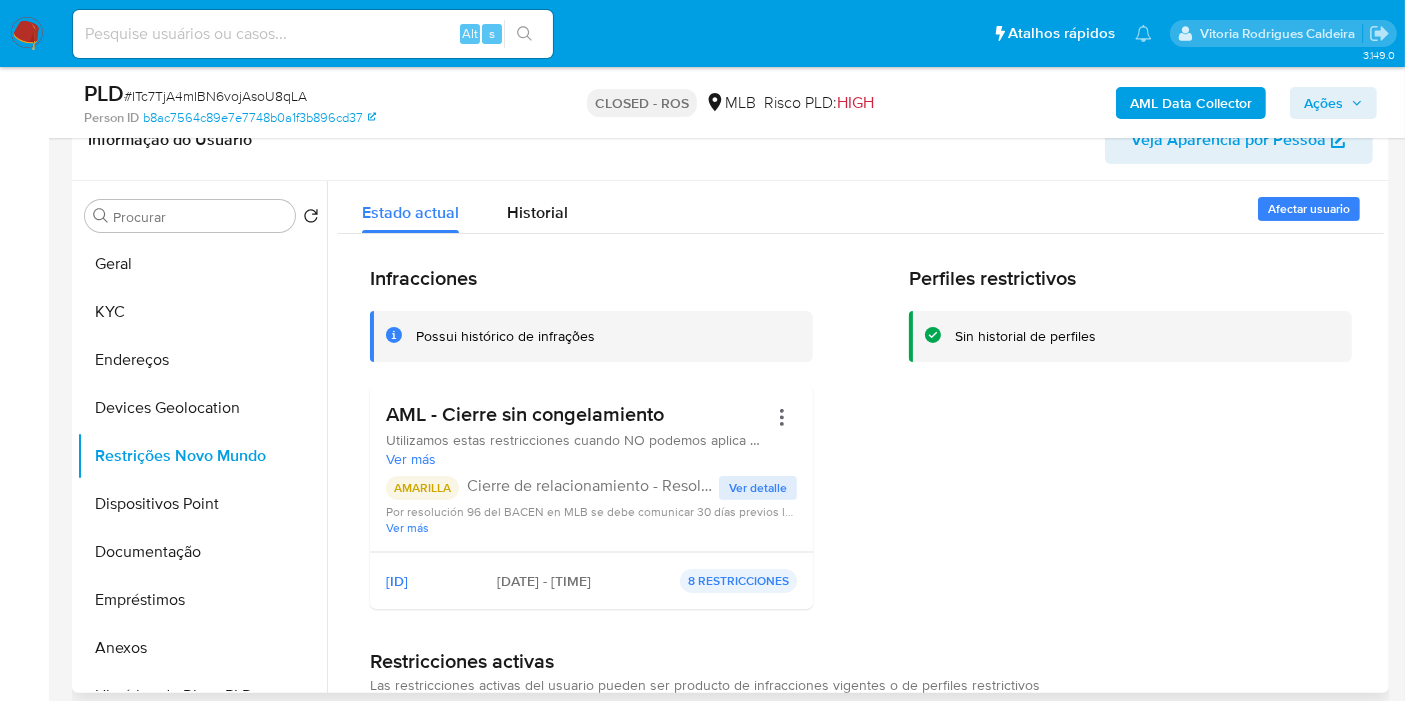 drag, startPoint x: 680, startPoint y: 418, endPoint x: 380, endPoint y: 421, distance: 300.015 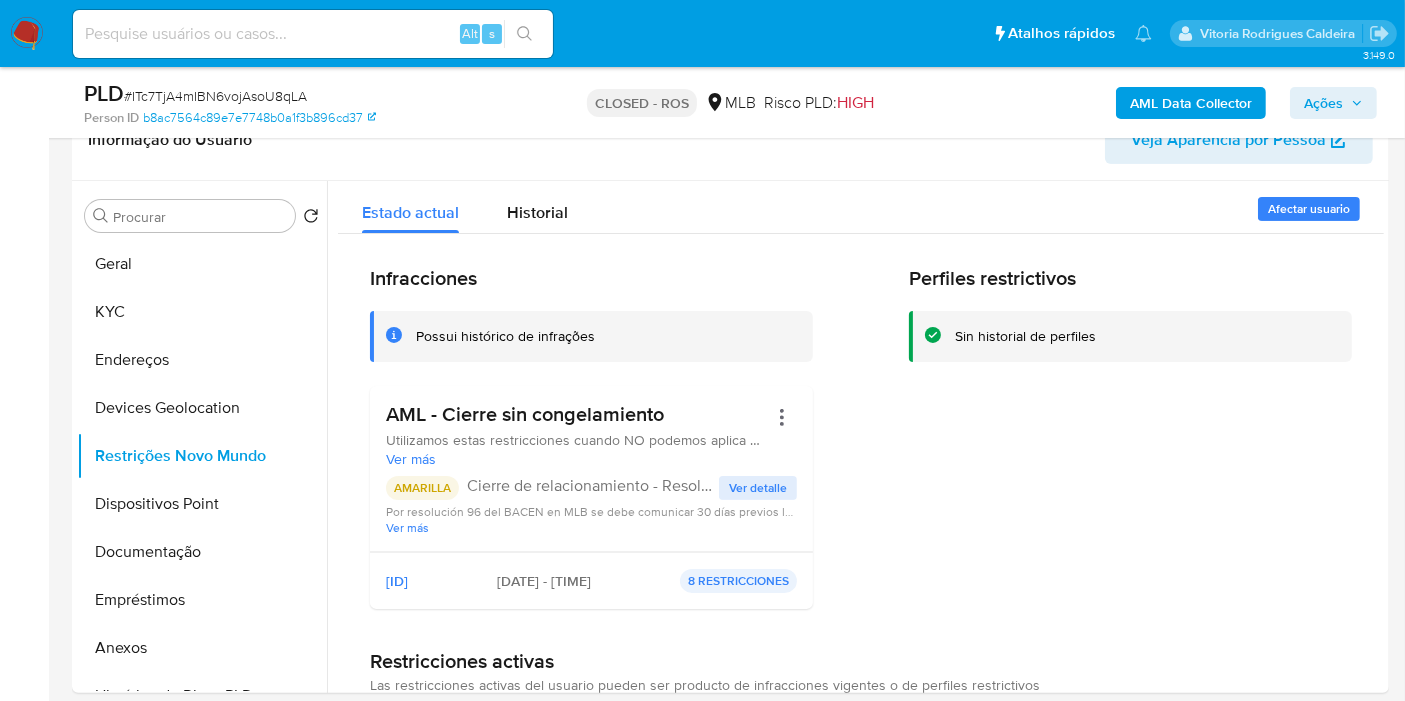 click at bounding box center [313, 34] 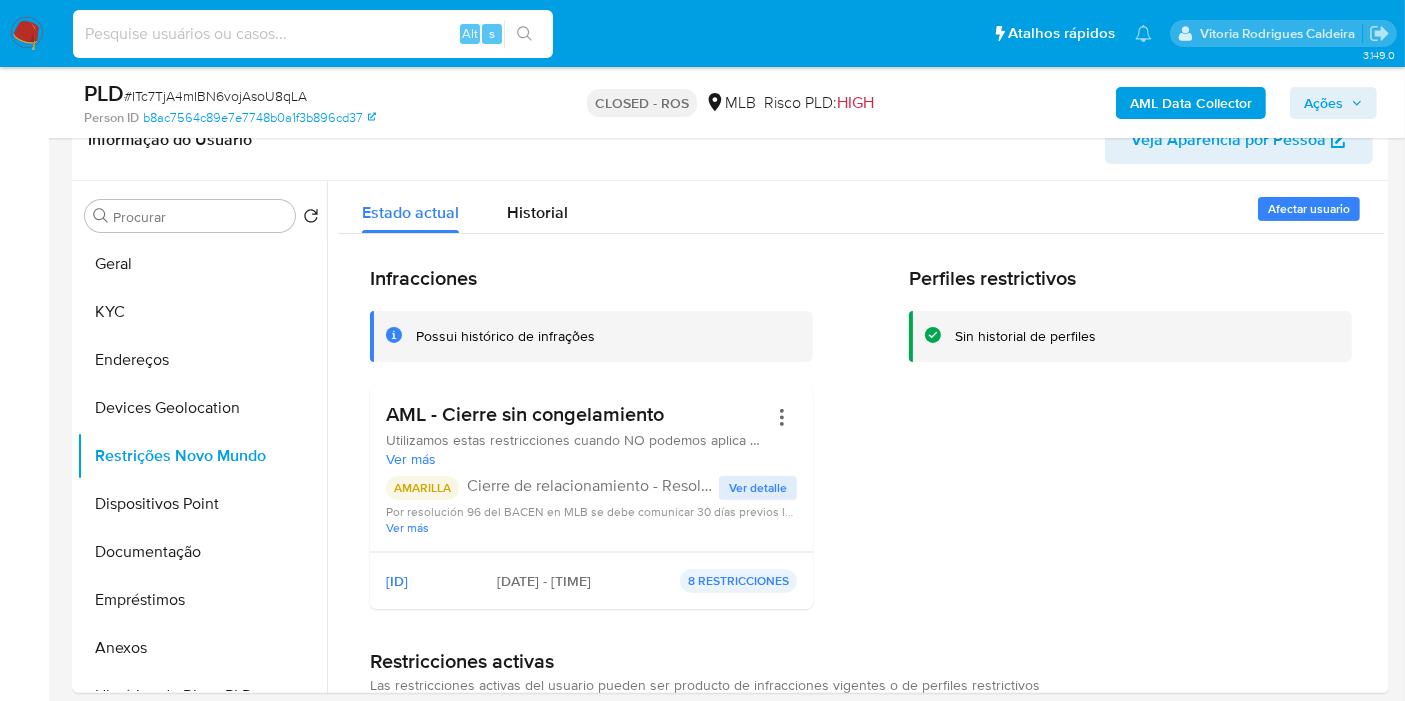 paste on "800349392" 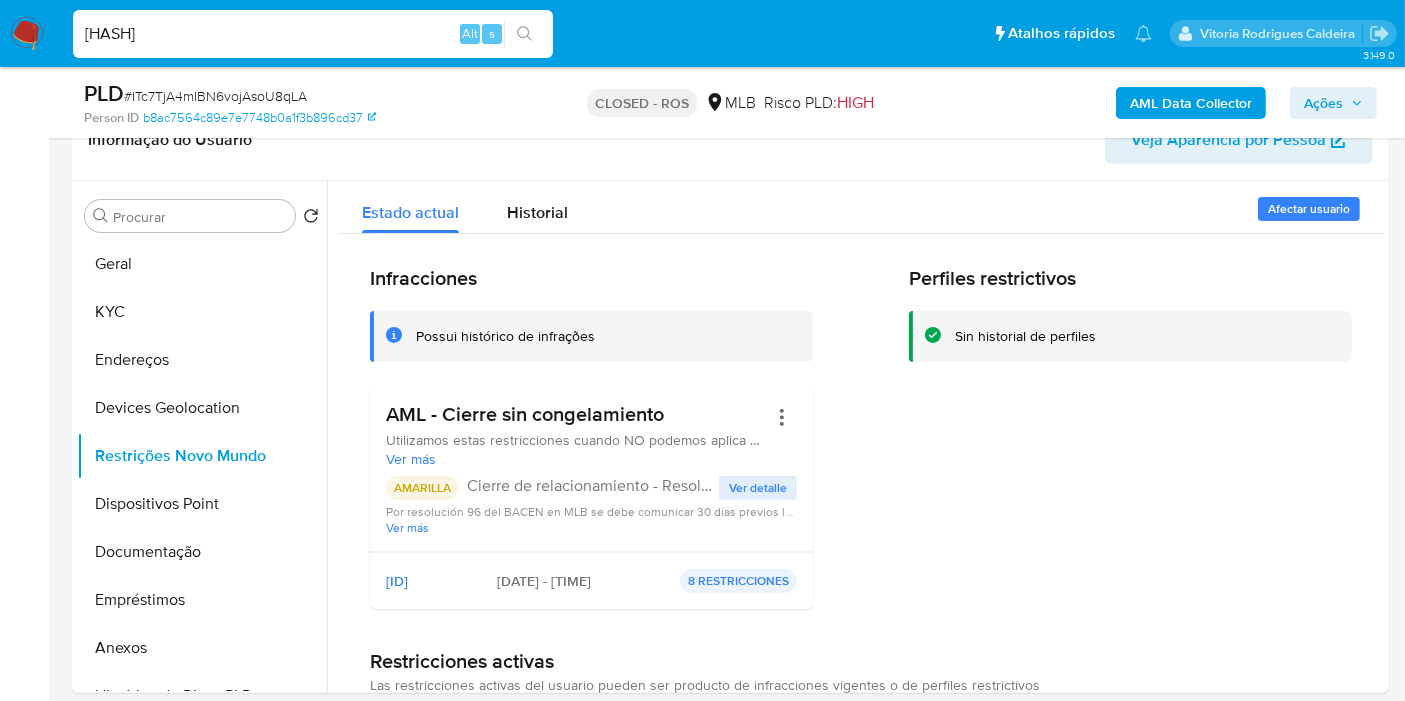 type on "800349392" 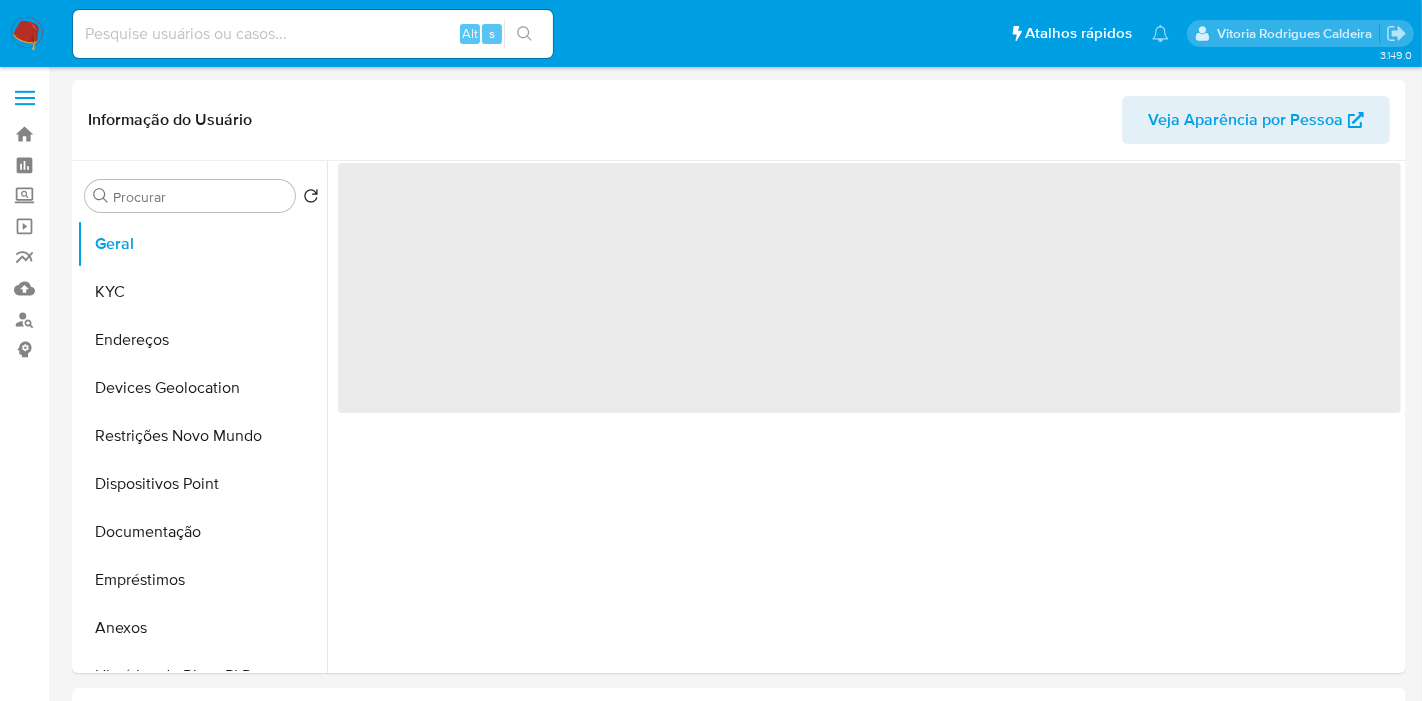 select on "10" 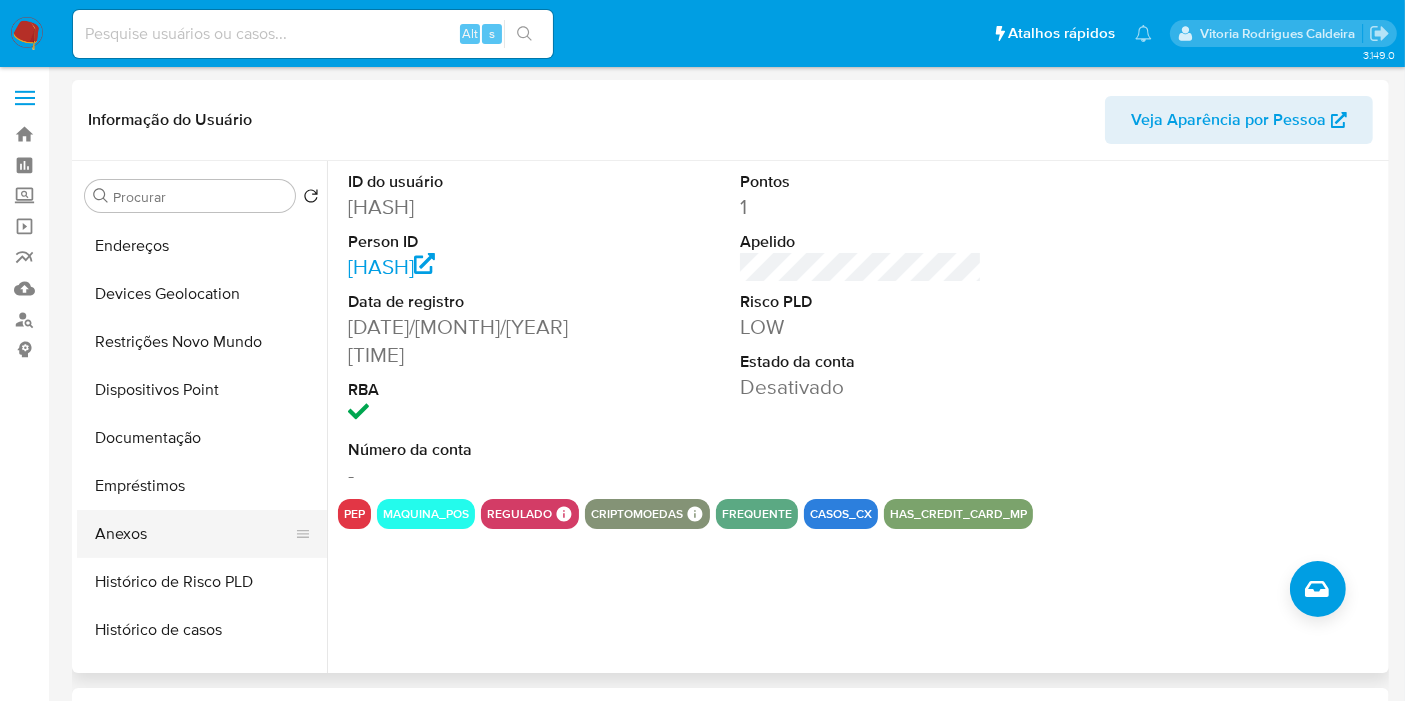 scroll, scrollTop: 222, scrollLeft: 0, axis: vertical 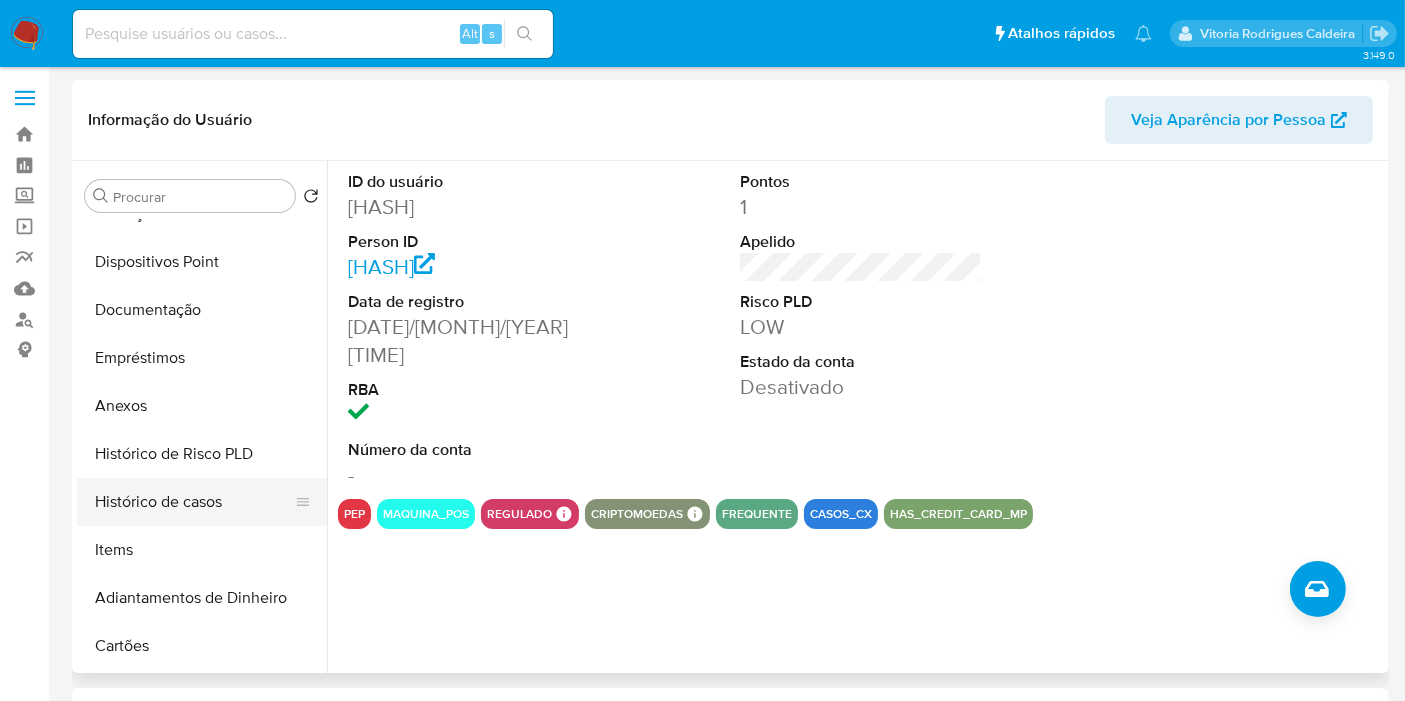 click on "Histórico de casos" at bounding box center [194, 502] 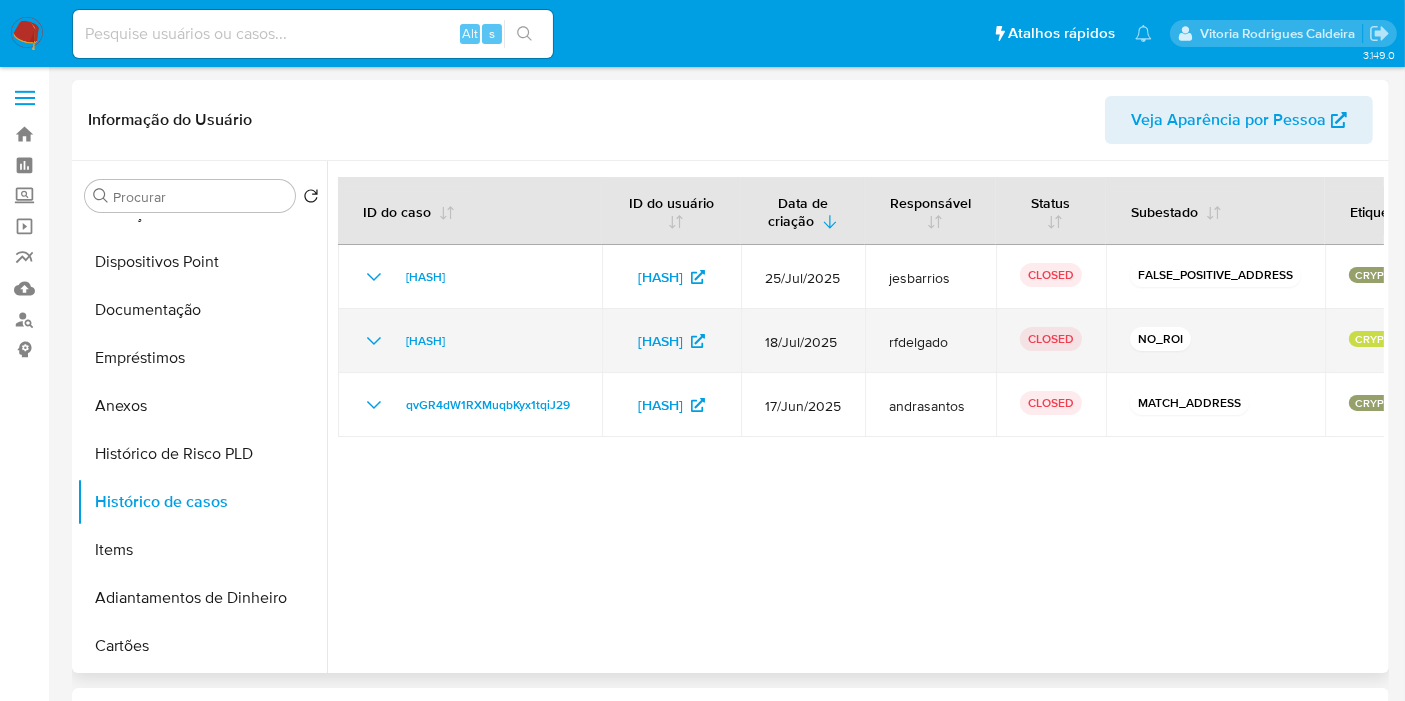 click on "789qE5qUBk0koEMPG0Oiy6sL" at bounding box center [470, 341] 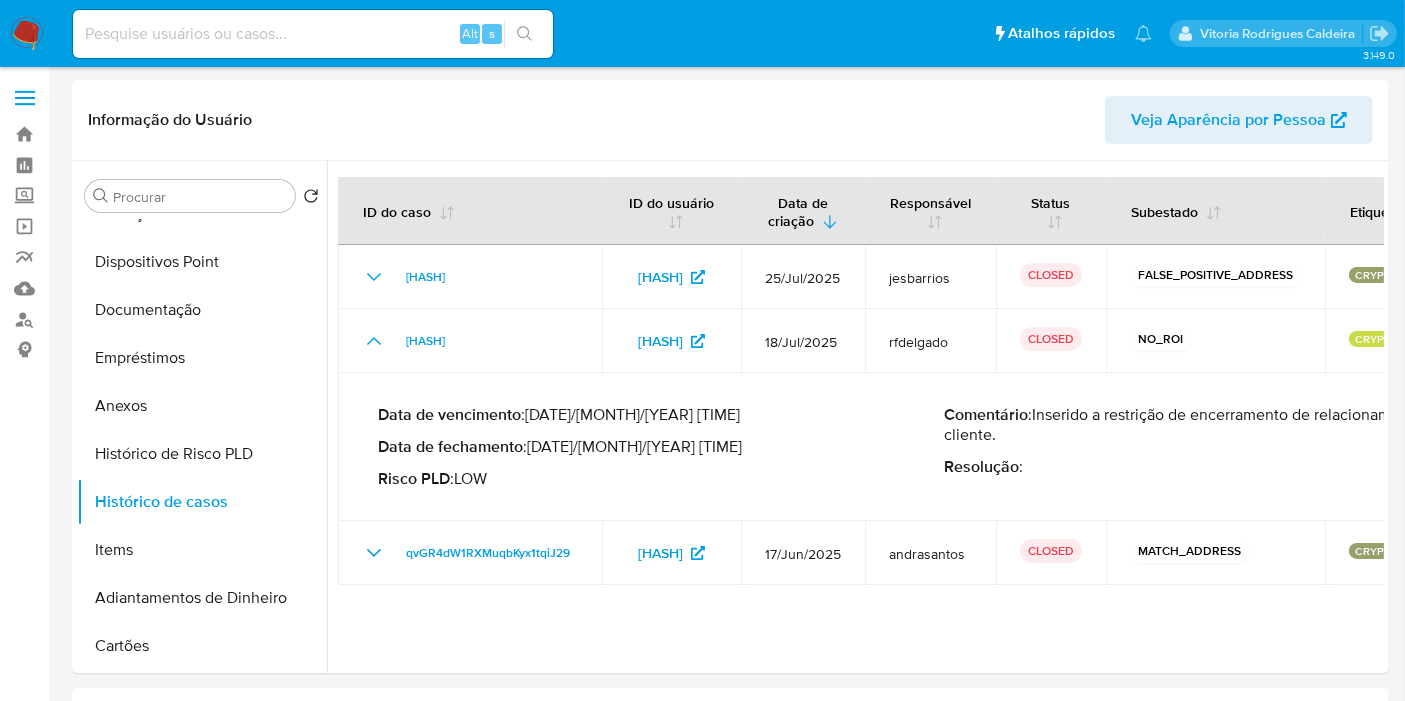 type 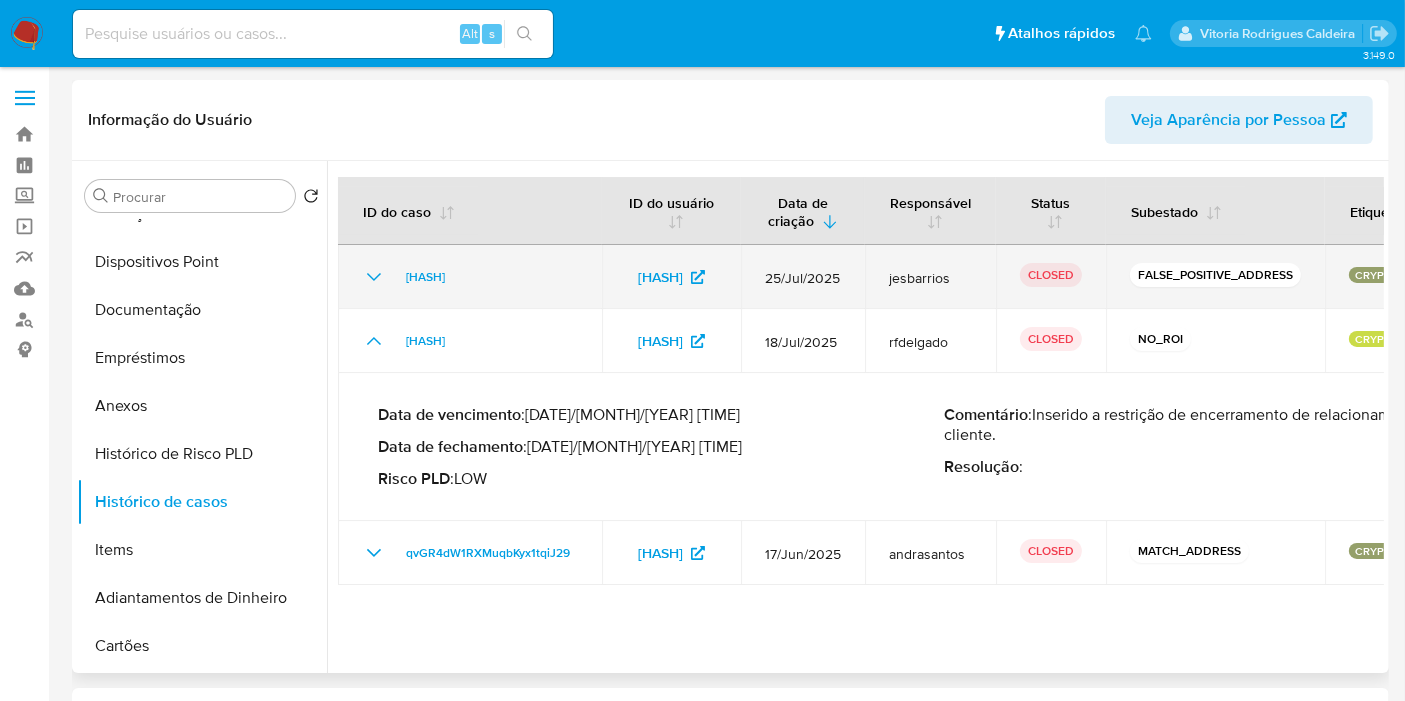 click 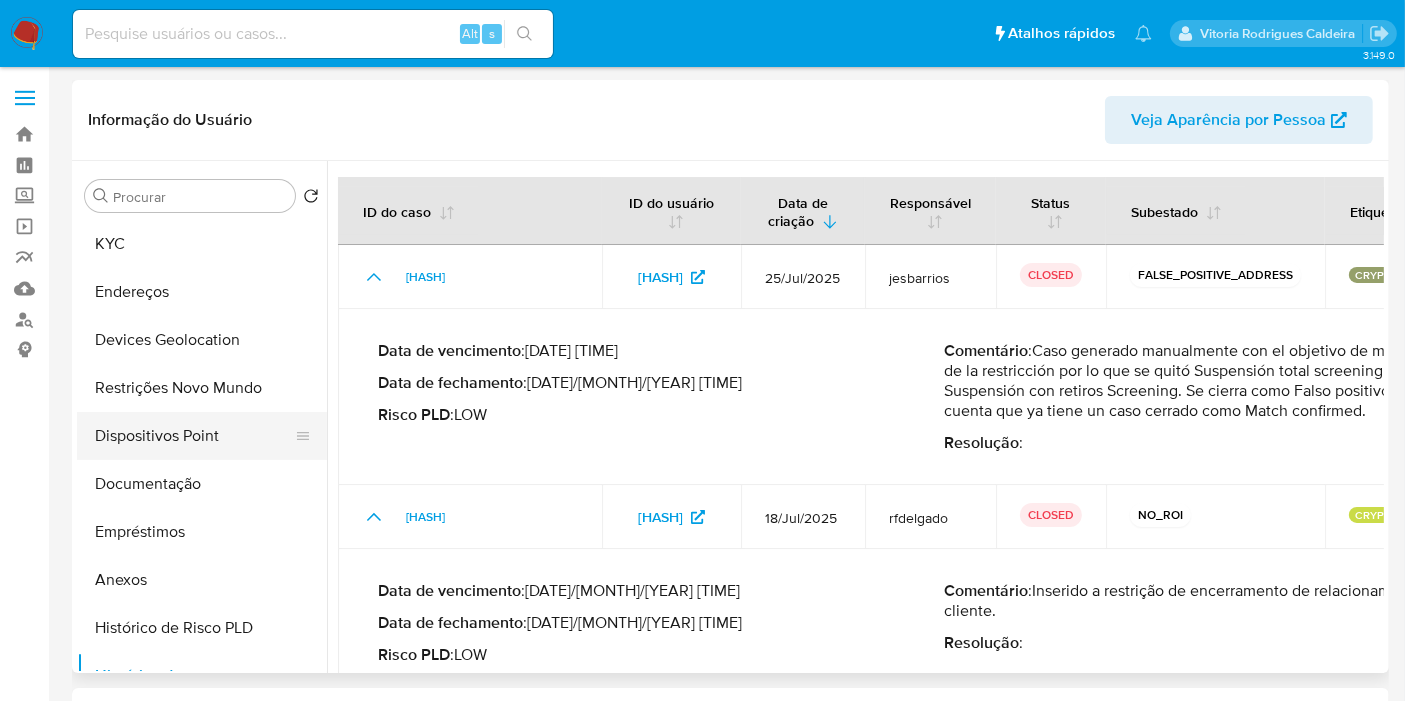 scroll, scrollTop: 0, scrollLeft: 0, axis: both 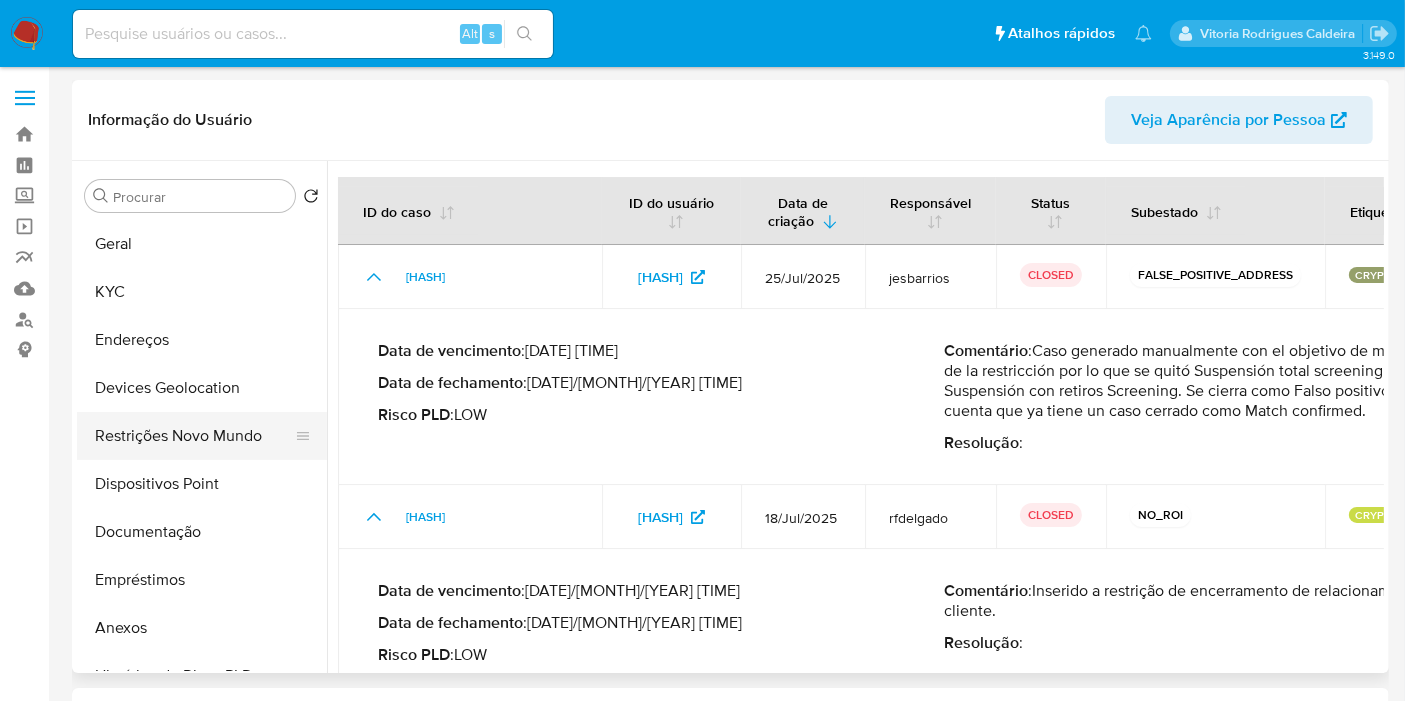 click on "Restrições Novo Mundo" at bounding box center [194, 436] 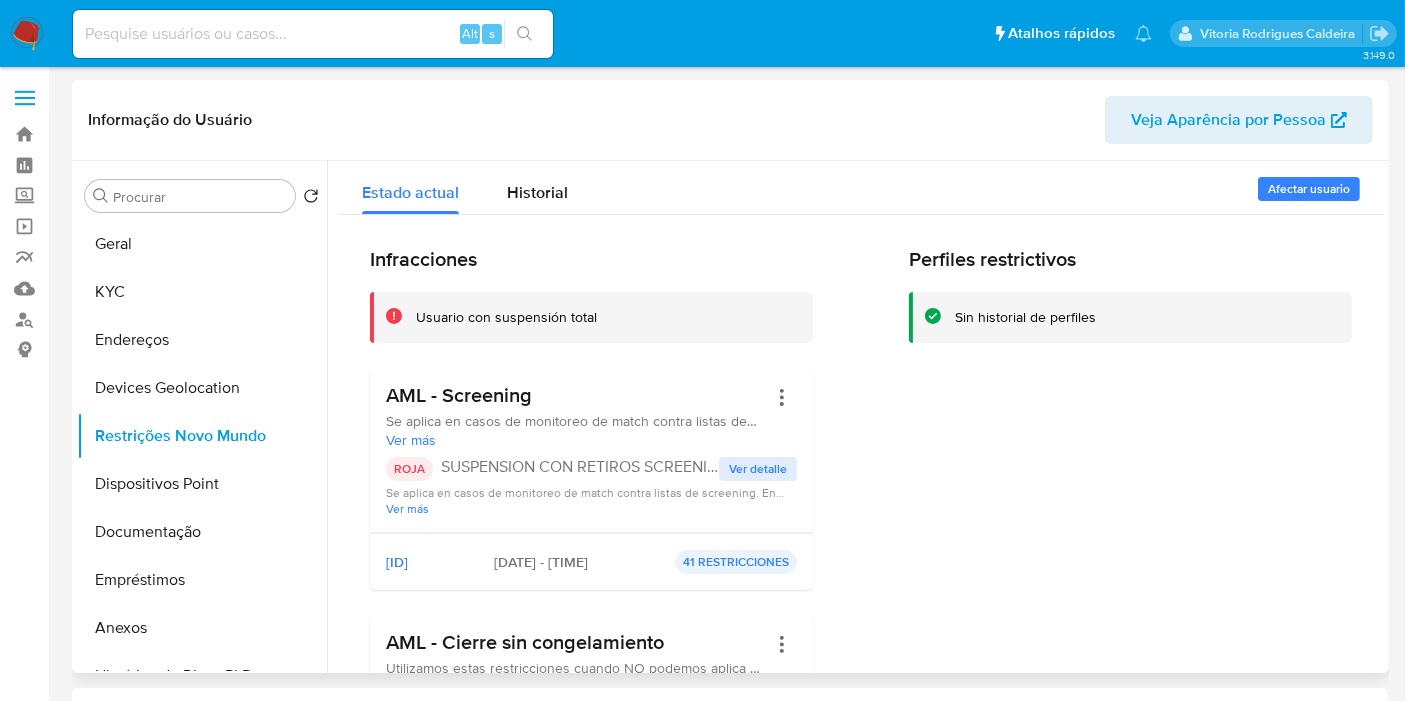 drag, startPoint x: 531, startPoint y: 388, endPoint x: 378, endPoint y: 398, distance: 153.32645 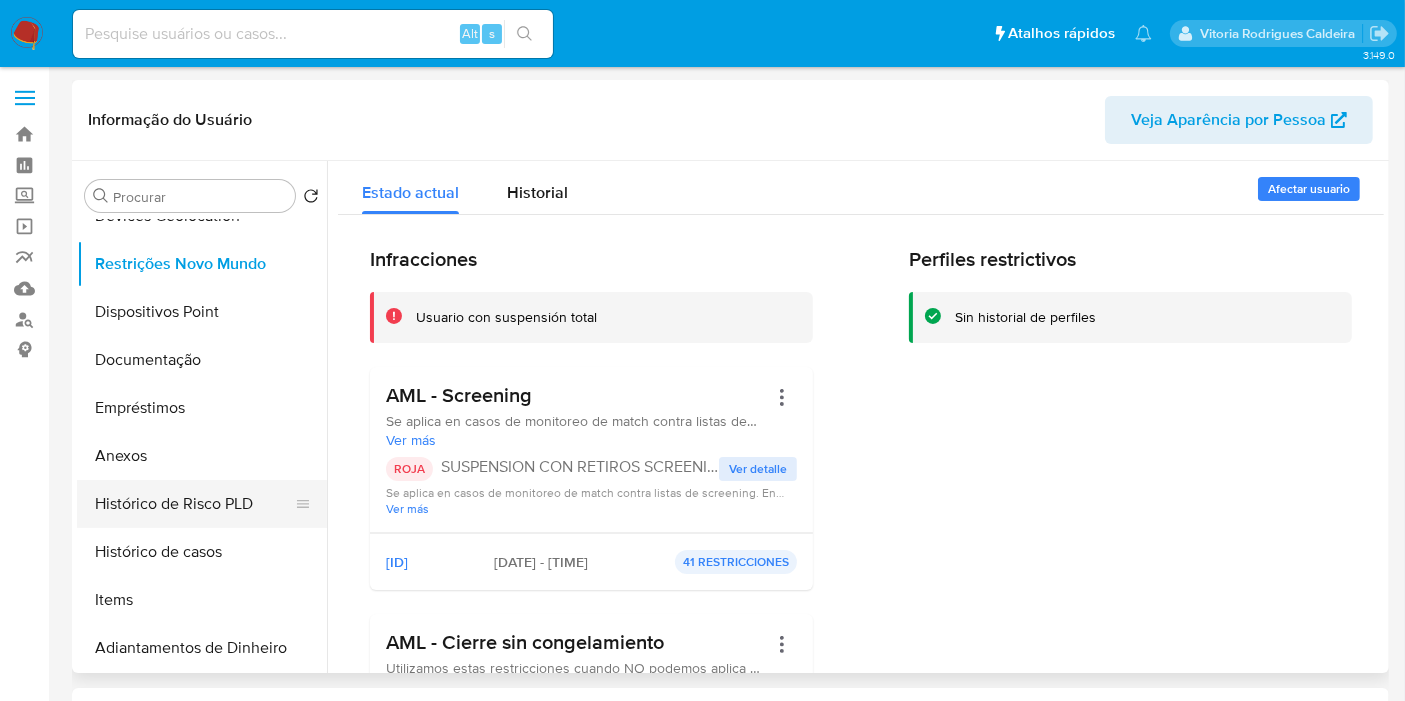 scroll, scrollTop: 222, scrollLeft: 0, axis: vertical 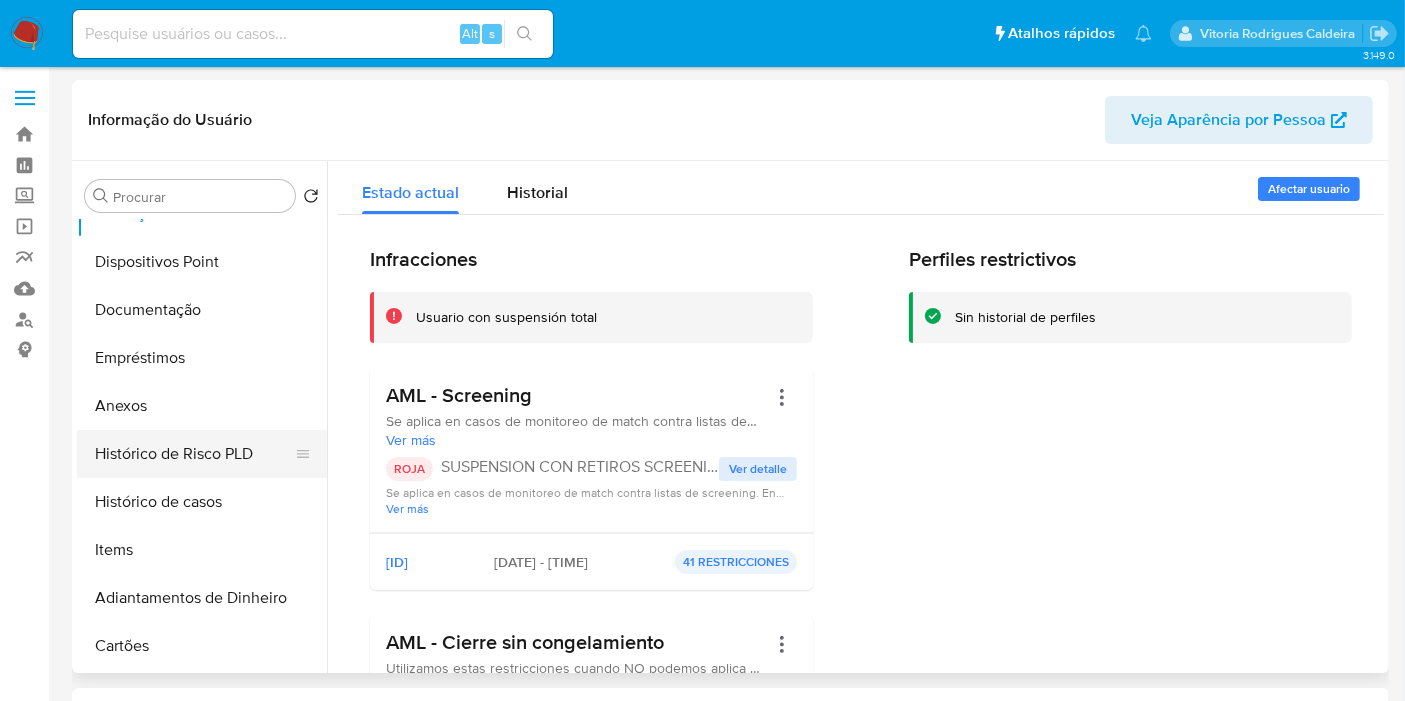 click on "Histórico de Risco PLD" at bounding box center (194, 454) 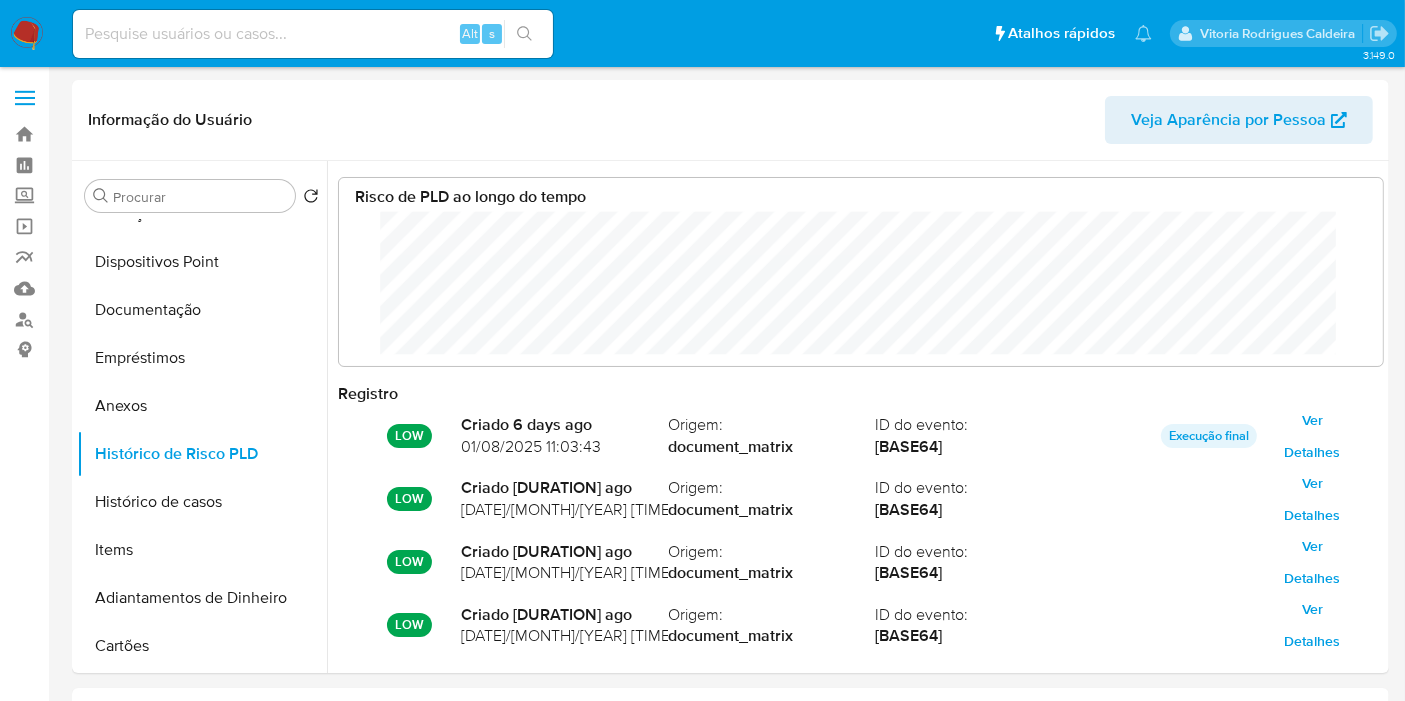 scroll, scrollTop: 999850, scrollLeft: 998994, axis: both 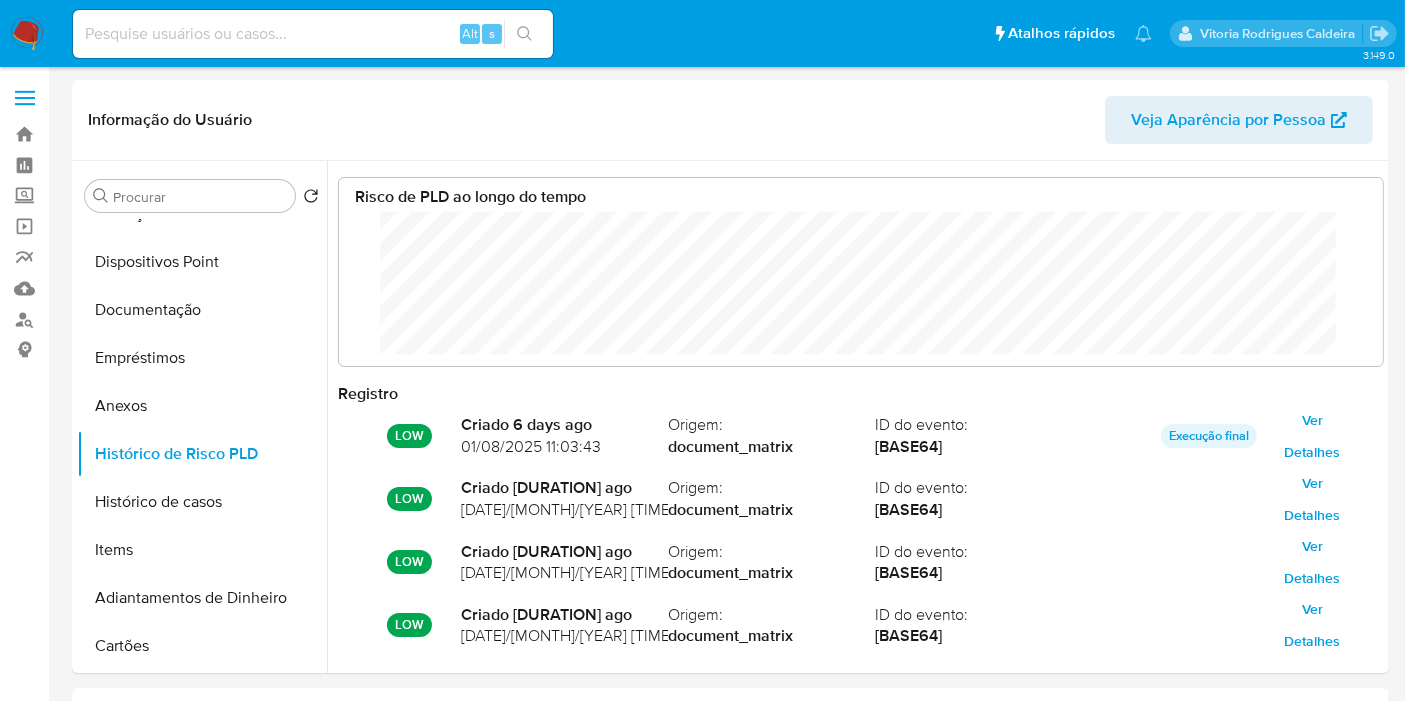 click at bounding box center (313, 34) 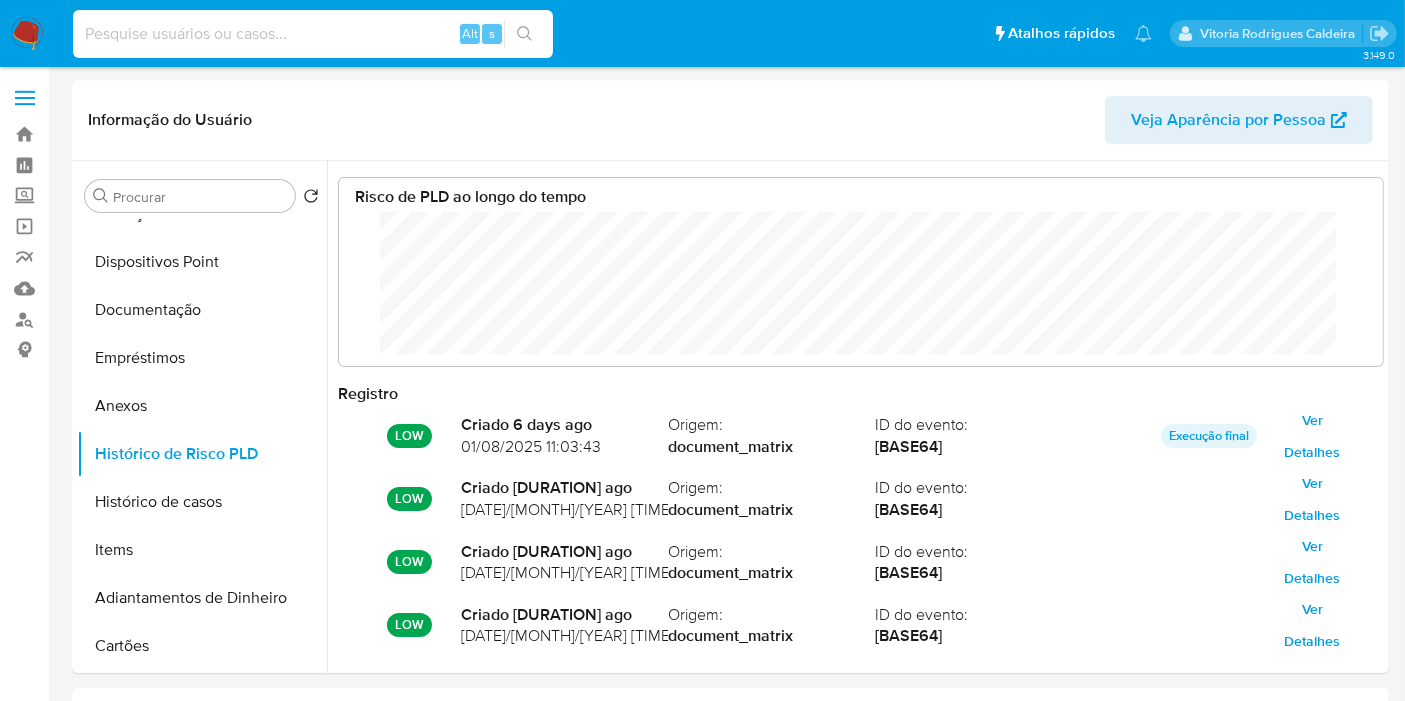 paste on "188122629" 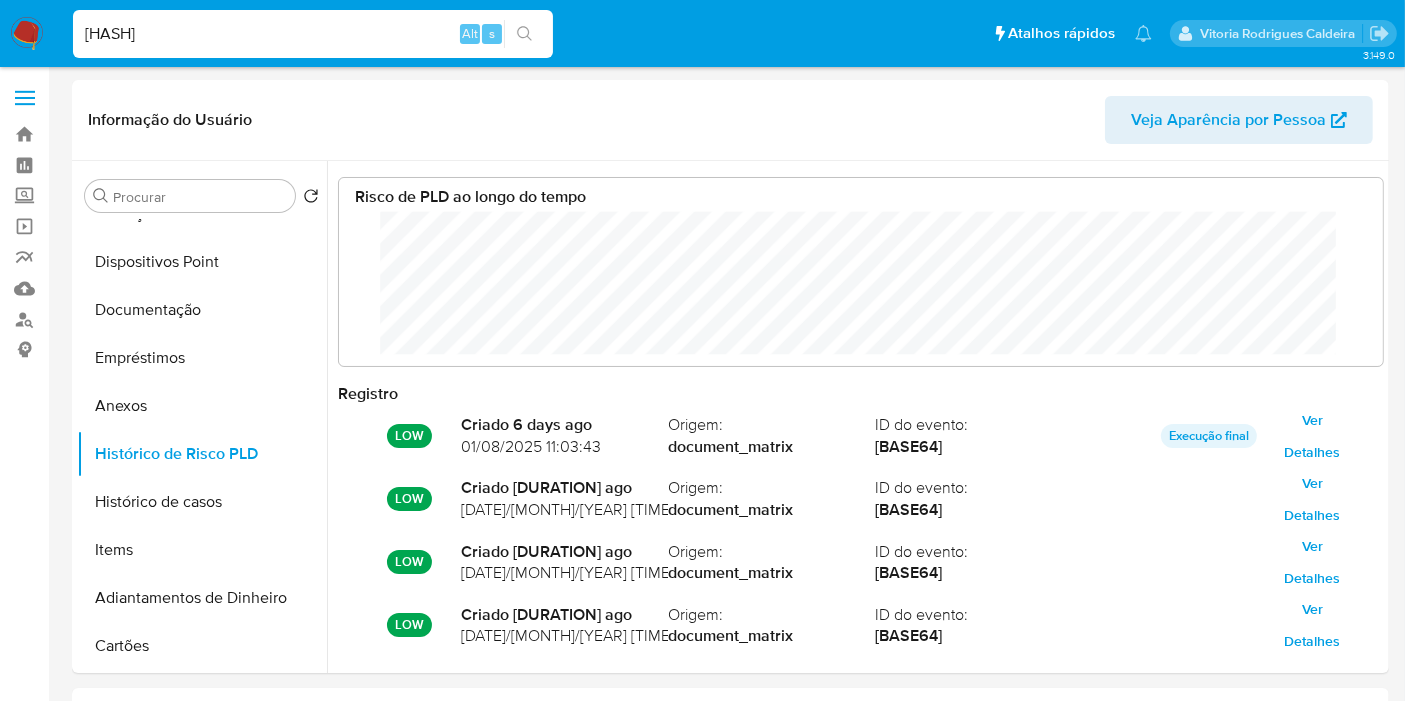 type on "188122629" 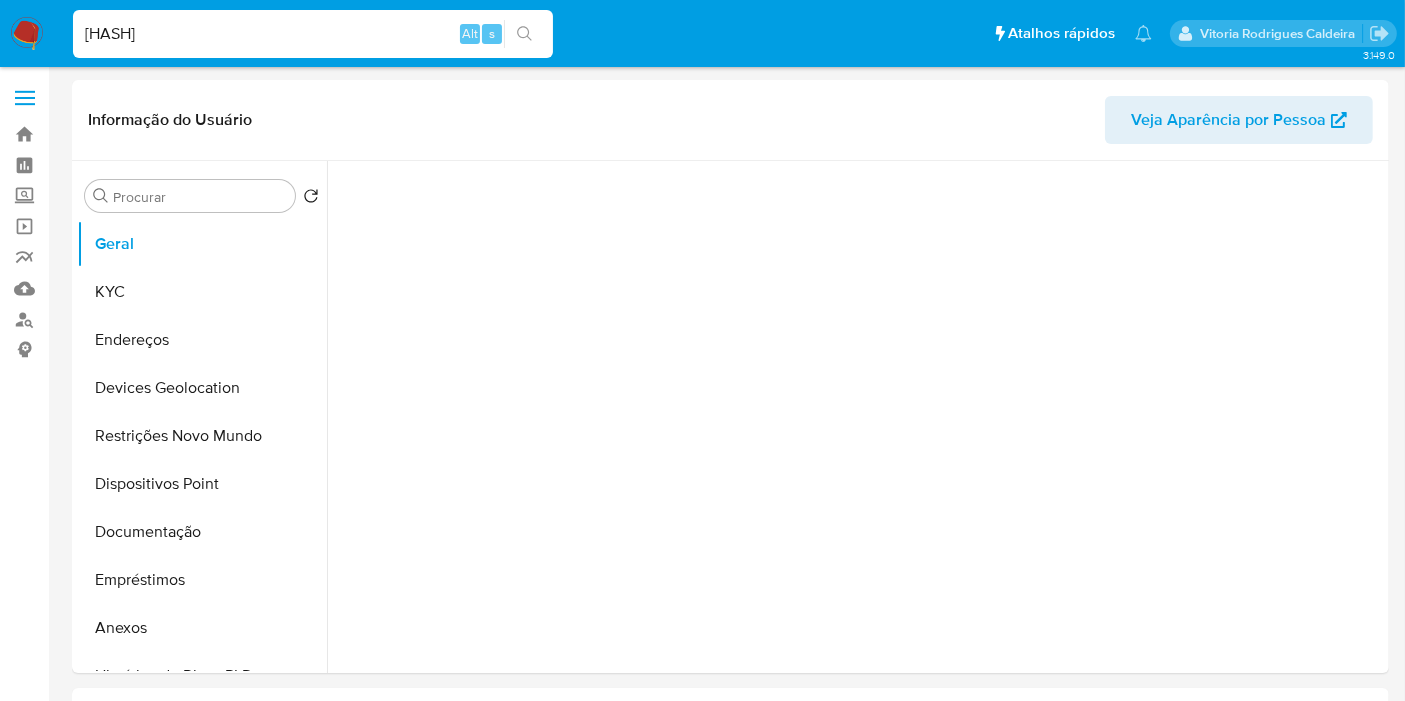 select on "10" 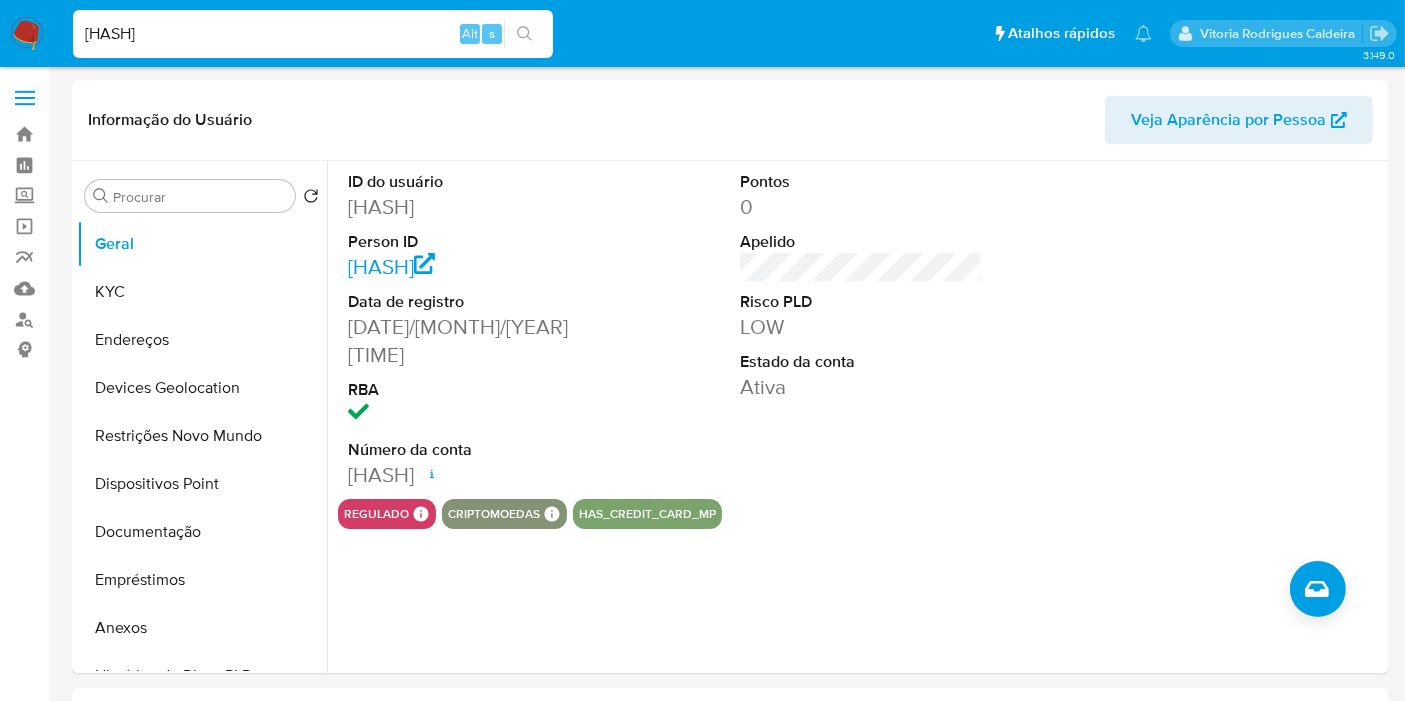 drag, startPoint x: 255, startPoint y: 38, endPoint x: 61, endPoint y: 26, distance: 194.37077 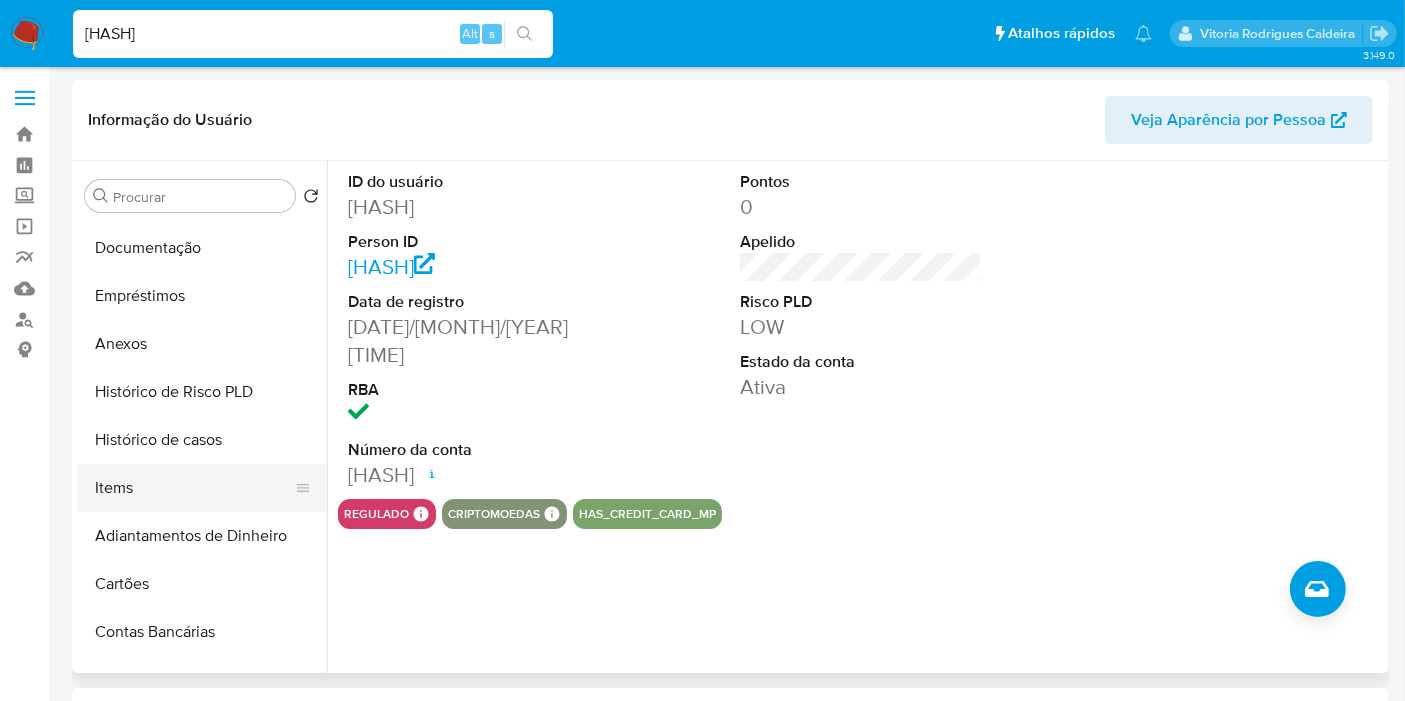 scroll, scrollTop: 333, scrollLeft: 0, axis: vertical 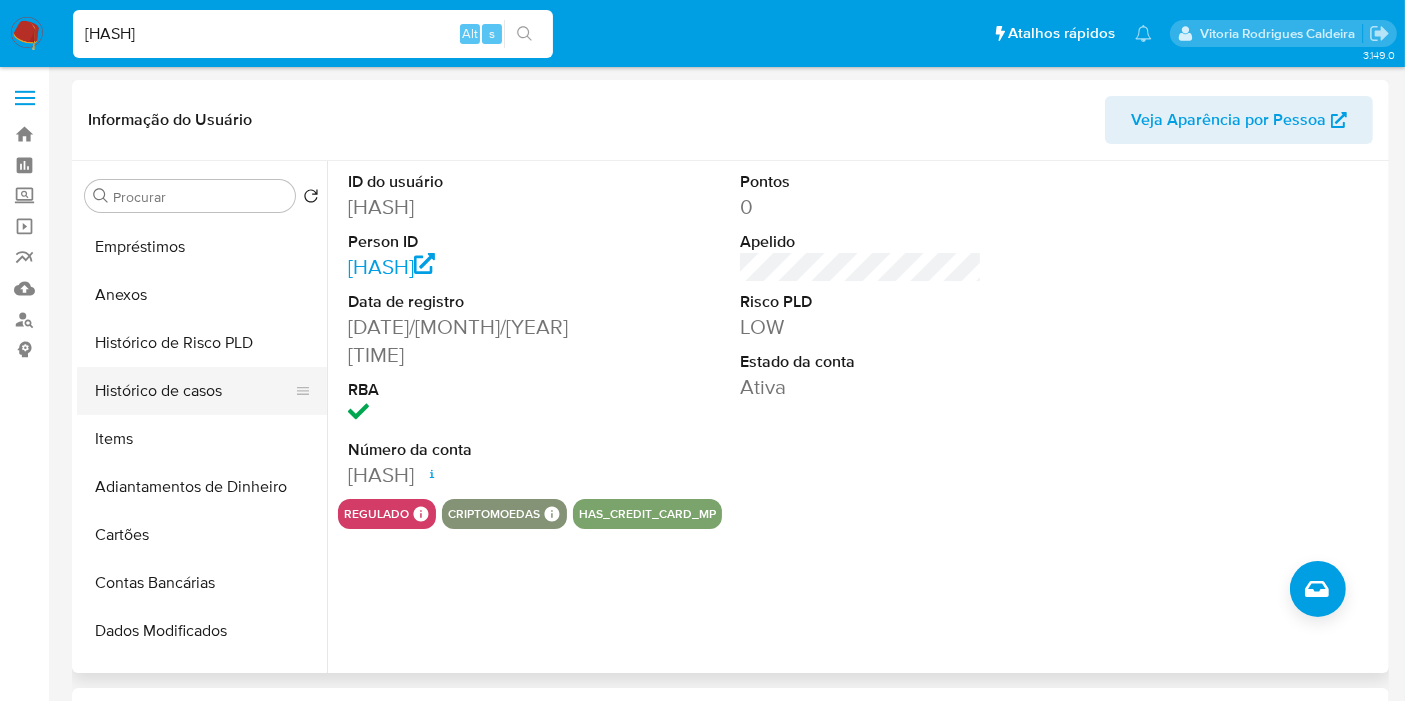 click on "Histórico de casos" at bounding box center (194, 391) 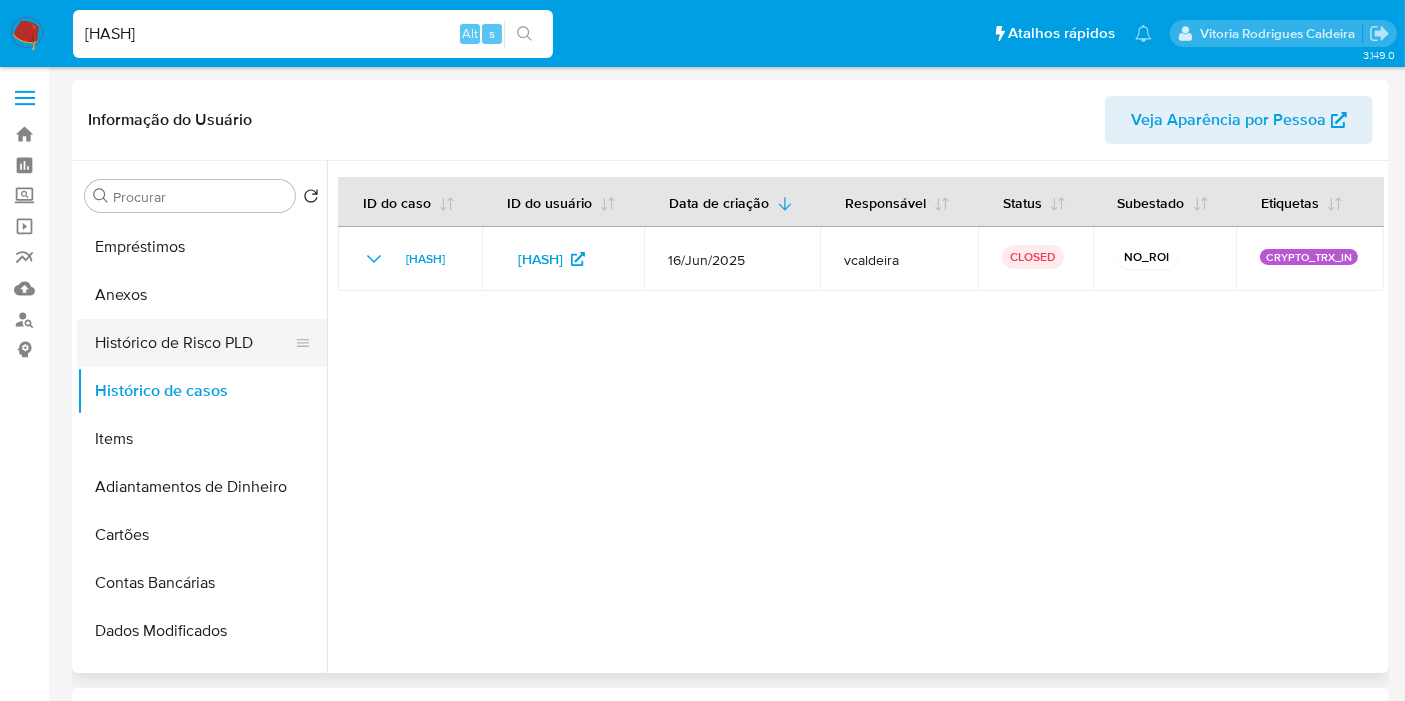 click on "Histórico de Risco PLD" at bounding box center (194, 343) 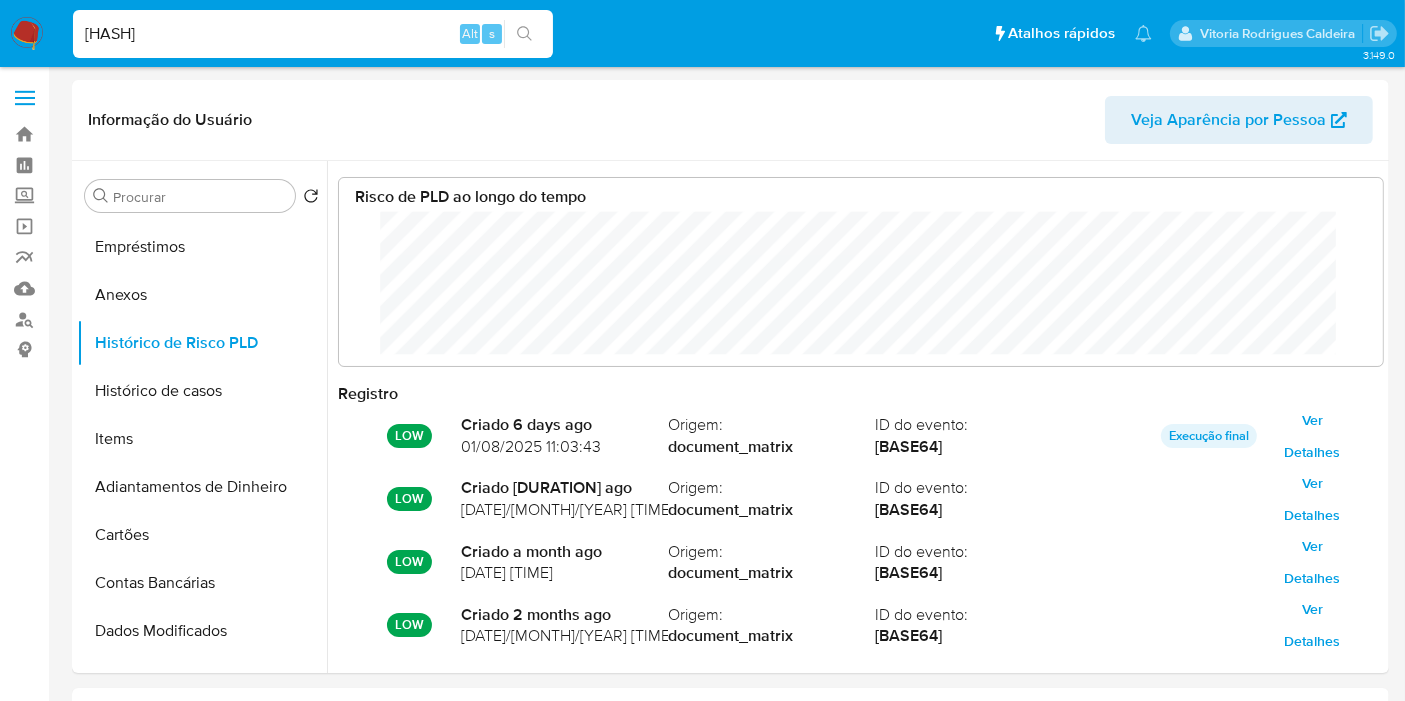scroll, scrollTop: 999850, scrollLeft: 998994, axis: both 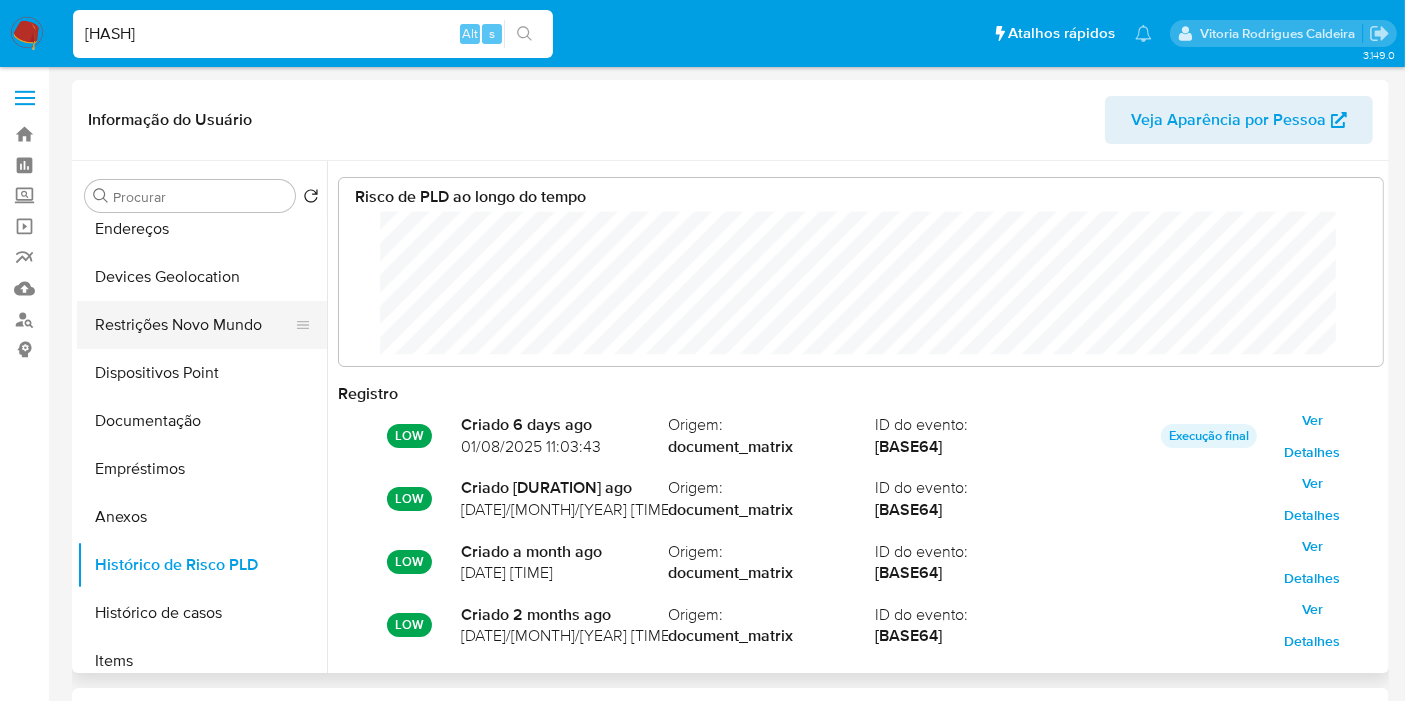 click on "Restrições Novo Mundo" at bounding box center (194, 325) 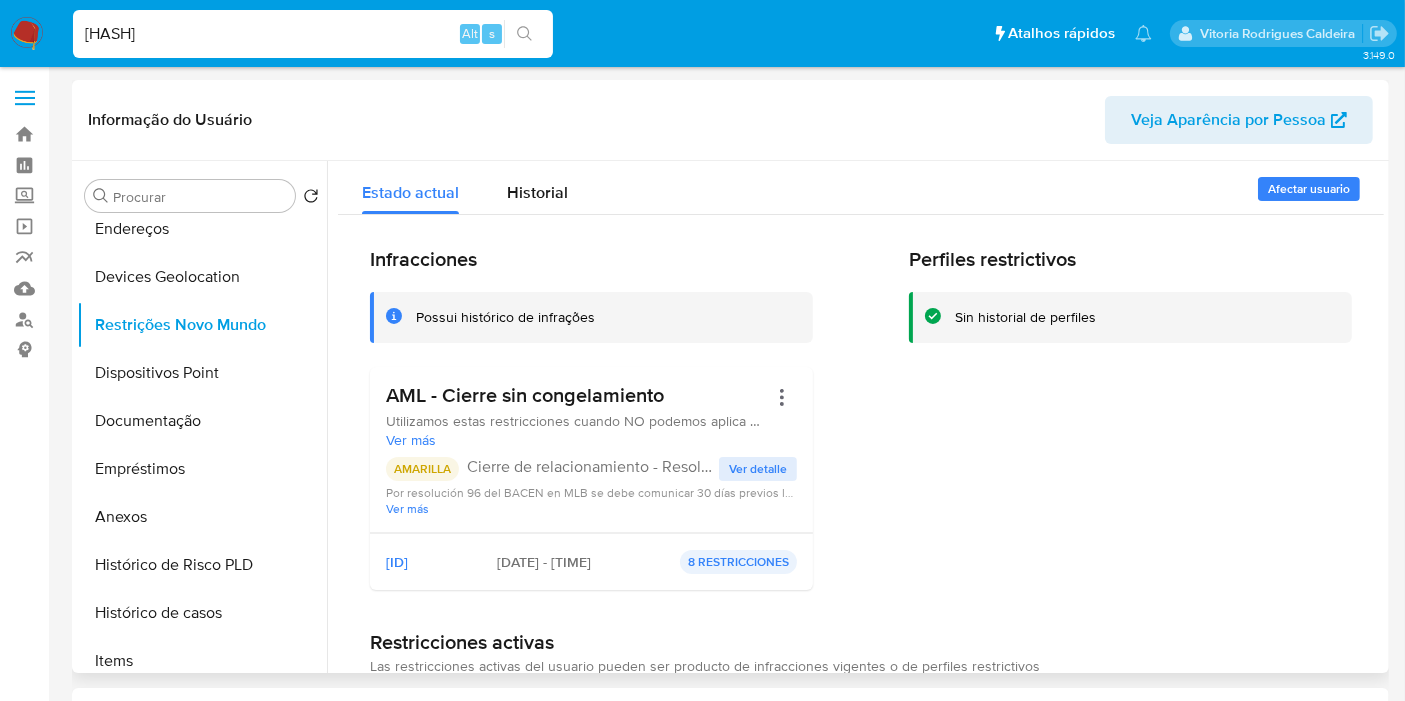 drag, startPoint x: 682, startPoint y: 388, endPoint x: 374, endPoint y: 398, distance: 308.1623 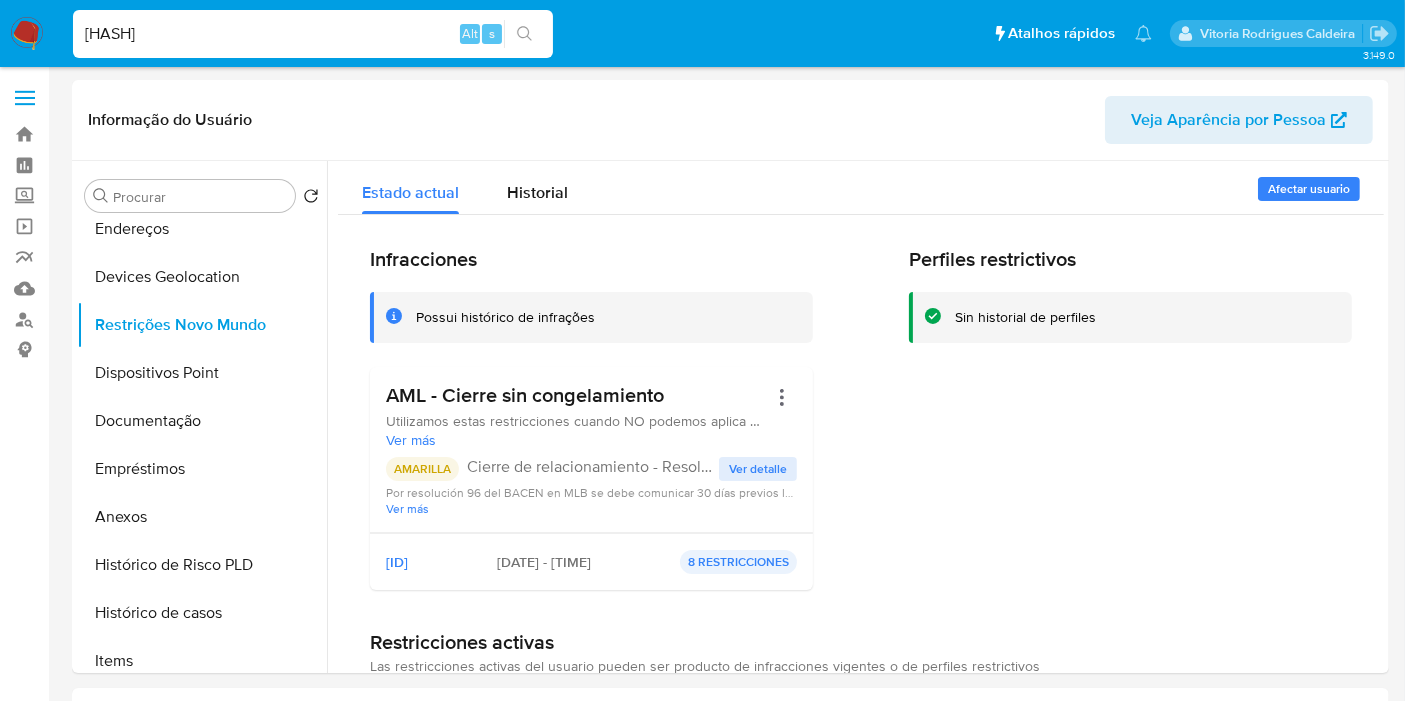 click on "188122629" at bounding box center [313, 34] 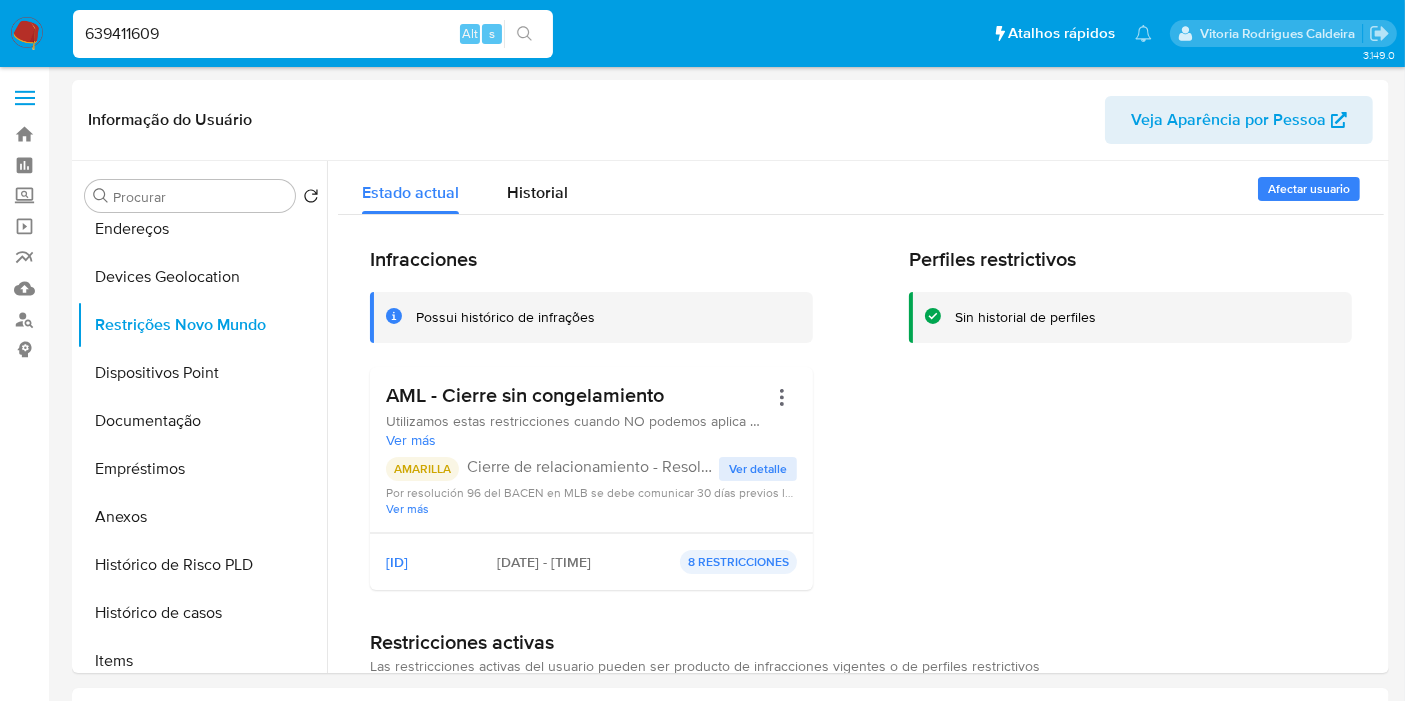 type on "639411609" 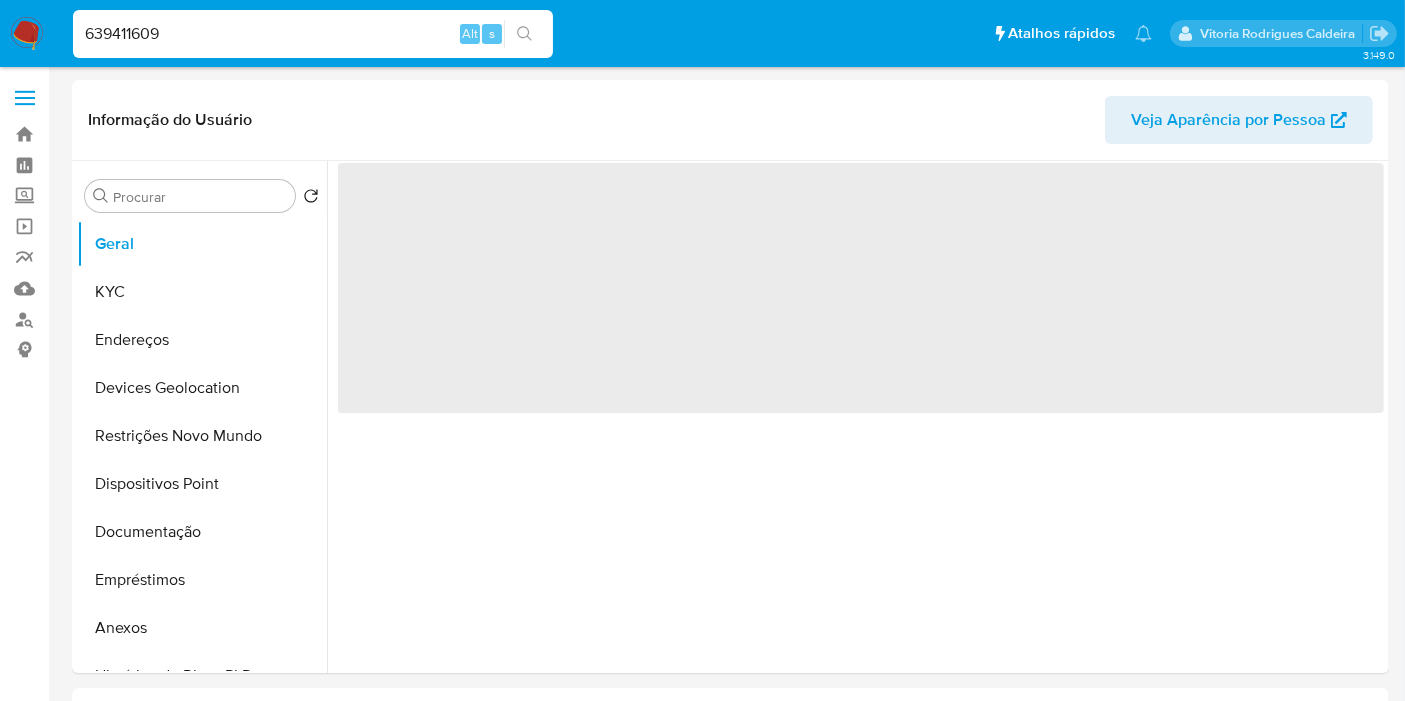 select on "10" 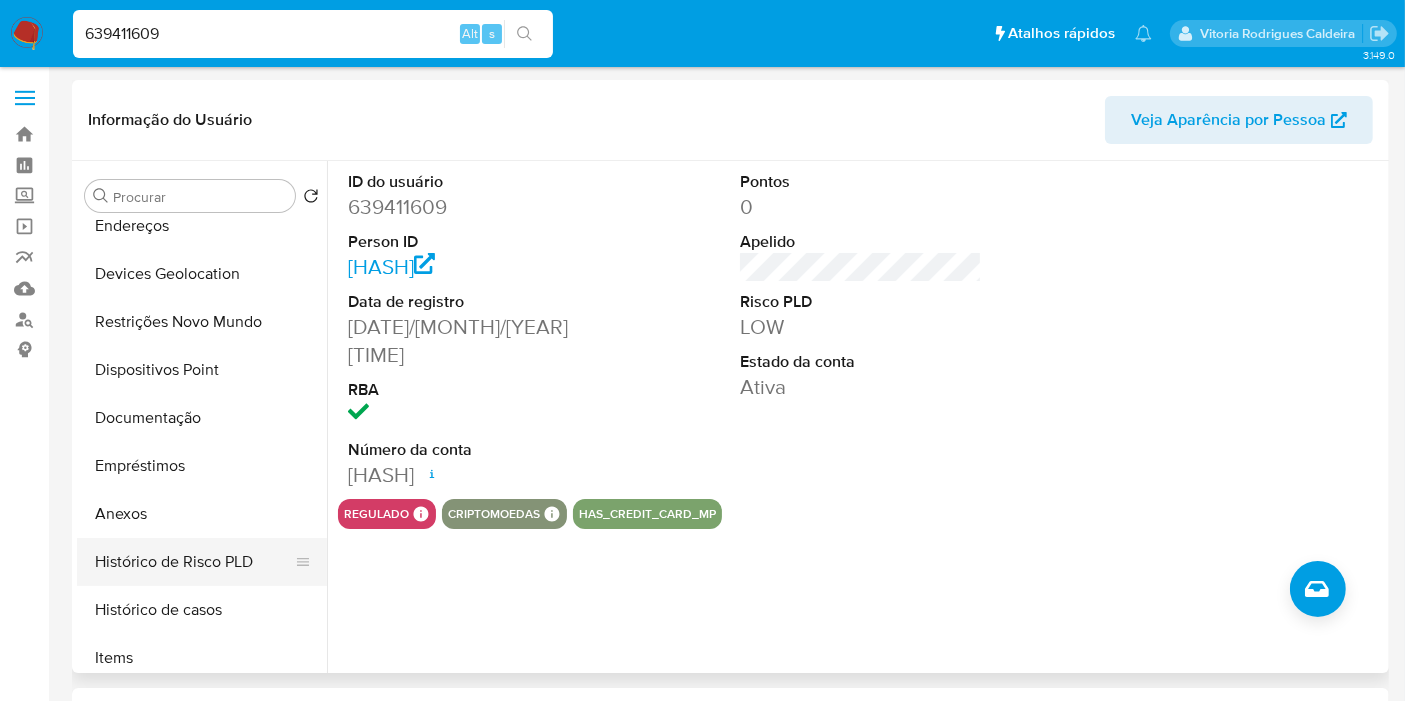 scroll, scrollTop: 222, scrollLeft: 0, axis: vertical 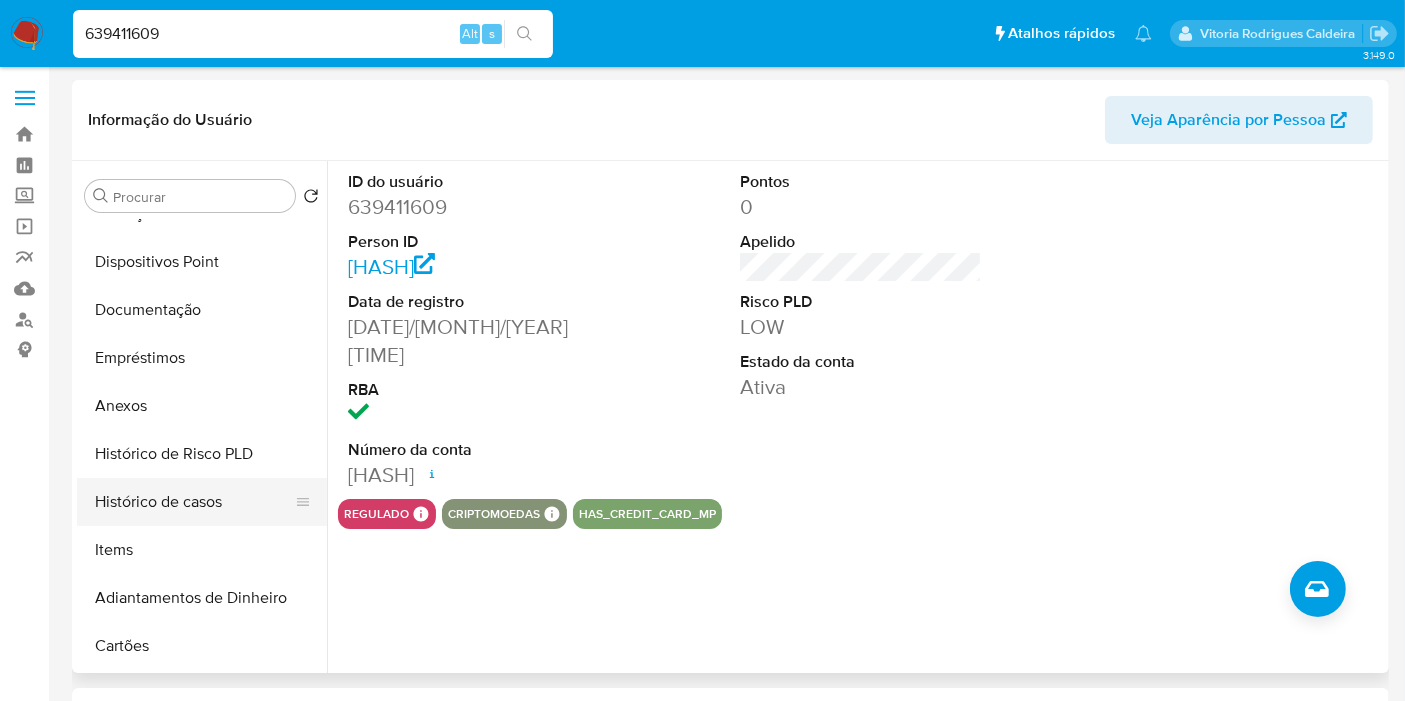 click on "Histórico de casos" at bounding box center (194, 502) 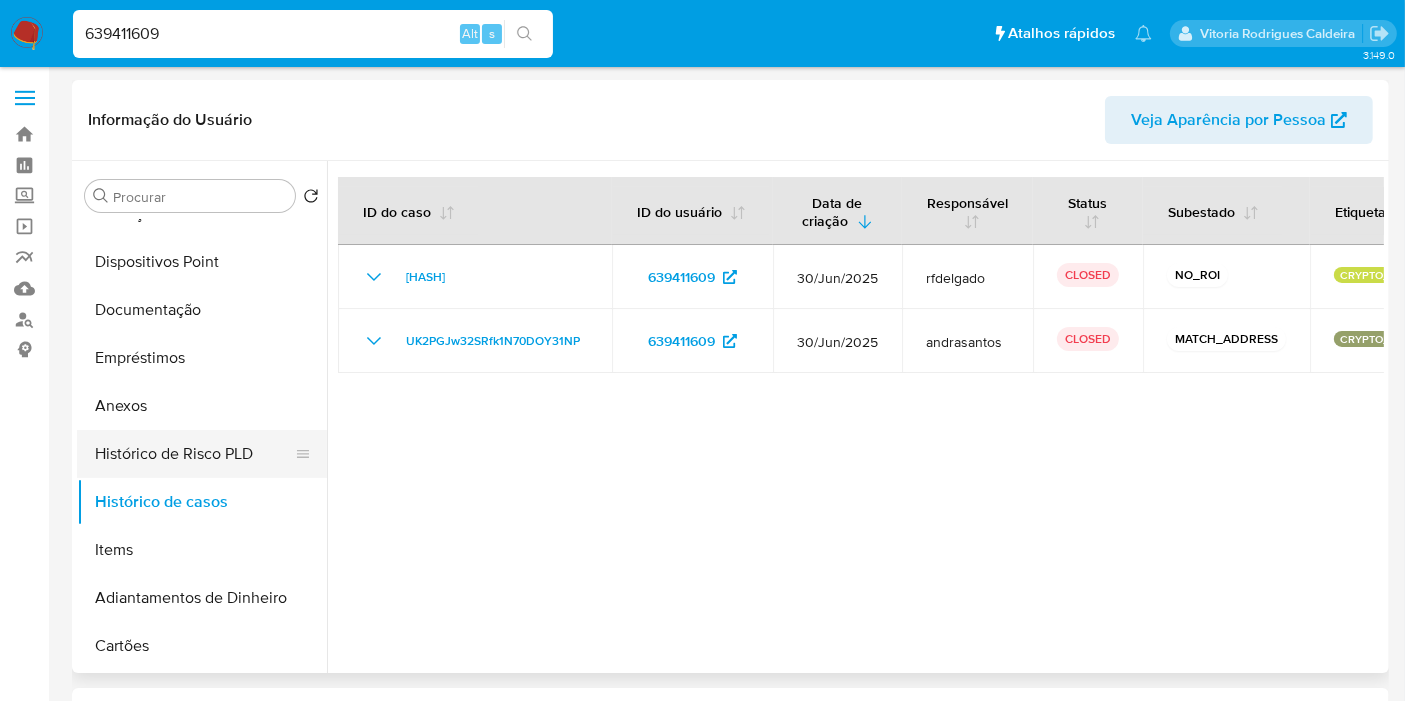 click on "Histórico de Risco PLD" at bounding box center [194, 454] 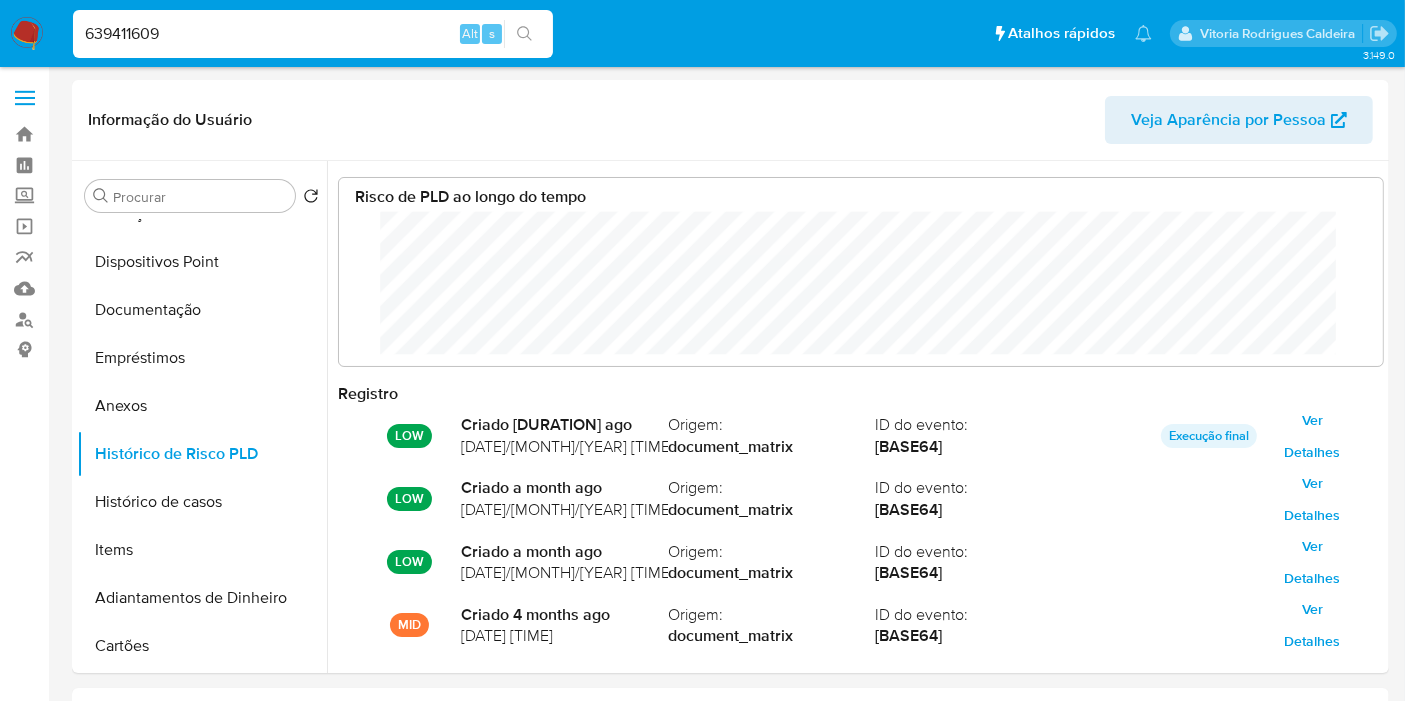 scroll, scrollTop: 999850, scrollLeft: 998994, axis: both 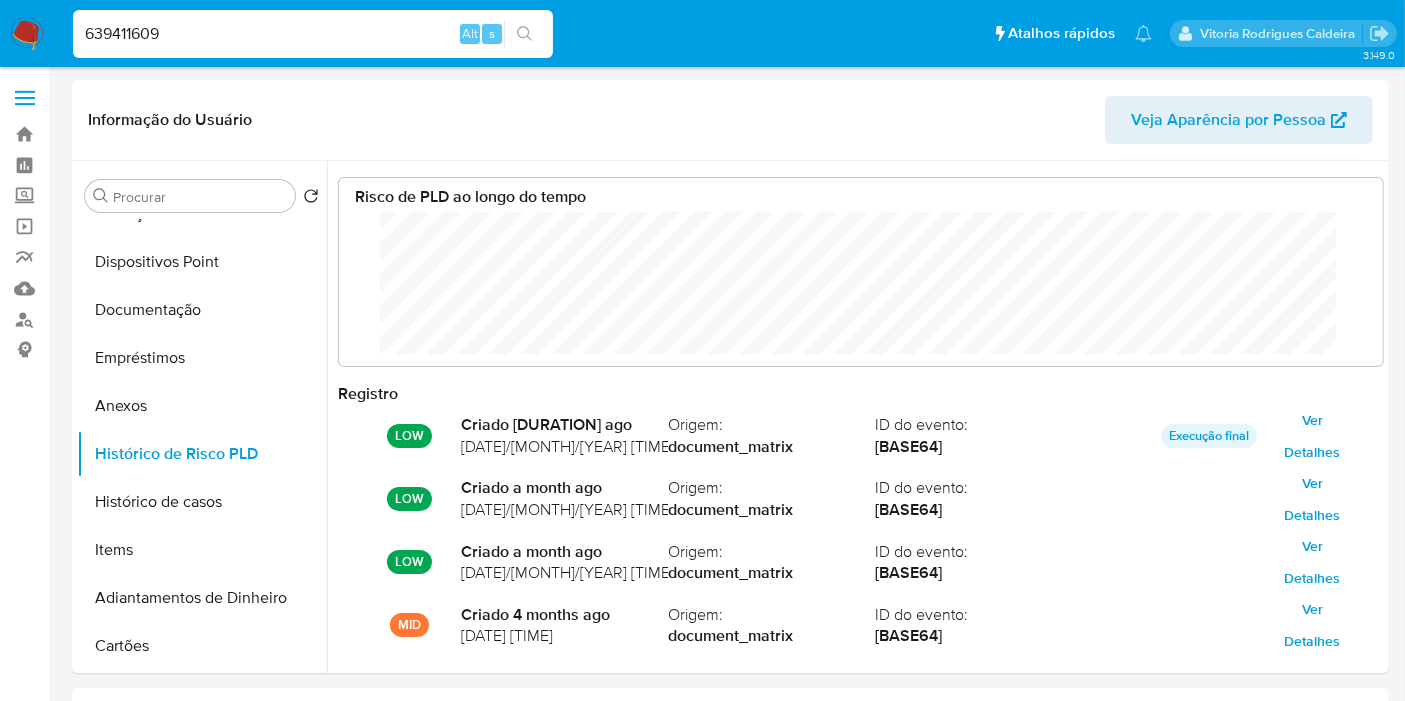 type 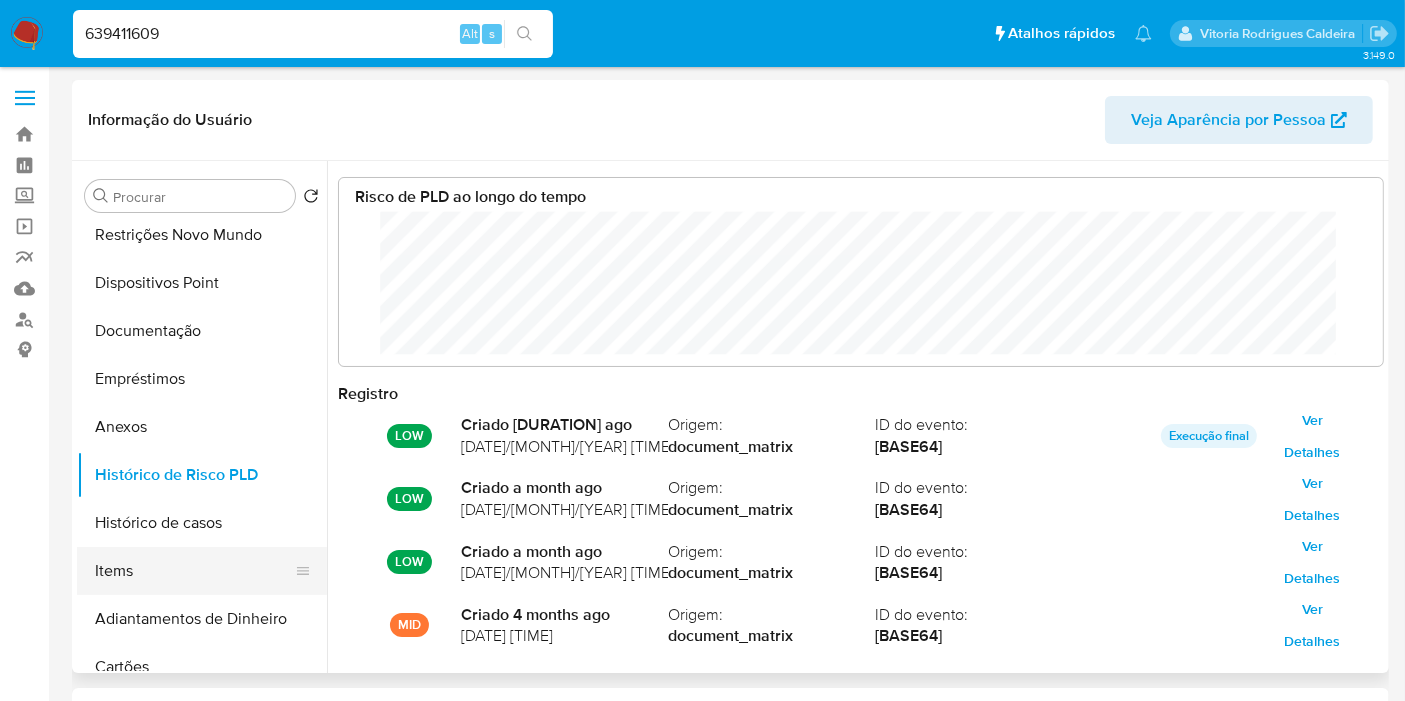 scroll, scrollTop: 333, scrollLeft: 0, axis: vertical 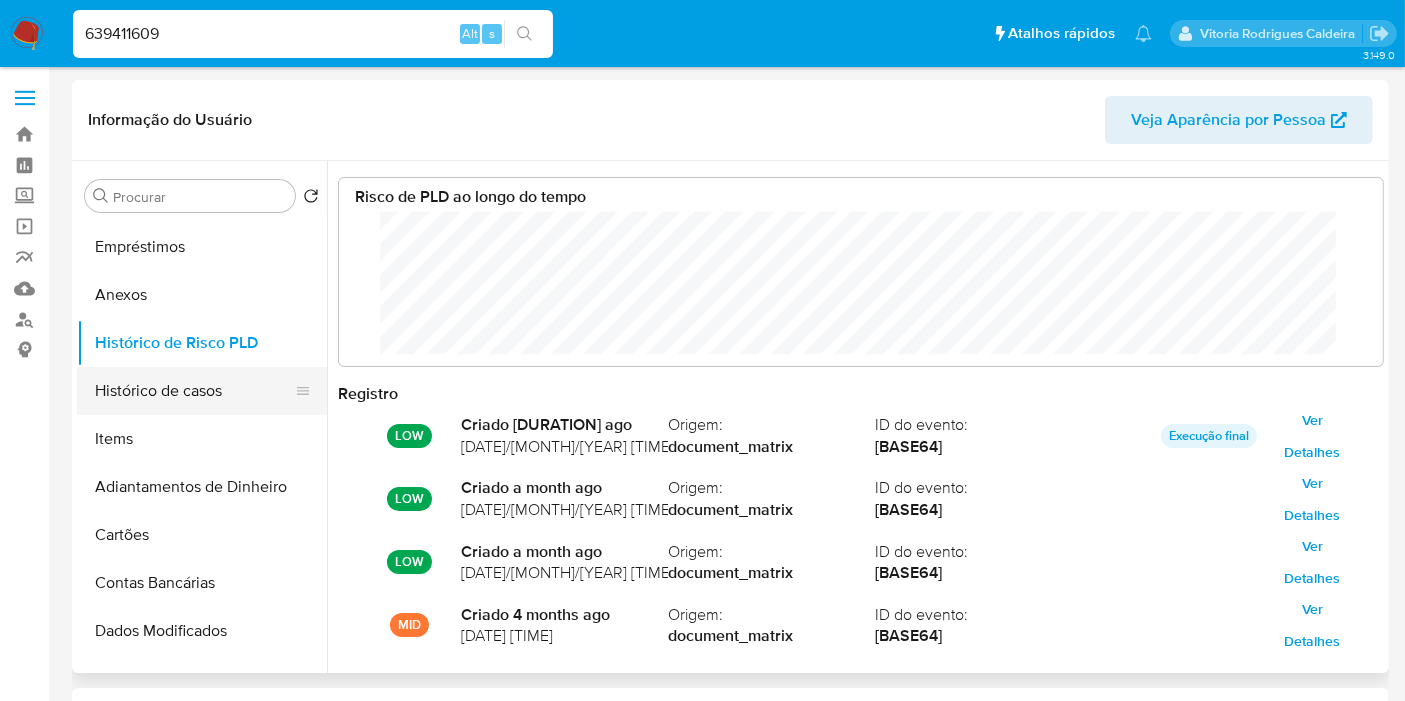 click on "Histórico de casos" at bounding box center (194, 391) 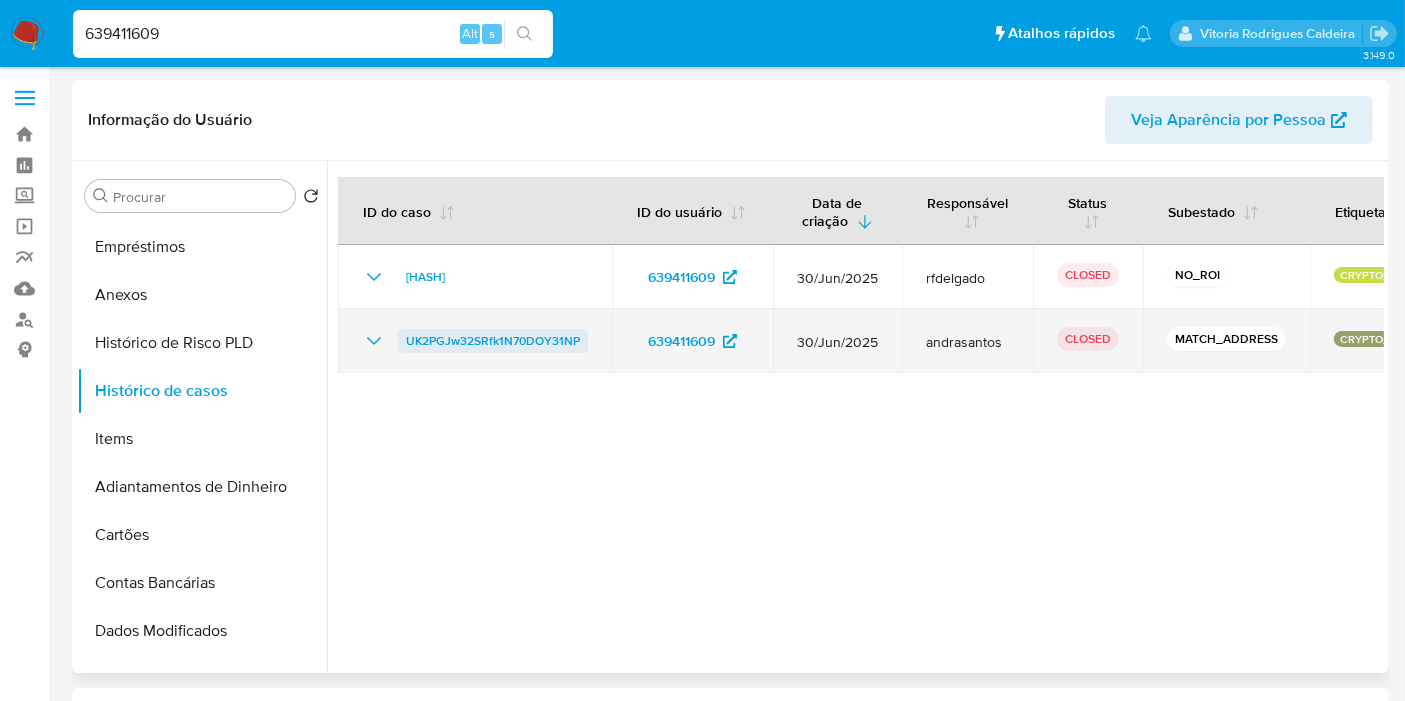 click on "UK2PGJw32SRfk1N70DOY31NP" at bounding box center [493, 341] 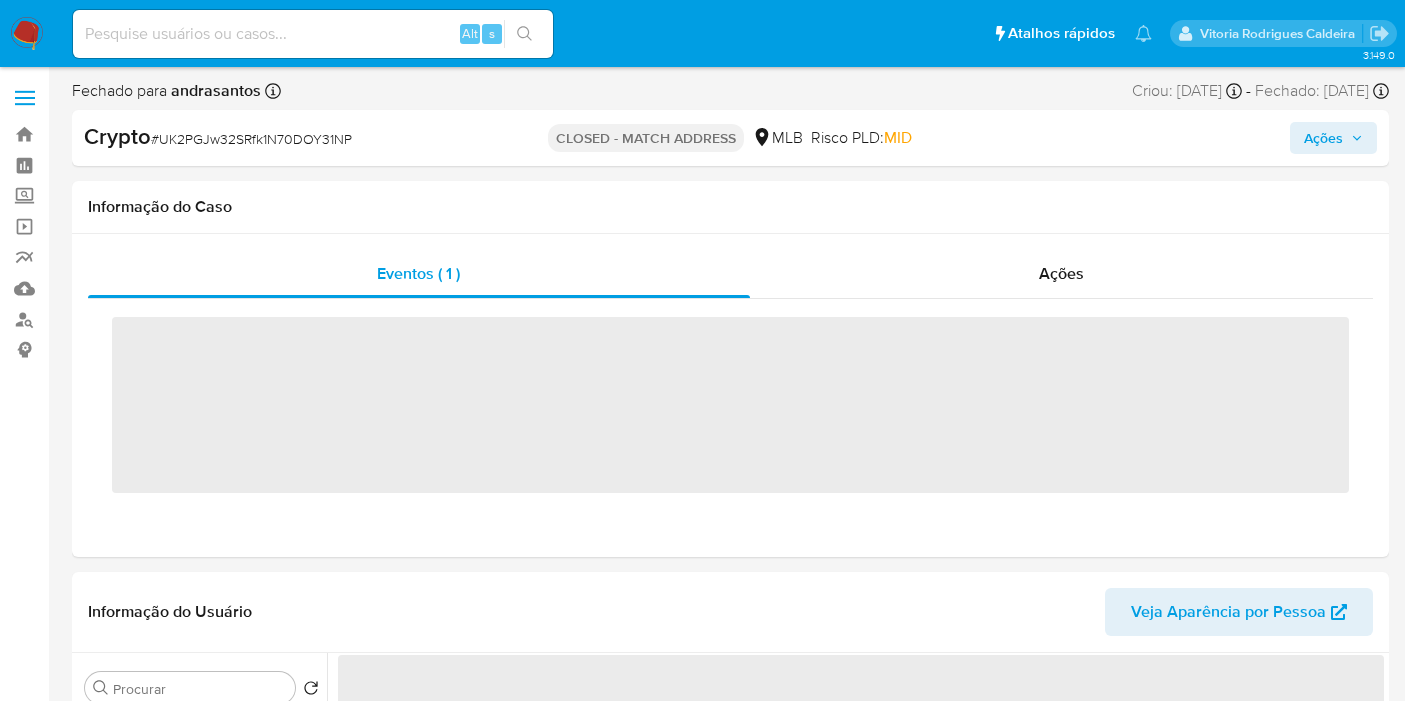 scroll, scrollTop: 0, scrollLeft: 0, axis: both 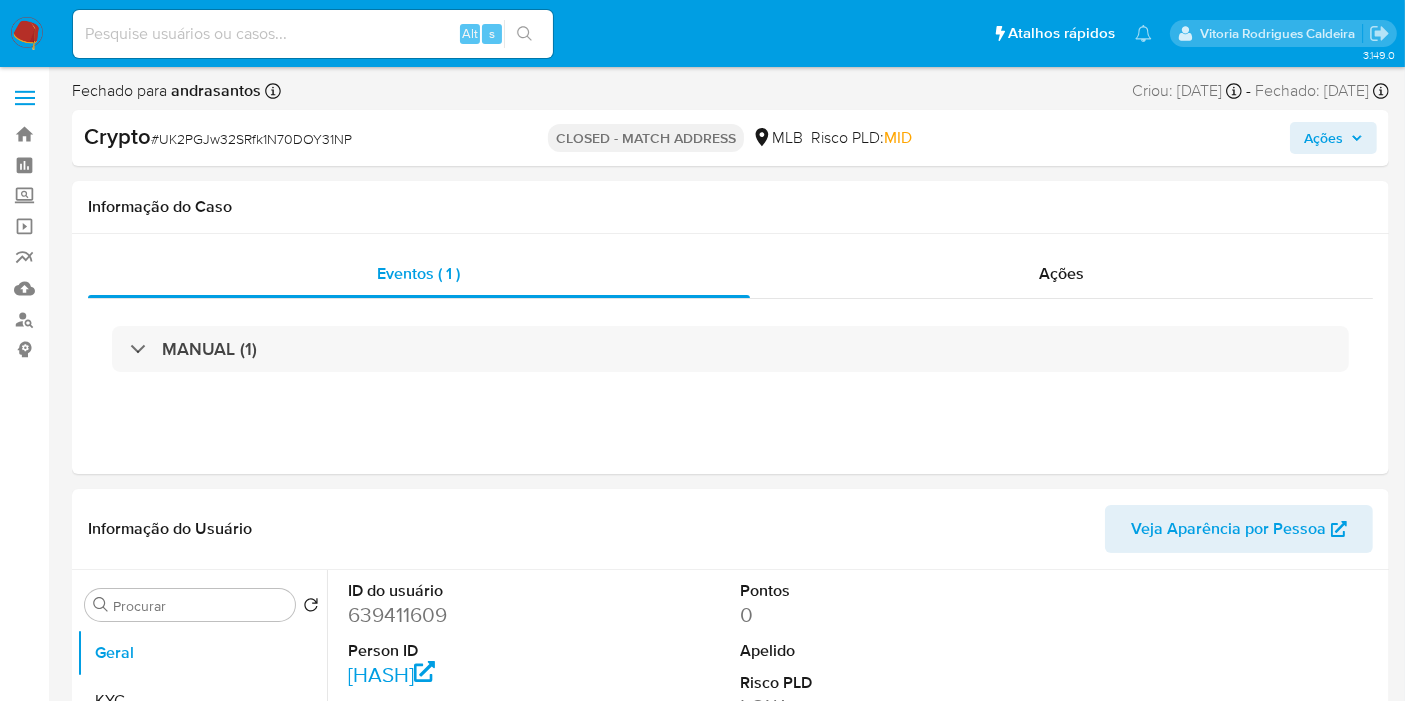 select on "10" 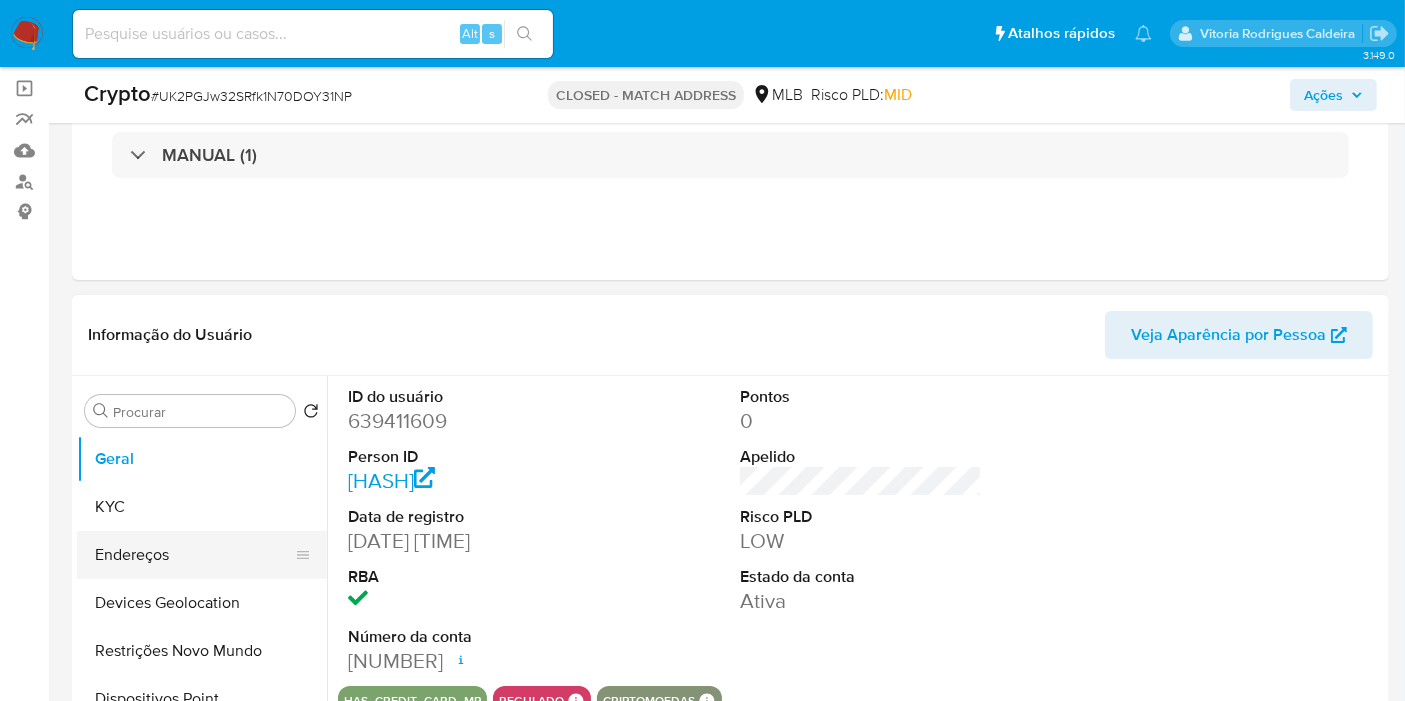 scroll, scrollTop: 333, scrollLeft: 0, axis: vertical 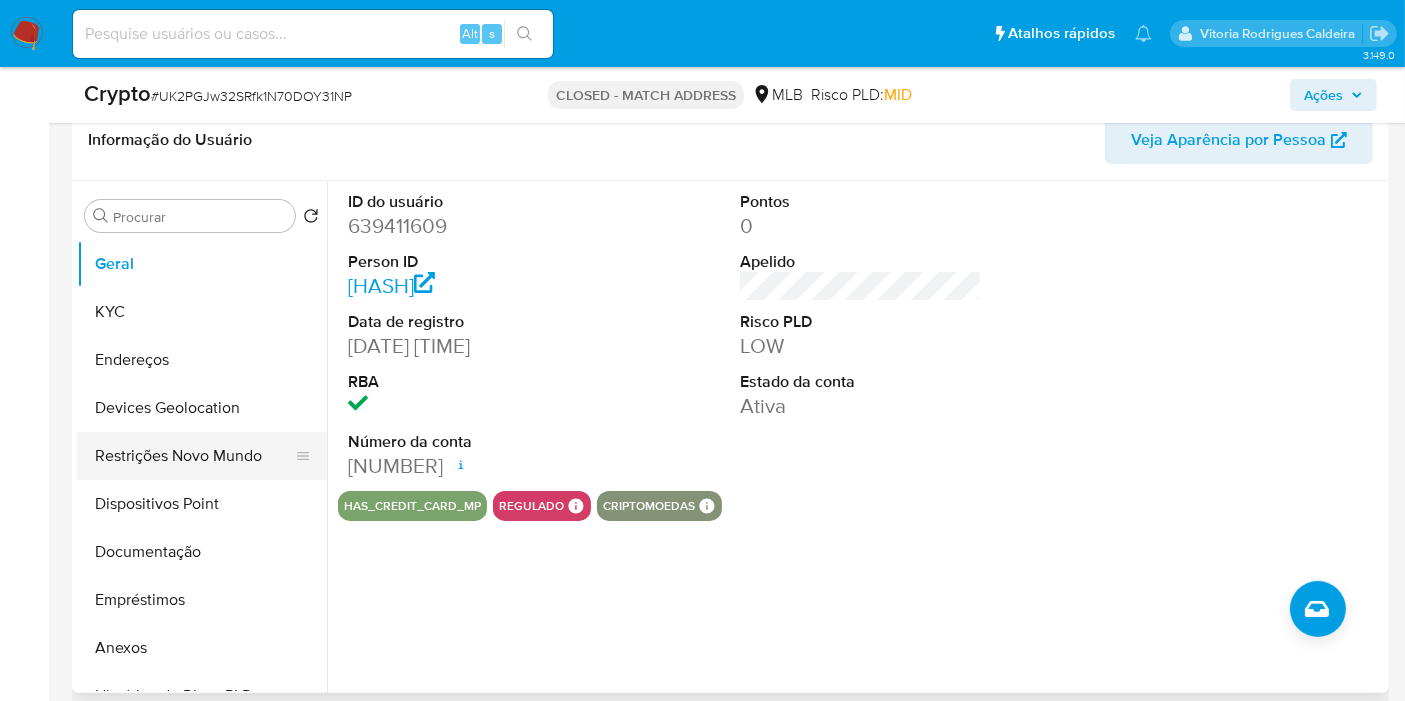 click on "Restrições Novo Mundo" at bounding box center [194, 456] 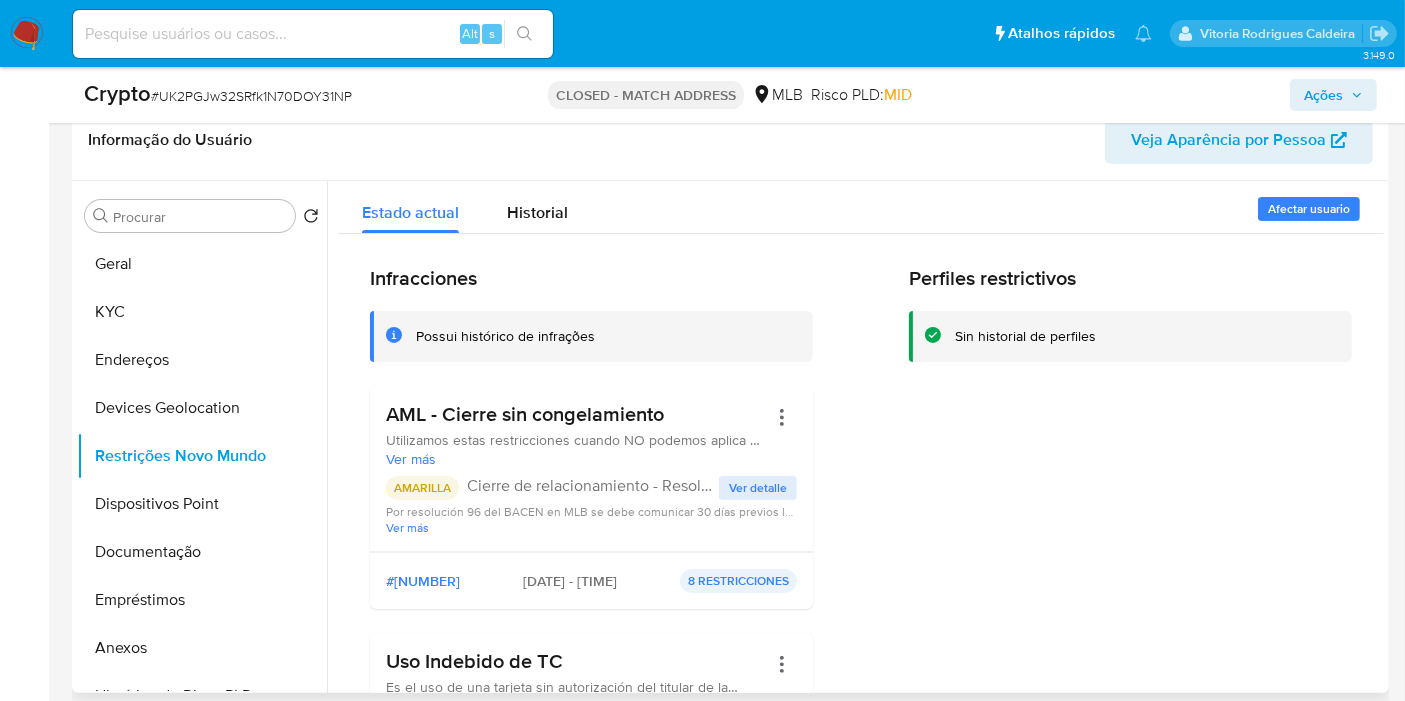 drag, startPoint x: 674, startPoint y: 419, endPoint x: 381, endPoint y: 410, distance: 293.13818 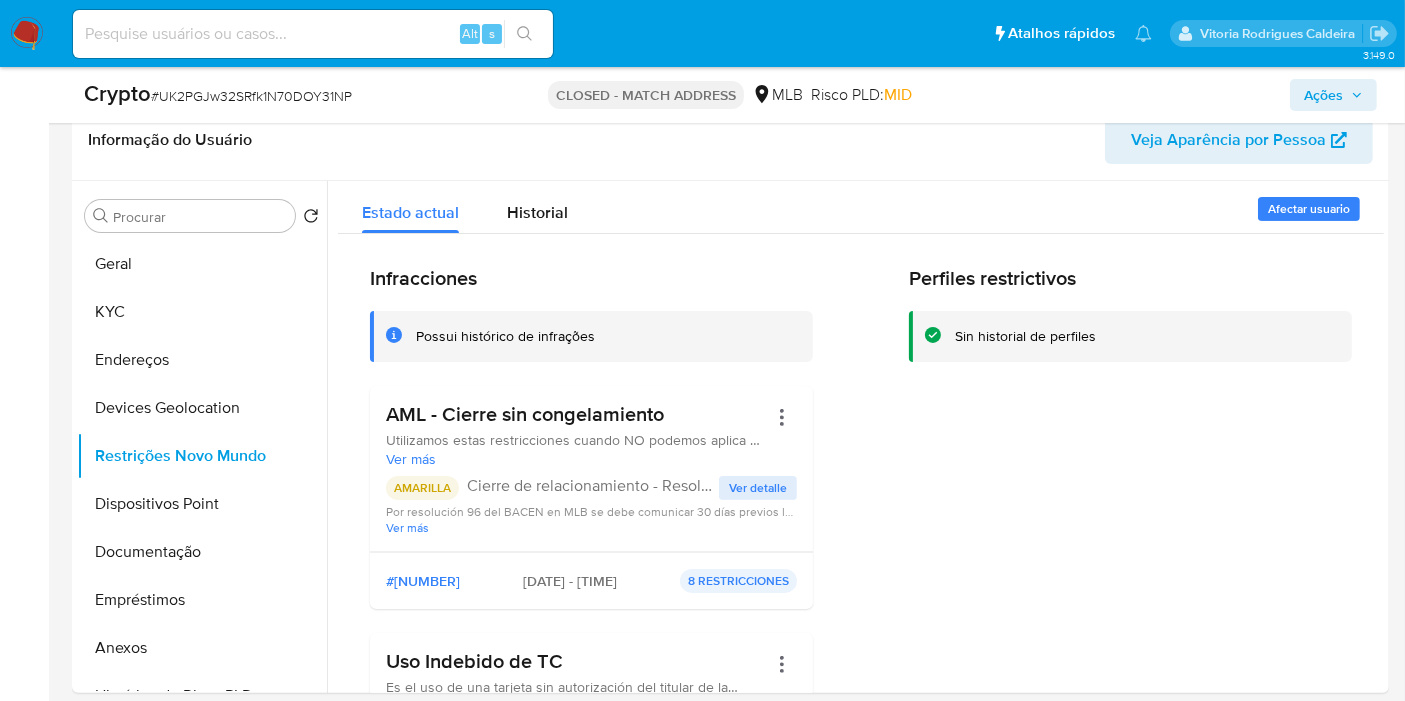 click at bounding box center (313, 34) 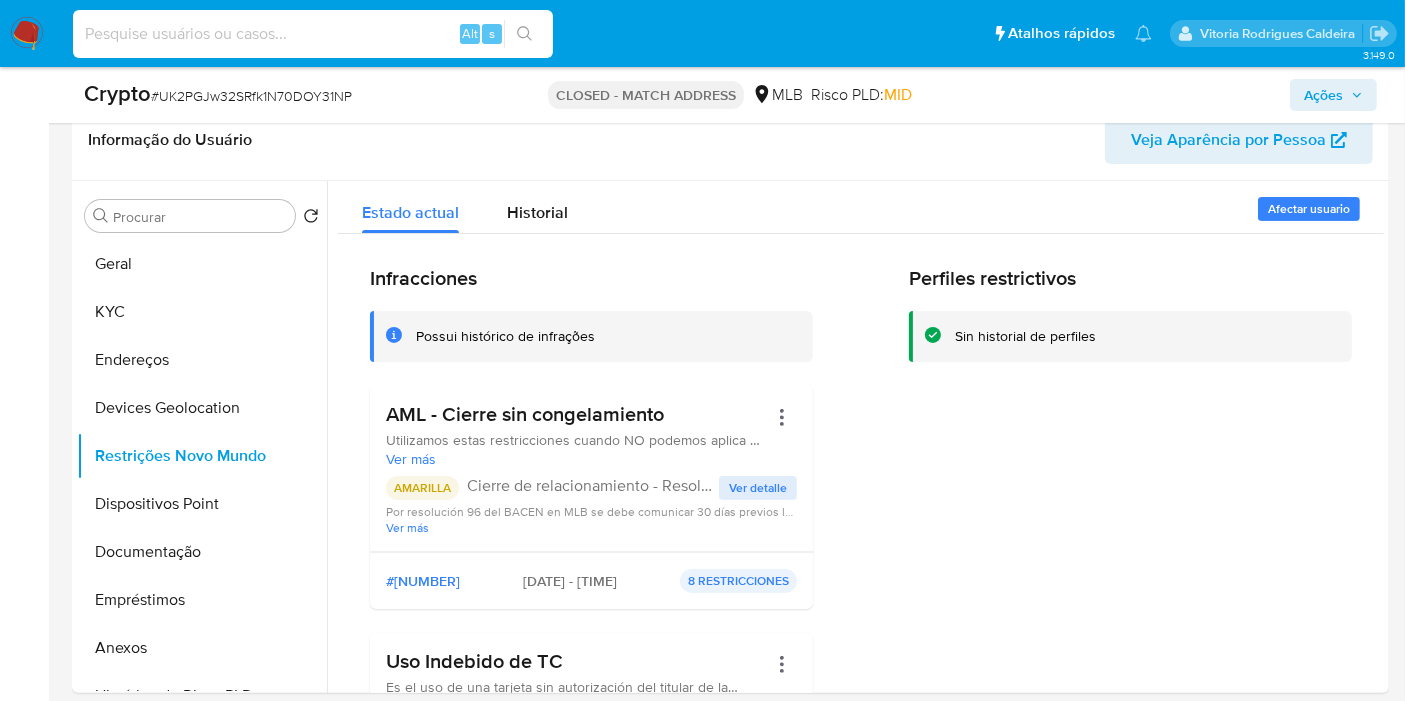 paste on "[NUMBER]" 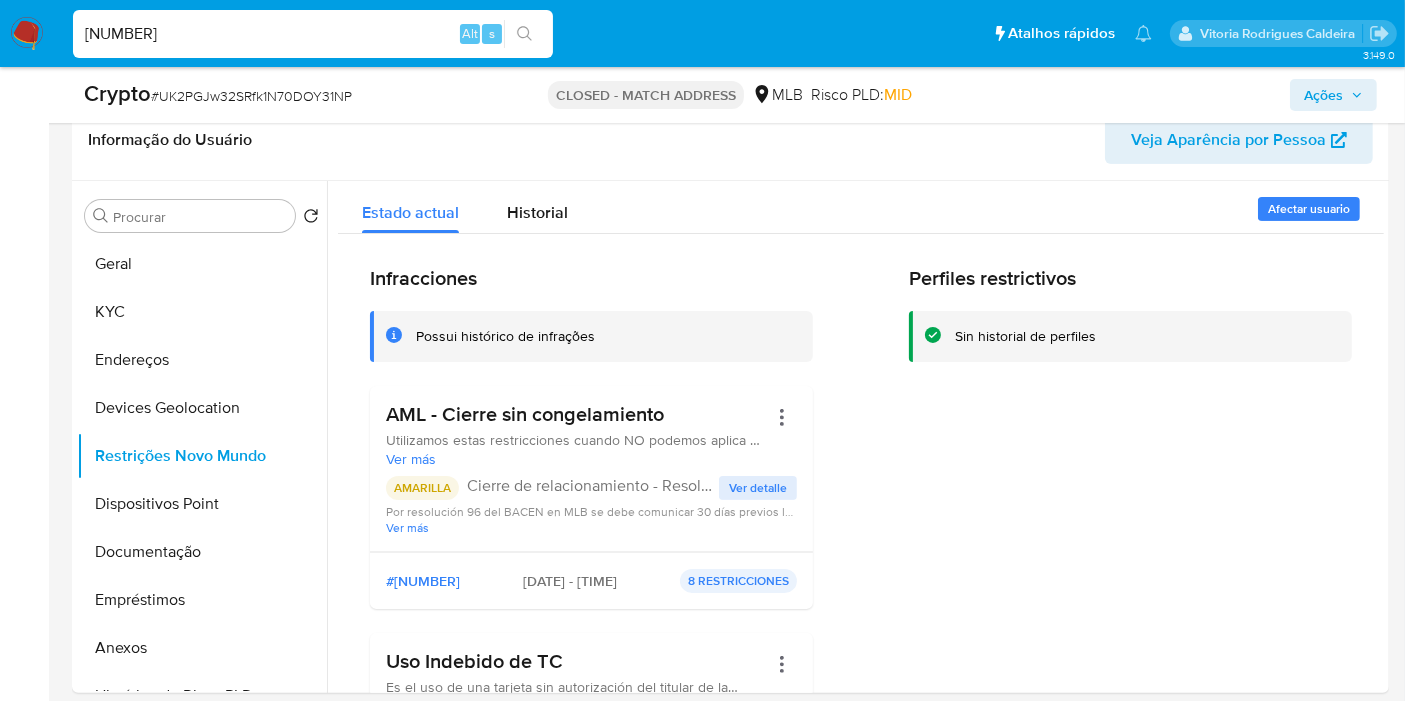 type on "[NUMBER]" 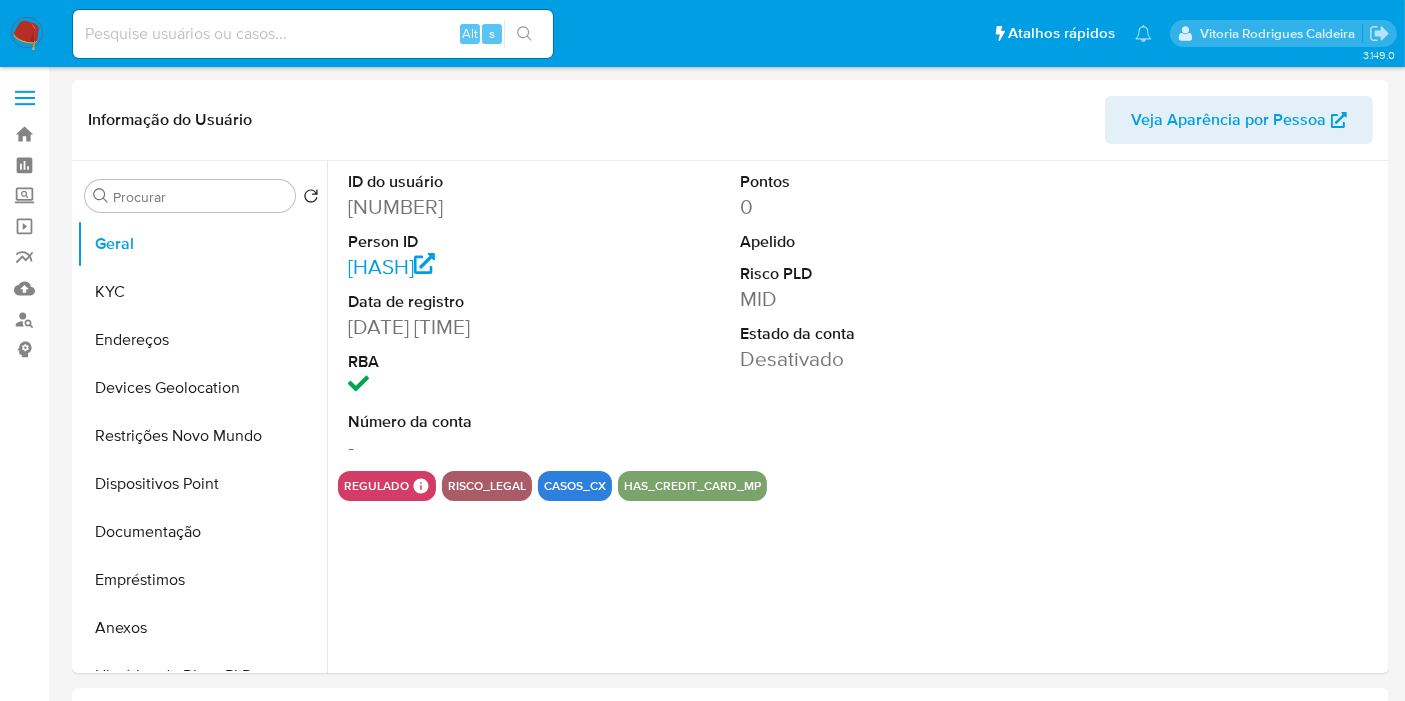 select on "10" 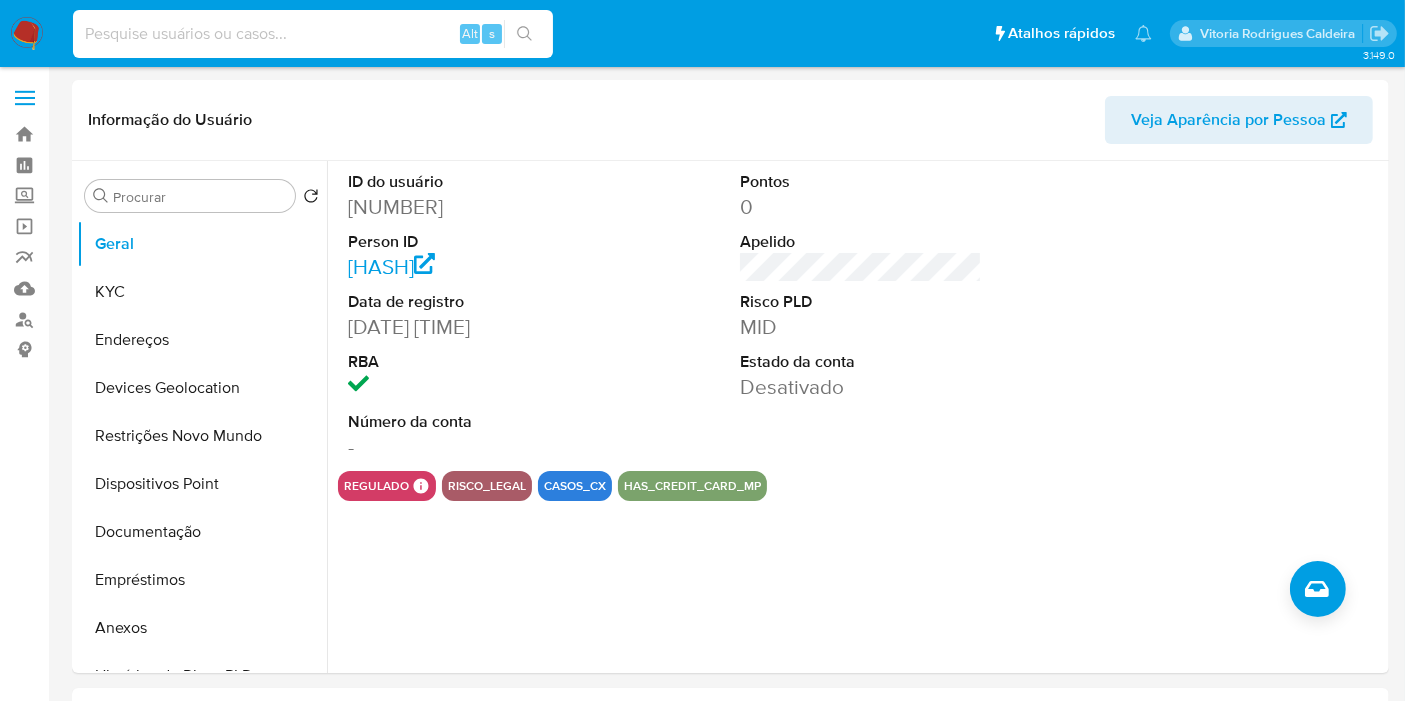 click at bounding box center (313, 34) 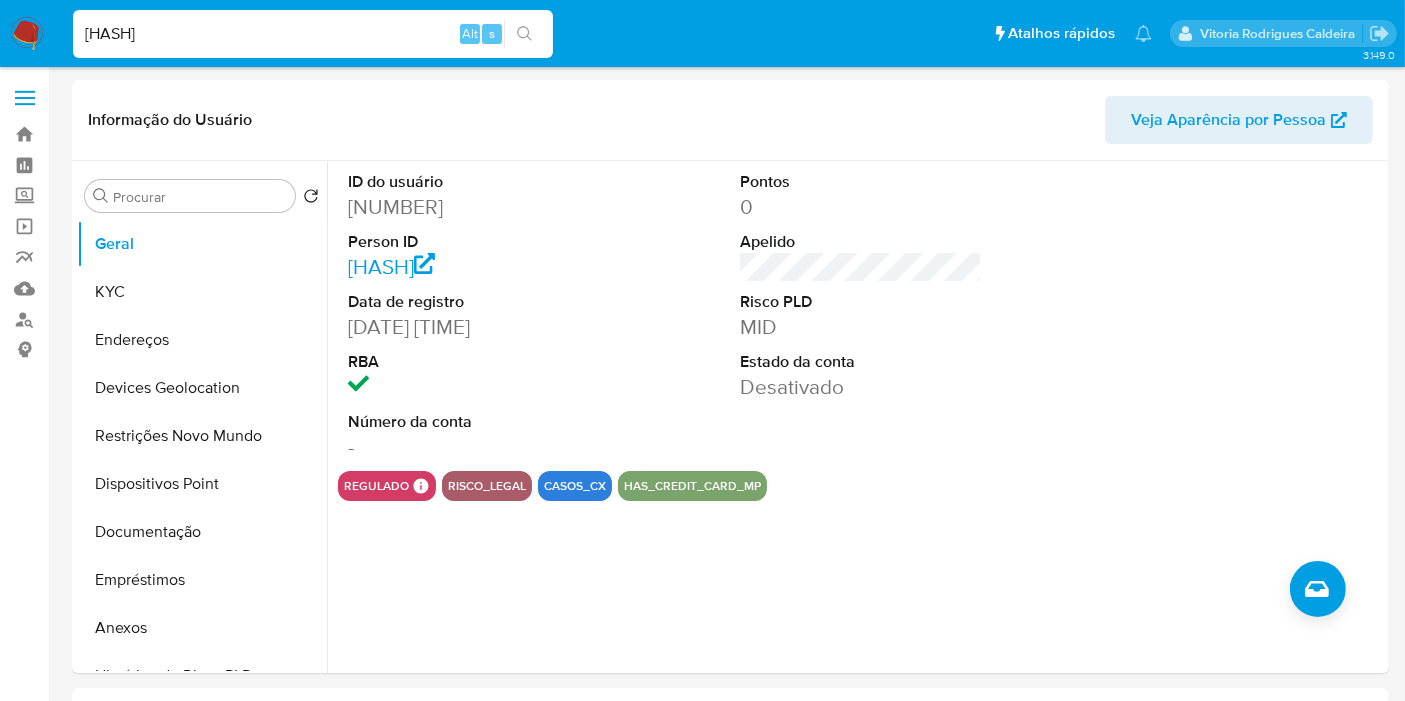 type on "[HASH]" 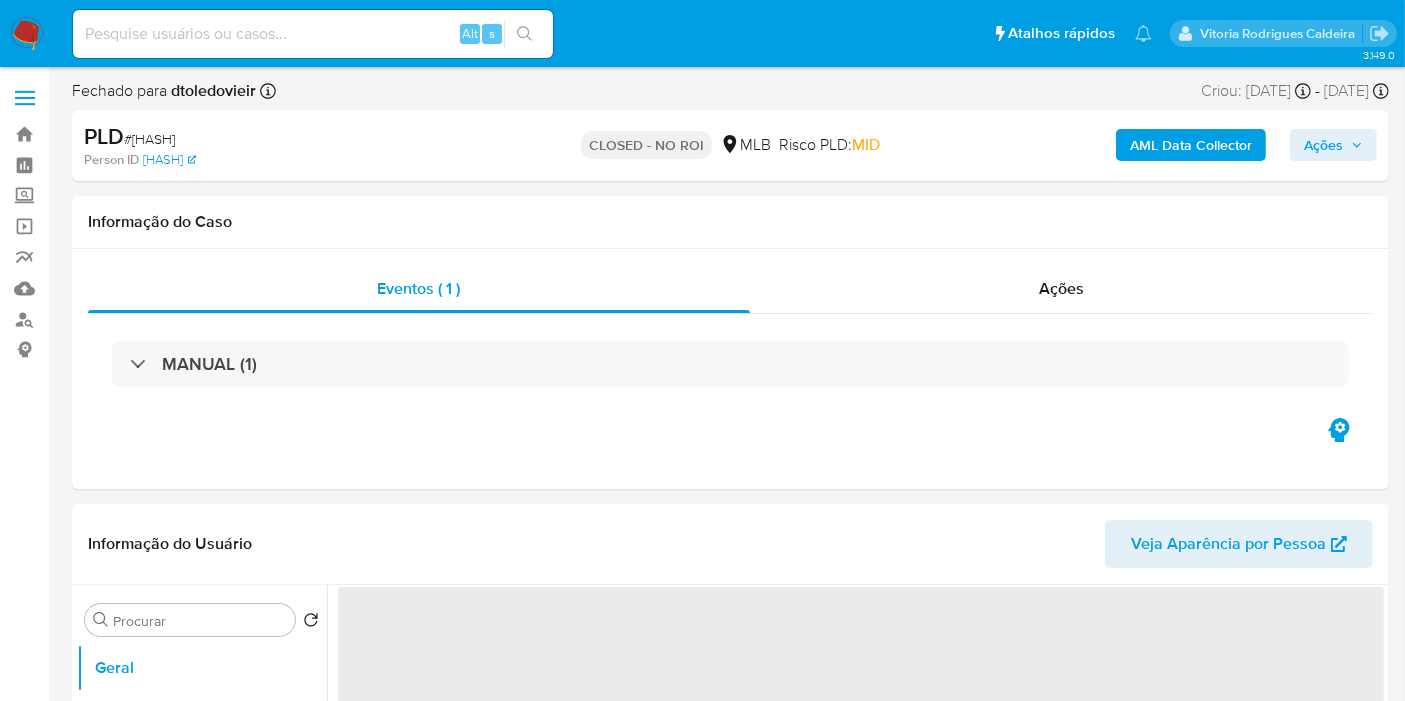 select on "10" 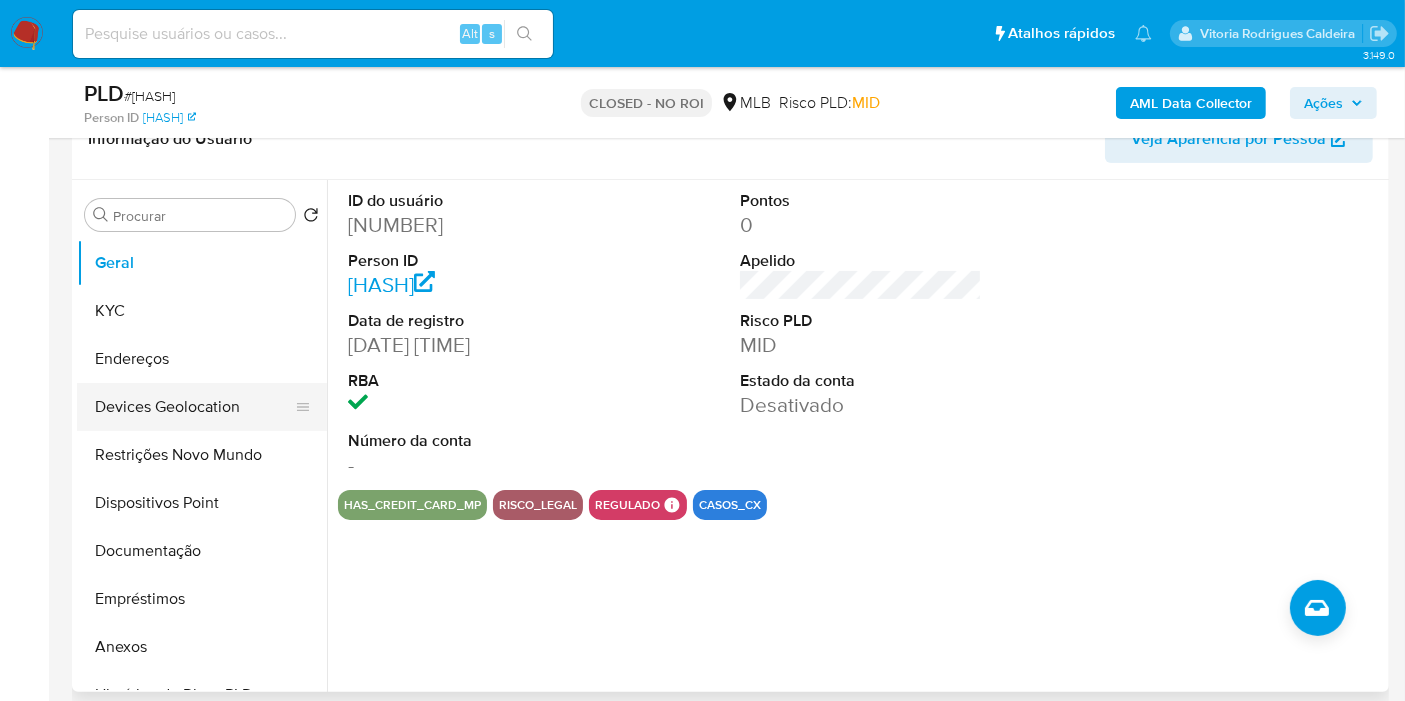 scroll, scrollTop: 333, scrollLeft: 0, axis: vertical 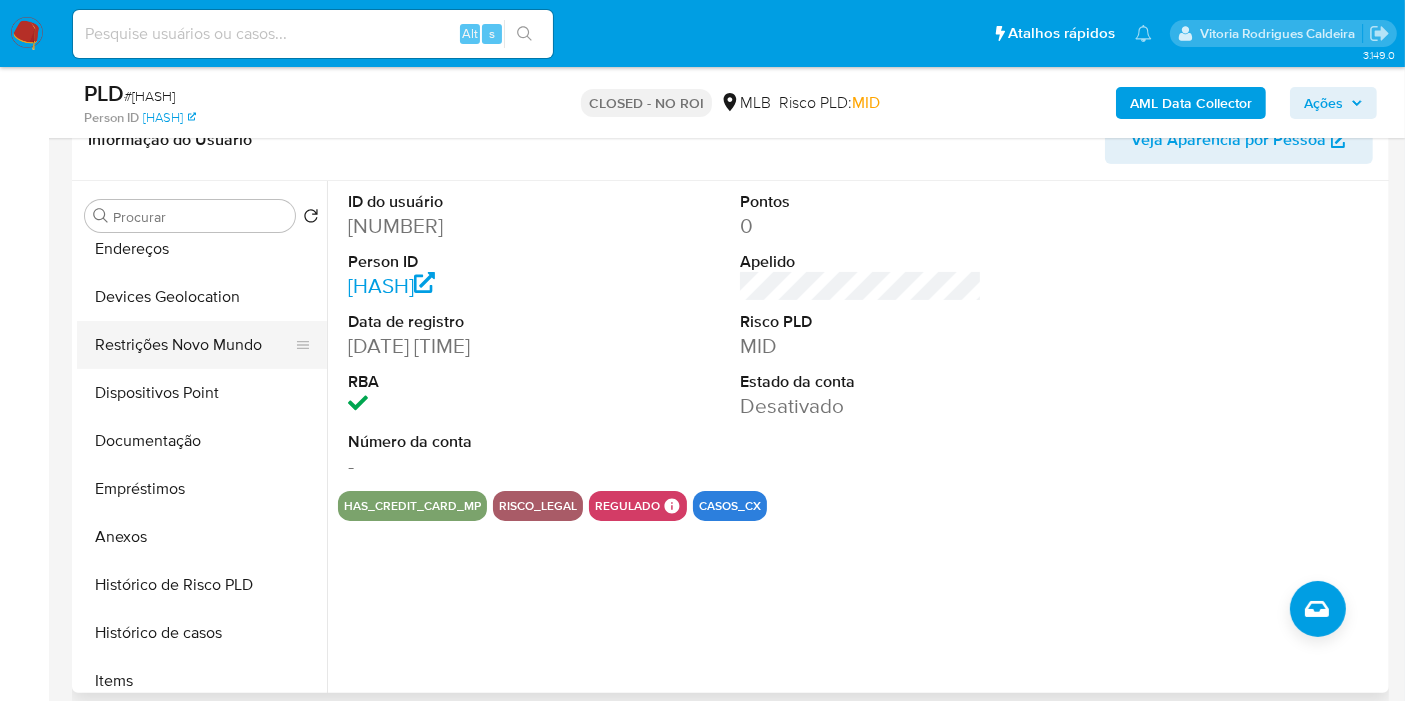 click on "Restrições Novo Mundo" at bounding box center [194, 345] 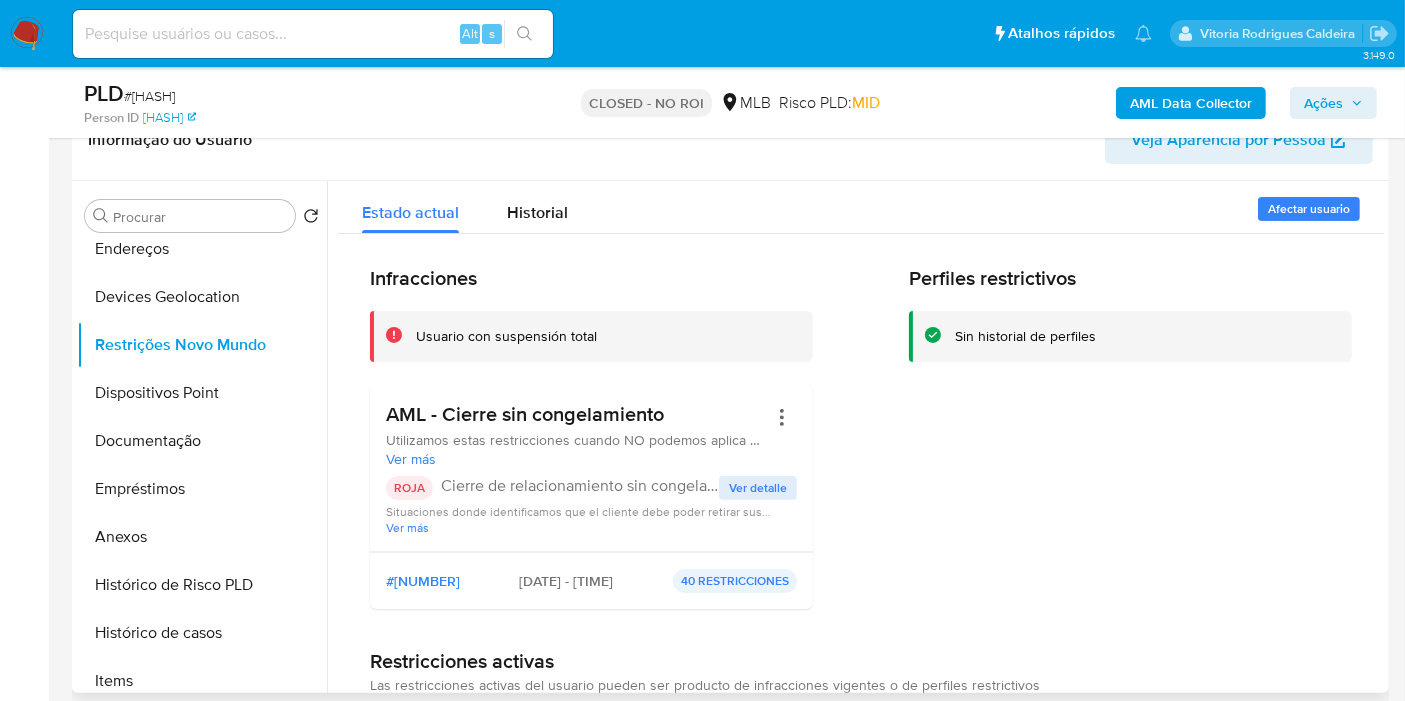 drag, startPoint x: 690, startPoint y: 415, endPoint x: 372, endPoint y: 421, distance: 318.0566 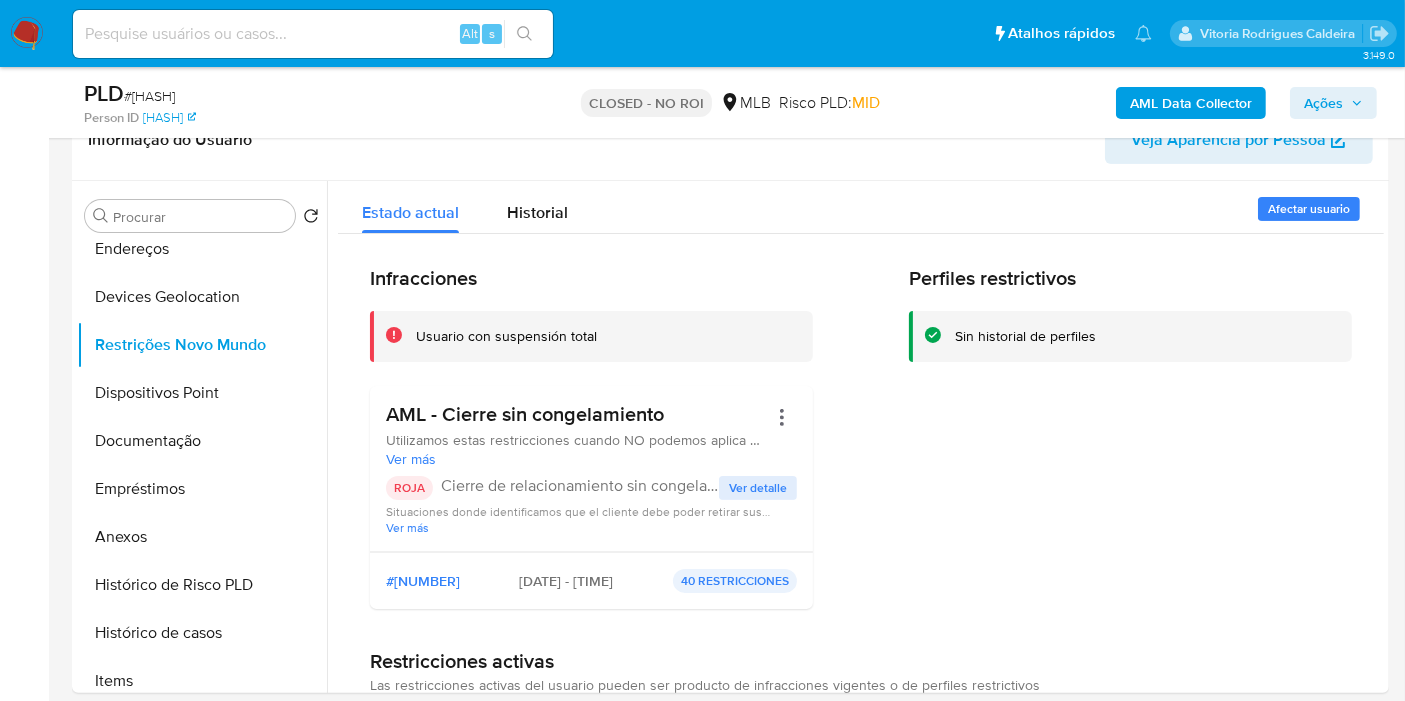 click at bounding box center [313, 34] 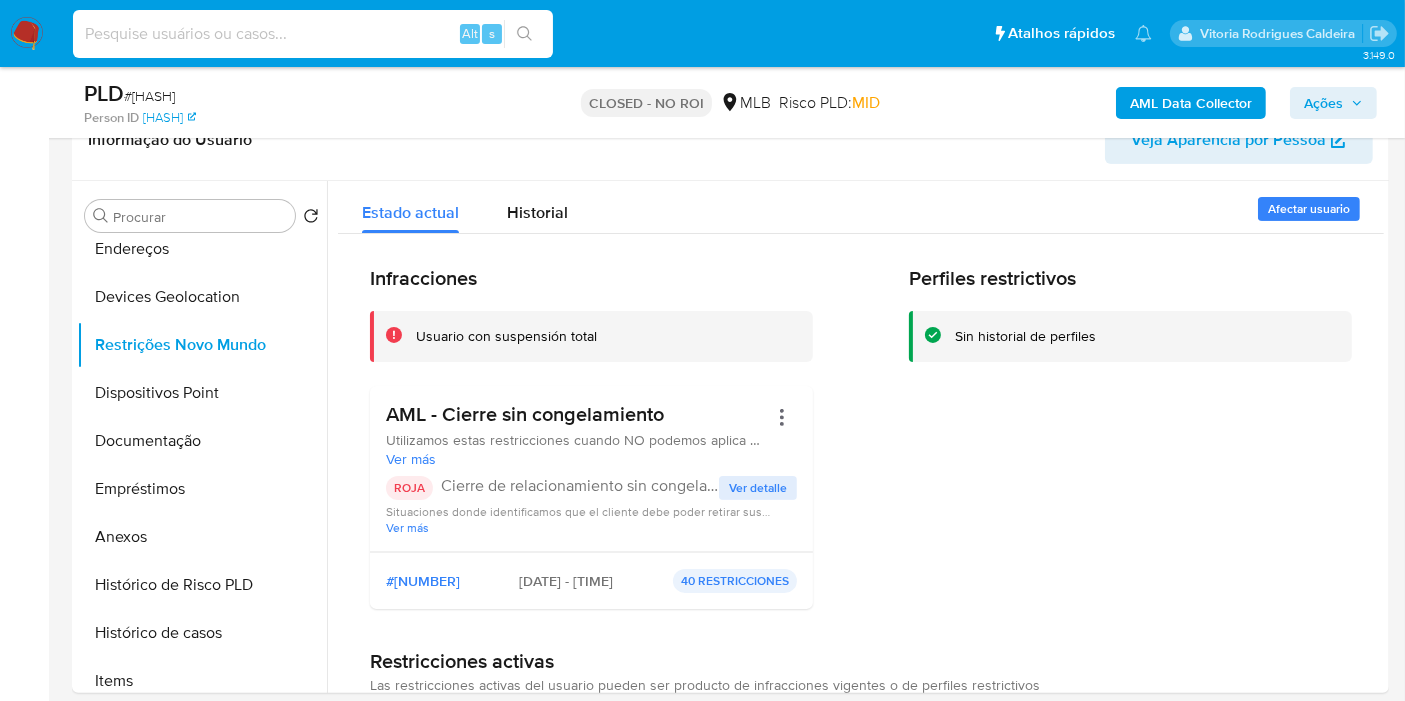 paste on "v65f6d49y3IhGEivXeU2KtWF" 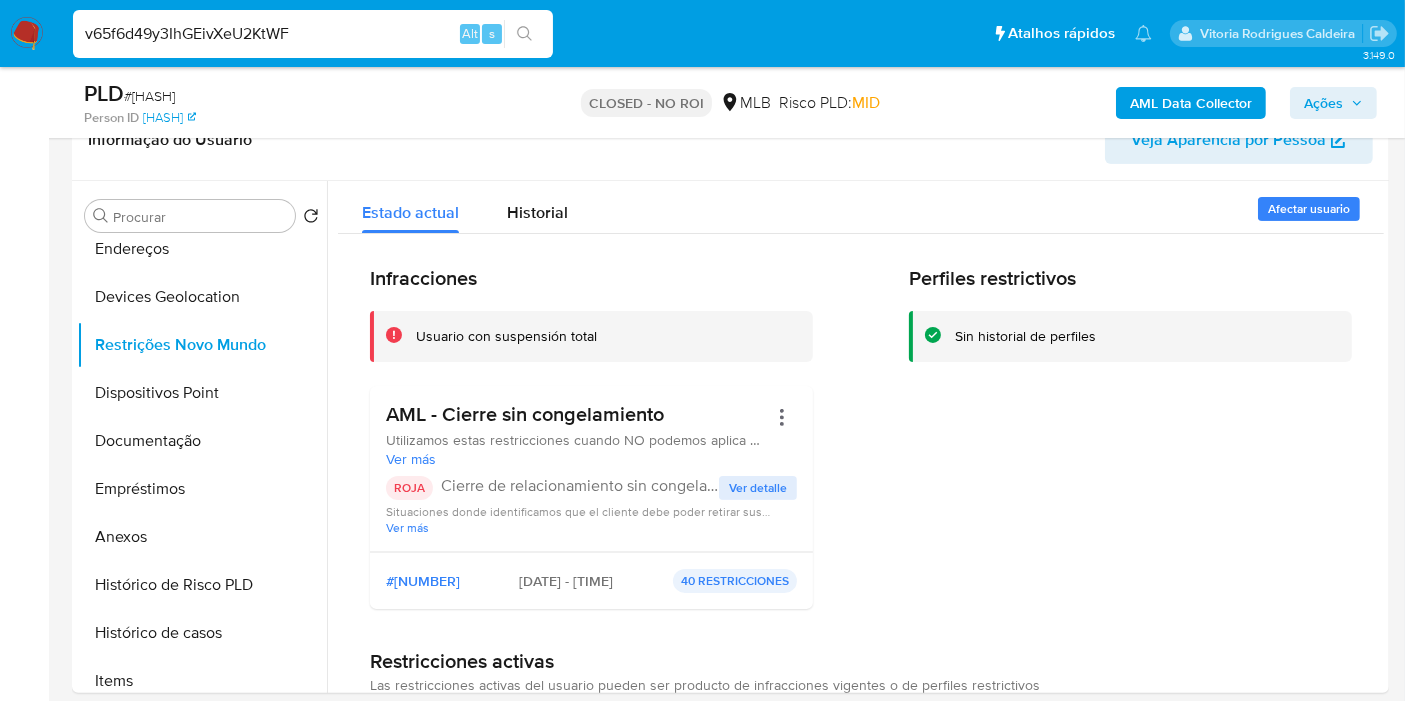 type on "v65f6d49y3IhGEivXeU2KtWF" 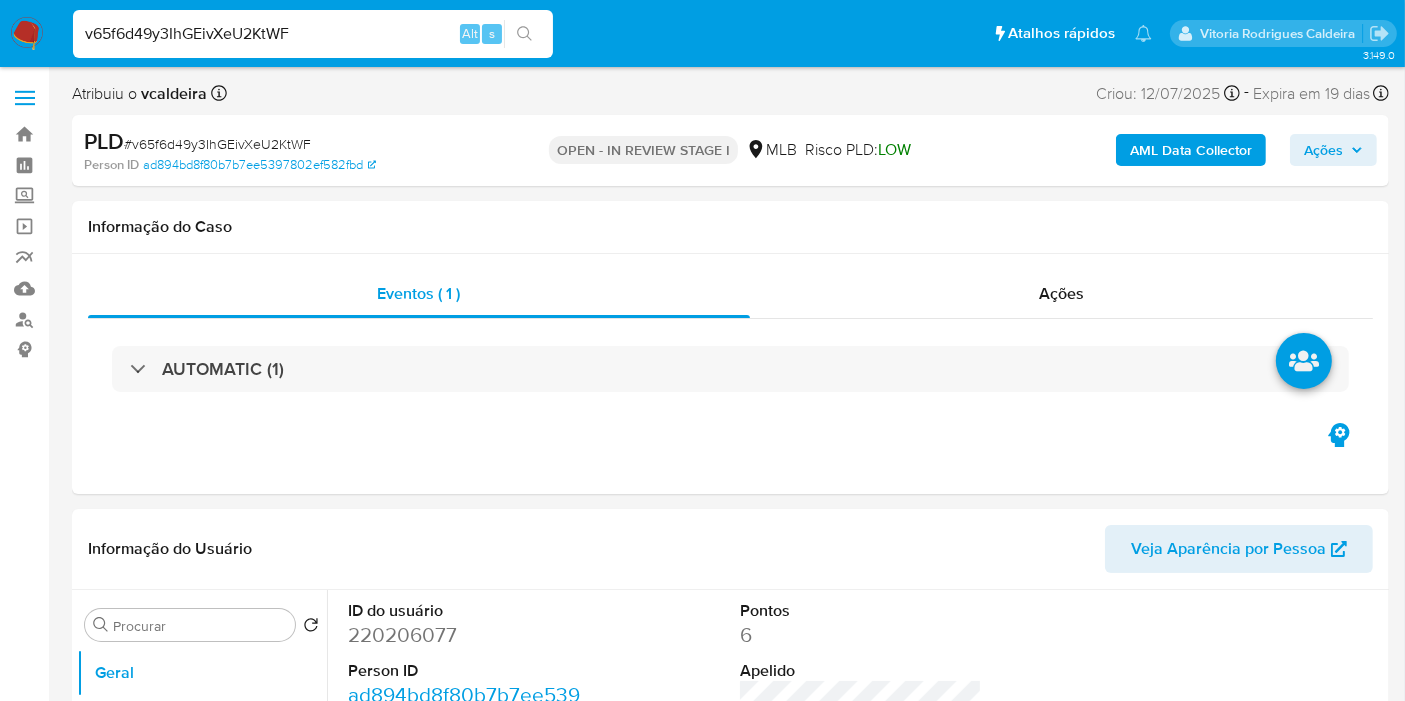 select on "10" 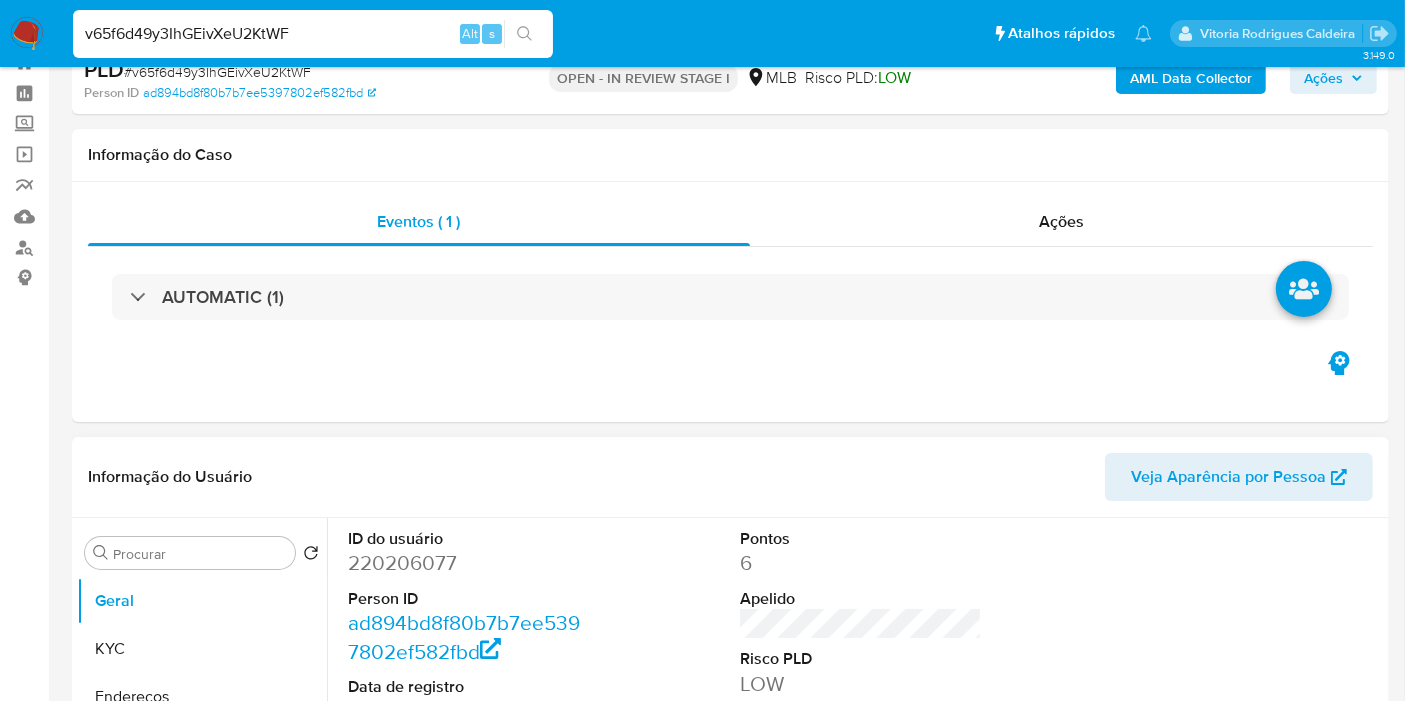 scroll, scrollTop: 222, scrollLeft: 0, axis: vertical 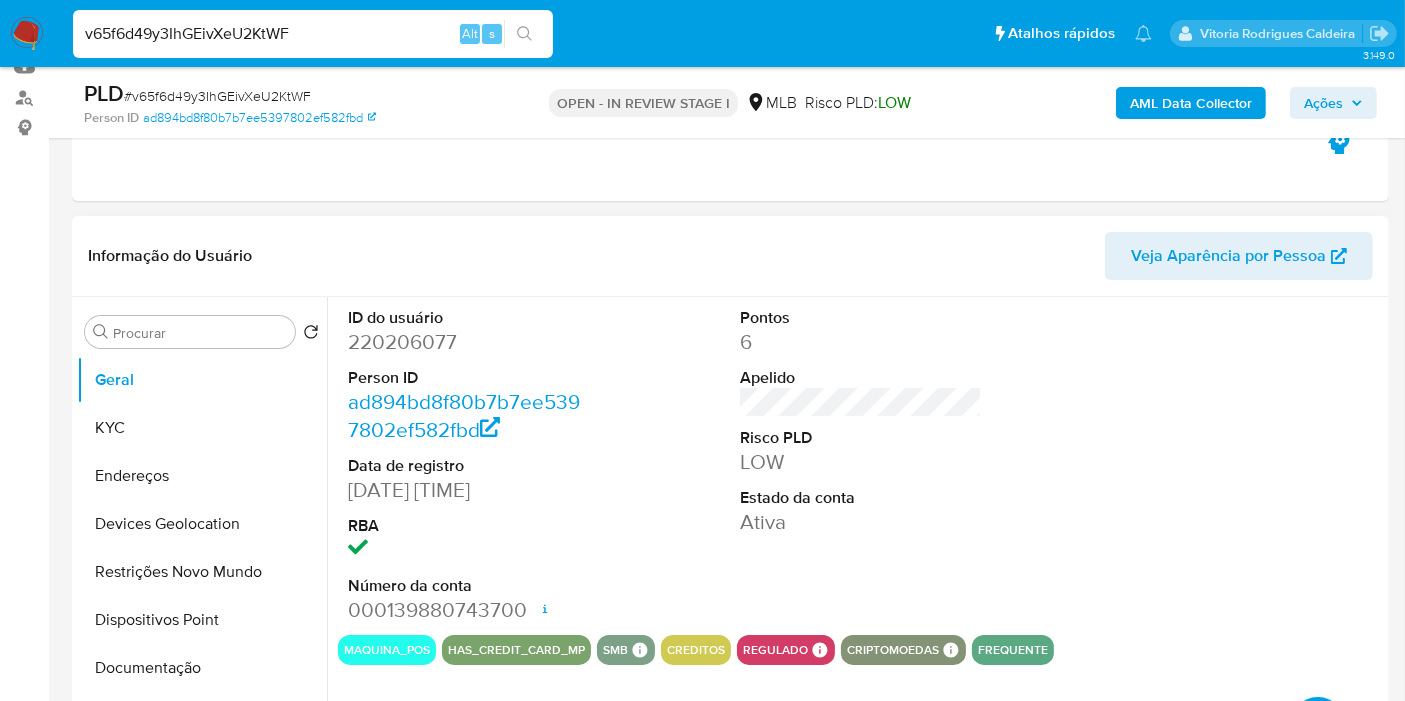 click on "220206077" at bounding box center (469, 342) 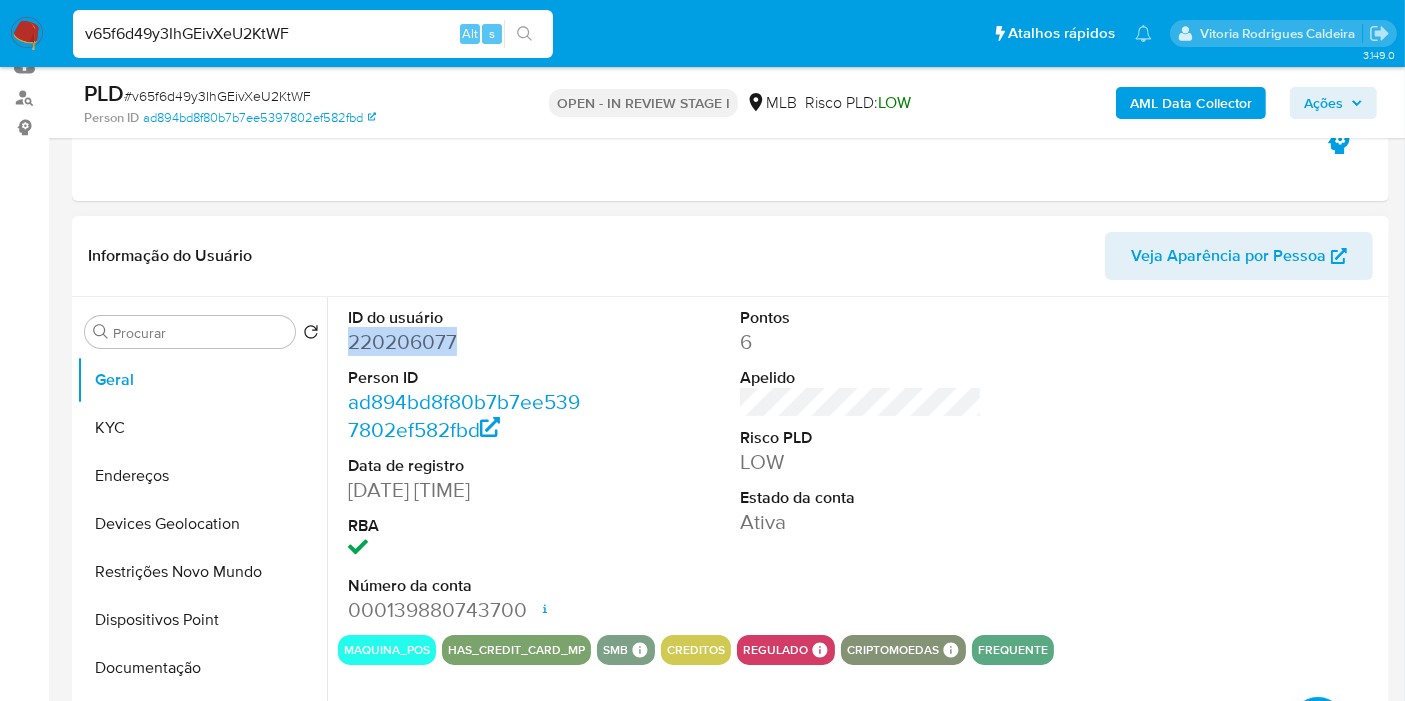 click on "220206077" at bounding box center [469, 342] 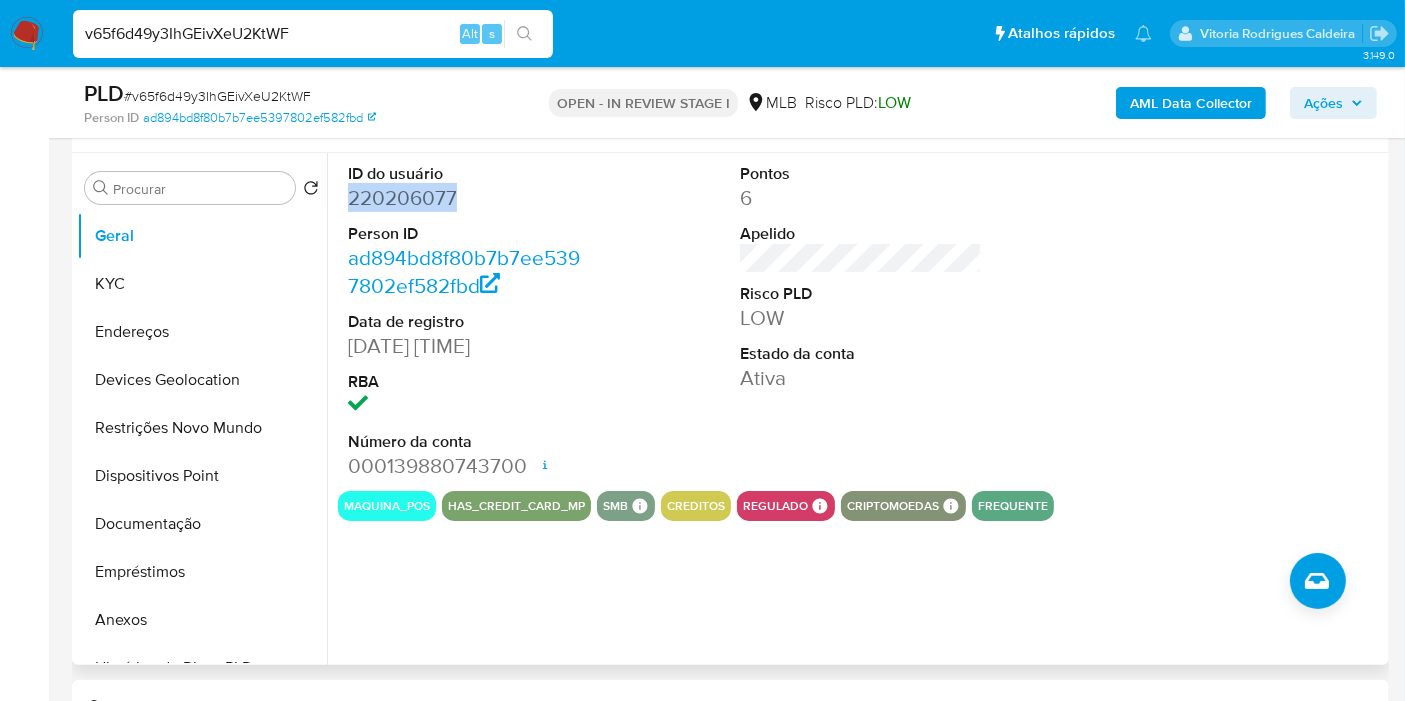 scroll, scrollTop: 444, scrollLeft: 0, axis: vertical 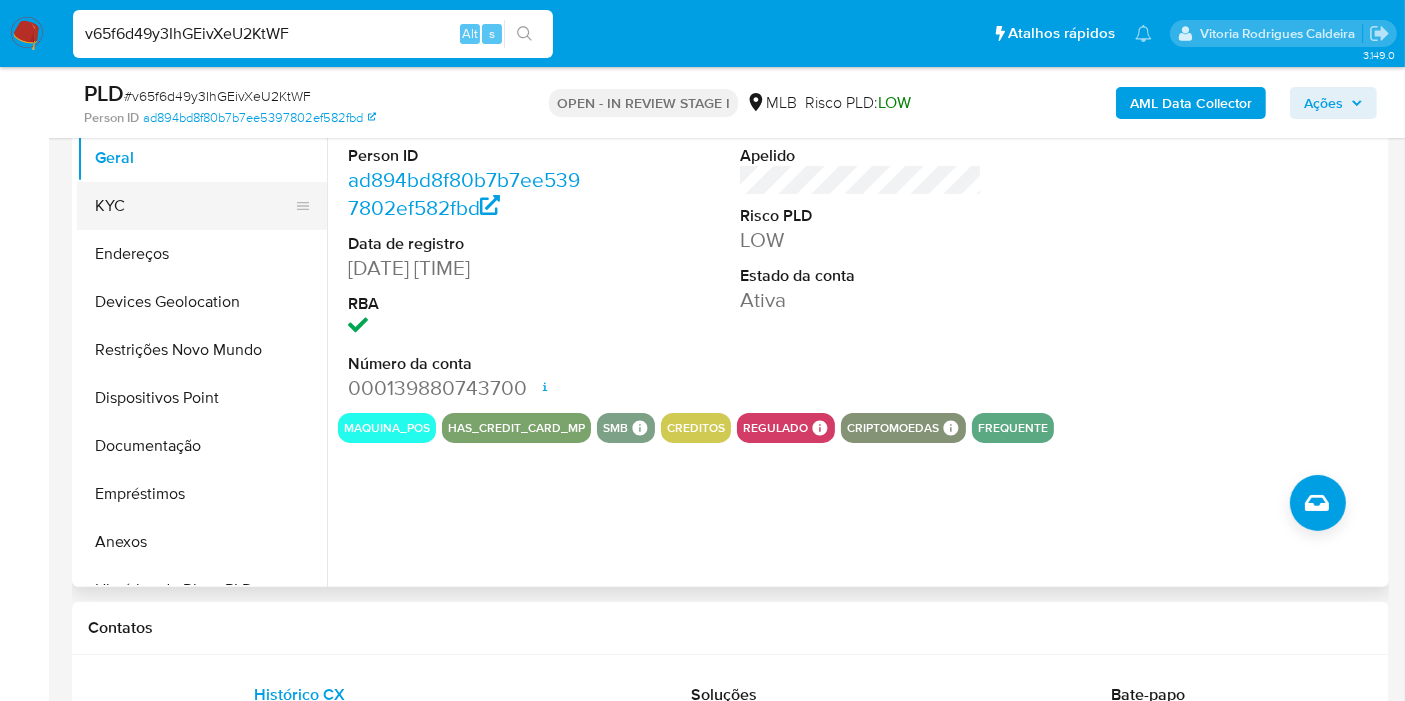click on "KYC" at bounding box center [194, 206] 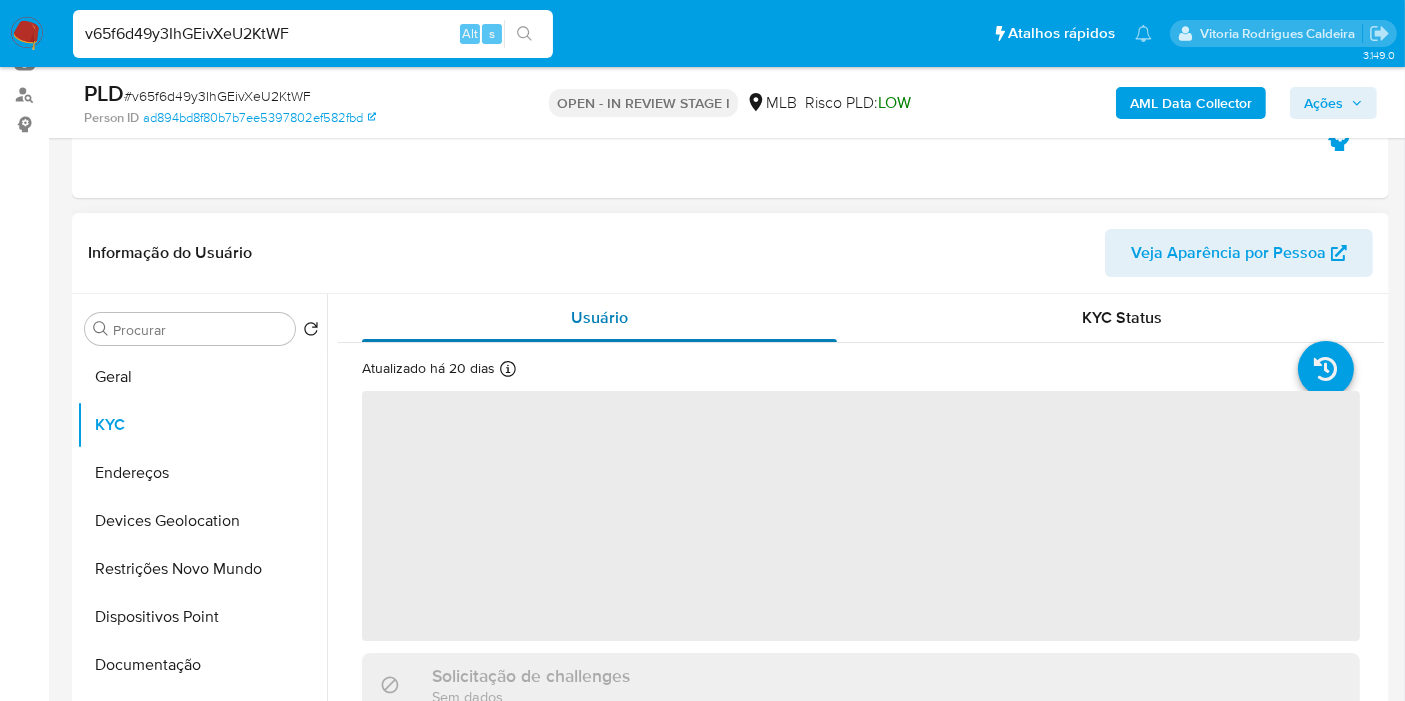 scroll, scrollTop: 222, scrollLeft: 0, axis: vertical 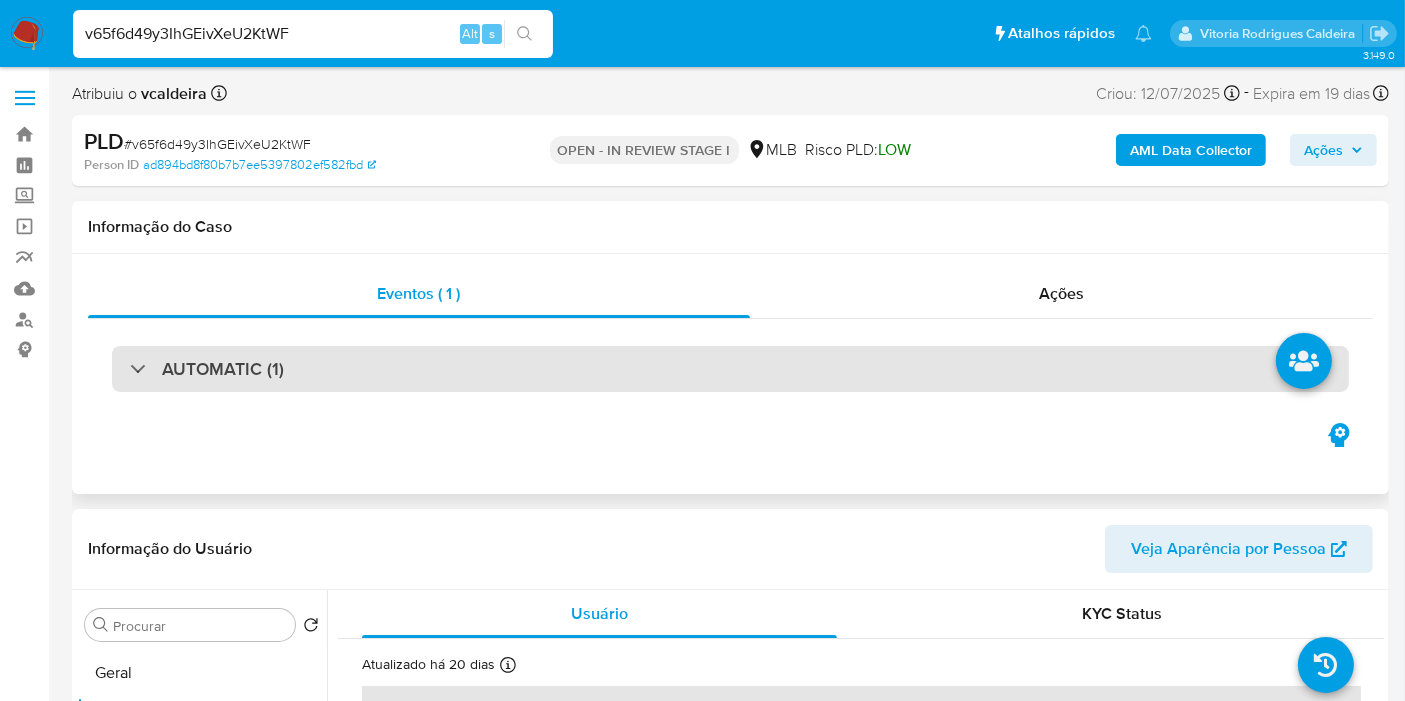 click on "AUTOMATIC (1)" at bounding box center [223, 369] 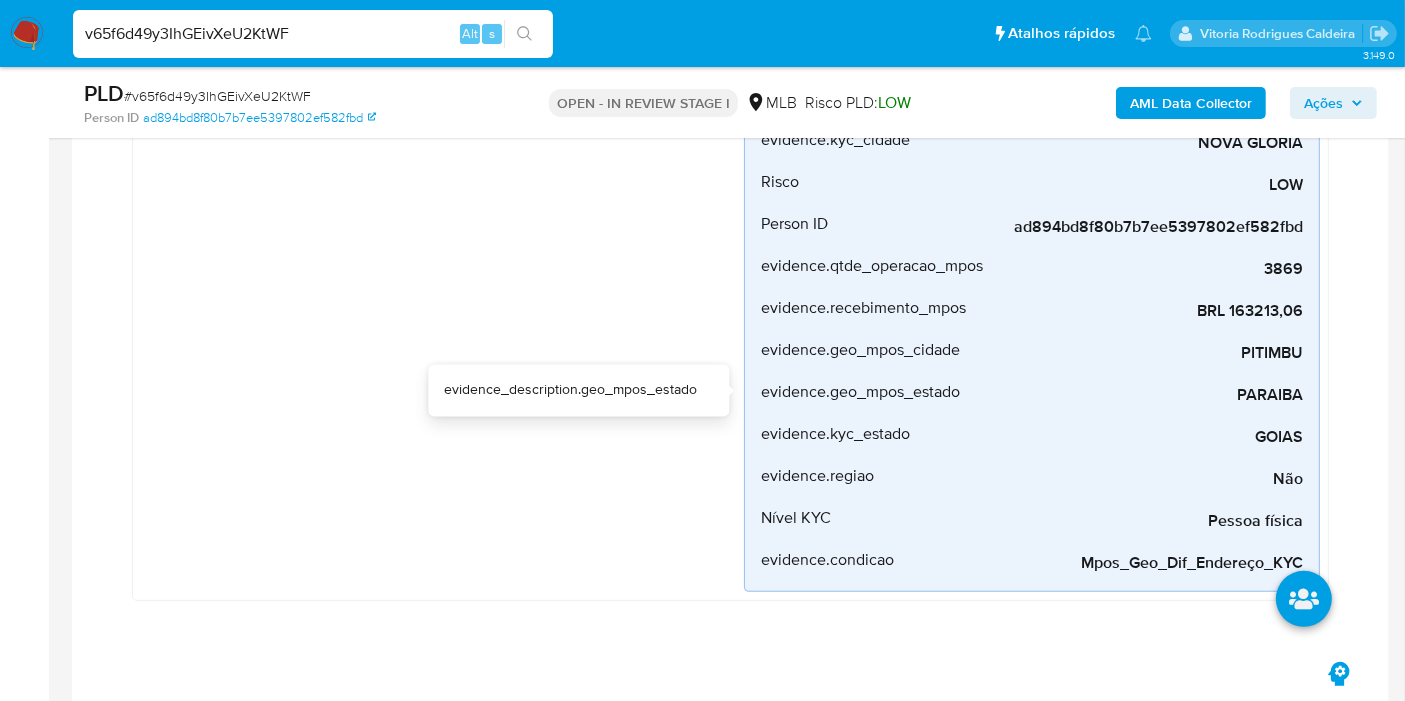 scroll, scrollTop: 666, scrollLeft: 0, axis: vertical 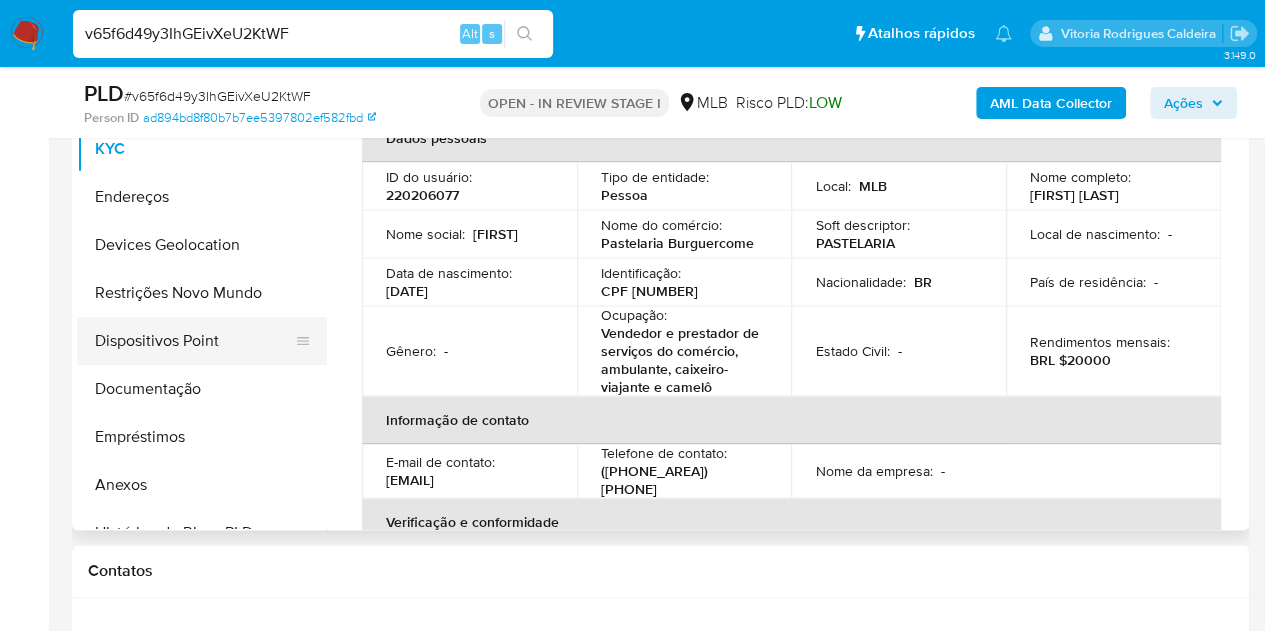 click on "Dispositivos Point" at bounding box center (194, 341) 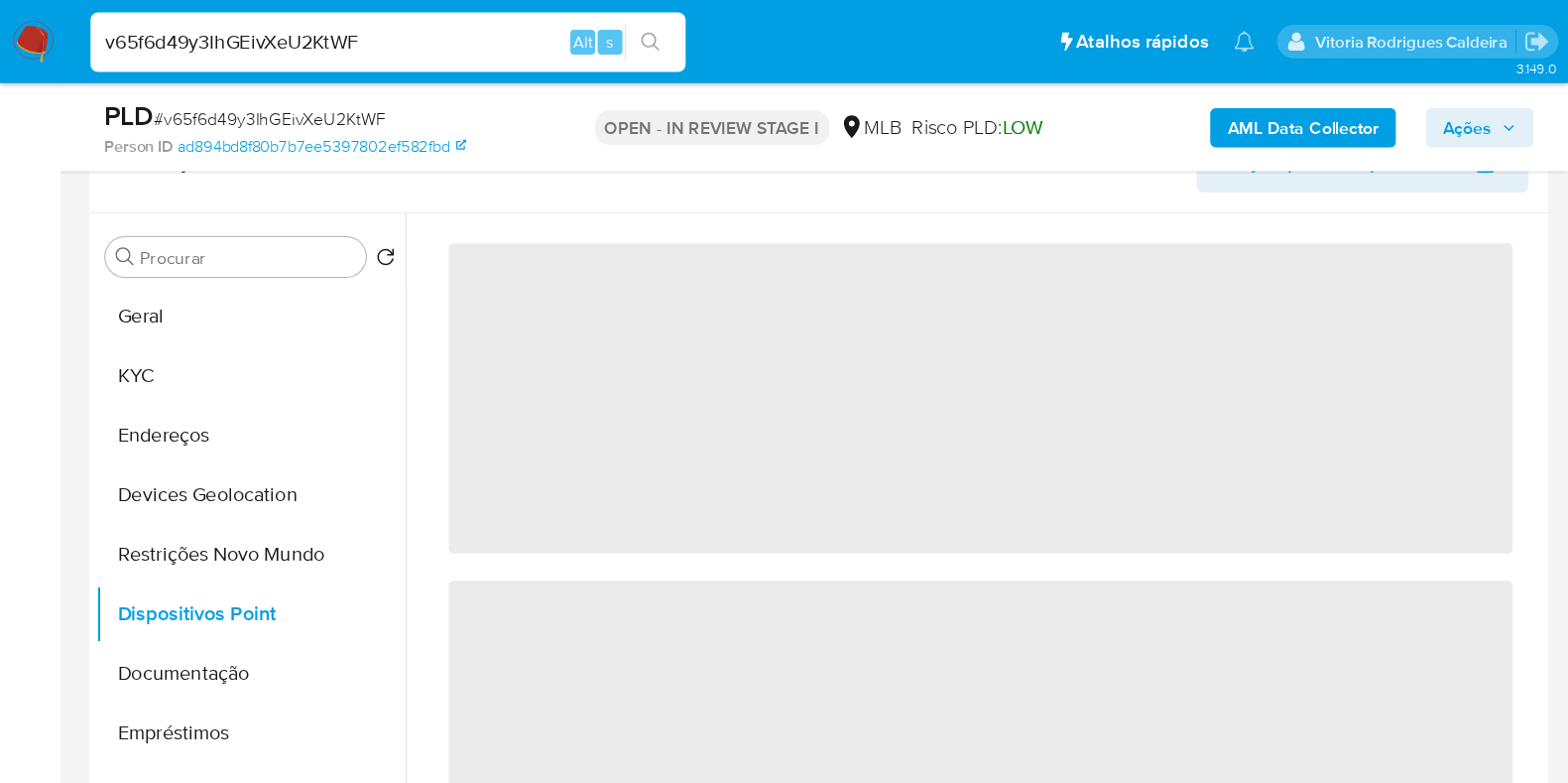 scroll, scrollTop: 1131, scrollLeft: 0, axis: vertical 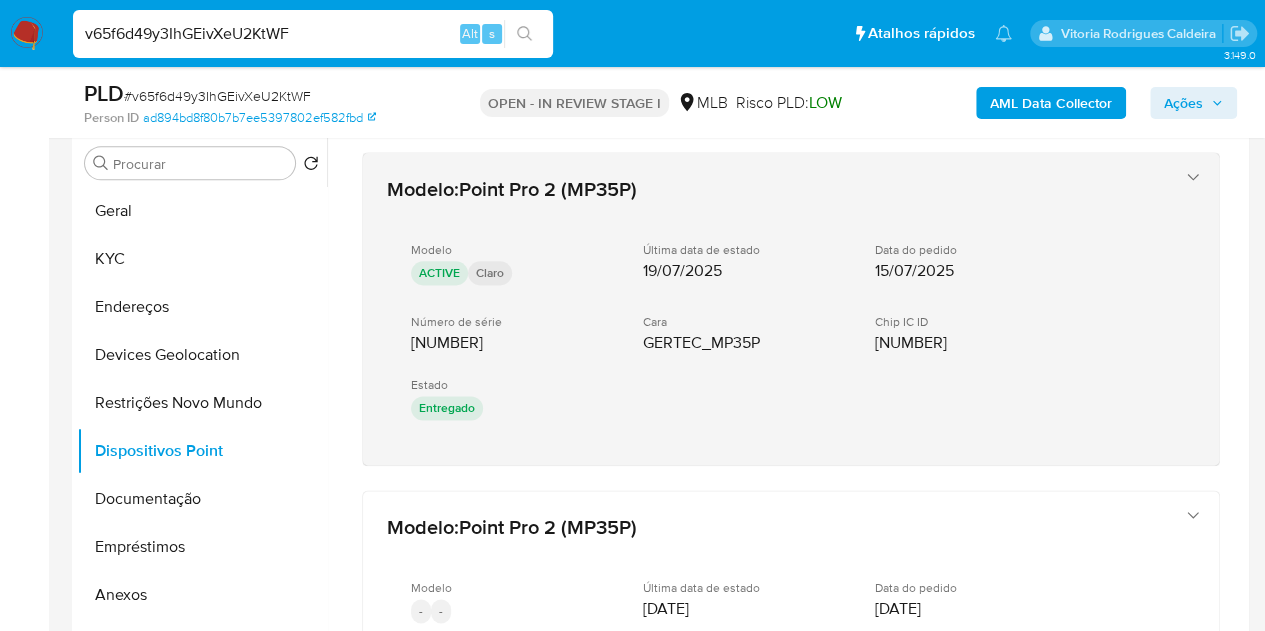 type 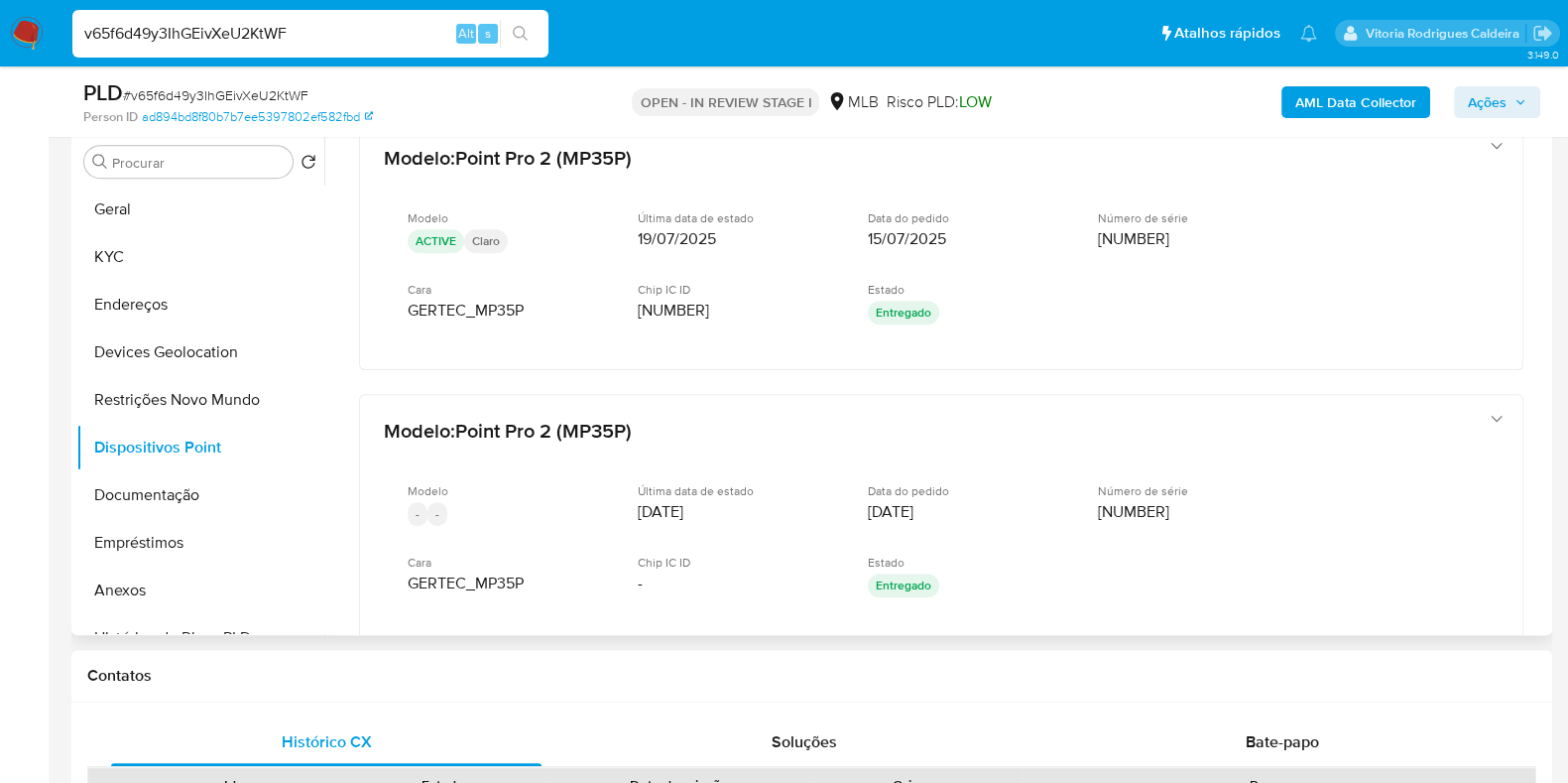 scroll, scrollTop: 34, scrollLeft: 0, axis: vertical 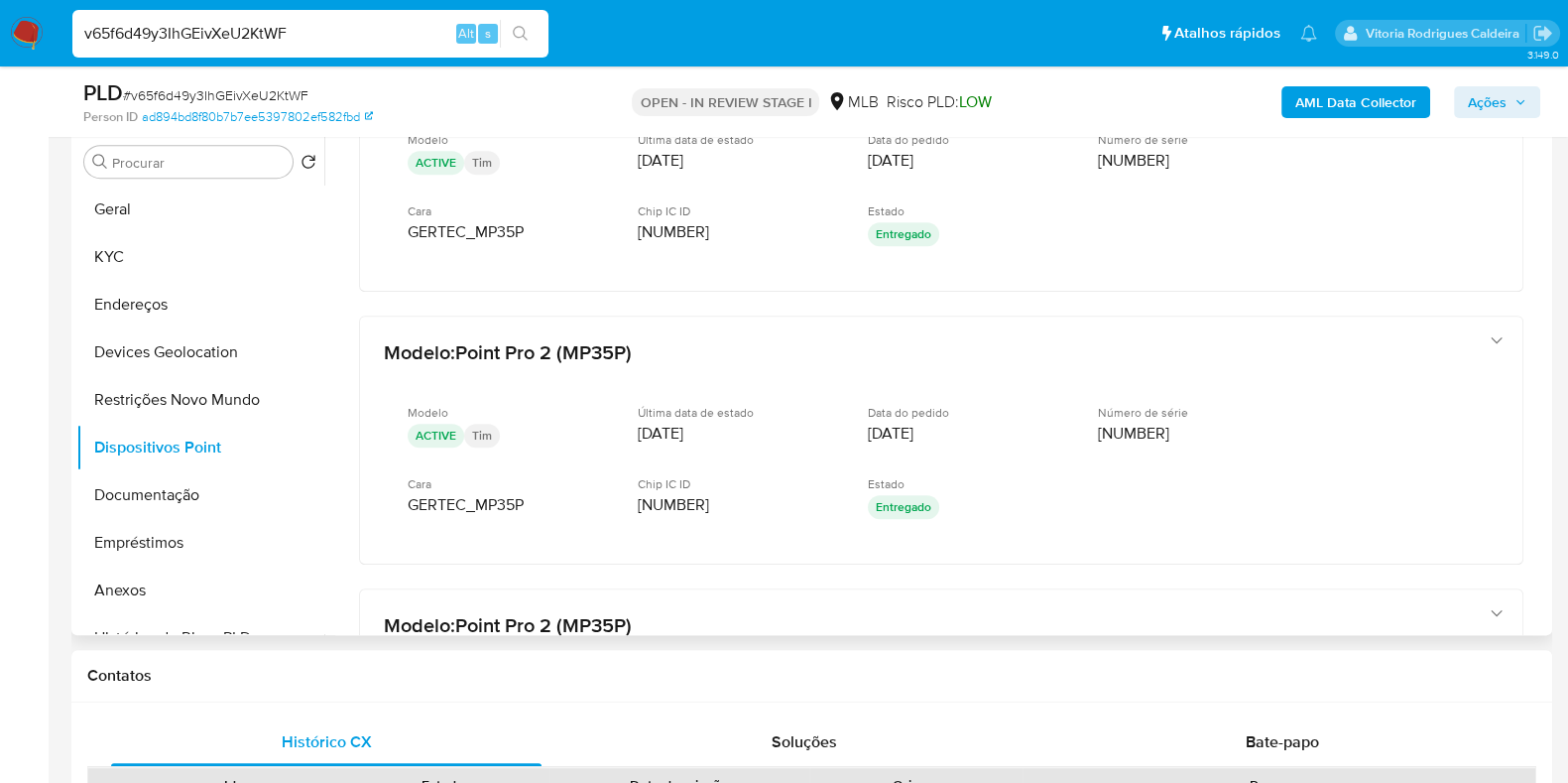 drag, startPoint x: 1549, startPoint y: 426, endPoint x: 1547, endPoint y: 389, distance: 37.054015 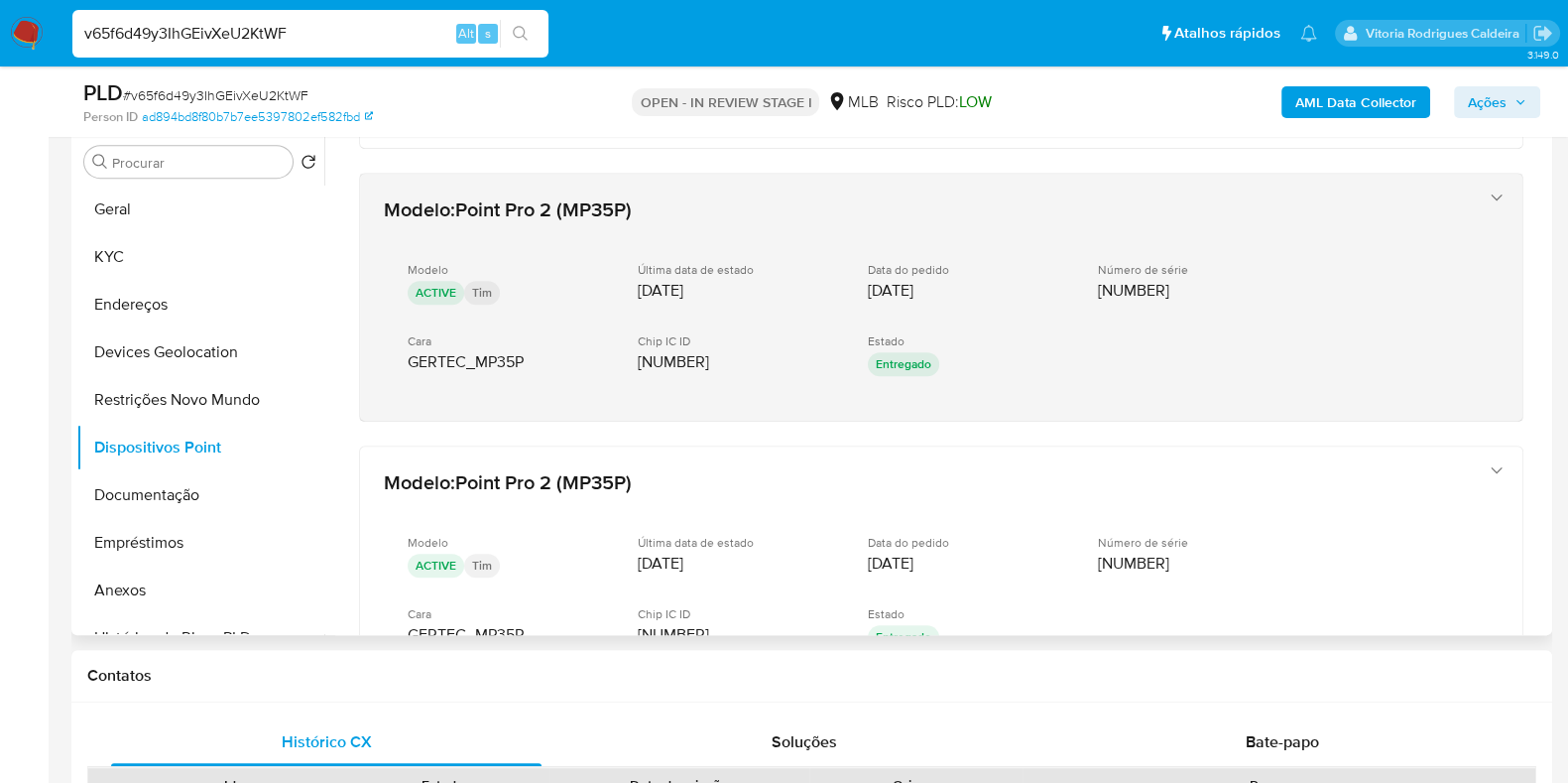 scroll, scrollTop: 967, scrollLeft: 0, axis: vertical 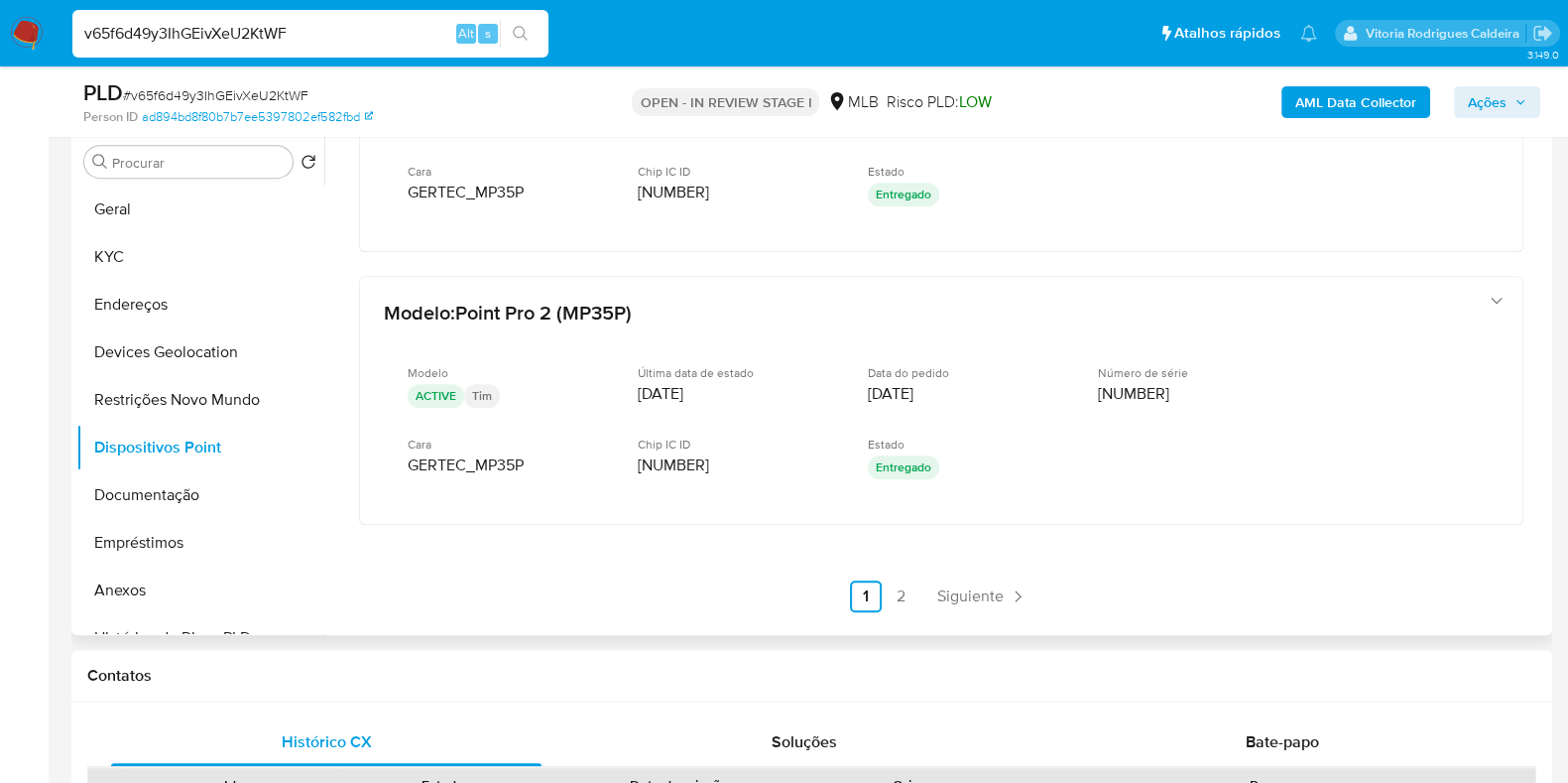 click on "Modelo :  Point Pro 2 (MP35P) Modelo ACTIVE Claro Última data de estado [DATE] Data do pedido [DATE] Número de série [NUMBER] Cara GERTEC_MP35P Chip IC ID [NUMBER] Estado Entregado Modelo :  Point Pro 2 (MP35P) Modelo - - Última data de estado [DATE] Data do pedido [DATE] Número de série [NUMBER] Cara GERTEC_MP35P Chip IC ID - Estado Entregado Modelo :  Point Pro 2 (MP35P) Modelo ACTIVE Tim Última data de estado [DATE] Data do pedido [DATE] Número de série [NUMBER] Cara GERTEC_MP35P Chip IC ID [NUMBER] Estado Entregado Modelo :  Point Pro 2 (MP35P) Modelo ACTIVE Tim Última data de estado [DATE] Data do pedido [DATE] Número de série [NUMBER] Cara GERTEC_MP35P Chip IC ID [NUMBER] Estado Entregado Modelo :  Point Pro 2 (MP35P) Modelo ACTIVE Tim Última data de estado [DATE] Data do pedido [DATE] Número de série [NUMBER] Cara GERTEC_MP35P Chip IC ID [NUMBER] Estado Anterior" at bounding box center (941, -102) 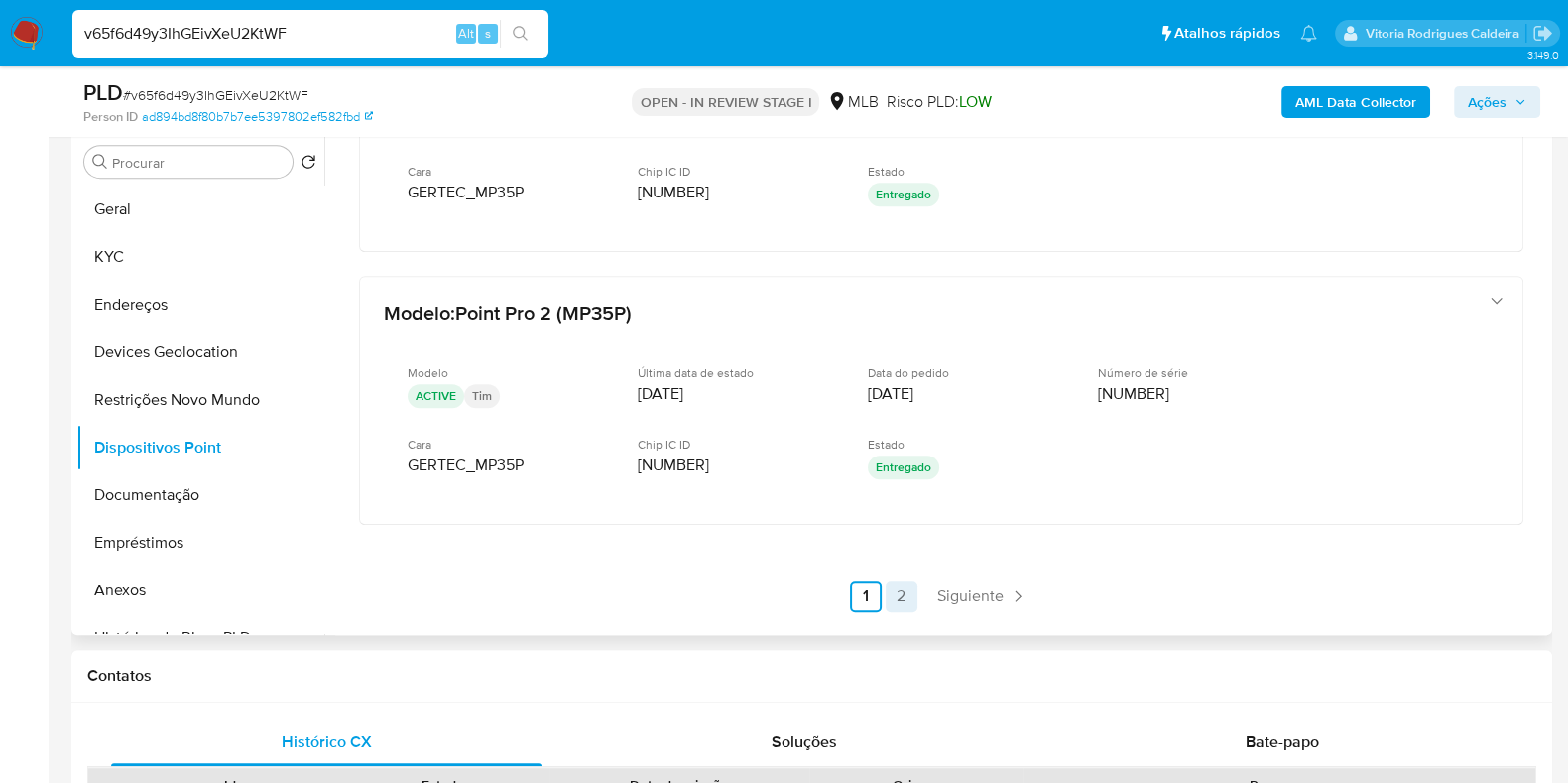 click on "2" at bounding box center [902, 596] 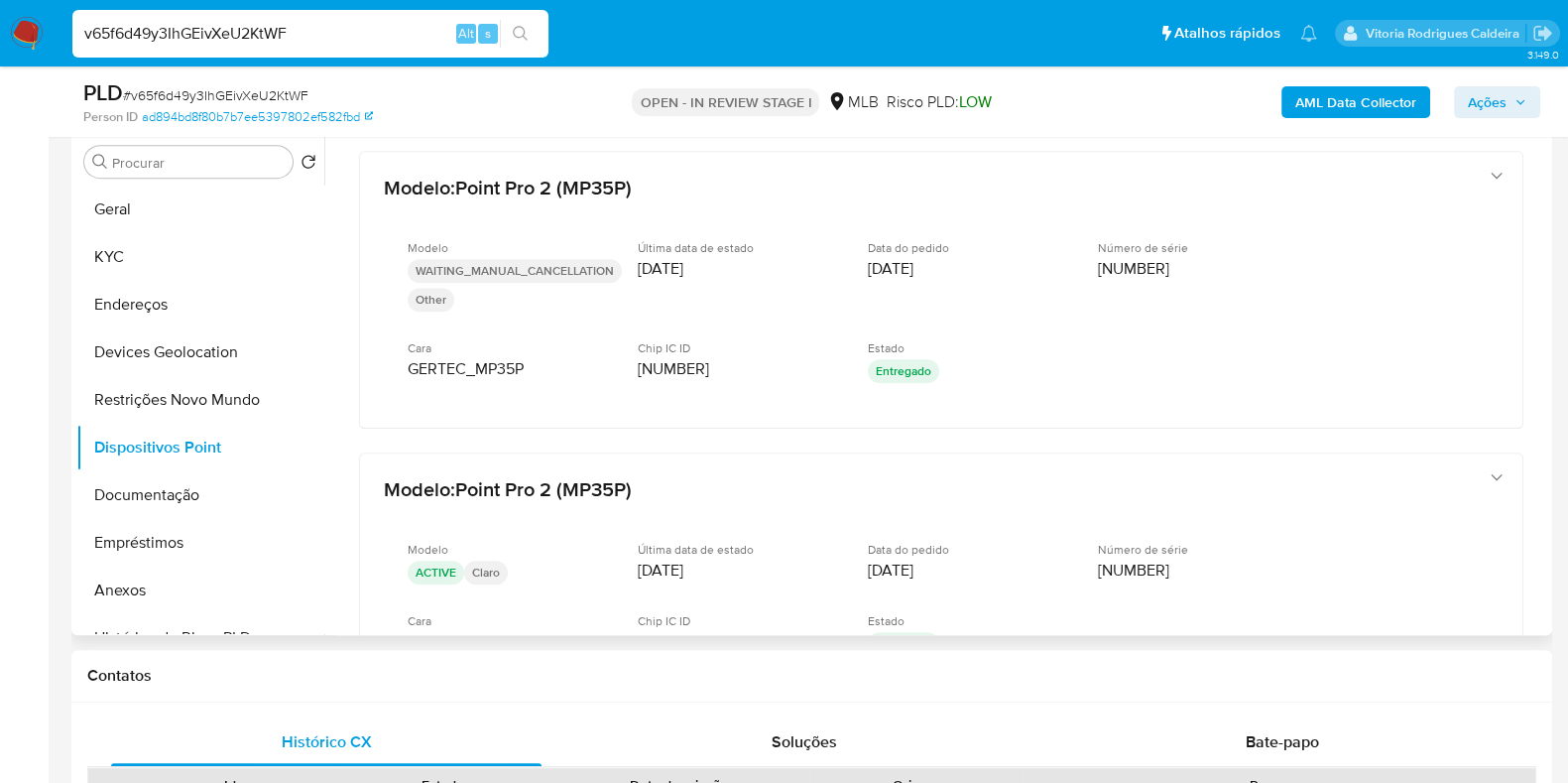 drag, startPoint x: 1537, startPoint y: 285, endPoint x: 1541, endPoint y: 295, distance: 10.77033 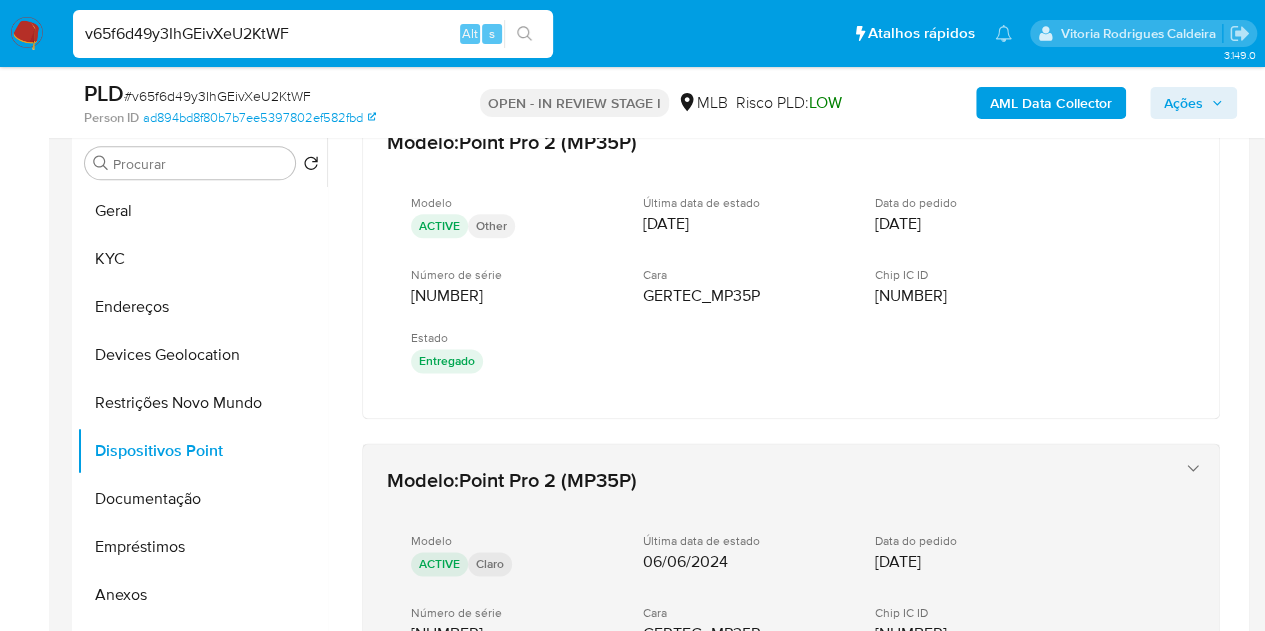 scroll, scrollTop: 752, scrollLeft: 0, axis: vertical 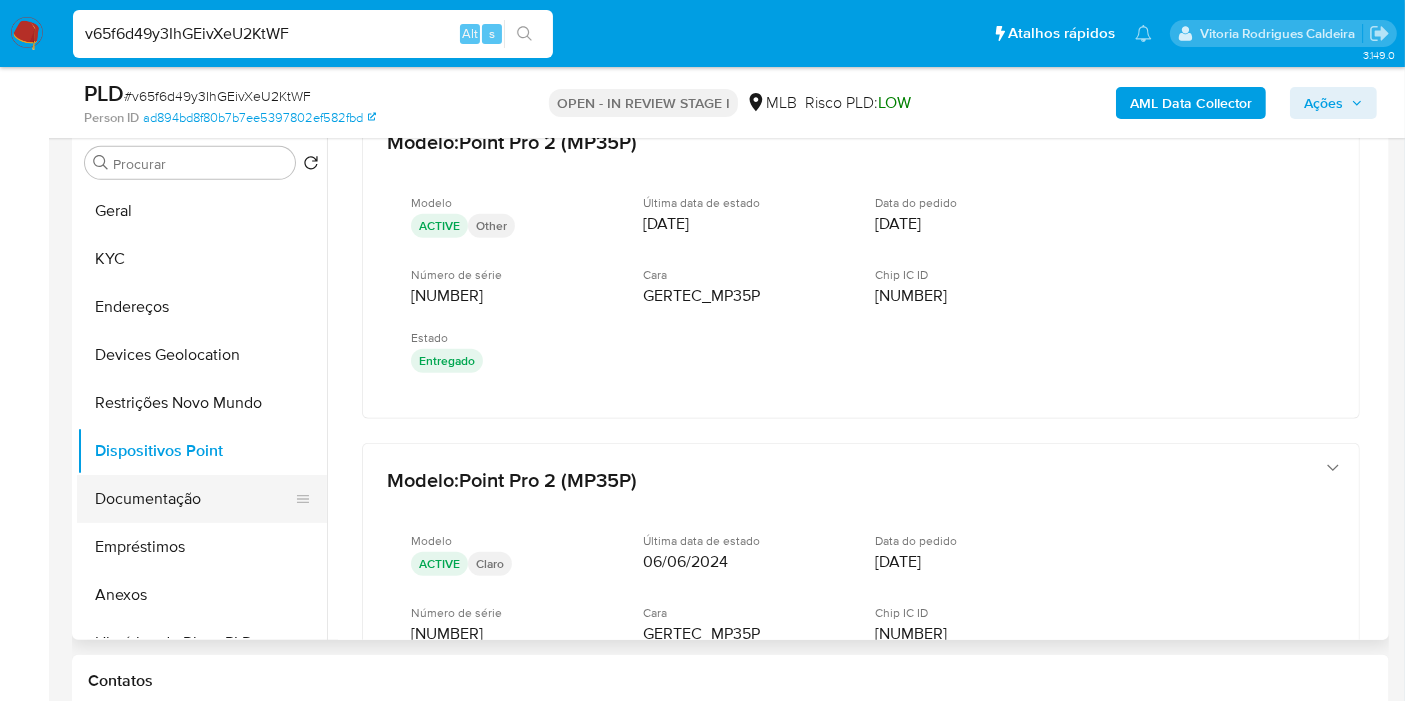 click on "Documentação" at bounding box center [194, 499] 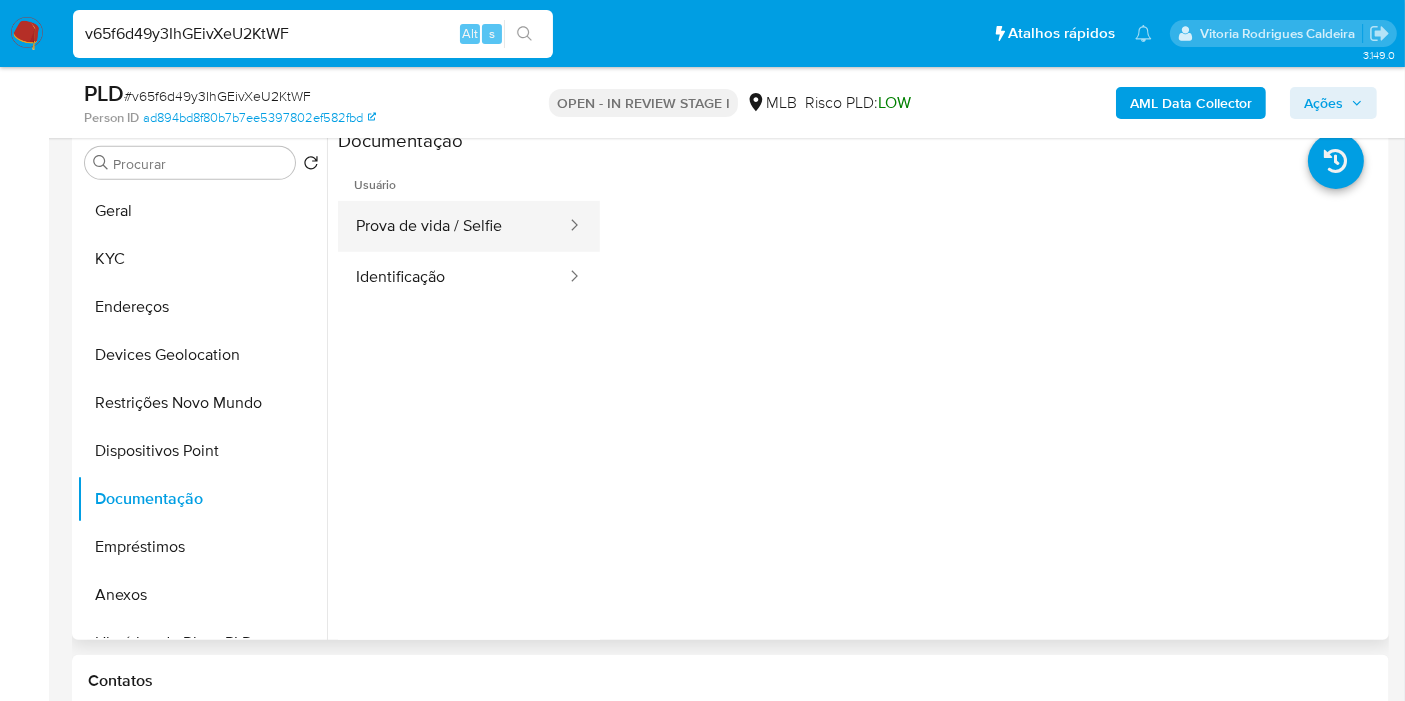 click on "Prova de vida / Selfie" at bounding box center (453, 226) 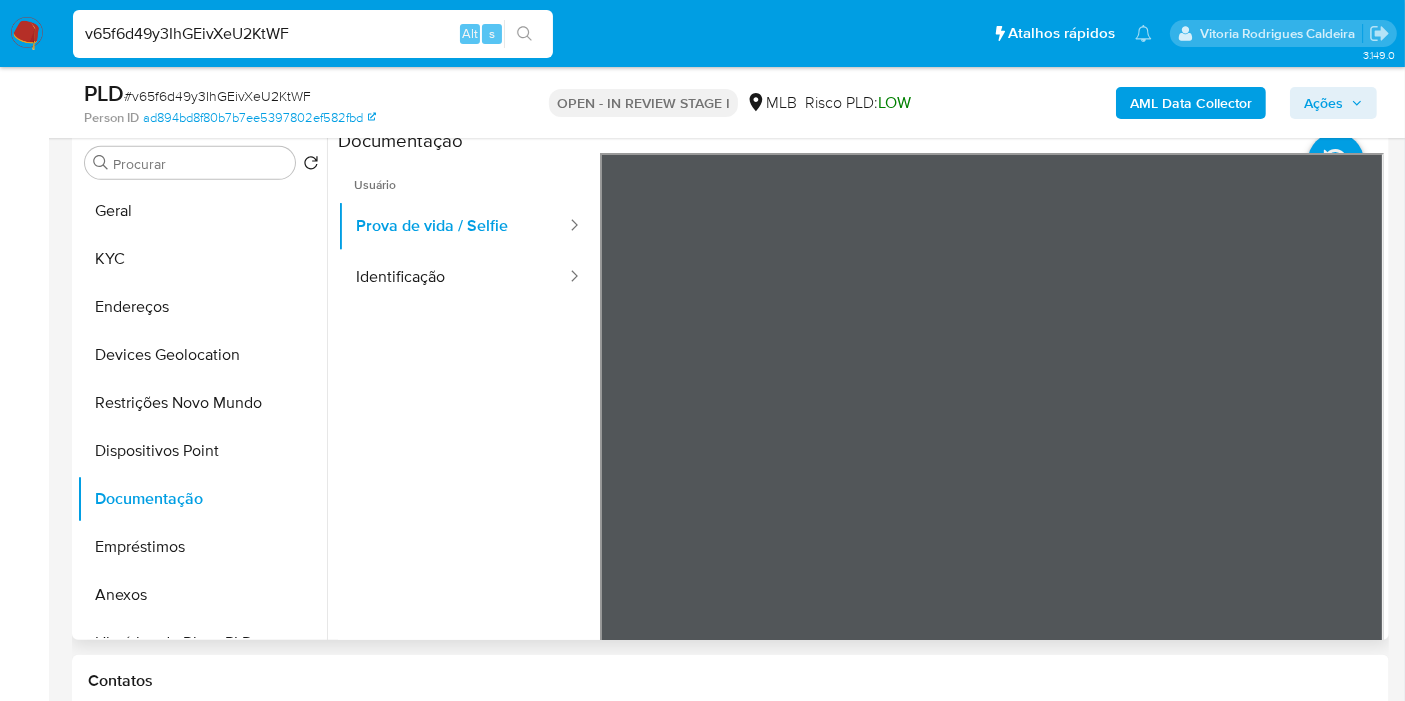 click at bounding box center (992, 481) 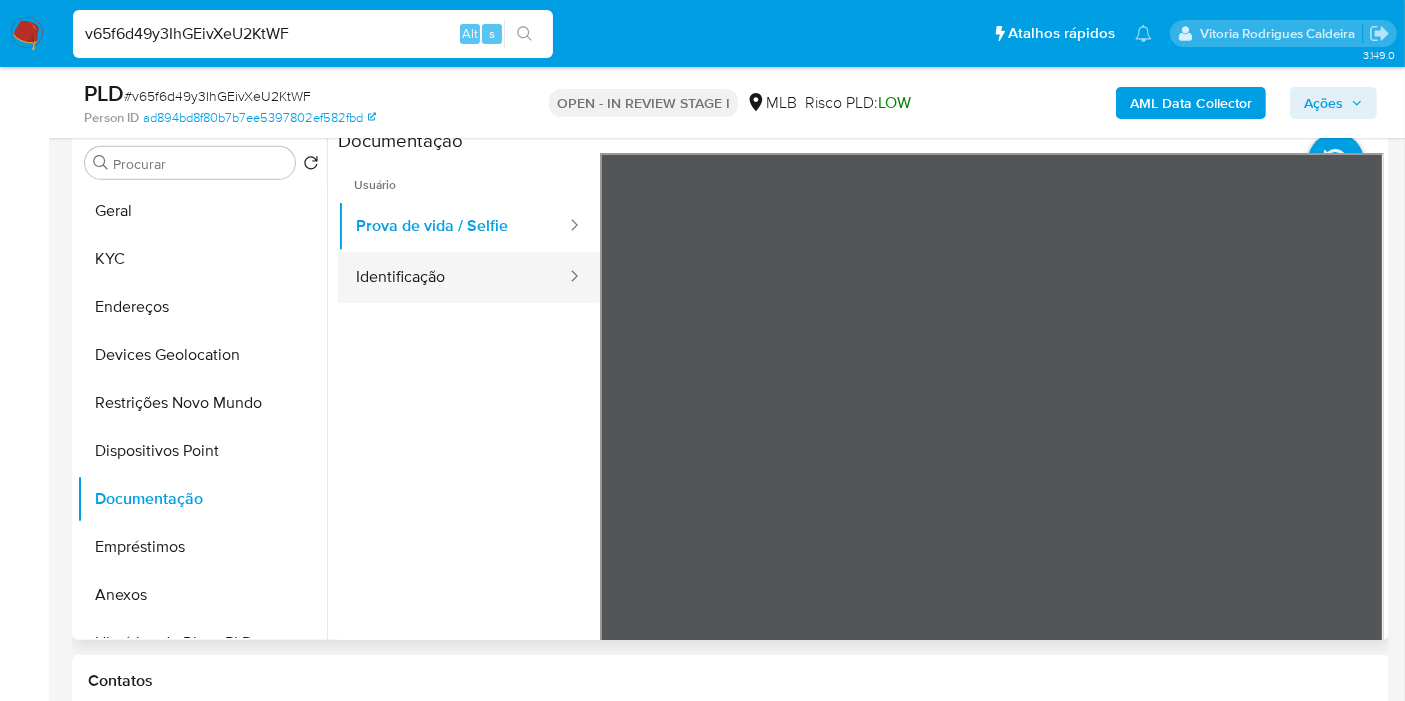click on "Identificação" at bounding box center (453, 277) 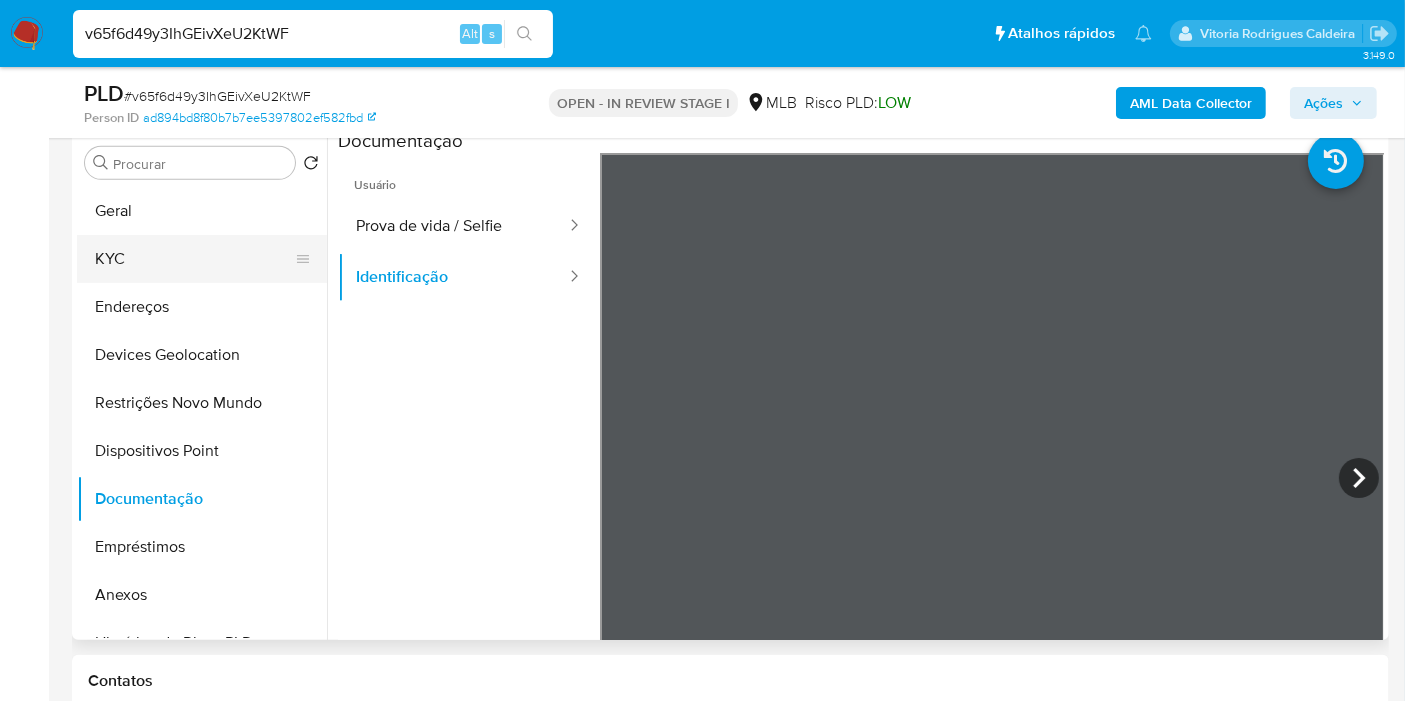 click on "KYC" at bounding box center [194, 259] 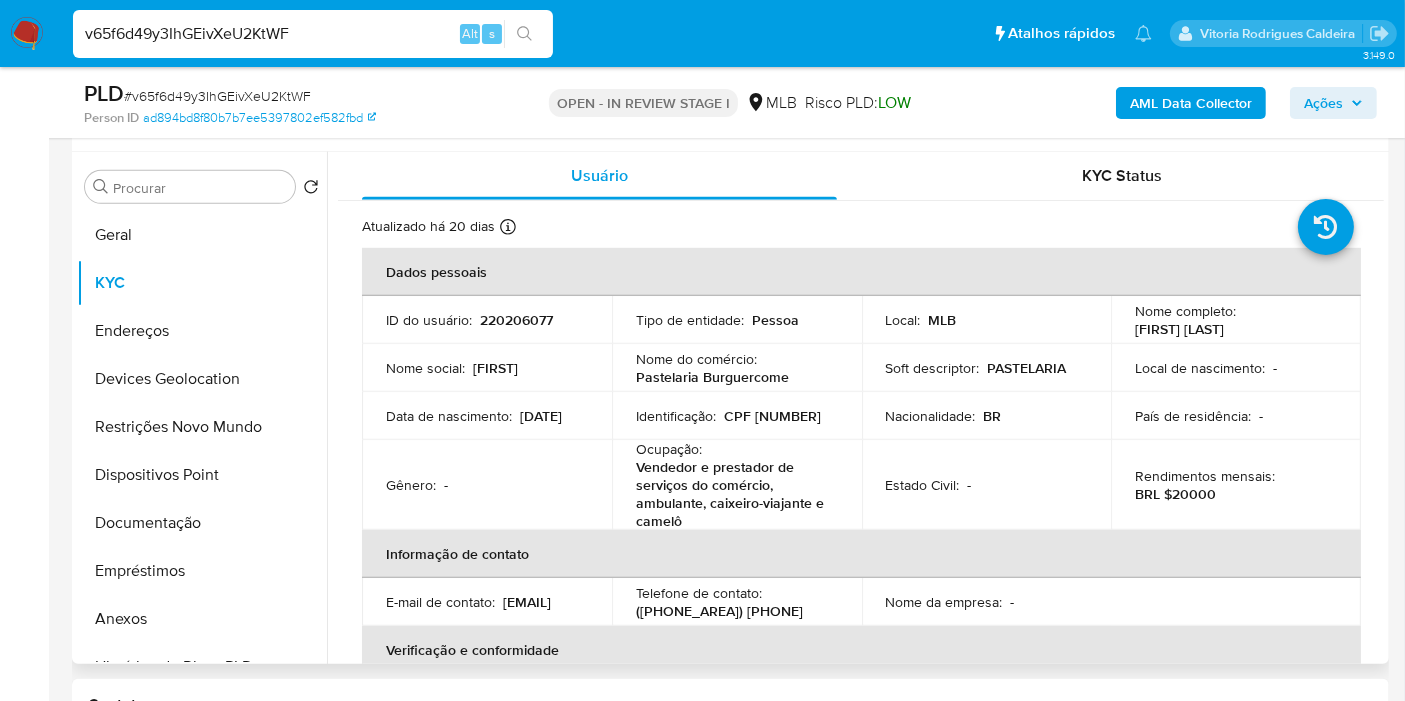 drag, startPoint x: 1300, startPoint y: 328, endPoint x: 1121, endPoint y: 327, distance: 179.00279 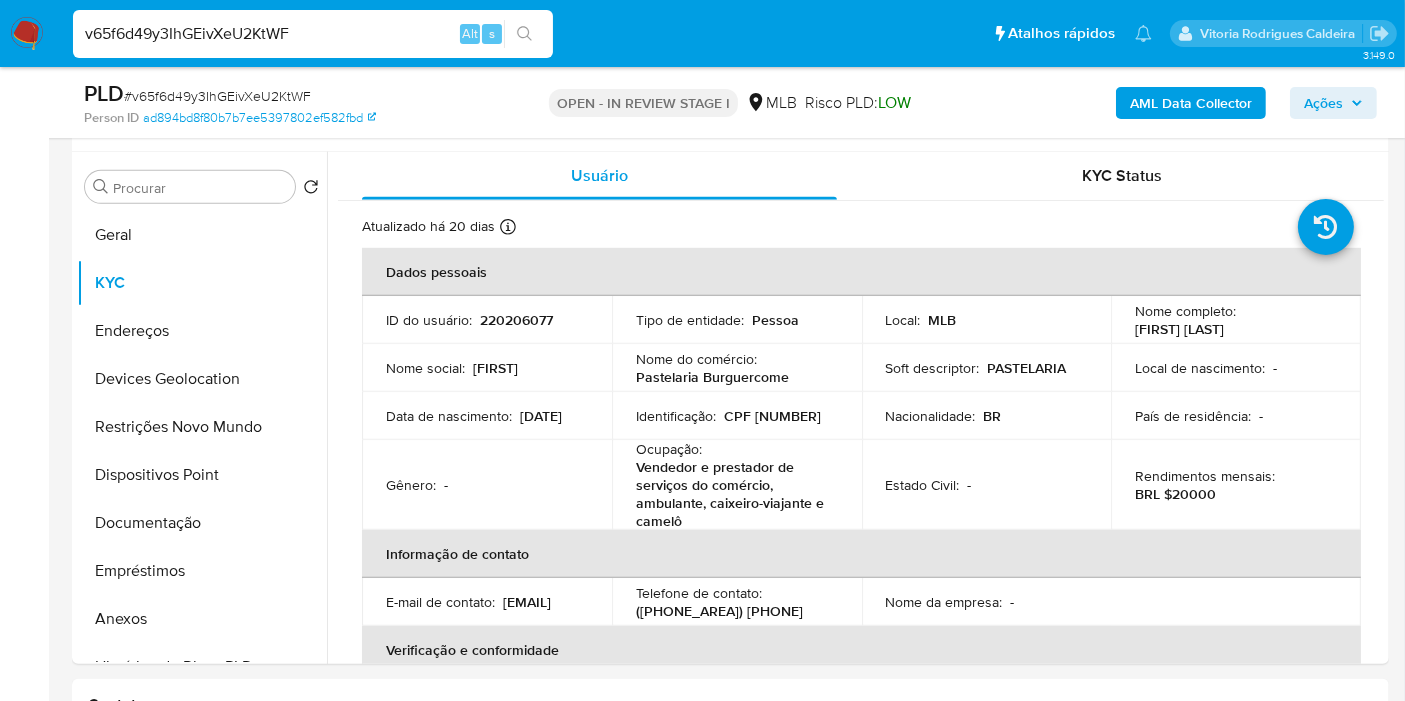 drag, startPoint x: 446, startPoint y: 424, endPoint x: 474, endPoint y: 129, distance: 296.32584 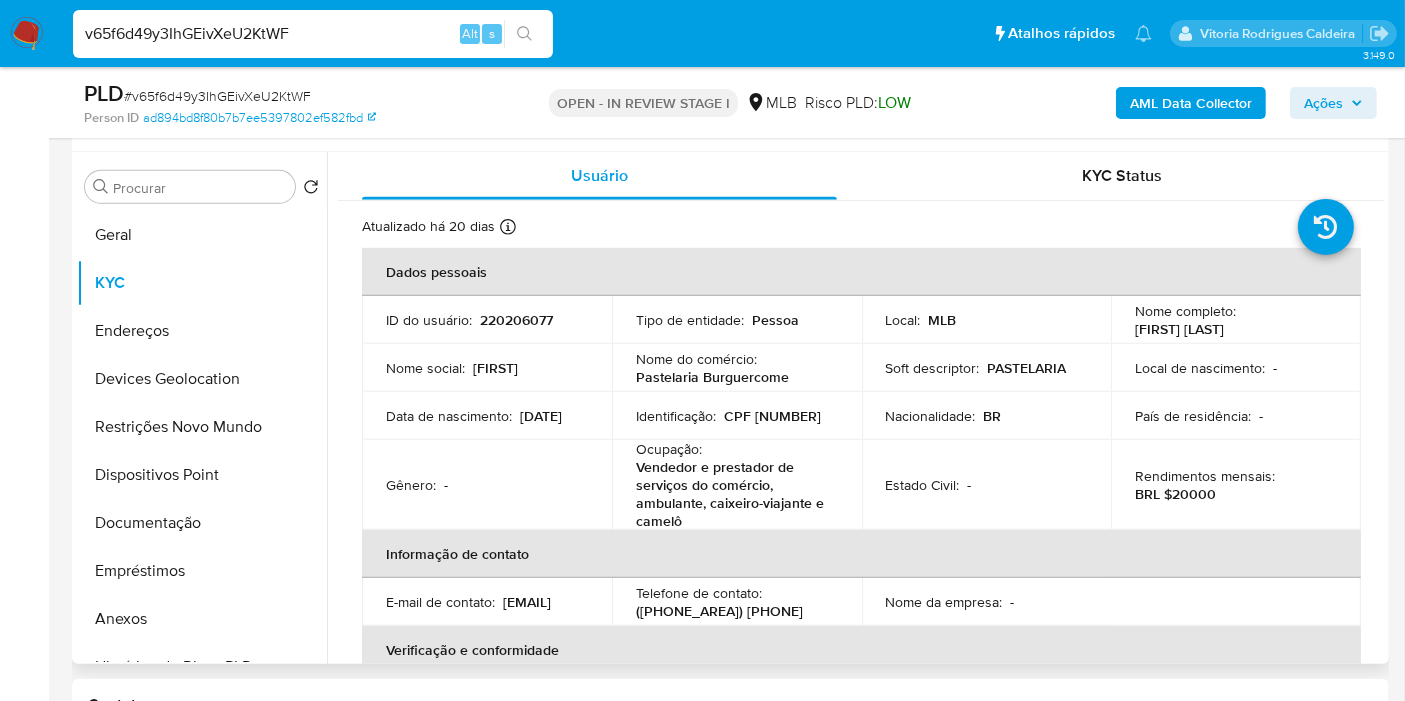 click on "CPF [NUMBER]" at bounding box center (772, 416) 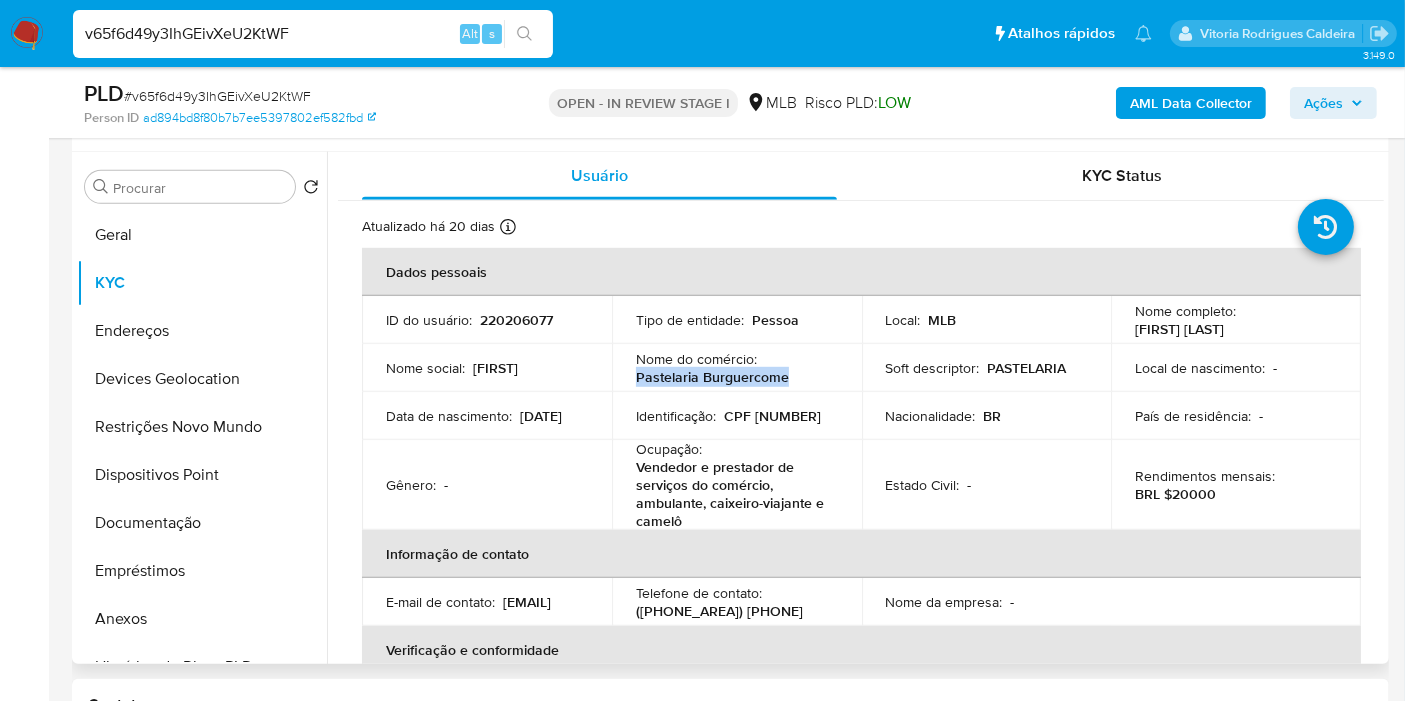 drag, startPoint x: 811, startPoint y: 377, endPoint x: 633, endPoint y: 378, distance: 178.0028 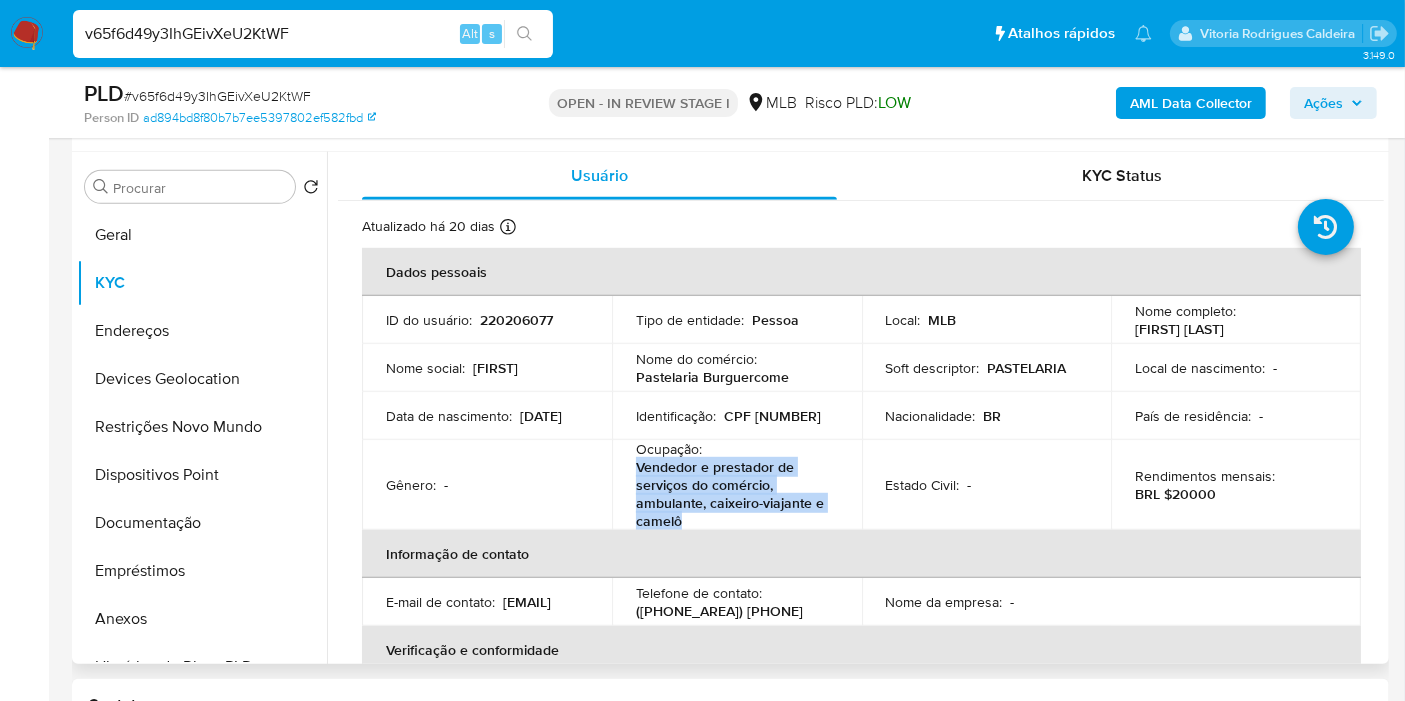 drag, startPoint x: 678, startPoint y: 510, endPoint x: 634, endPoint y: 459, distance: 67.357254 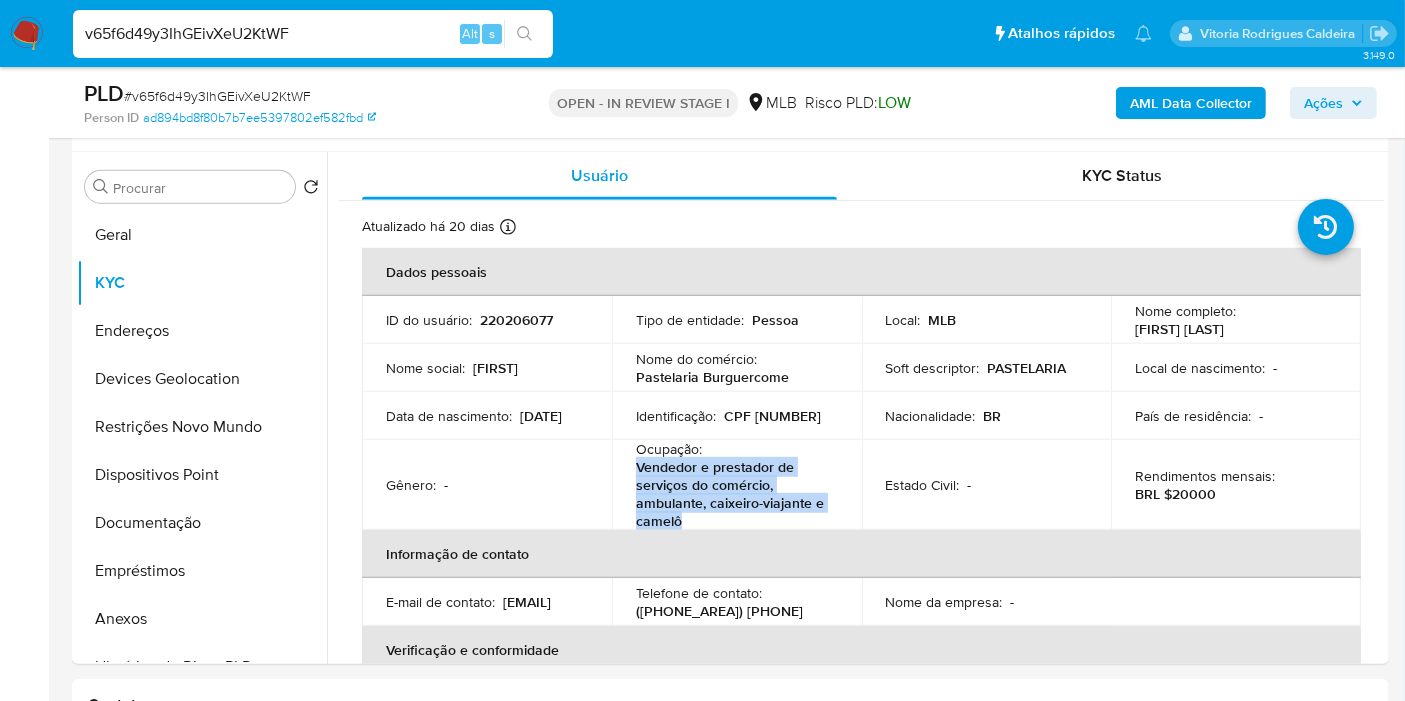 copy on "Vendedor e prestador de serviços do comércio, ambulante, caixeiro-viajante e camelô" 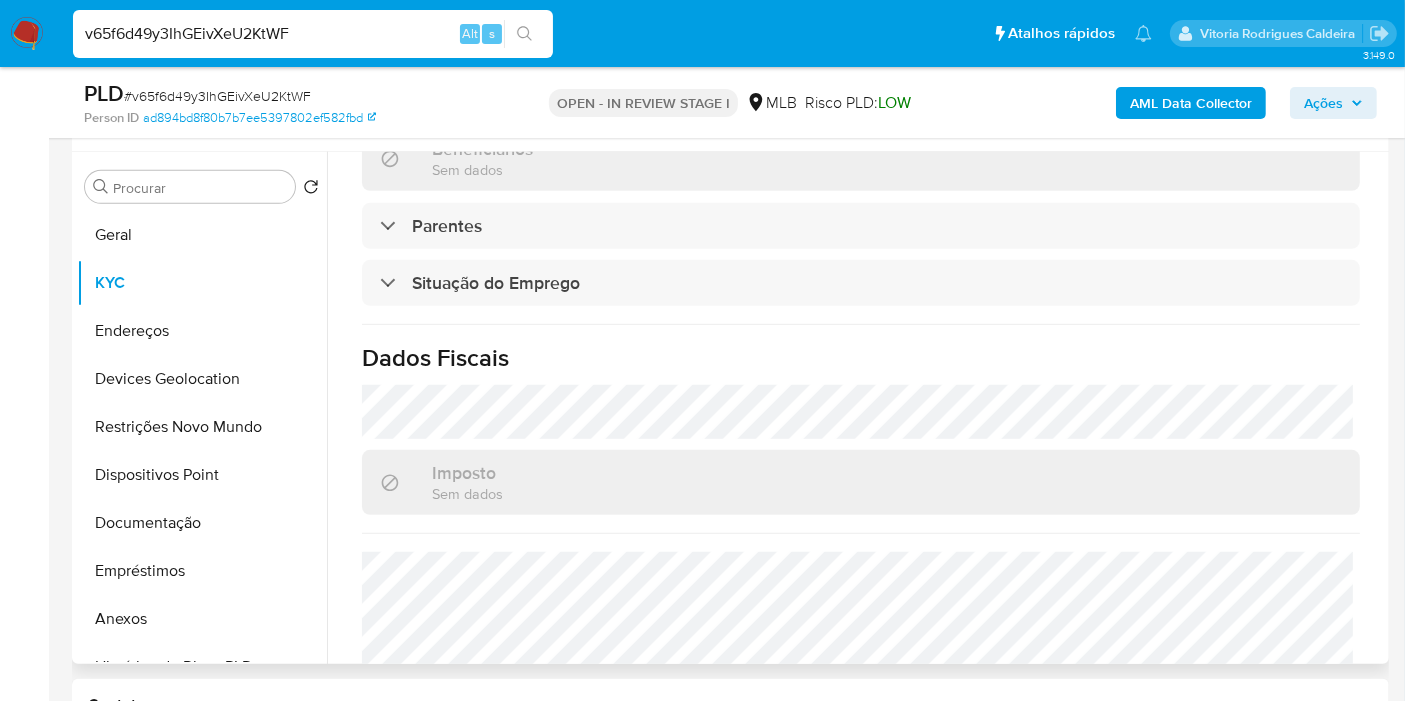 scroll, scrollTop: 950, scrollLeft: 0, axis: vertical 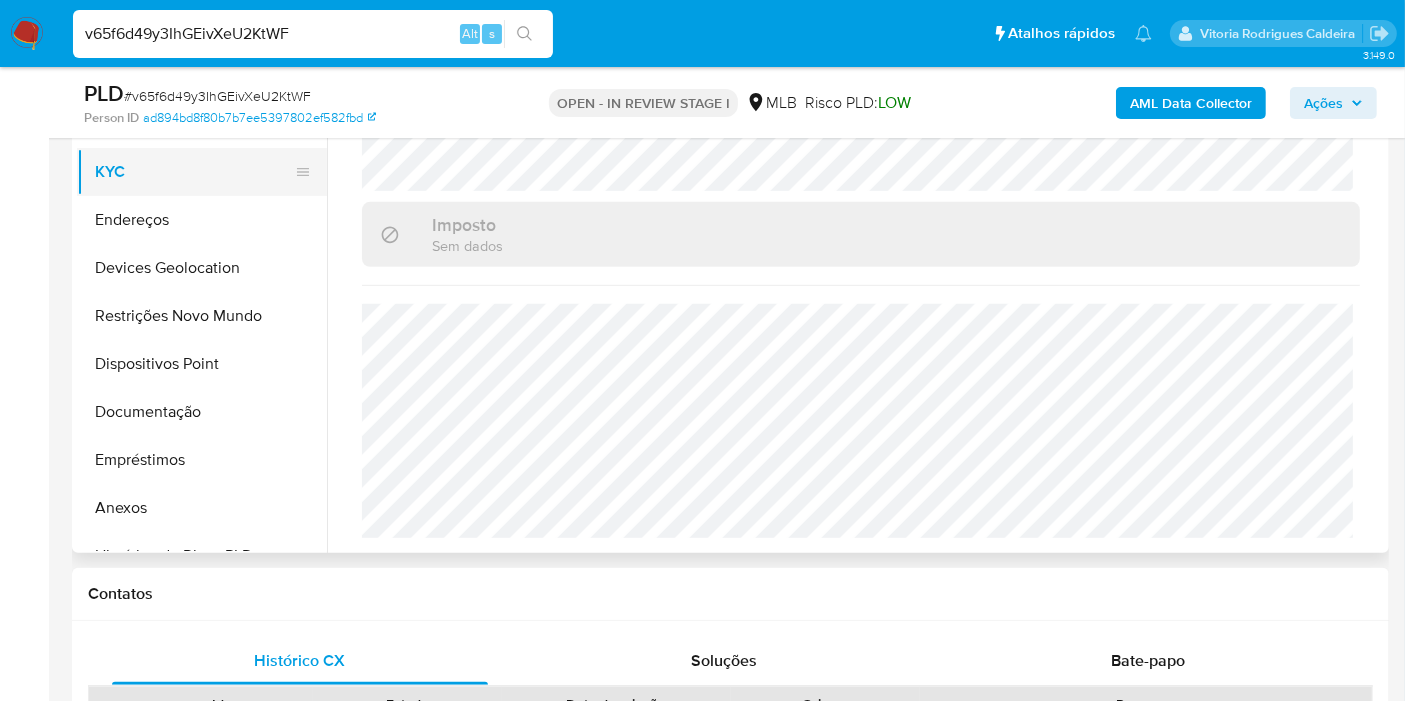 click on "KYC" at bounding box center (194, 172) 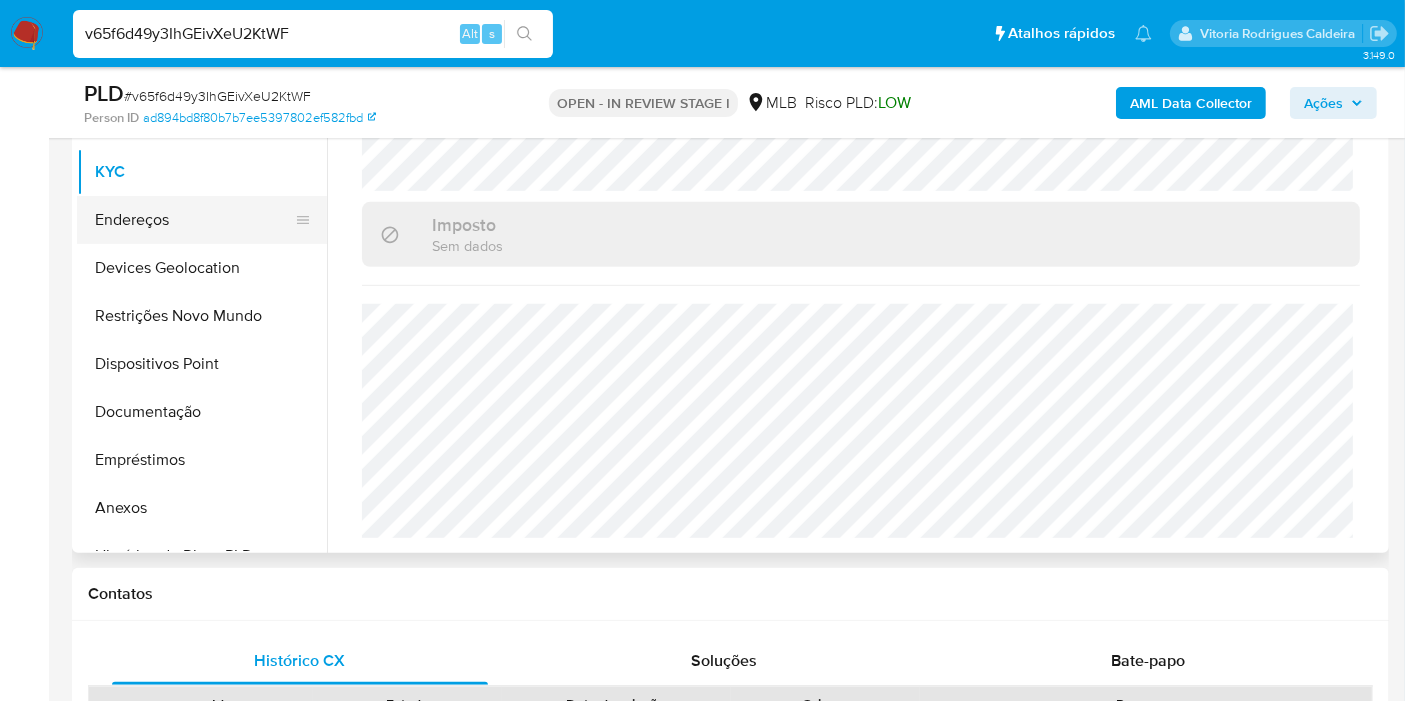 click on "Endereços" at bounding box center [194, 220] 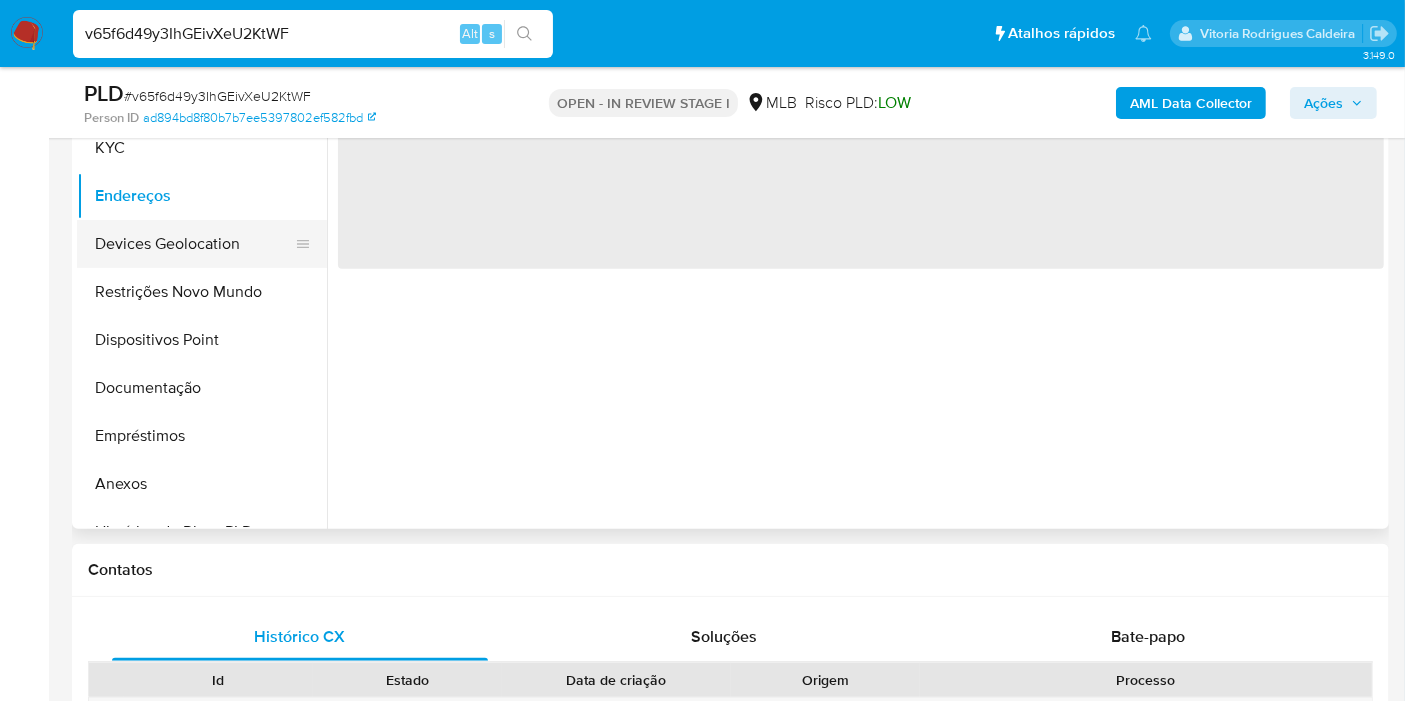 scroll, scrollTop: 0, scrollLeft: 0, axis: both 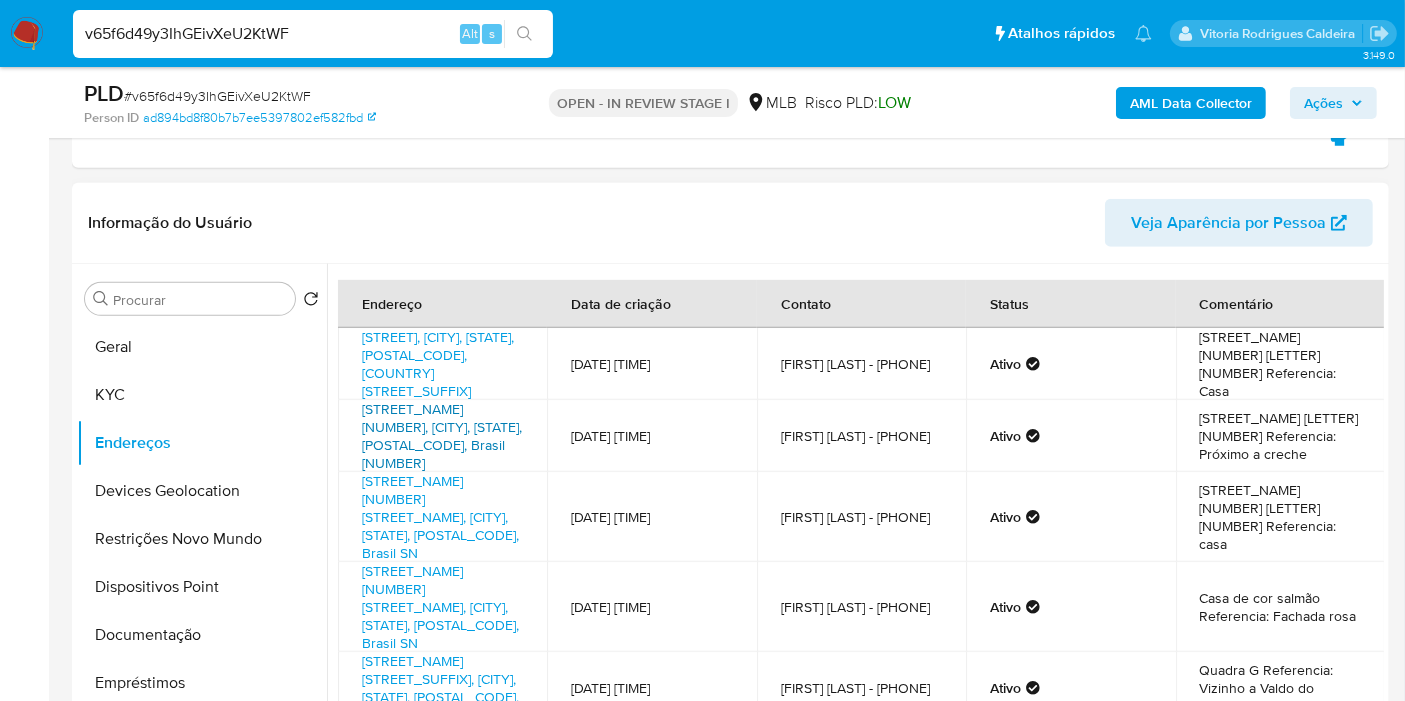 click on "[STREET_NAME] [NUMBER], [CITY], [STATE], [POSTAL_CODE], Brasil [NUMBER]" at bounding box center [442, 436] 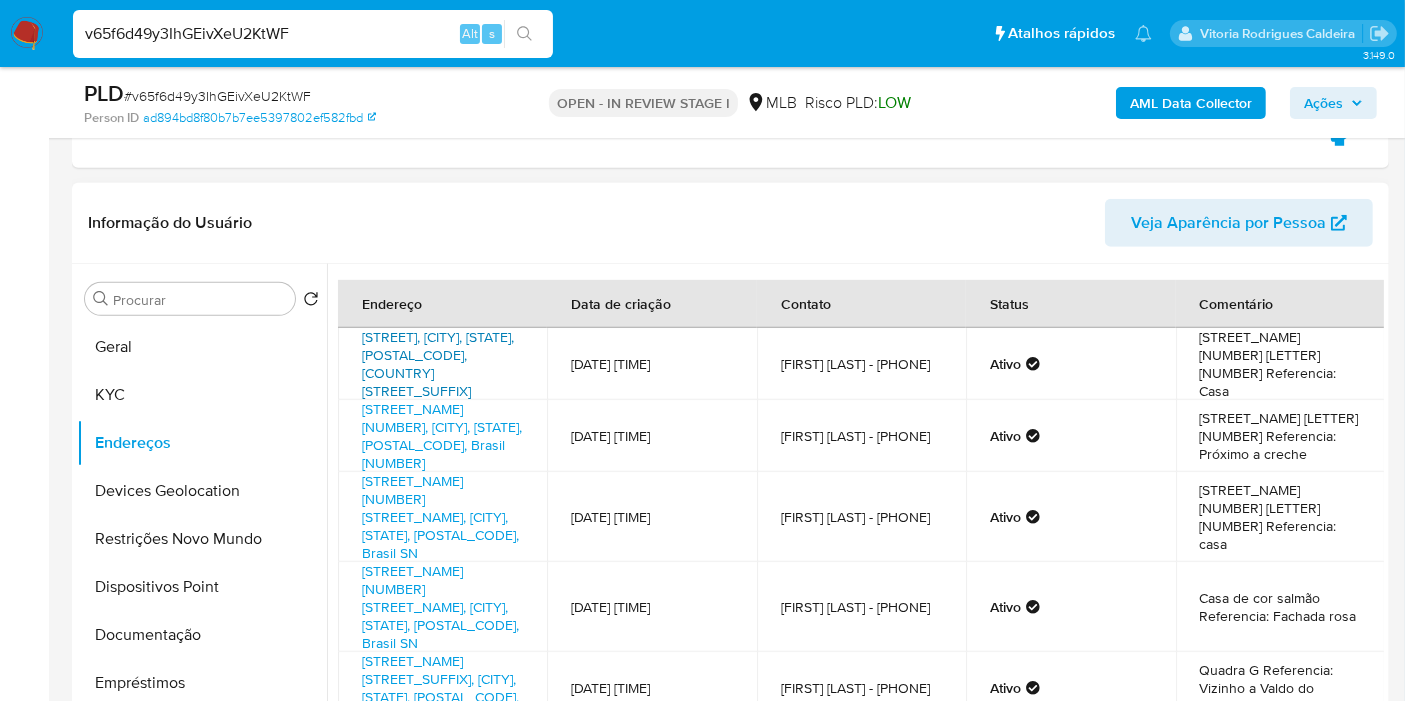 click on "[STREET], [CITY], [STATE], [POSTAL_CODE], [COUNTRY] [STREET_SUFFIX]" at bounding box center [438, 364] 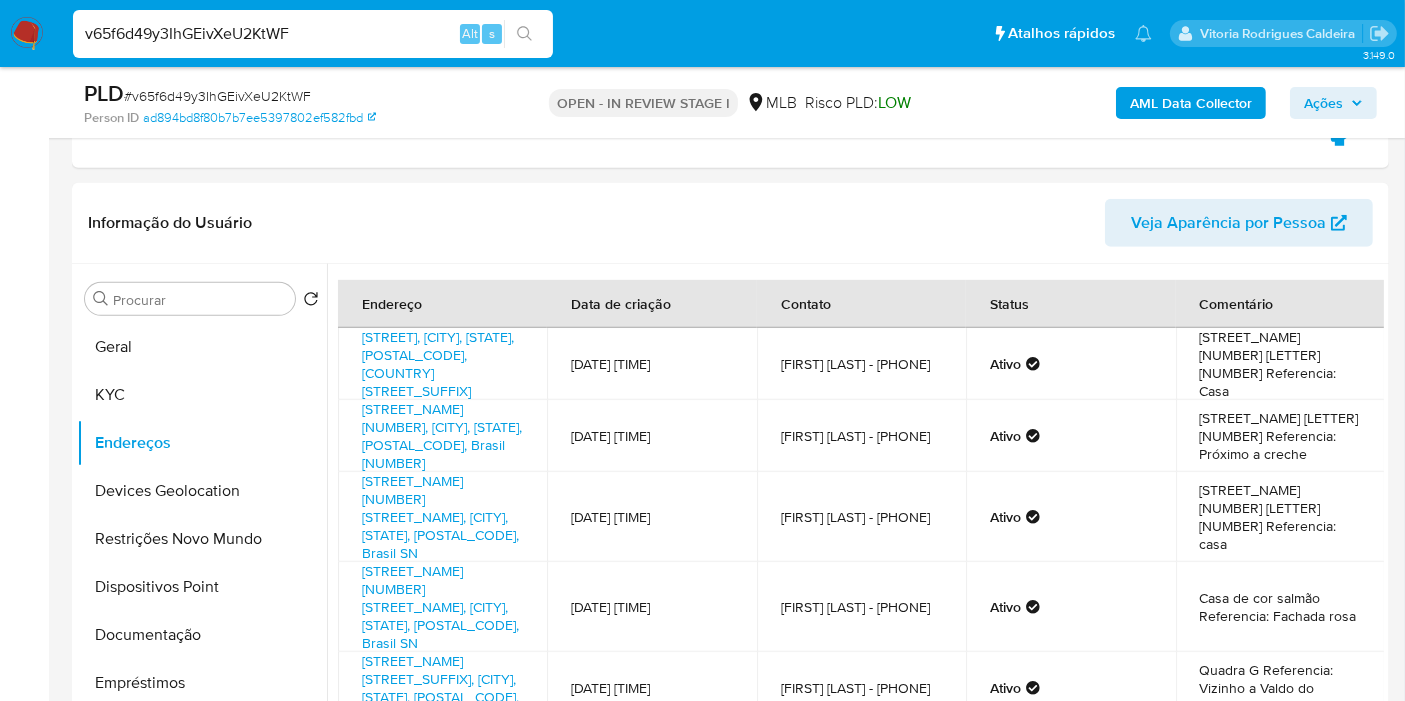 click on "AML Data Collector" at bounding box center (1191, 103) 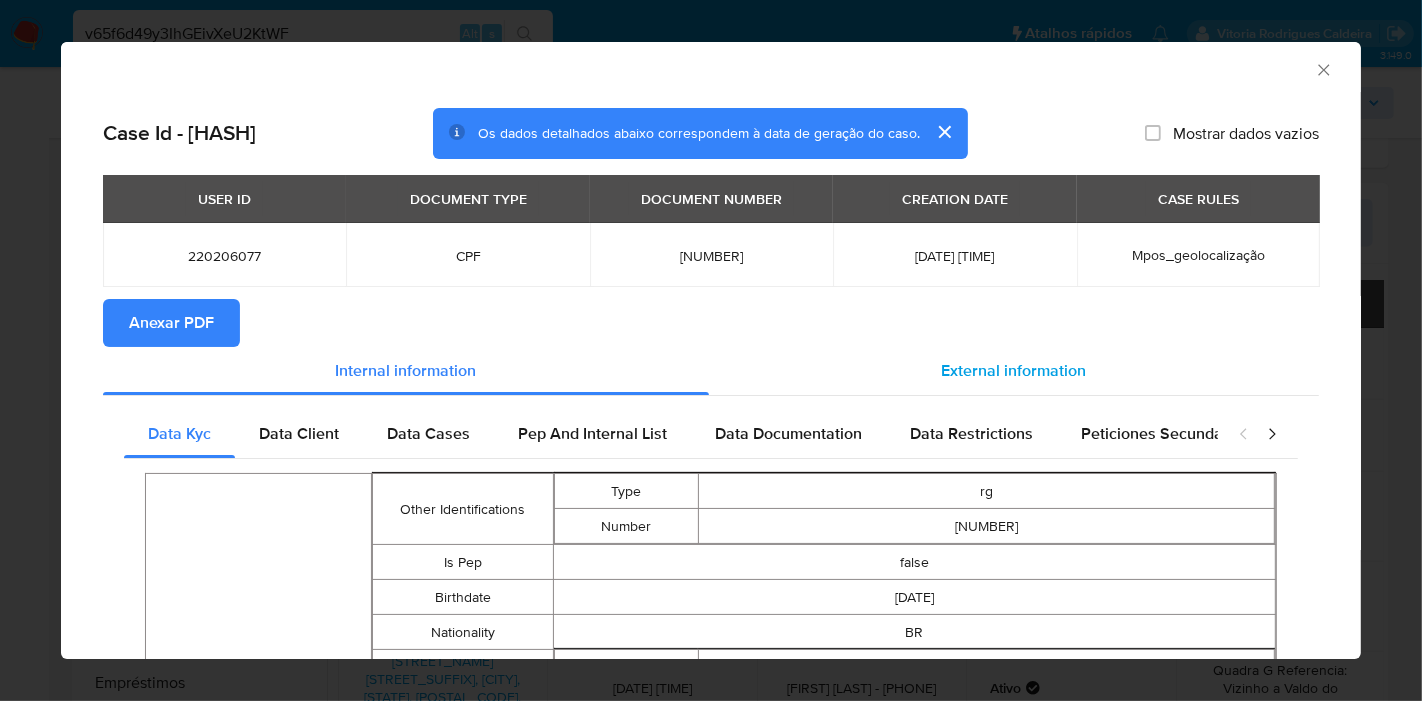 click on "External information" at bounding box center [1014, 370] 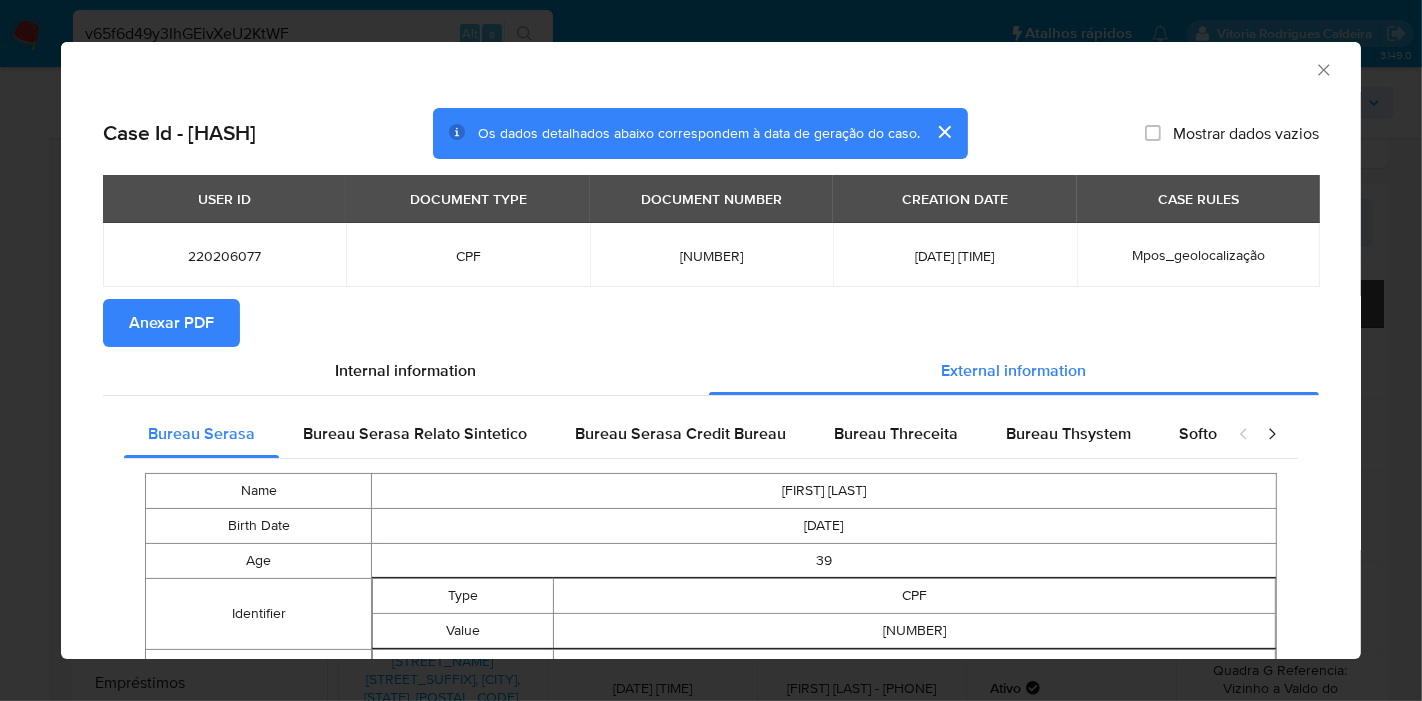 type 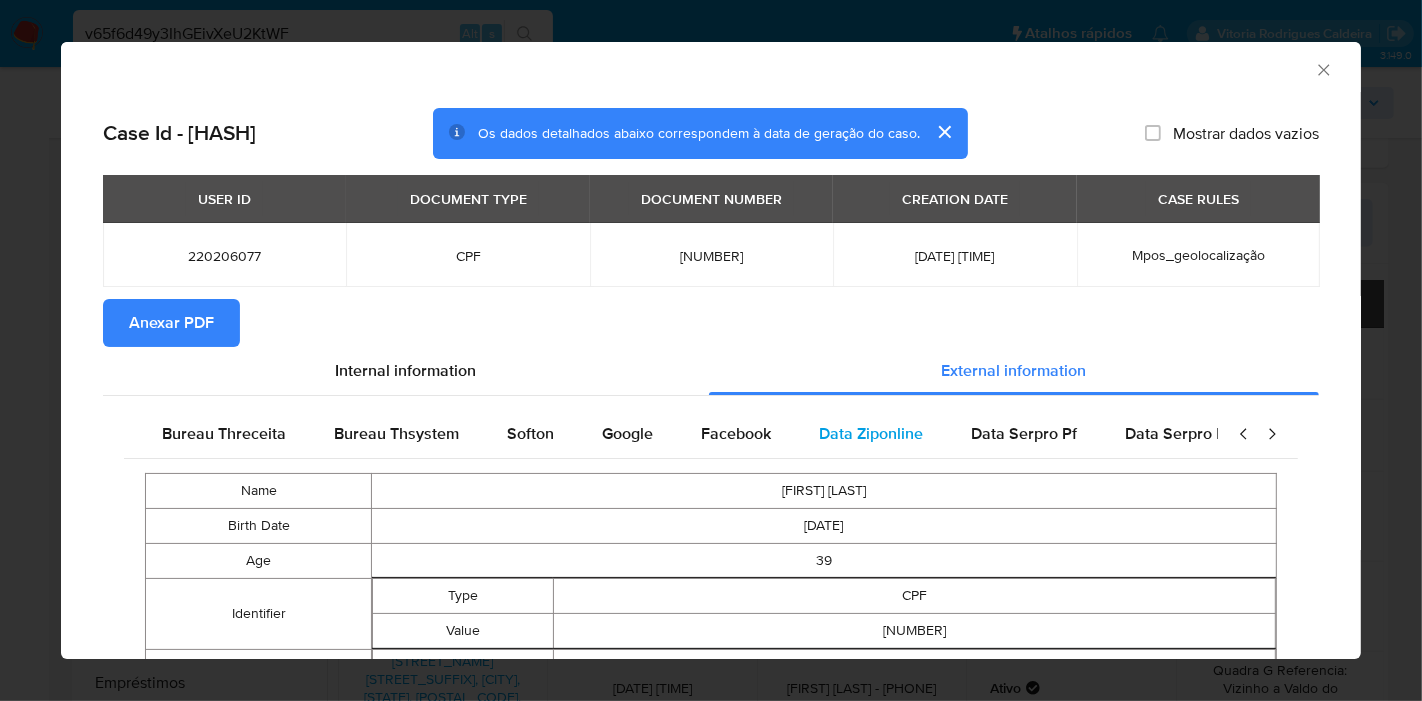 scroll, scrollTop: 0, scrollLeft: 676, axis: horizontal 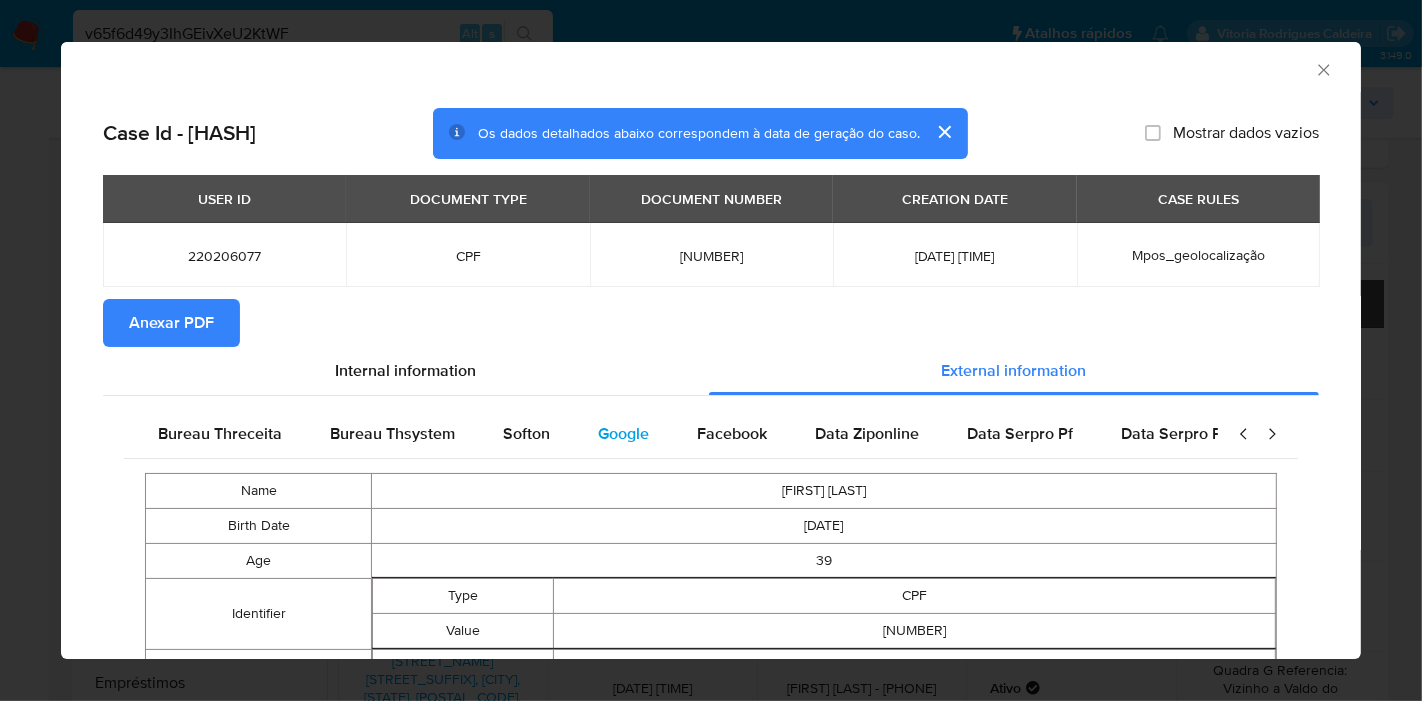 click on "Google" at bounding box center [623, 433] 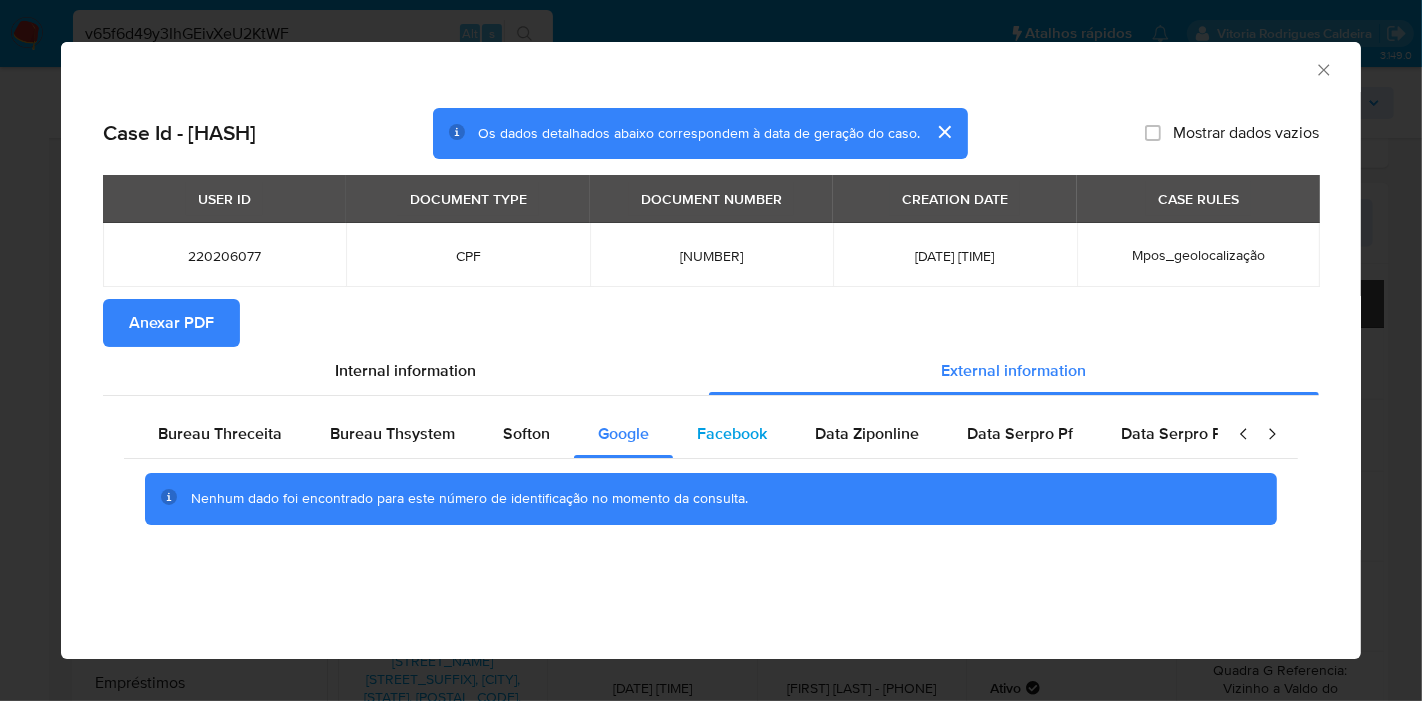 type 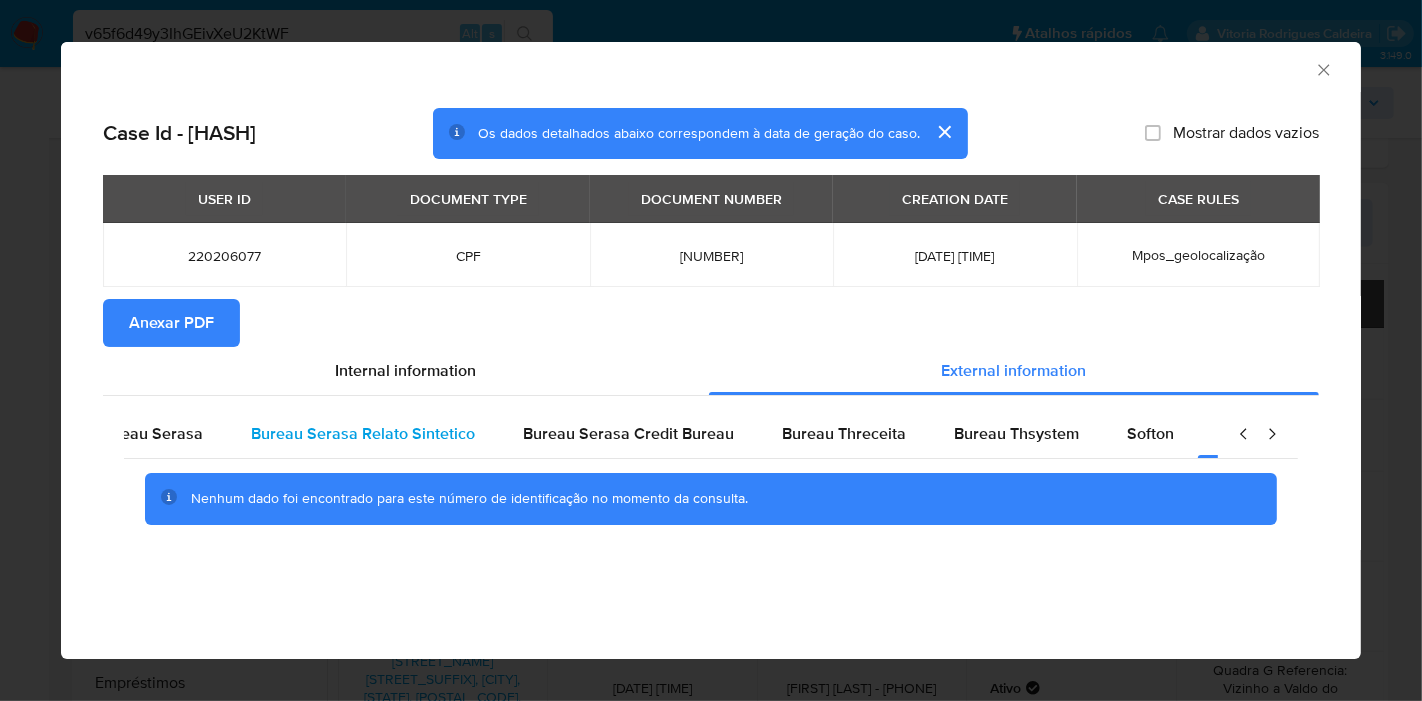 scroll, scrollTop: 0, scrollLeft: 0, axis: both 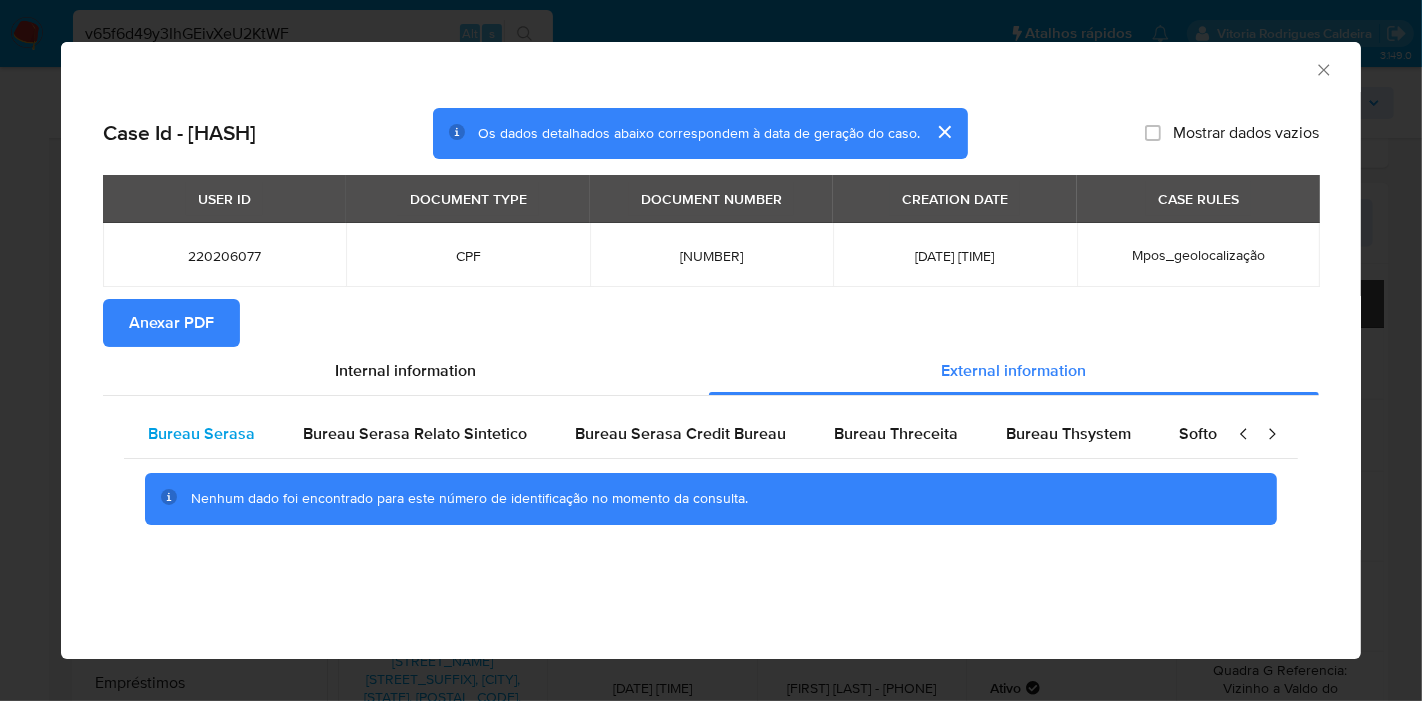 click on "Bureau Serasa" at bounding box center [201, 433] 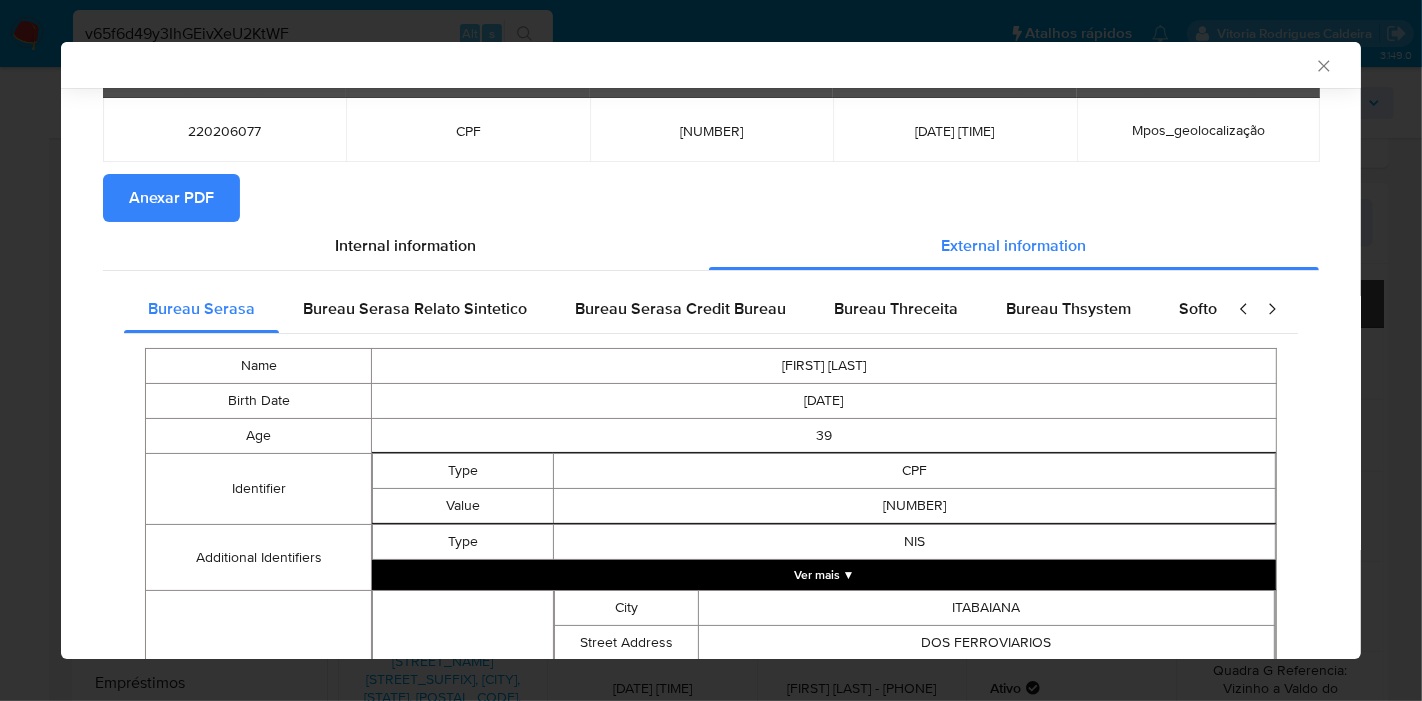 scroll, scrollTop: 0, scrollLeft: 0, axis: both 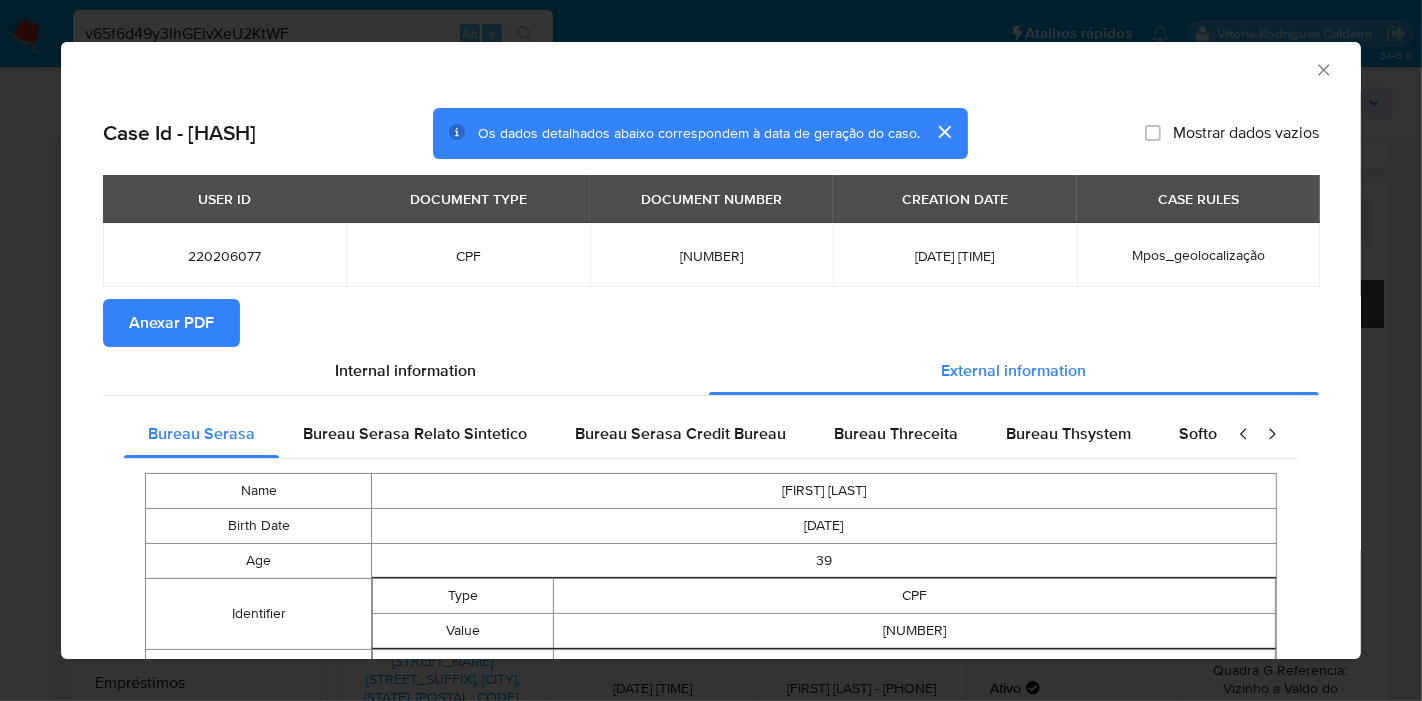 type 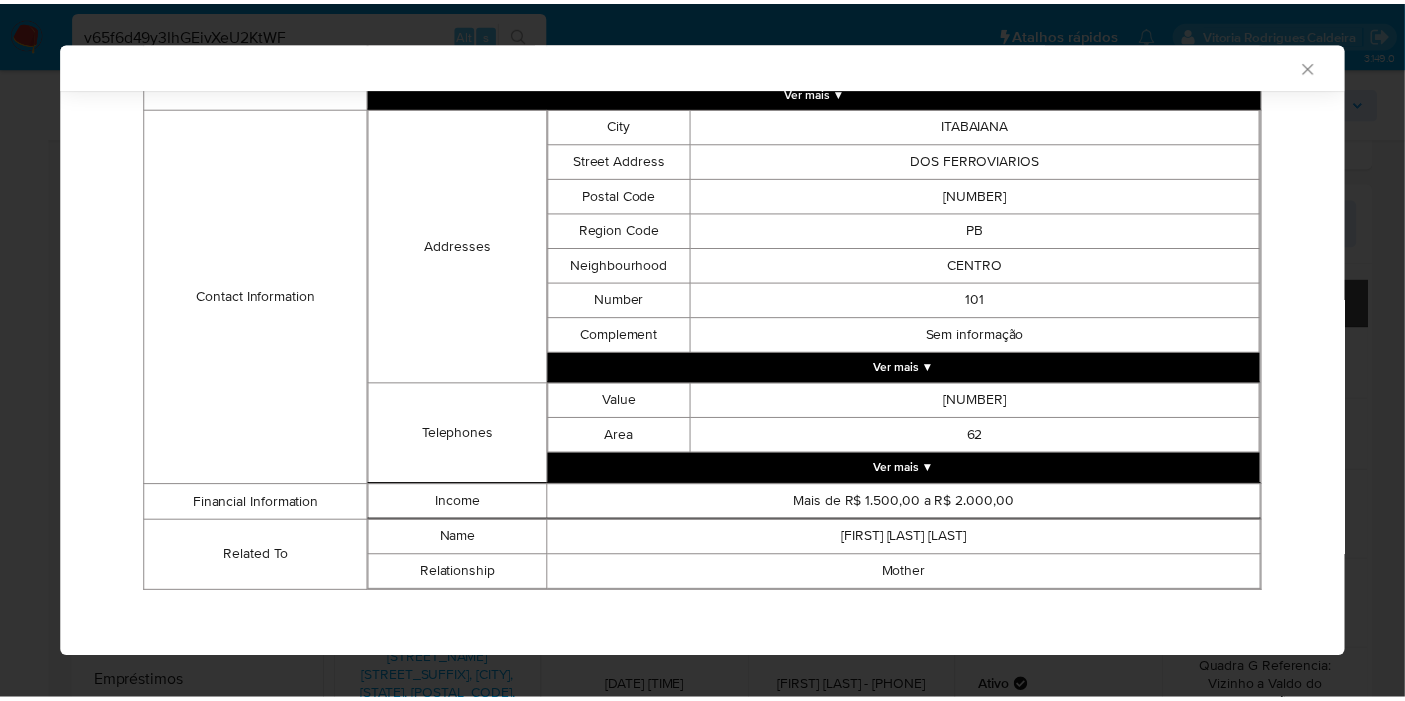 scroll, scrollTop: 609, scrollLeft: 0, axis: vertical 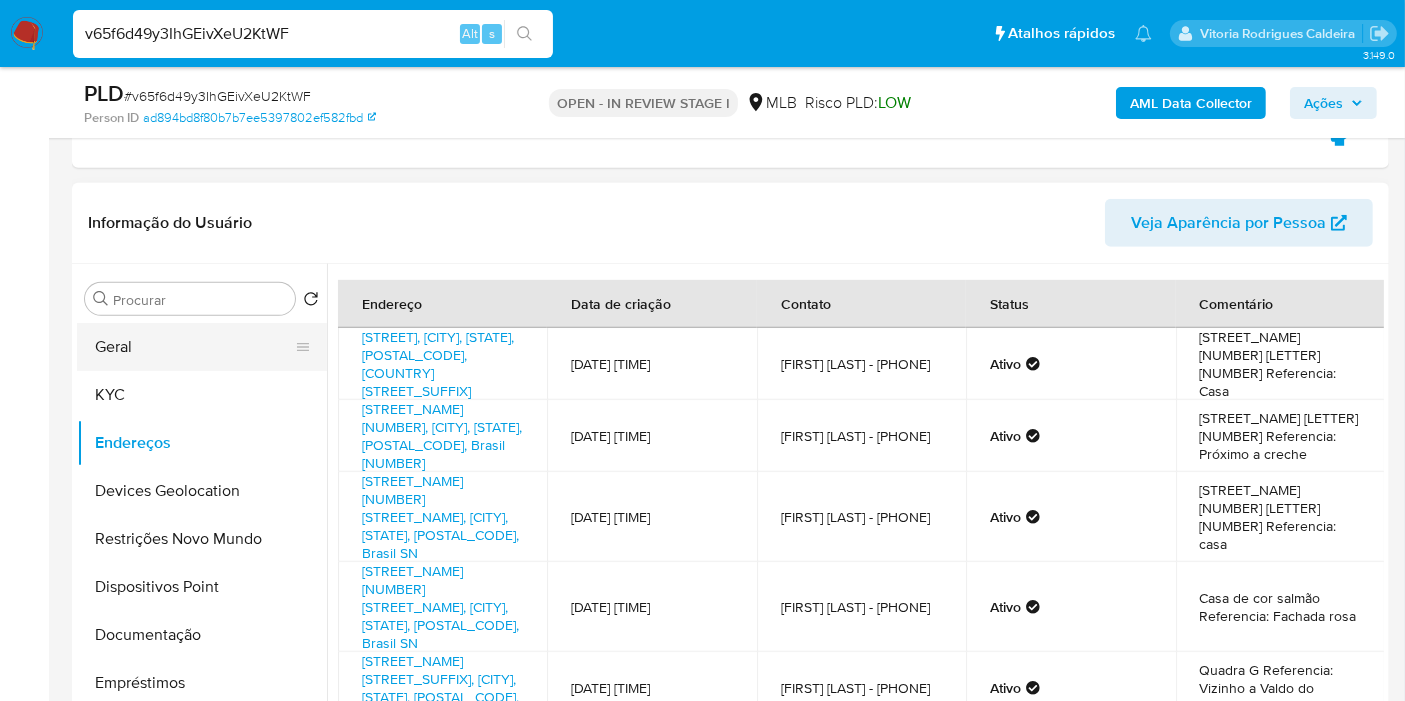 click on "Geral" at bounding box center (194, 347) 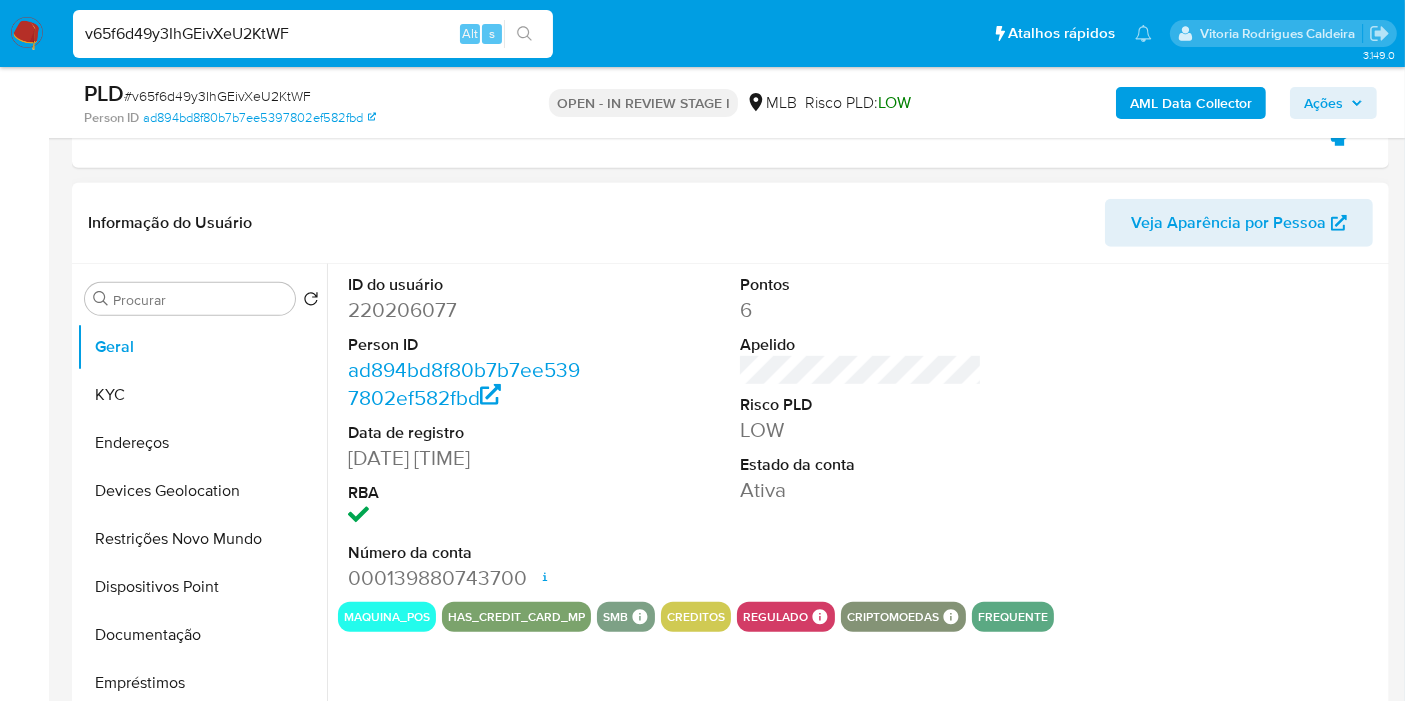 type 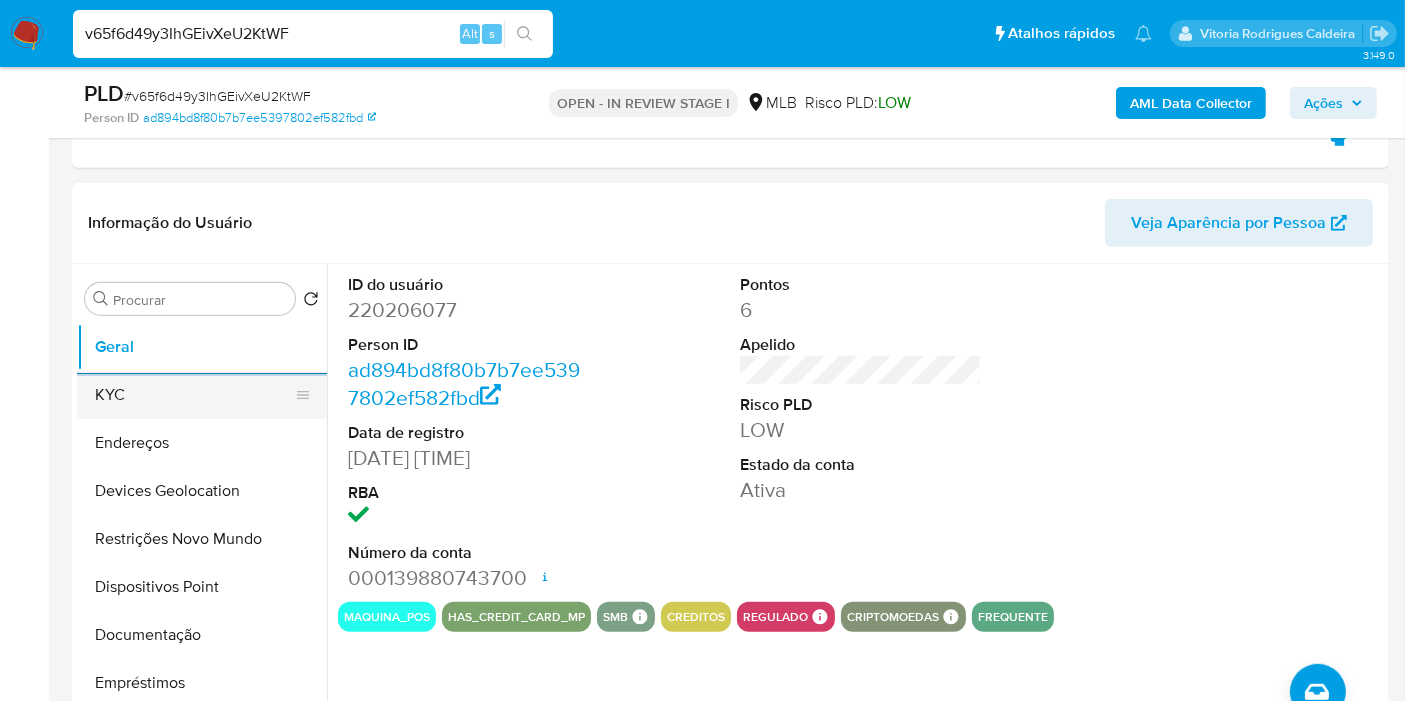click on "KYC" at bounding box center [194, 395] 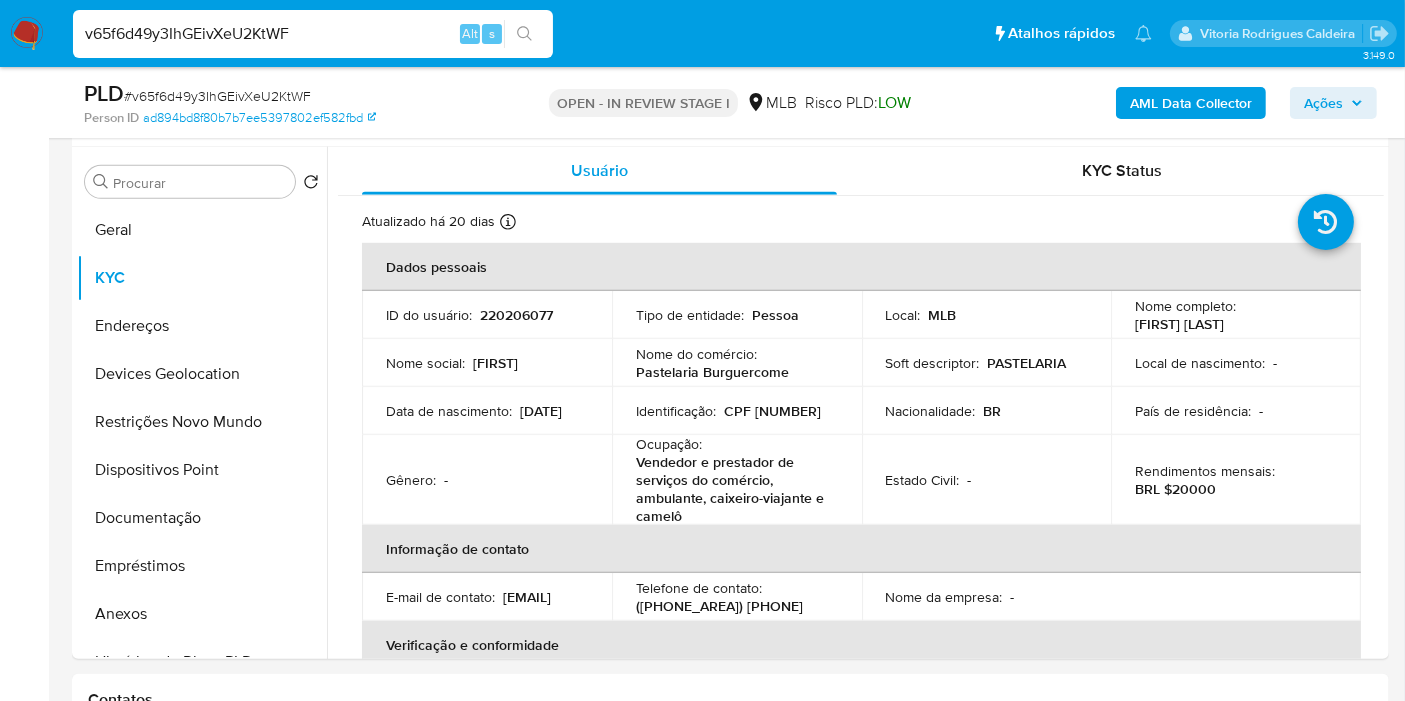 scroll, scrollTop: 1156, scrollLeft: 0, axis: vertical 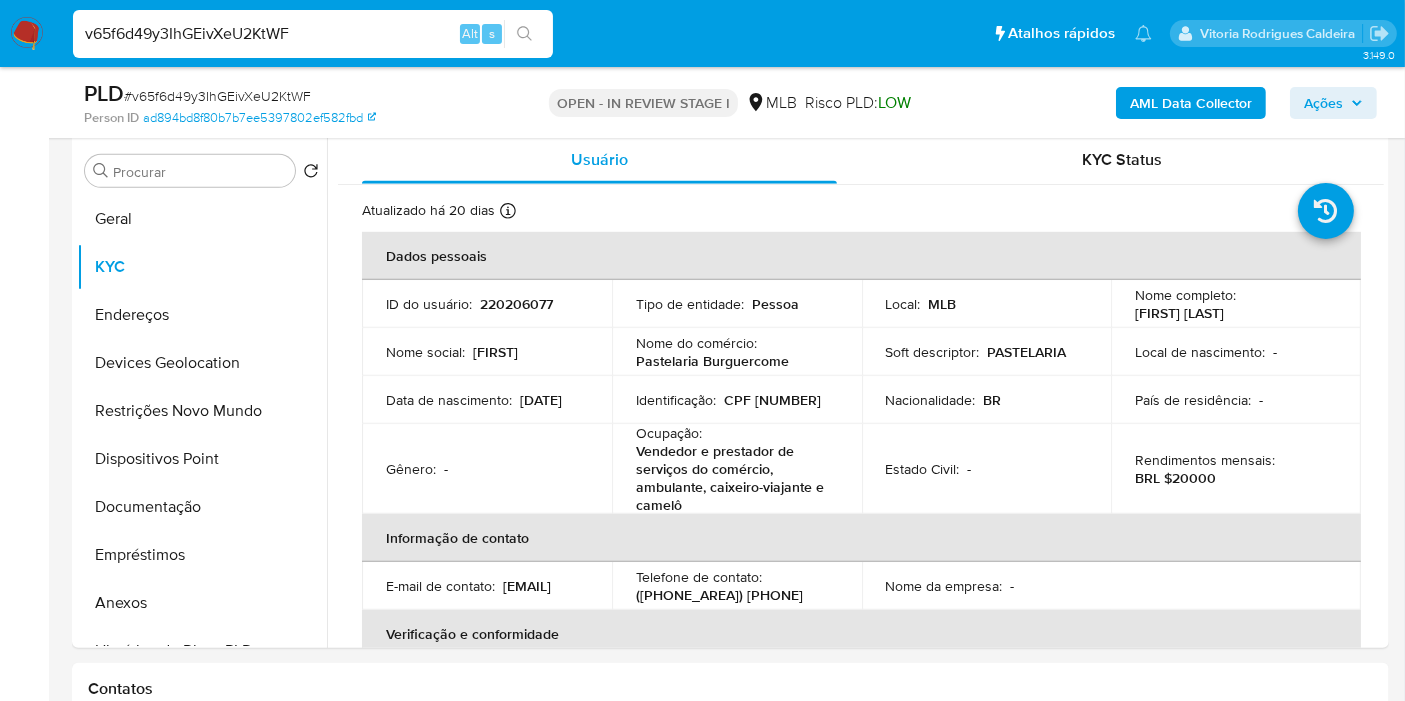 type 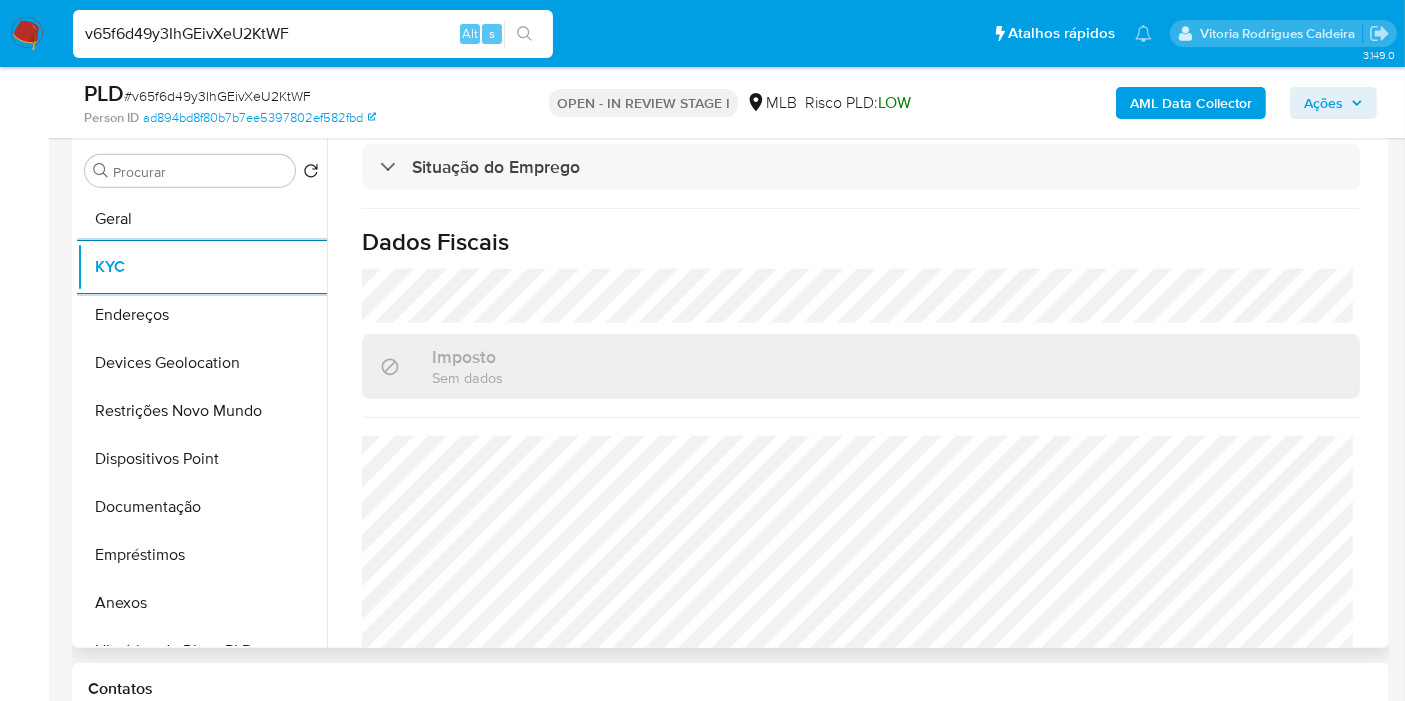 scroll, scrollTop: 950, scrollLeft: 0, axis: vertical 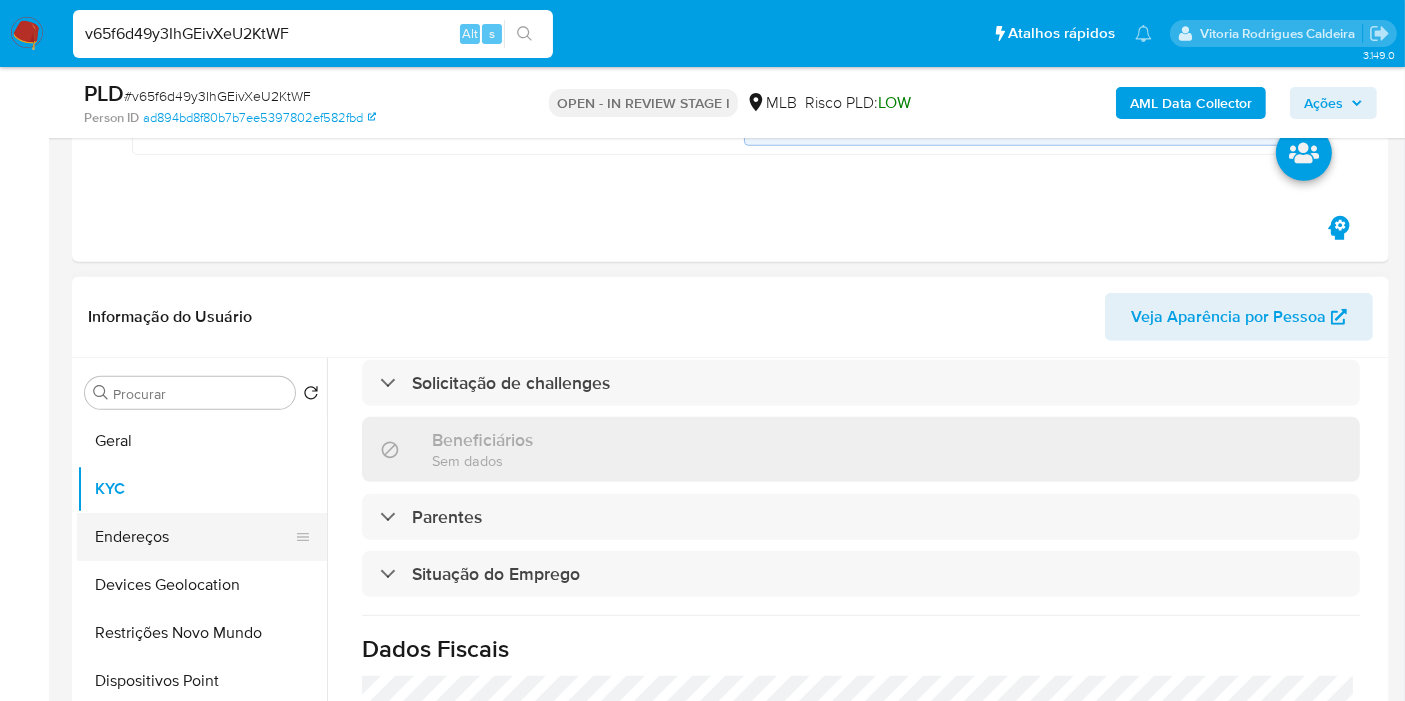 click on "Endereços" at bounding box center (194, 537) 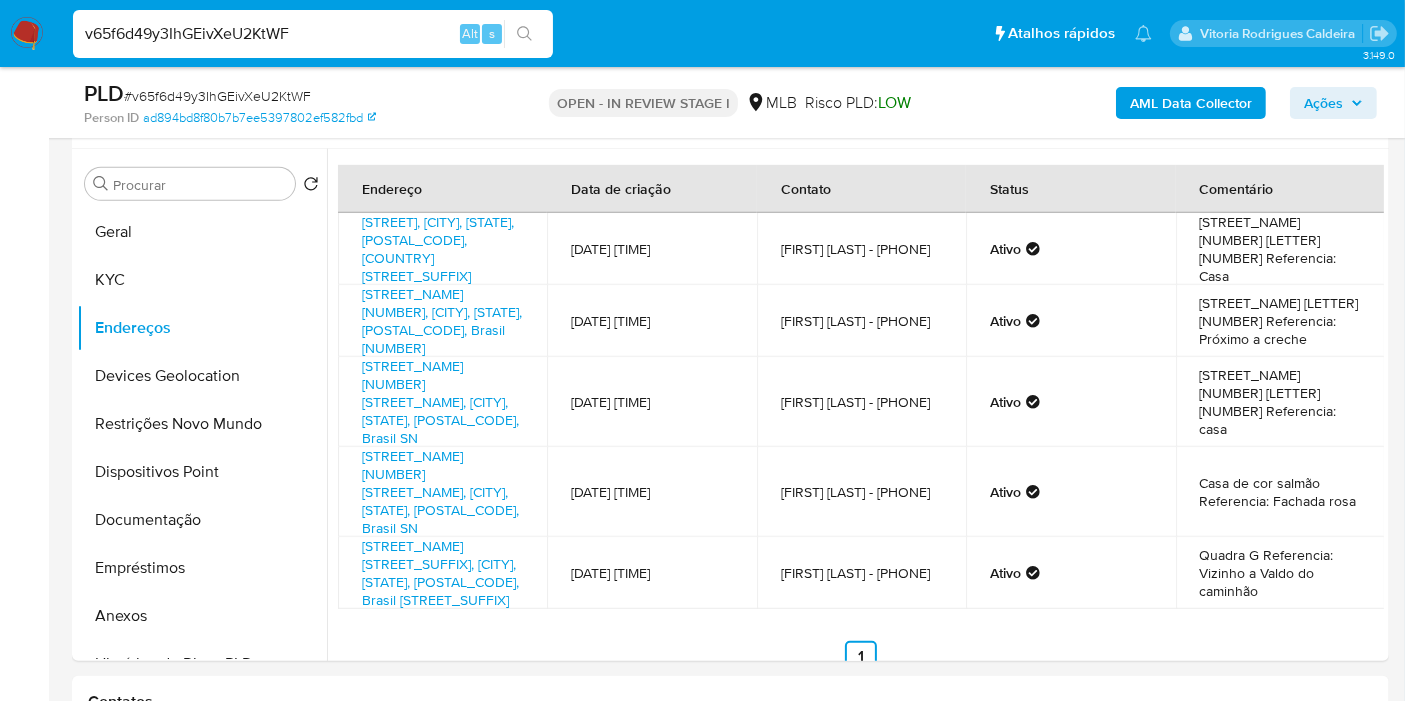 scroll, scrollTop: 1154, scrollLeft: 0, axis: vertical 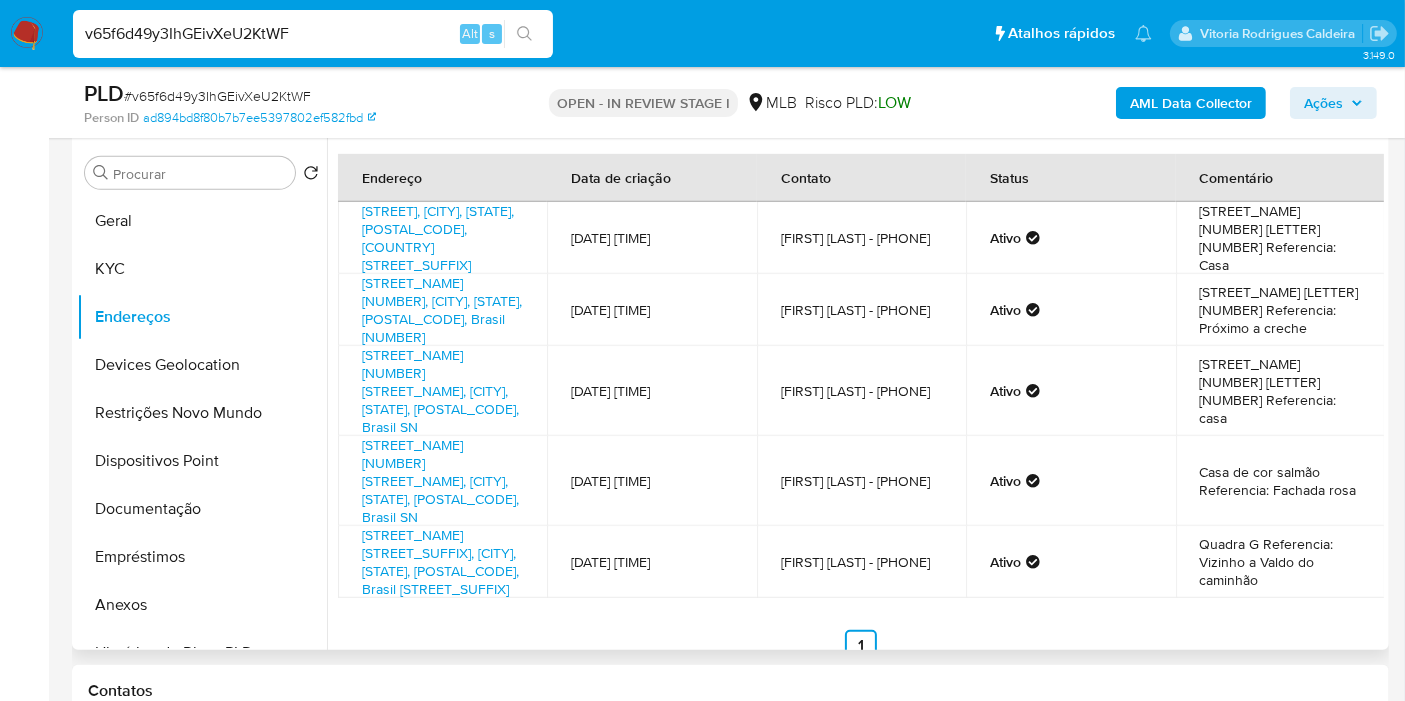 type 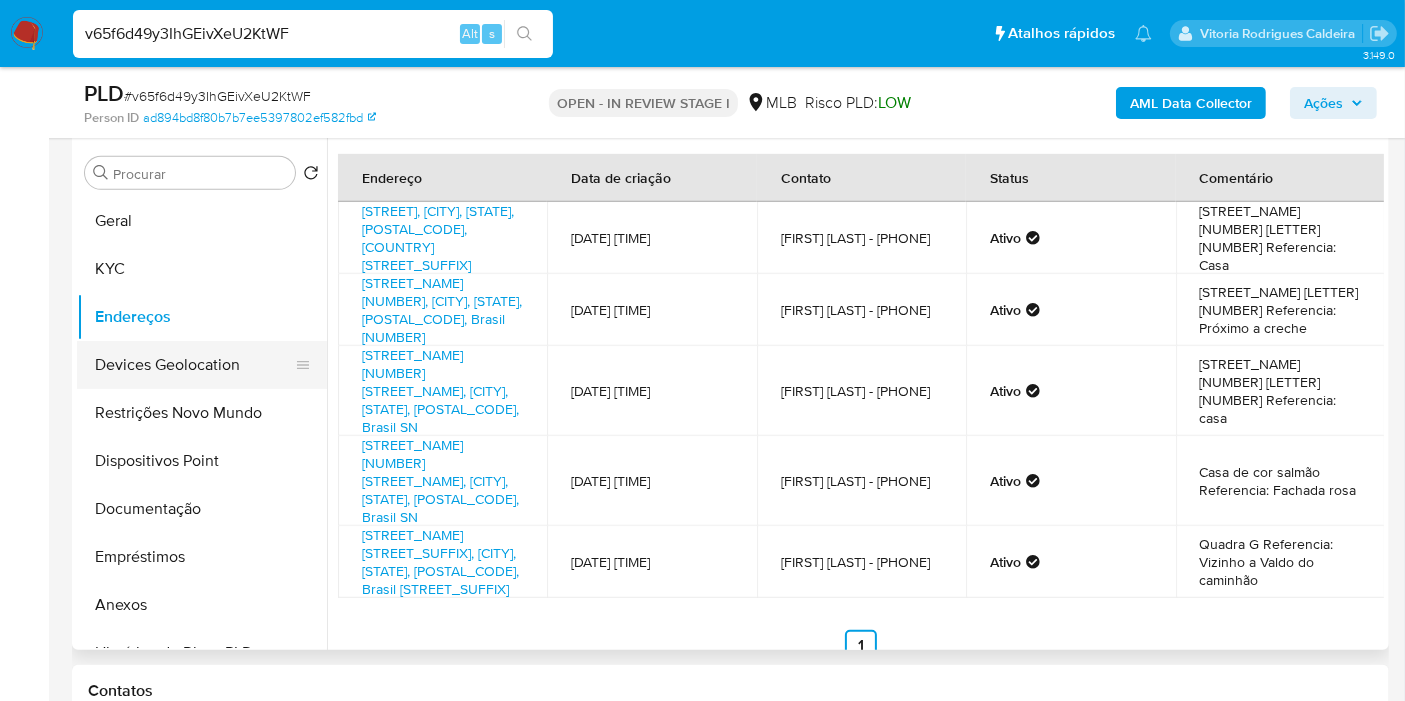 click on "Devices Geolocation" at bounding box center [194, 365] 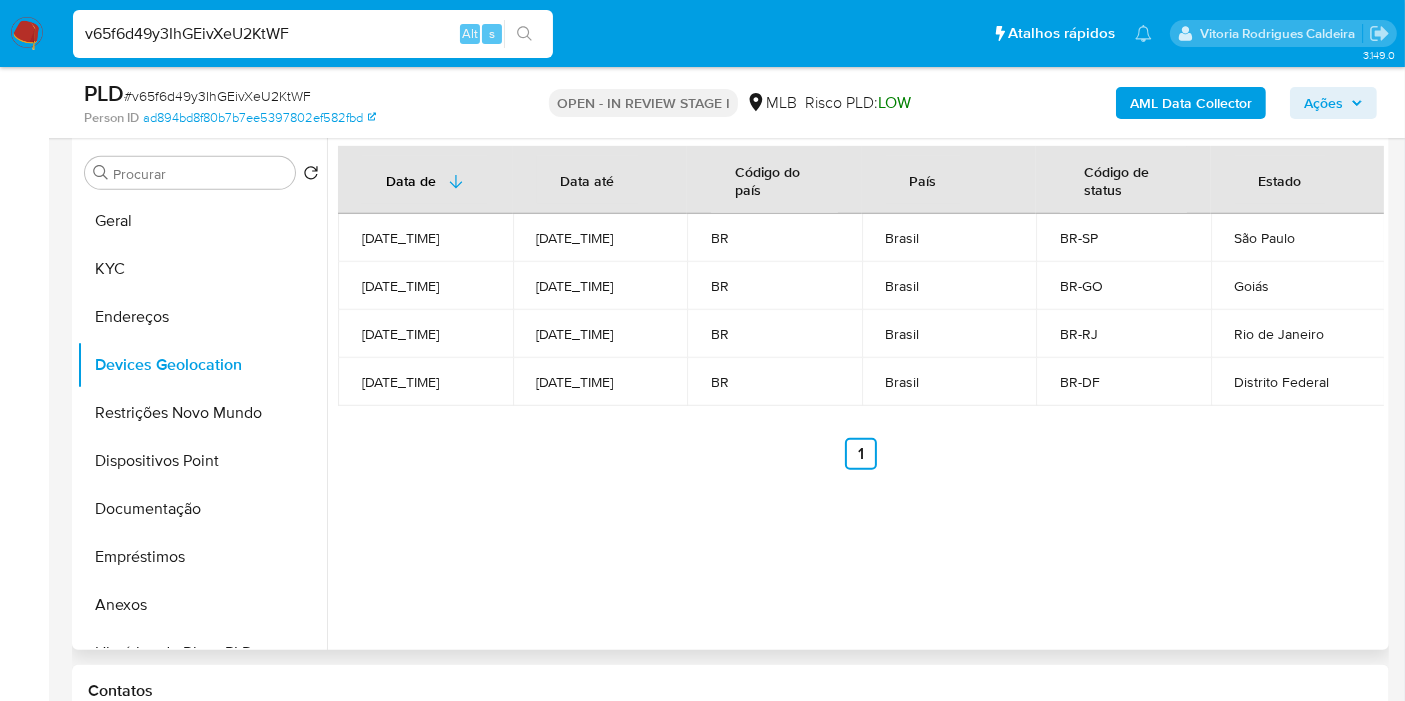 type 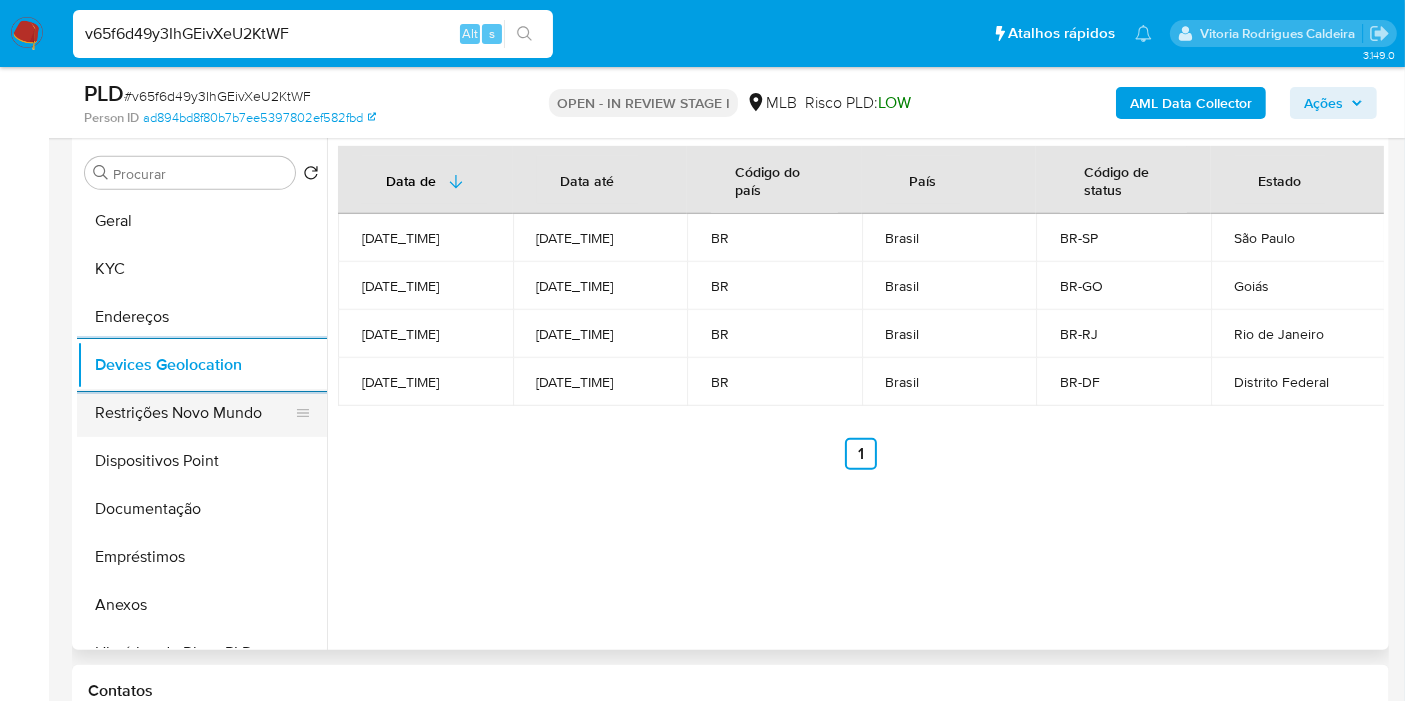 click on "Restrições Novo Mundo" at bounding box center (194, 413) 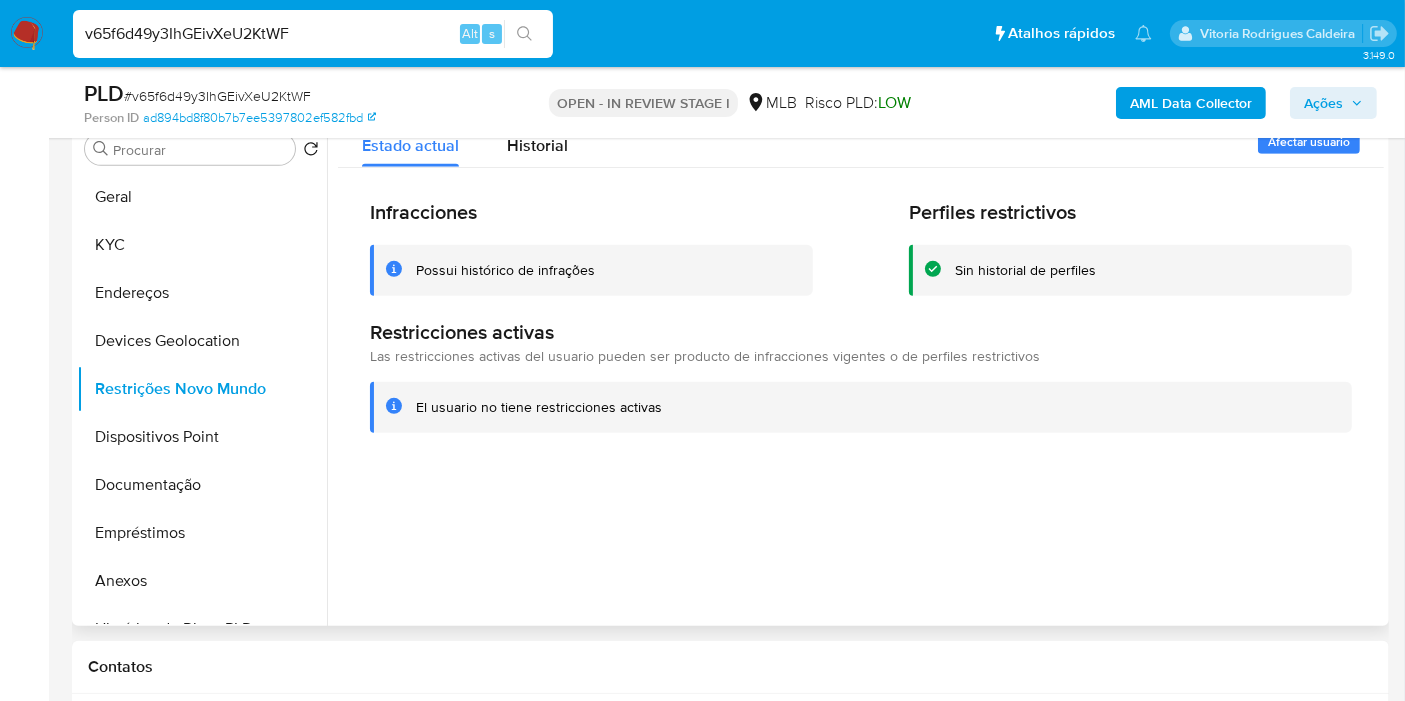 type 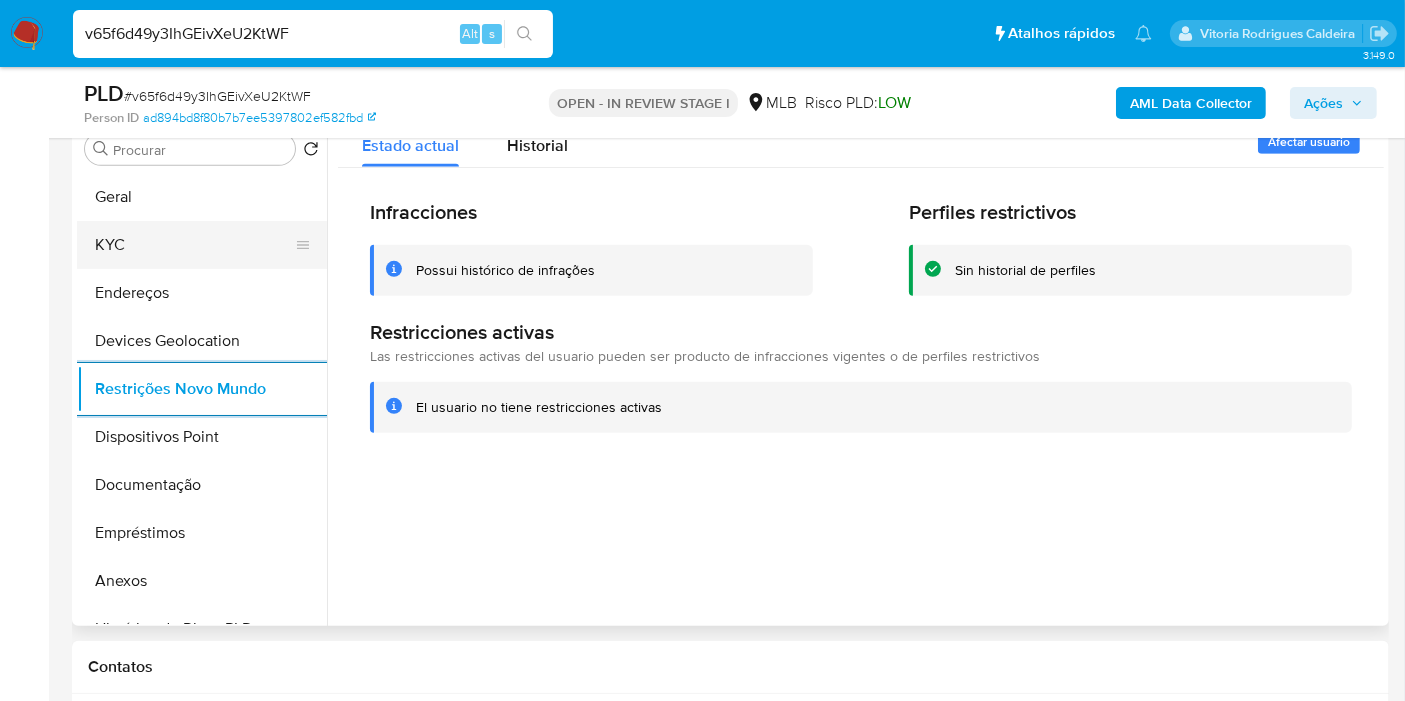 click on "KYC" at bounding box center [194, 245] 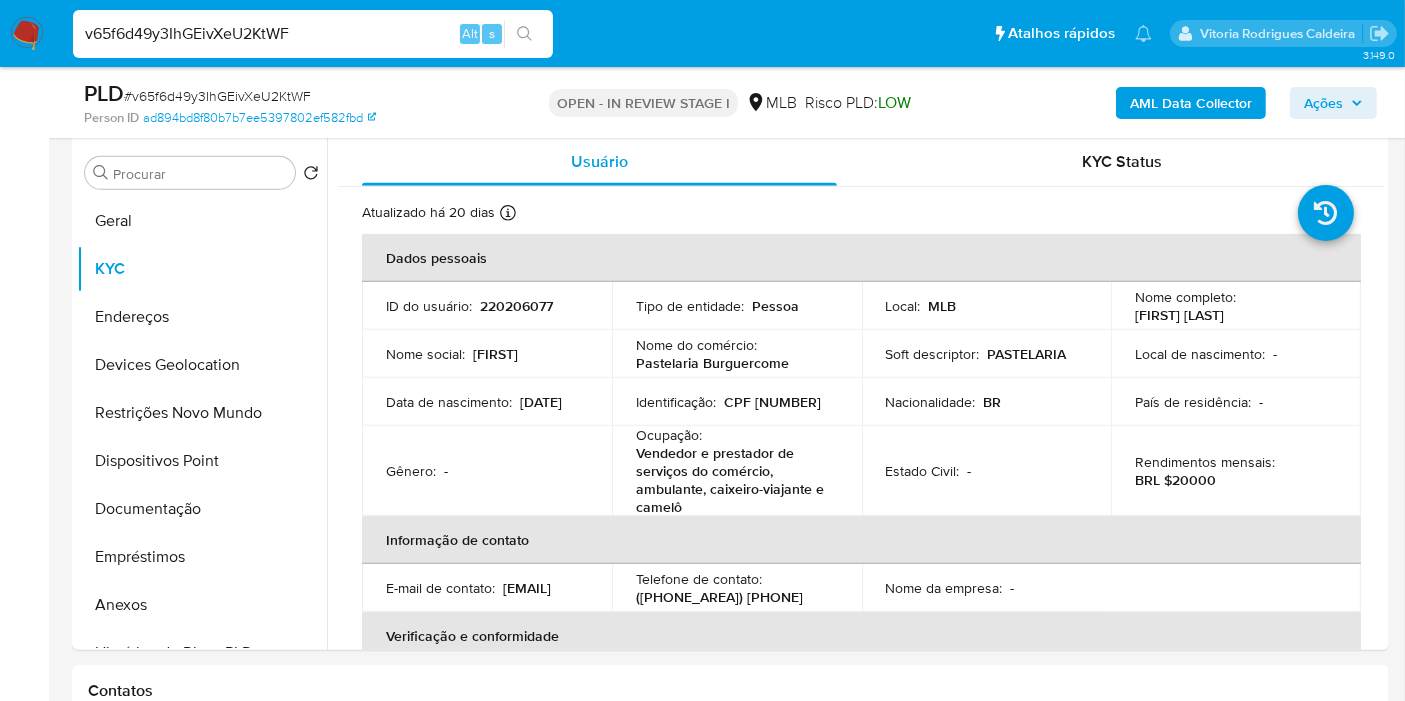 click on "Ações" at bounding box center (1323, 103) 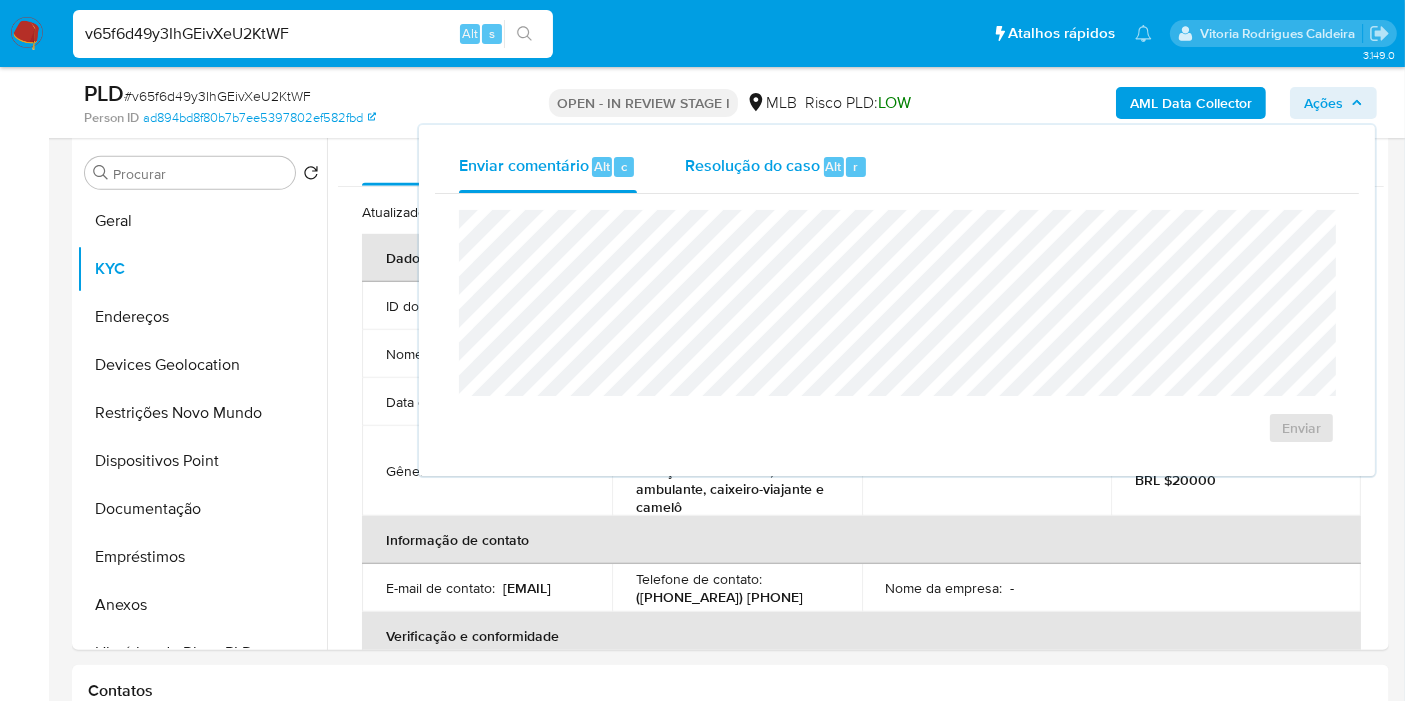 click on "Resolução do caso" at bounding box center (752, 165) 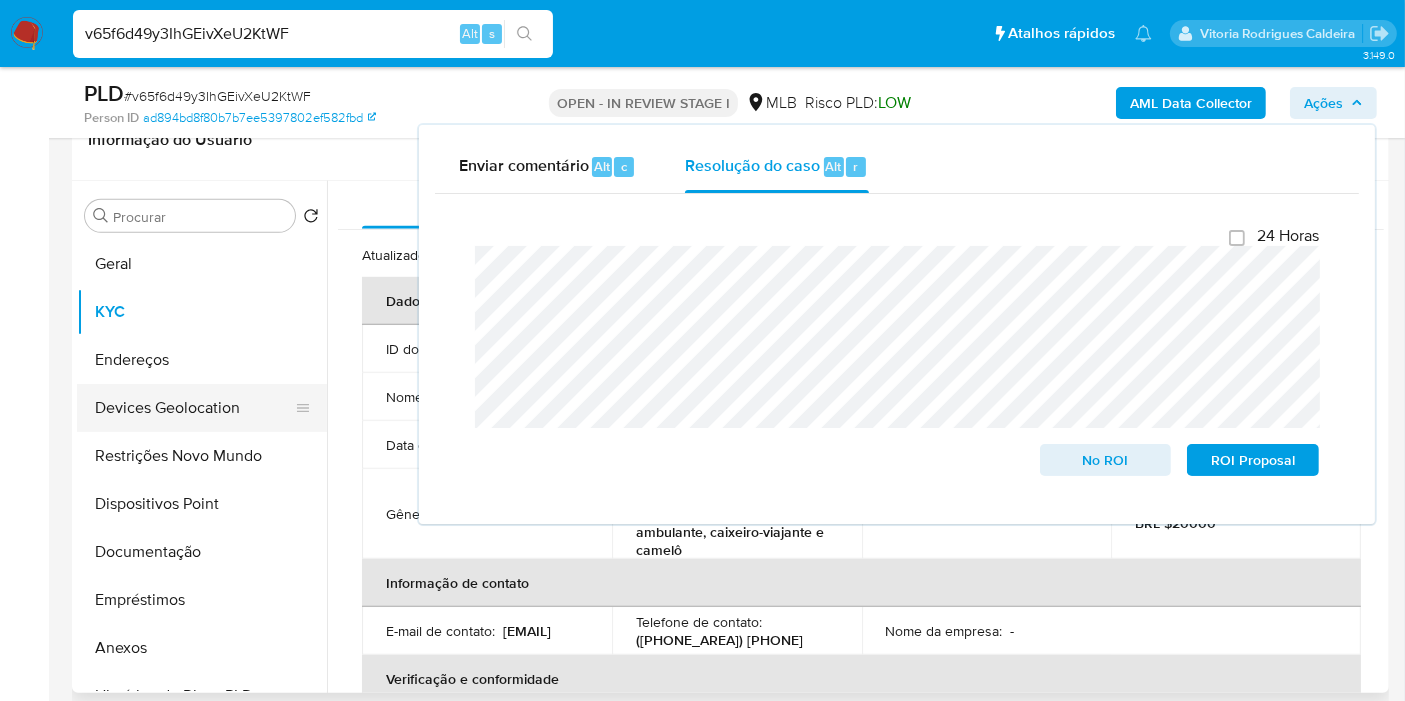 scroll, scrollTop: 1222, scrollLeft: 0, axis: vertical 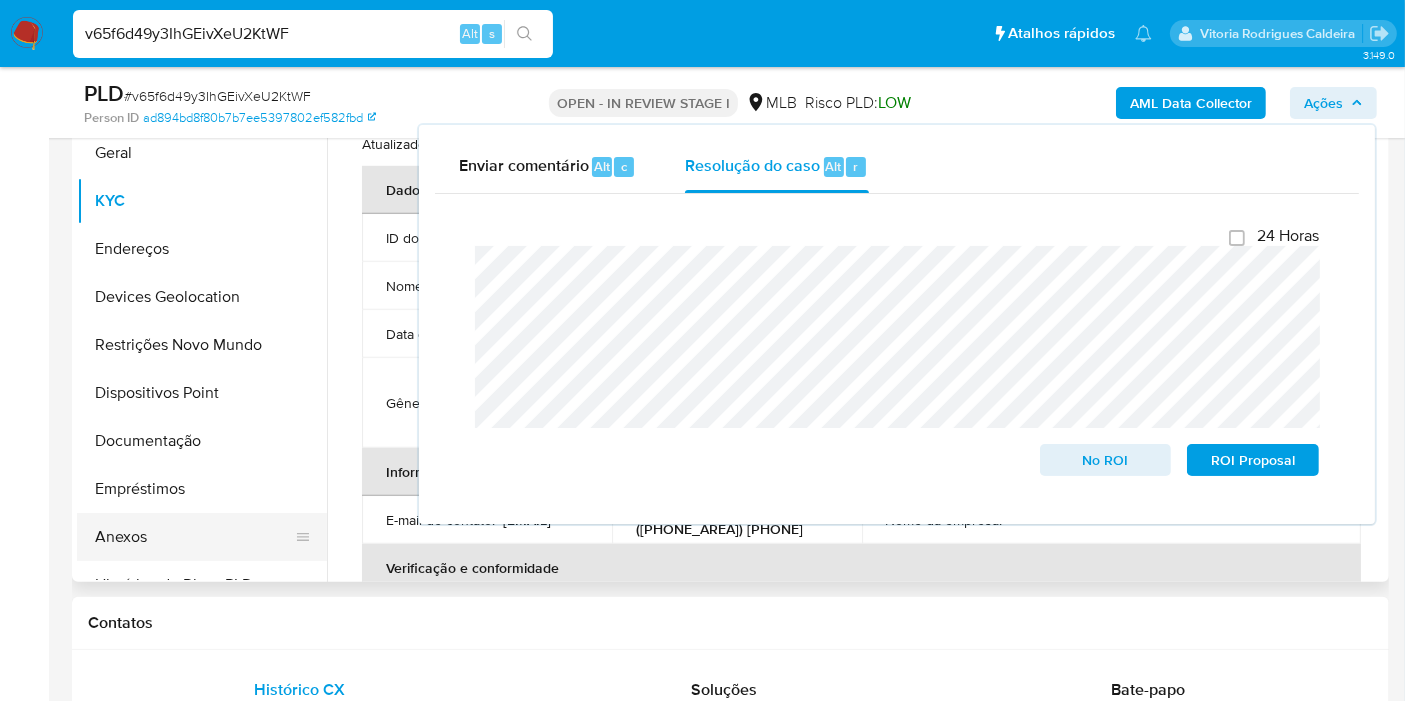 click on "Anexos" at bounding box center (194, 537) 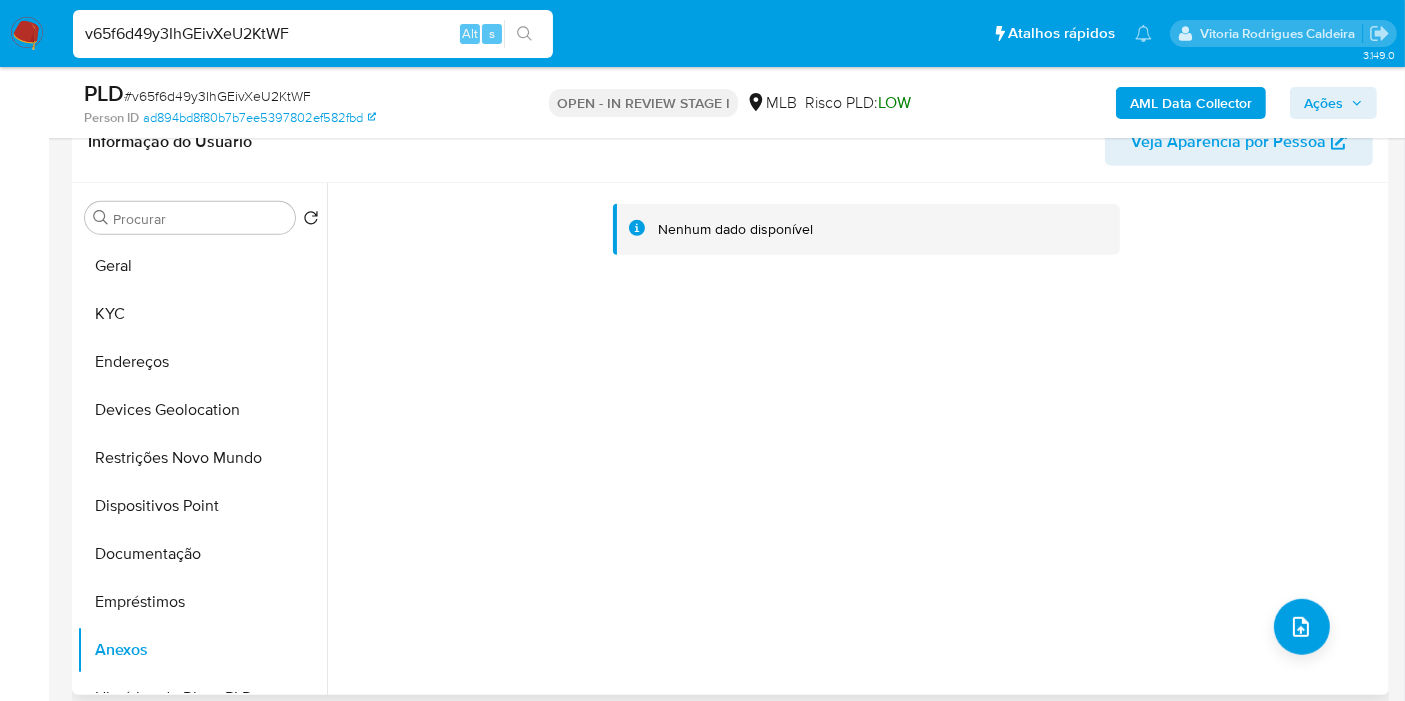 scroll, scrollTop: 1000, scrollLeft: 0, axis: vertical 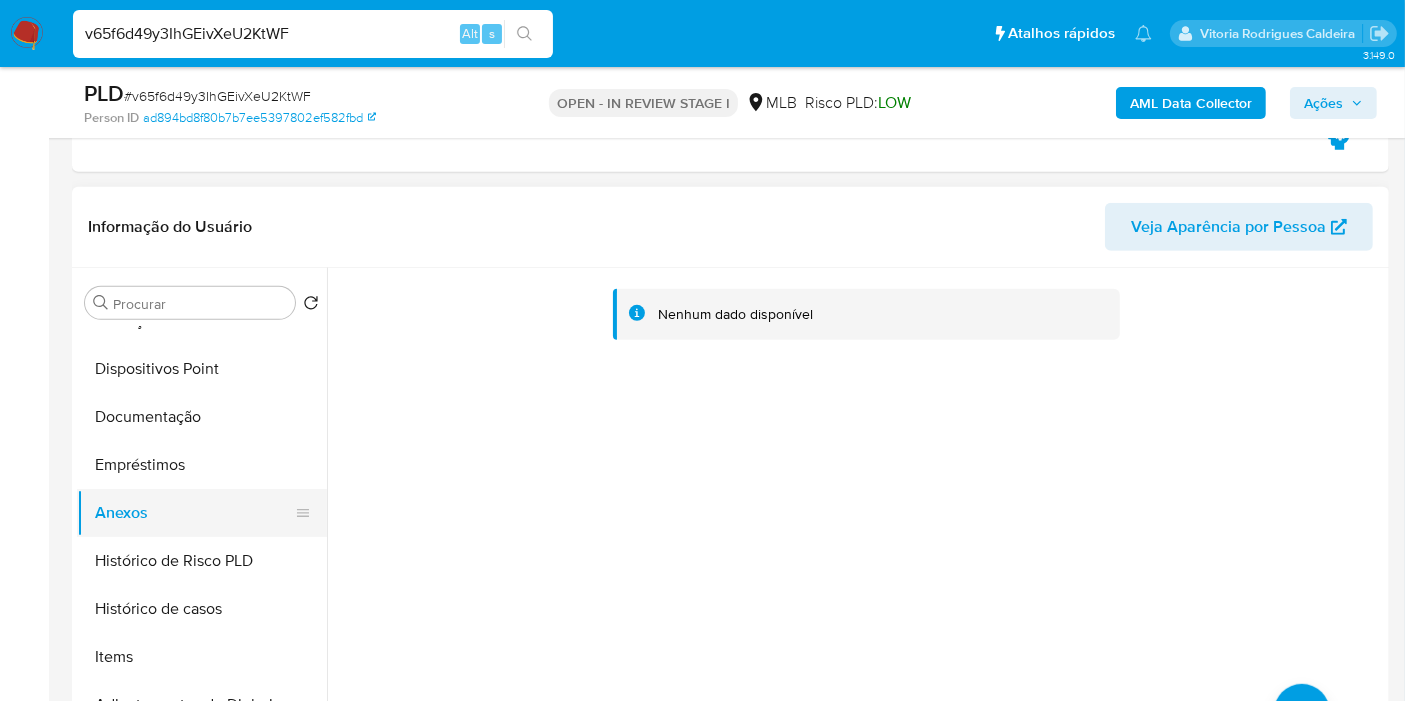 click on "Anexos" at bounding box center (194, 513) 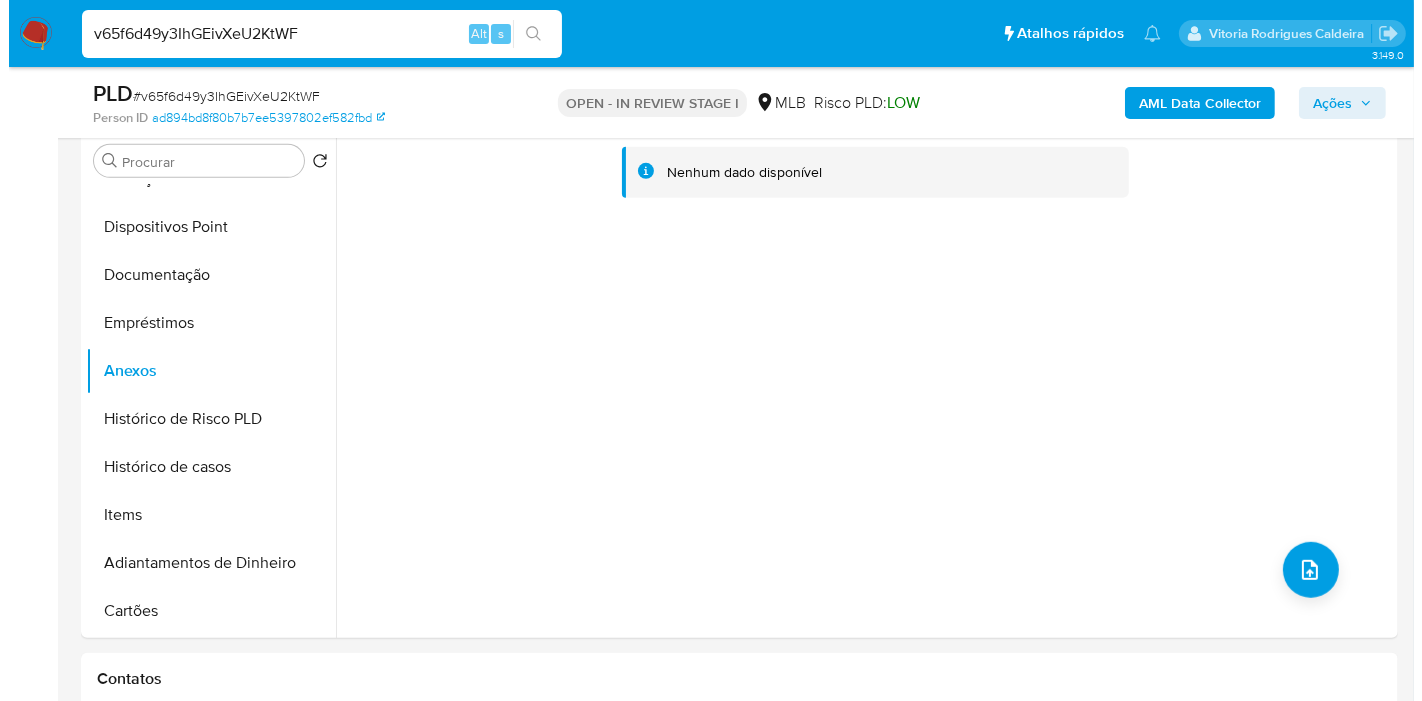 scroll, scrollTop: 1222, scrollLeft: 0, axis: vertical 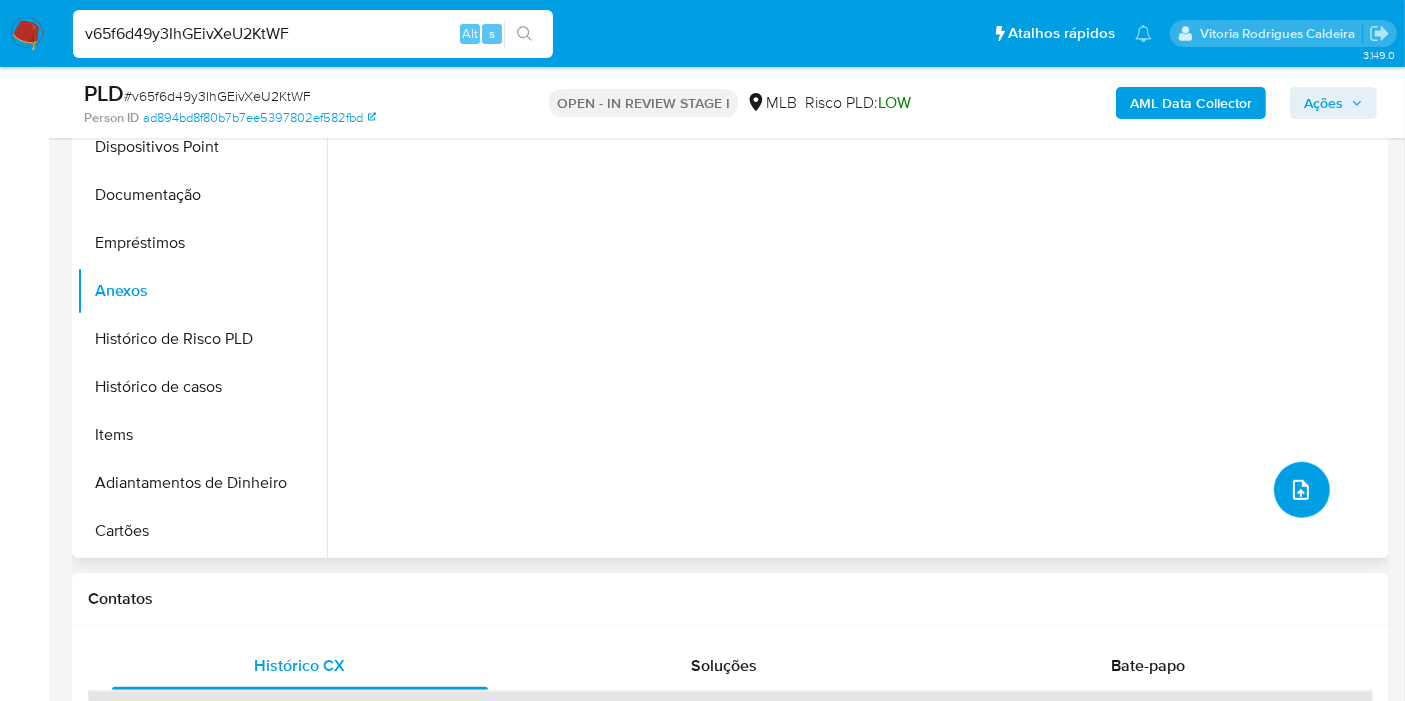 click at bounding box center (1302, 490) 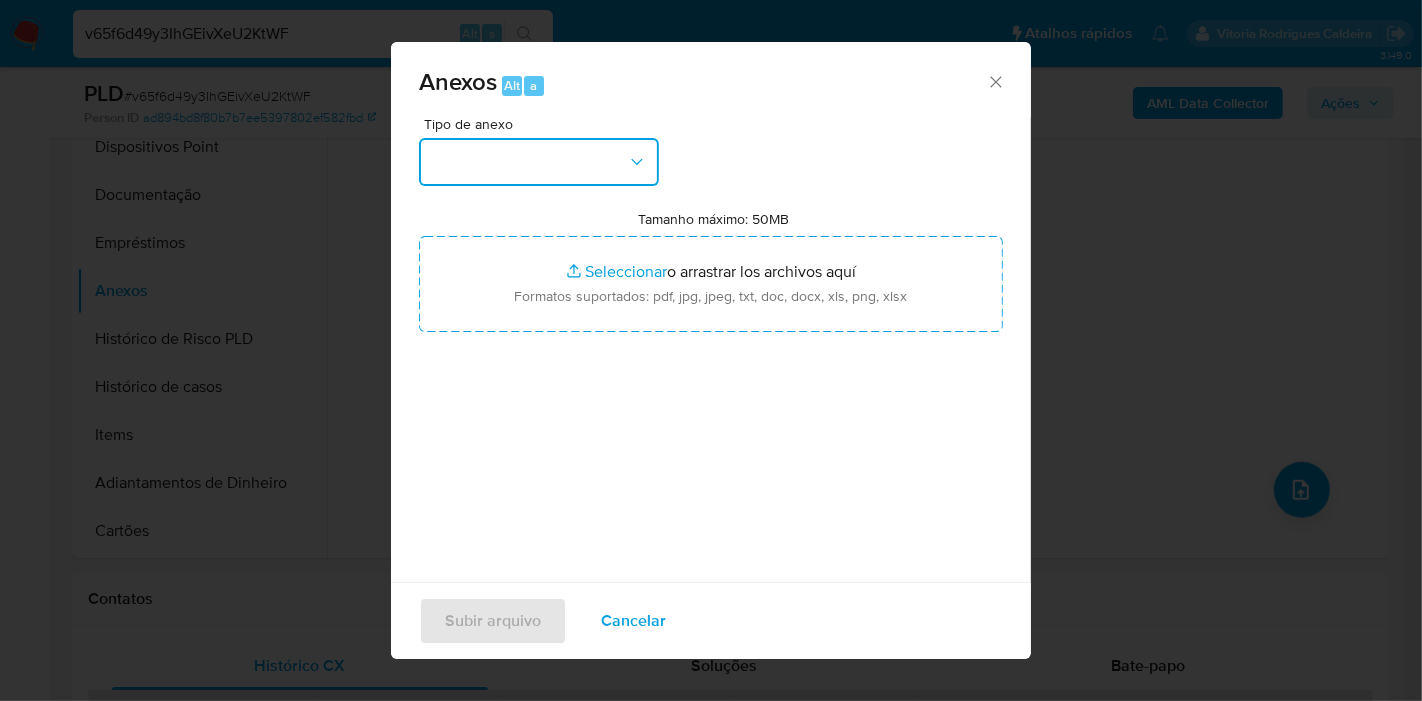 click at bounding box center [539, 162] 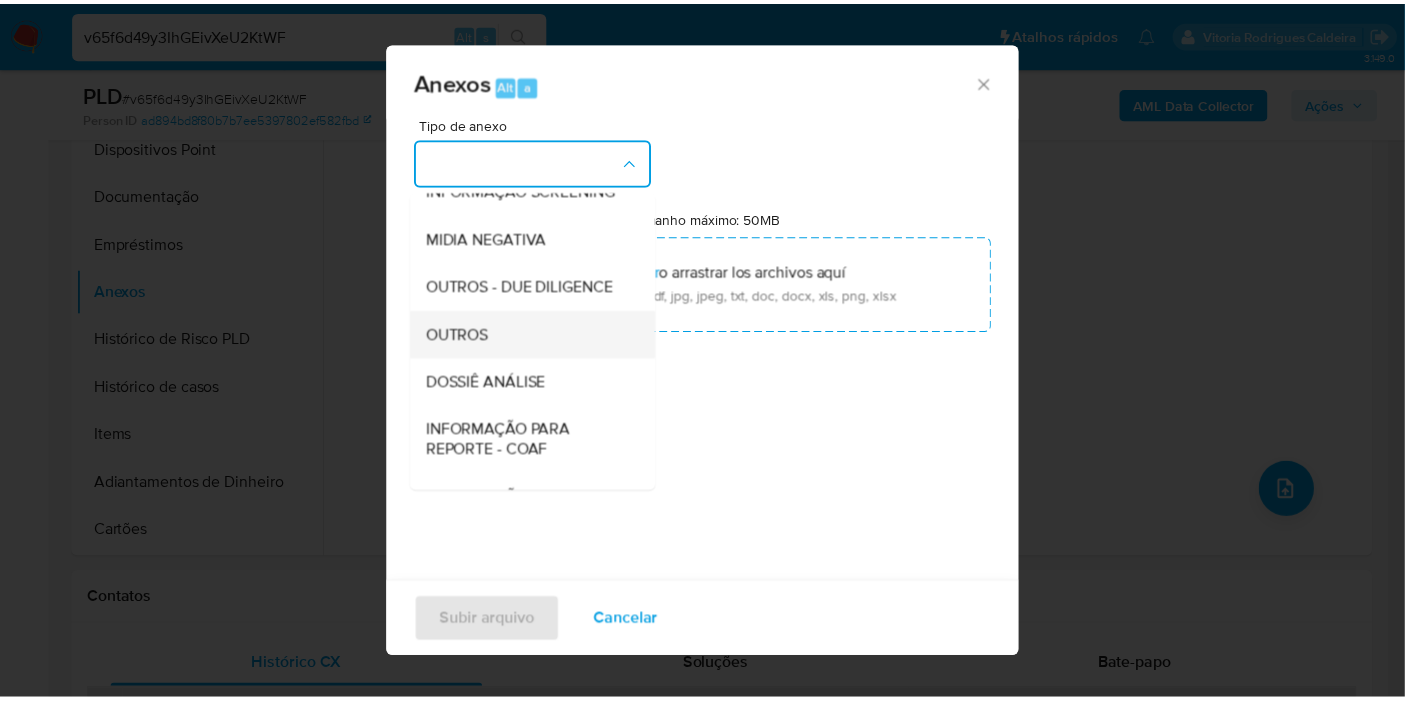 scroll, scrollTop: 222, scrollLeft: 0, axis: vertical 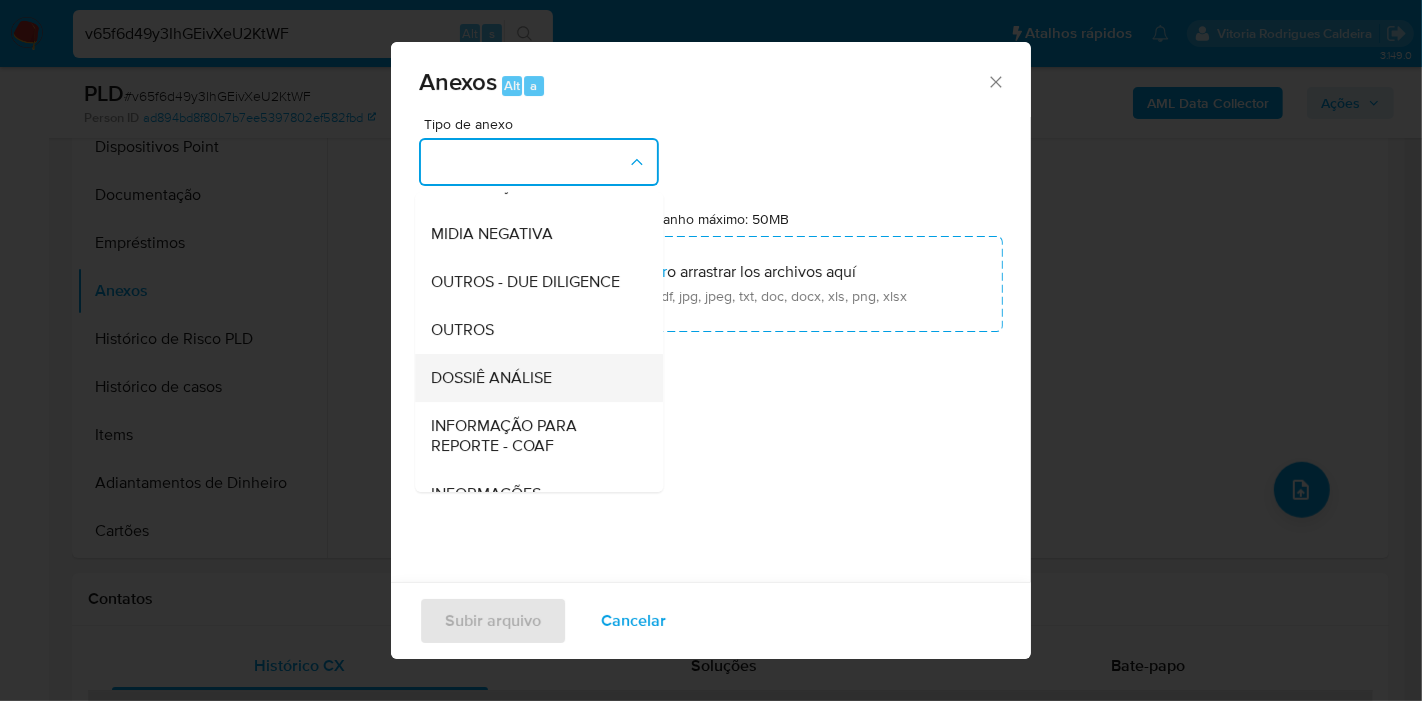 click on "DOSSIÊ ANÁLISE" at bounding box center [491, 378] 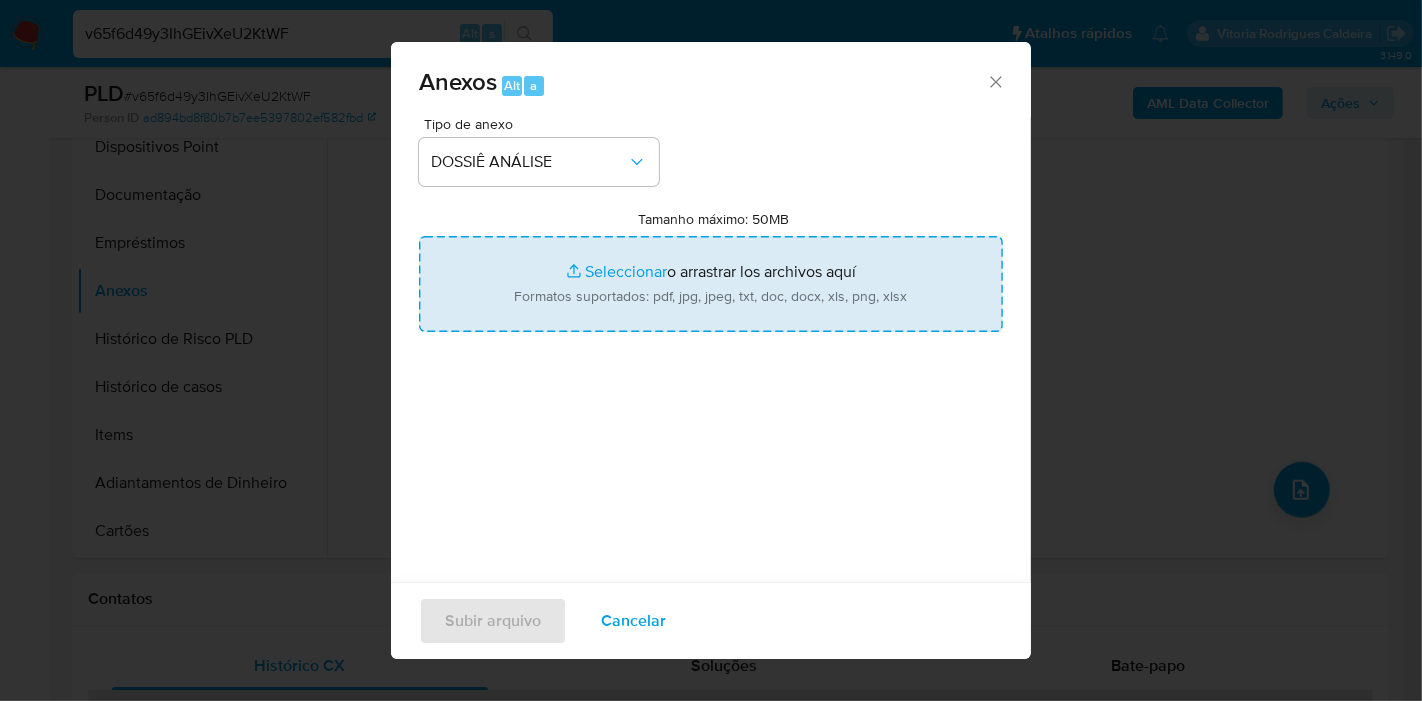 type on "C:\fakepath\SAR XXXX_XX - CPF 01556760167 - SIMONE GOMES FERNANDES.pdf" 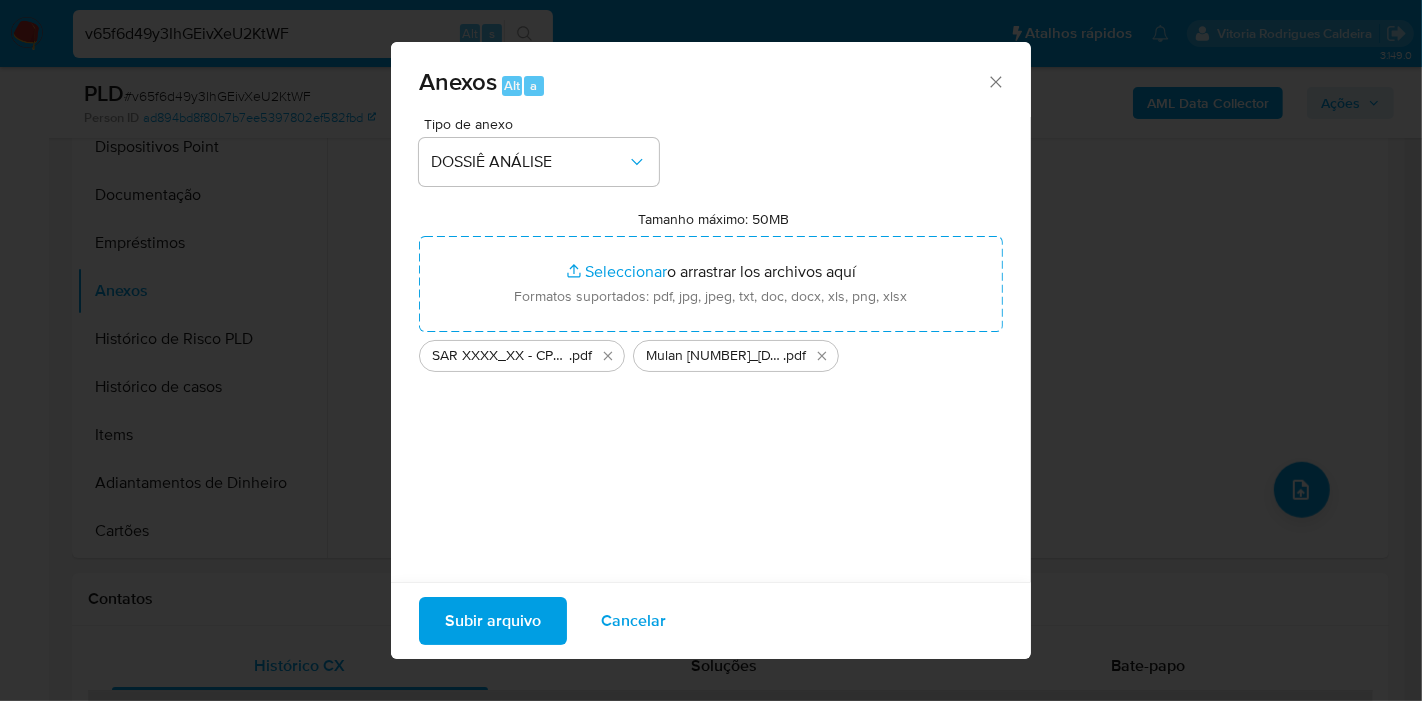 click on "Subir arquivo" at bounding box center [493, 621] 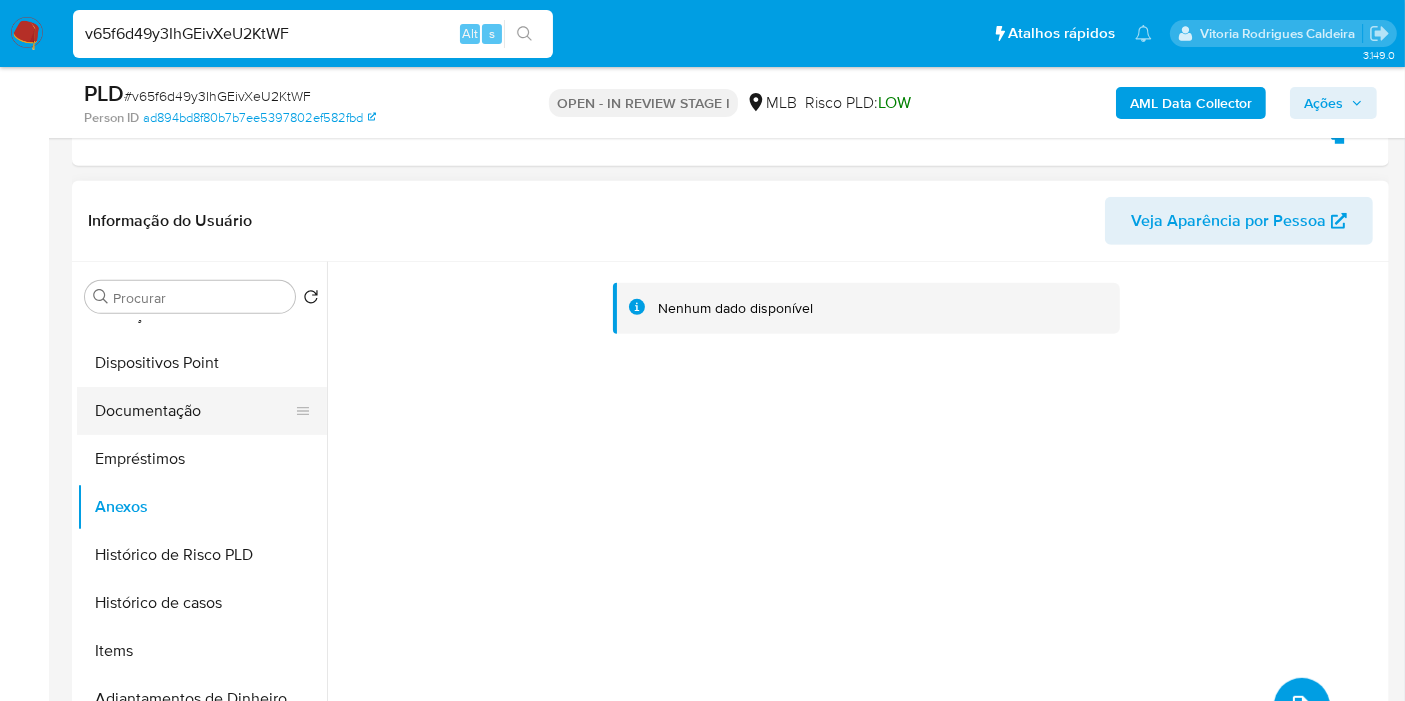 scroll, scrollTop: 1000, scrollLeft: 0, axis: vertical 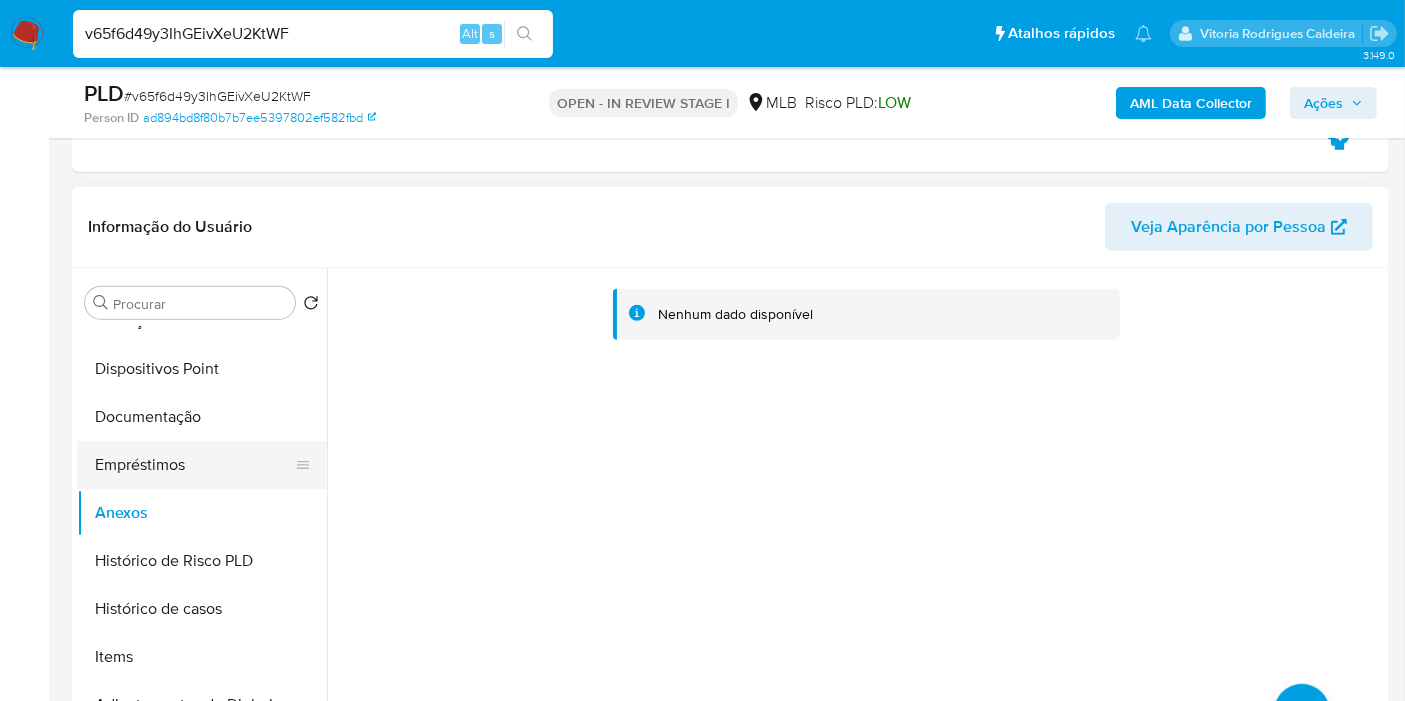 click on "Empréstimos" at bounding box center (194, 465) 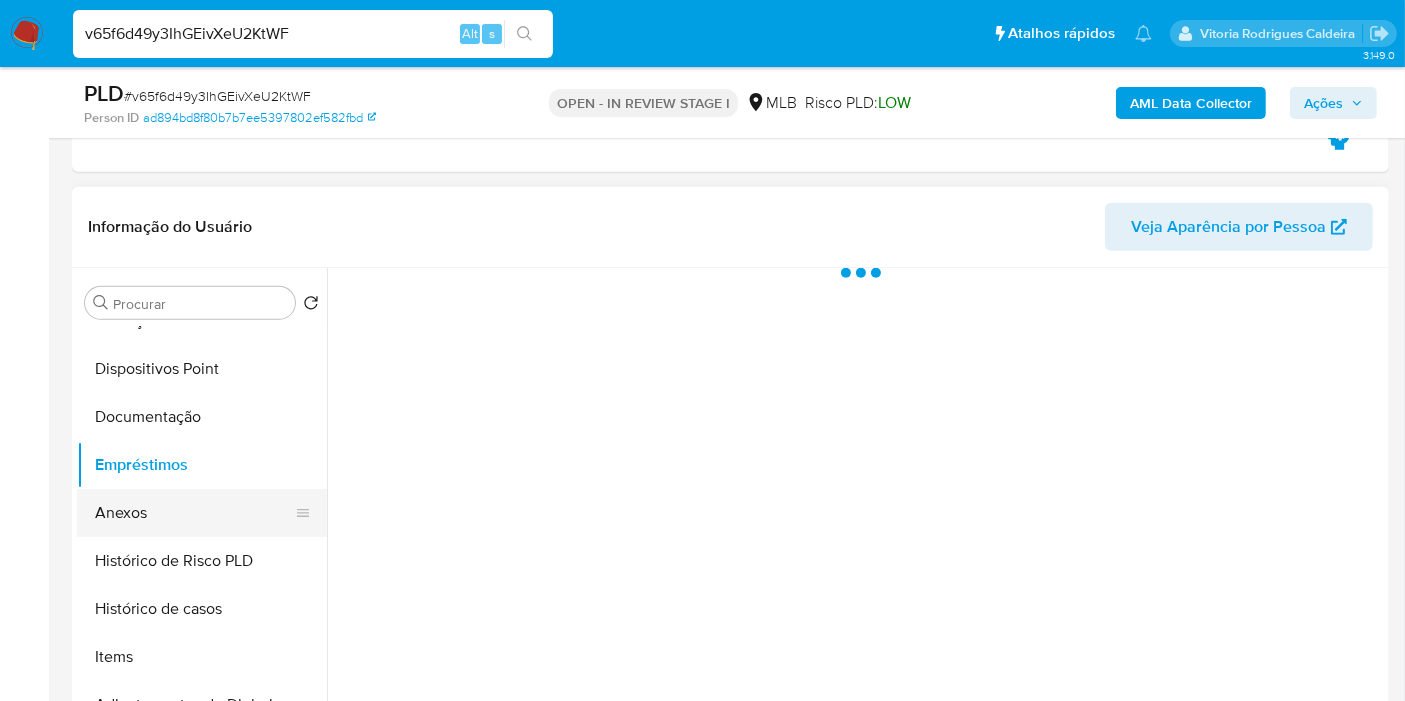 click on "Anexos" at bounding box center [194, 513] 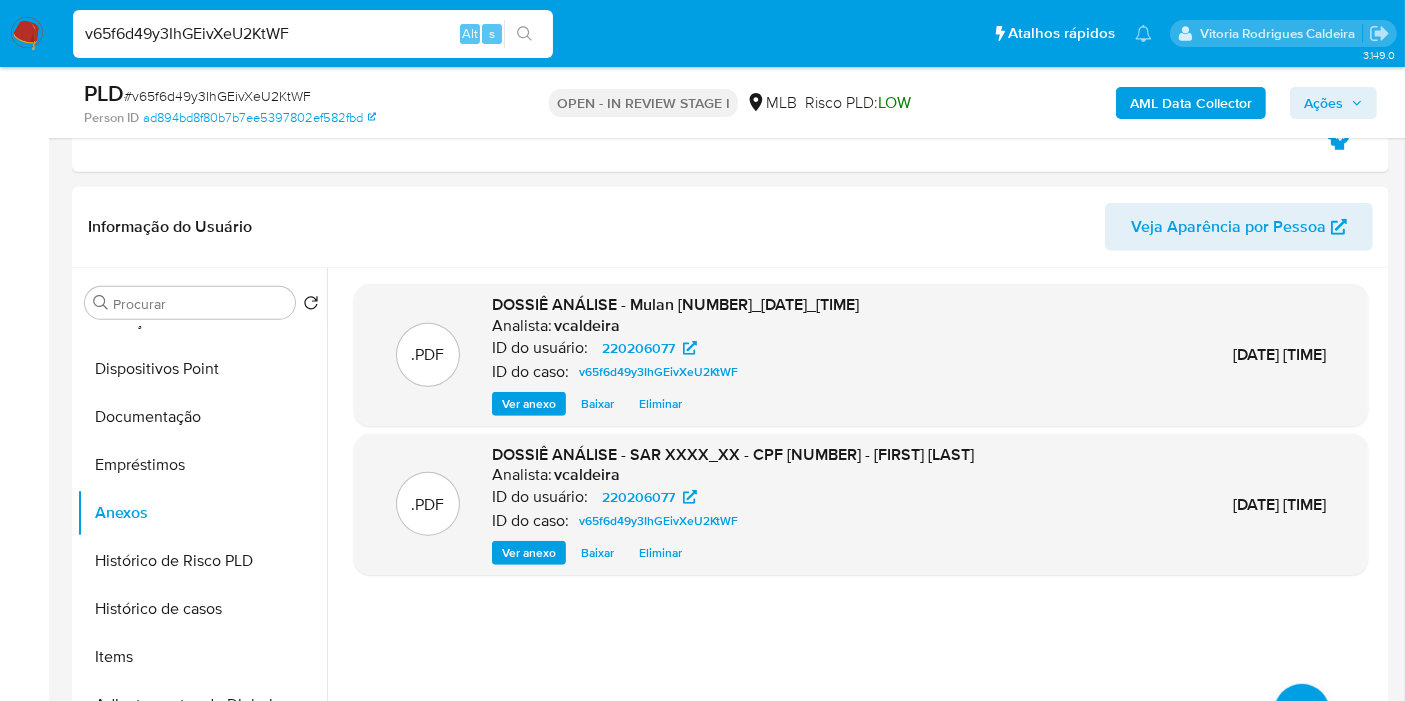 click on "Ações" at bounding box center (1323, 103) 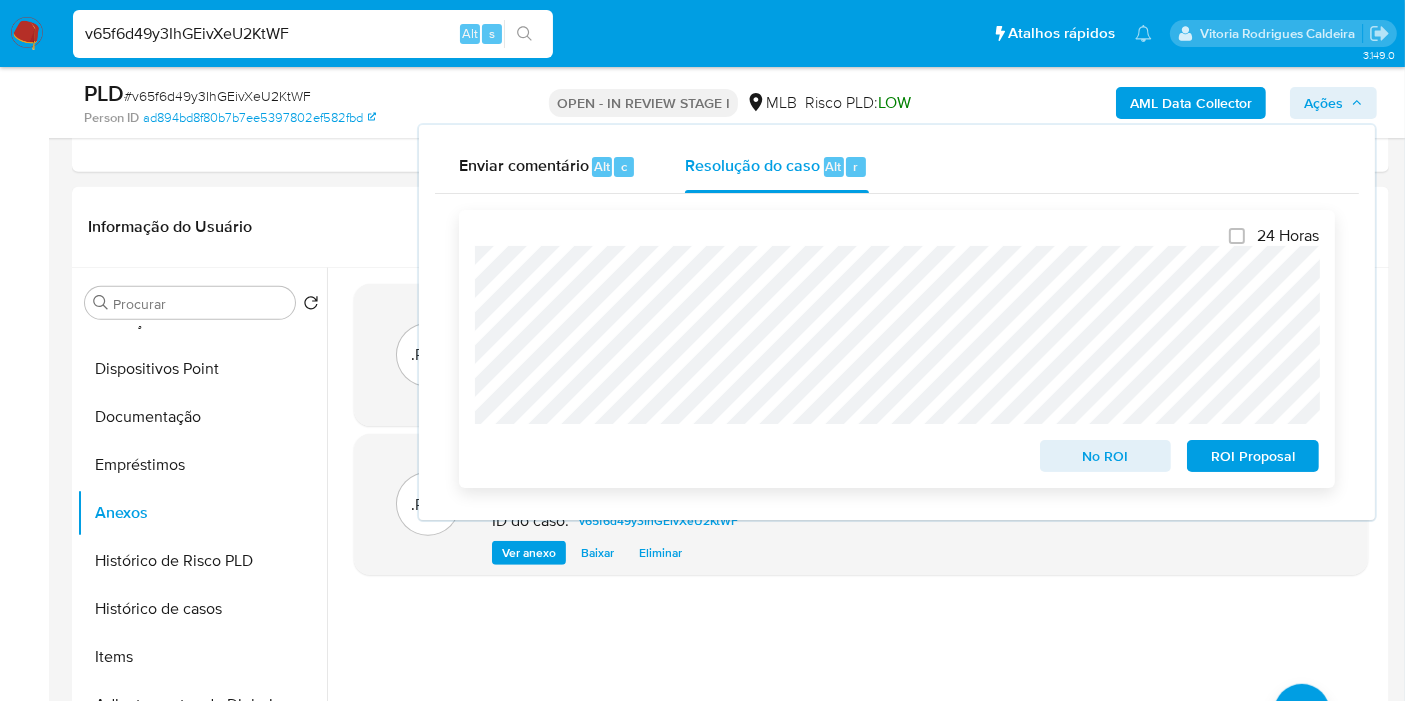 click on "ROI Proposal" at bounding box center [1253, 456] 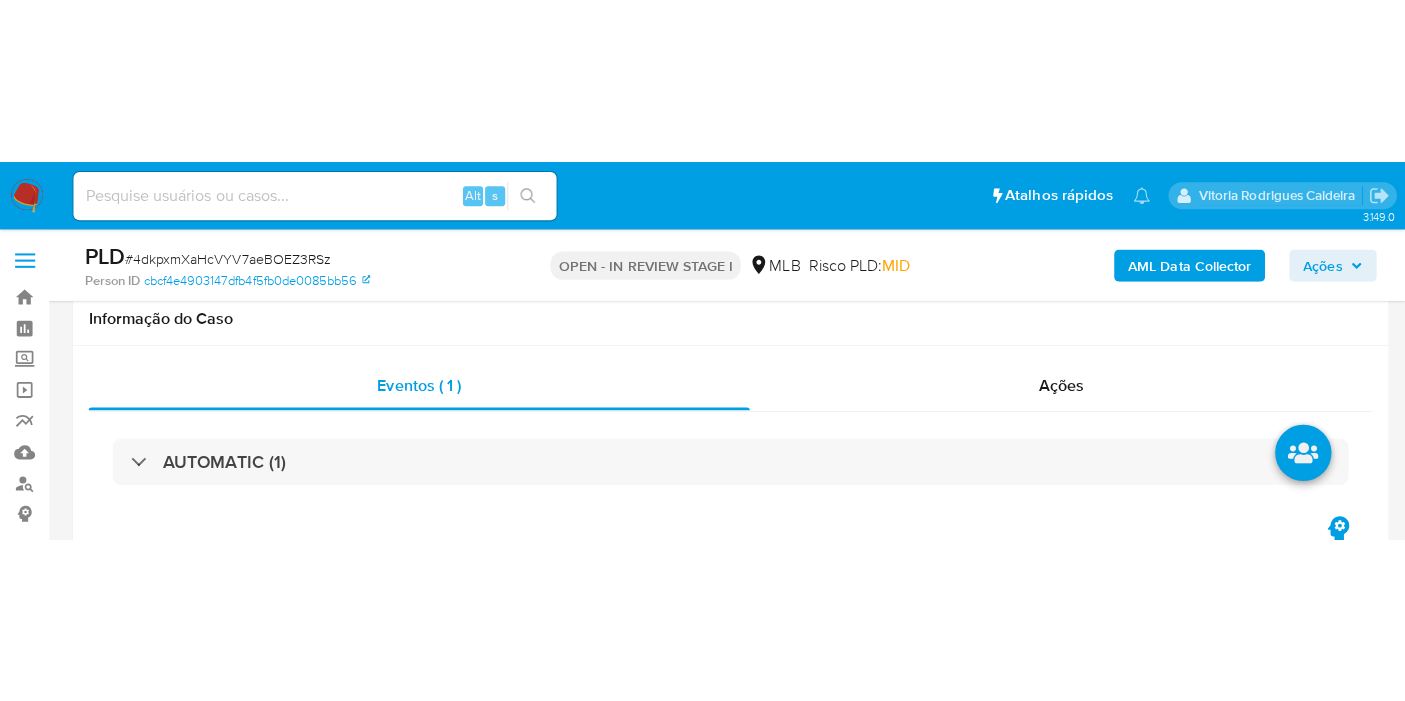scroll, scrollTop: 2222, scrollLeft: 0, axis: vertical 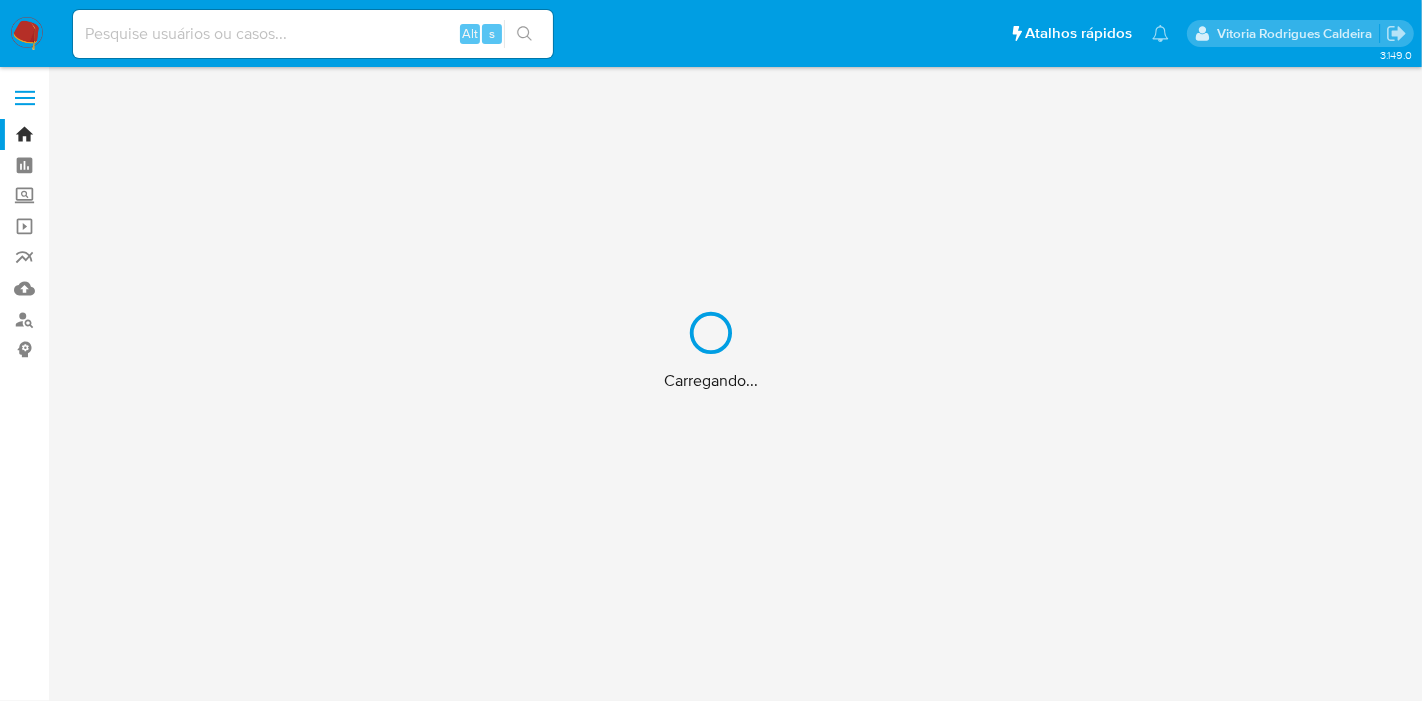click on "Carregando..." at bounding box center [711, 350] 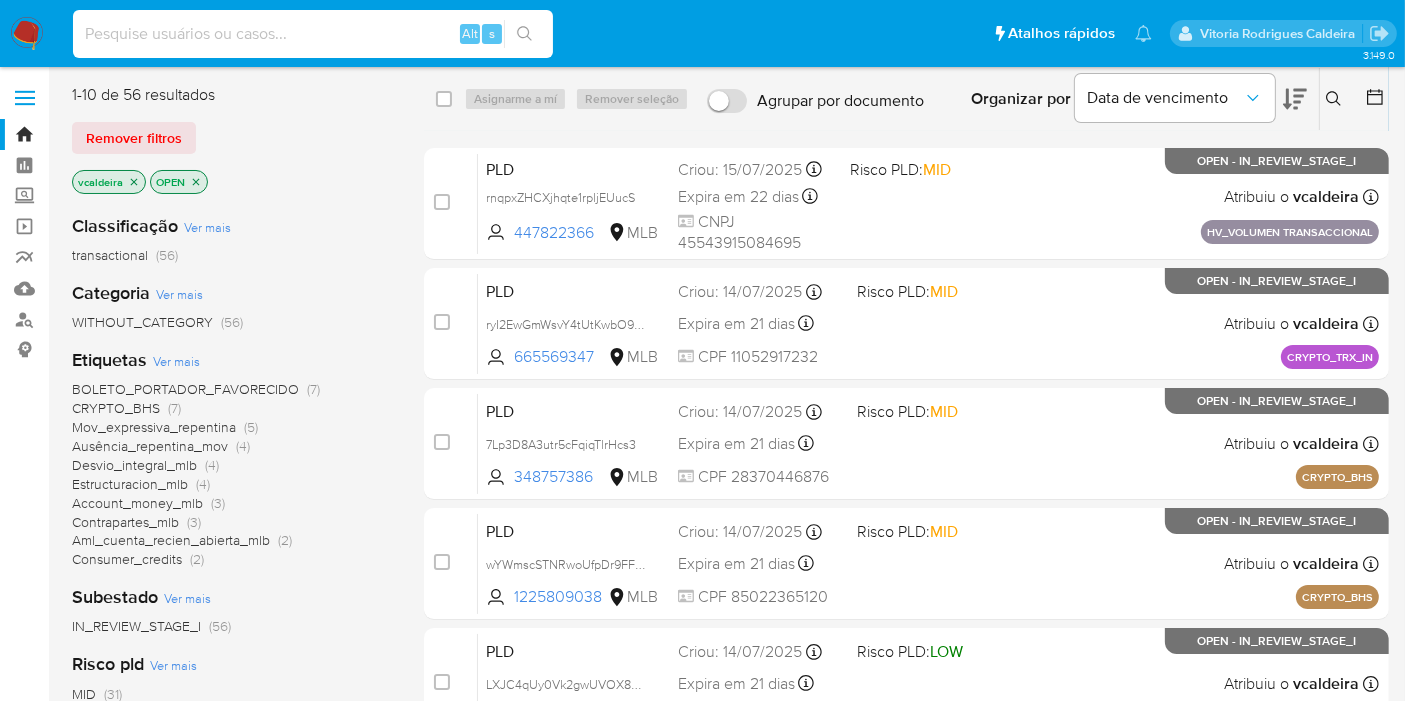 click at bounding box center (313, 34) 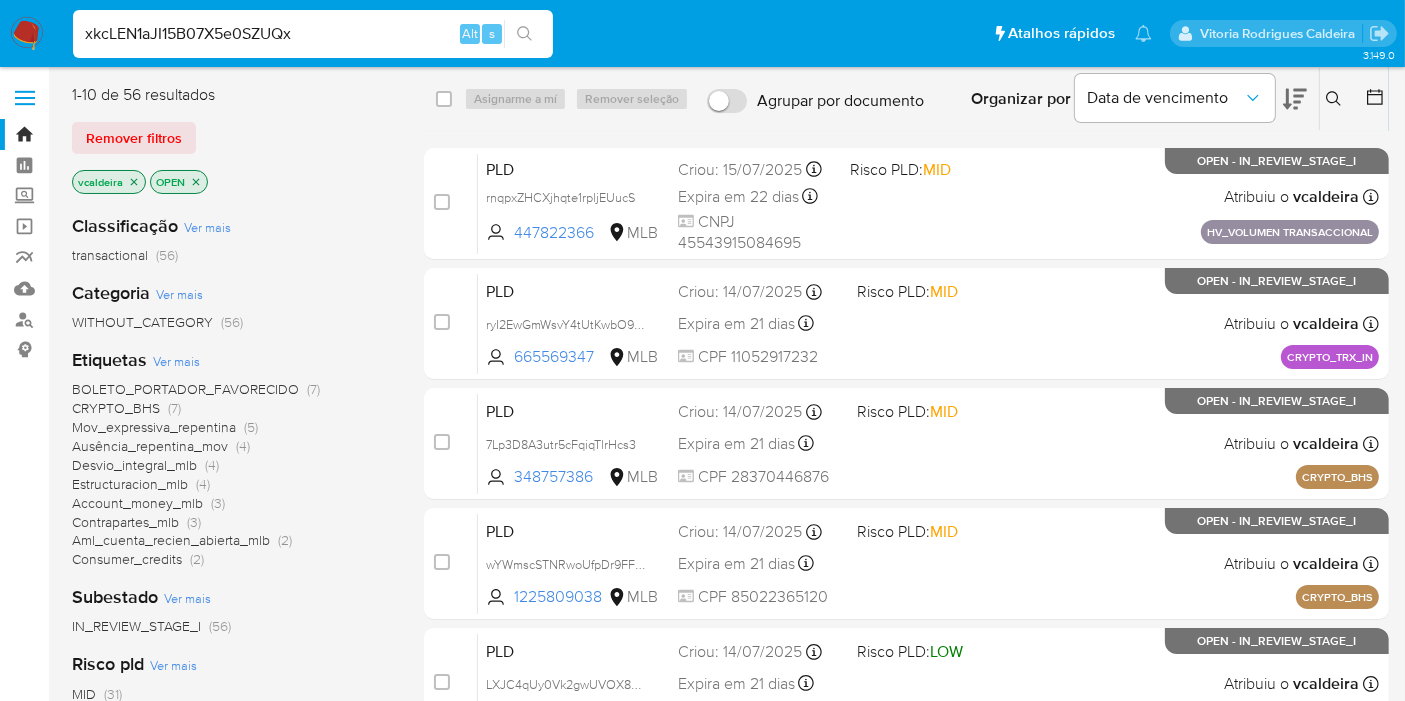 type on "xkcLEN1aJI15B07X5e0SZUQx" 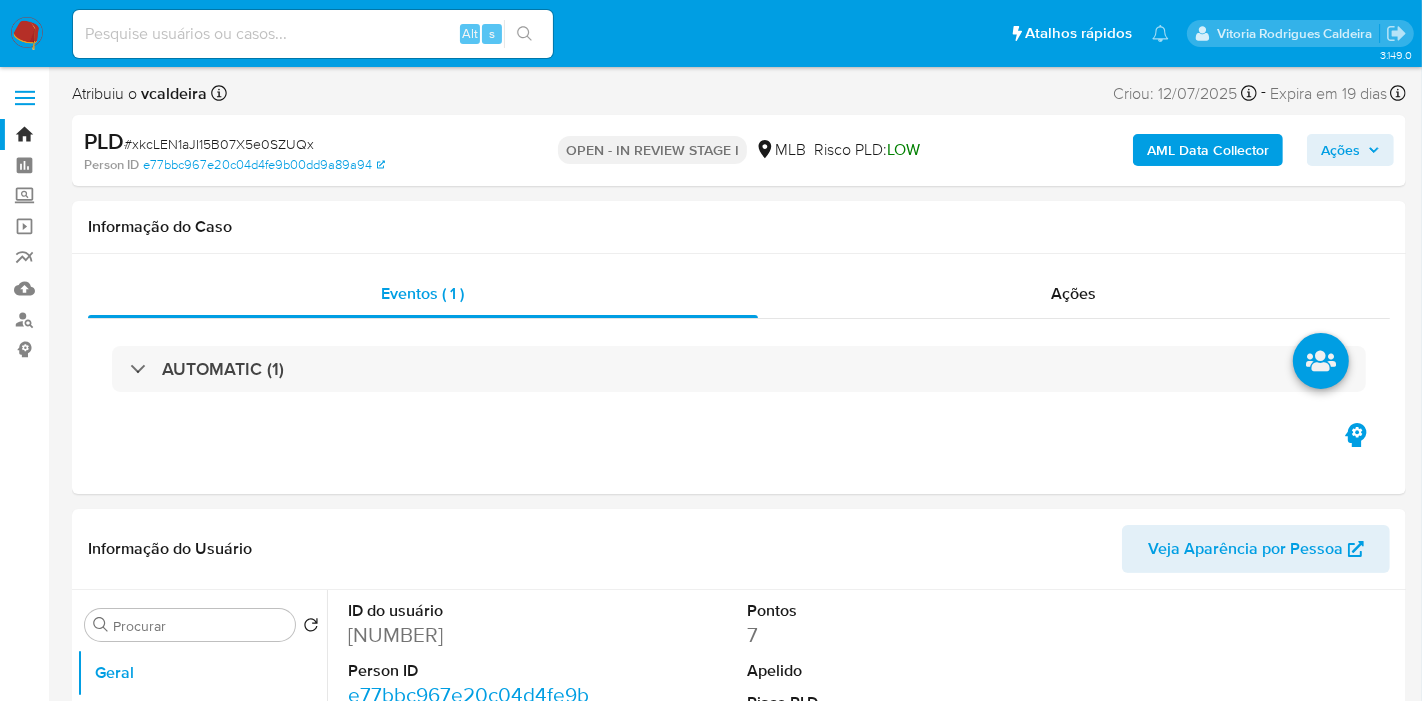 select on "10" 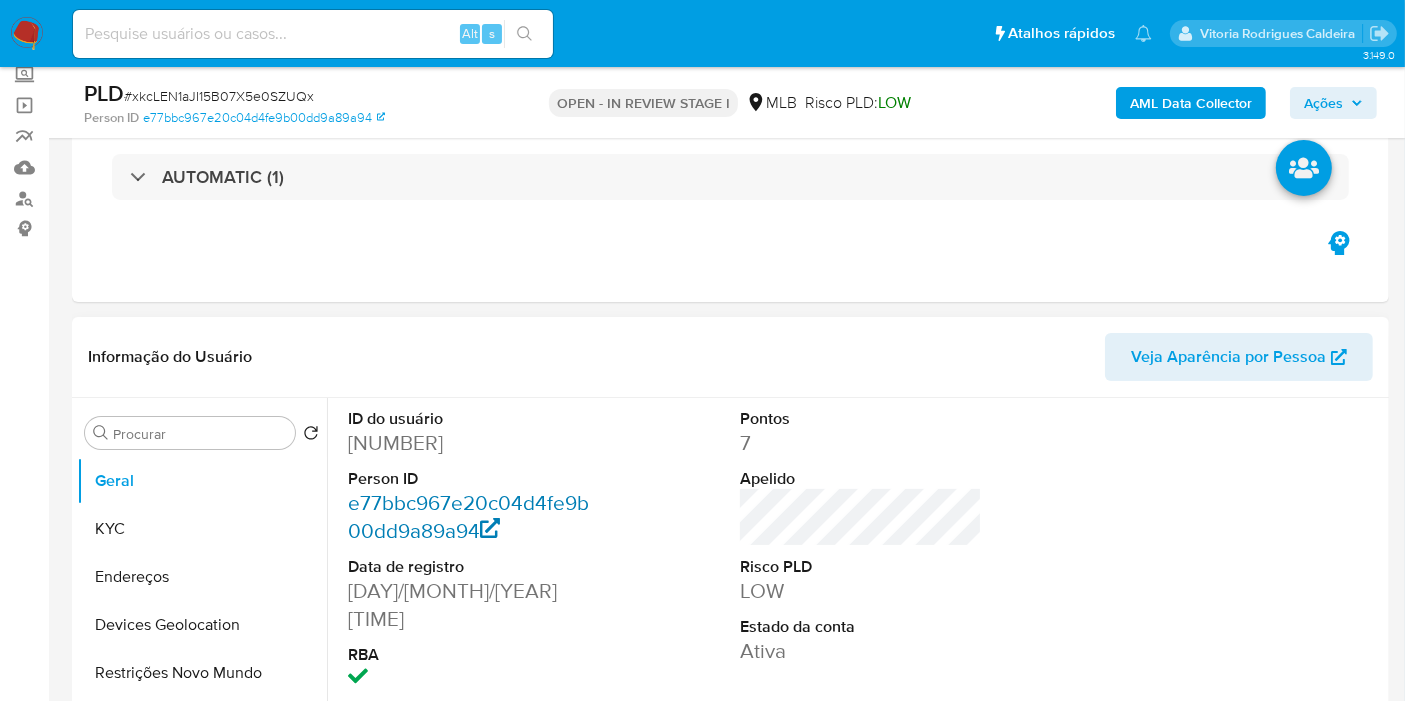 scroll, scrollTop: 222, scrollLeft: 0, axis: vertical 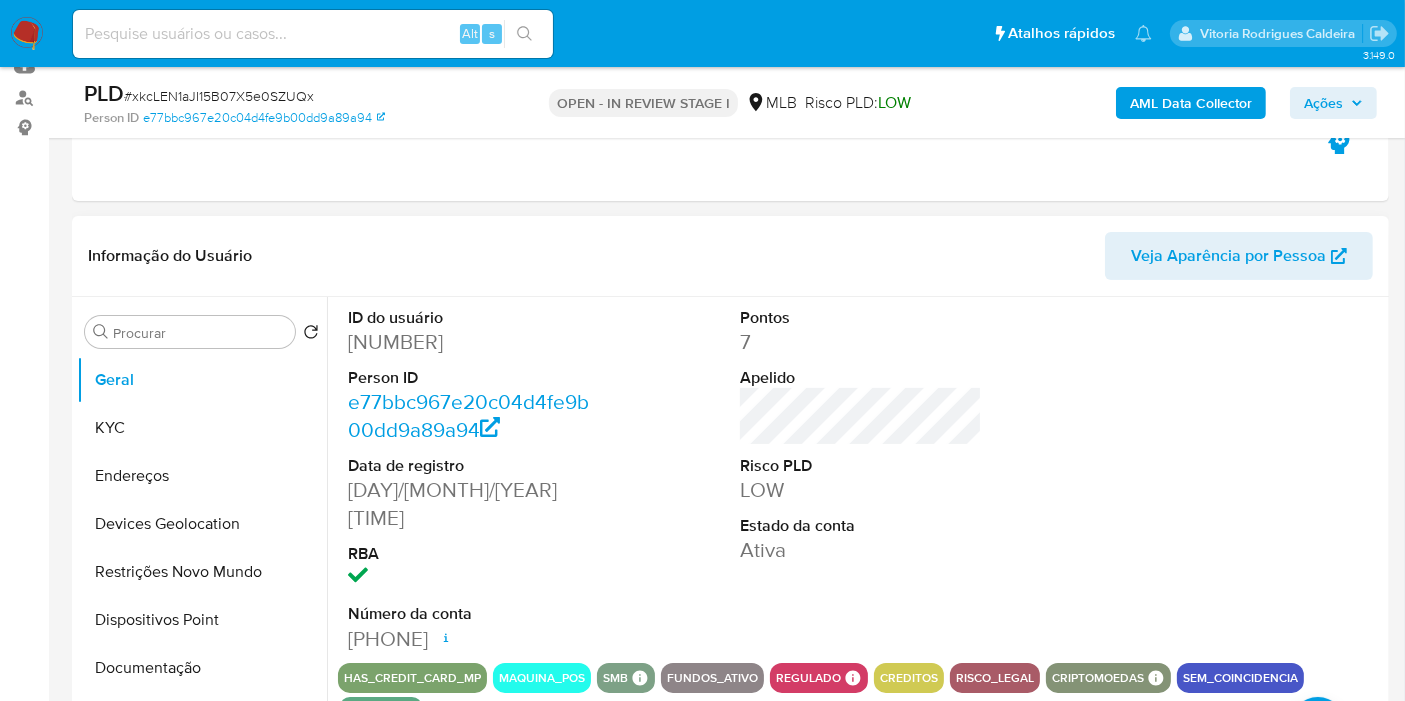 click on "[NUMBER]" at bounding box center [469, 342] 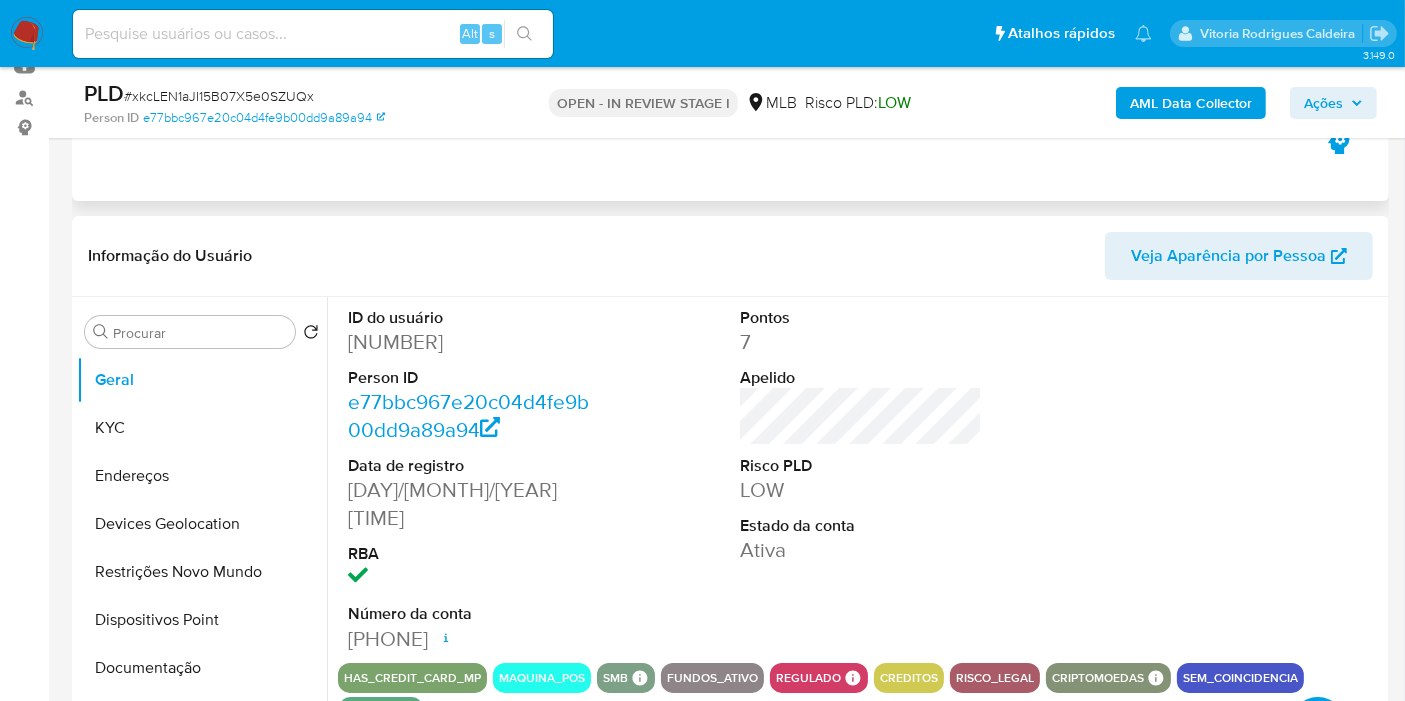 copy on "[NUMBER]" 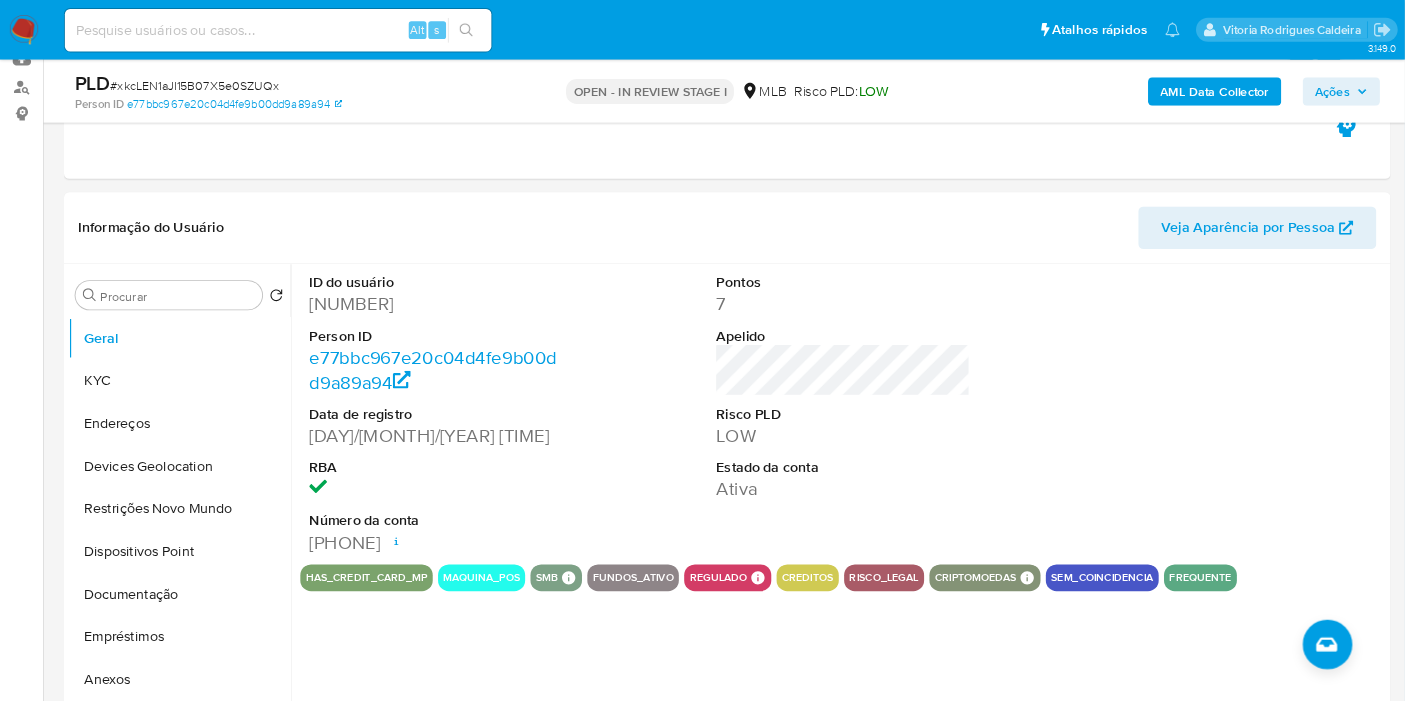 scroll, scrollTop: 222, scrollLeft: 0, axis: vertical 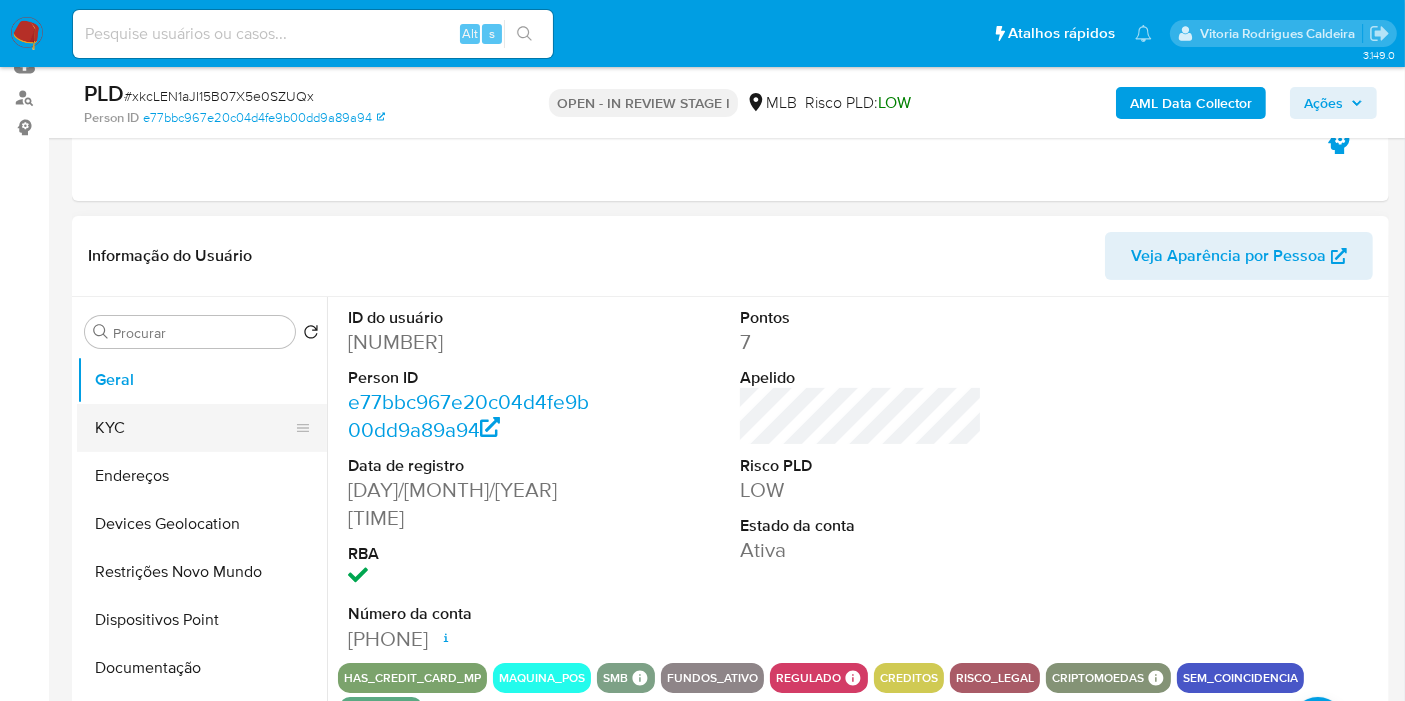 click on "KYC" at bounding box center (194, 428) 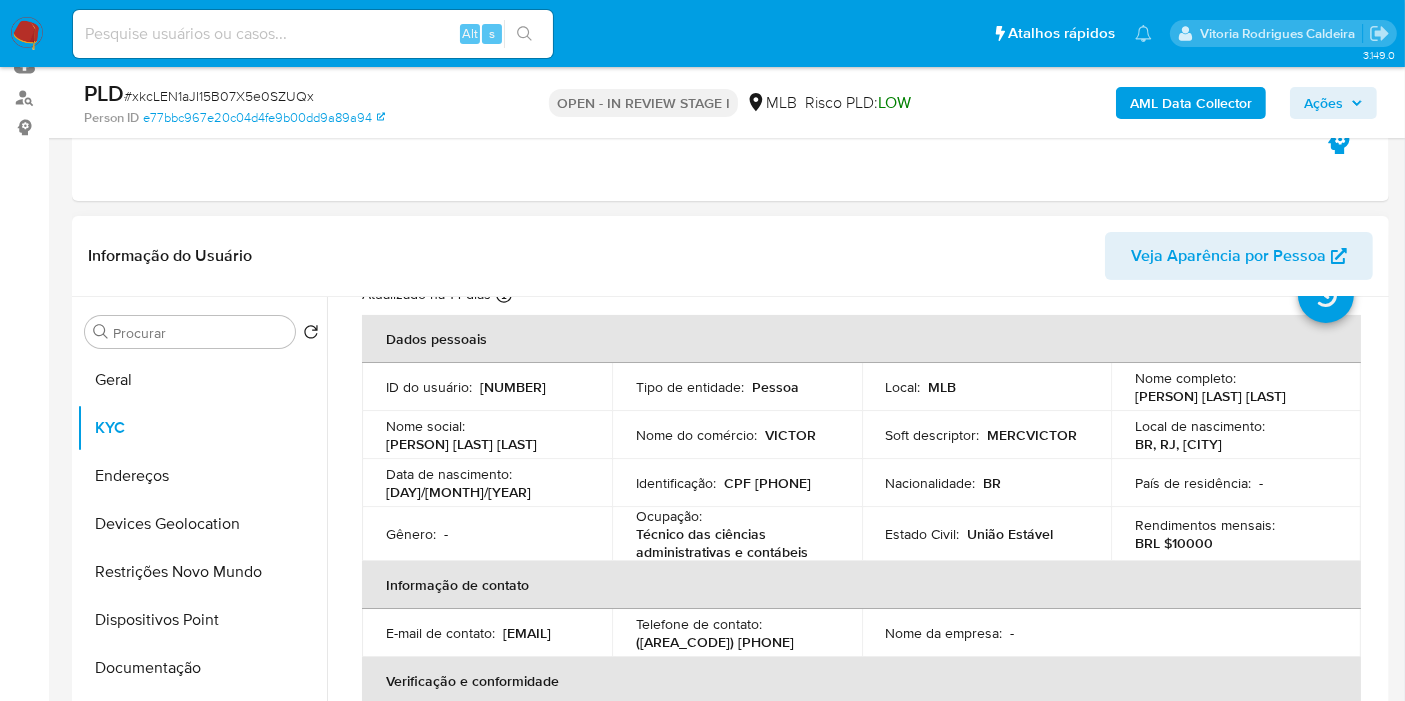 scroll, scrollTop: 111, scrollLeft: 0, axis: vertical 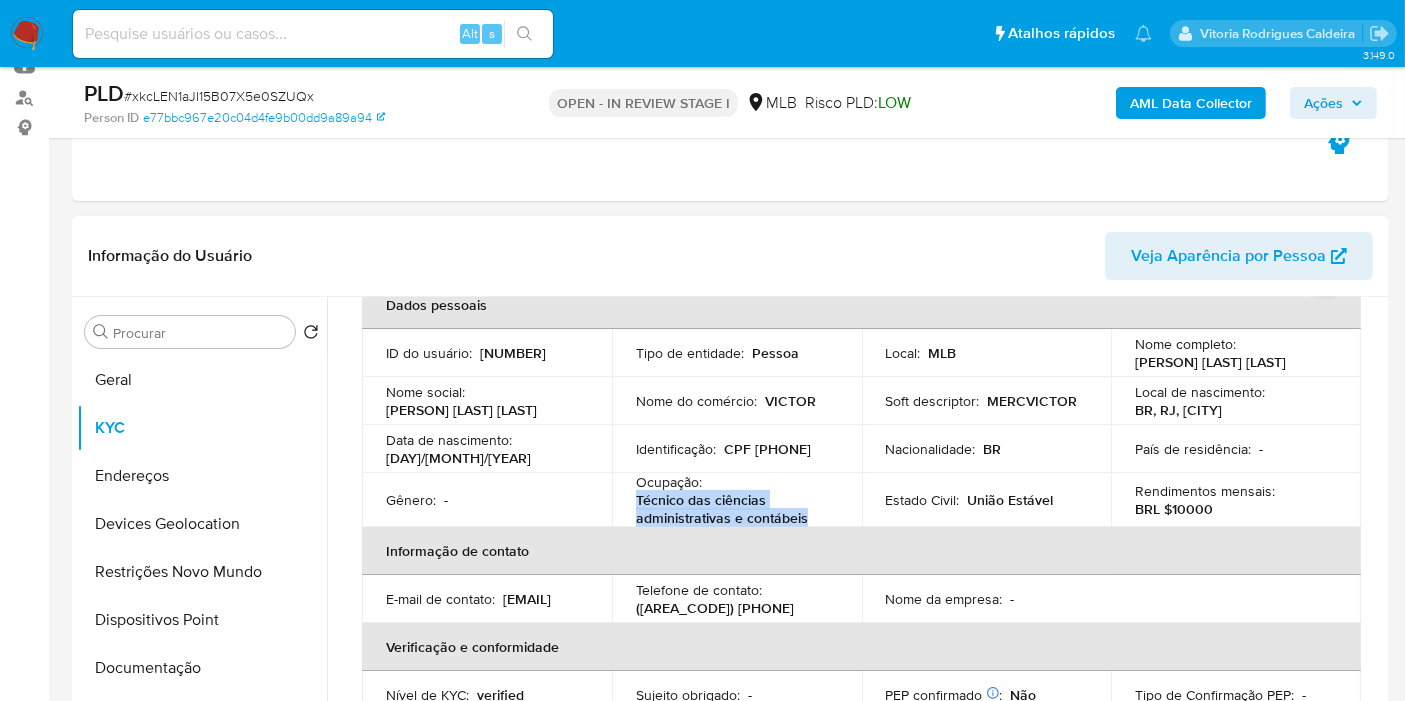drag, startPoint x: 728, startPoint y: 518, endPoint x: 630, endPoint y: 504, distance: 98.99495 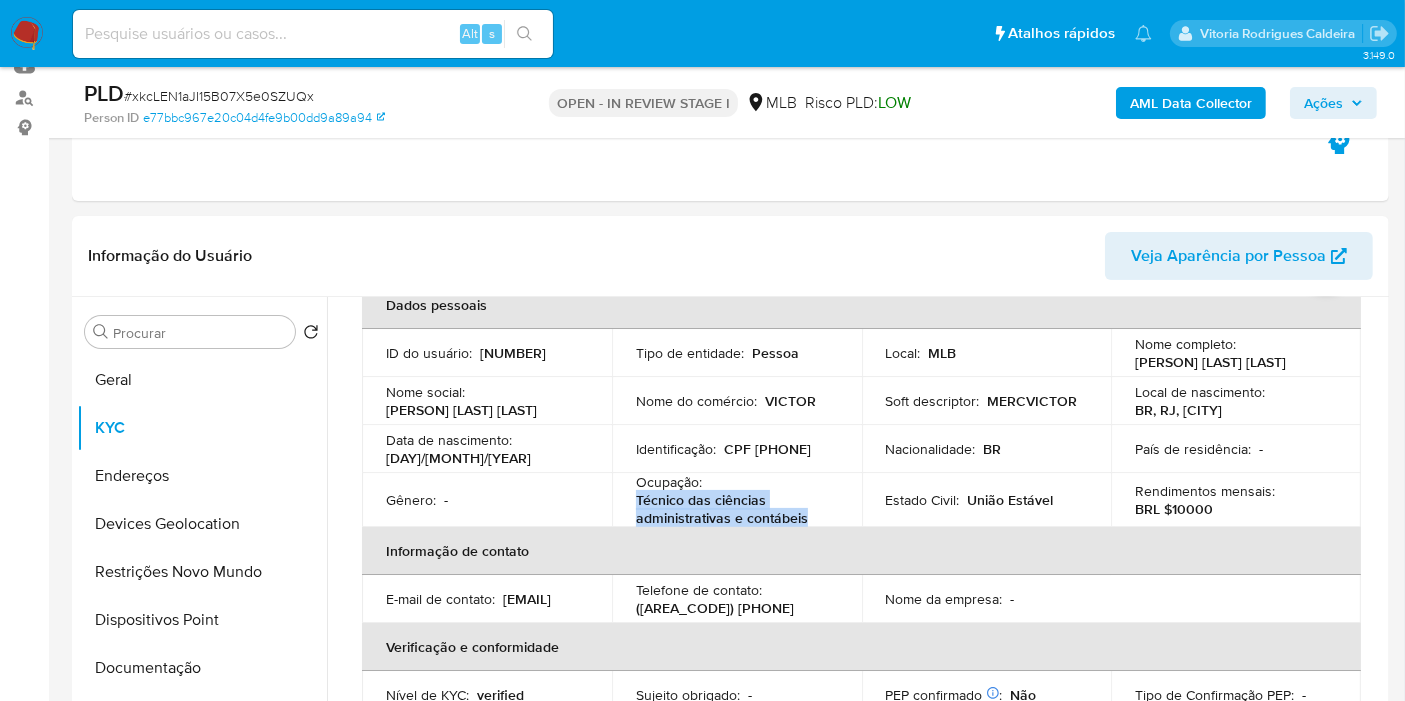 copy on "Técnico das ciências administrativas e contábeis" 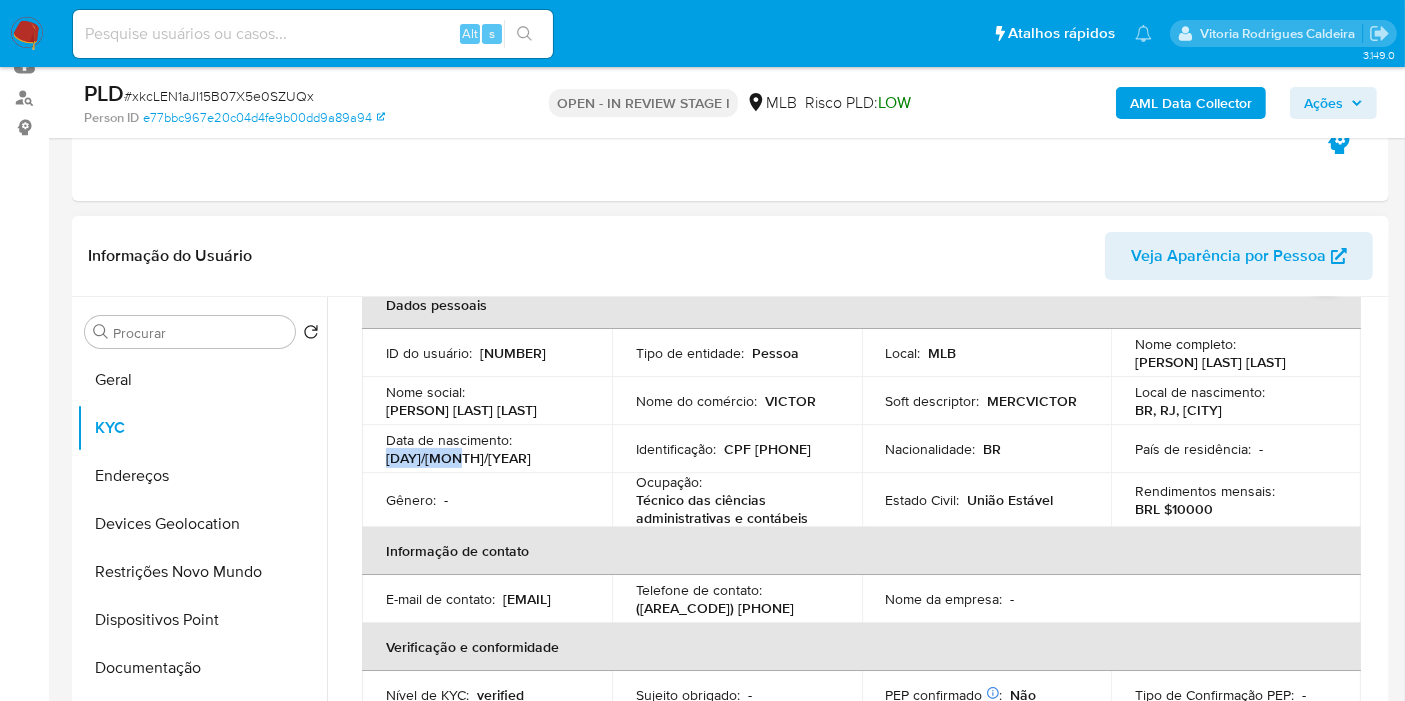 drag, startPoint x: 460, startPoint y: 458, endPoint x: 374, endPoint y: 465, distance: 86.28442 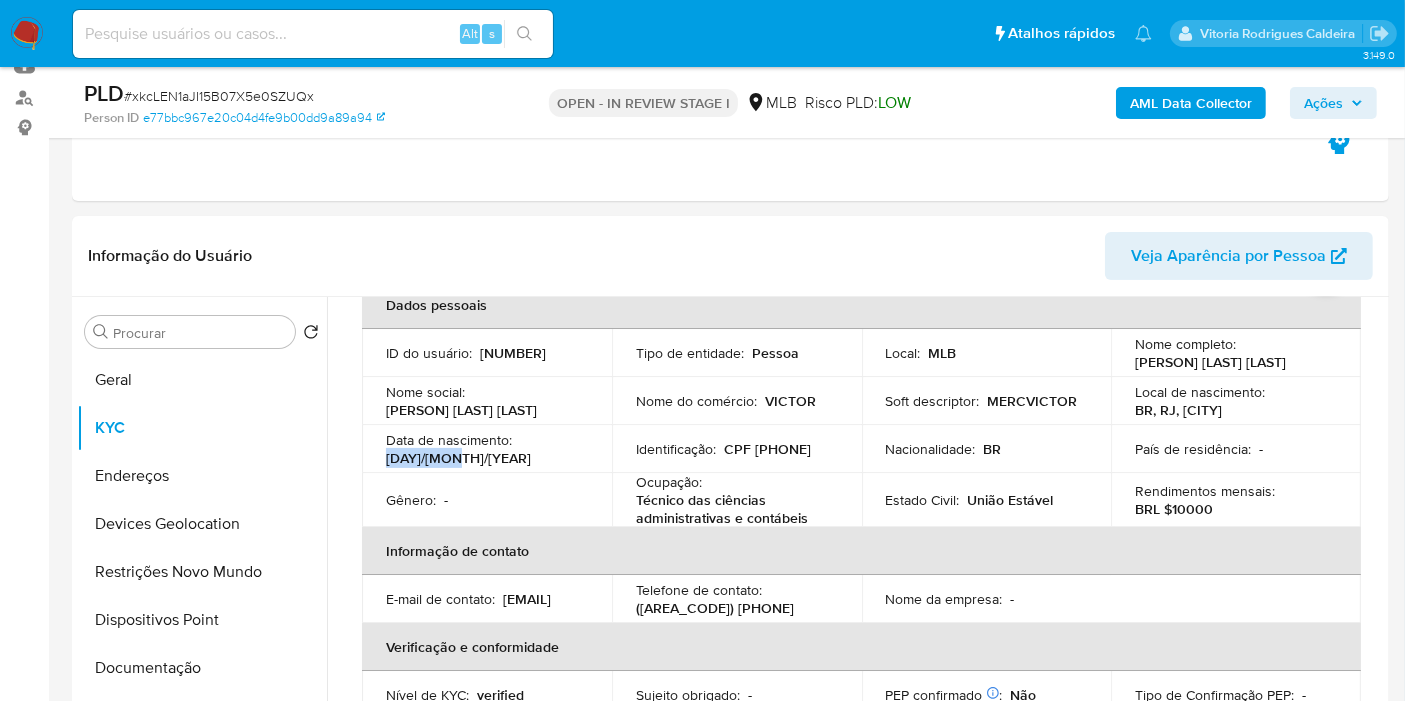copy on "[DAY]/[MONTH]/[YEAR]" 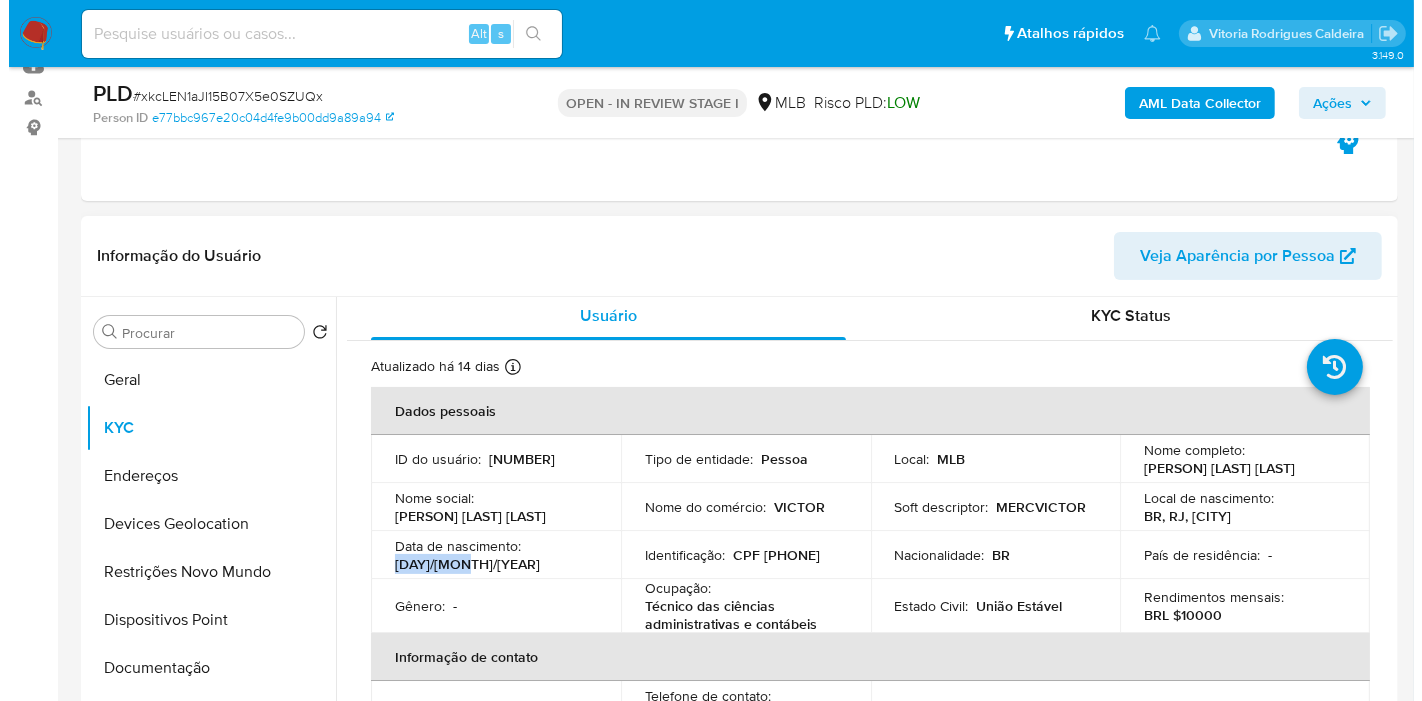 scroll, scrollTop: 0, scrollLeft: 0, axis: both 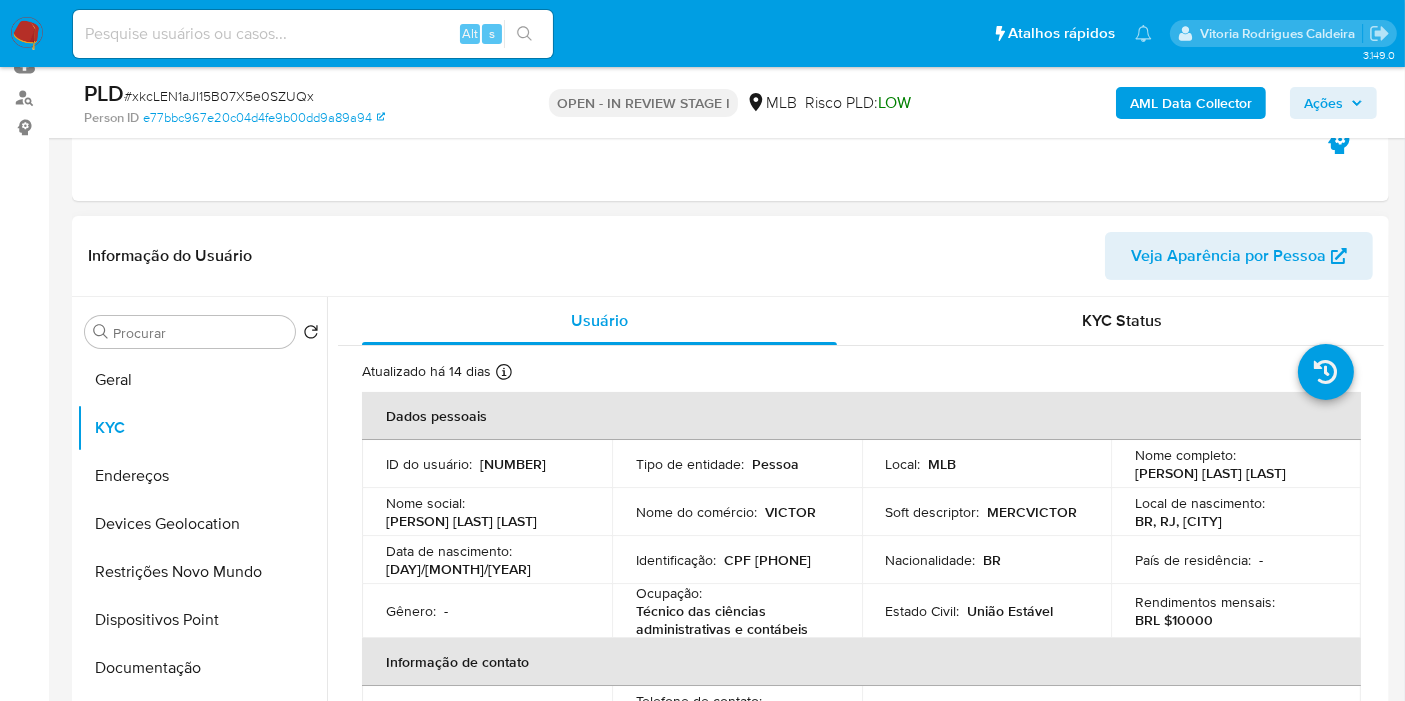 click on "CPF [PHONE]" at bounding box center [767, 560] 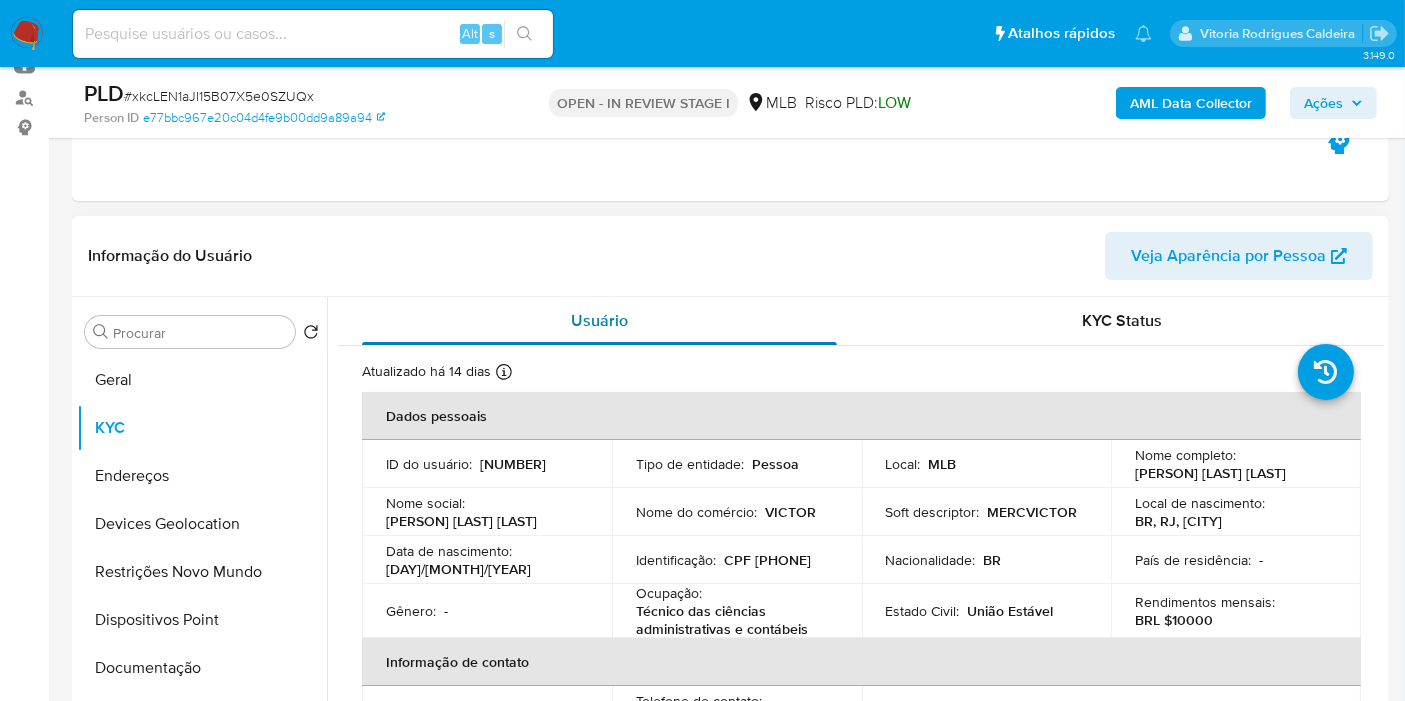 copy on "[PHONE]" 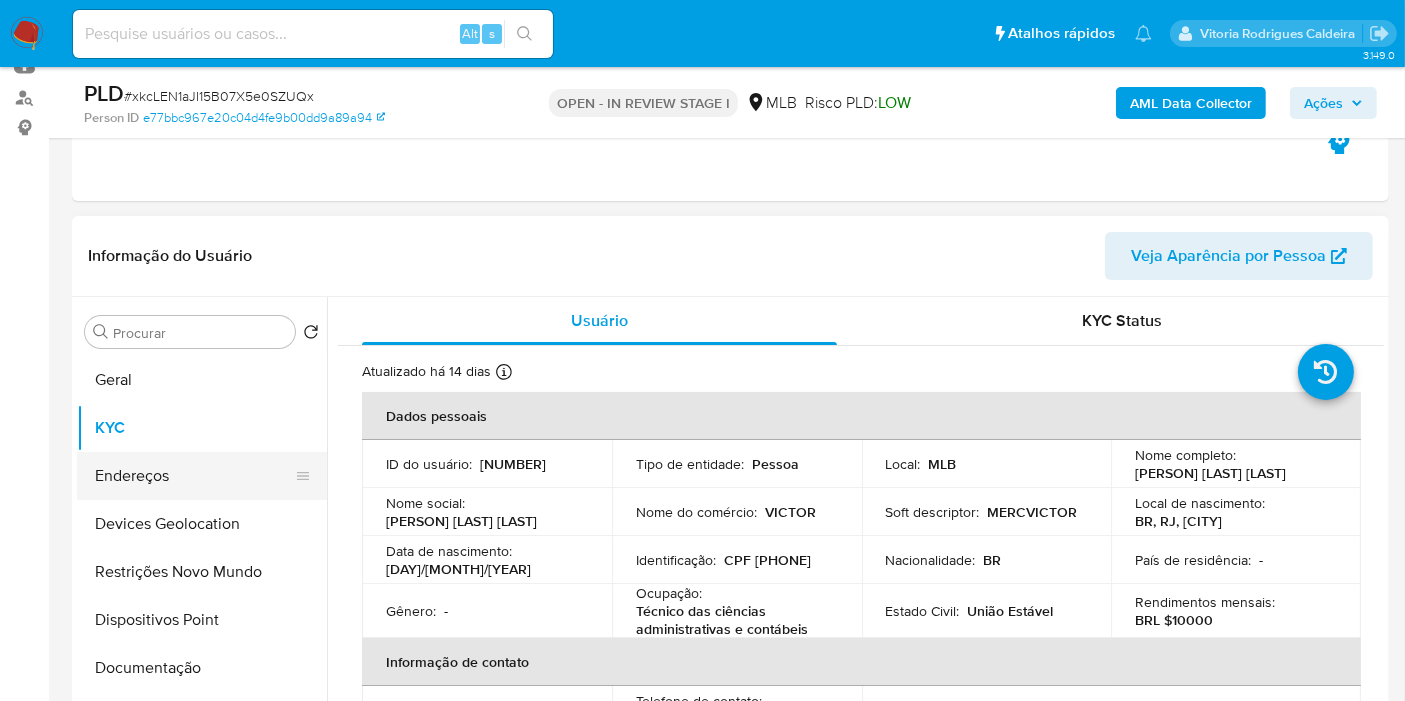 click on "Endereços" at bounding box center [194, 476] 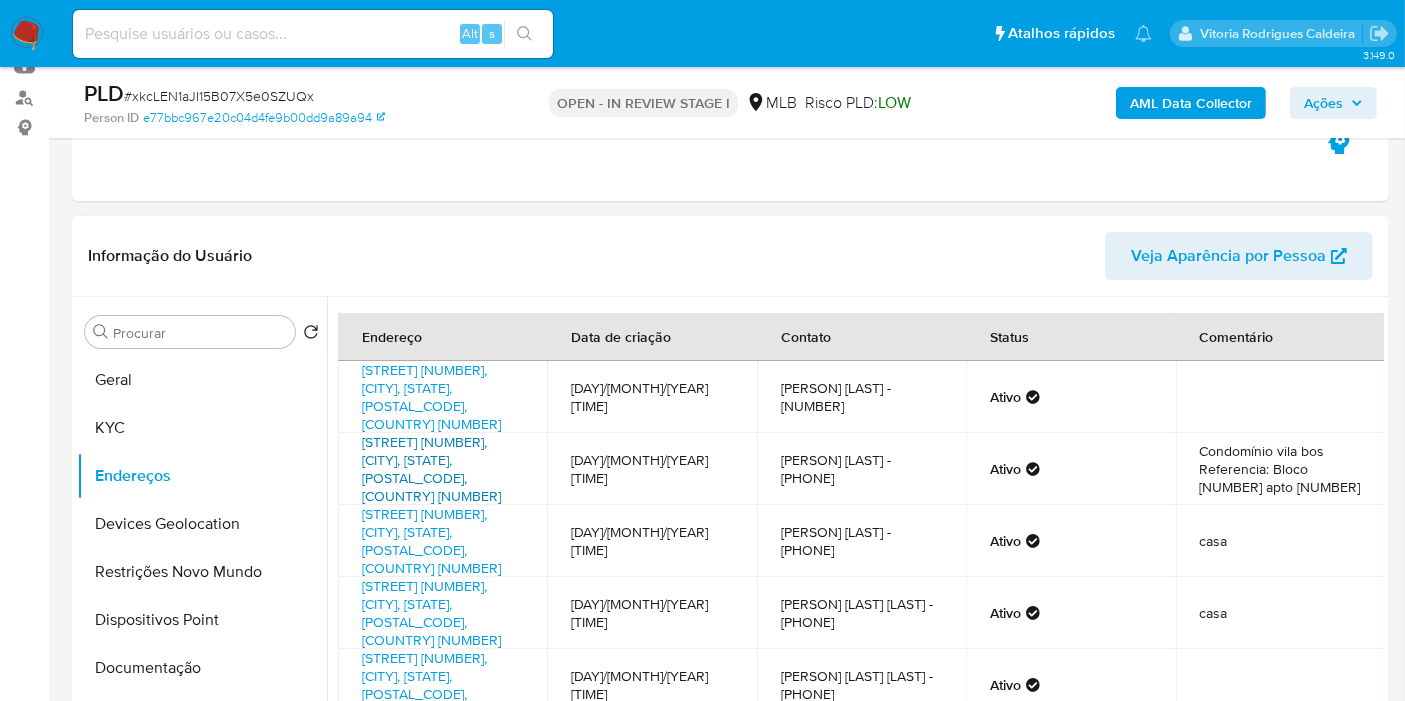 click on "[STREET] [NUMBER], [CITY], [STATE], [POSTAL_CODE], [COUNTRY] [NUMBER]" at bounding box center (431, 469) 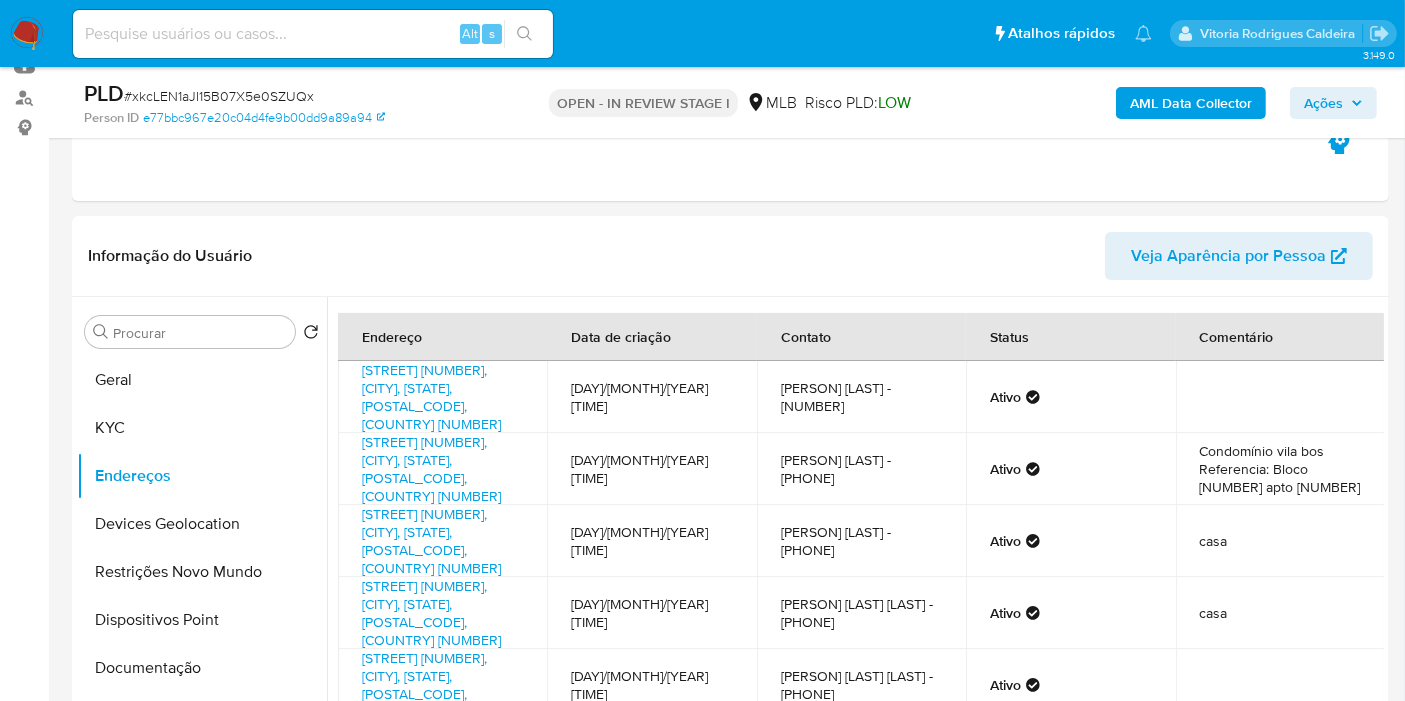 click on "AML Data Collector" at bounding box center [1191, 103] 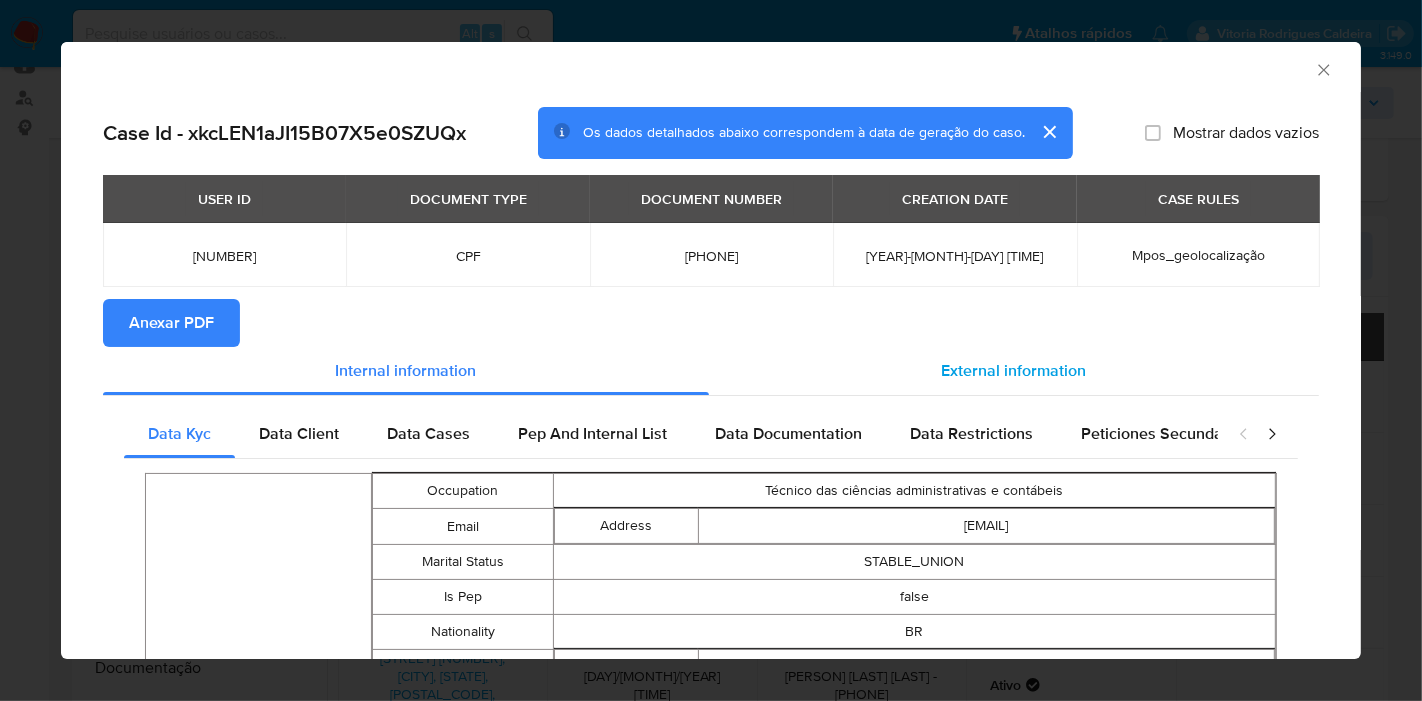 click on "External information" at bounding box center [1014, 370] 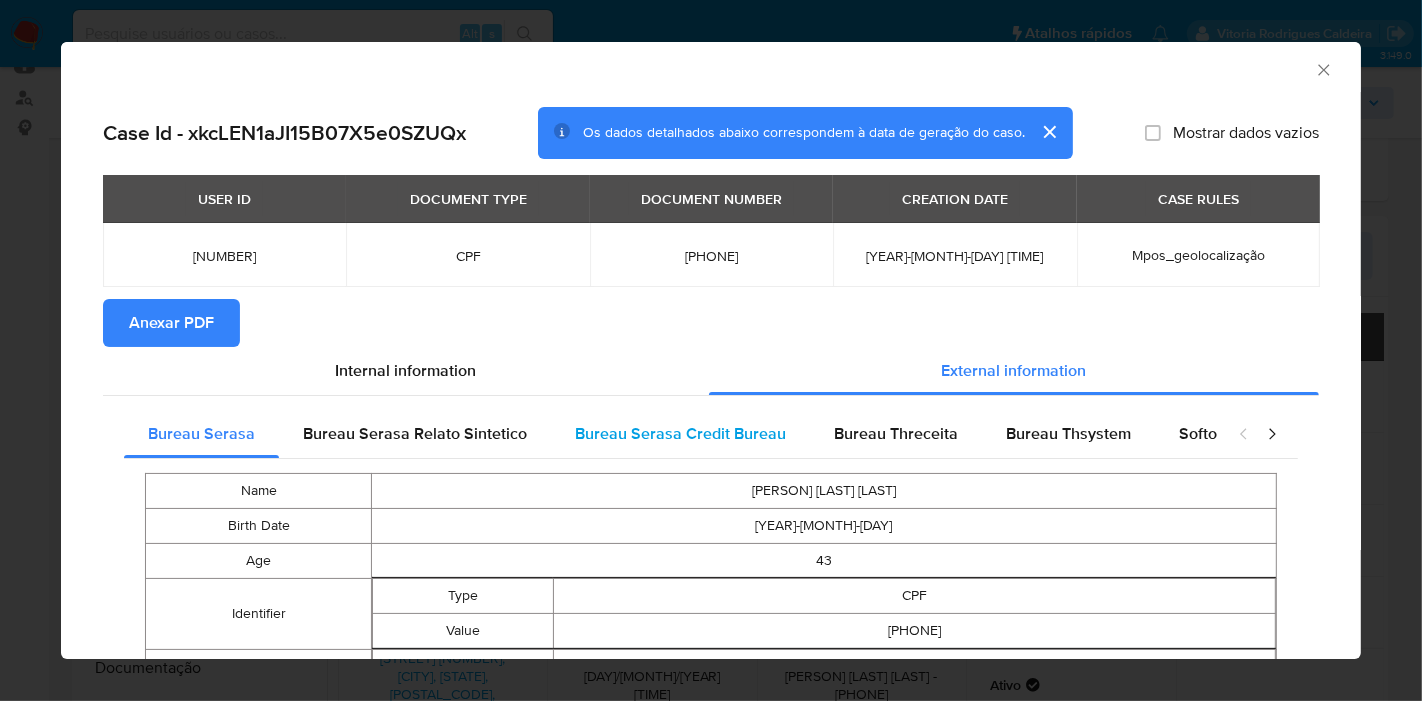 type 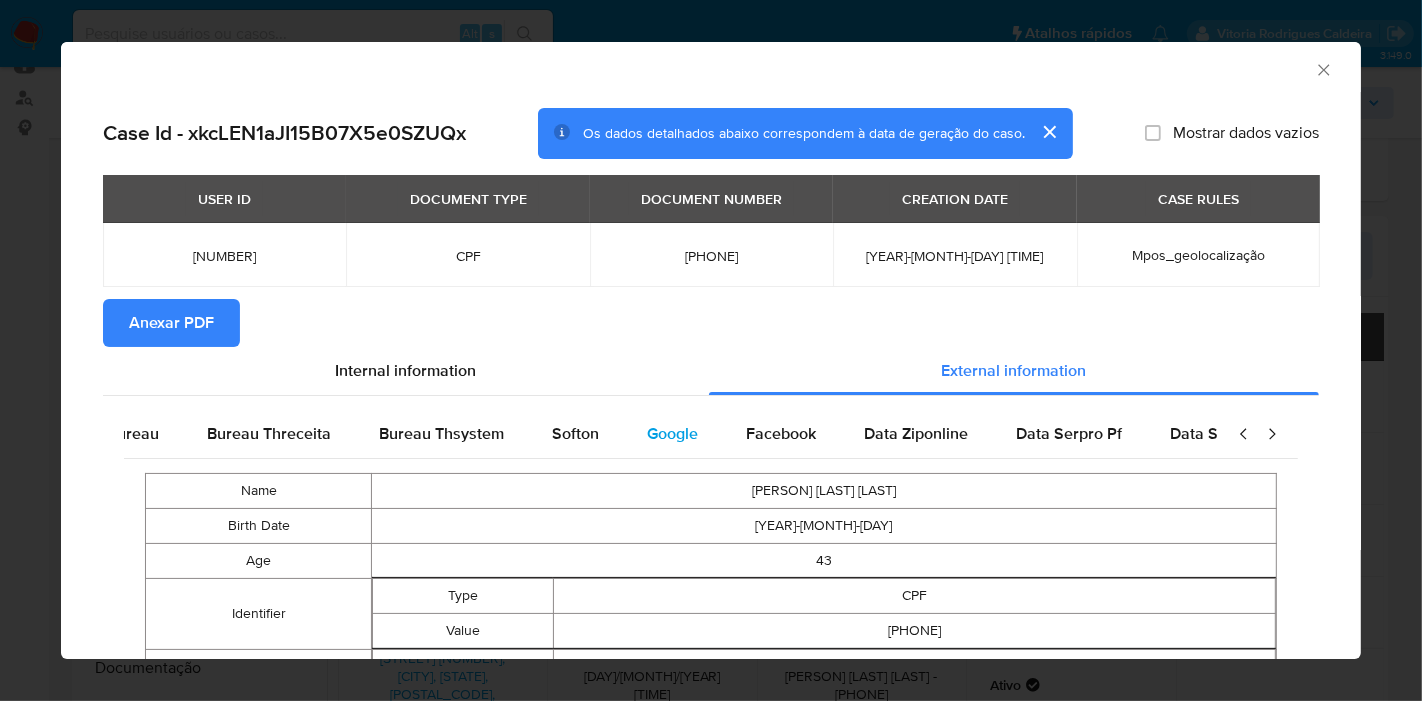 scroll, scrollTop: 0, scrollLeft: 676, axis: horizontal 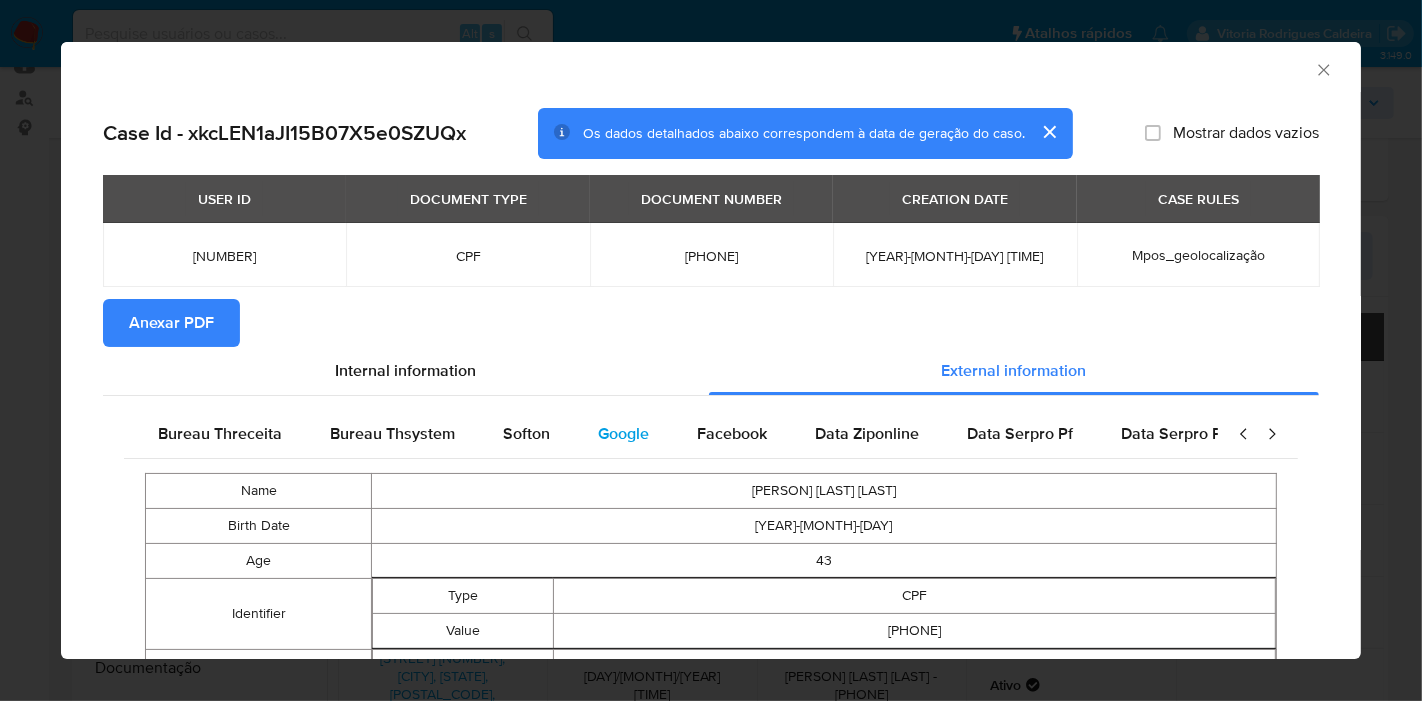 click on "Google" at bounding box center [623, 434] 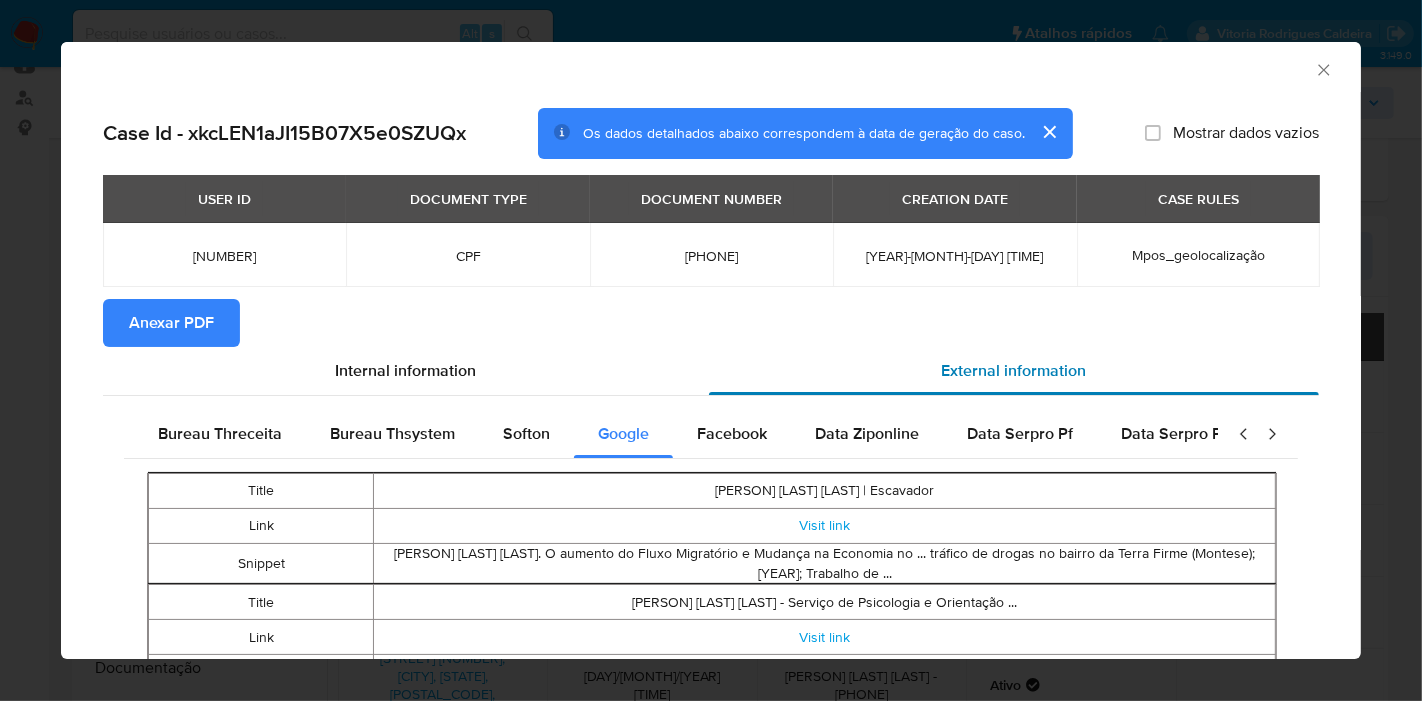 scroll, scrollTop: 102, scrollLeft: 0, axis: vertical 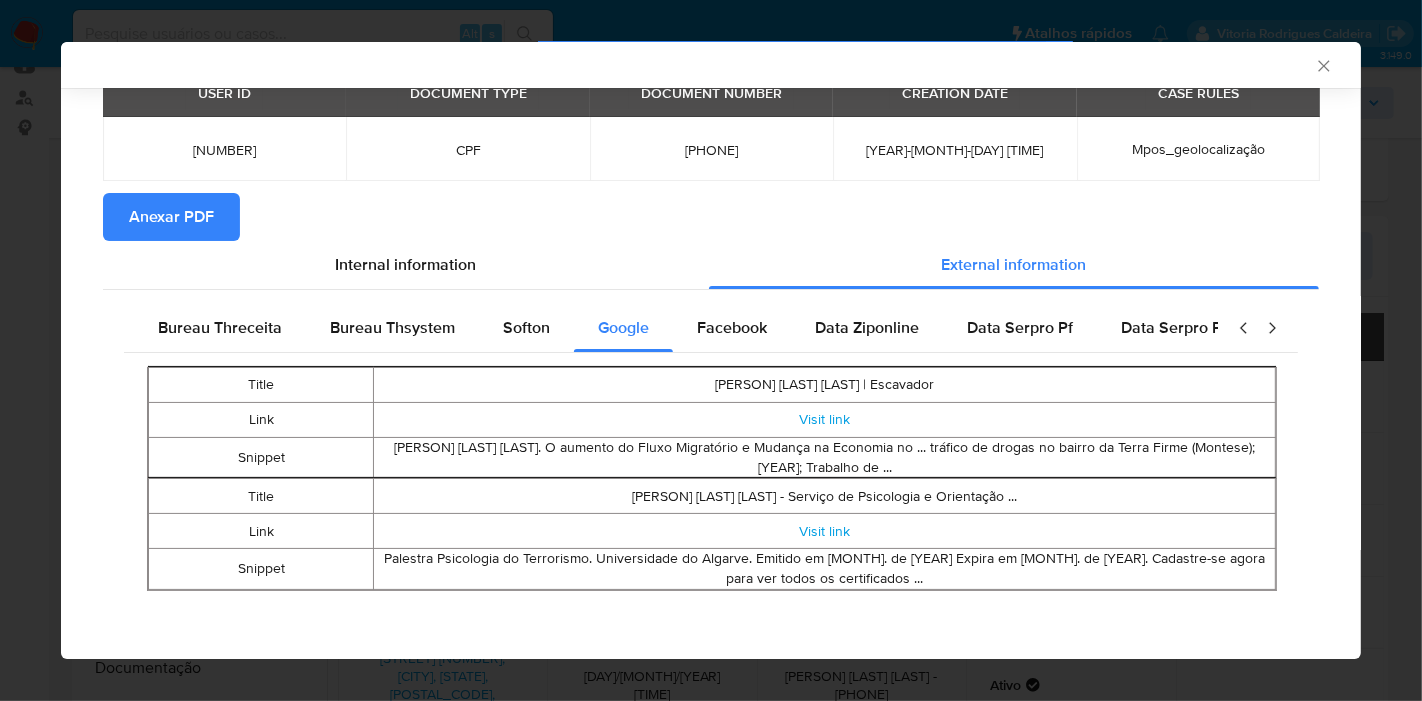 type 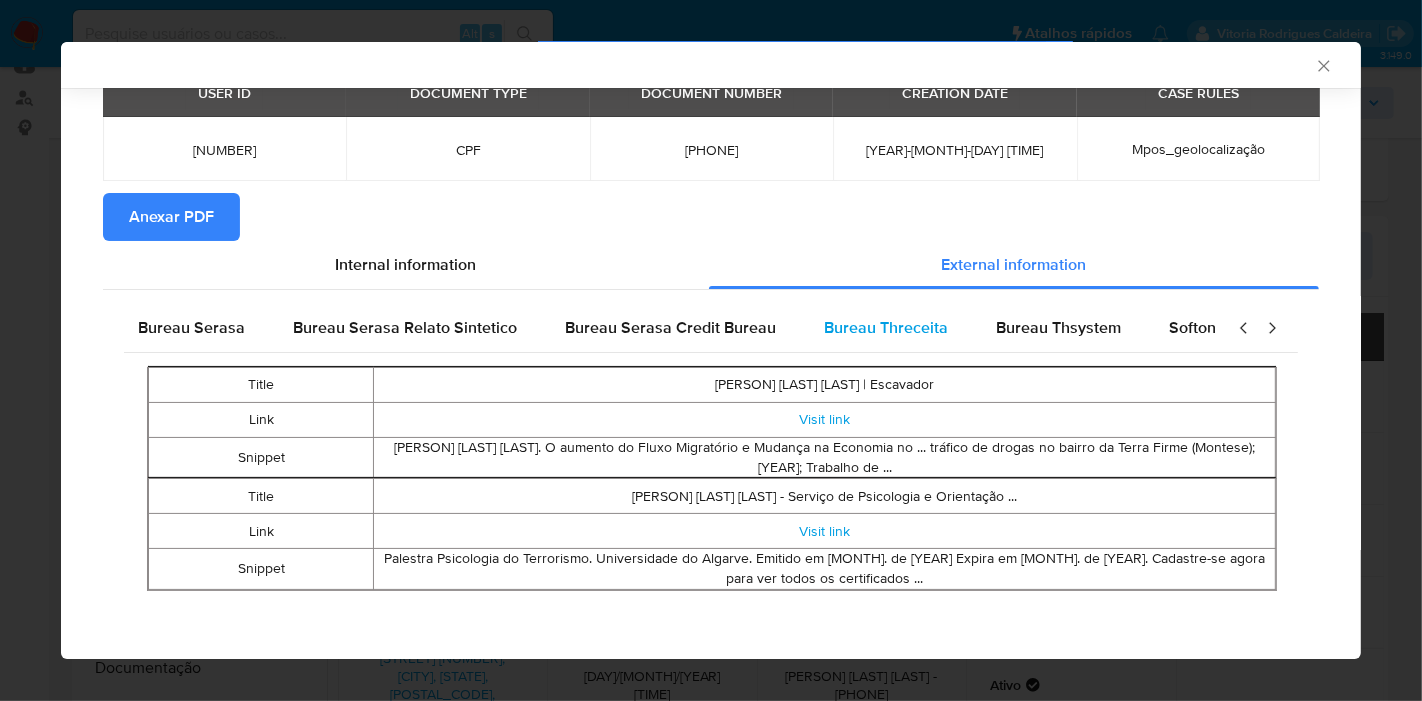 scroll, scrollTop: 0, scrollLeft: 0, axis: both 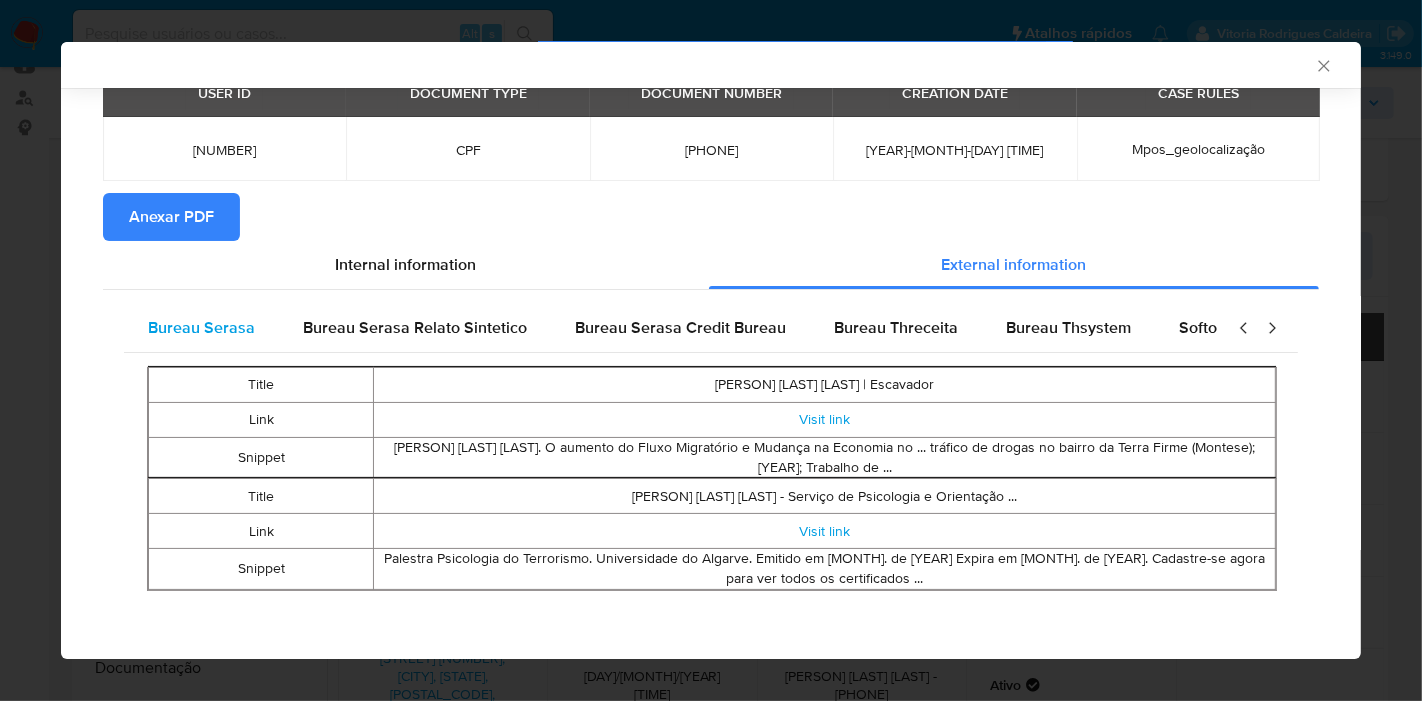 type 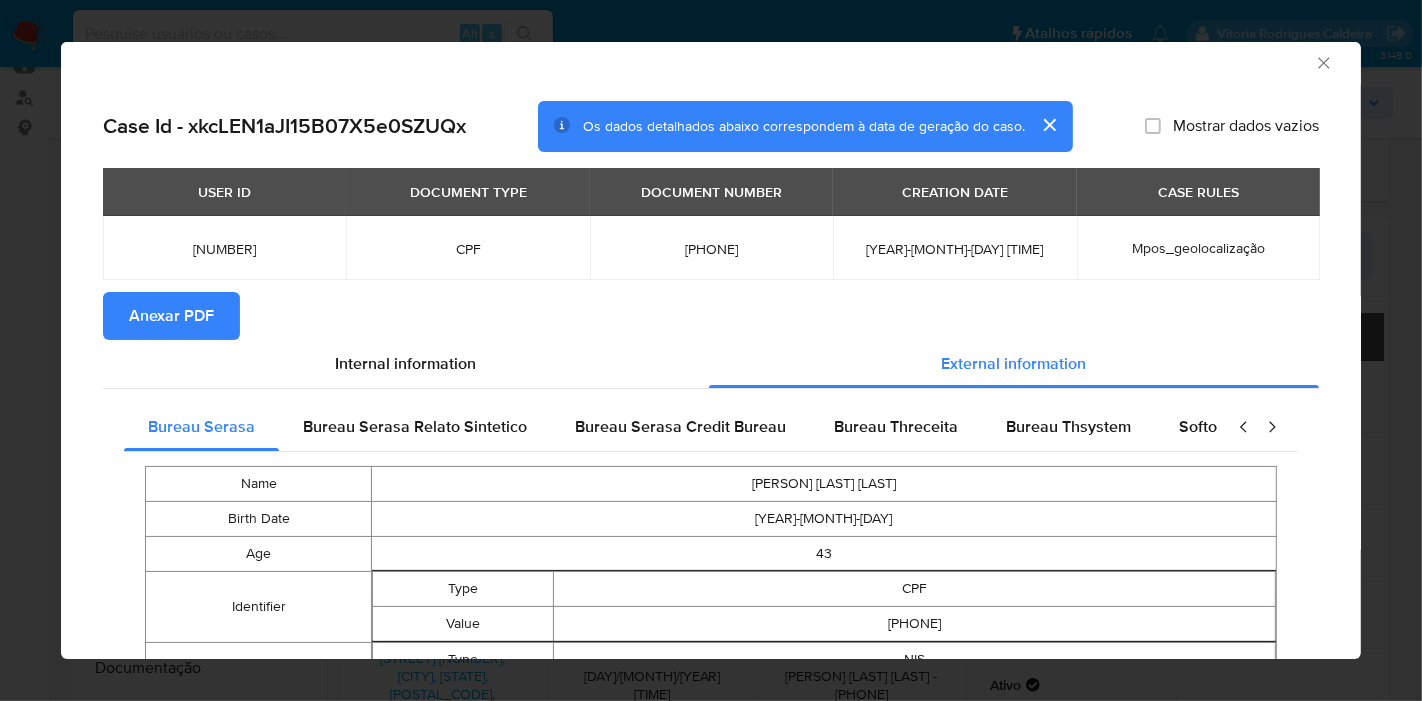 scroll, scrollTop: 0, scrollLeft: 0, axis: both 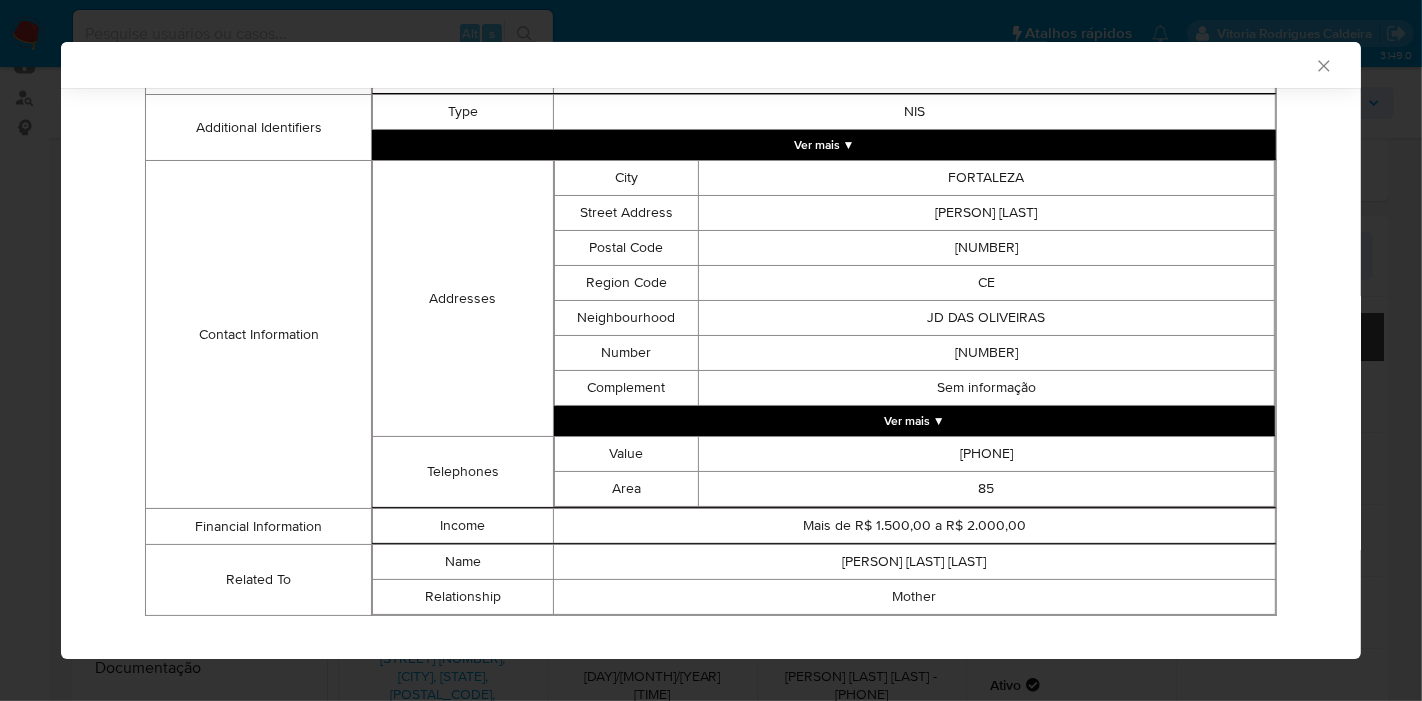 click 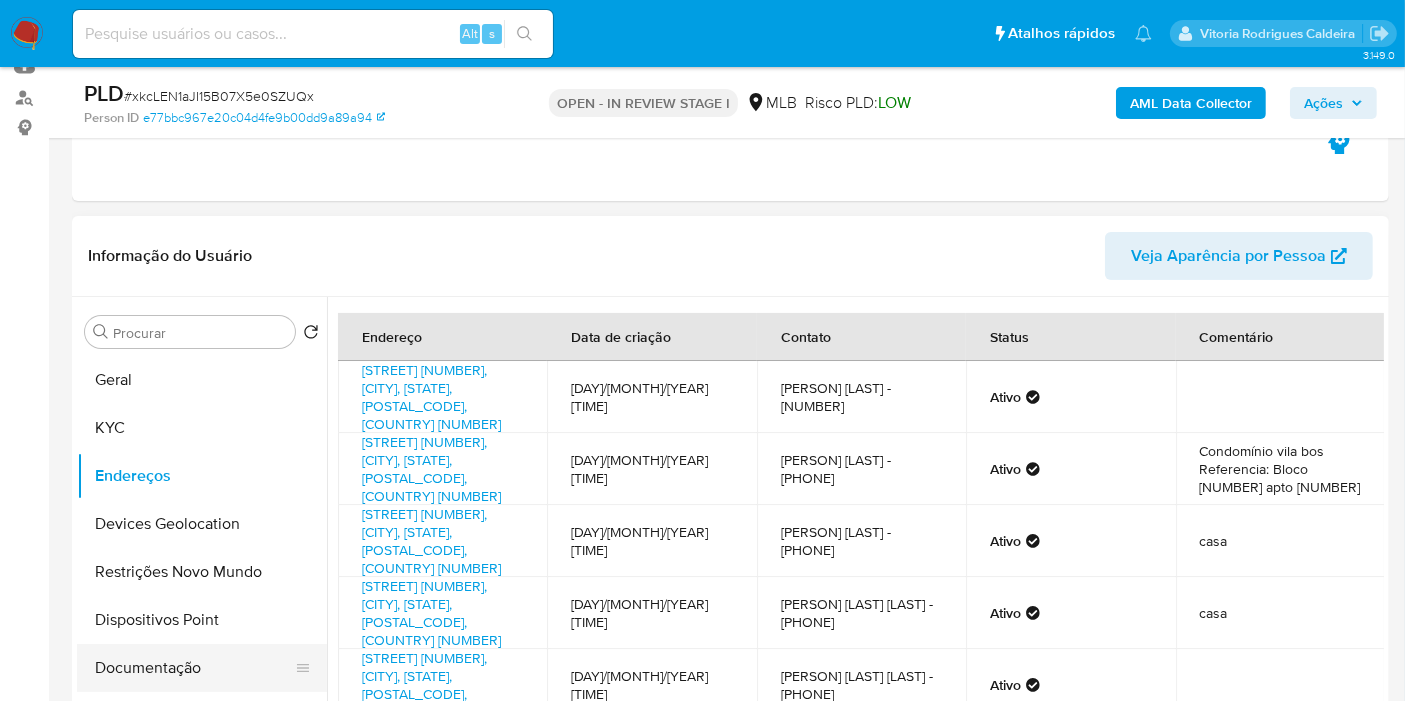 click on "Documentação" at bounding box center (194, 668) 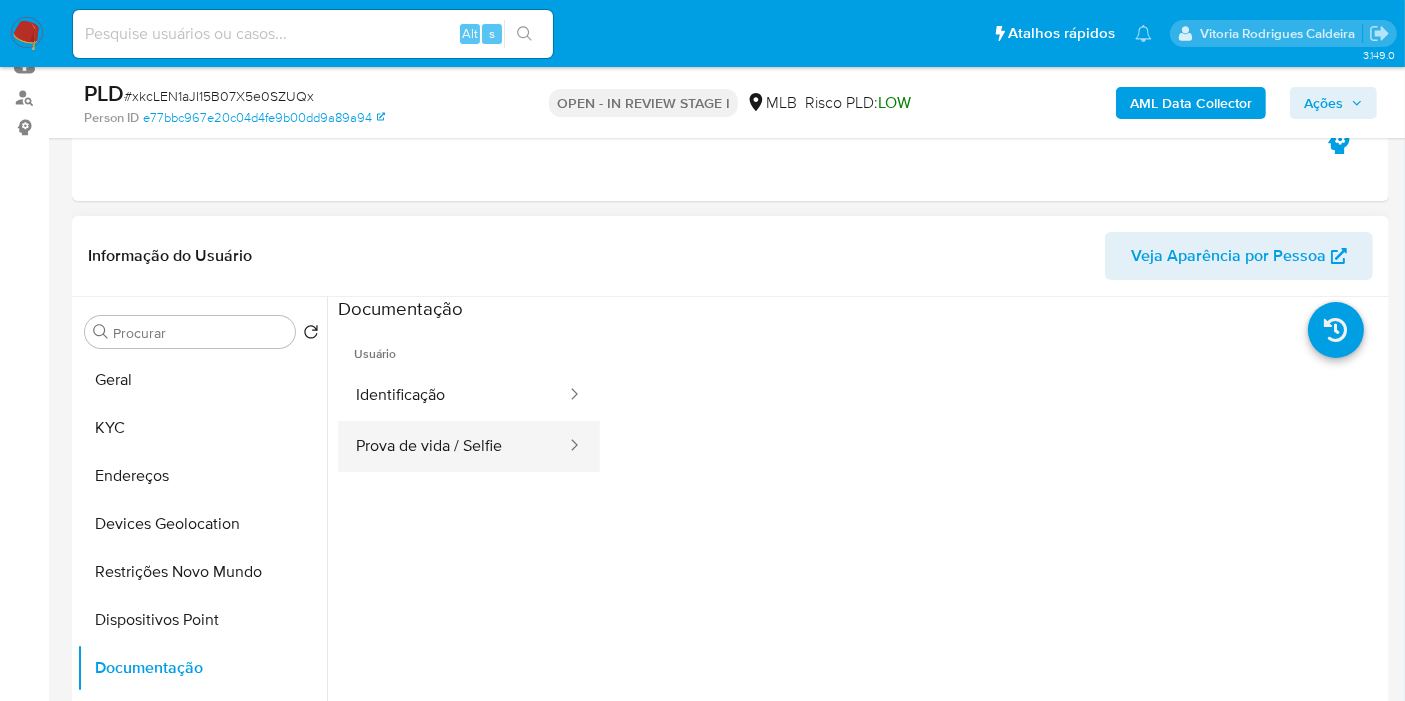 click on "Prova de vida / Selfie" at bounding box center [453, 446] 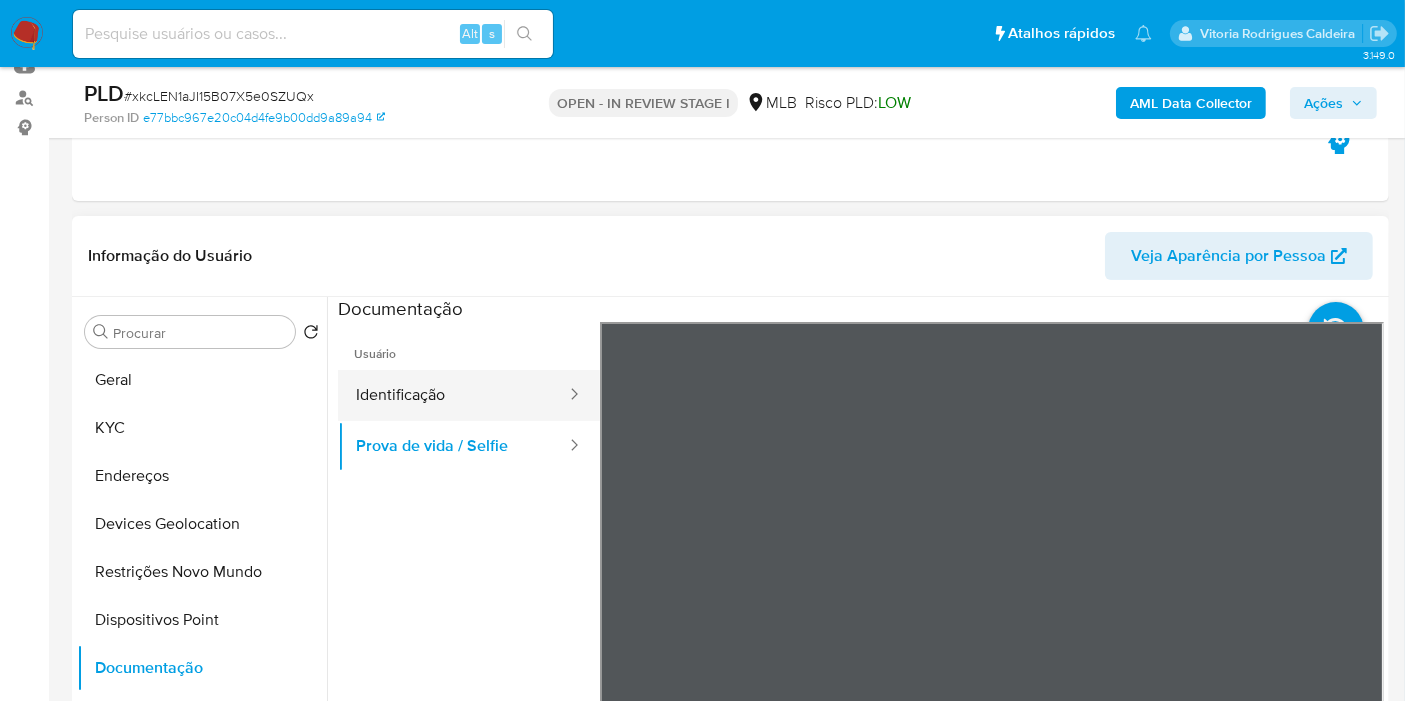 click on "Identificação" at bounding box center [453, 395] 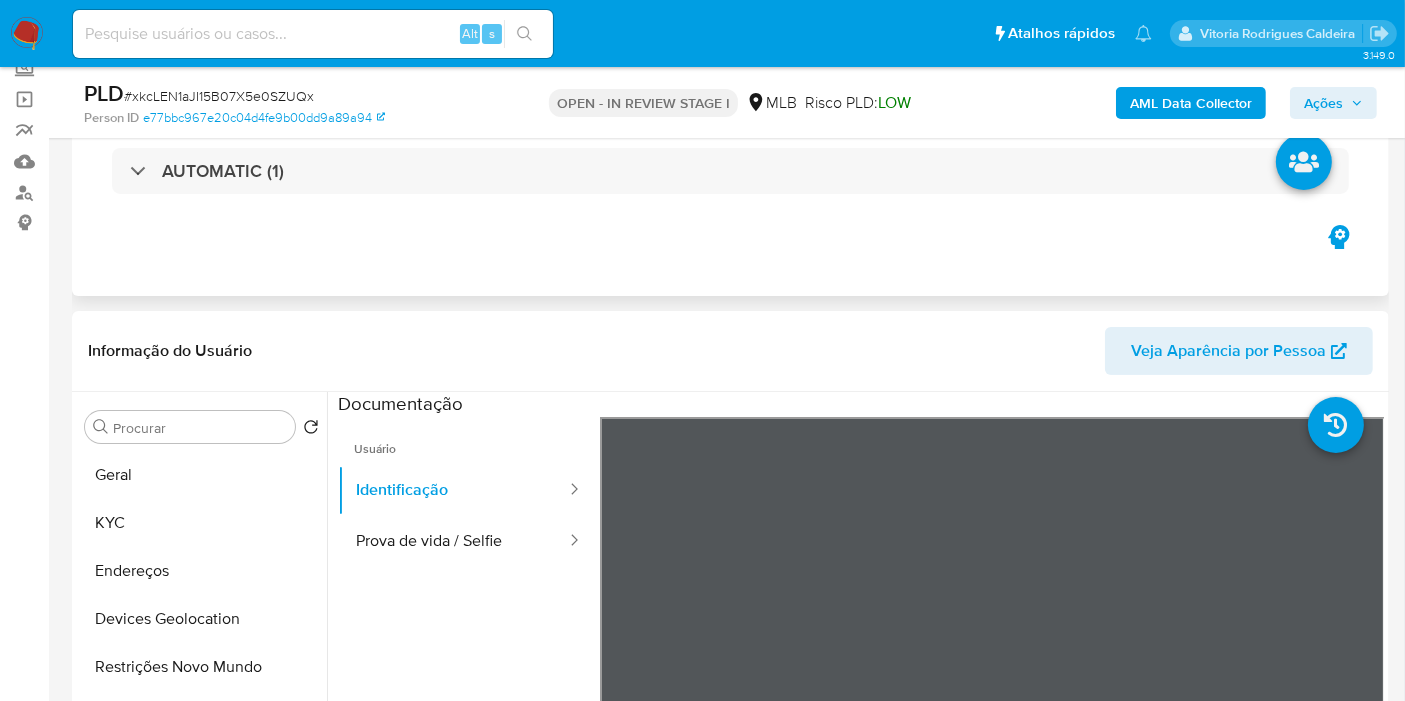 scroll, scrollTop: 0, scrollLeft: 0, axis: both 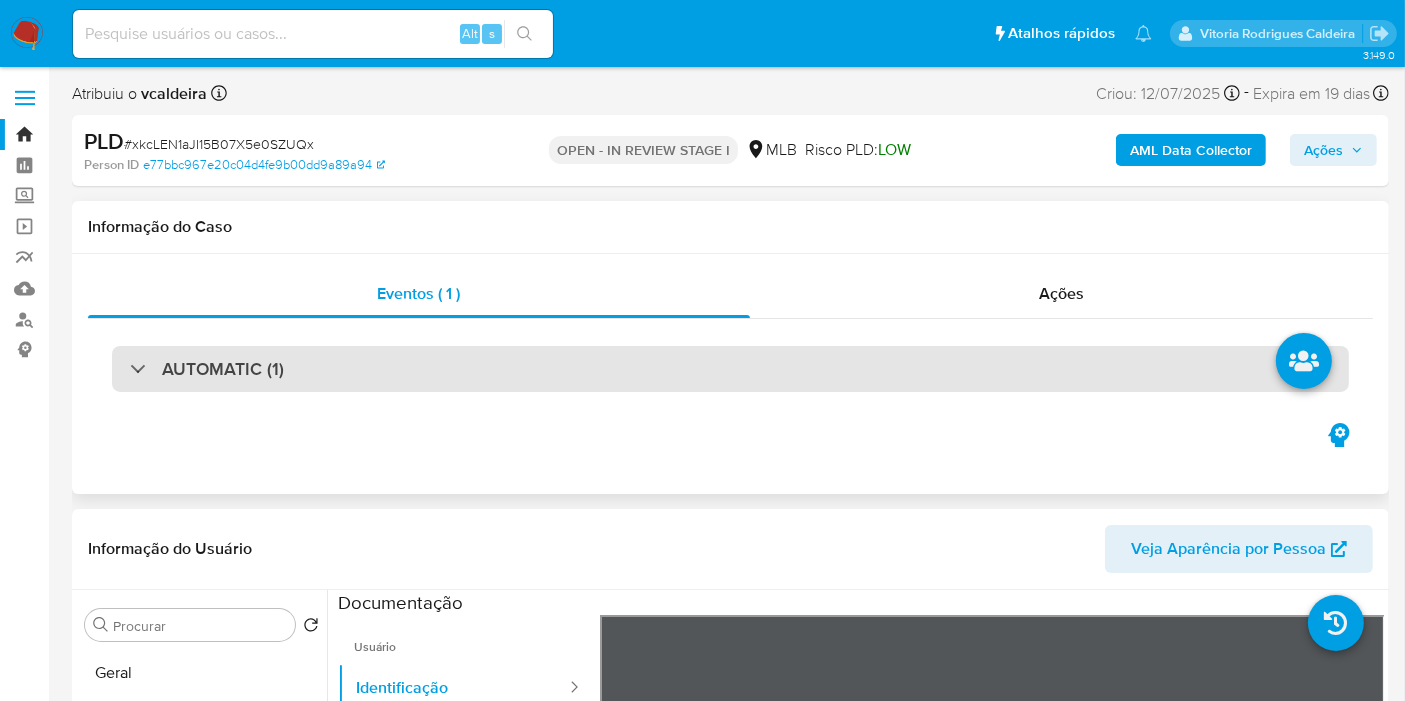 click on "AUTOMATIC (1)" at bounding box center [730, 369] 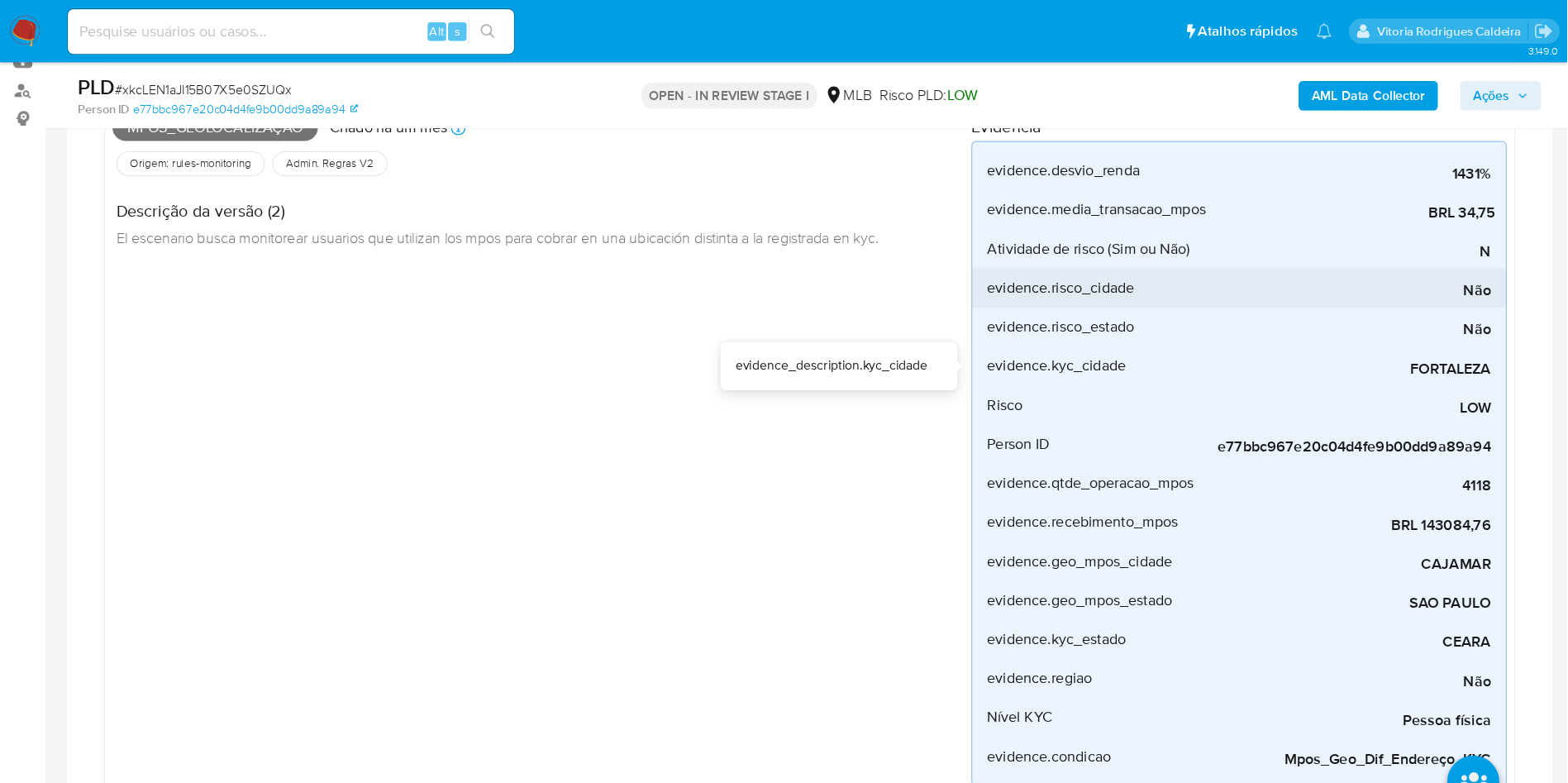 scroll, scrollTop: 184, scrollLeft: 0, axis: vertical 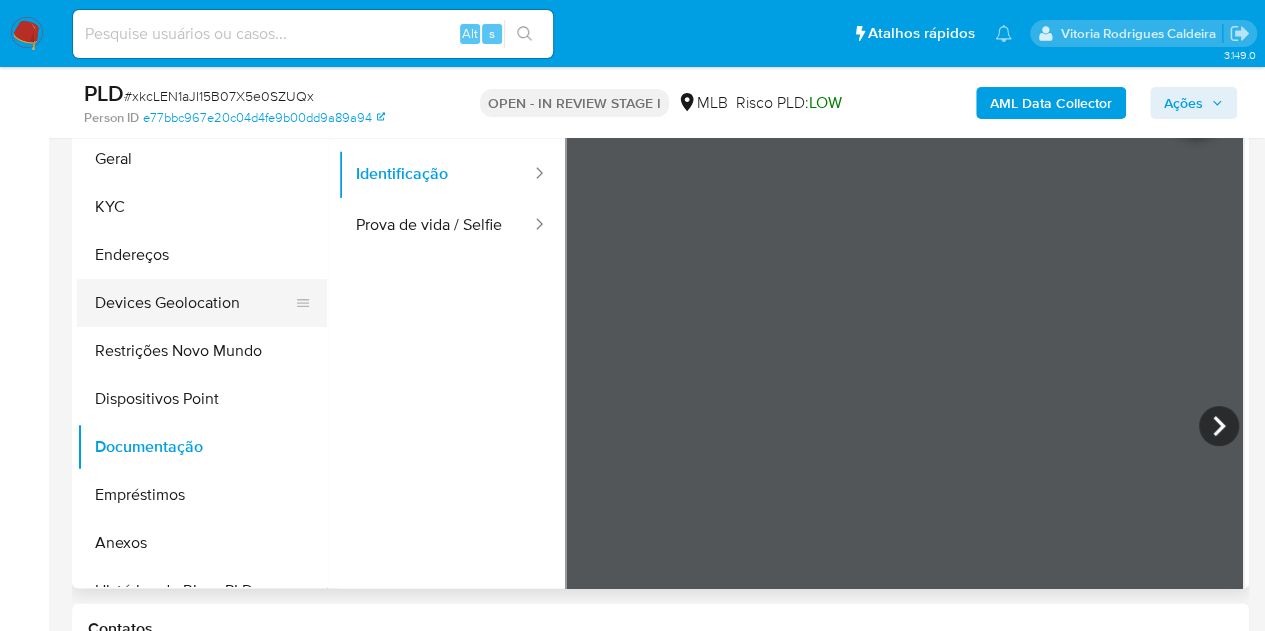 click on "Devices Geolocation" at bounding box center (194, 303) 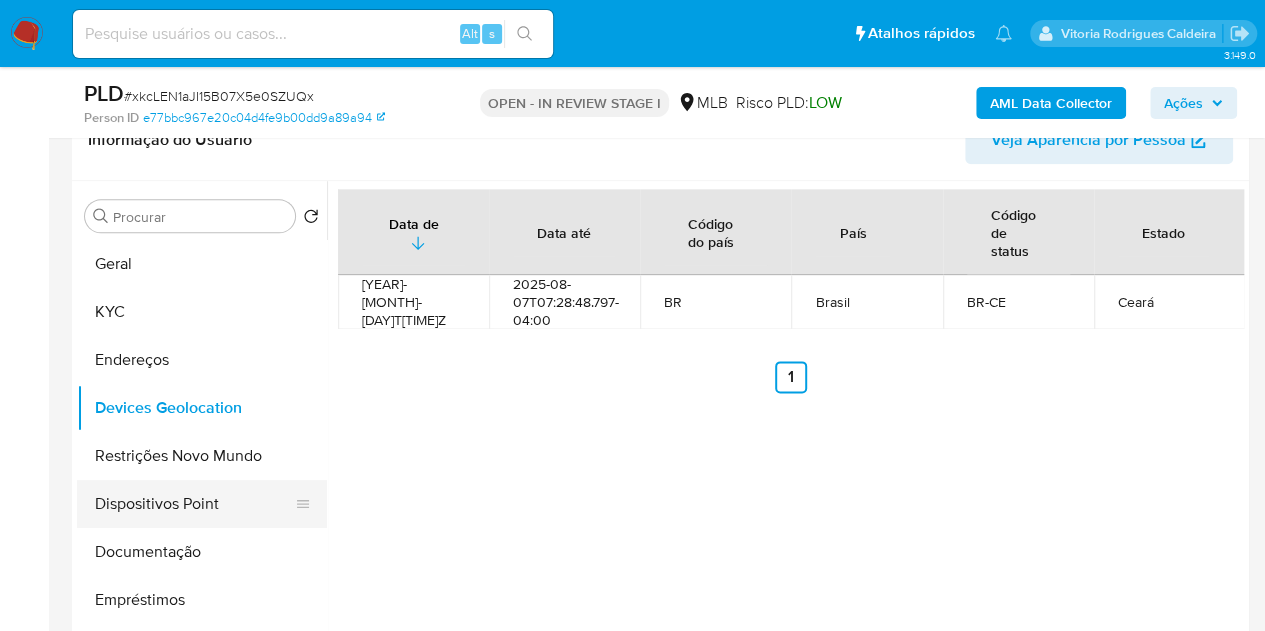 scroll, scrollTop: 1092, scrollLeft: 0, axis: vertical 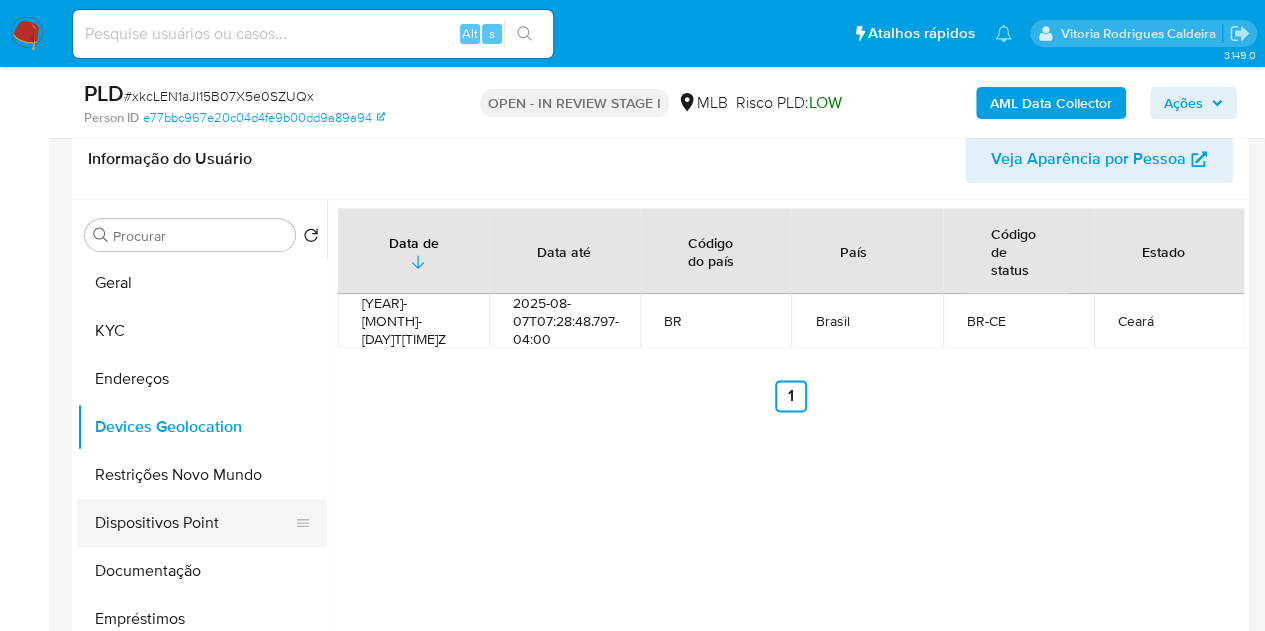 click on "Dispositivos Point" at bounding box center (194, 523) 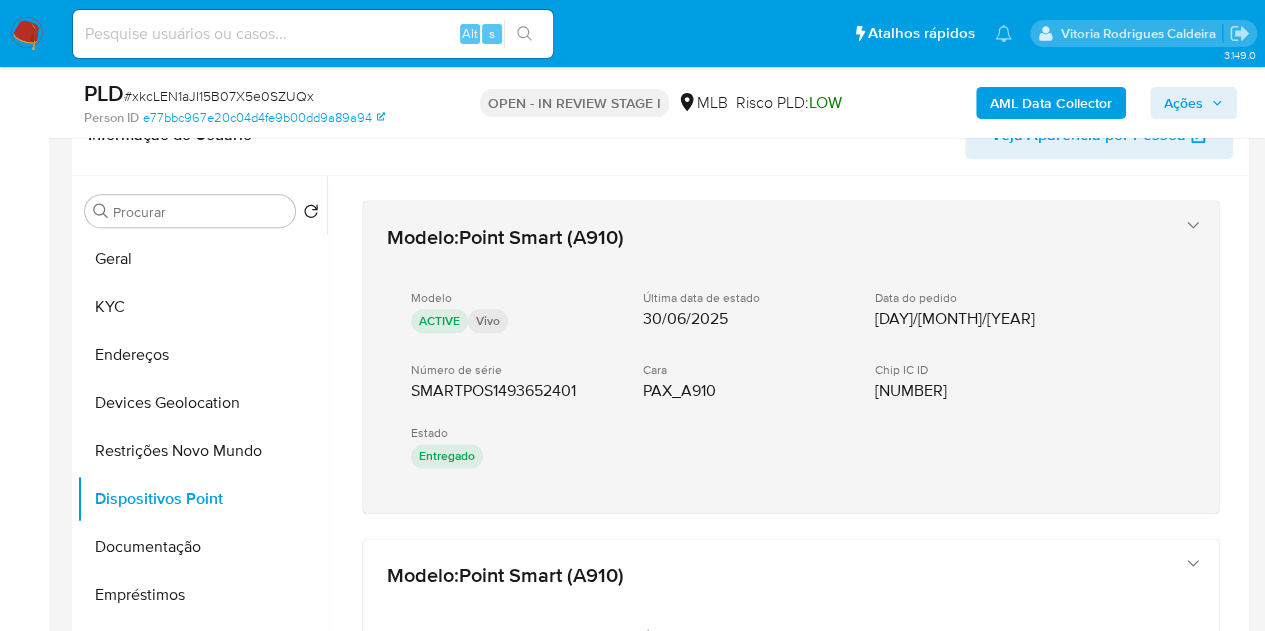 type 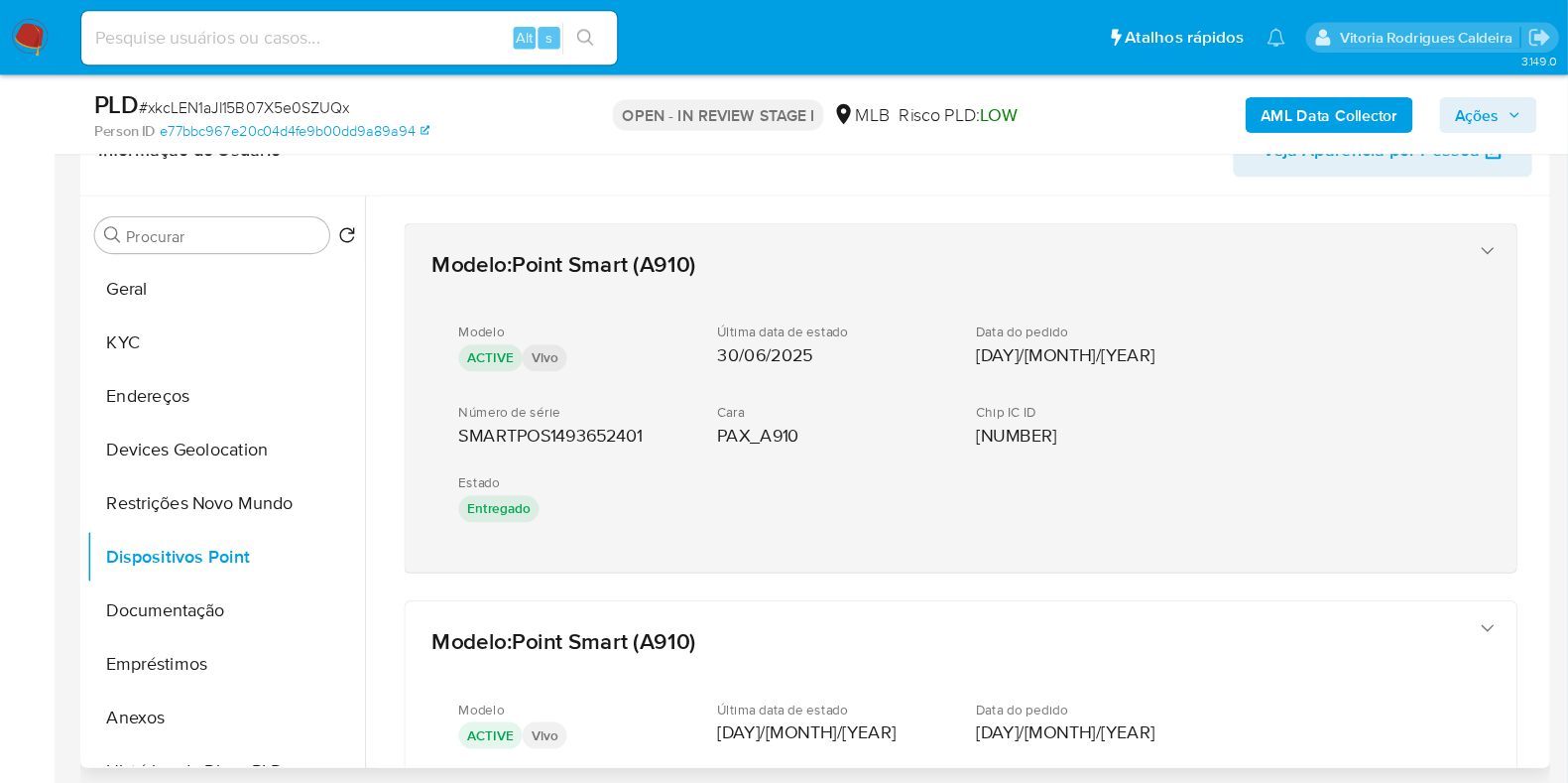 scroll, scrollTop: 1084, scrollLeft: 0, axis: vertical 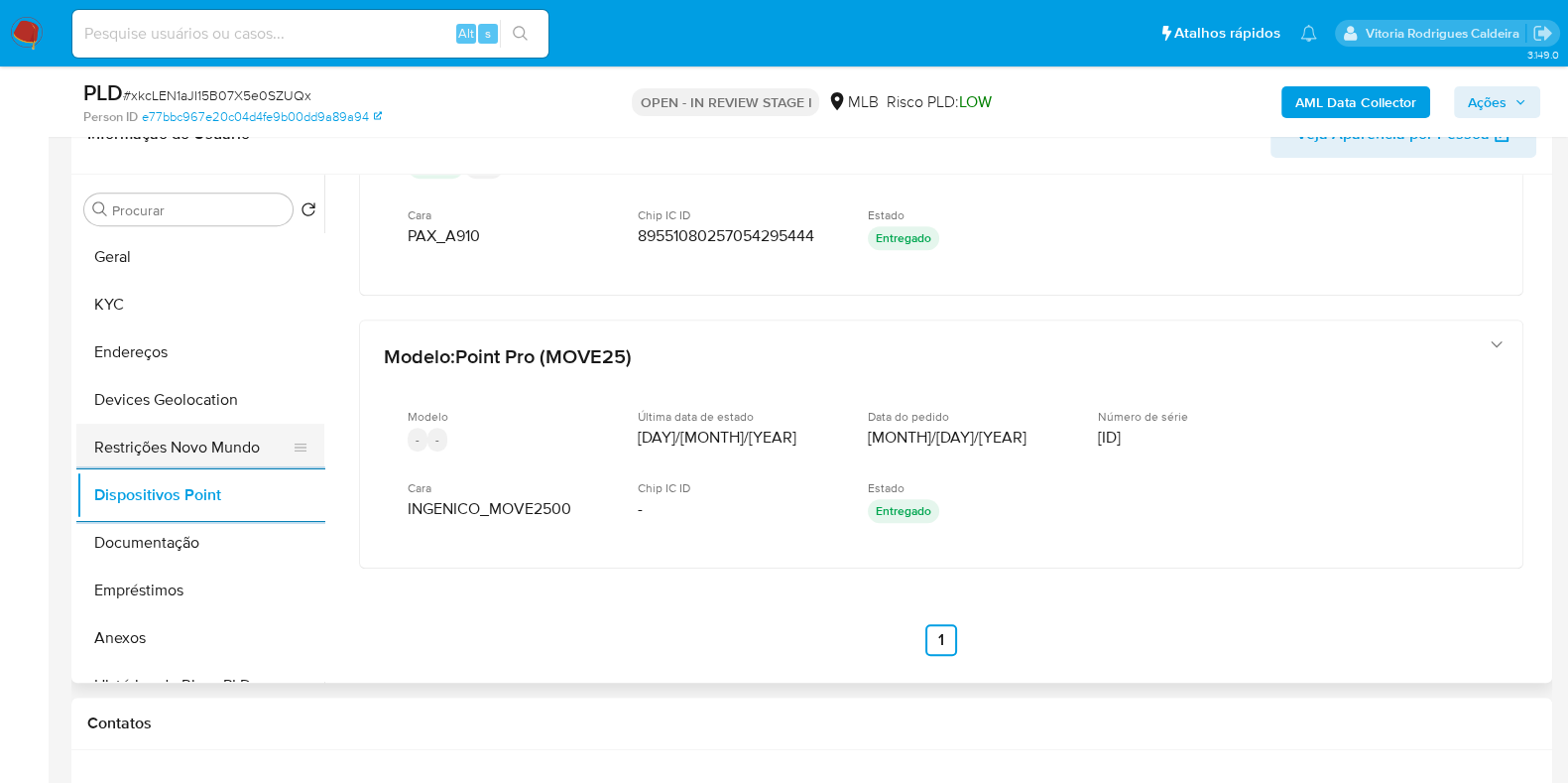 click on "Restrições Novo Mundo" at bounding box center (192, 448) 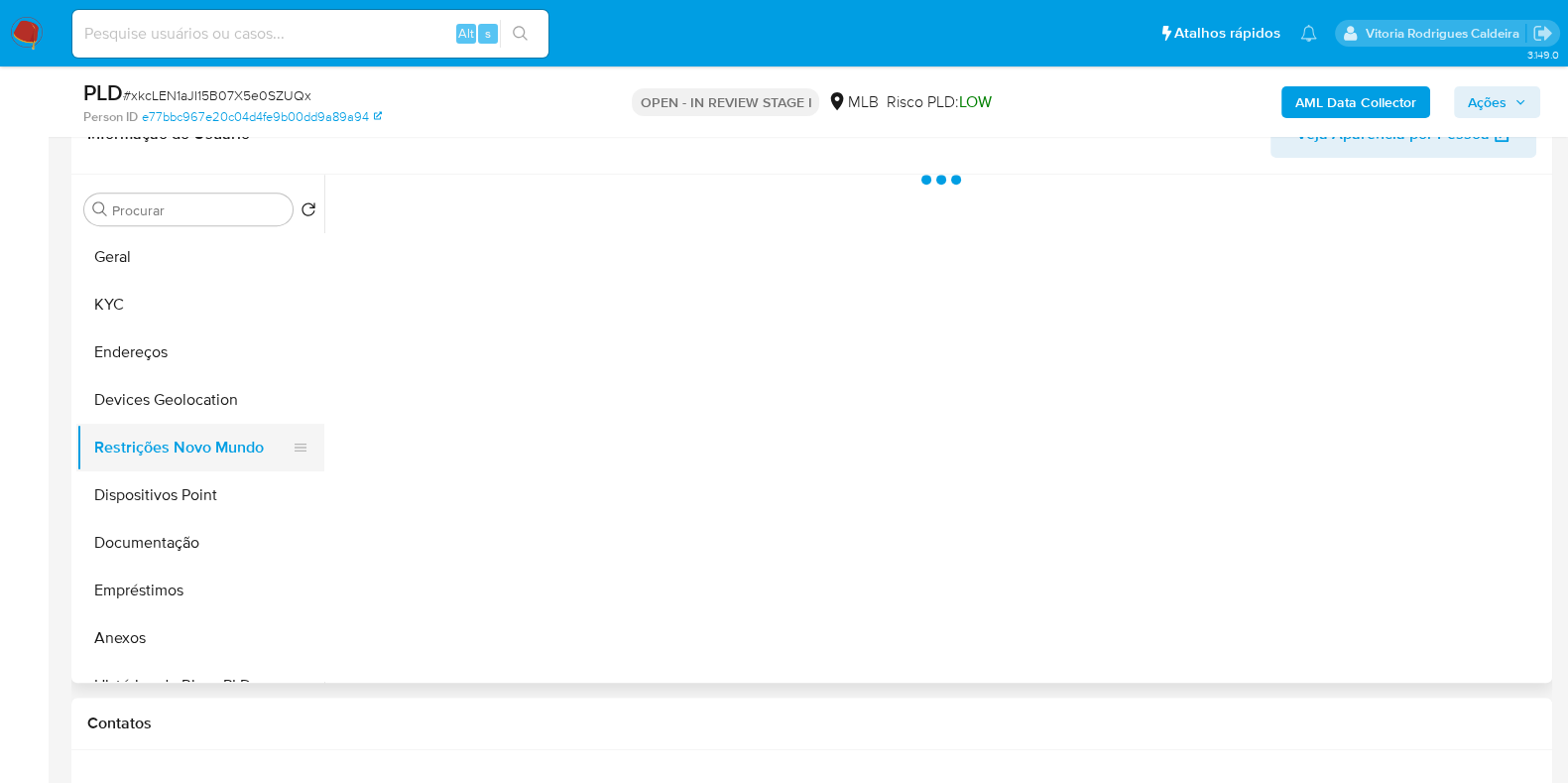 scroll, scrollTop: 0, scrollLeft: 0, axis: both 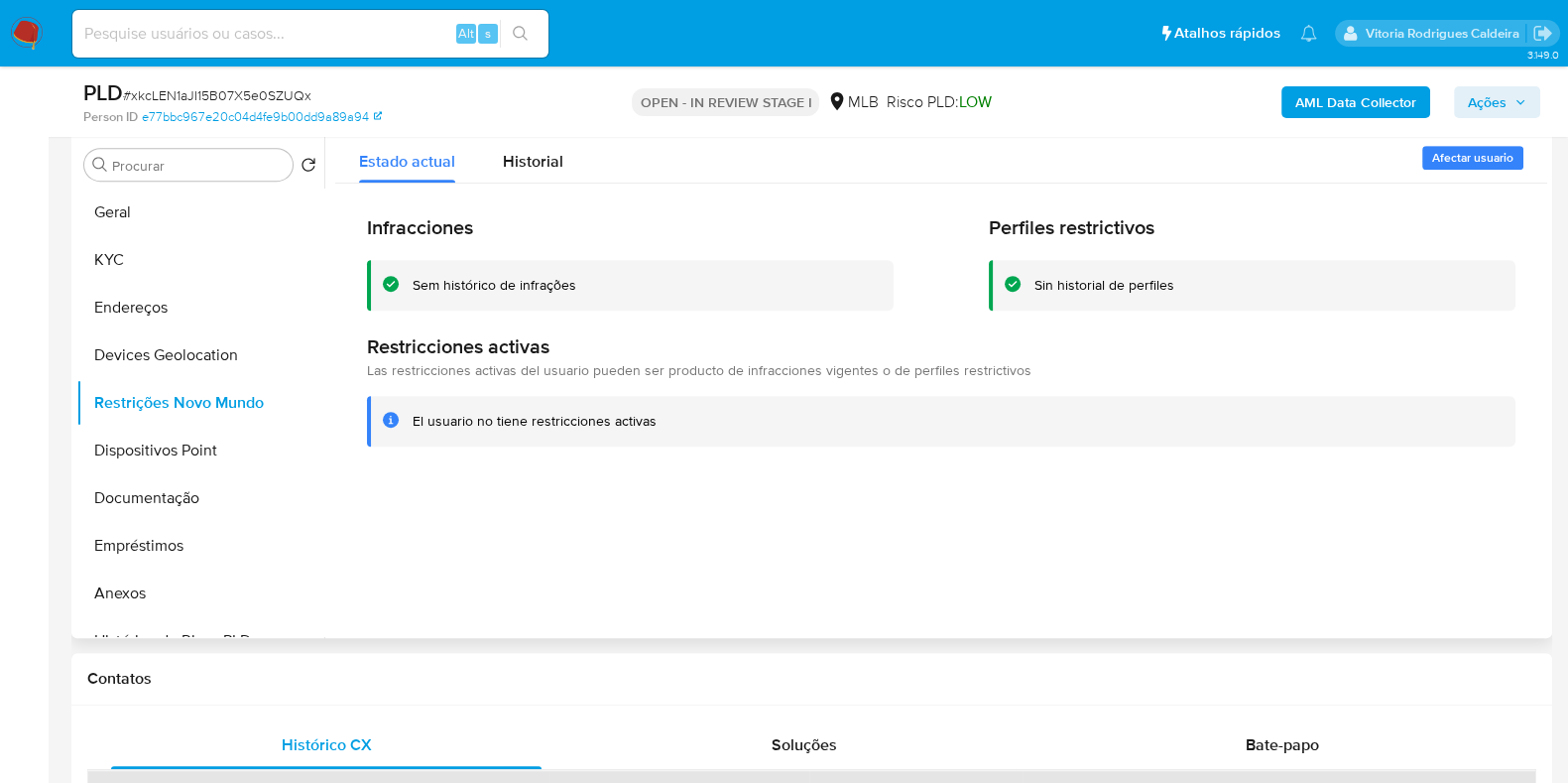 type 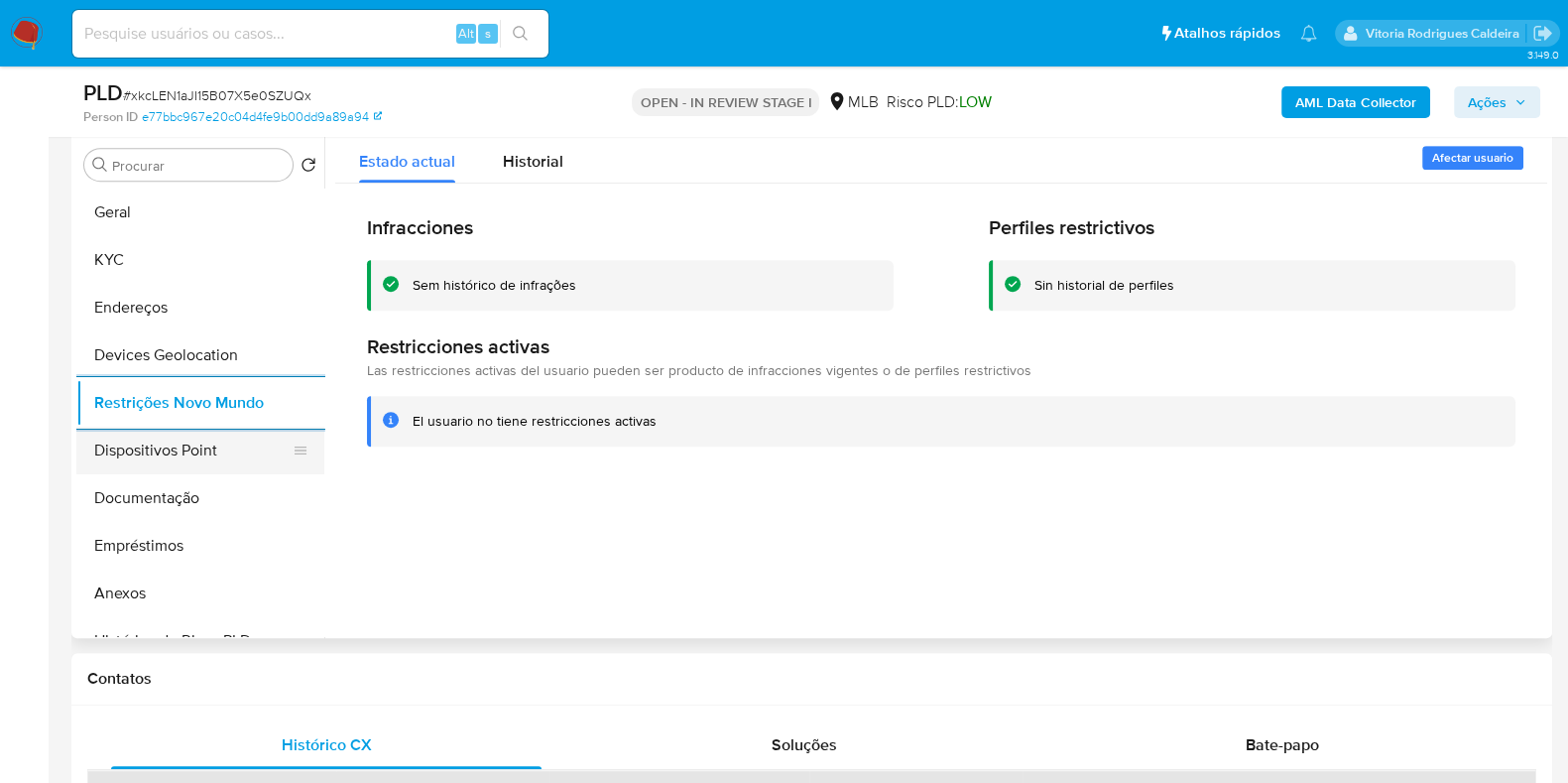 click on "Dispositivos Point" at bounding box center [192, 451] 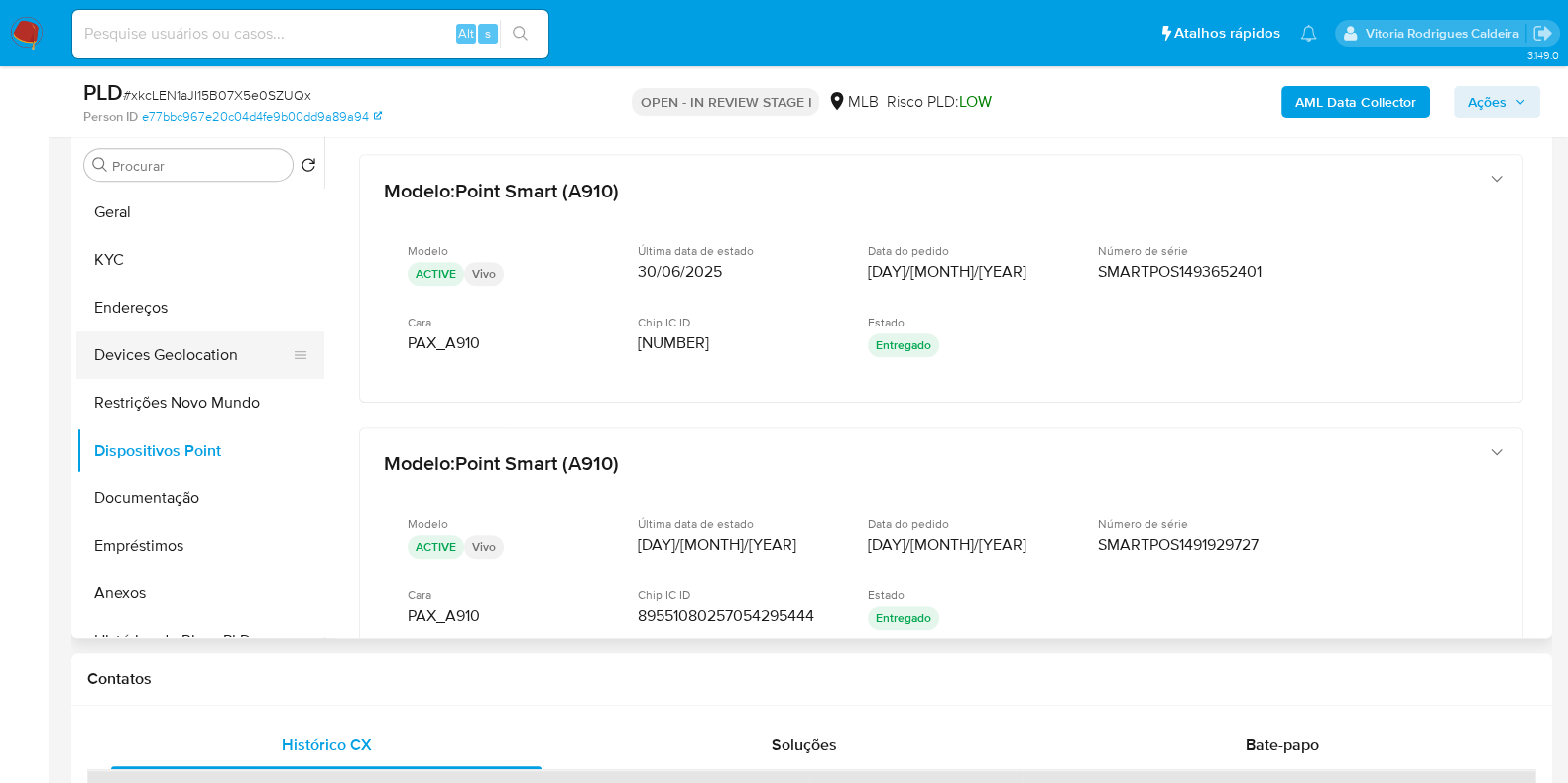 click on "Devices Geolocation" at bounding box center (192, 355) 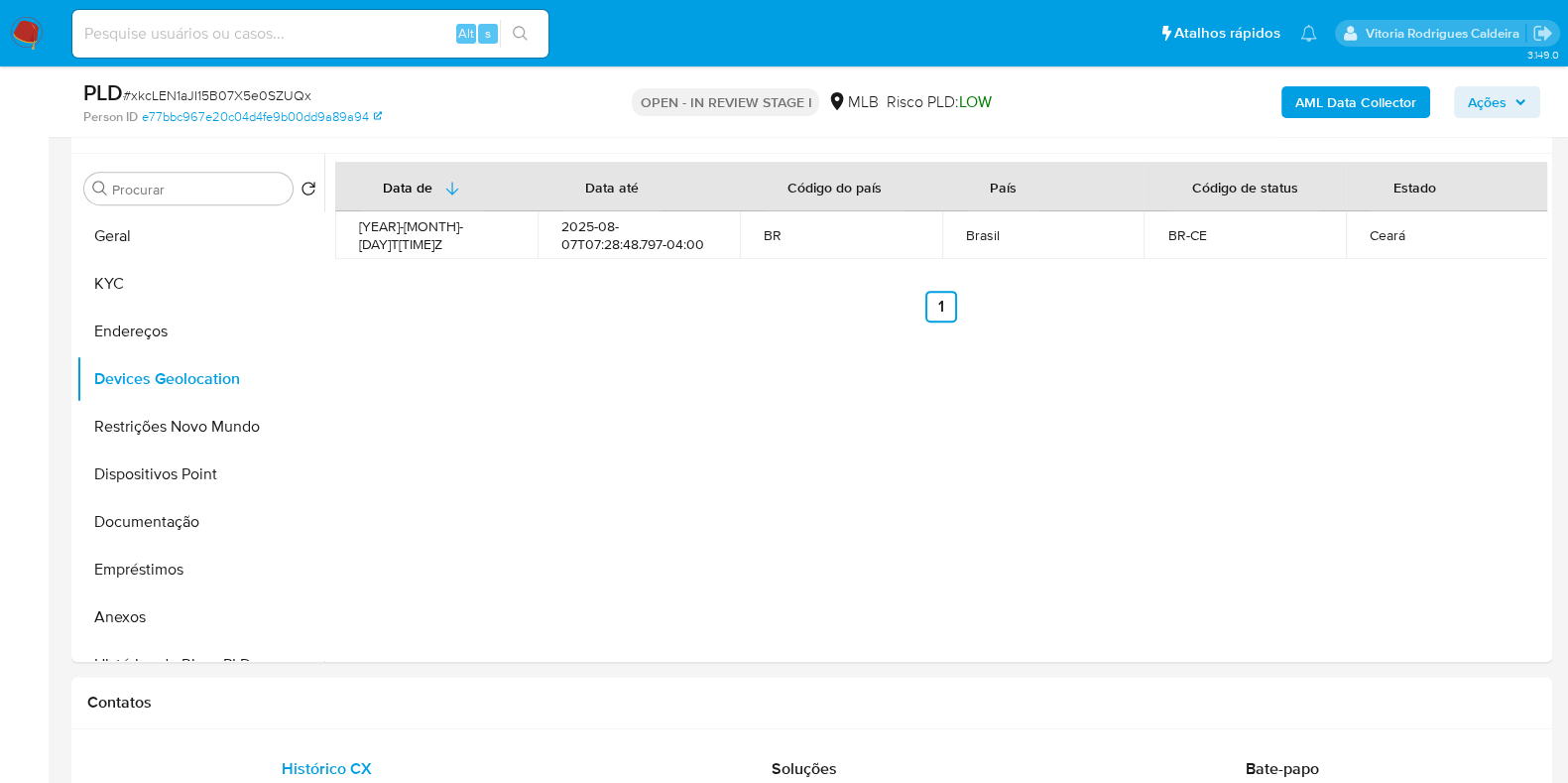 type 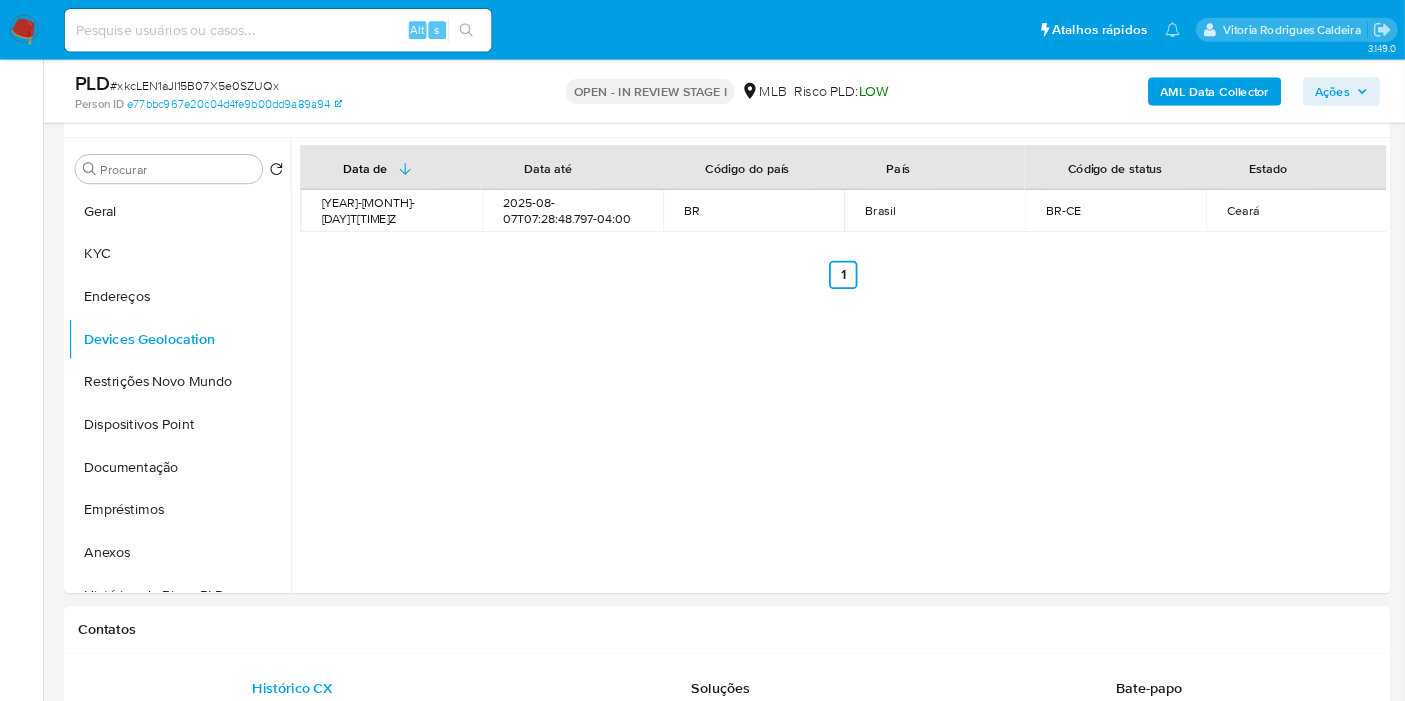 scroll, scrollTop: 1137, scrollLeft: 0, axis: vertical 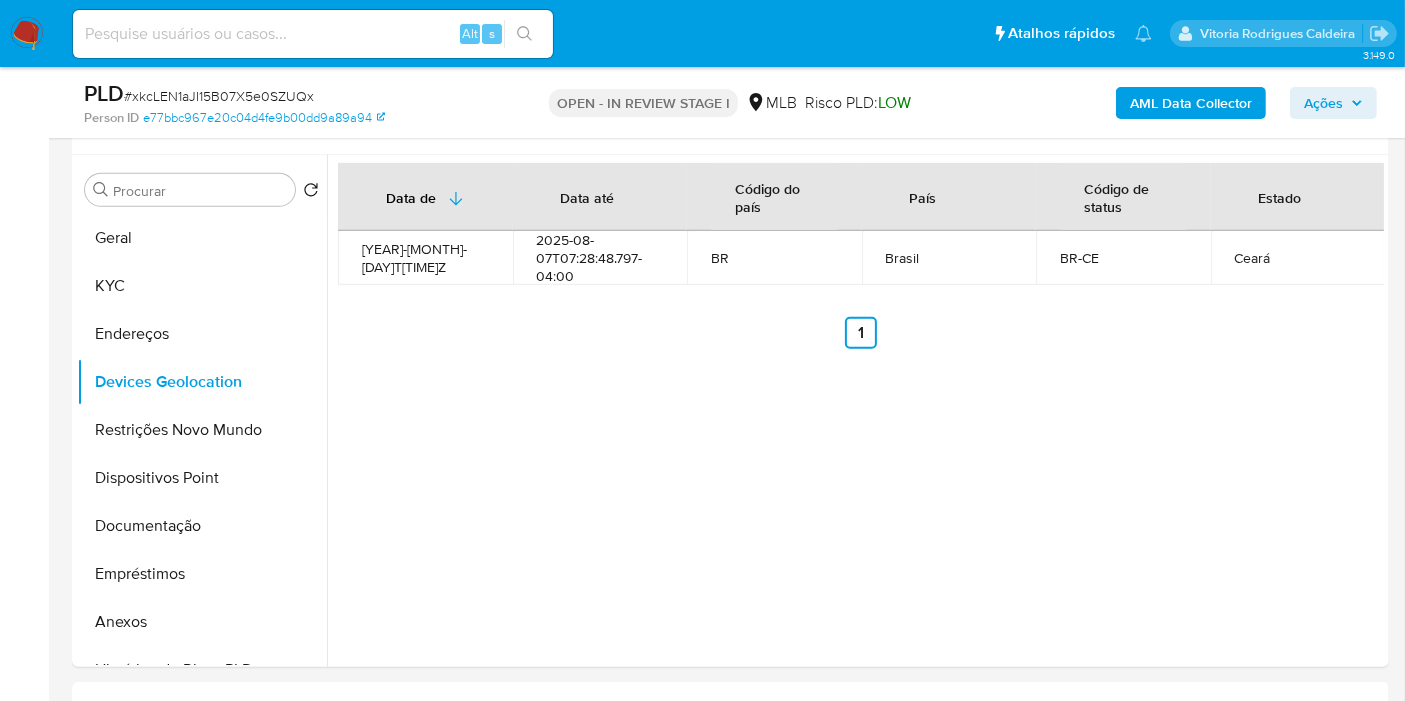 click on "Data de     Data até     Código do país     País     Código de status     Estado     2021-08-01T21:53:27Z     2025-08-07T07:28:48.797-04:00     BR     Brasil     BR-CE     Ceará   Anterior 1 Siguiente" at bounding box center [855, 411] 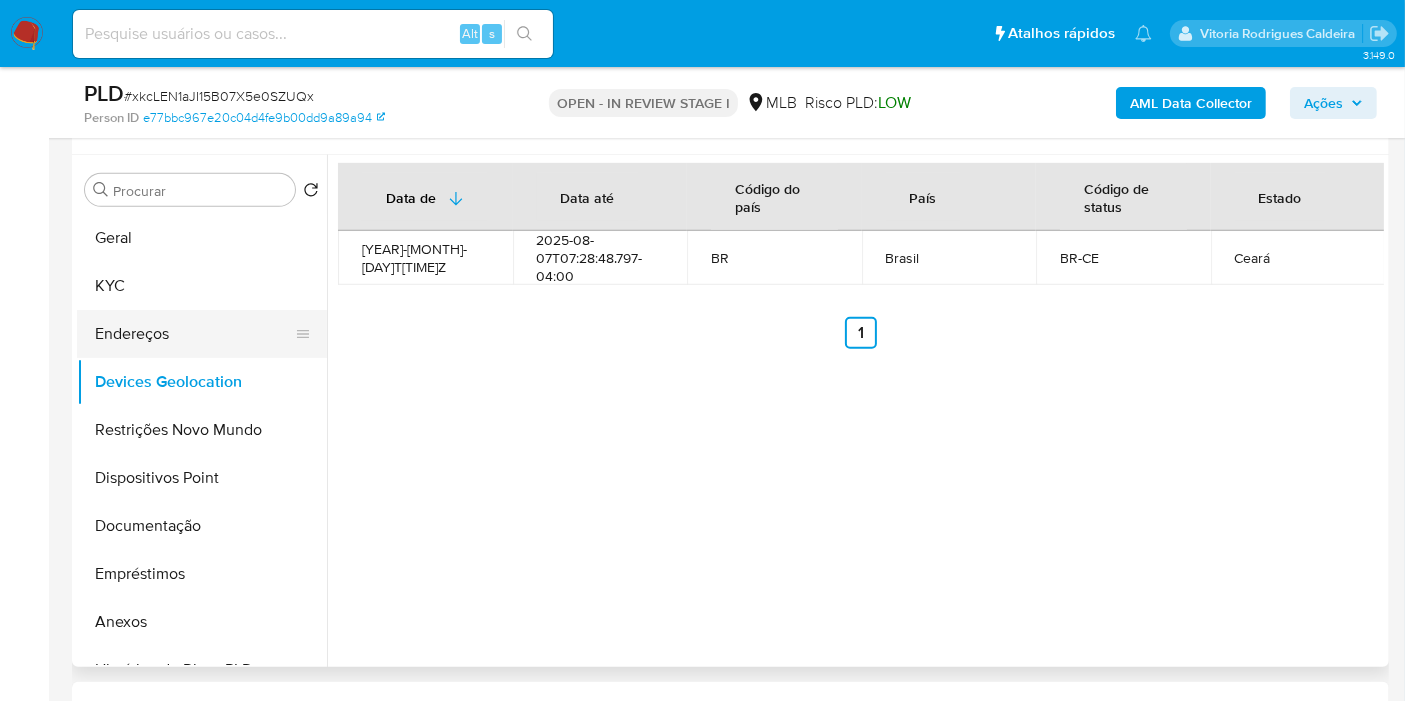 click on "Endereços" at bounding box center [194, 334] 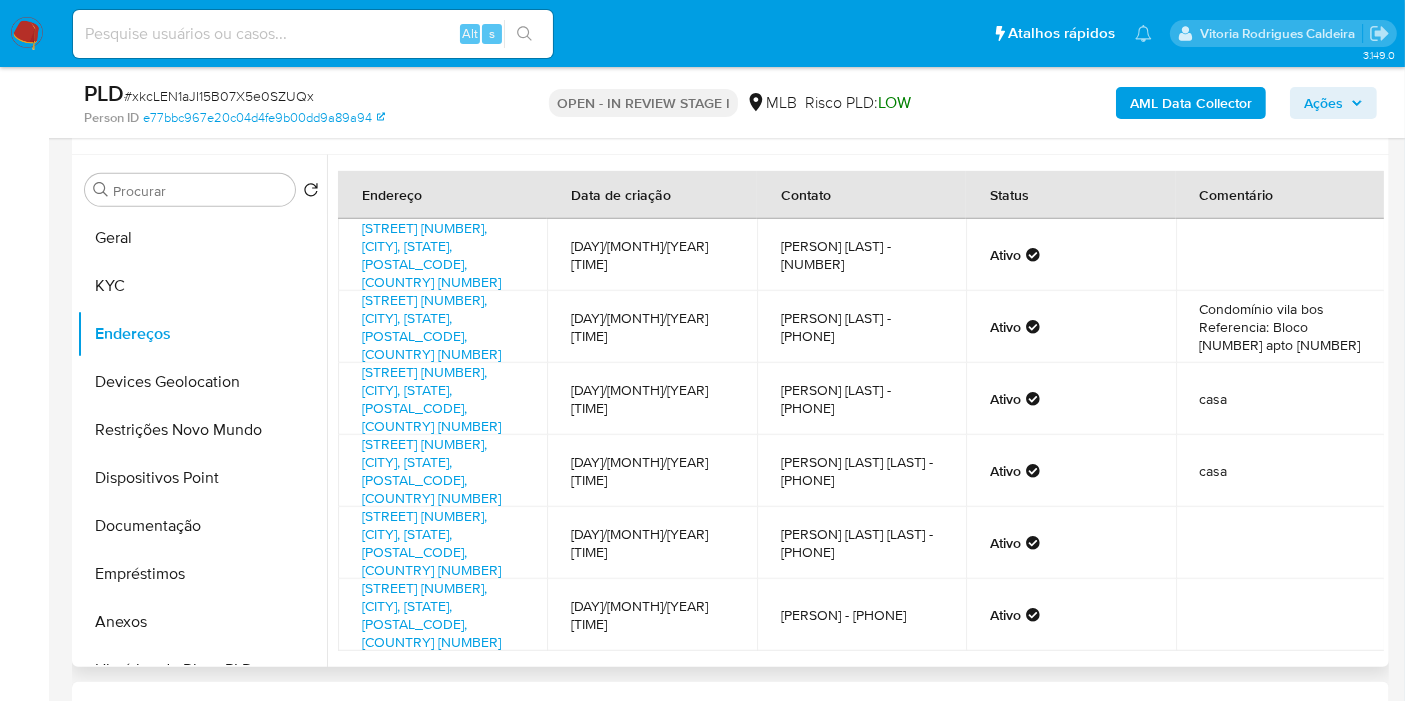 type 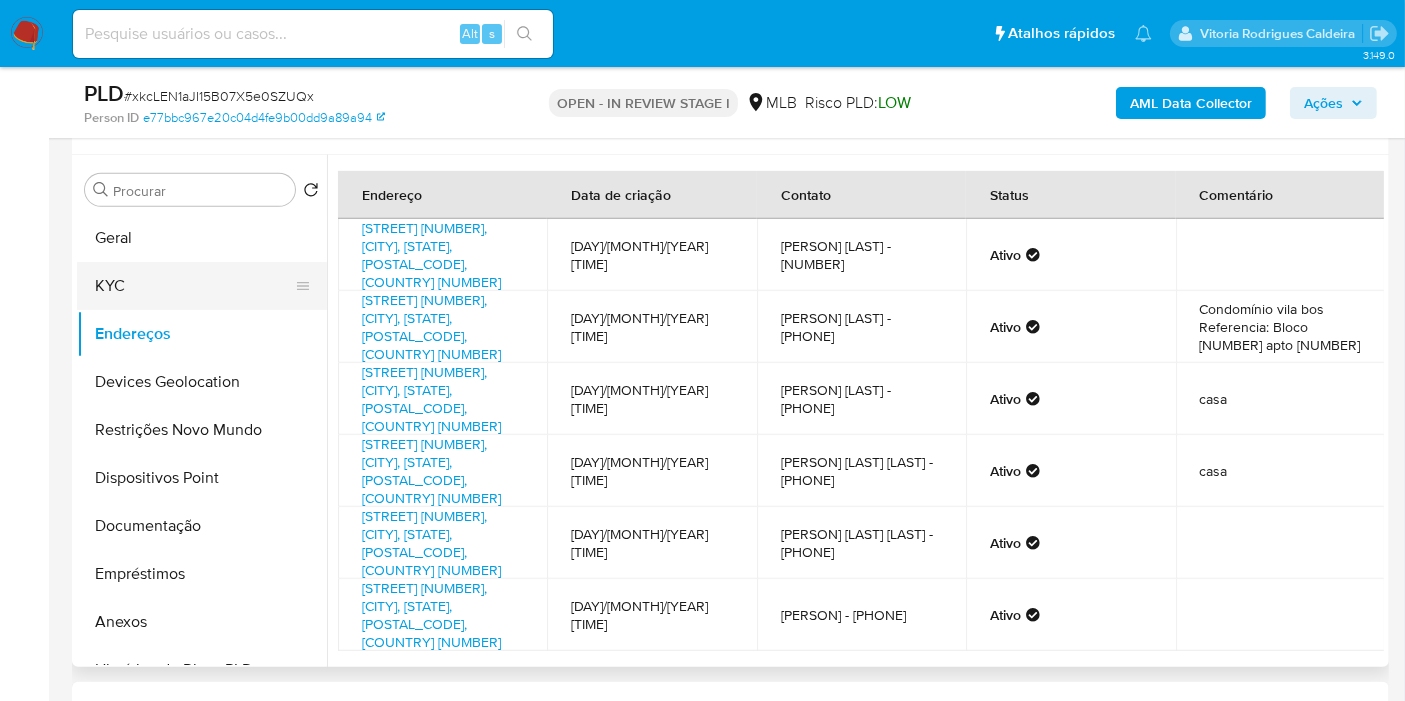 click on "KYC" at bounding box center [194, 286] 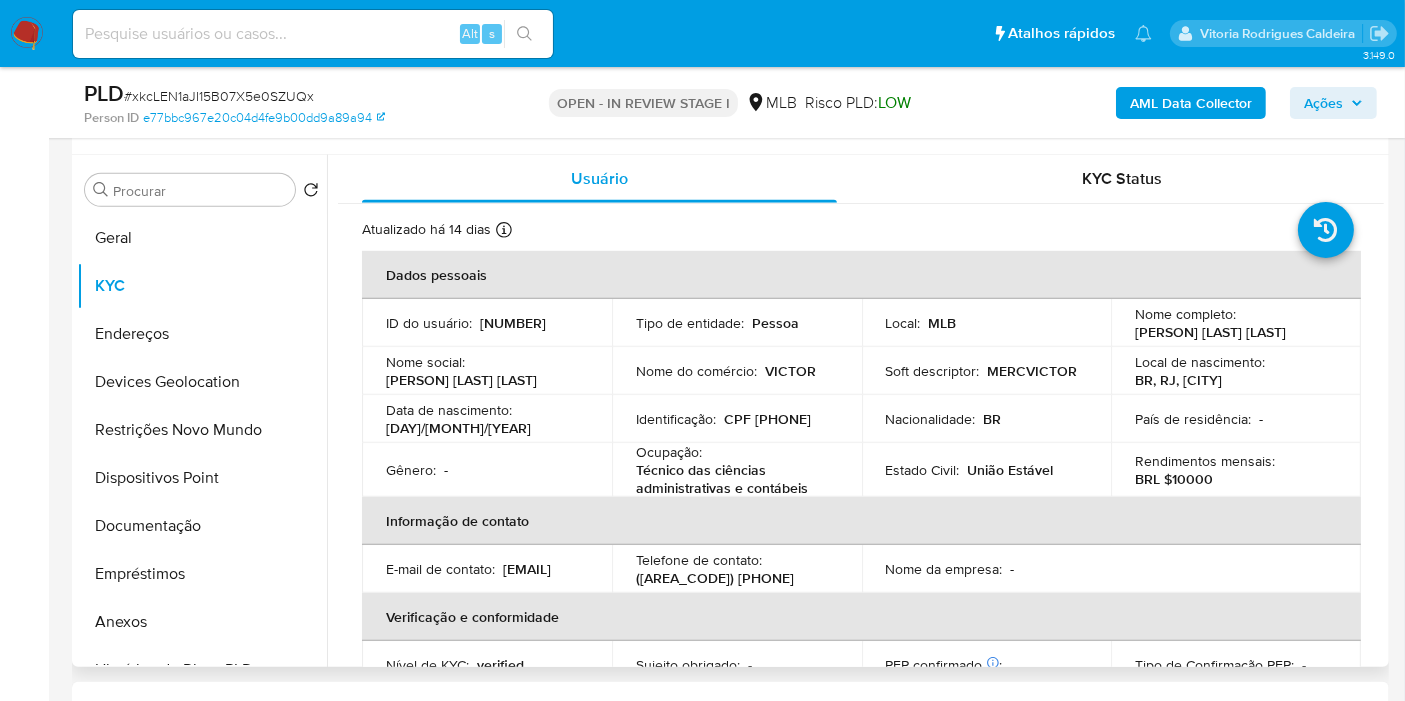 type 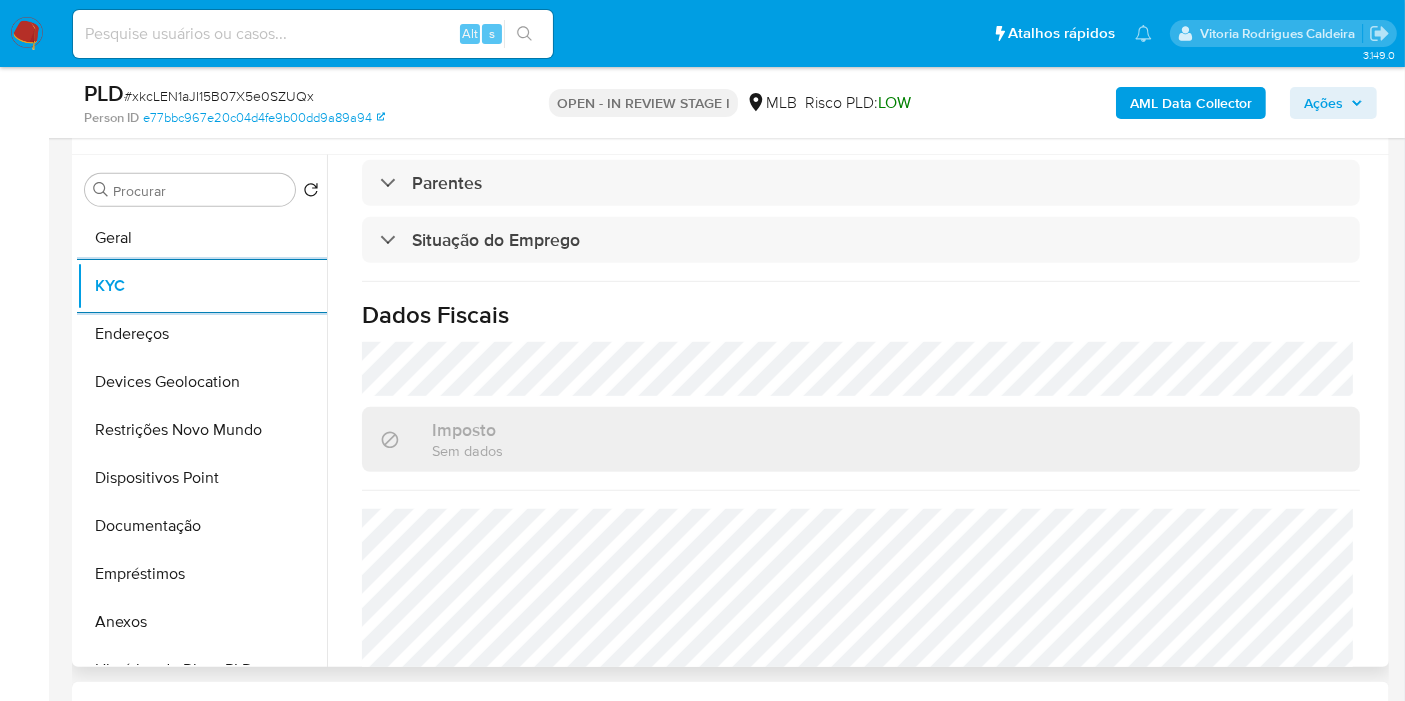 scroll, scrollTop: 888, scrollLeft: 0, axis: vertical 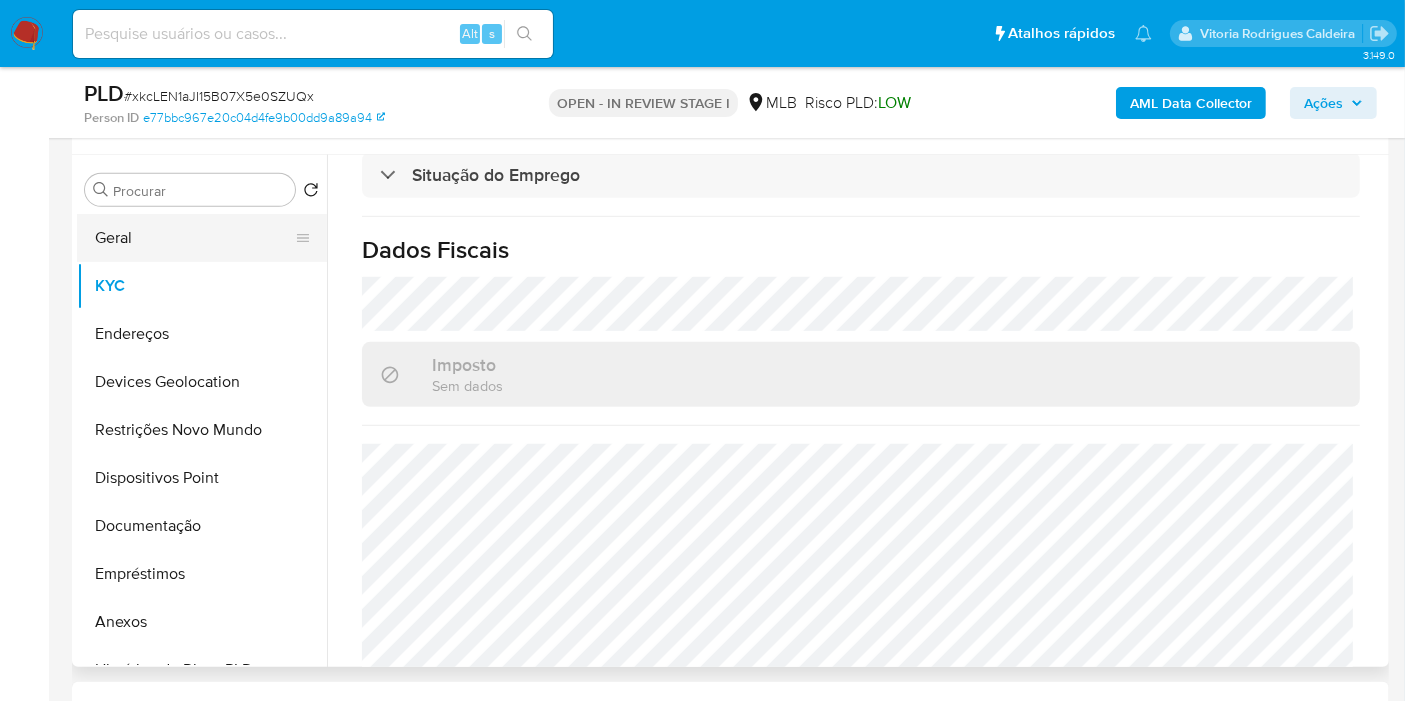 click on "Geral" at bounding box center [194, 238] 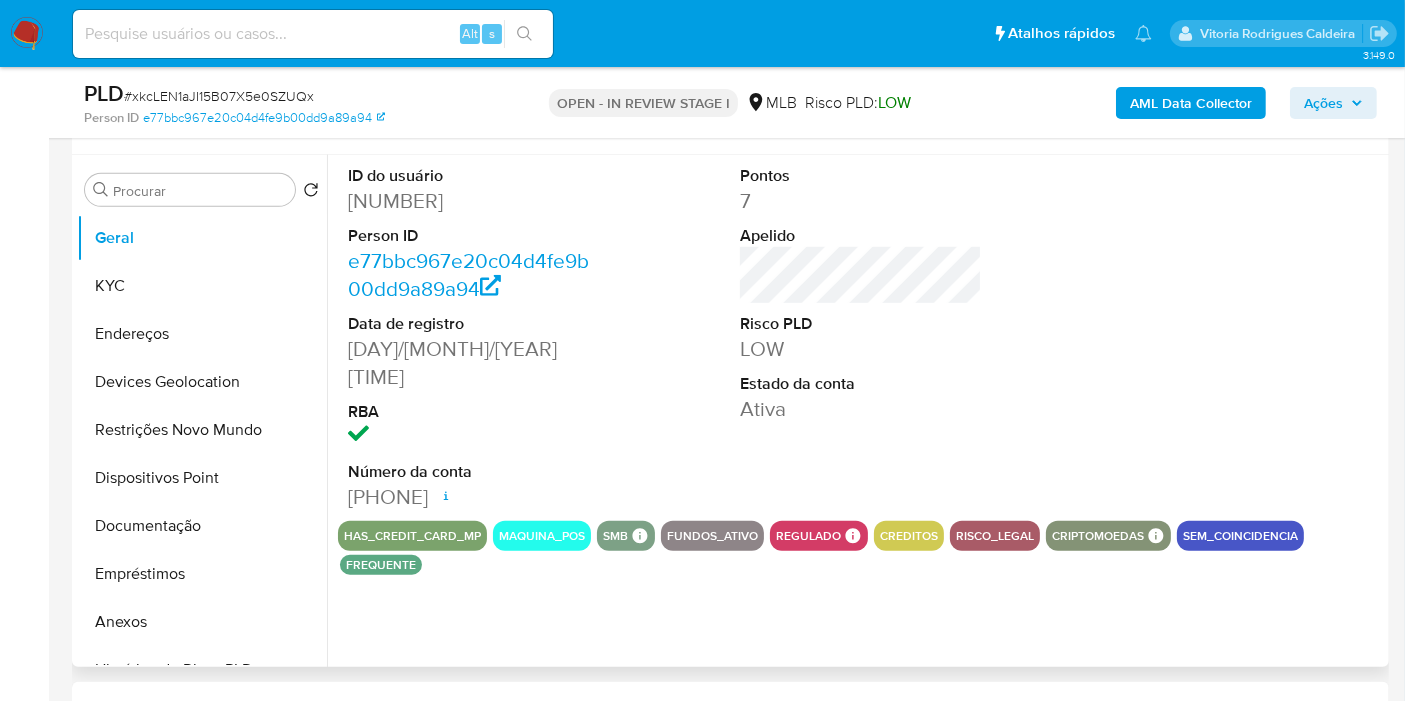 type 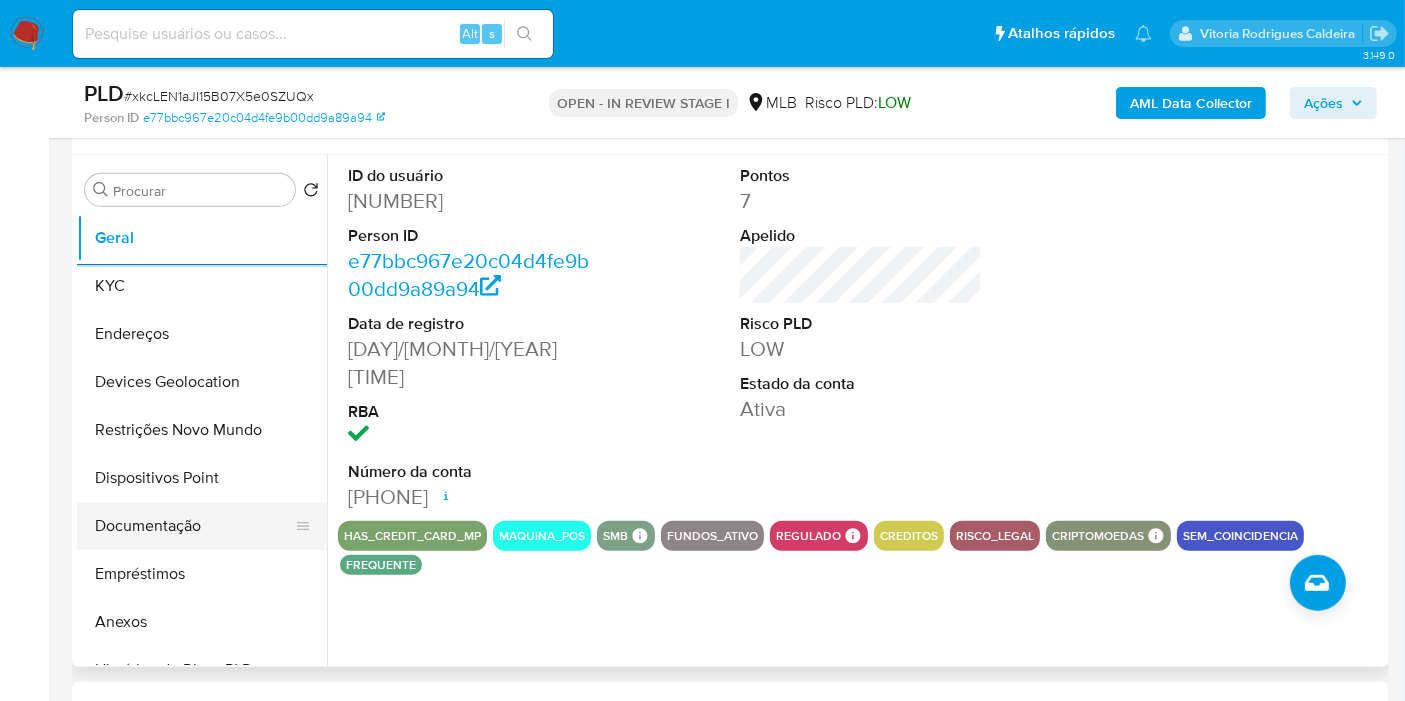 click on "Documentação" at bounding box center (194, 526) 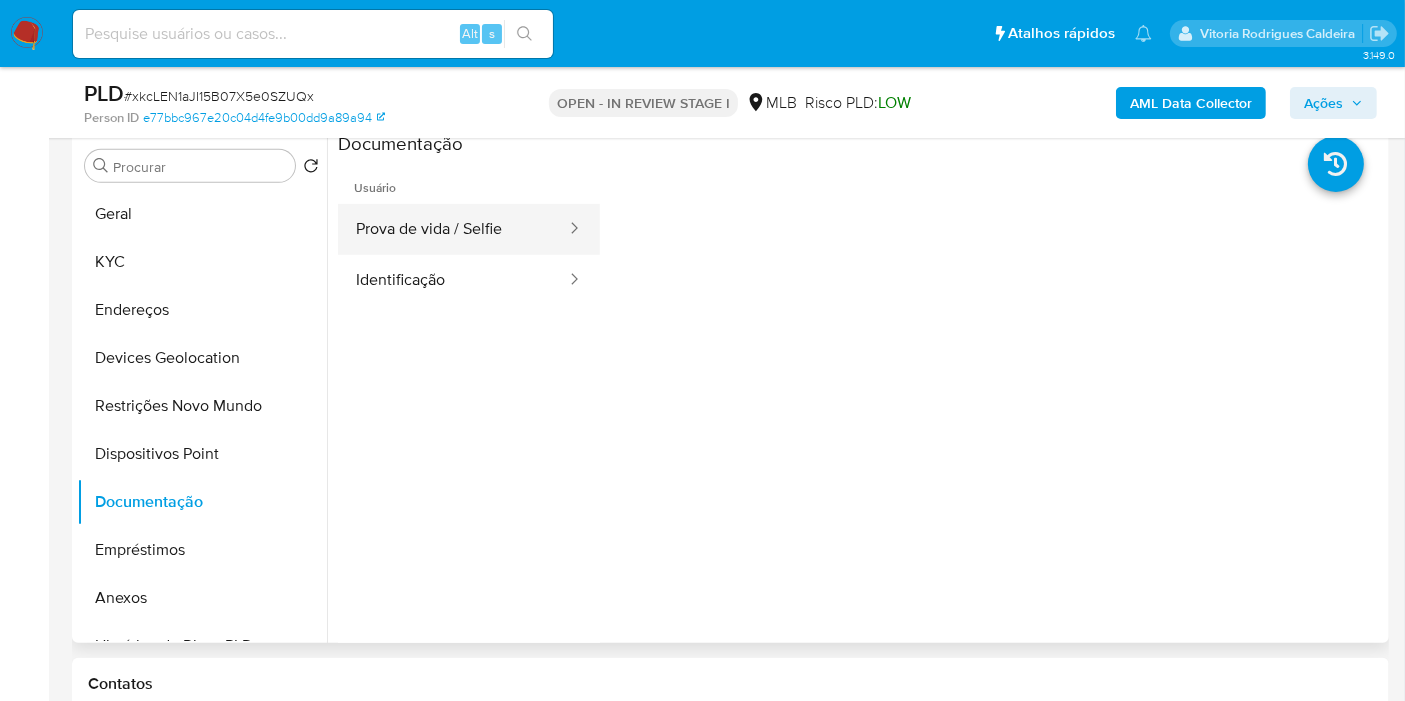 click on "Prova de vida / Selfie" at bounding box center [453, 229] 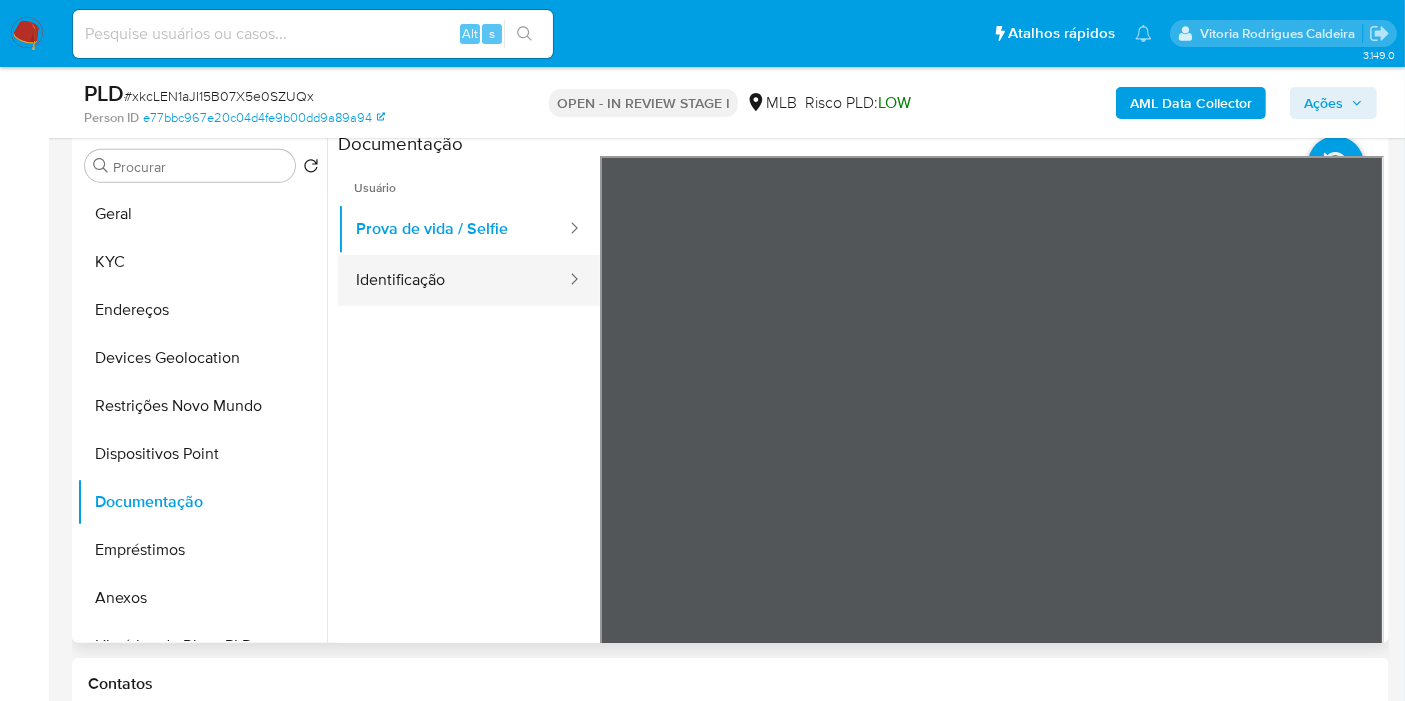 click on "Identificação" at bounding box center (453, 280) 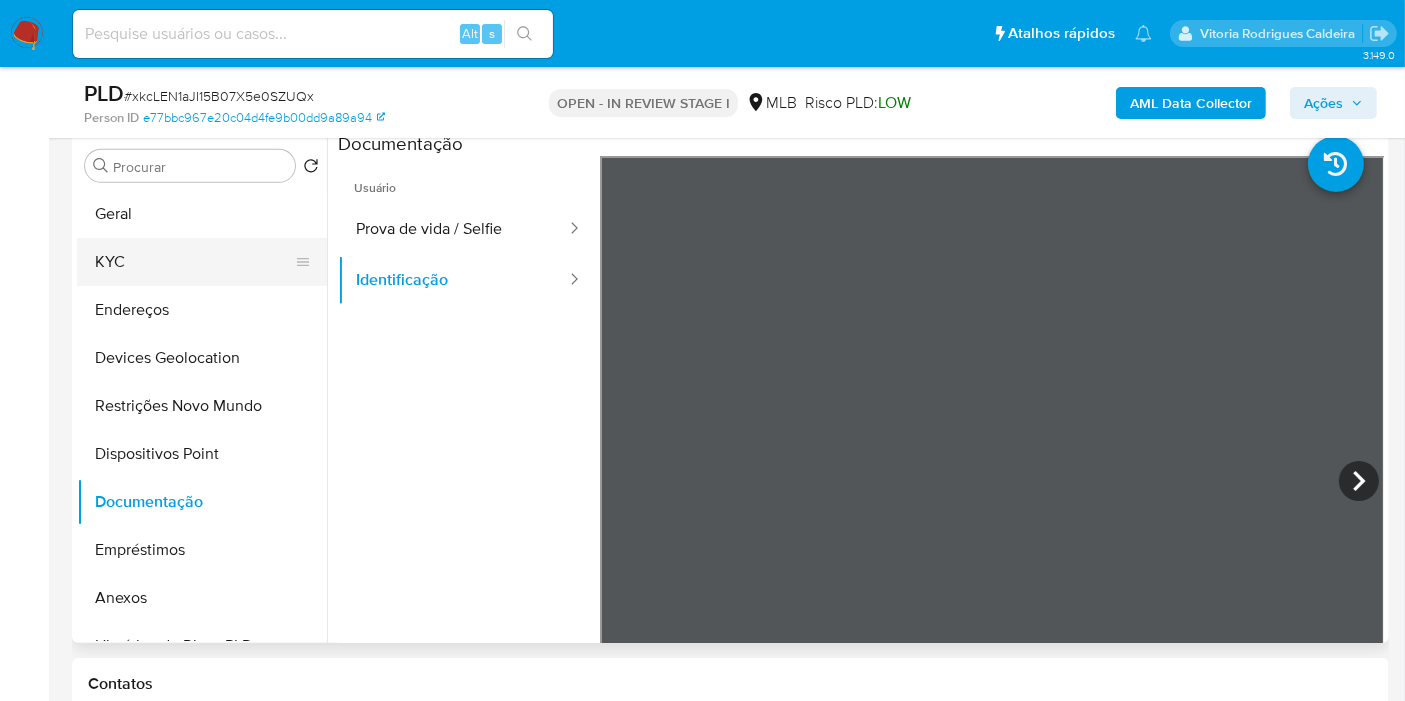 click on "KYC" at bounding box center [194, 262] 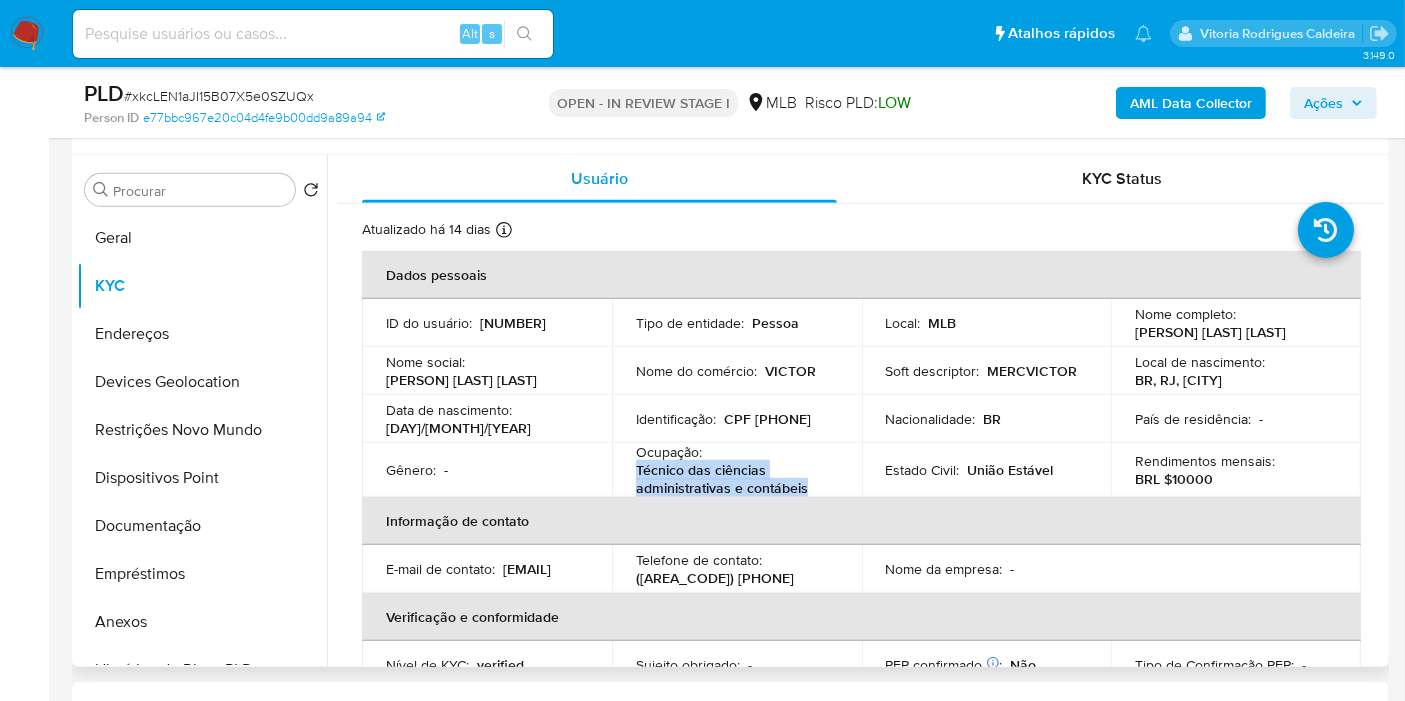drag, startPoint x: 805, startPoint y: 484, endPoint x: 625, endPoint y: 475, distance: 180.22485 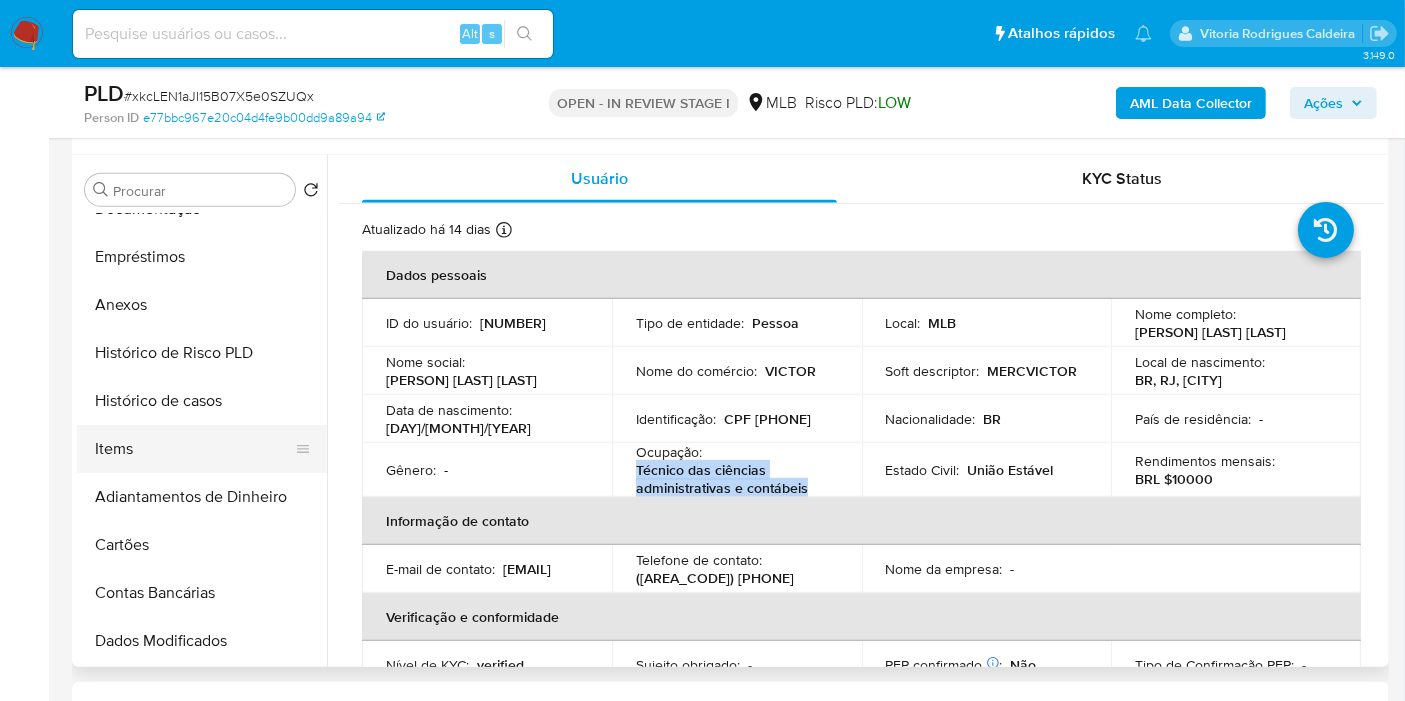 scroll, scrollTop: 333, scrollLeft: 0, axis: vertical 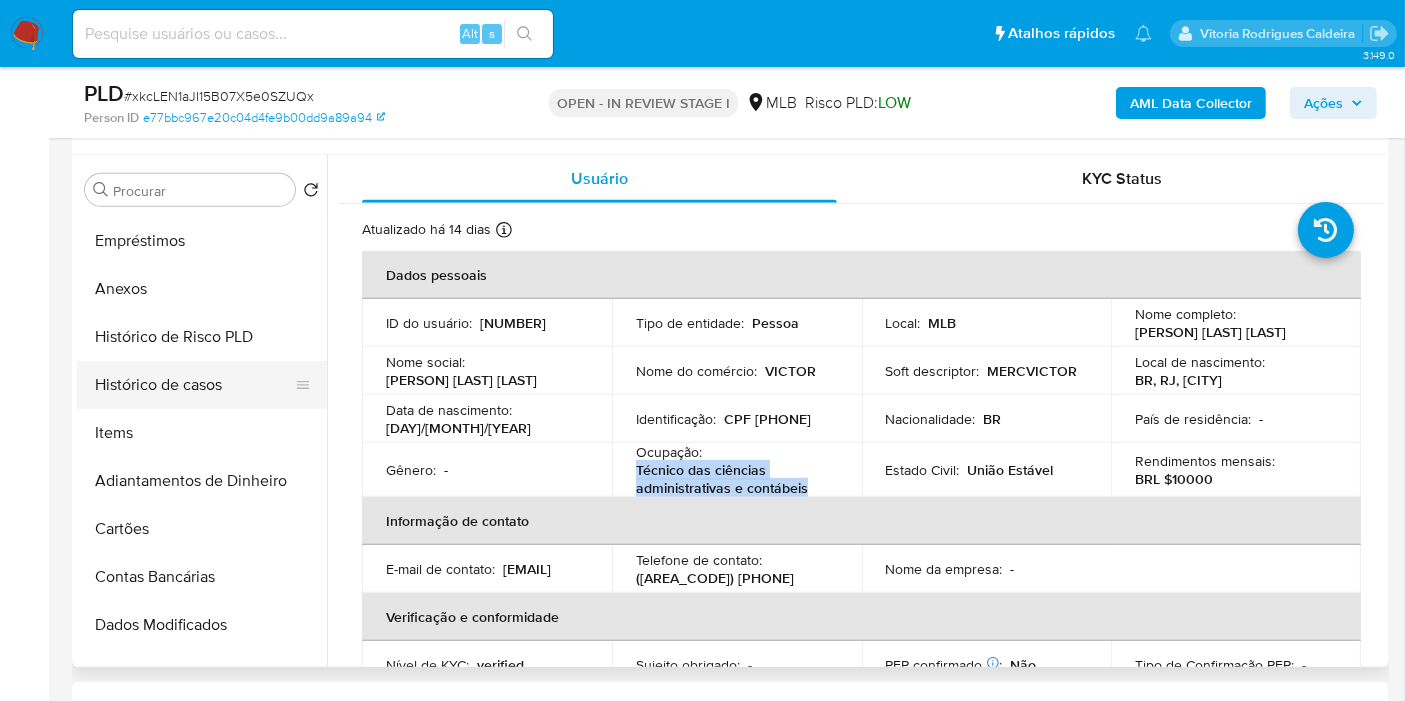 click on "Histórico de casos" at bounding box center (194, 385) 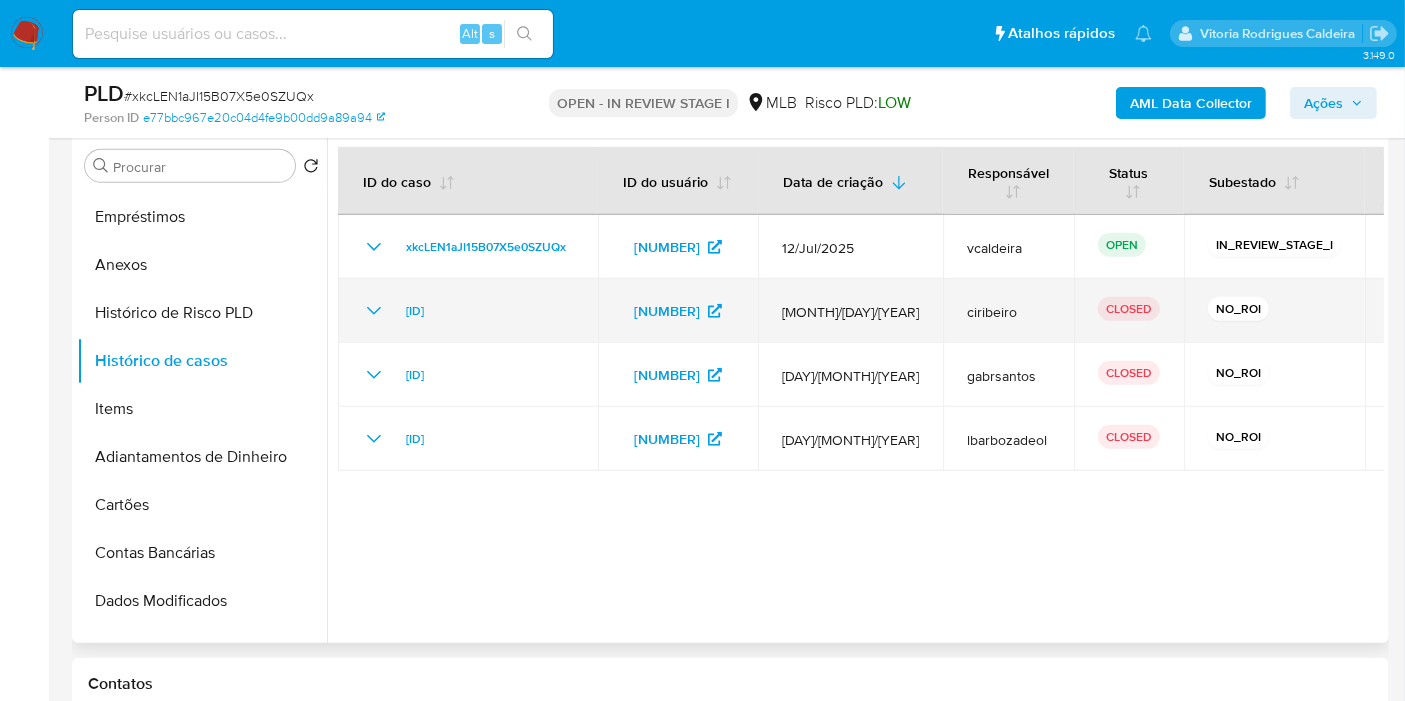 click 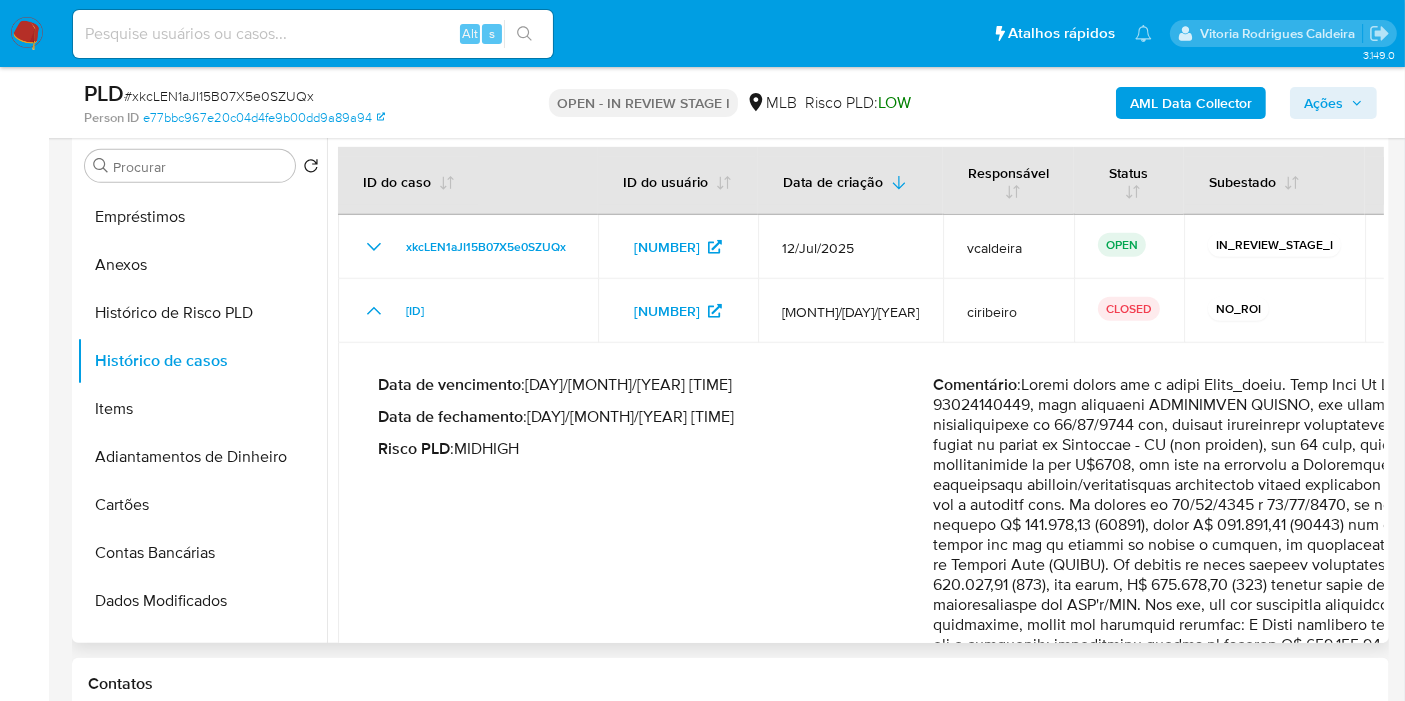 scroll, scrollTop: 111, scrollLeft: 0, axis: vertical 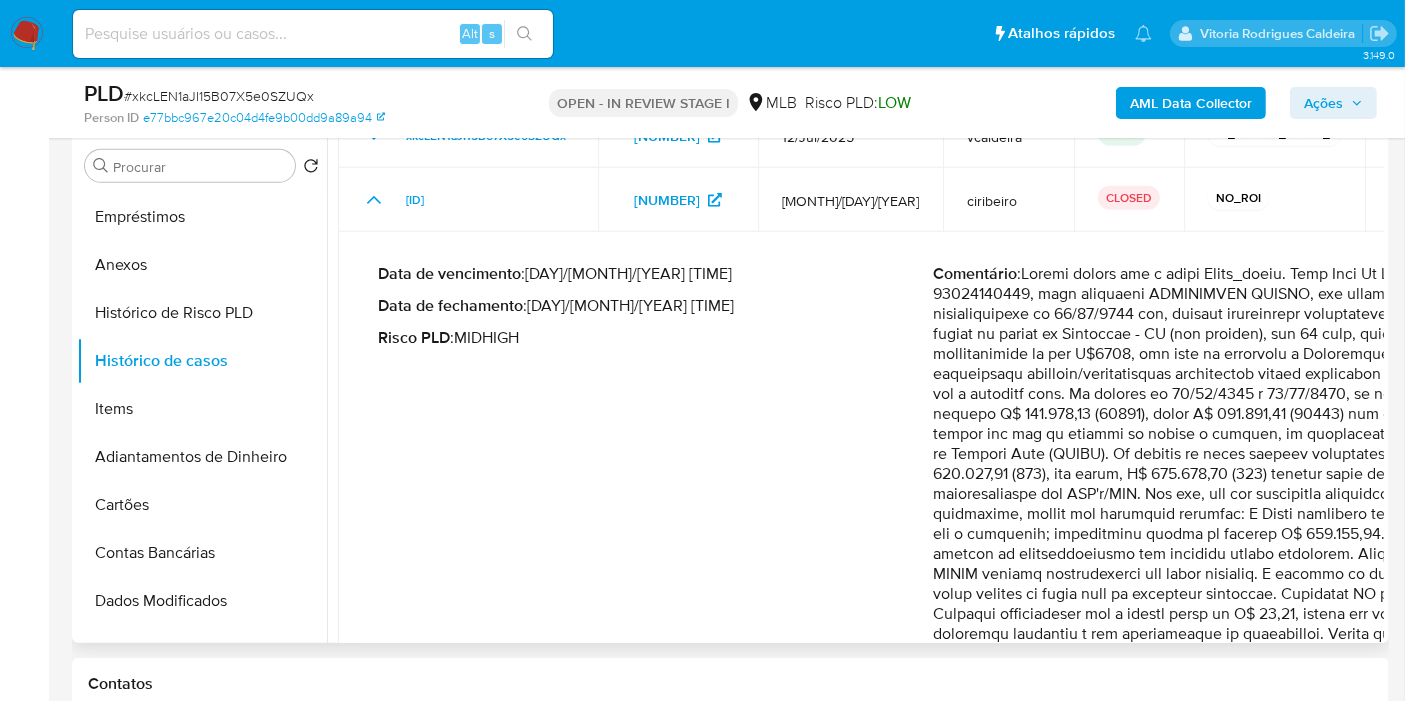 type 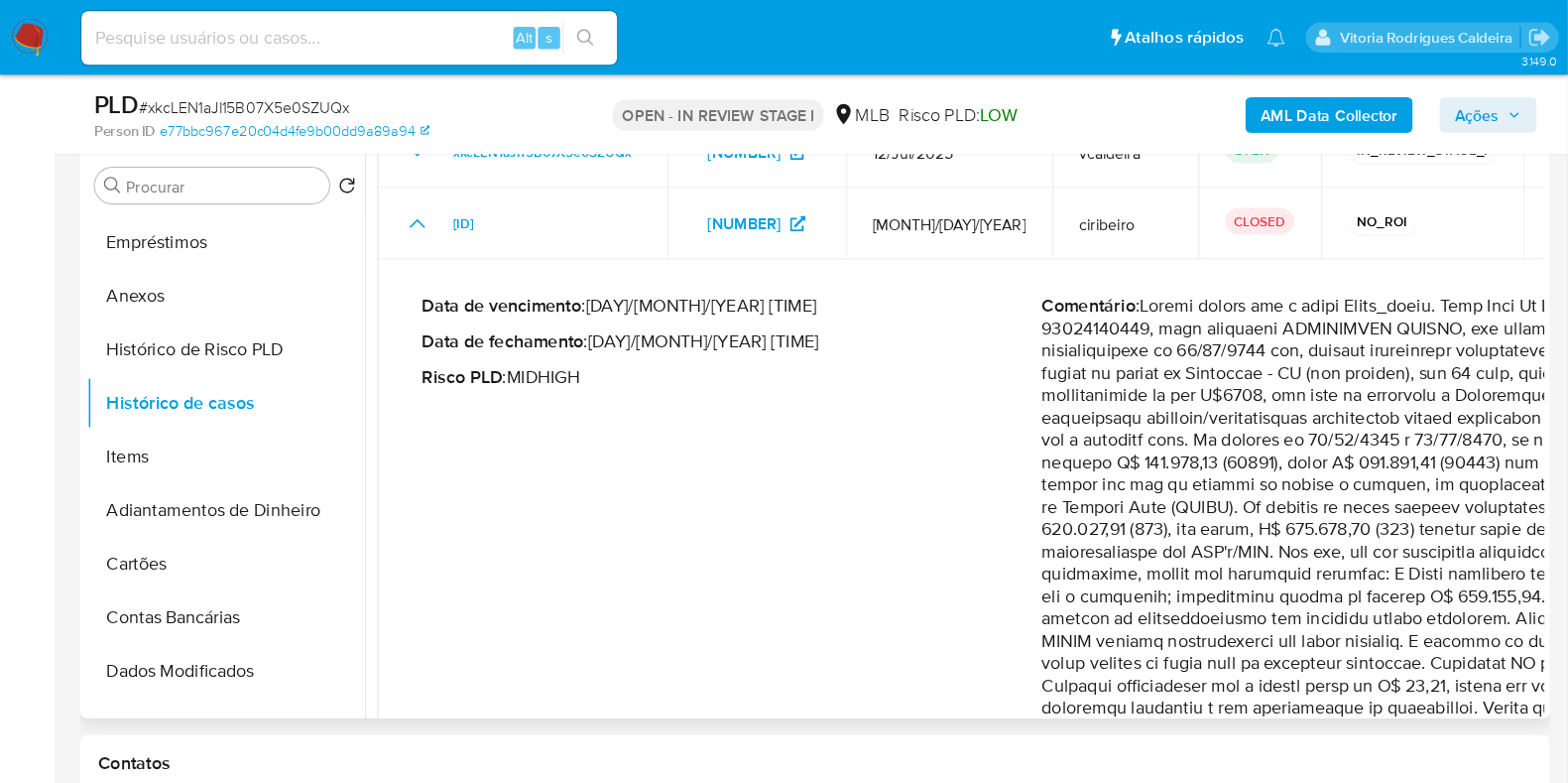 scroll, scrollTop: 1128, scrollLeft: 0, axis: vertical 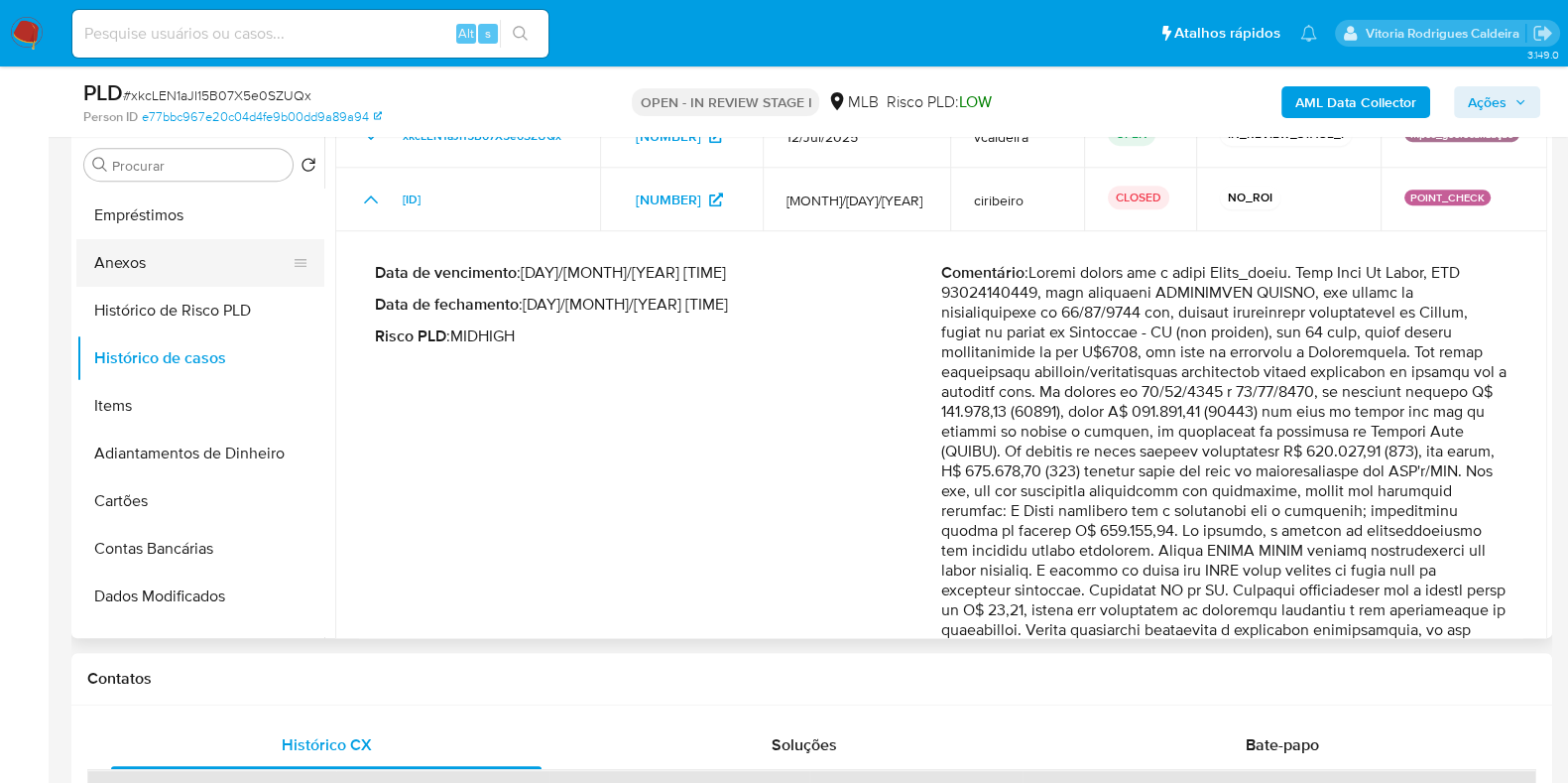 click on "Anexos" at bounding box center [192, 263] 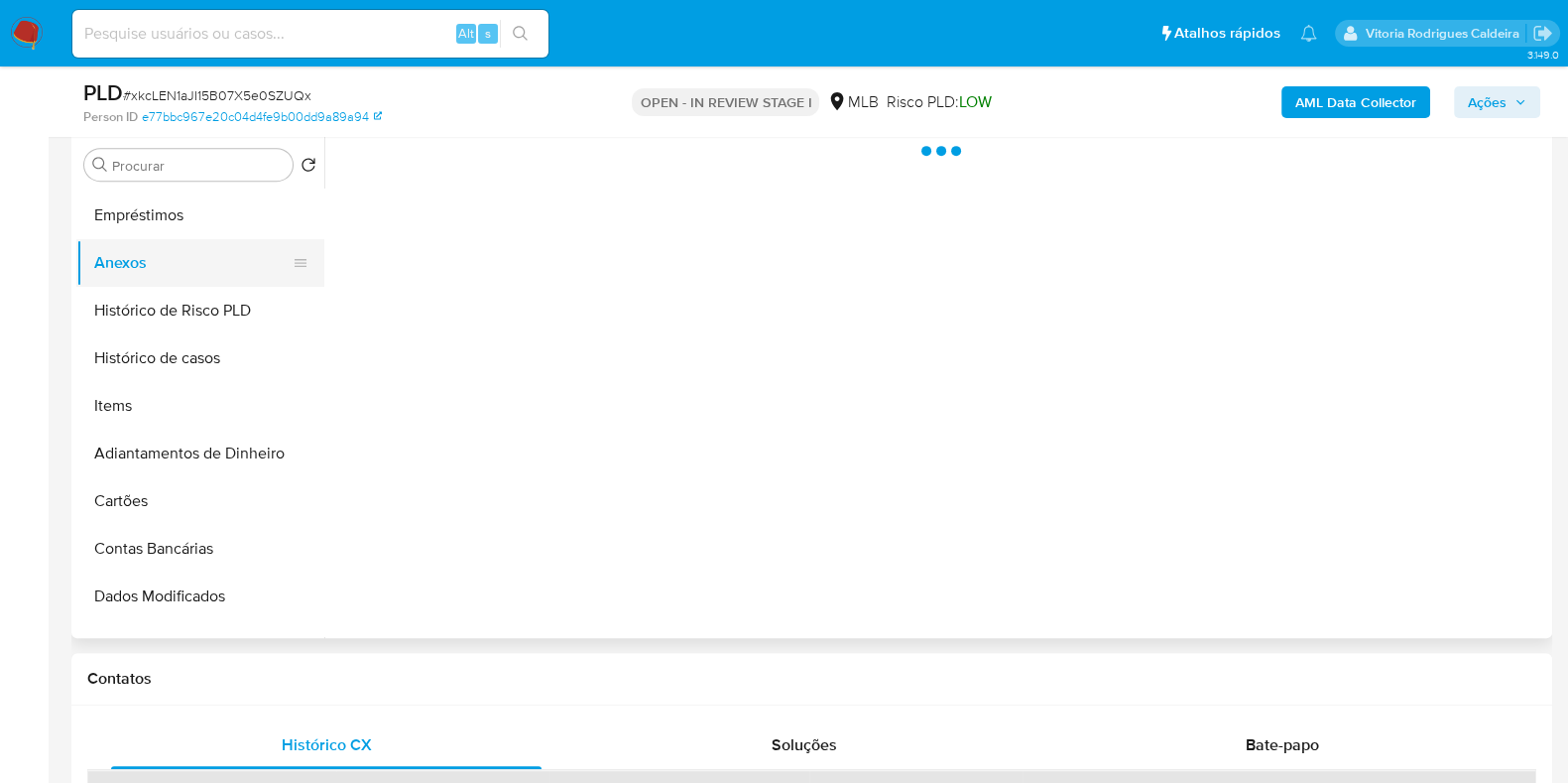 scroll, scrollTop: 0, scrollLeft: 0, axis: both 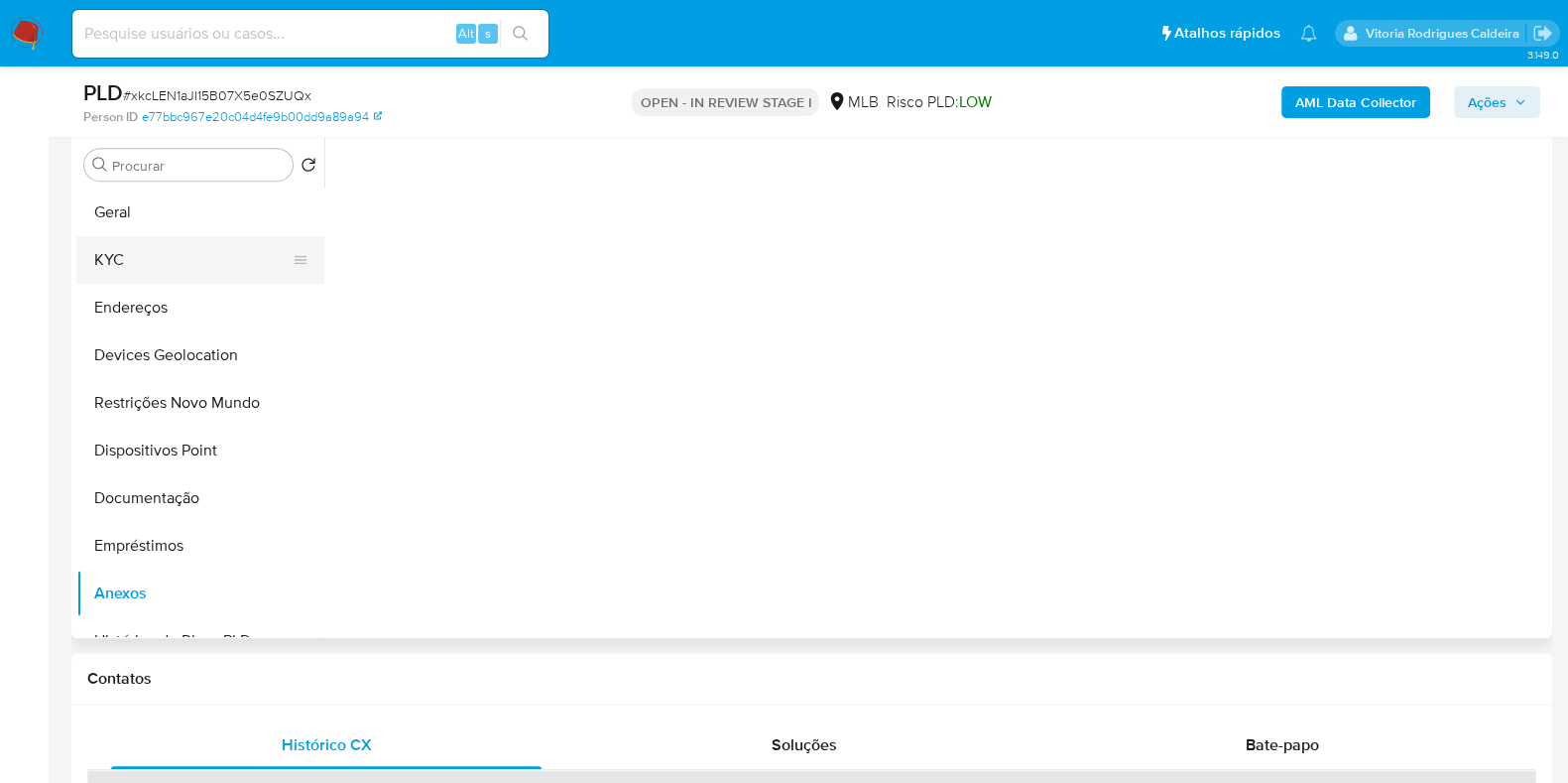 click on "KYC" at bounding box center (192, 260) 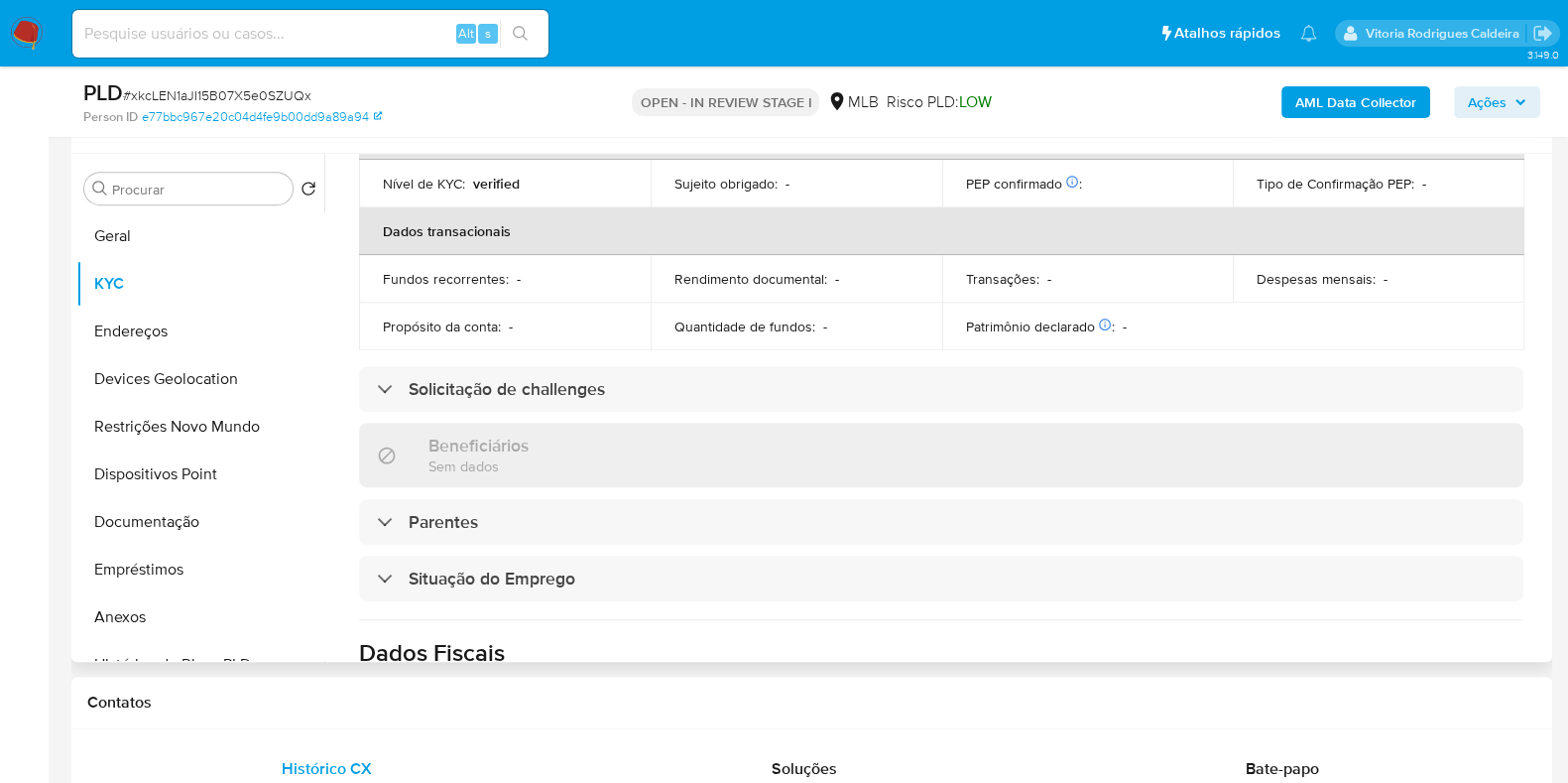 scroll, scrollTop: 808, scrollLeft: 0, axis: vertical 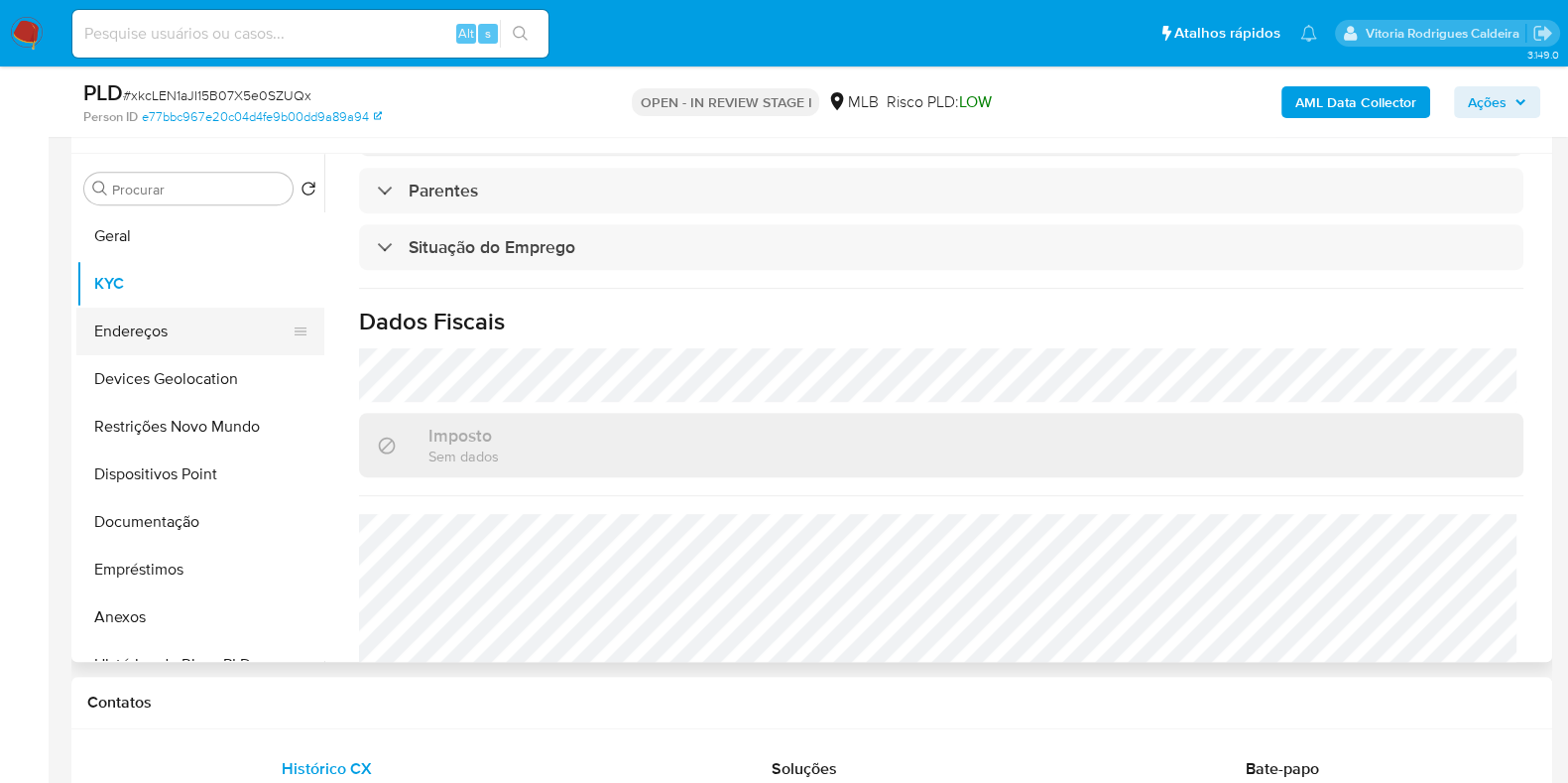 click on "Endereços" at bounding box center (192, 331) 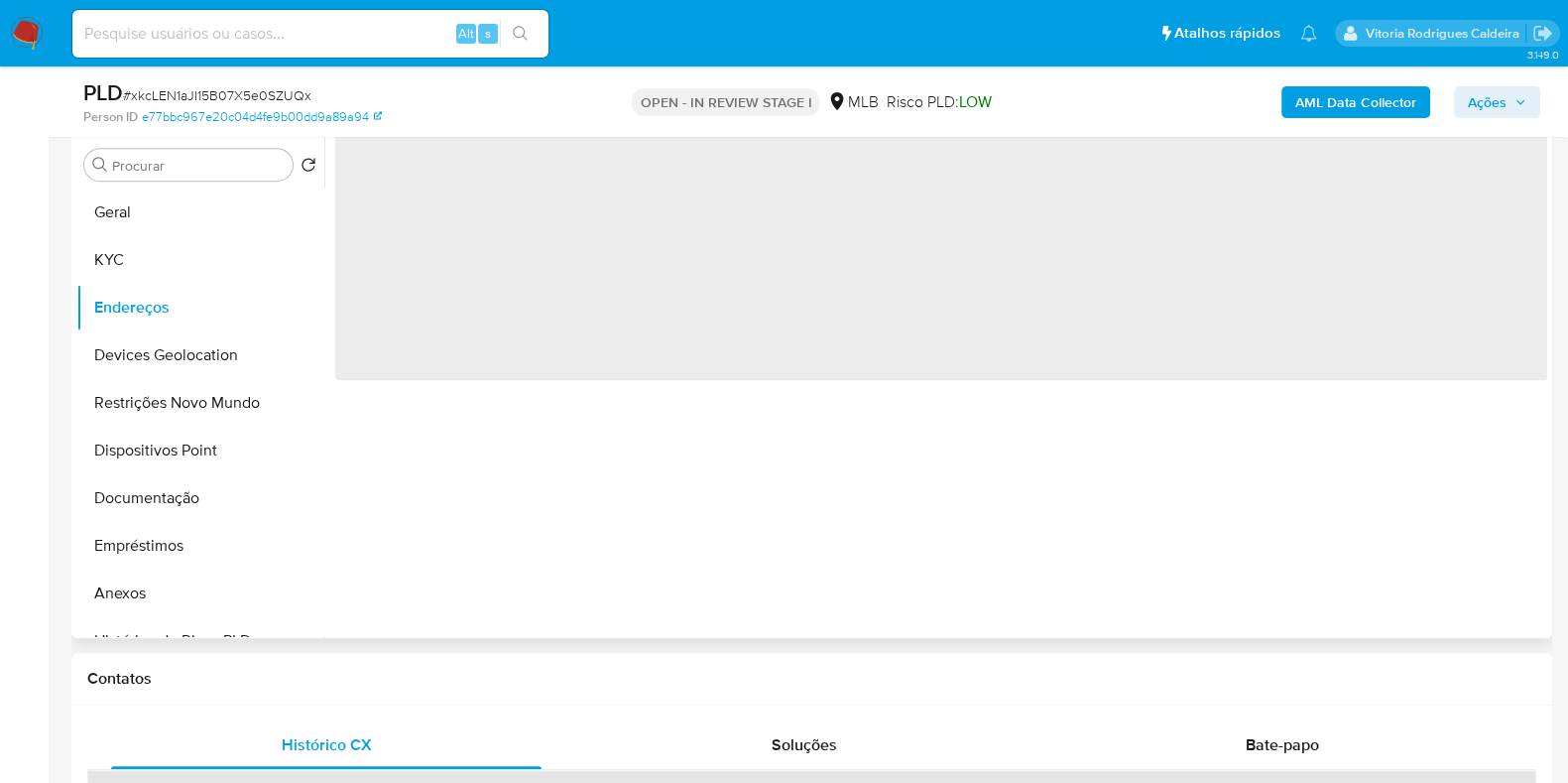 scroll, scrollTop: 0, scrollLeft: 0, axis: both 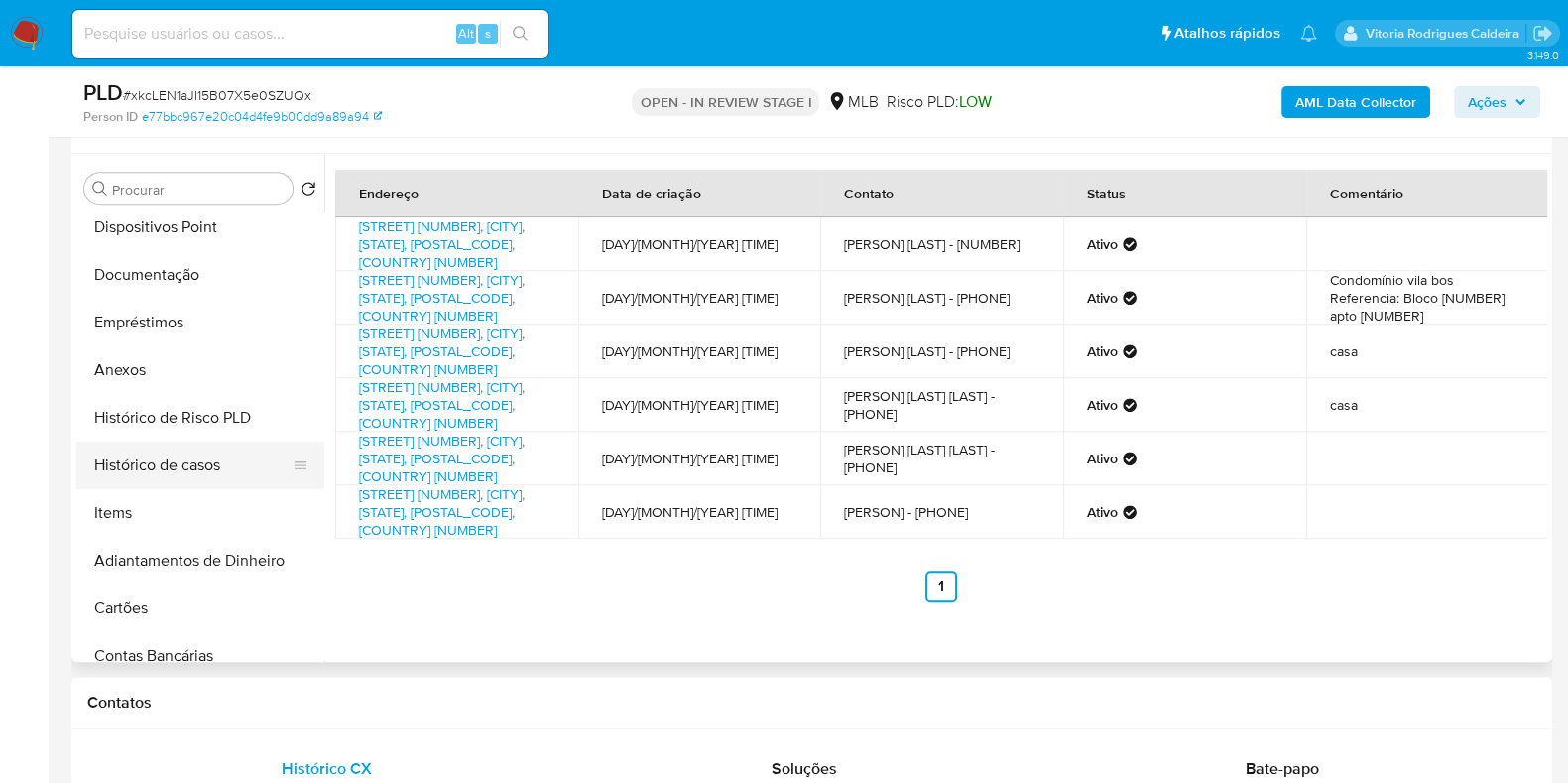 click on "Histórico de casos" at bounding box center (192, 465) 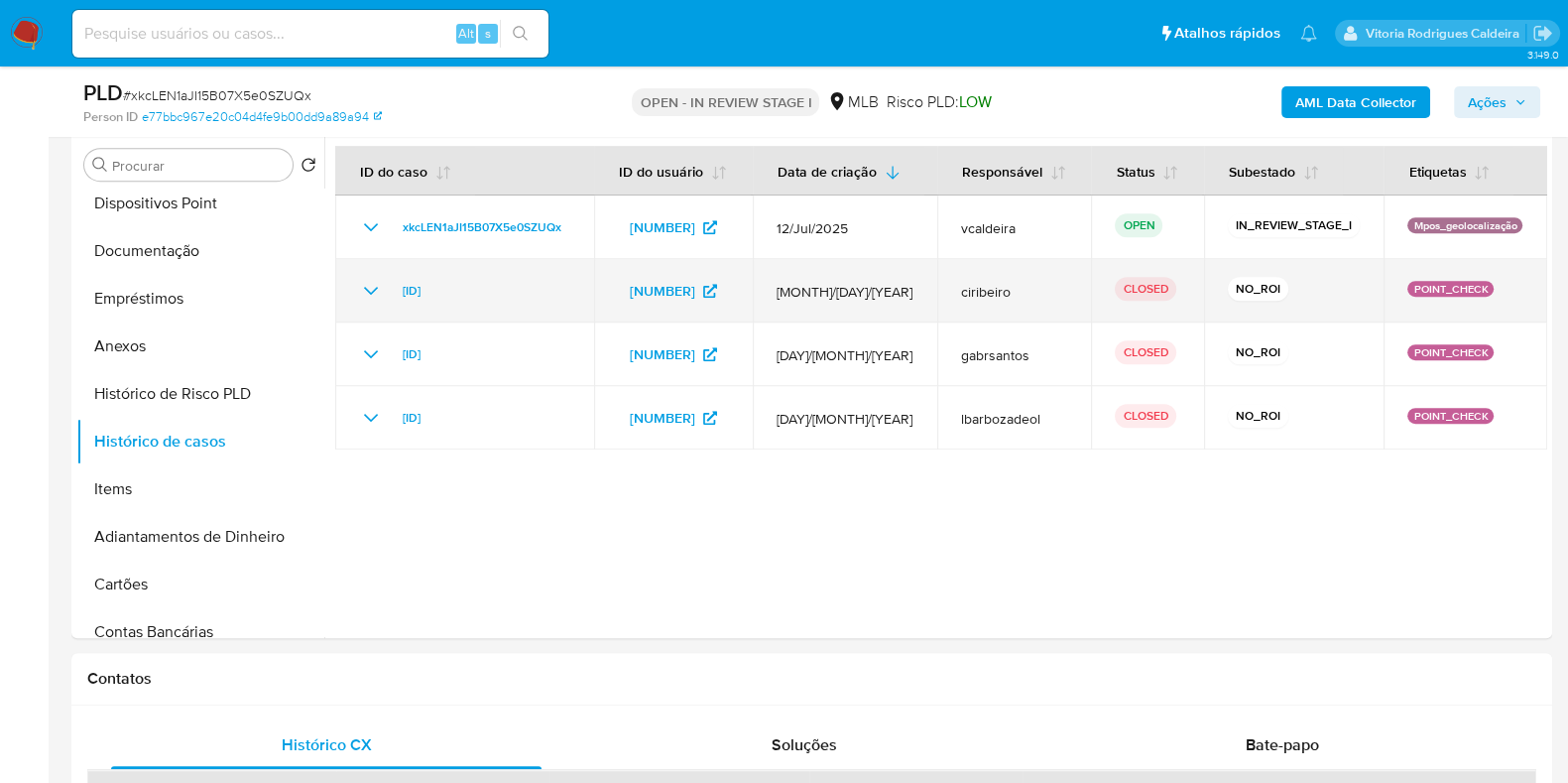 click 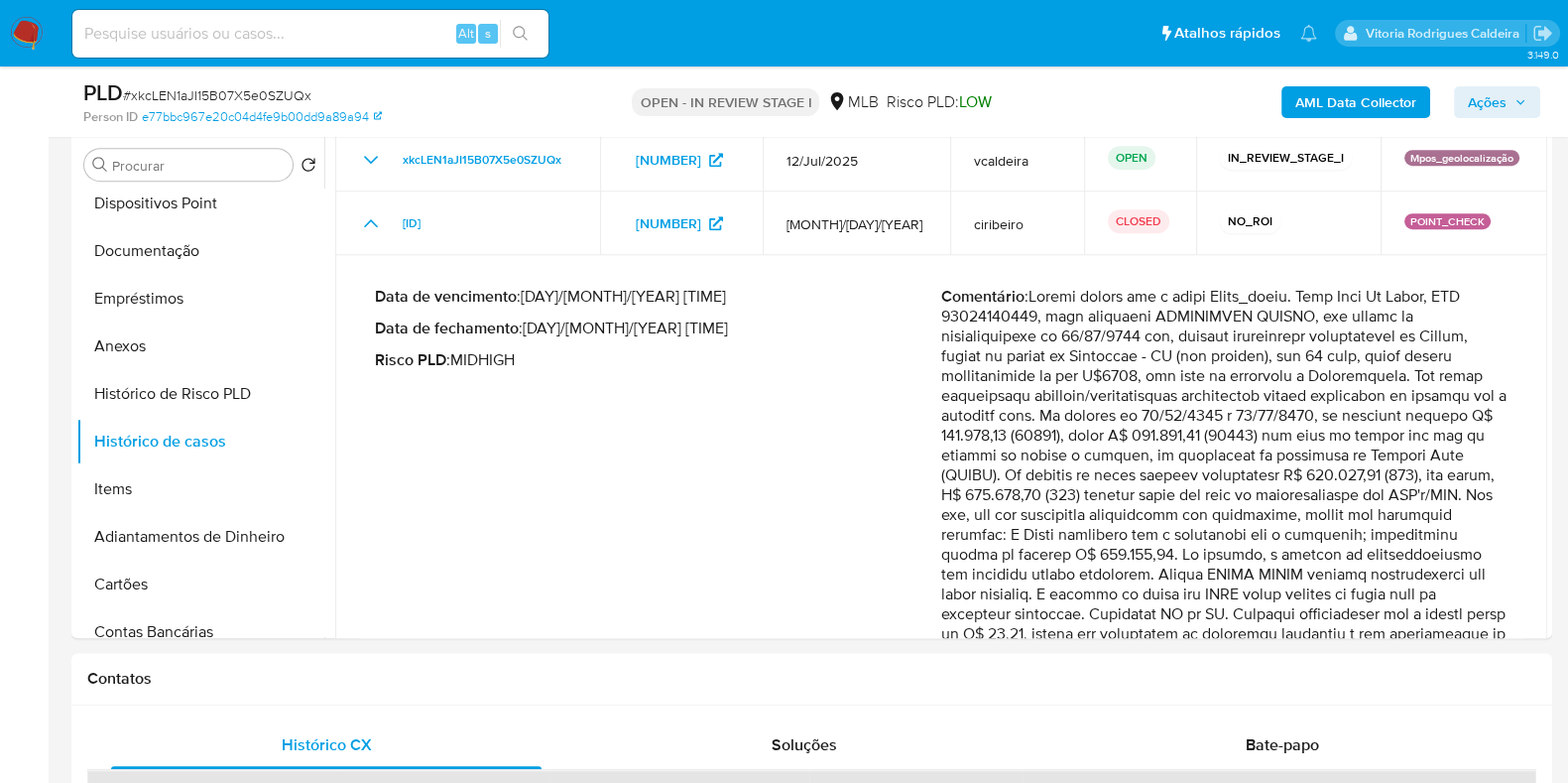 scroll, scrollTop: 123, scrollLeft: 0, axis: vertical 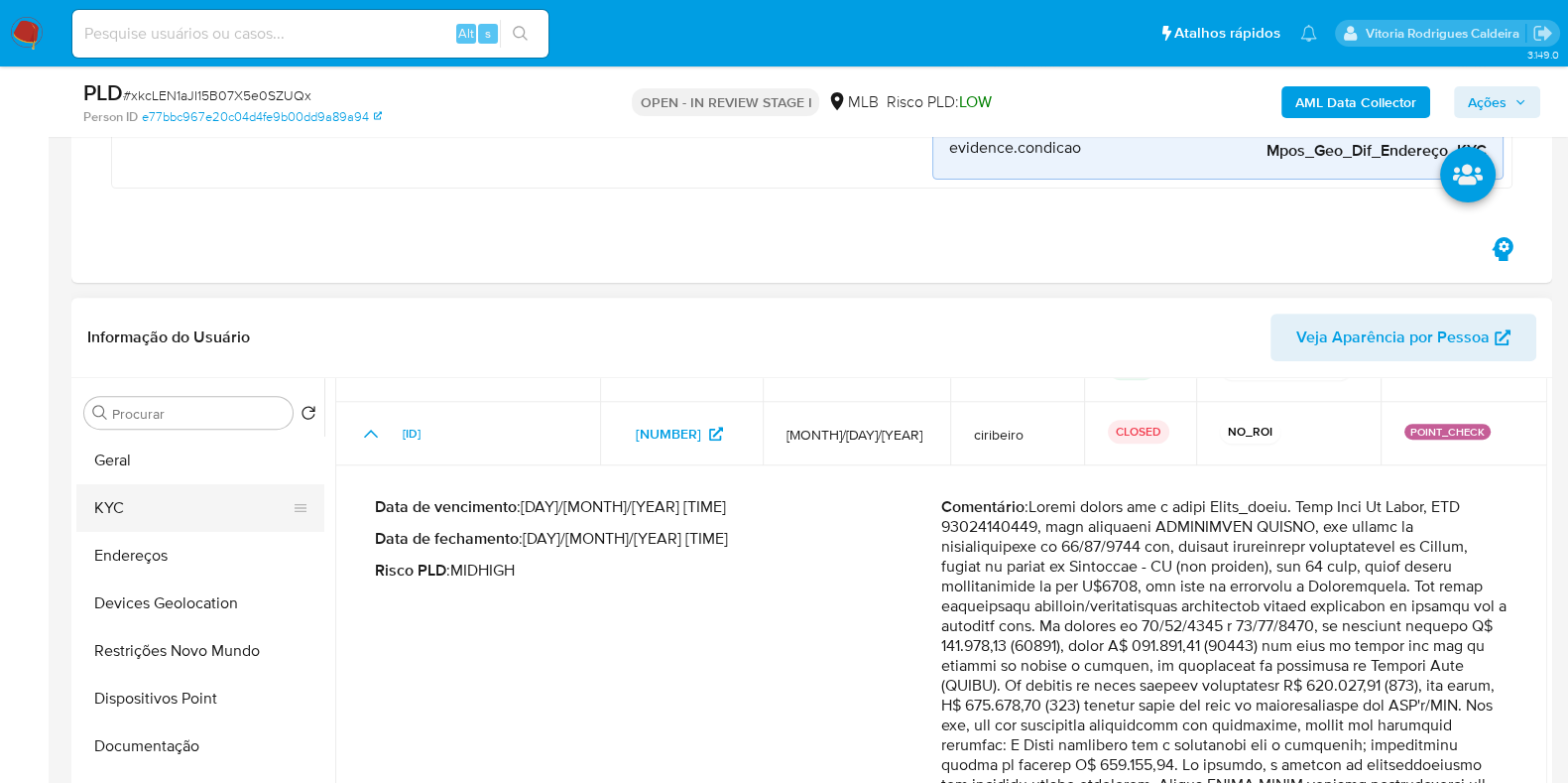 click on "KYC" at bounding box center (192, 508) 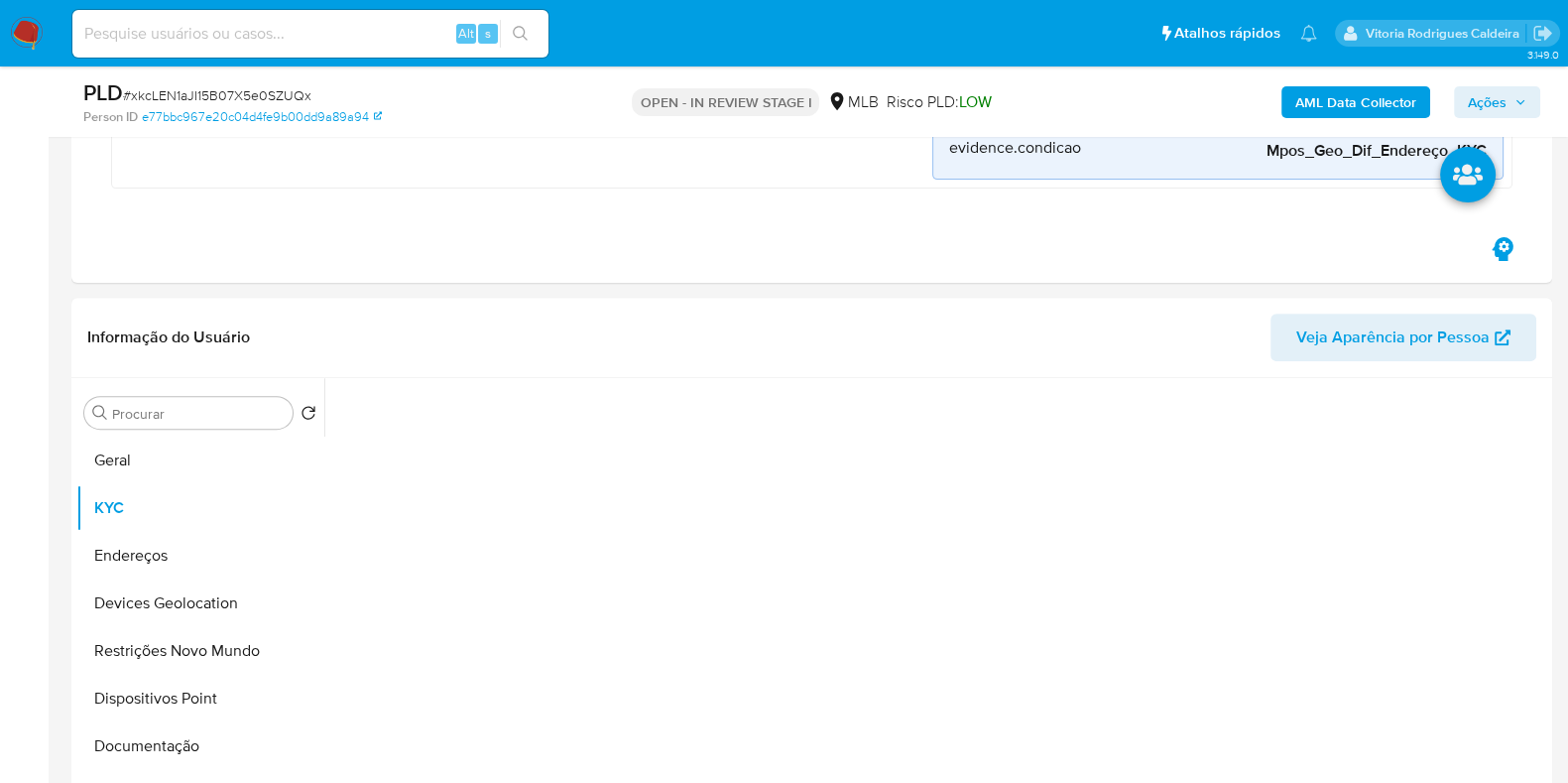 scroll, scrollTop: 0, scrollLeft: 0, axis: both 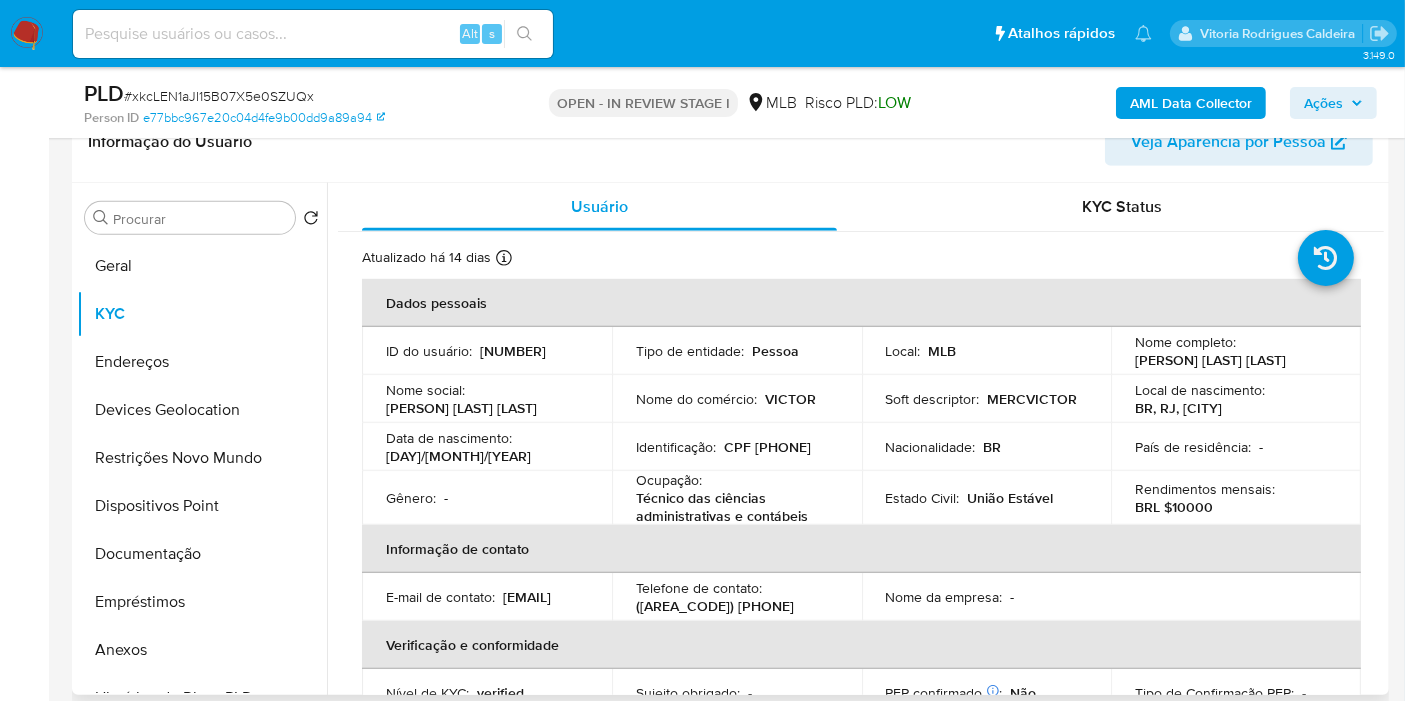 click on "MERCVICTOR" at bounding box center (1033, 399) 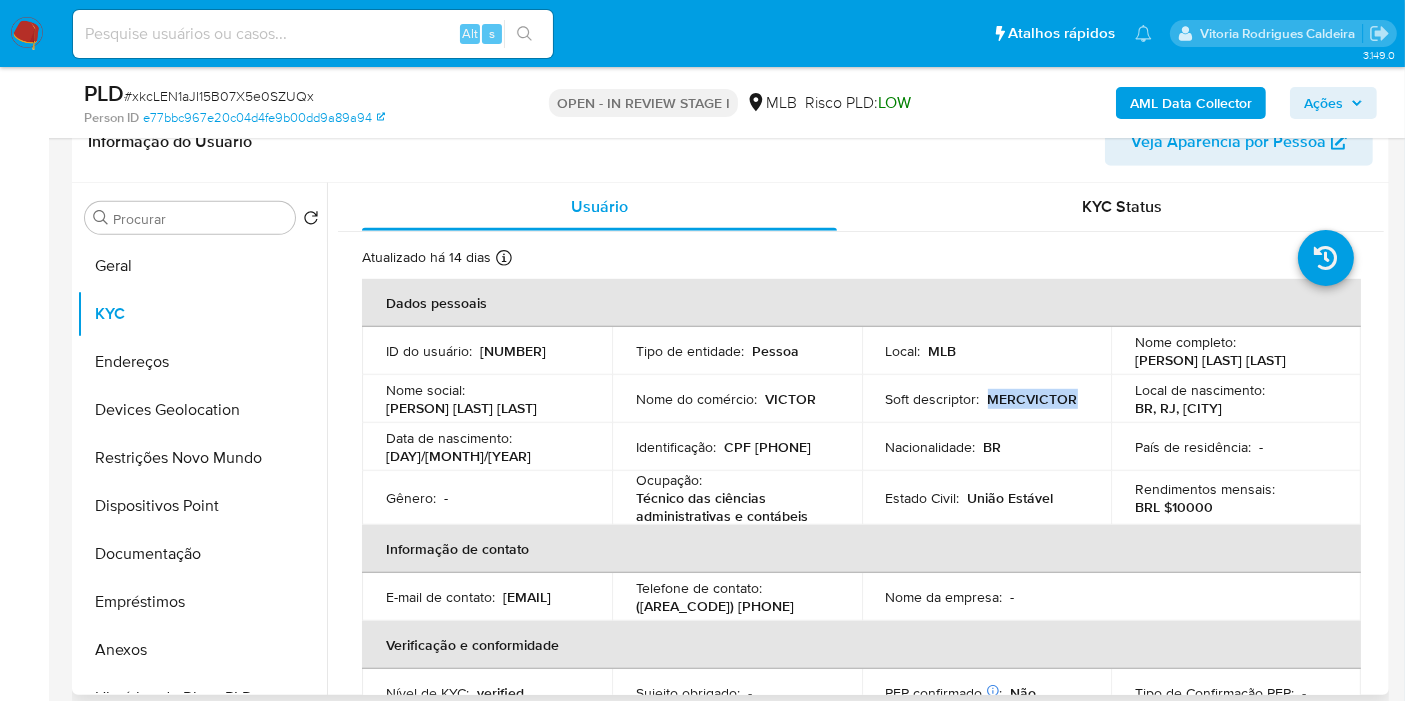click on "MERCVICTOR" at bounding box center [1033, 399] 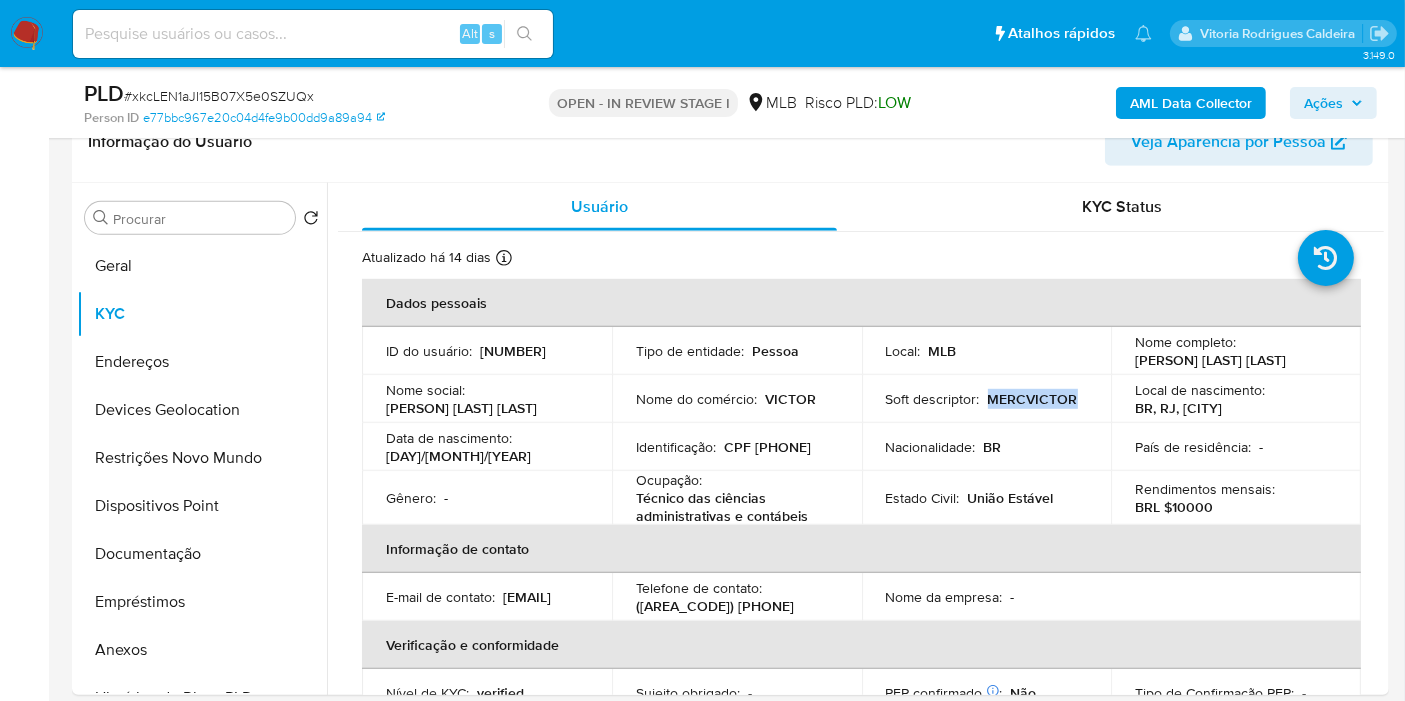 drag, startPoint x: 1329, startPoint y: 90, endPoint x: 1318, endPoint y: 95, distance: 12.083046 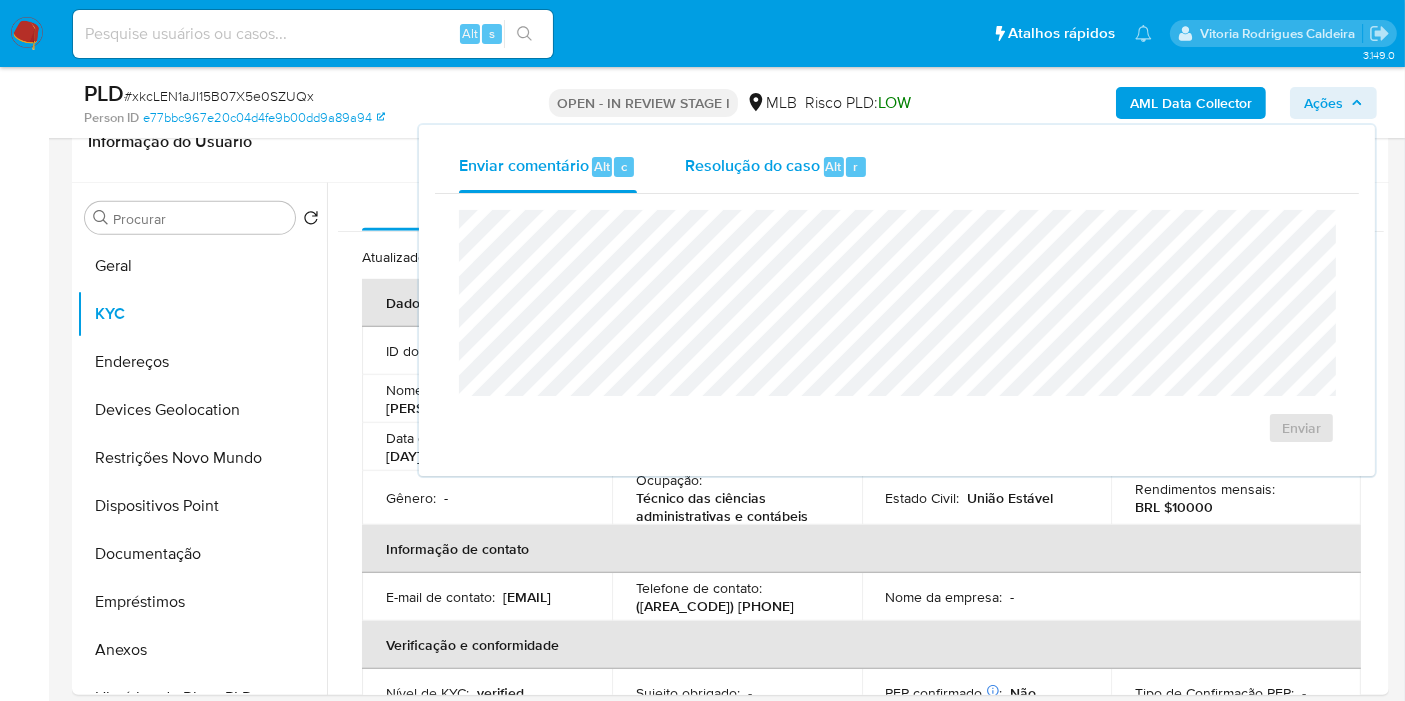 click on "Resolução do caso" at bounding box center [752, 165] 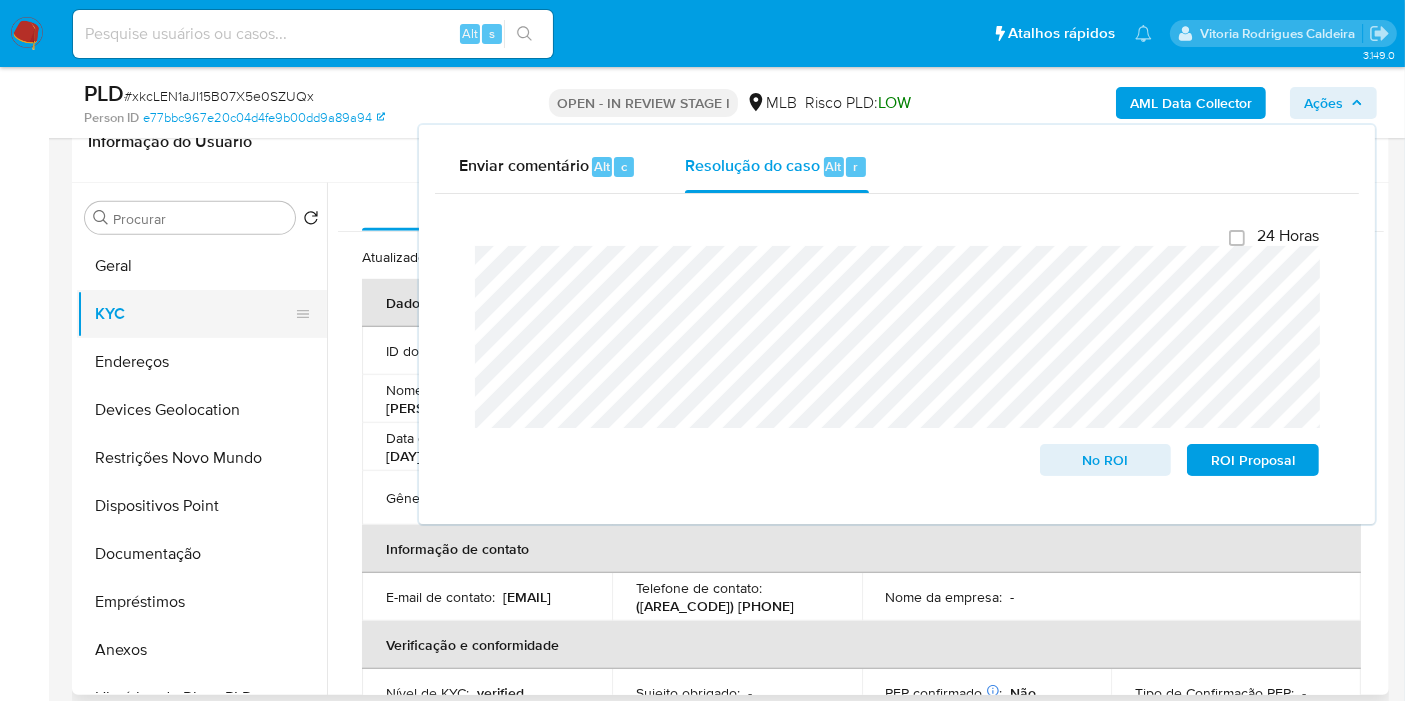 click on "KYC" at bounding box center [194, 314] 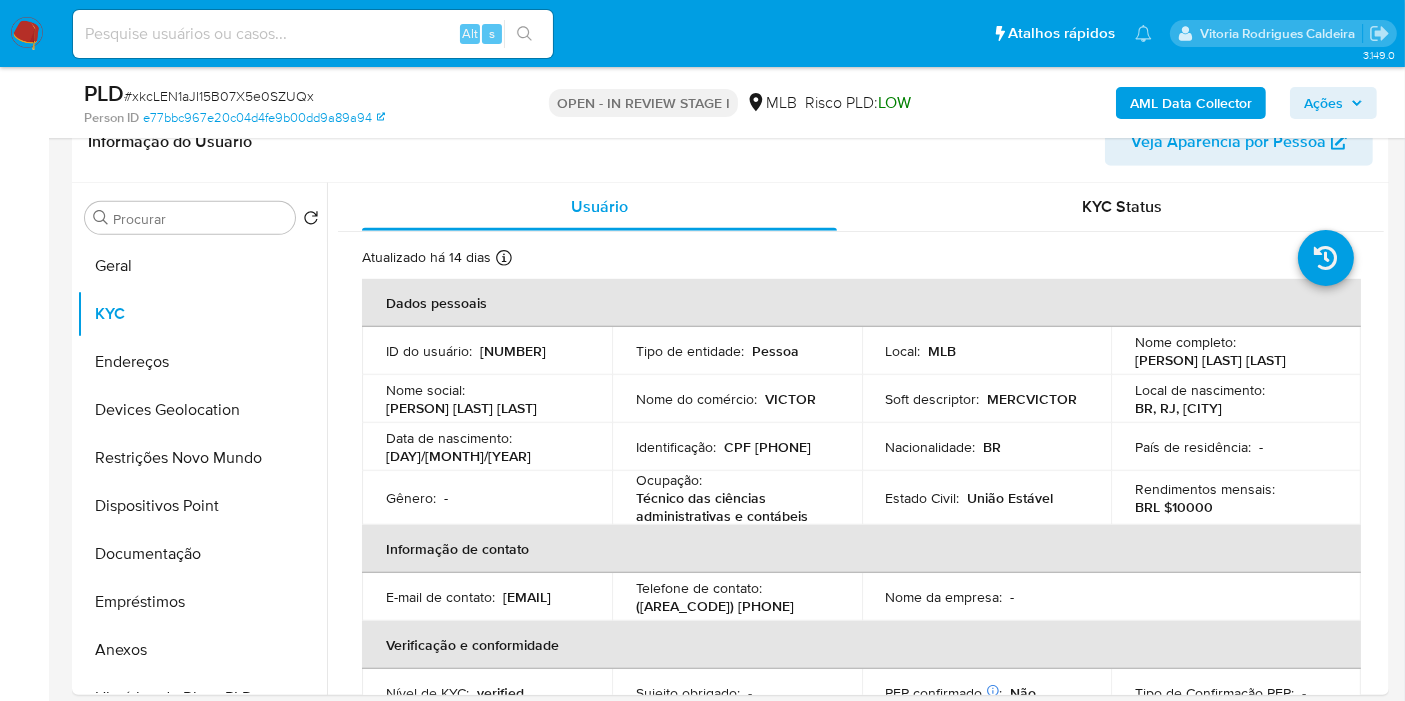 scroll, scrollTop: 1154, scrollLeft: 0, axis: vertical 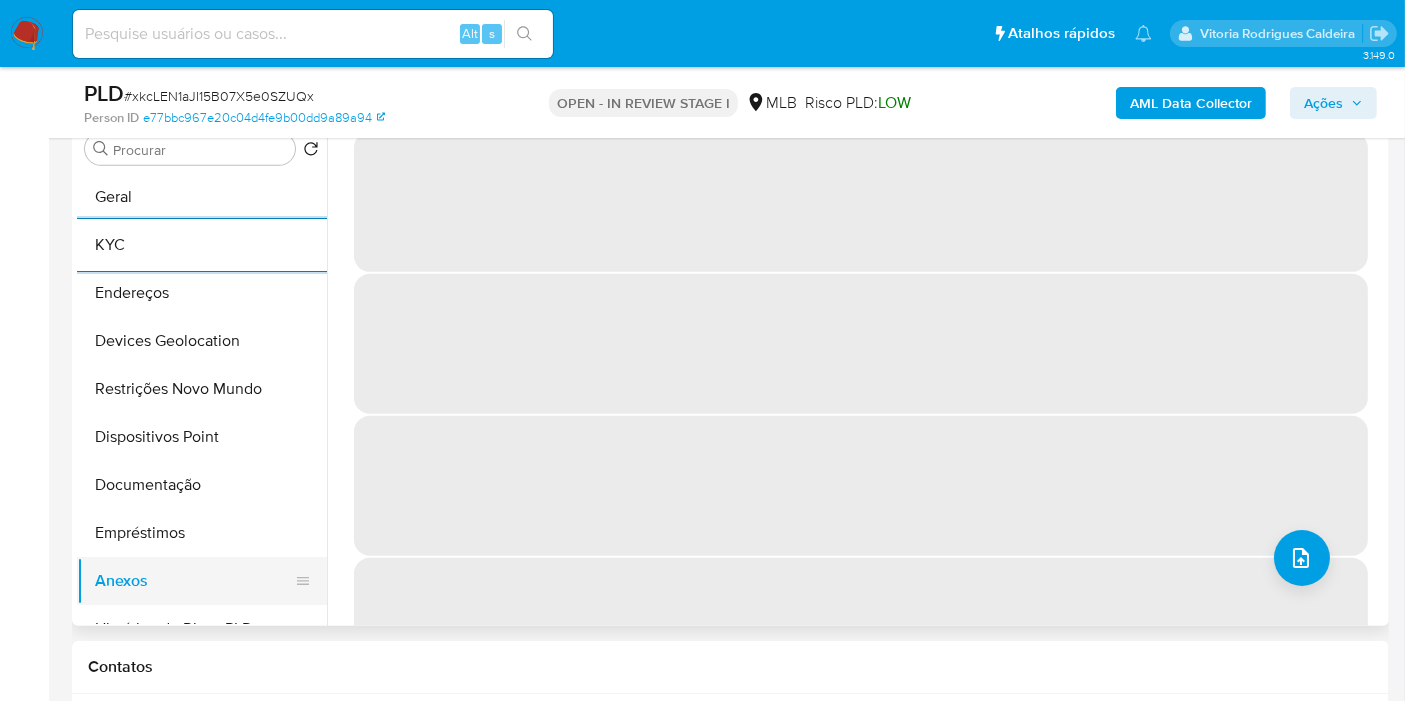 drag, startPoint x: 108, startPoint y: 570, endPoint x: 128, endPoint y: 555, distance: 25 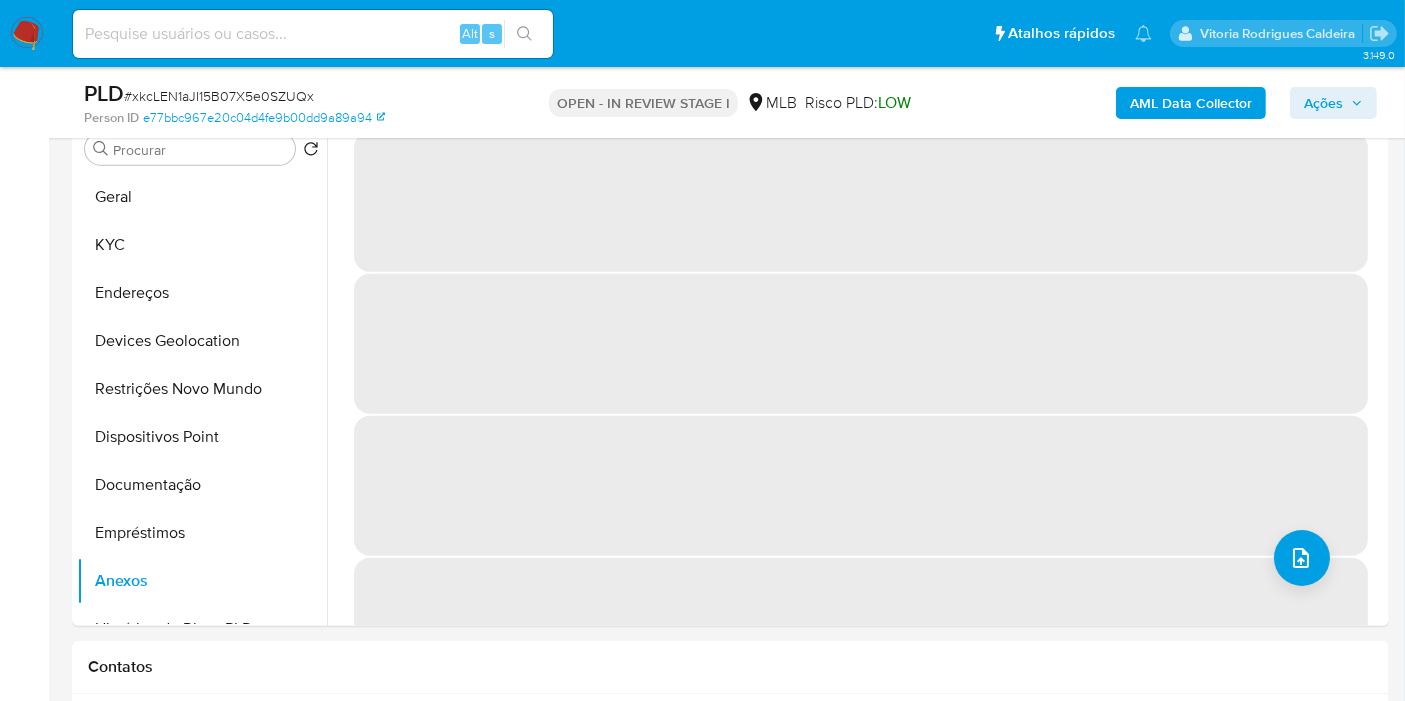 click on "Ações" at bounding box center (1333, 103) 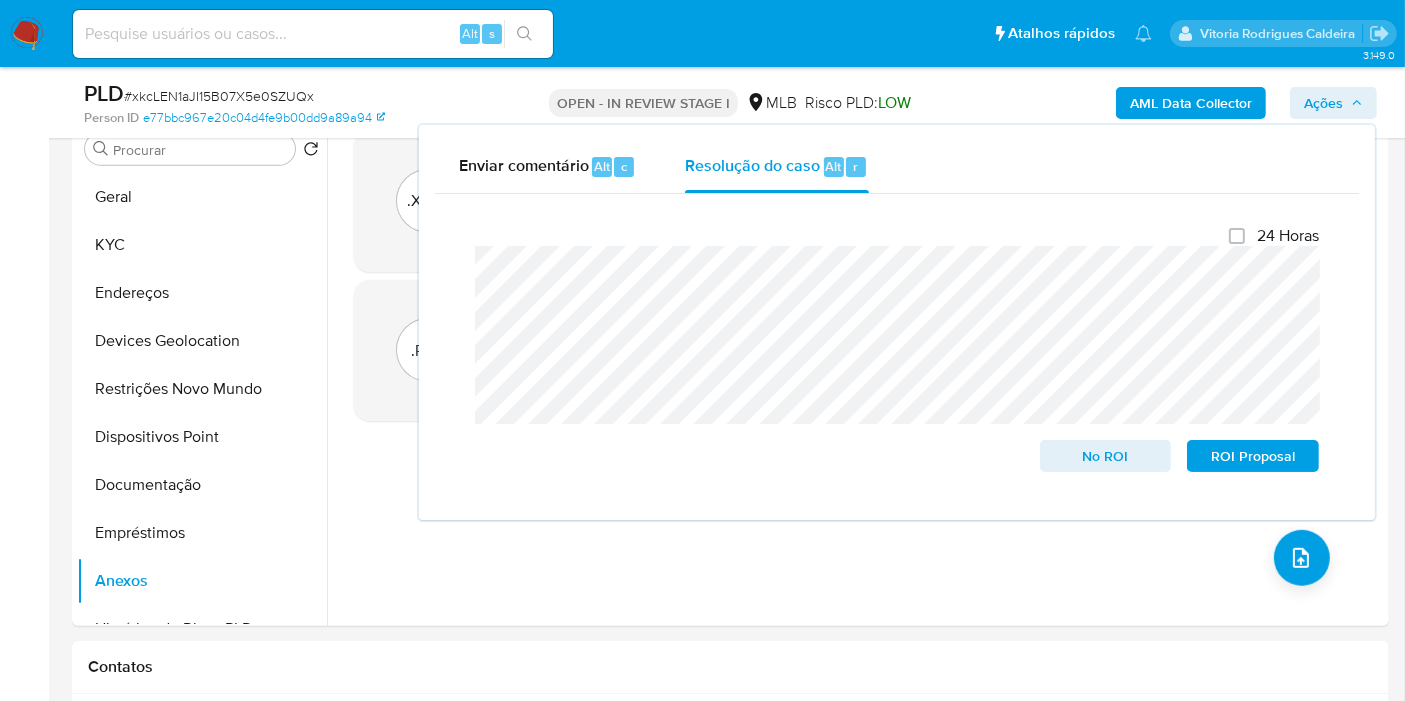 click on "Ações" at bounding box center (1323, 103) 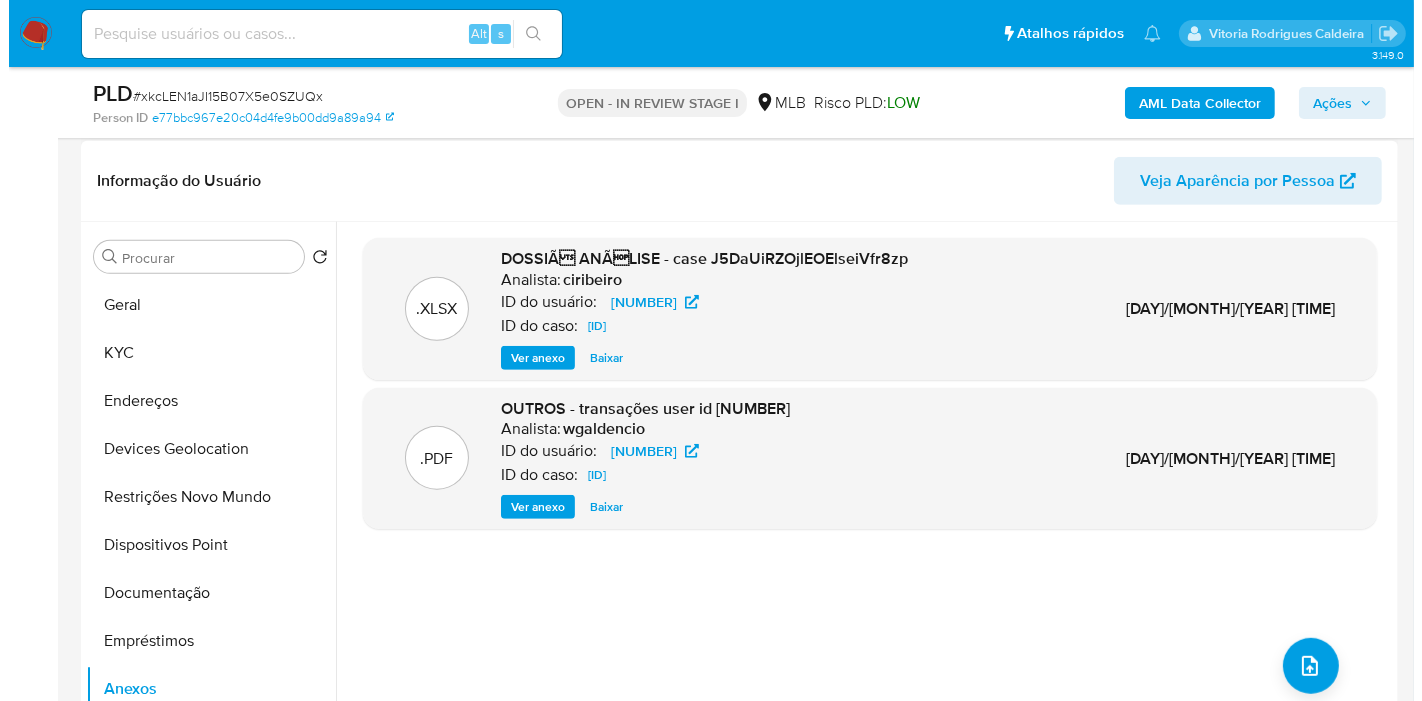 scroll, scrollTop: 1043, scrollLeft: 0, axis: vertical 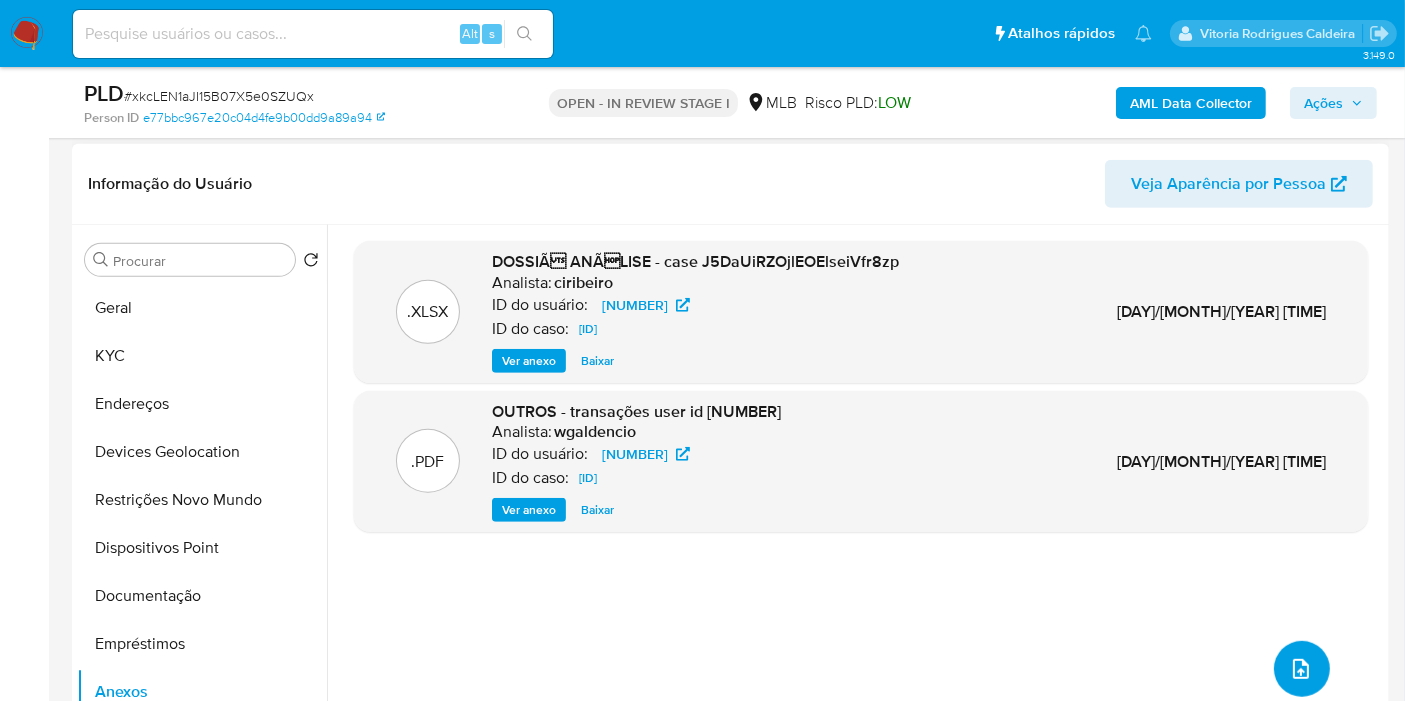click 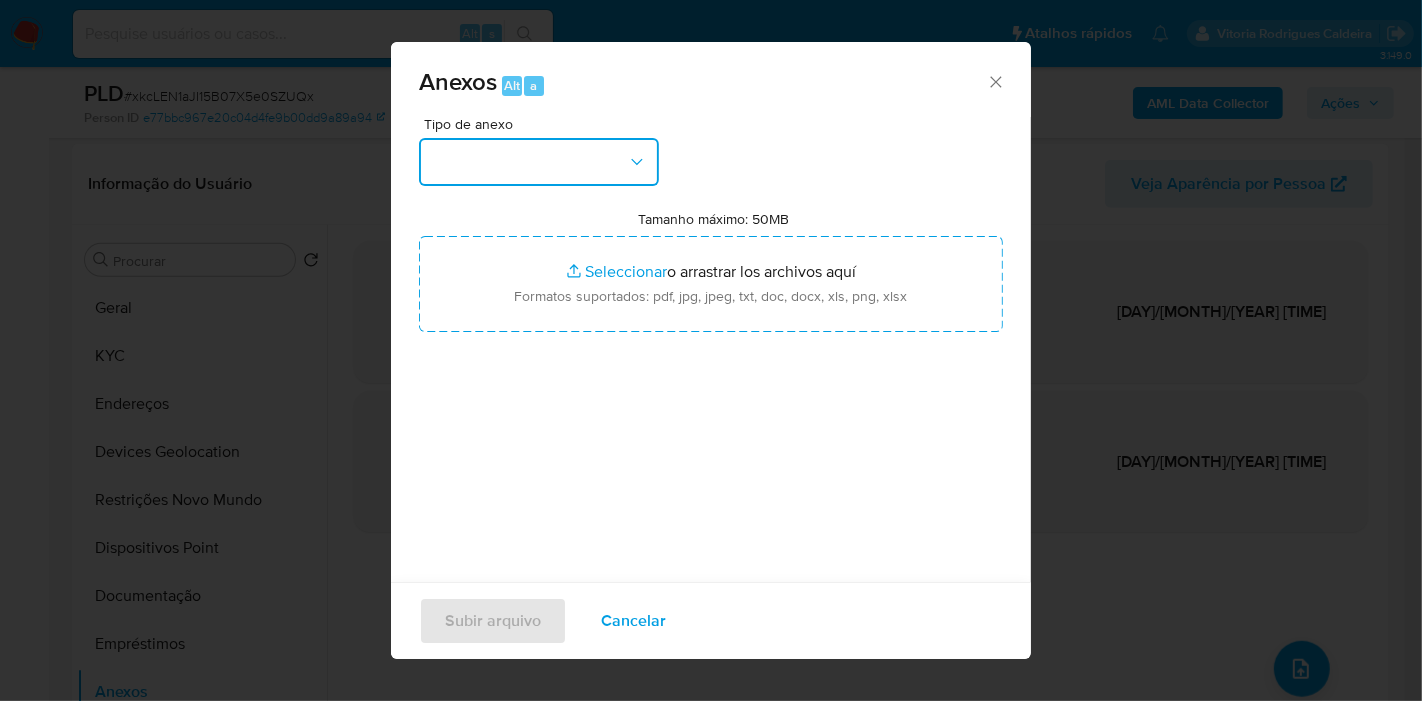 drag, startPoint x: 660, startPoint y: 181, endPoint x: 640, endPoint y: 168, distance: 23.853722 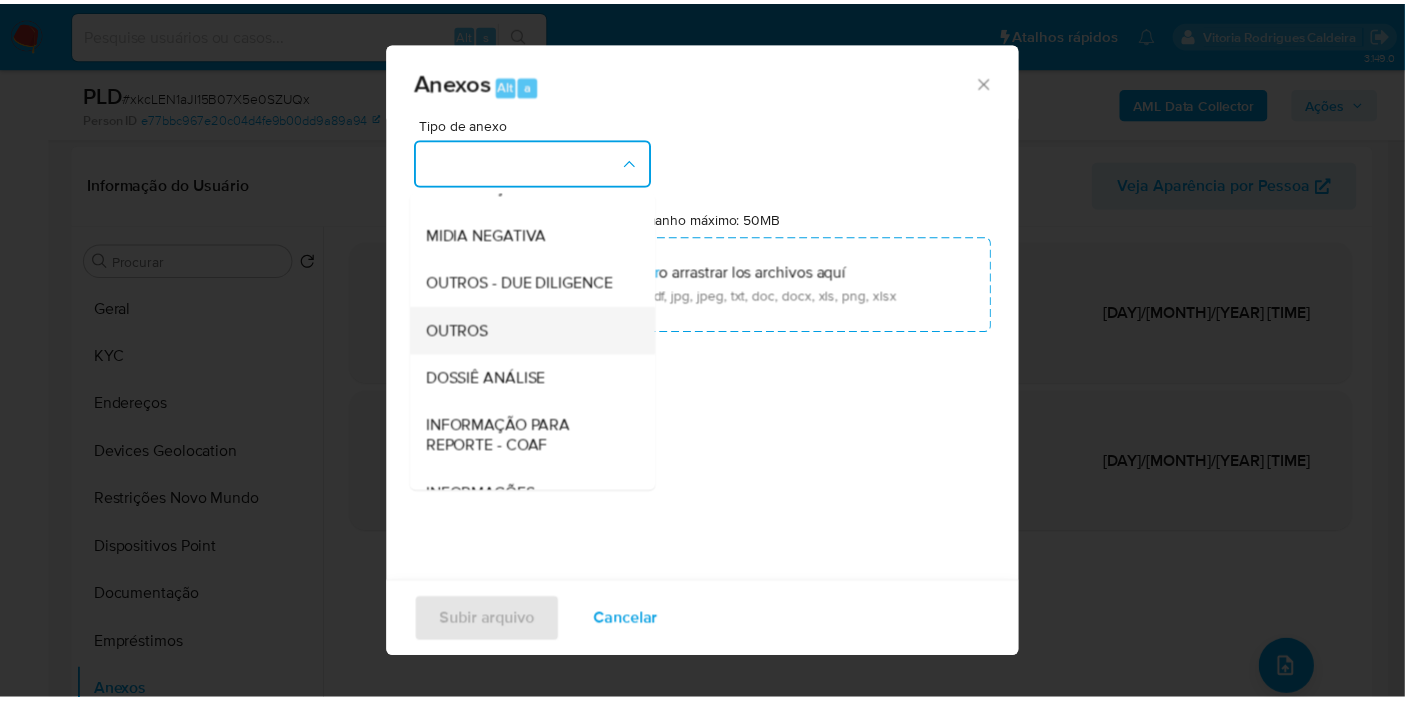 scroll, scrollTop: 222, scrollLeft: 0, axis: vertical 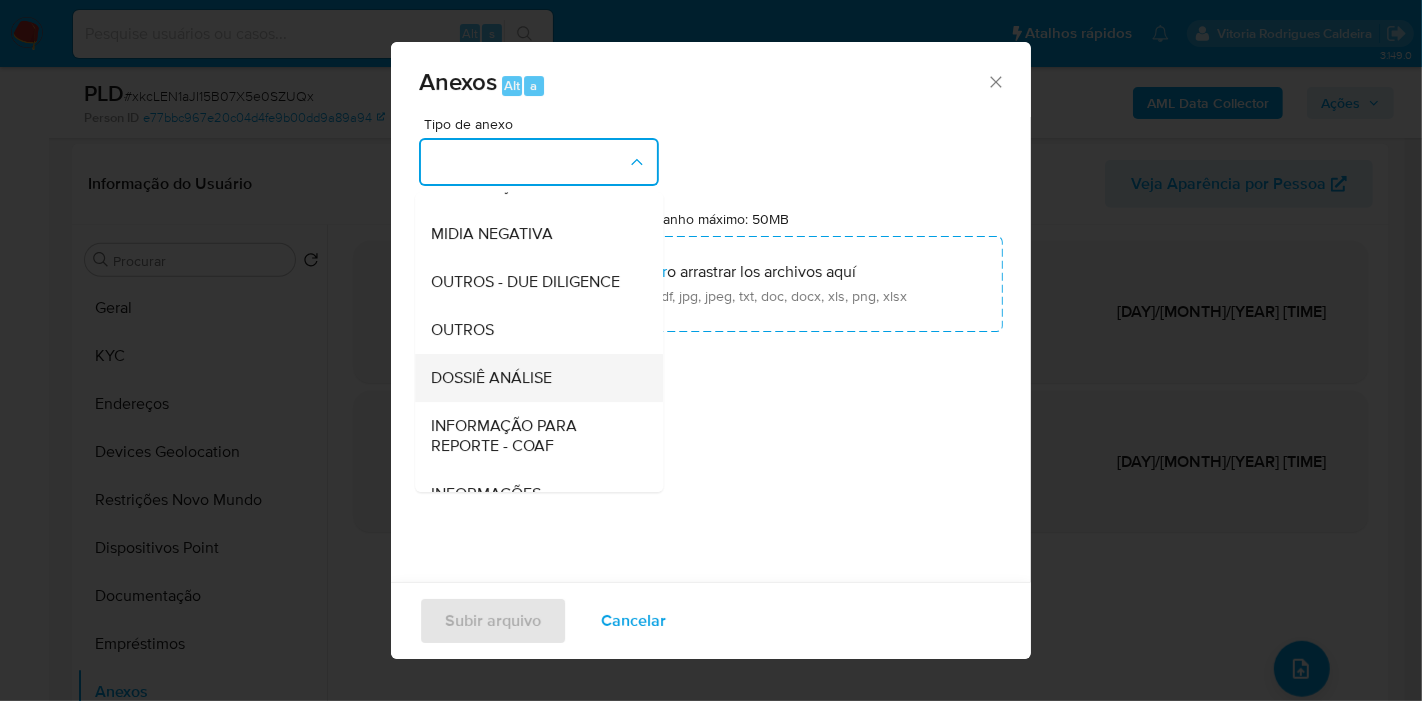 click on "DOSSIÊ ANÁLISE" at bounding box center [491, 378] 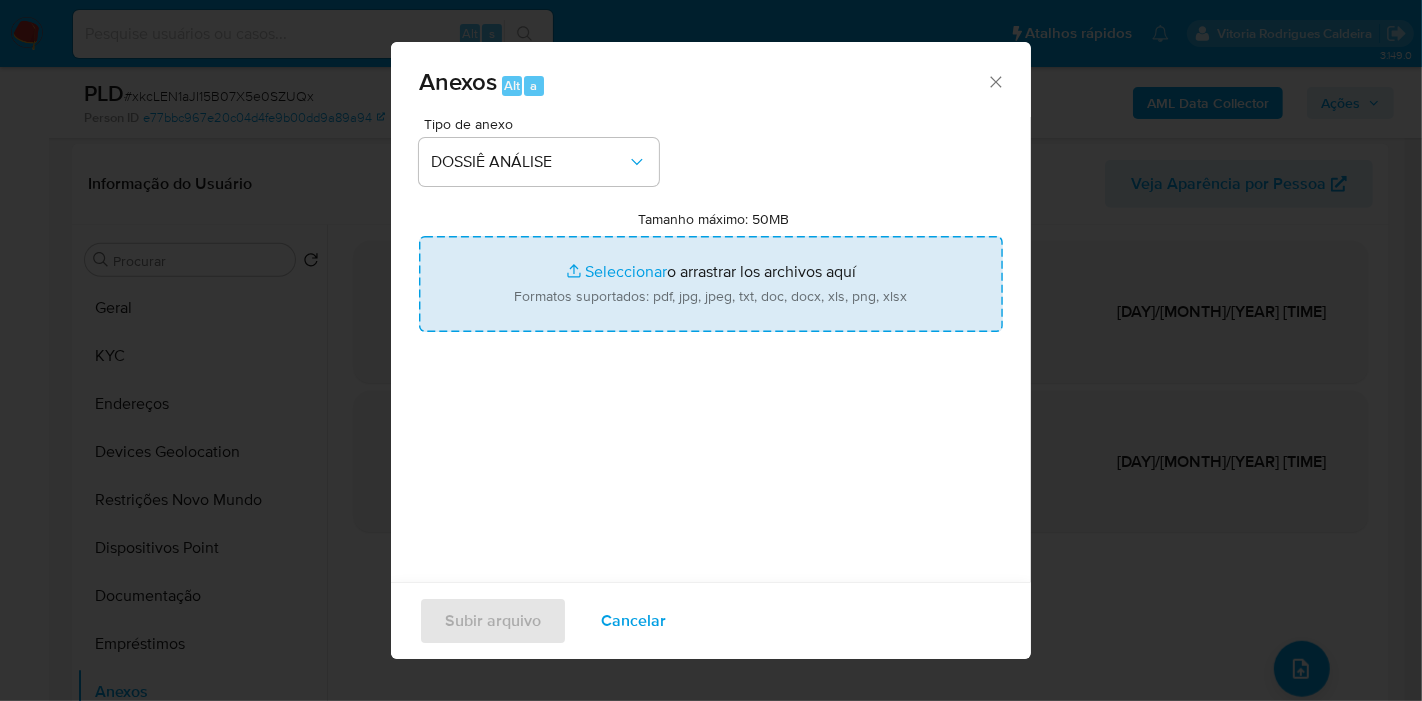 type on "C:\fakepath\SAR XXXX_XX - CPF 86511440320 - SARA MELO DA SILVA.pdf" 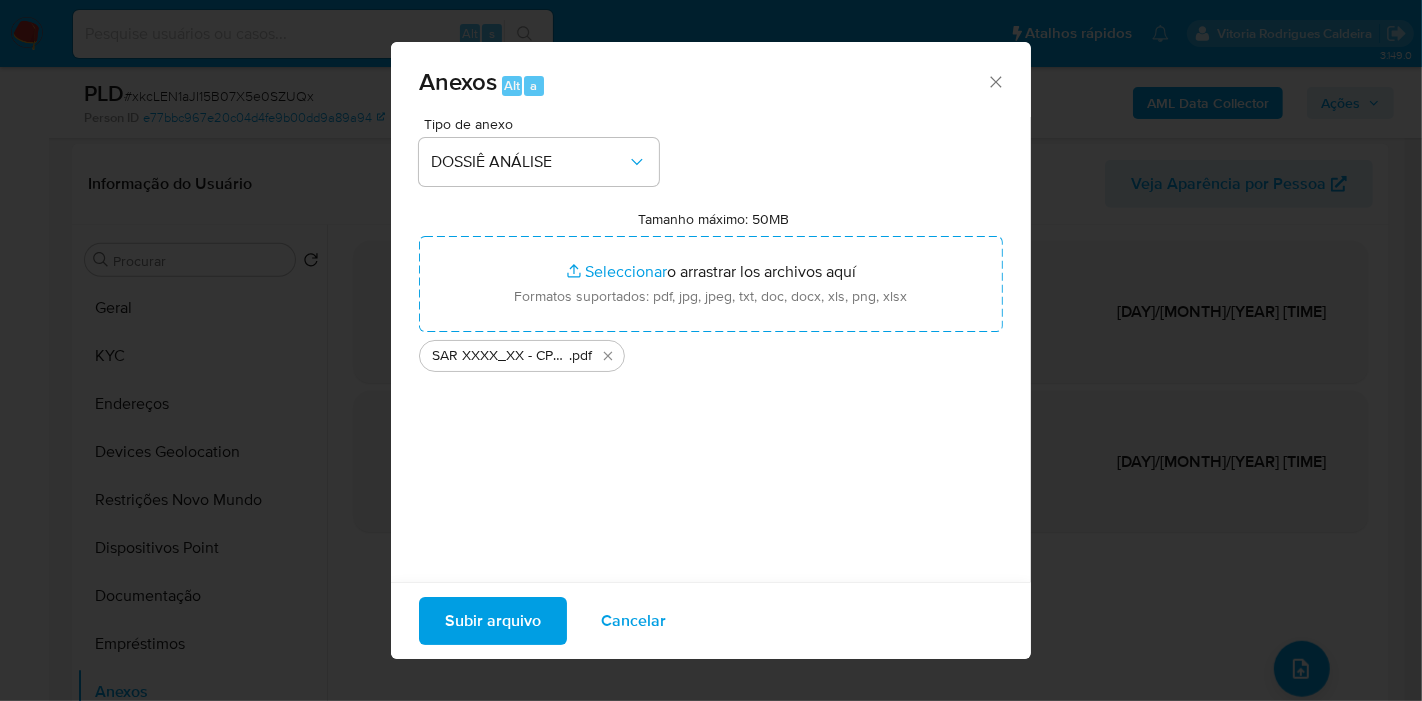 click on "Subir arquivo" at bounding box center [493, 621] 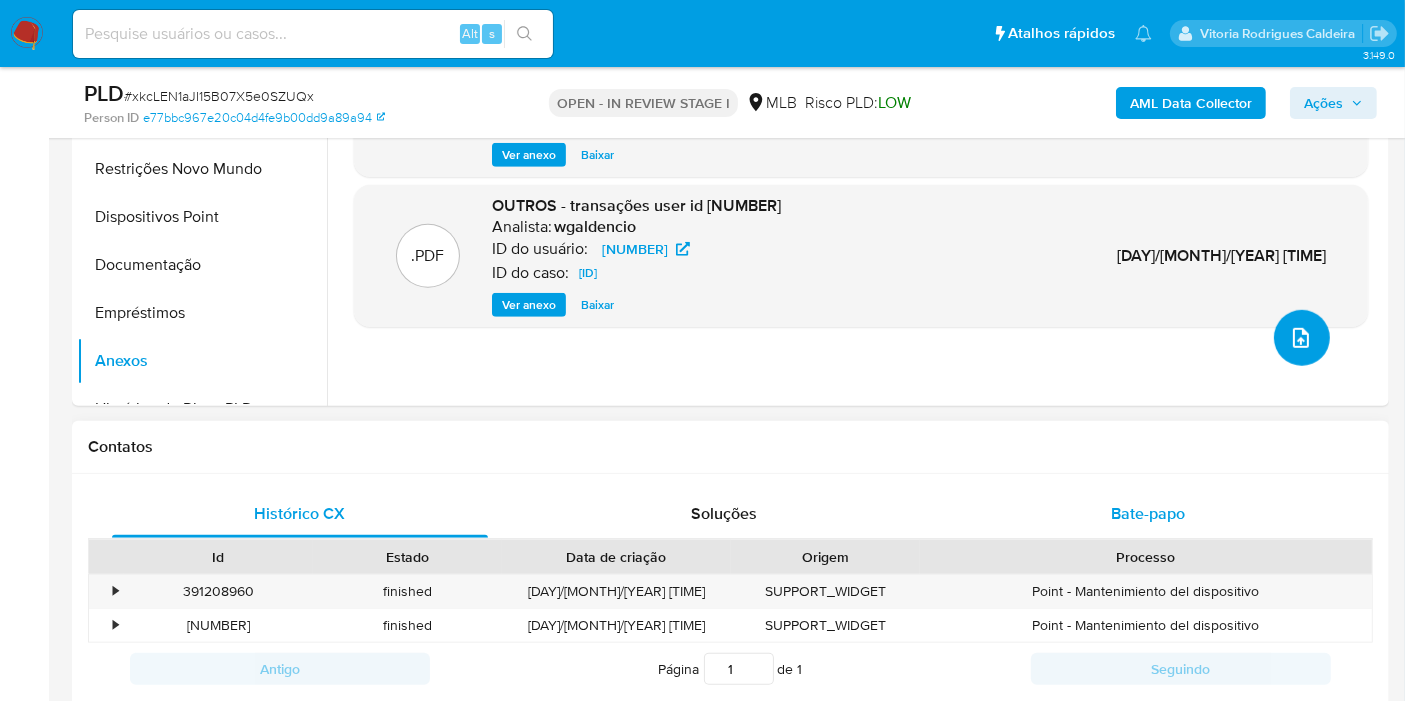 scroll, scrollTop: 1154, scrollLeft: 0, axis: vertical 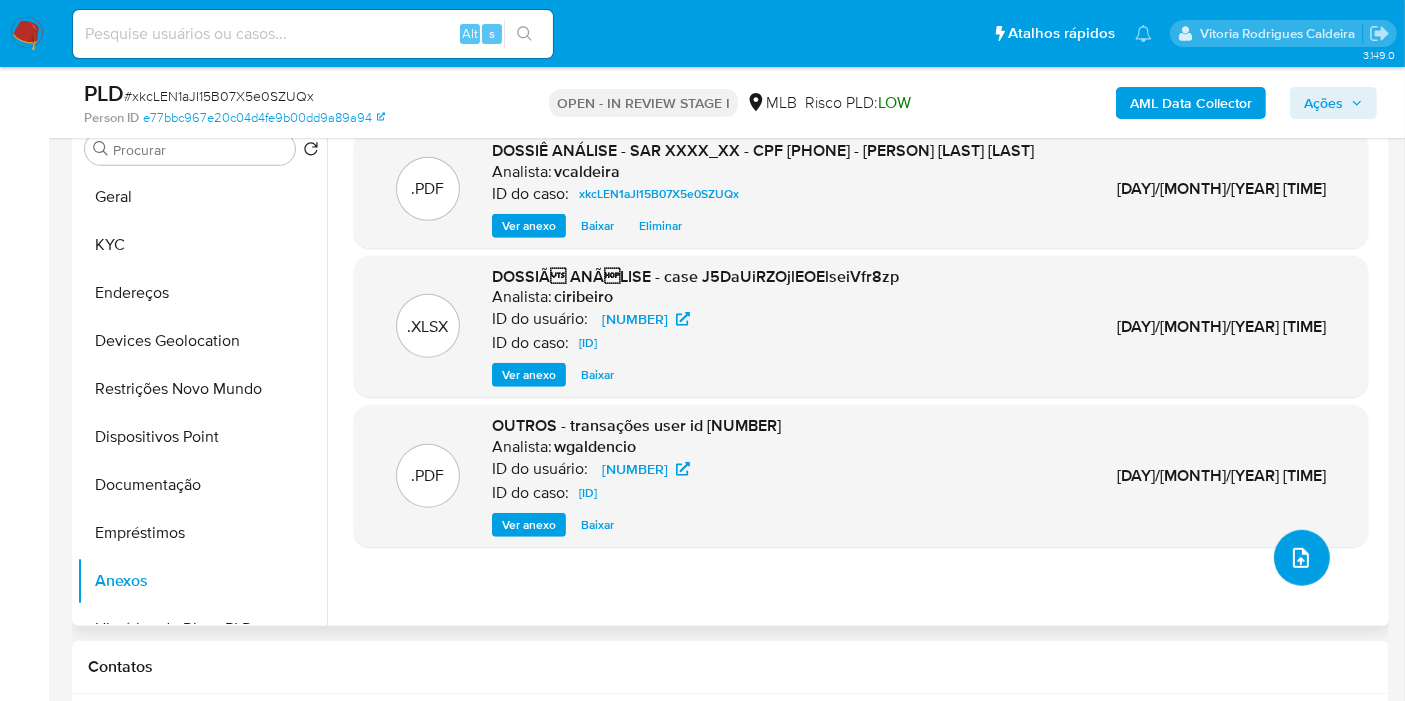 click 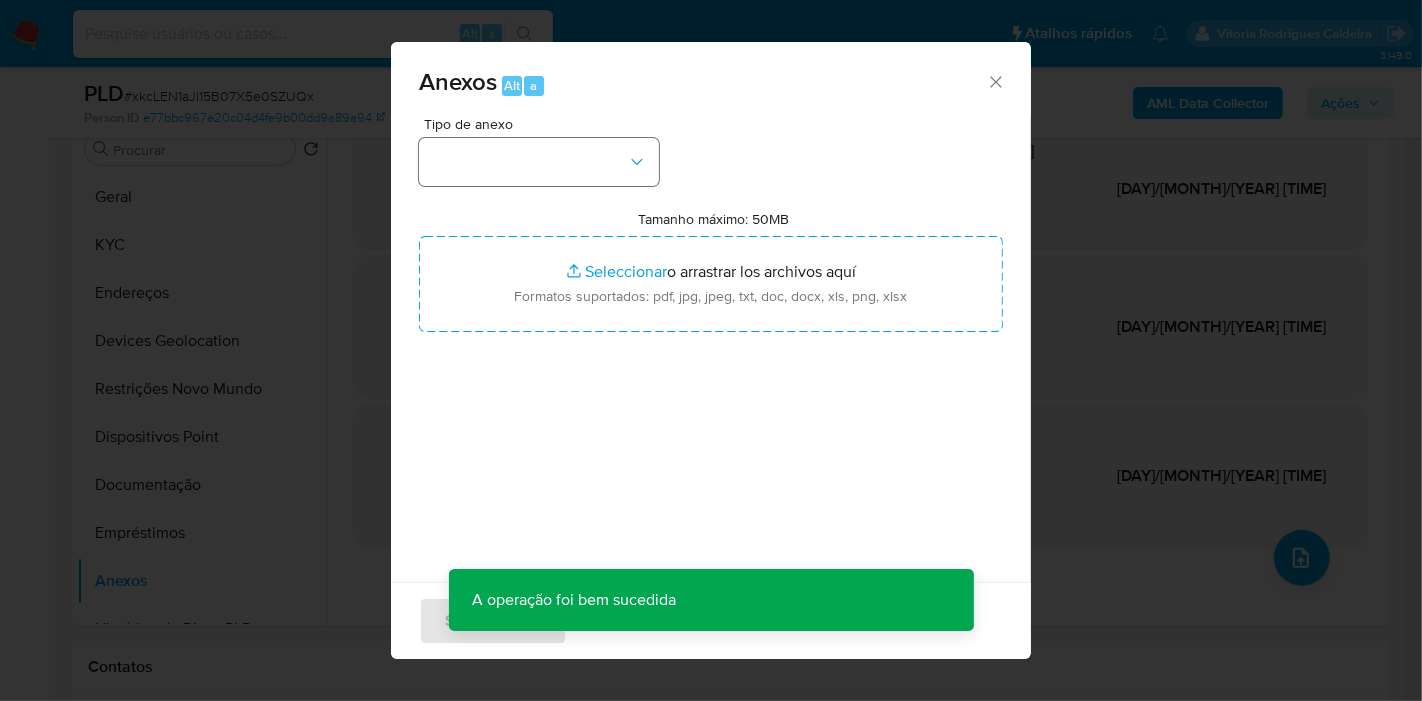 drag, startPoint x: 614, startPoint y: 190, endPoint x: 598, endPoint y: 175, distance: 21.931713 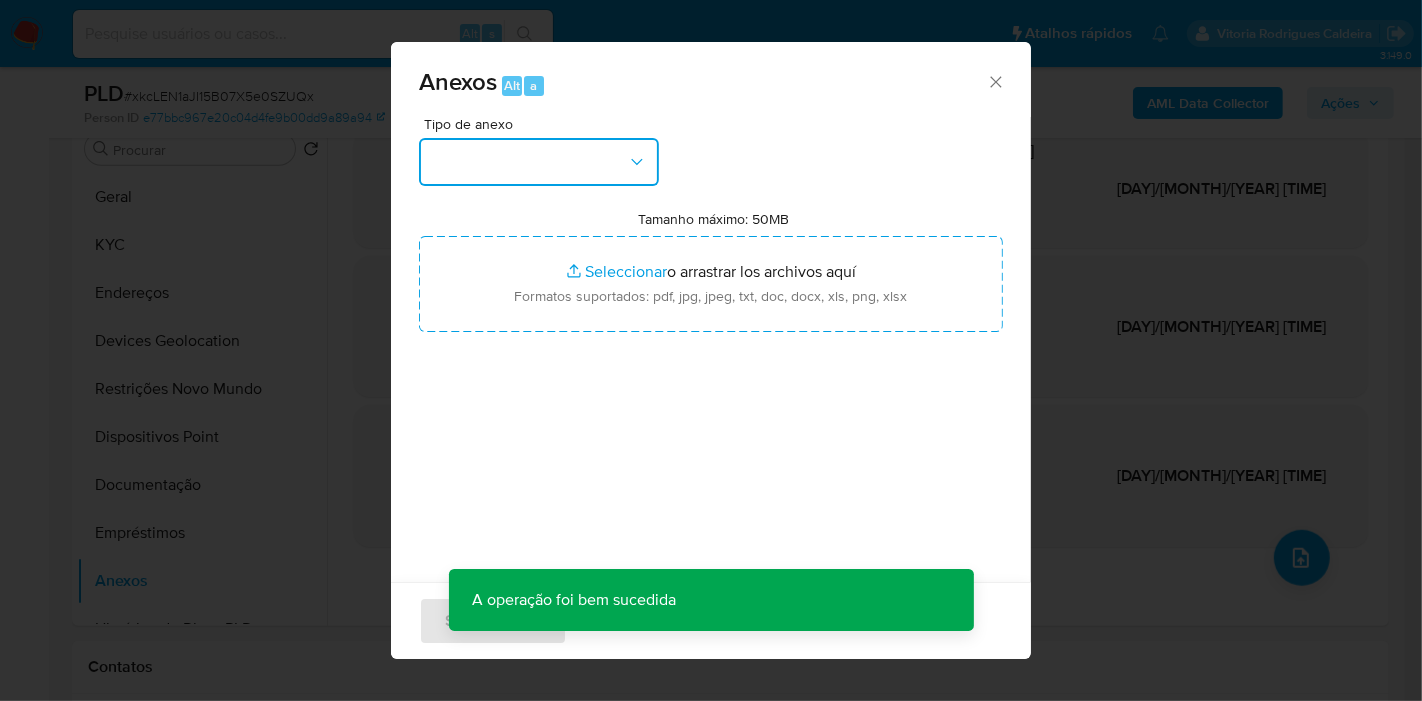 click at bounding box center [539, 162] 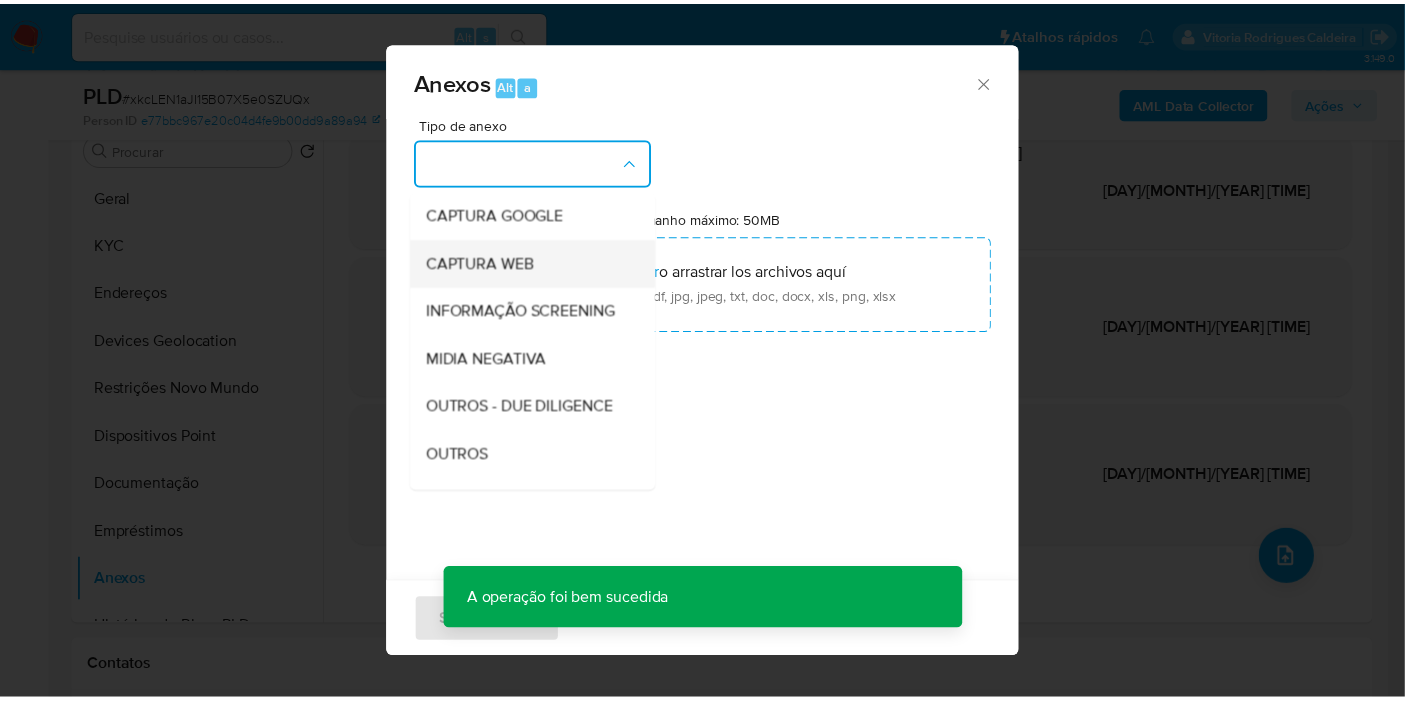 scroll, scrollTop: 222, scrollLeft: 0, axis: vertical 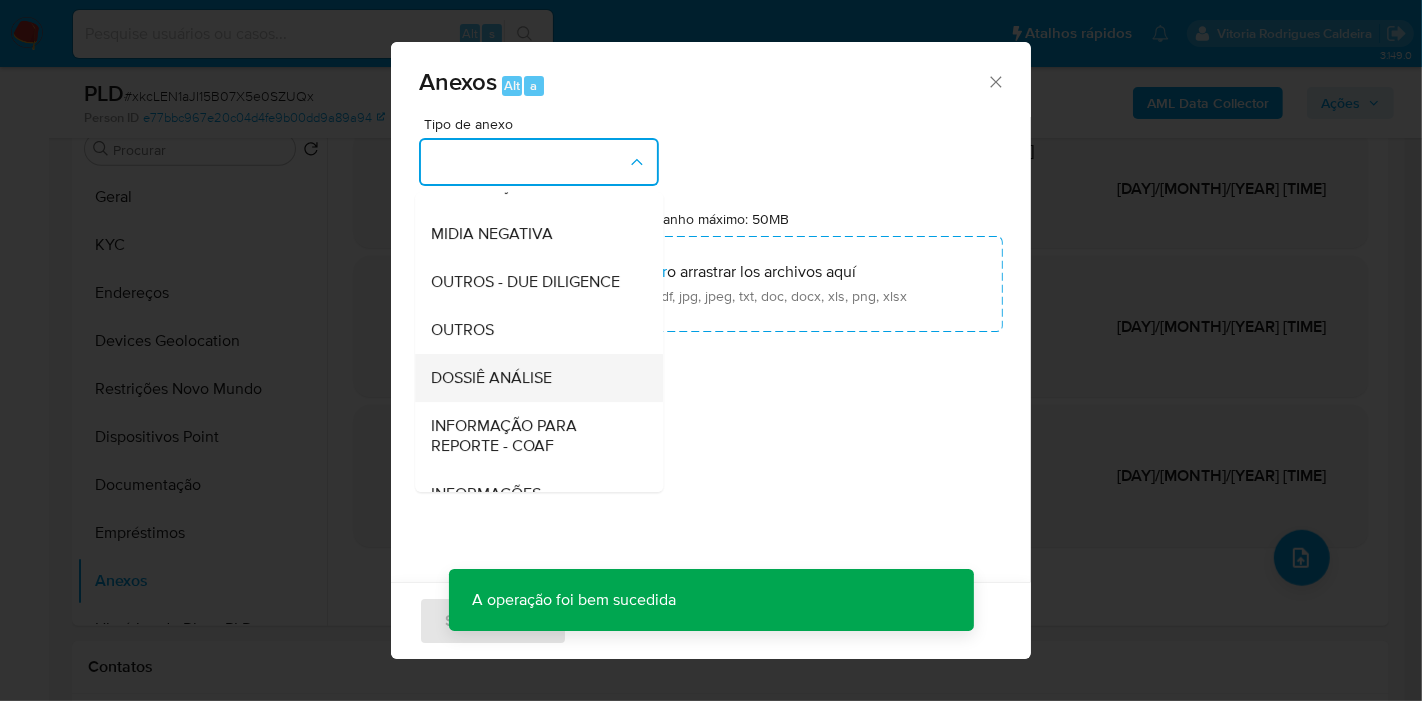 click on "DOSSIÊ ANÁLISE" at bounding box center (491, 378) 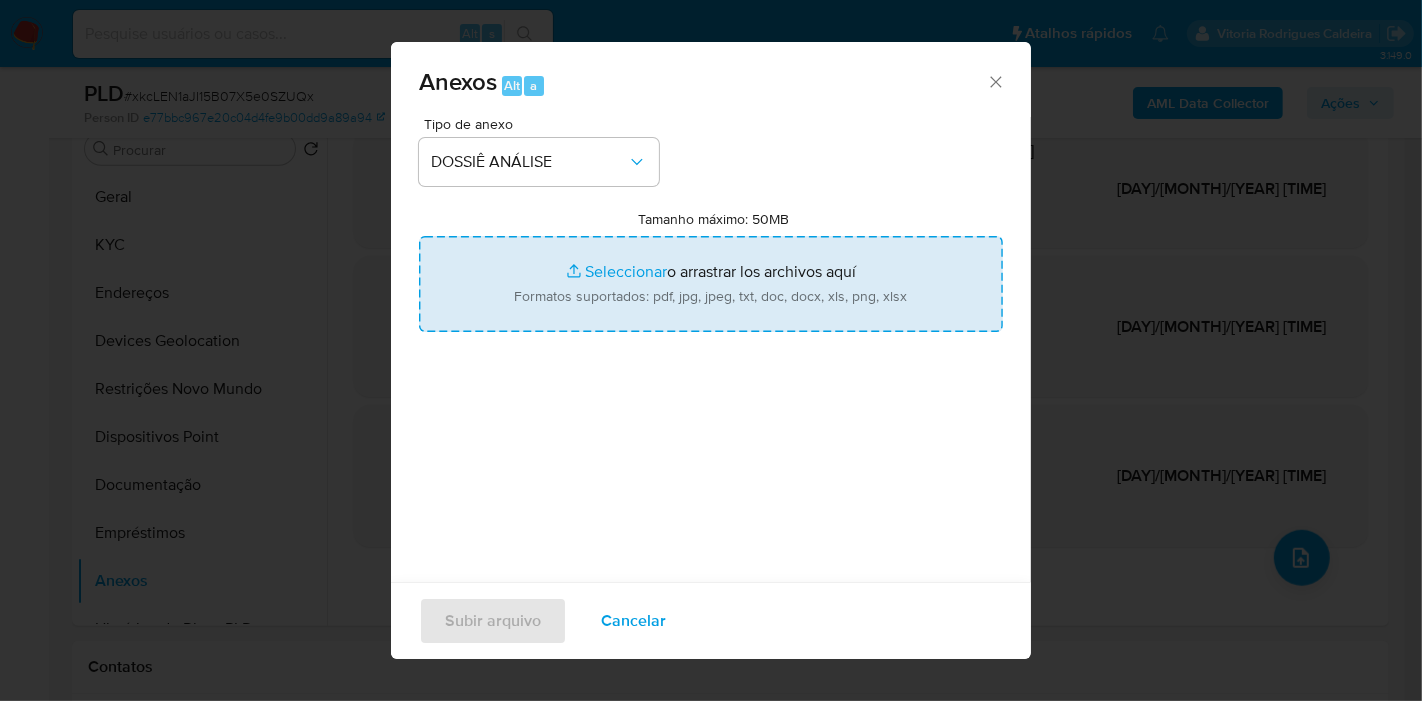 type on "C:\fakepath\Mulan 124595804_2025_08_07_08_20_54.pdf" 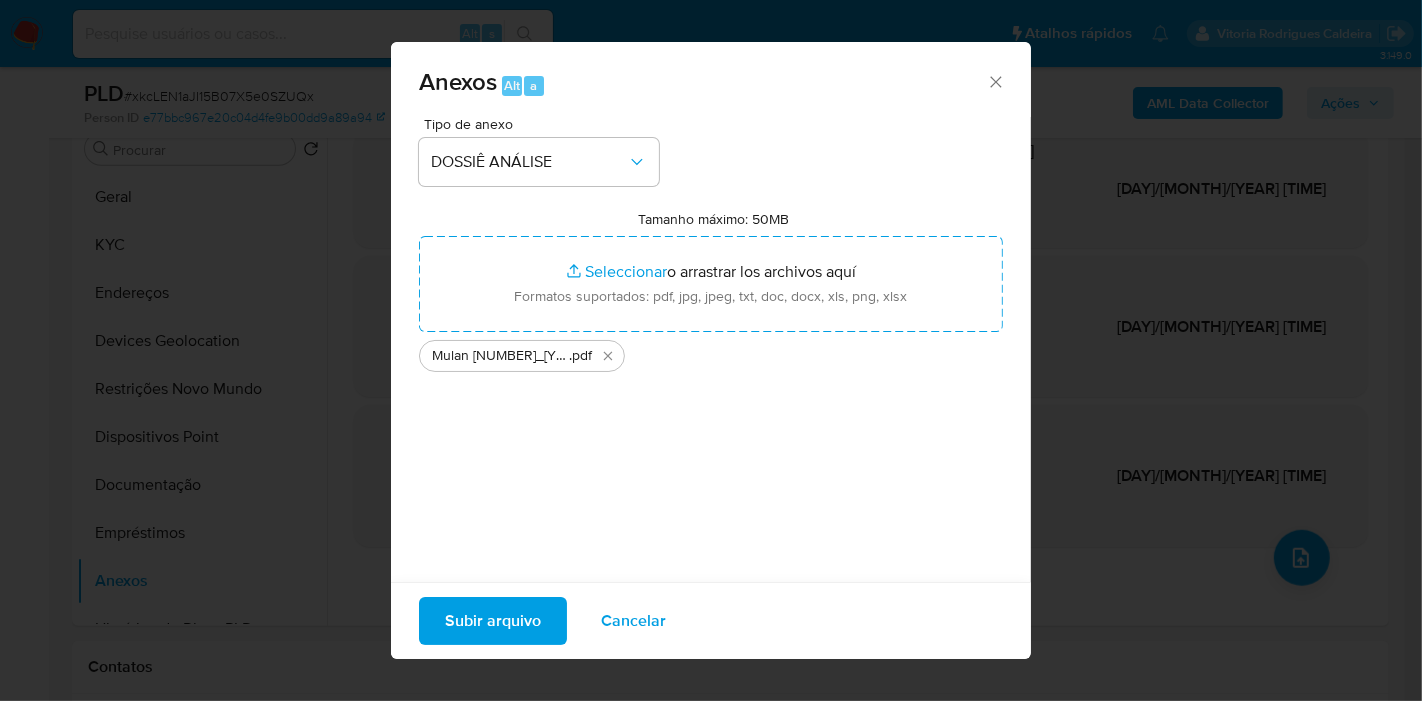 click on "Subir arquivo" at bounding box center [493, 621] 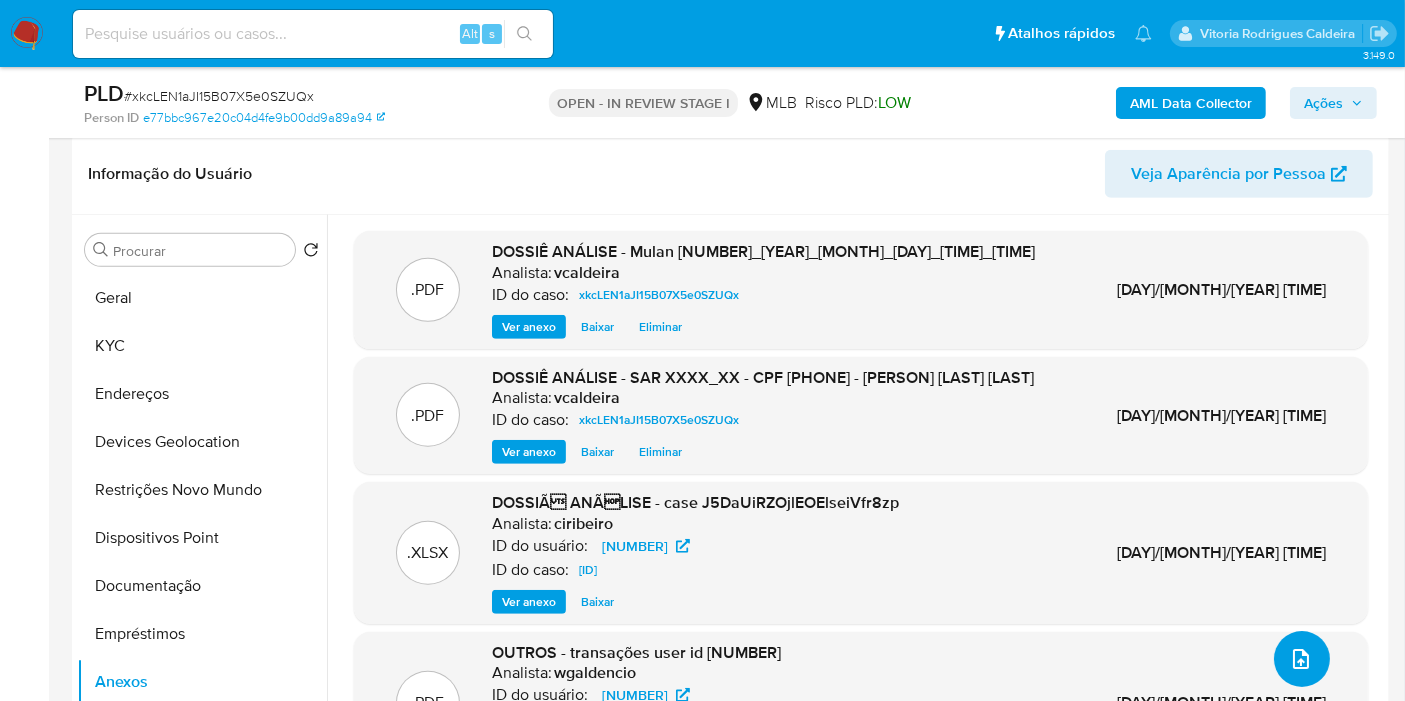 scroll, scrollTop: 1043, scrollLeft: 0, axis: vertical 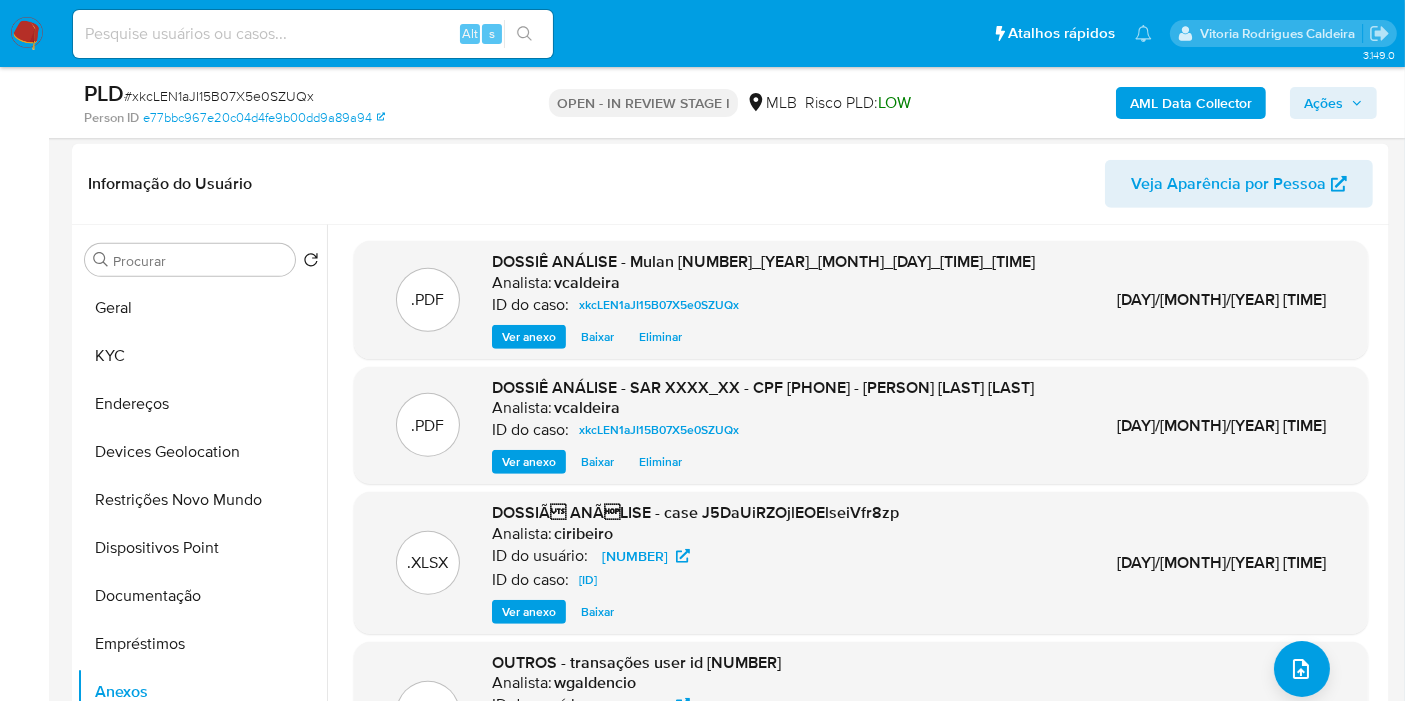 click on "Ações" at bounding box center (1323, 103) 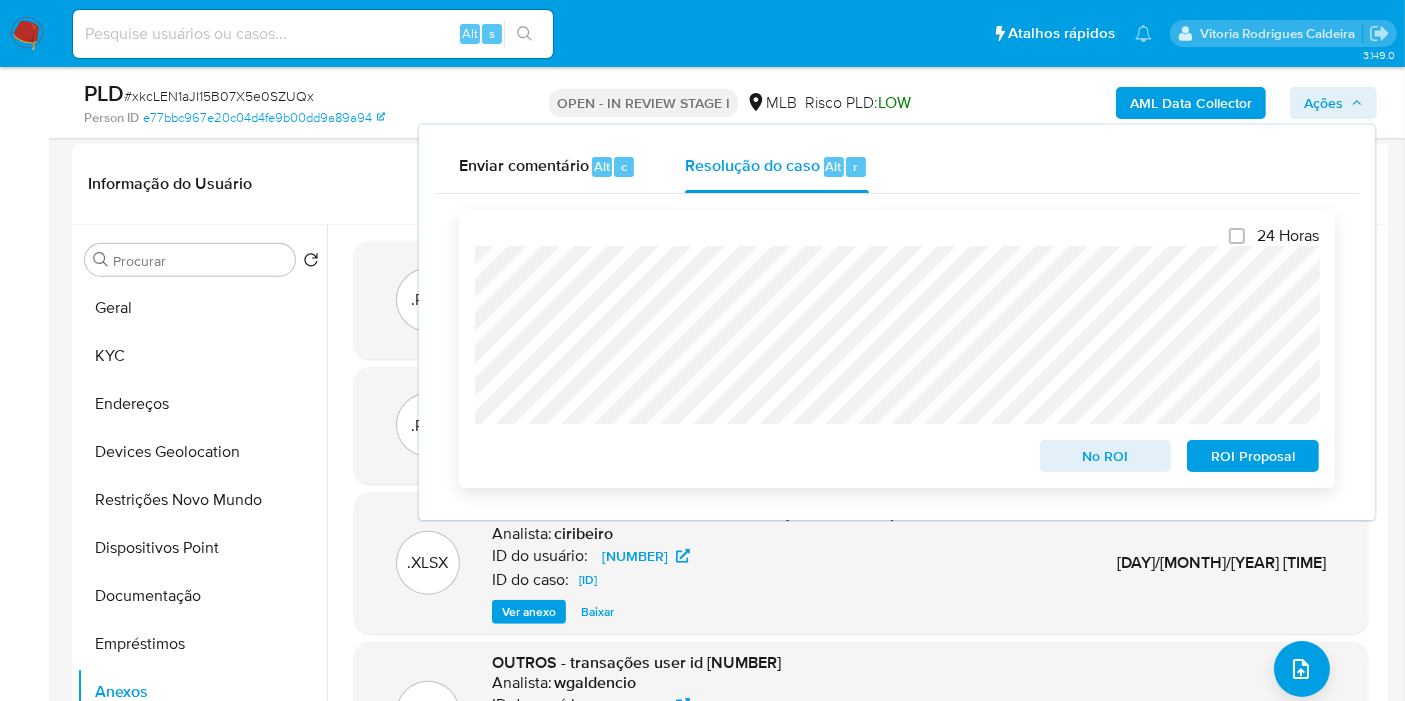 click on "ROI Proposal" at bounding box center (1253, 456) 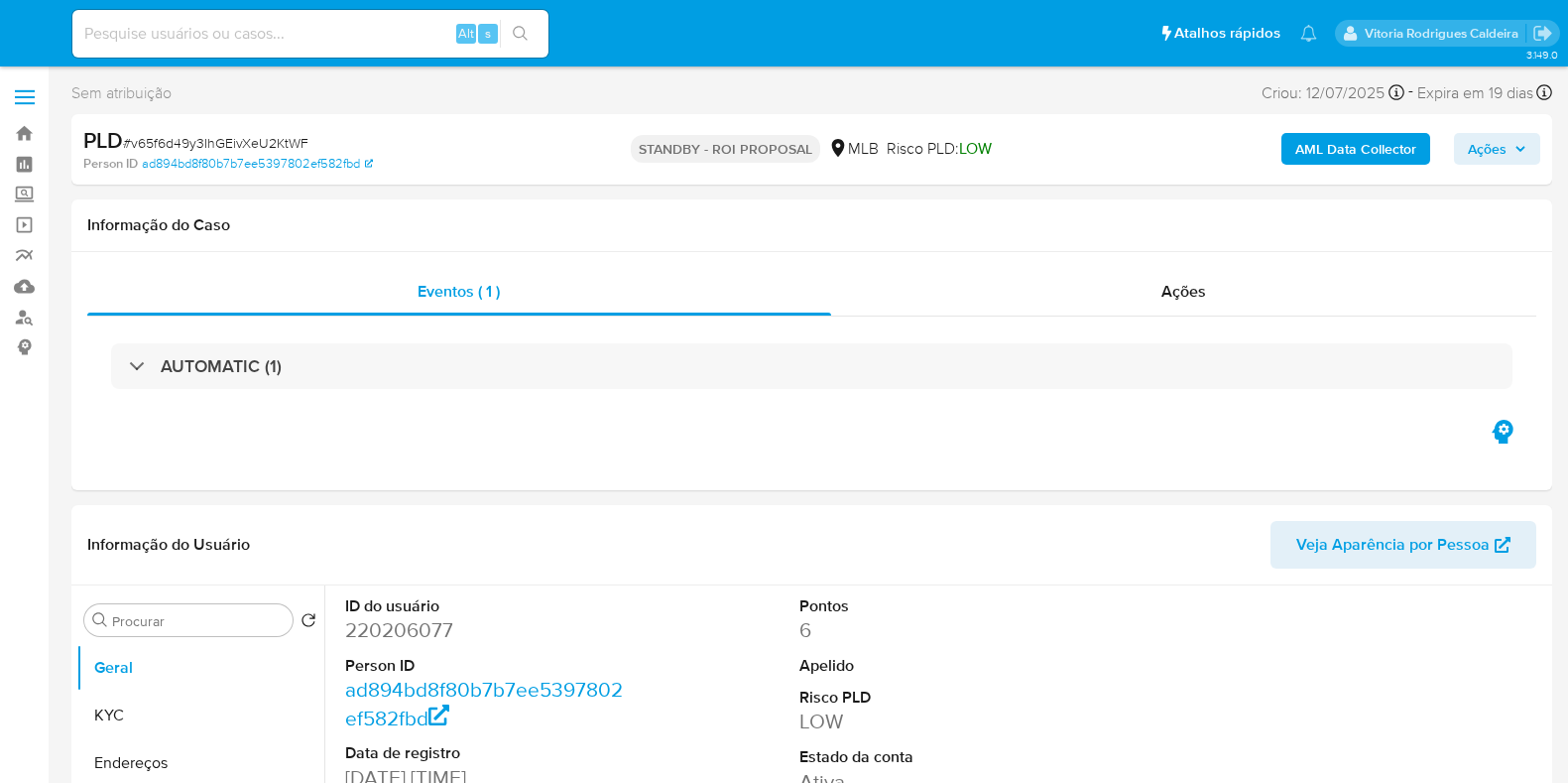 select on "10" 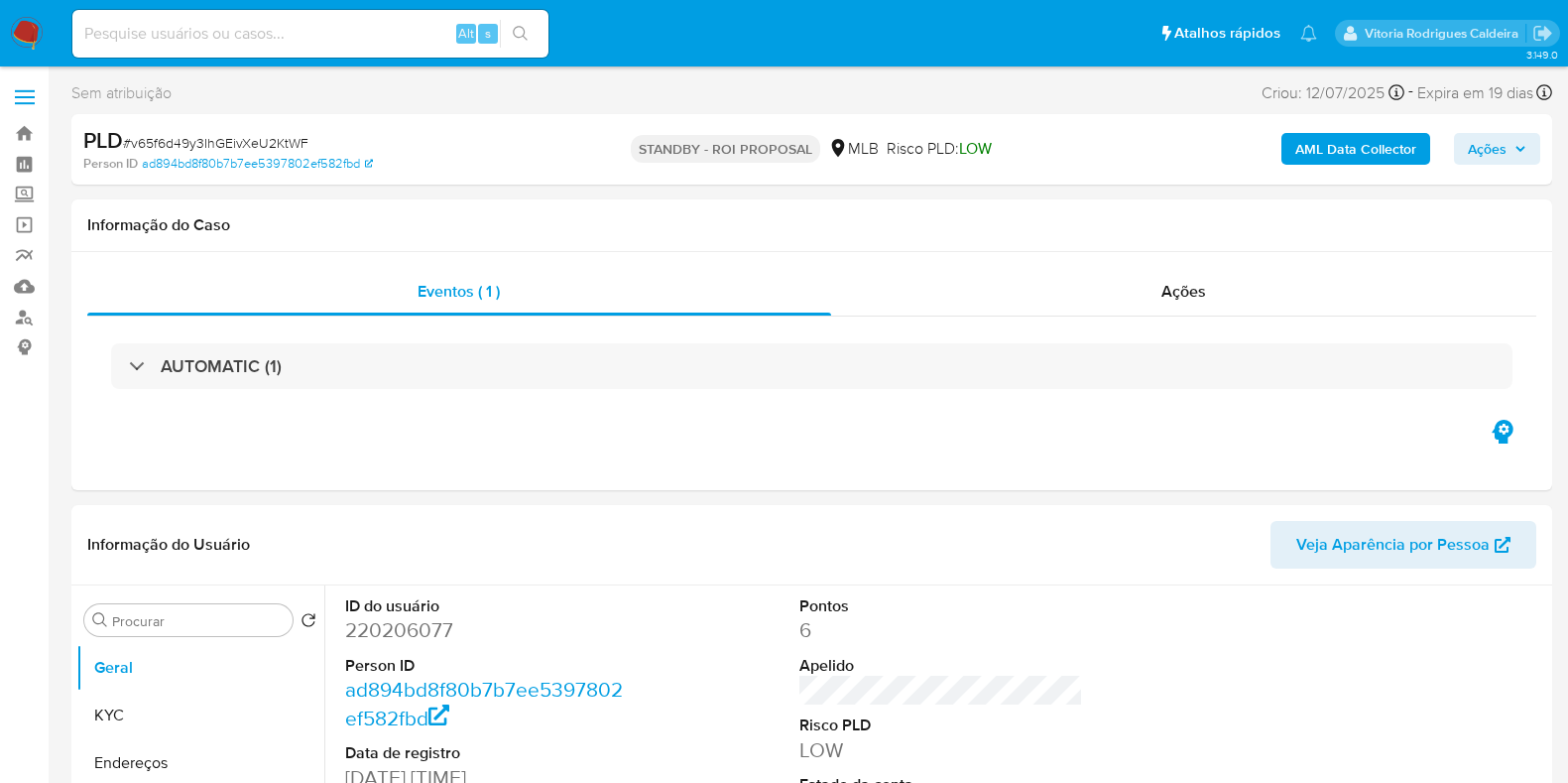 scroll, scrollTop: 0, scrollLeft: 0, axis: both 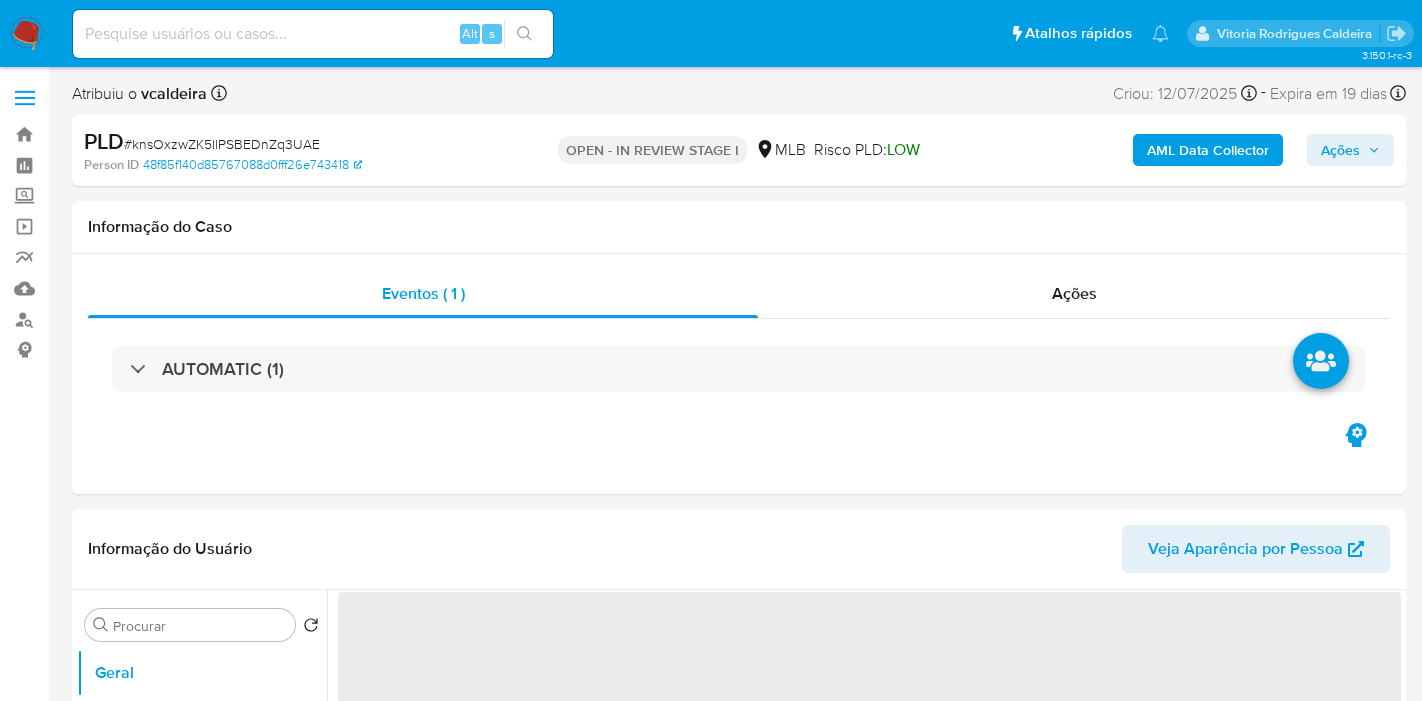 select on "10" 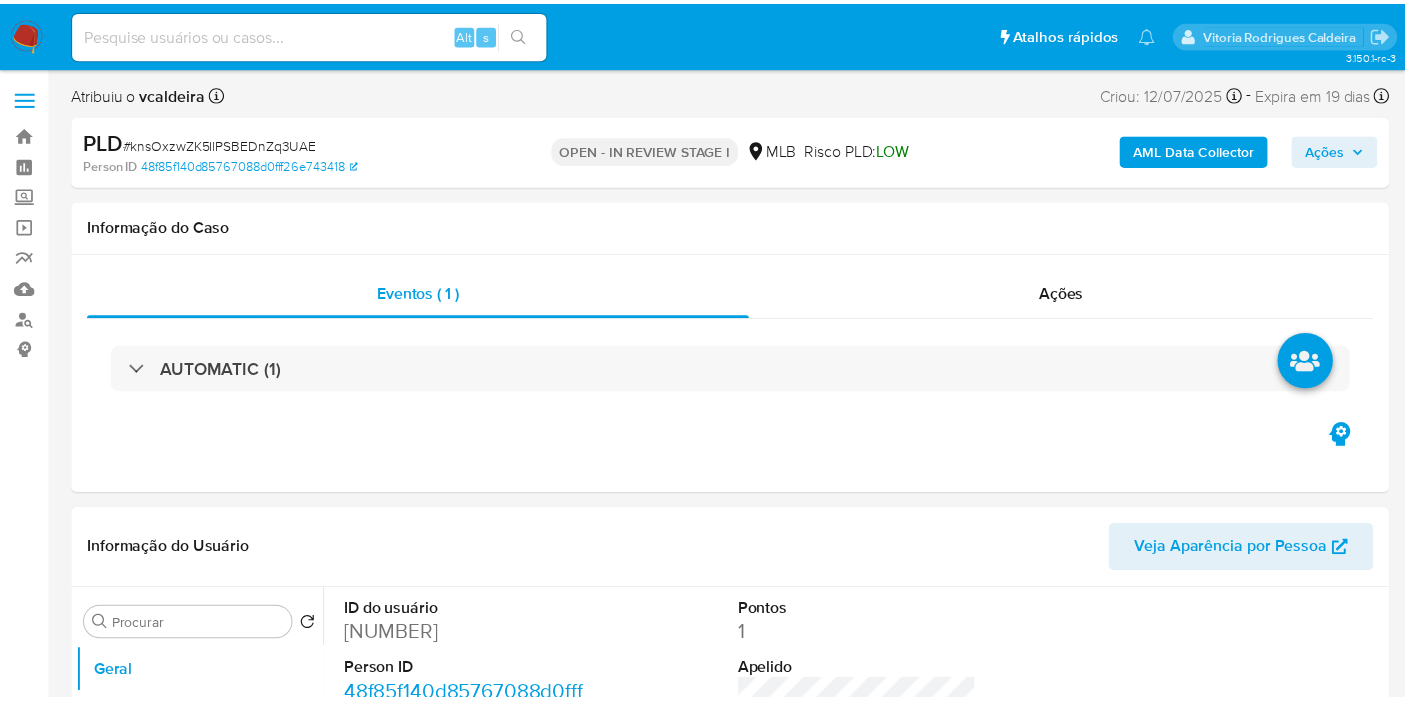 scroll, scrollTop: 0, scrollLeft: 0, axis: both 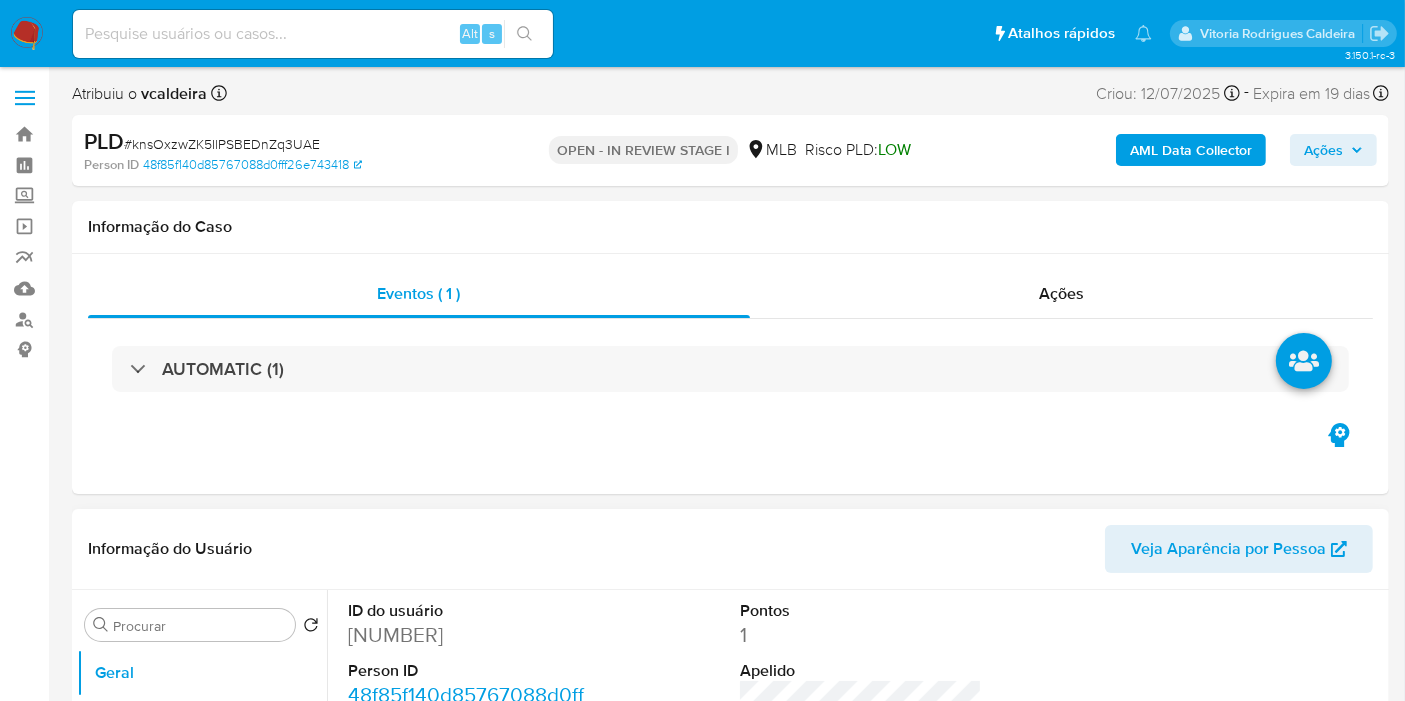 click on "[NUMBER]" at bounding box center [469, 635] 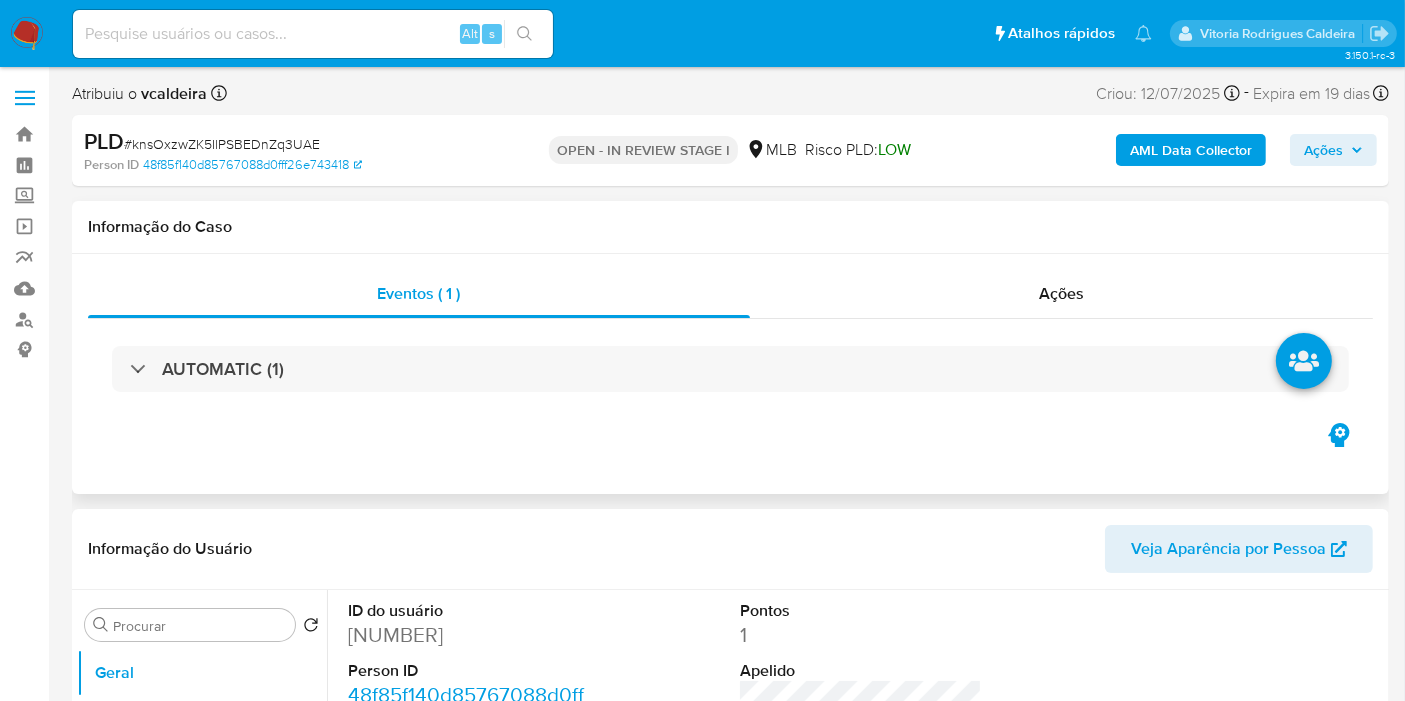 copy on "[NUMBER]" 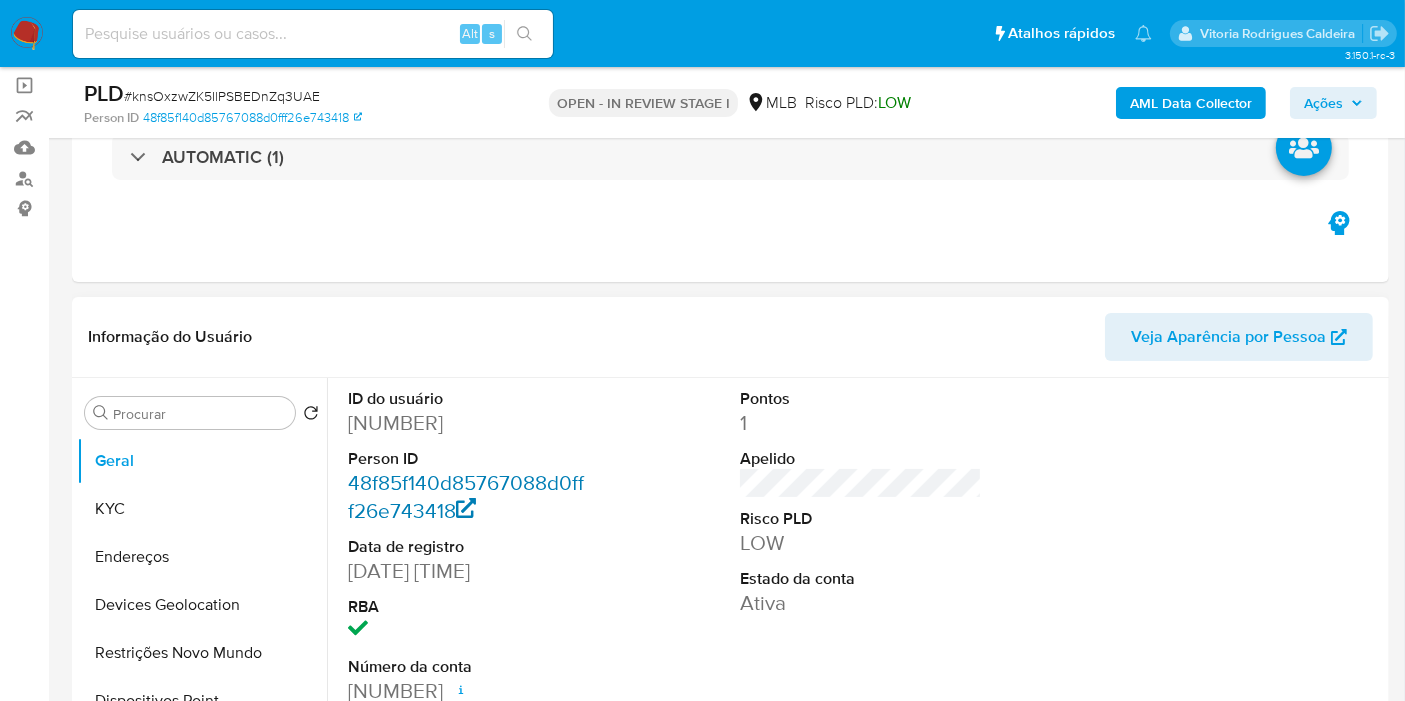 scroll, scrollTop: 222, scrollLeft: 0, axis: vertical 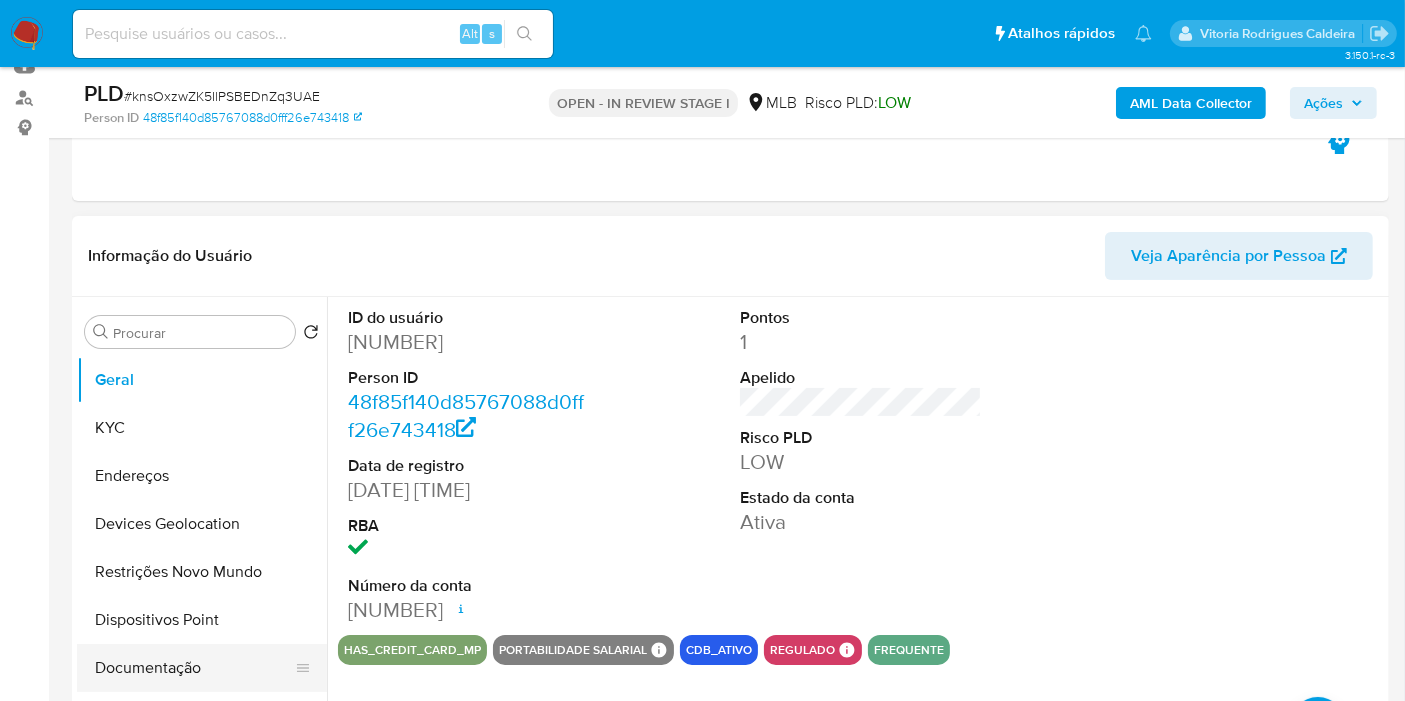 click on "Documentação" at bounding box center [194, 668] 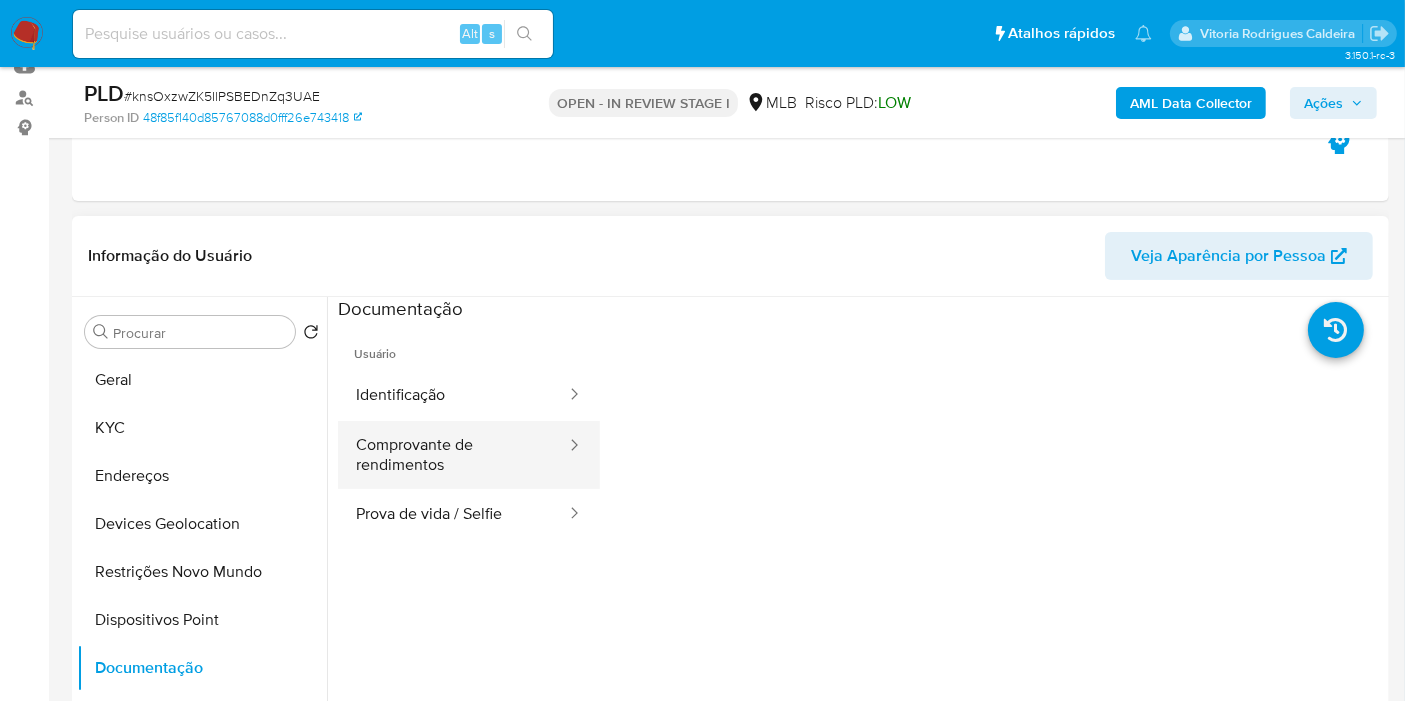 click on "Comprovante de rendimentos" at bounding box center (453, 455) 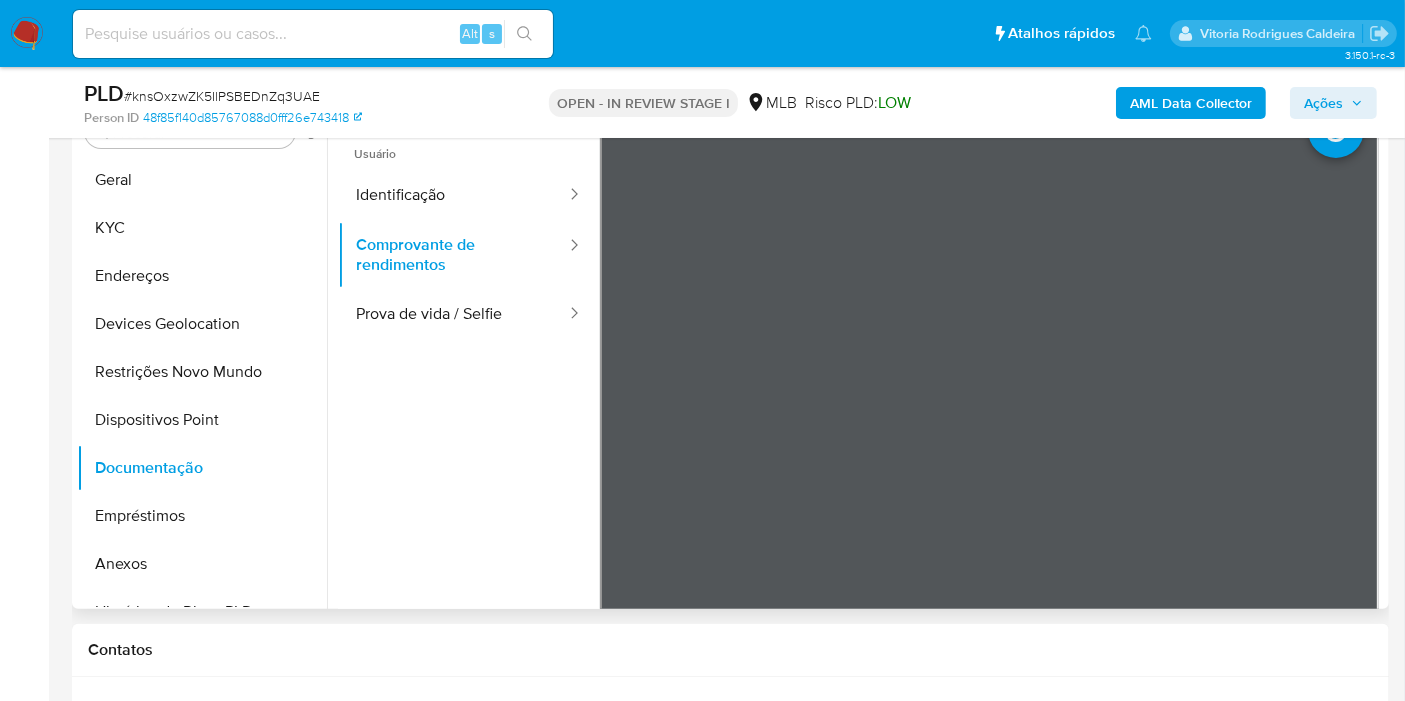 scroll, scrollTop: 444, scrollLeft: 0, axis: vertical 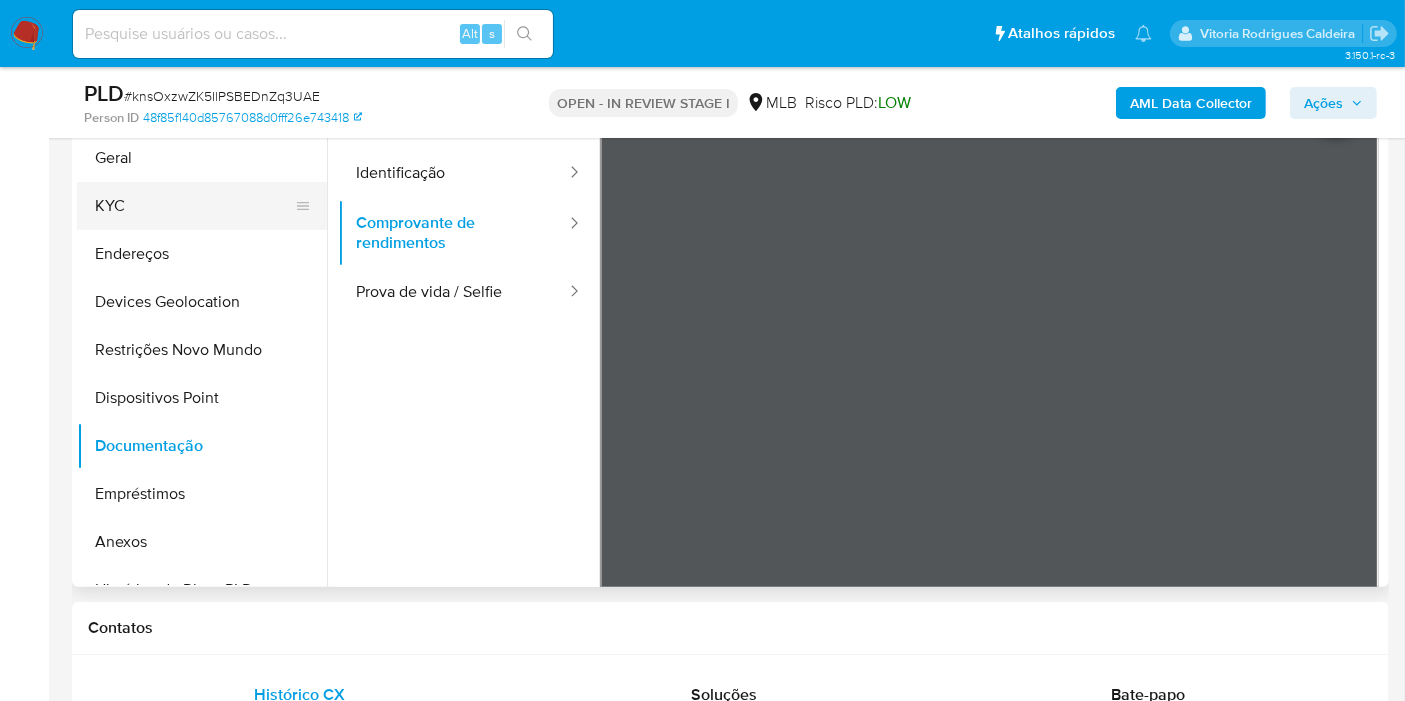 click on "KYC" at bounding box center (194, 206) 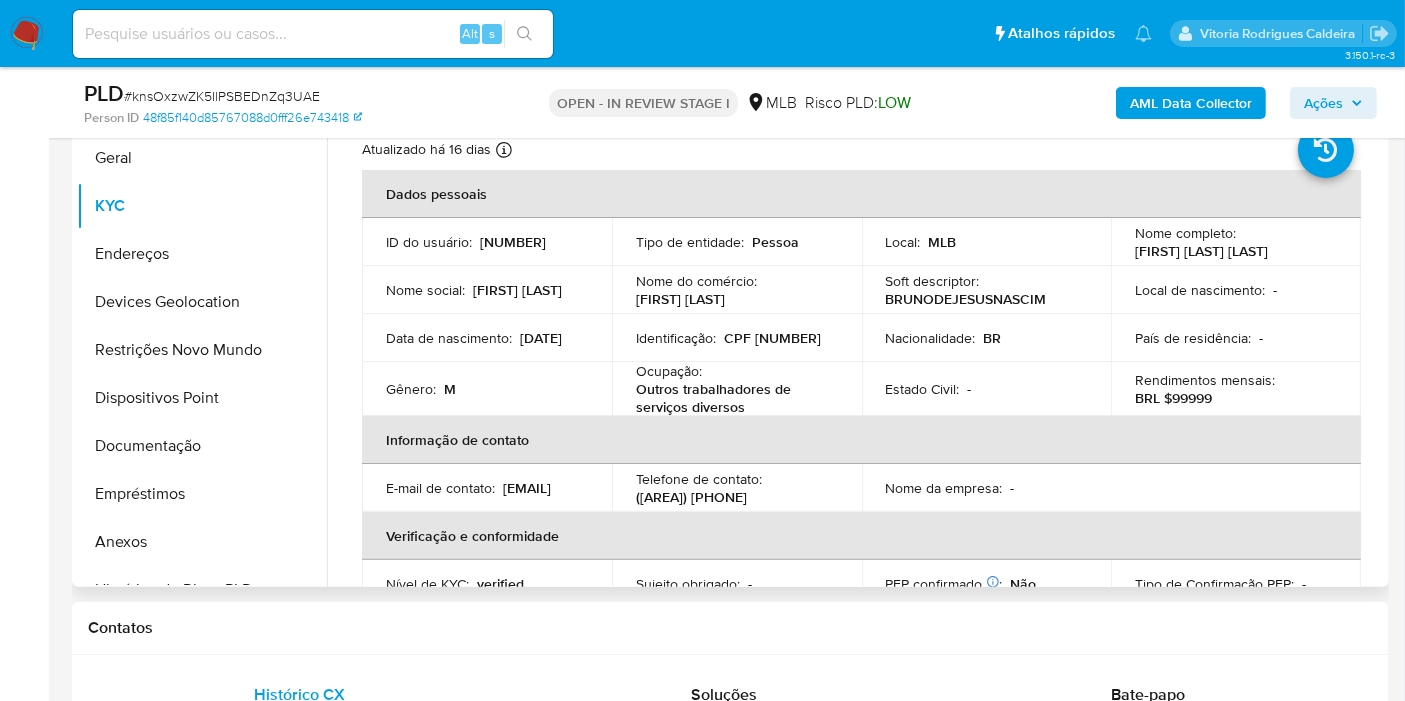 drag, startPoint x: 1307, startPoint y: 253, endPoint x: 1128, endPoint y: 246, distance: 179.13683 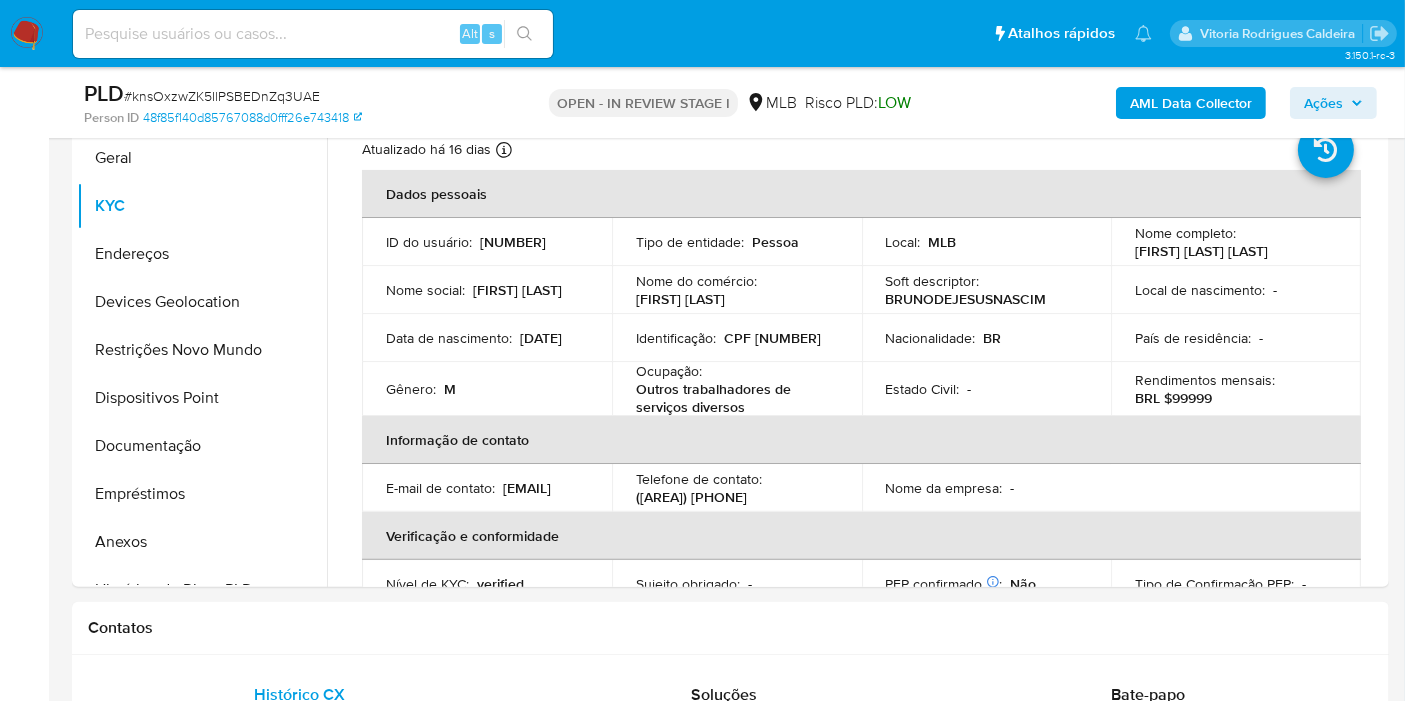 copy on "[FIRST] [LAST] [LAST]" 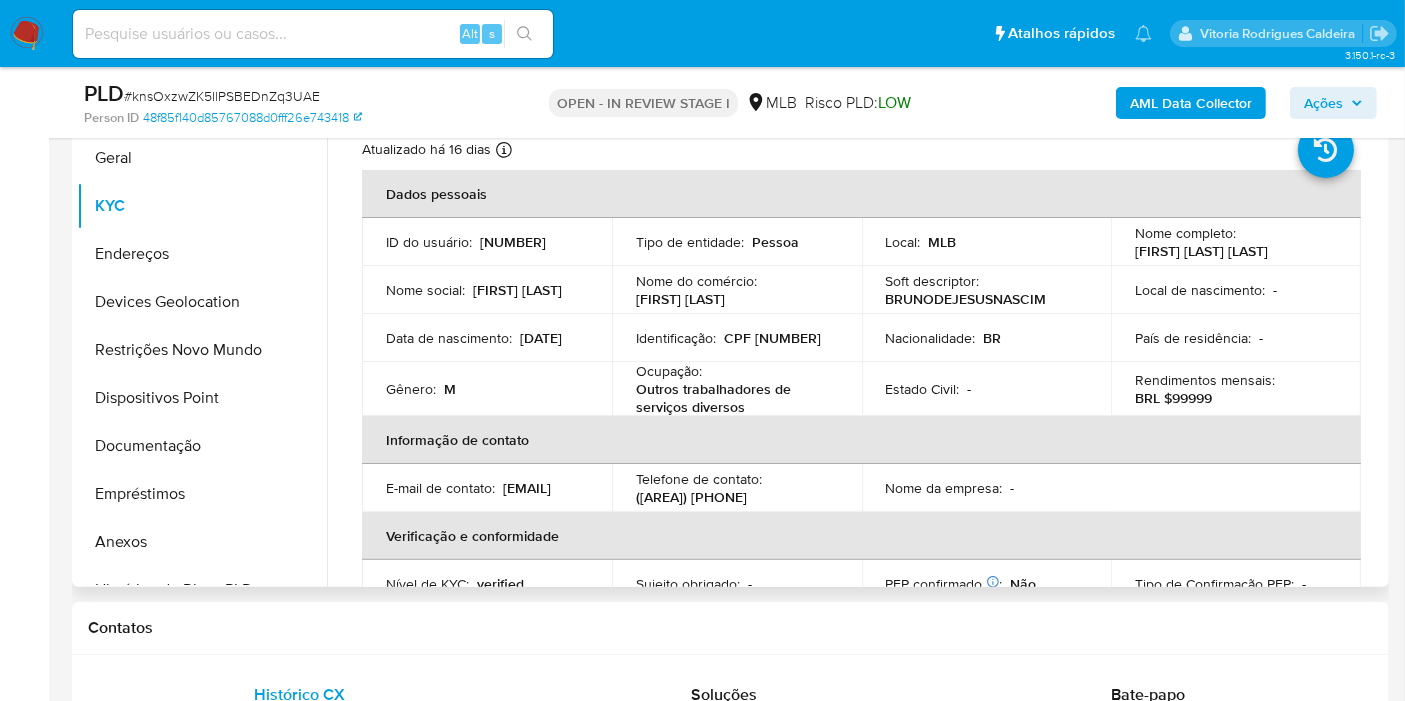 drag, startPoint x: 477, startPoint y: 350, endPoint x: 382, endPoint y: 347, distance: 95.047356 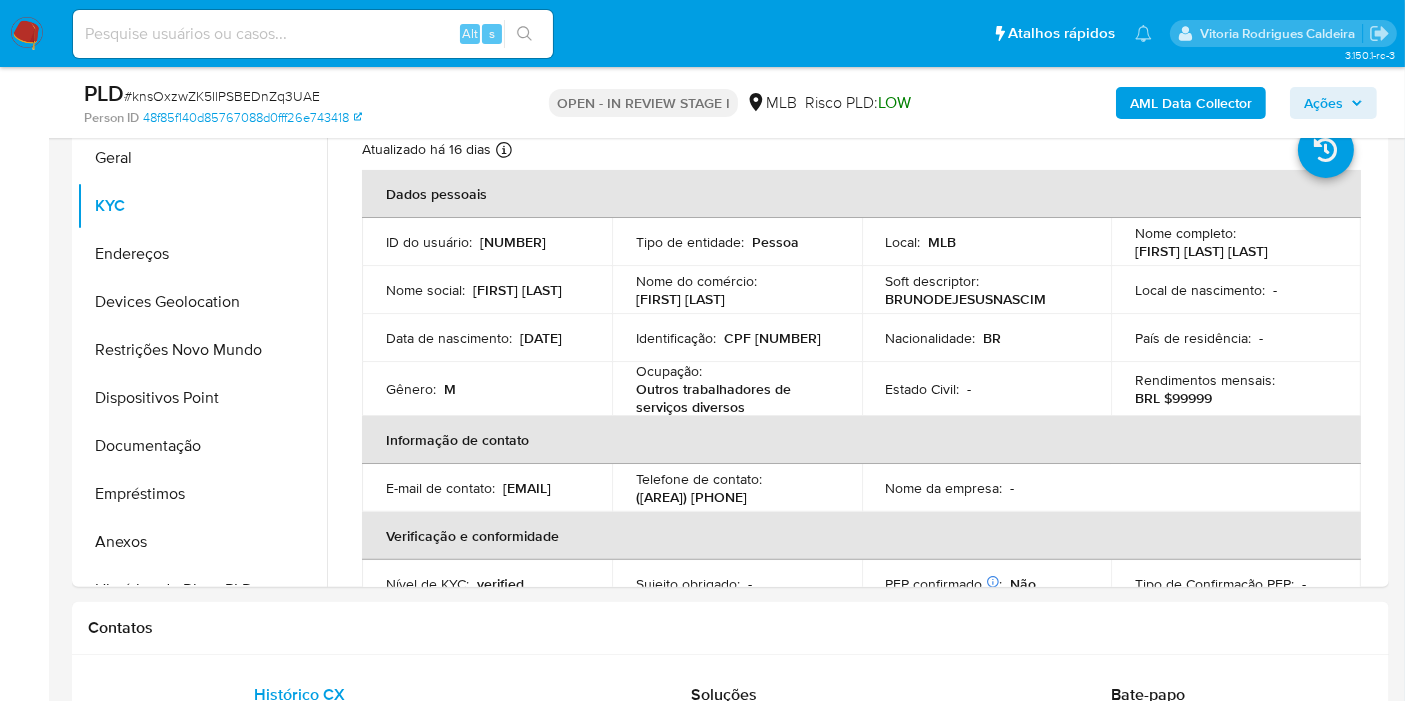 copy on "[DATE]" 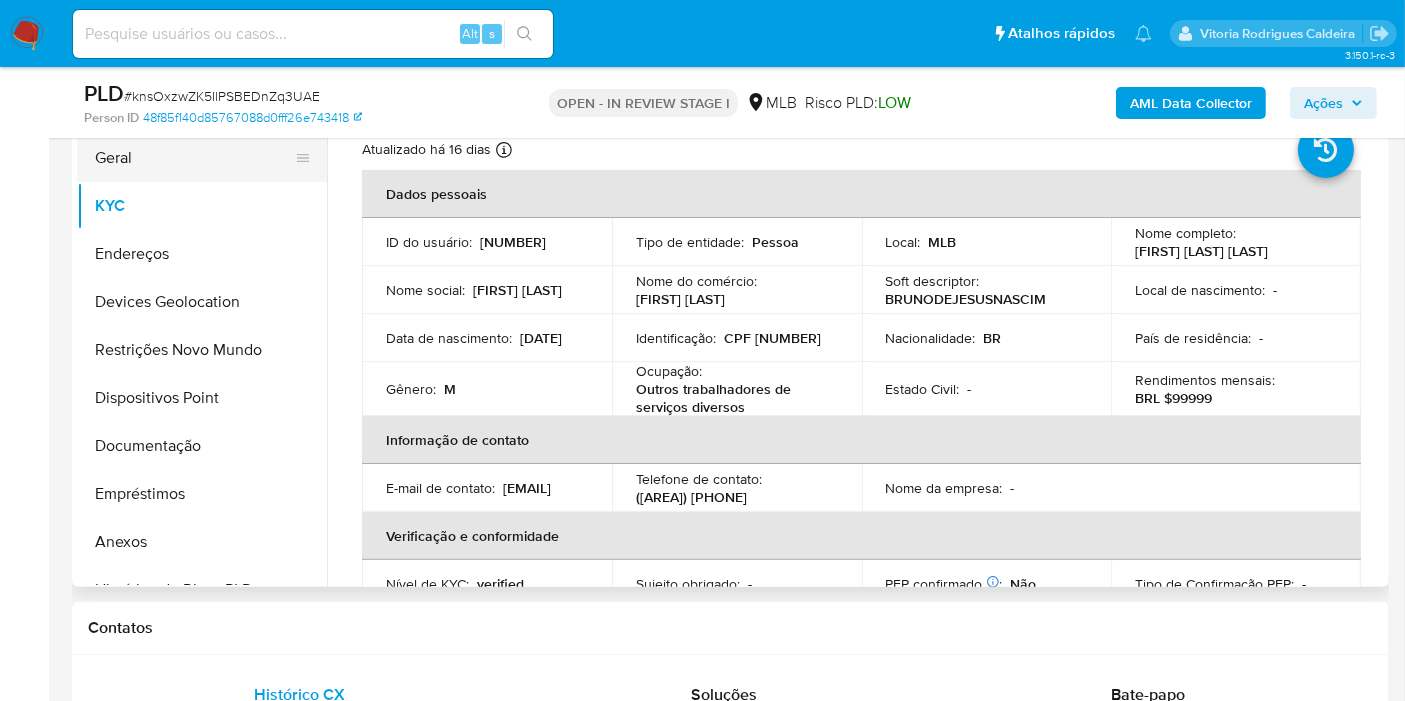 click on "Geral" at bounding box center [194, 158] 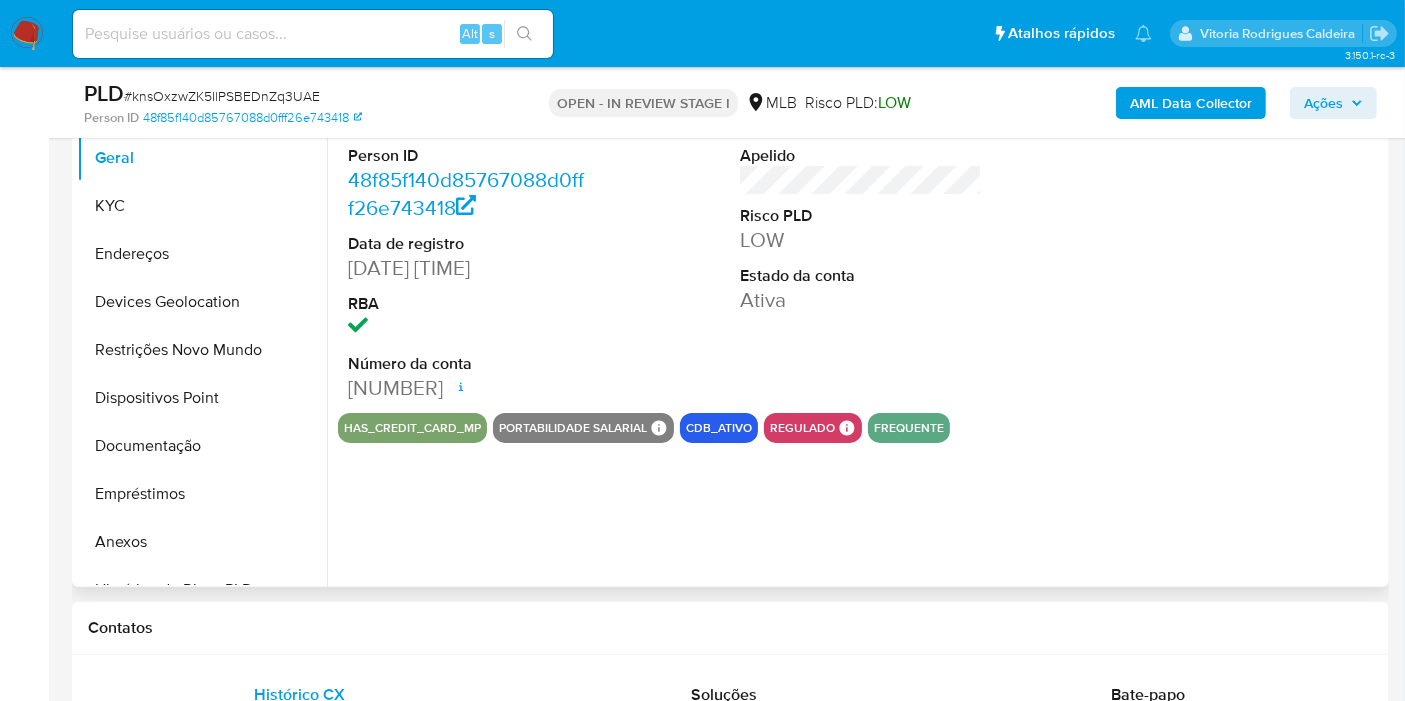 type 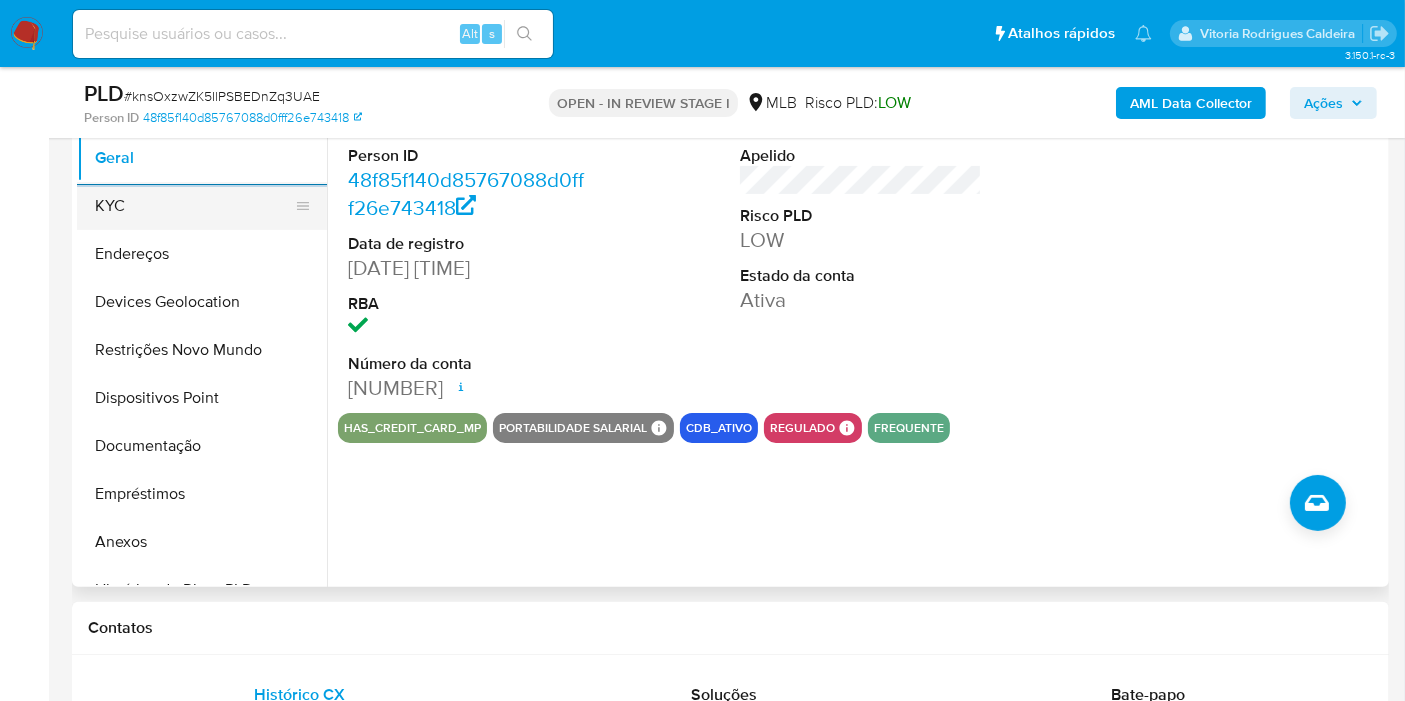 click on "KYC" at bounding box center (194, 206) 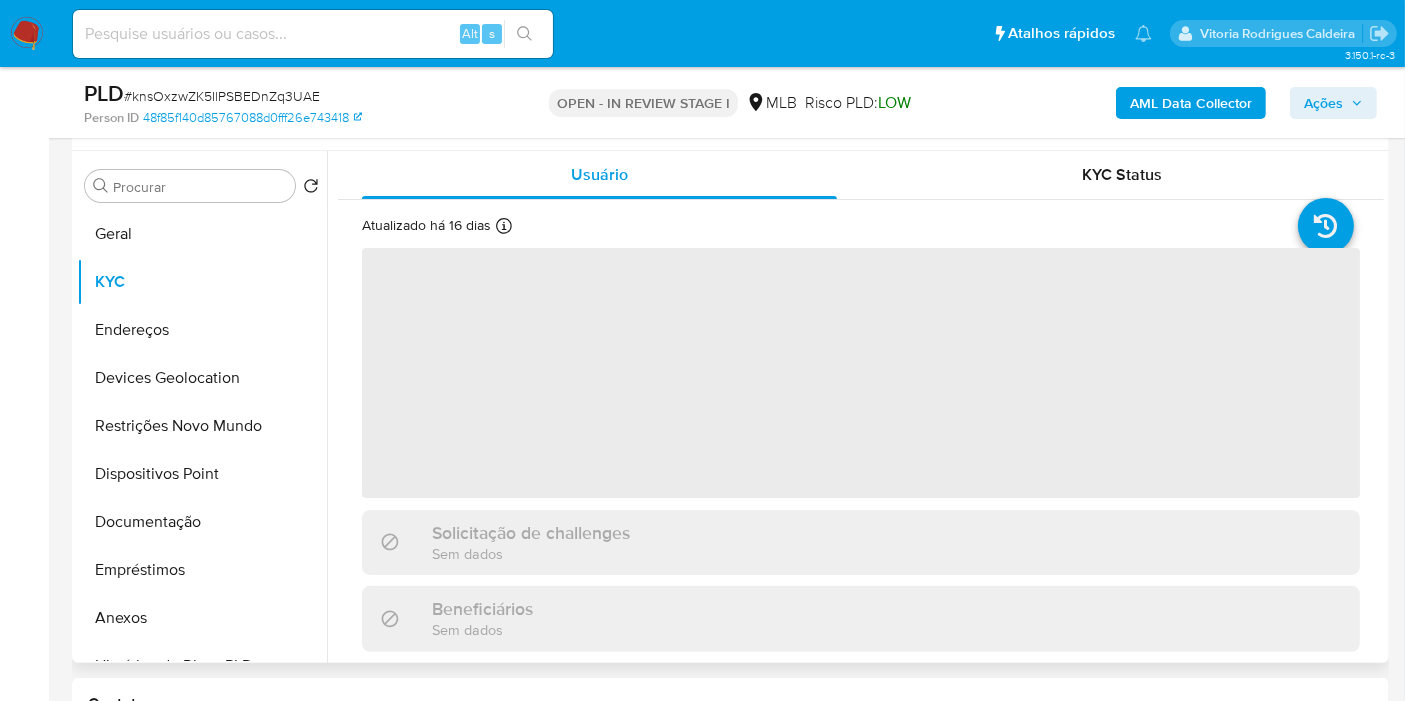 scroll, scrollTop: 333, scrollLeft: 0, axis: vertical 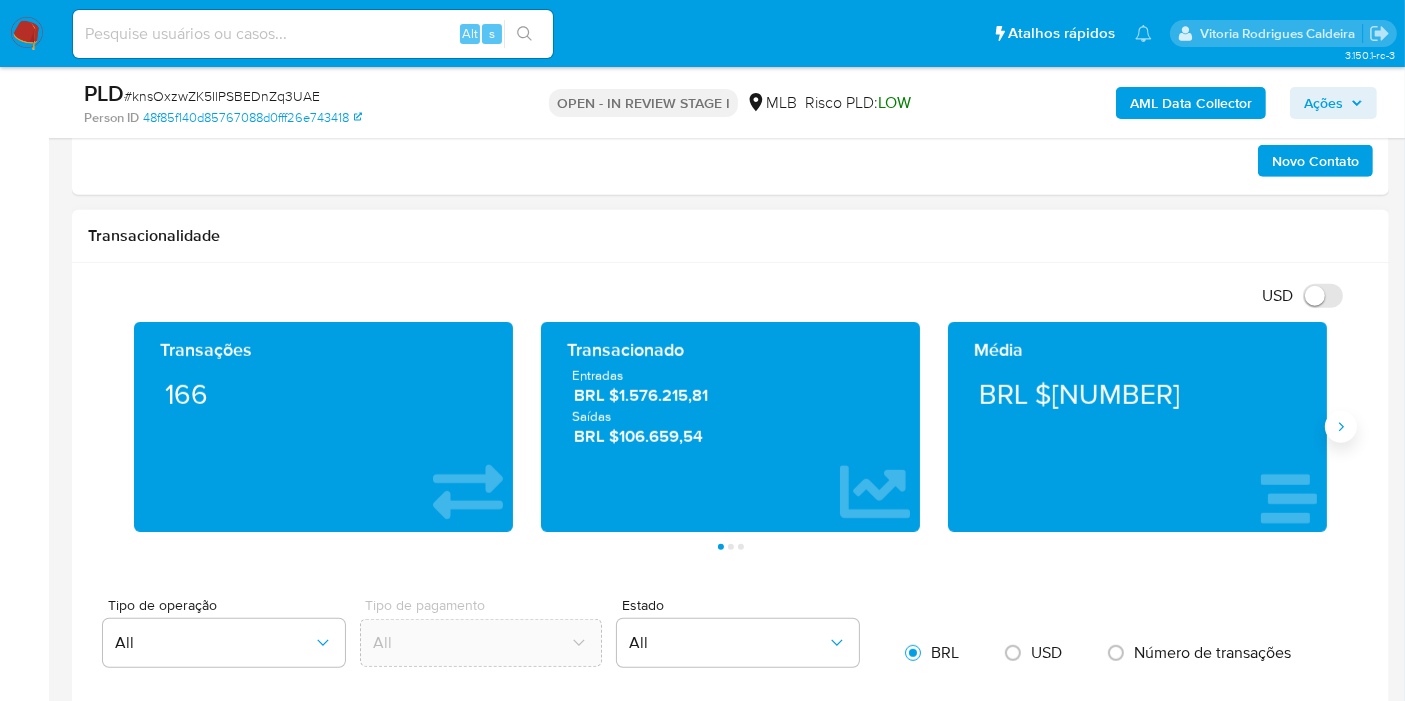 click at bounding box center [1341, 427] 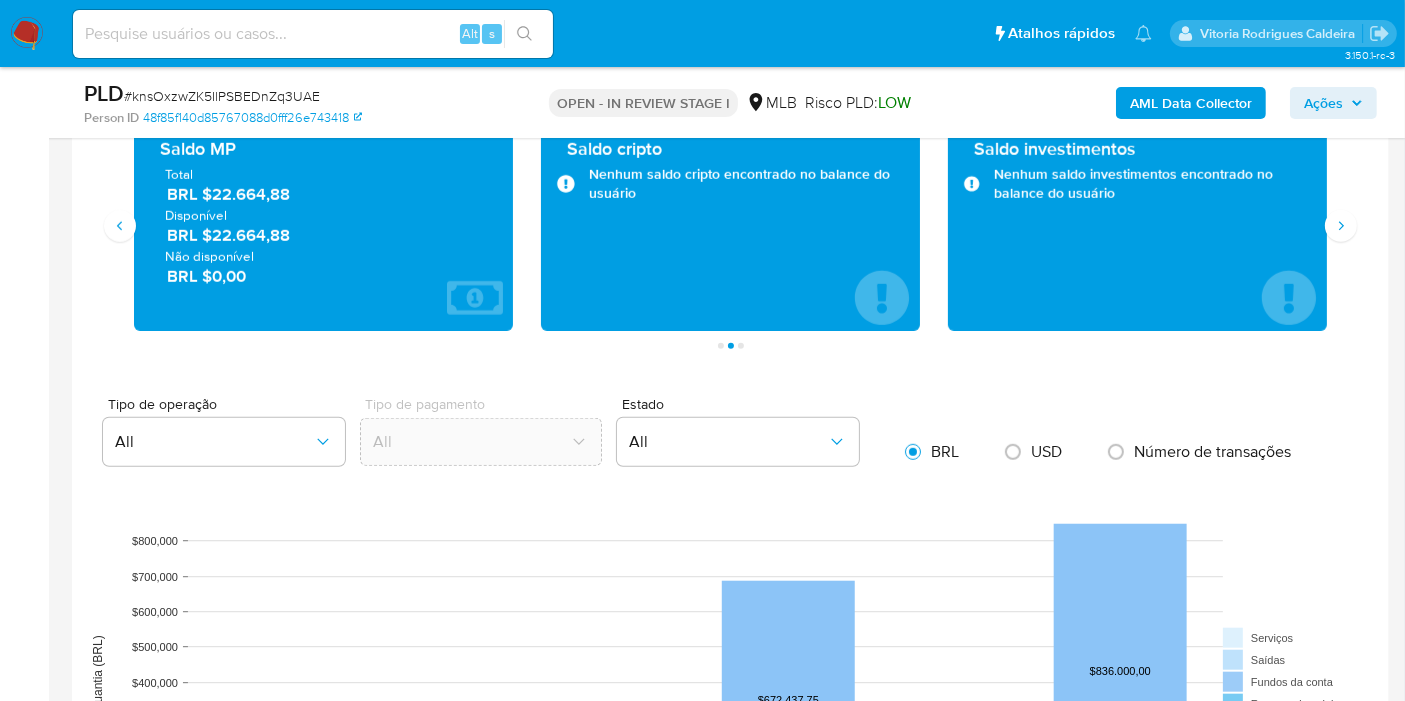 scroll, scrollTop: 1444, scrollLeft: 0, axis: vertical 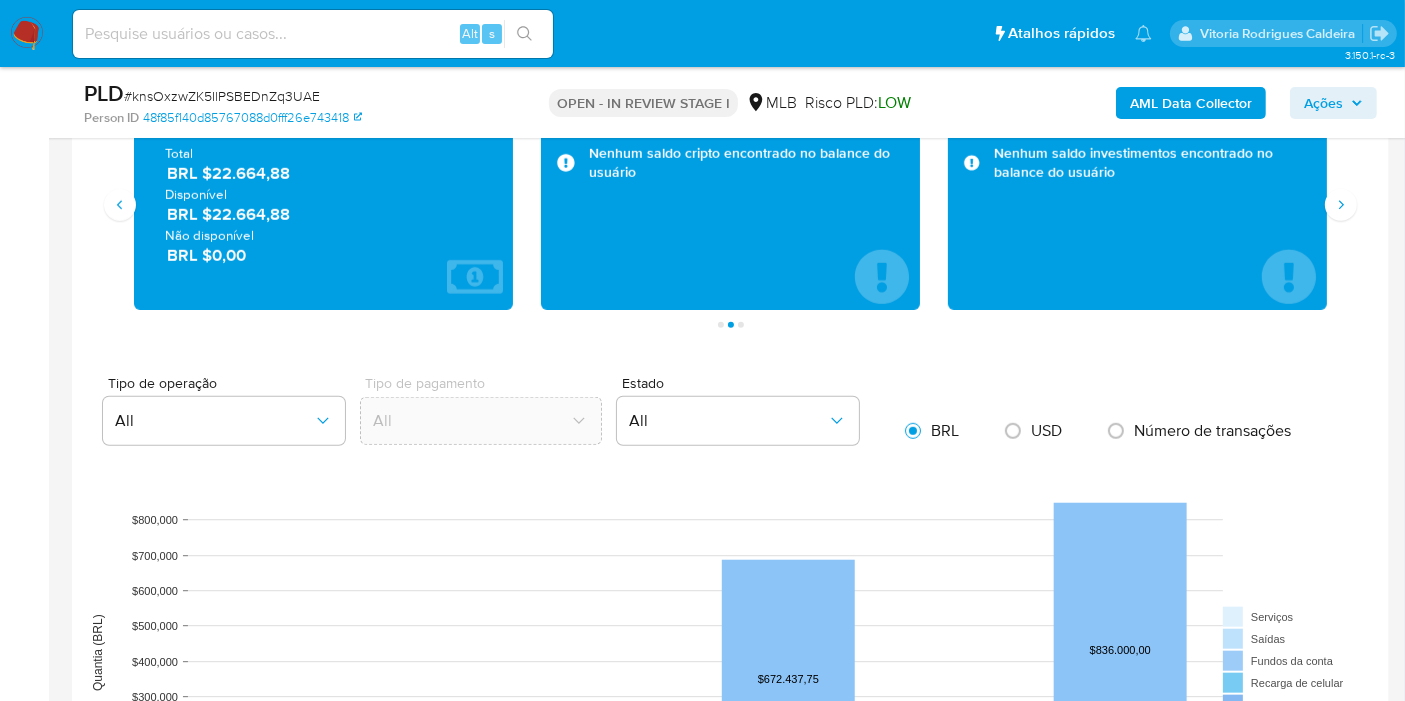 drag, startPoint x: 289, startPoint y: 210, endPoint x: 207, endPoint y: 209, distance: 82.006096 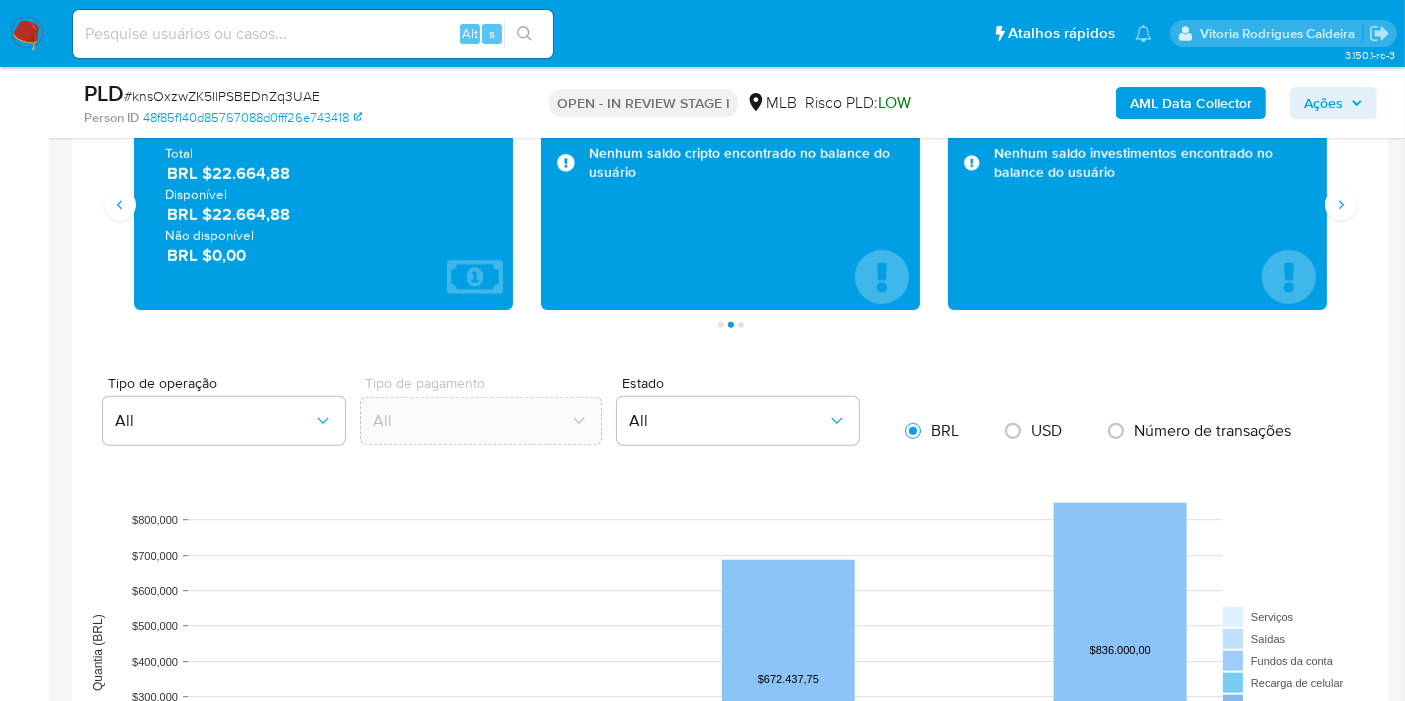 click on "USD   Alternar entre moeda local e dólar Transações 166 Transacionado Entradas BRL $[NUMBER] Saídas BRL $[NUMBER] Média BRL $[NUMBER] Saldo MP Total BRL $[NUMBER] Disponível BRL $[NUMBER] Não disponível BRL $0,00 Saldo cripto Nenhum saldo cripto encontrado no balance do usuário Saldo investimentos Nenhum saldo investimentos encontrado no balance do usuário Saldo reserva Total BRL $[NUMBER] Disponível BRL $0,00 Não disponível BRL $[NUMBER] Página 1 Página 2 Página 3 Tipo de operação All Tipo de pagamento All Estado All BRL USD Número de transações Outcomes D90 Incomes D90 Outcomes D60 Incomes D60 Outcomes D30 Incomes D30 Transacionalidade $0 $100,000 $200,000 $300,000 $400,000 $500,000 $600,000 $700,000 $800,000 Quantia (BRL)  $[NUMBER]  $[NUMBER]  $[NUMBER] Serviços Saídas Fundos da conta Recarga de celular Venda POS Transferência interna Pagamento Adicional Pagamento Recorrente Pagamento Regular Pagamentos Entradas Retiradas Payouts Entradas Rejeitadas De" at bounding box center [730, 843] 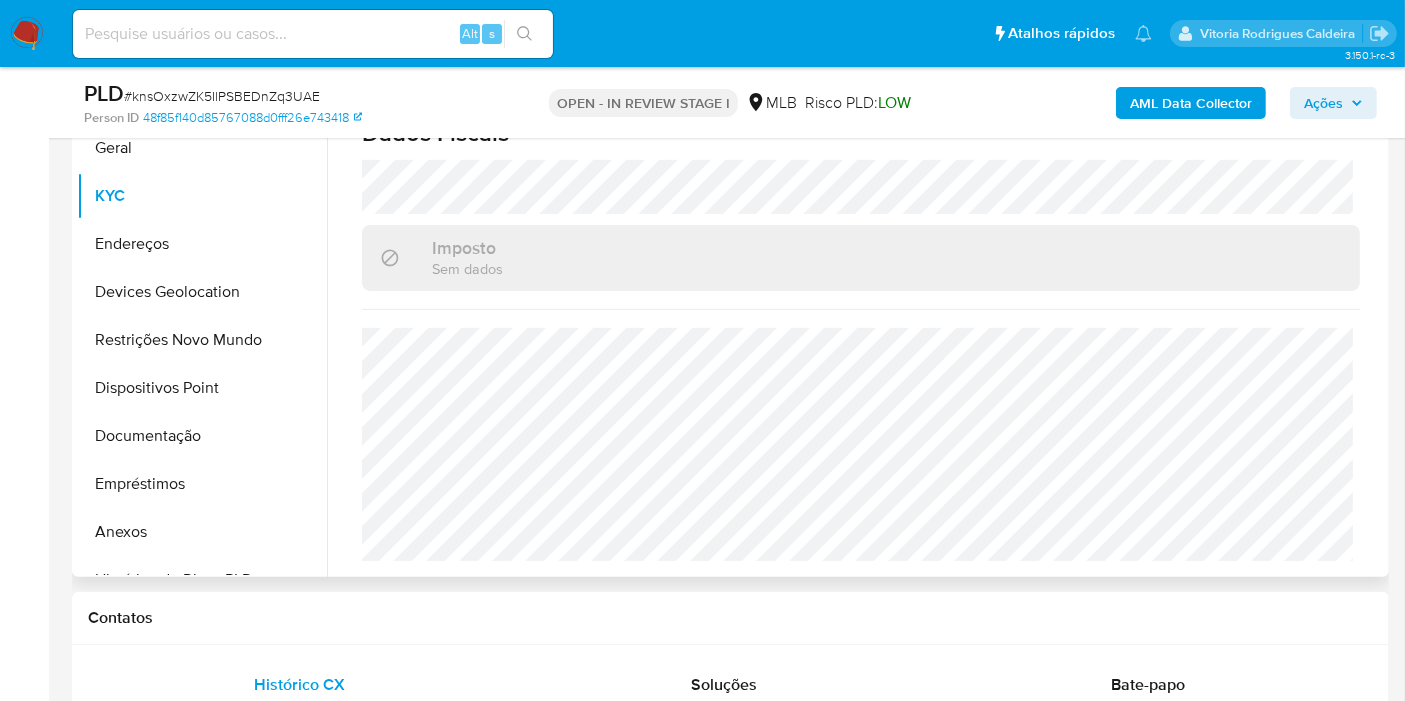 scroll, scrollTop: 444, scrollLeft: 0, axis: vertical 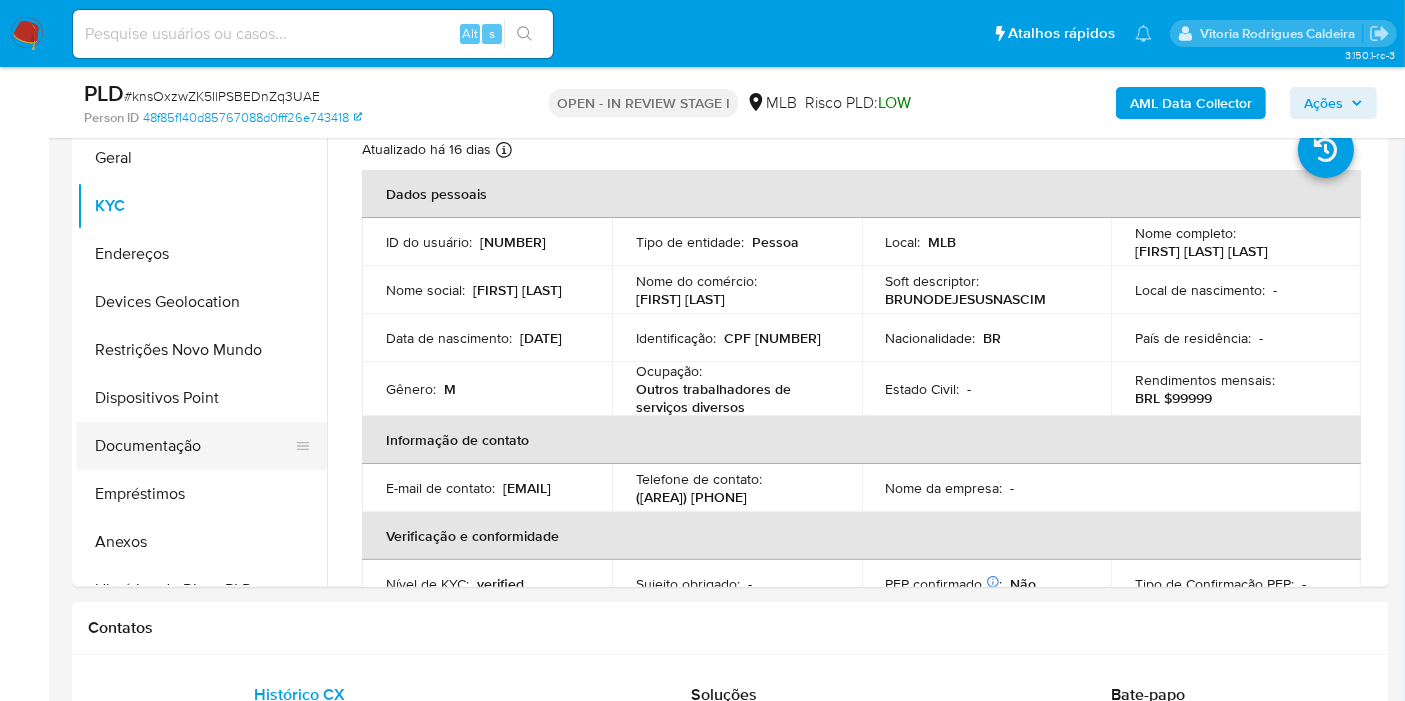 click on "Documentação" at bounding box center (194, 446) 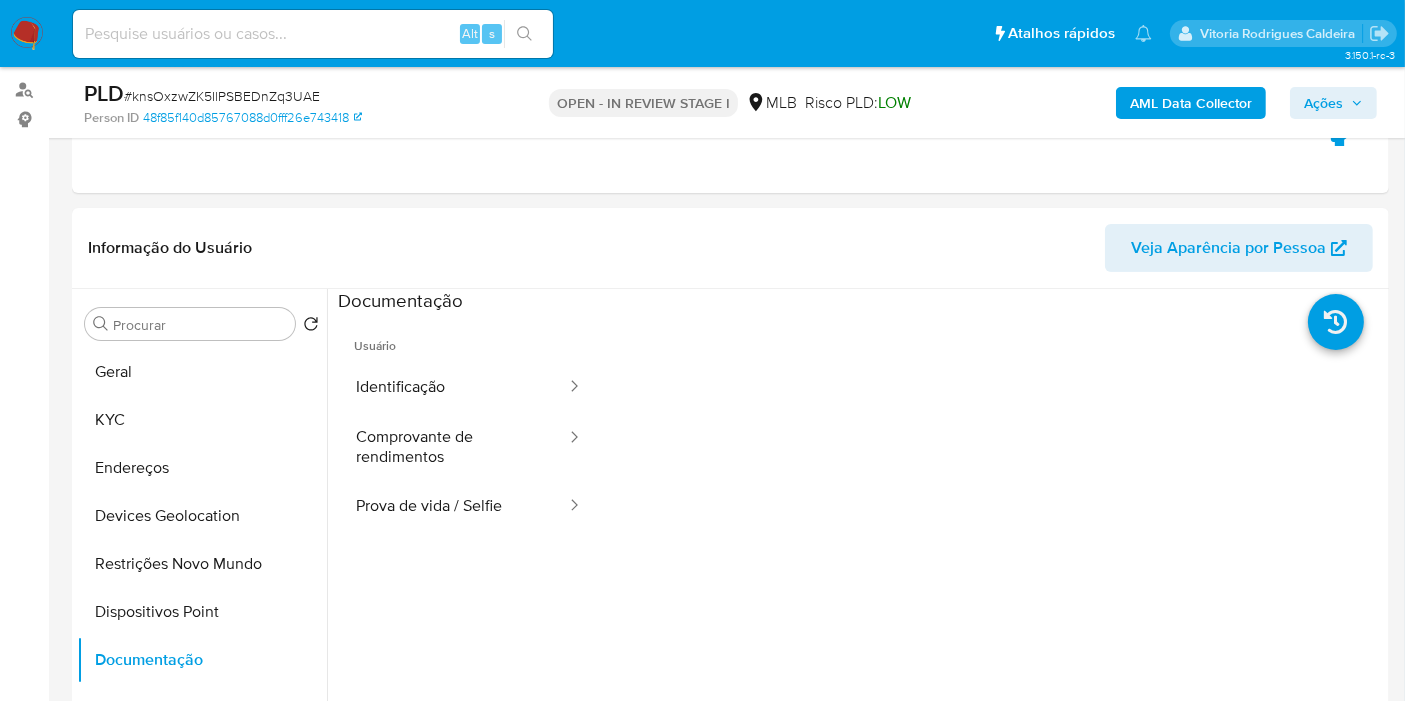 scroll, scrollTop: 222, scrollLeft: 0, axis: vertical 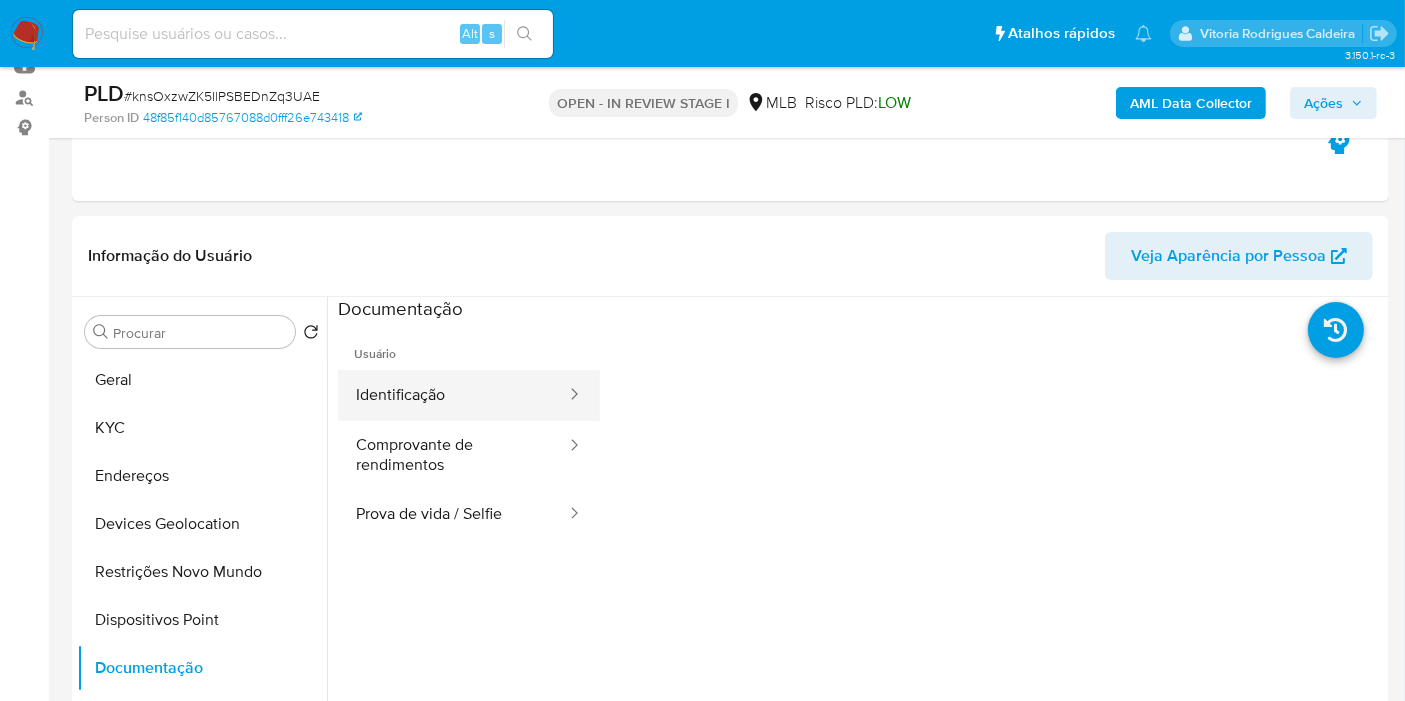 click on "Identificação" at bounding box center (453, 395) 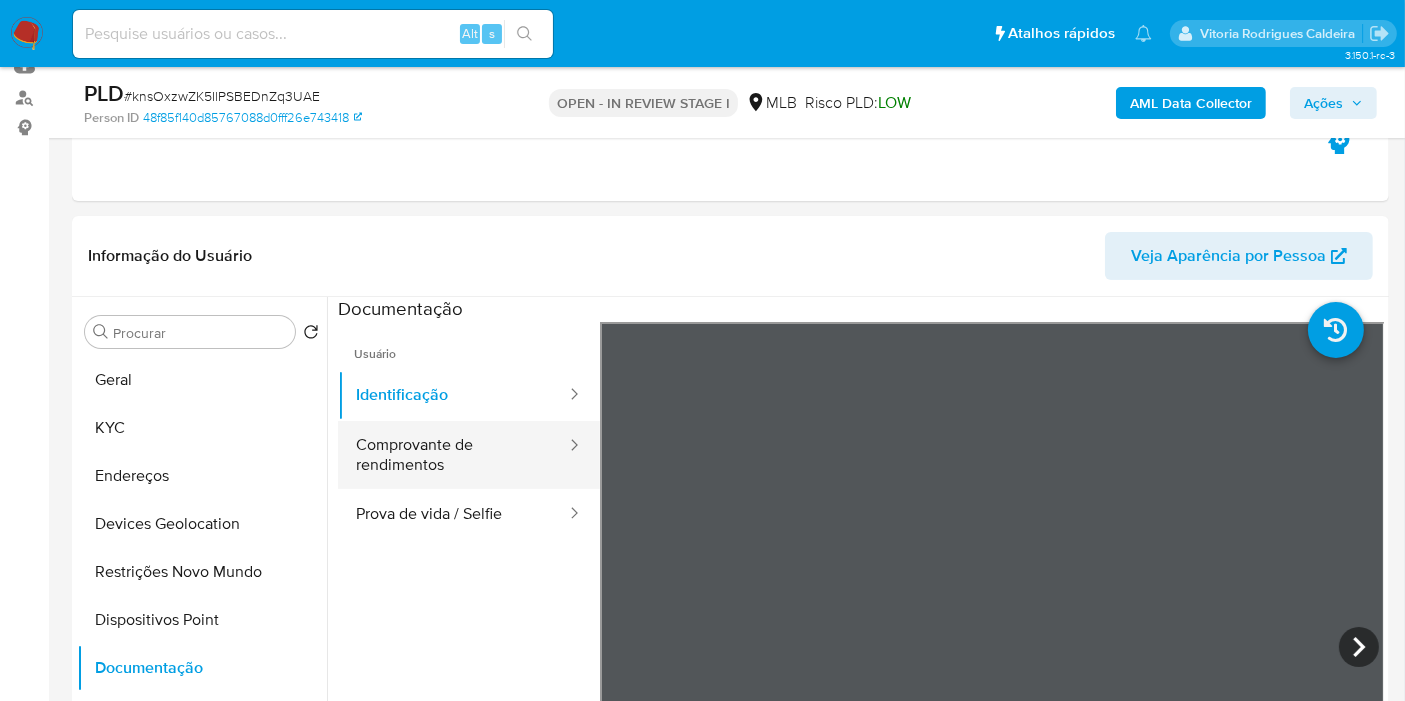 click on "Comprovante de rendimentos" at bounding box center [453, 455] 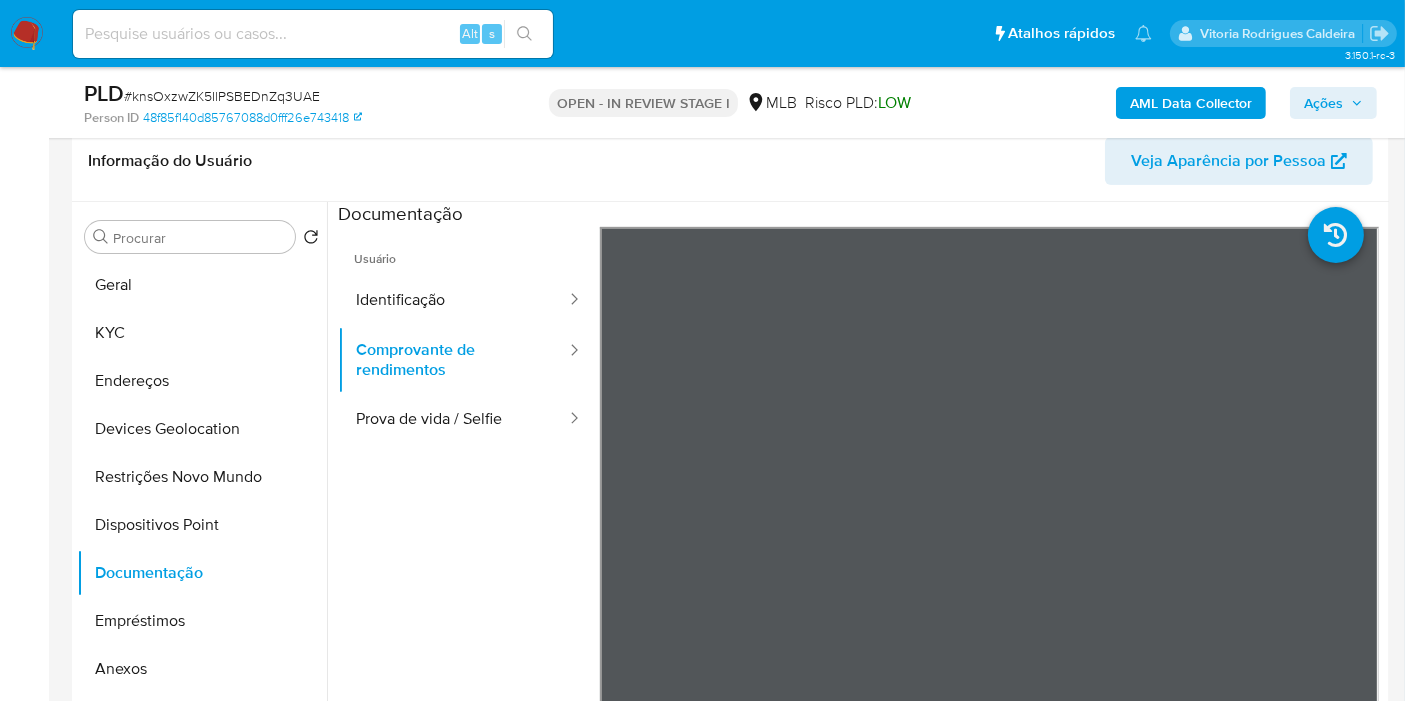 scroll, scrollTop: 444, scrollLeft: 0, axis: vertical 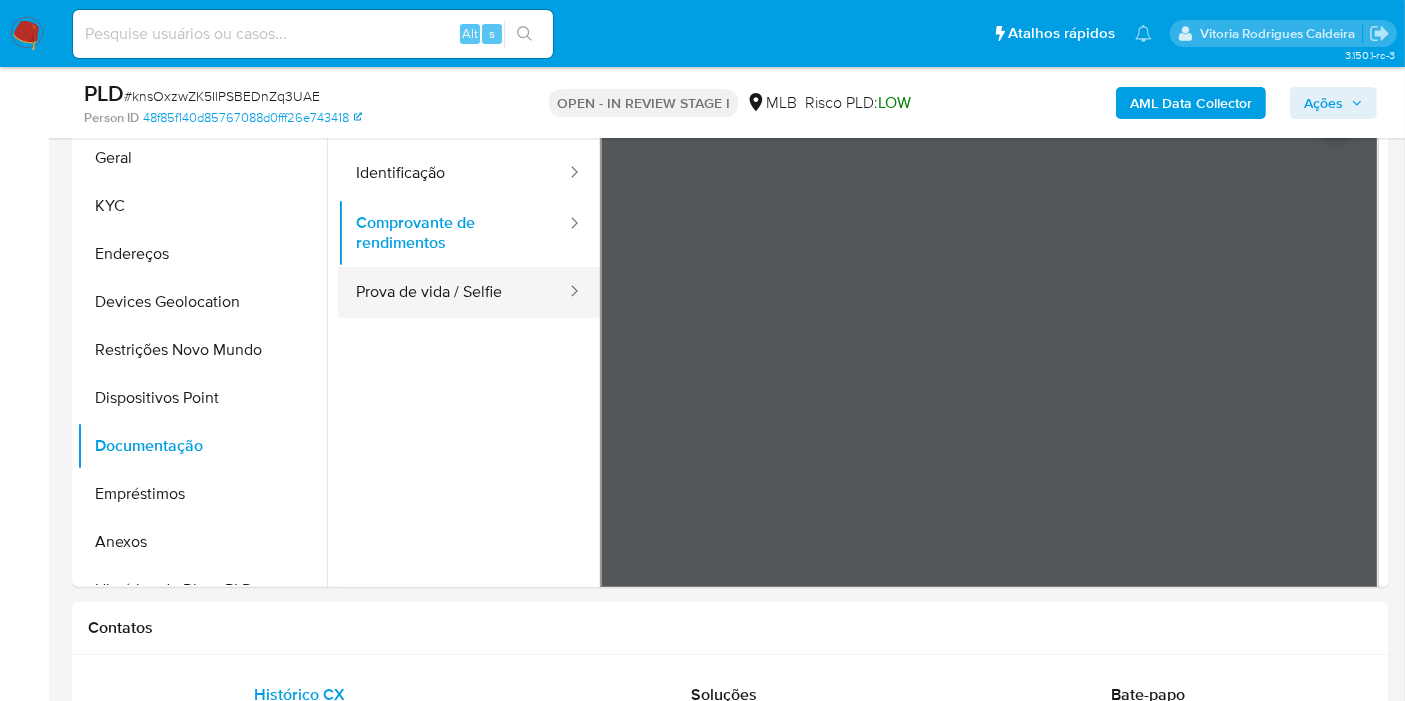 click on "Prova de vida / Selfie" at bounding box center [453, 292] 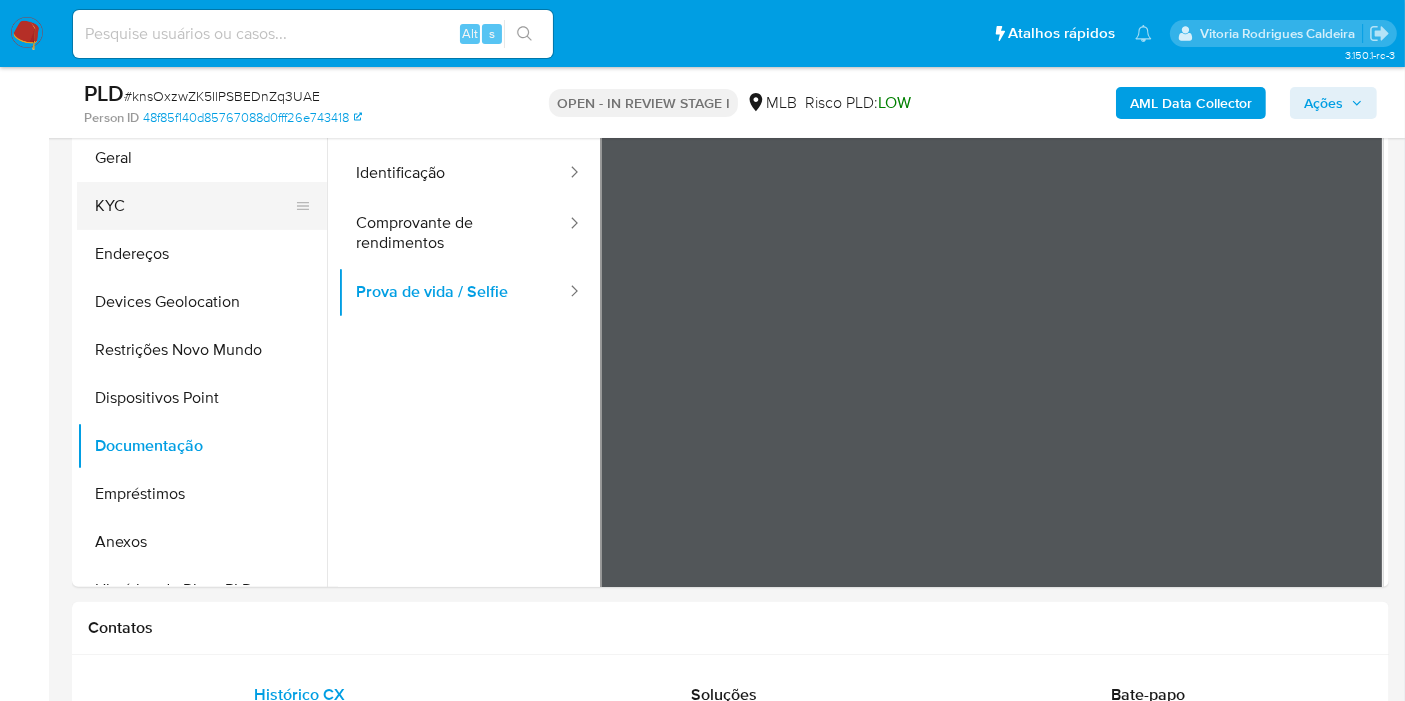 click on "KYC" at bounding box center [194, 206] 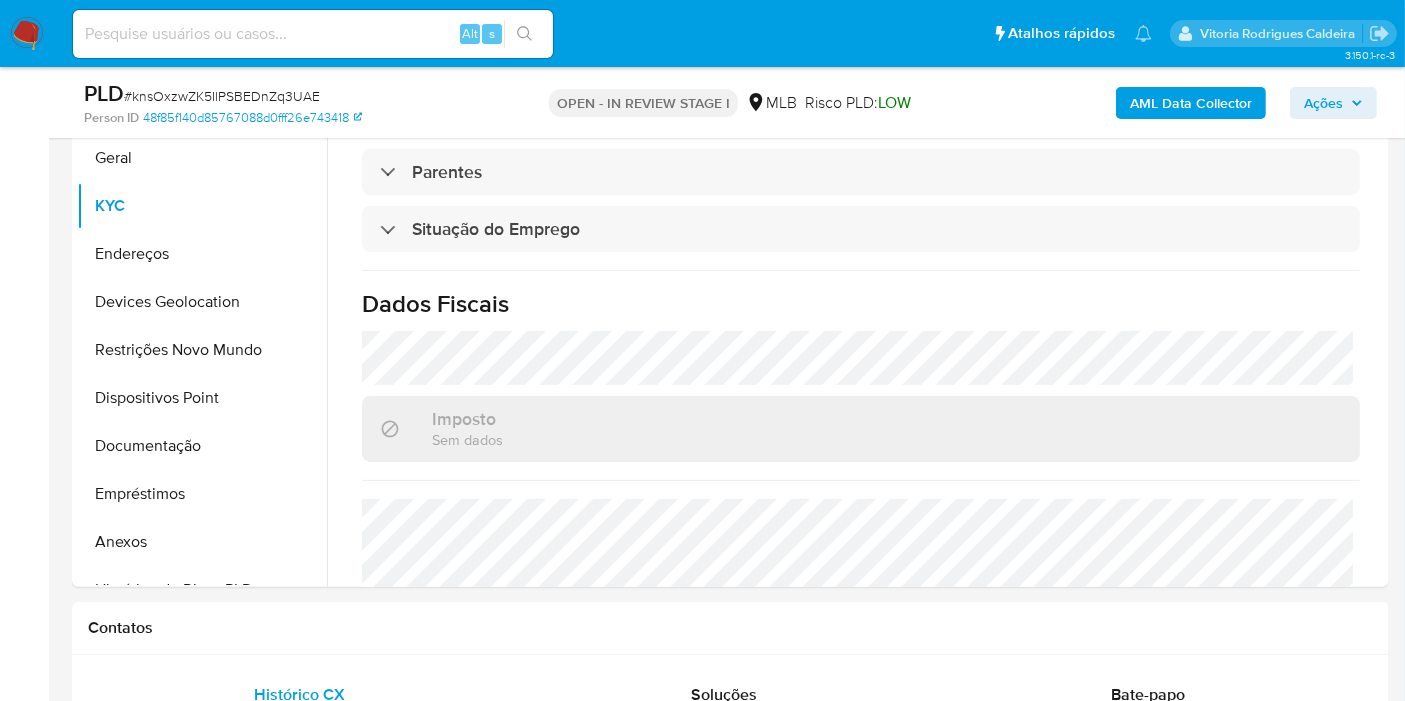 scroll, scrollTop: 914, scrollLeft: 0, axis: vertical 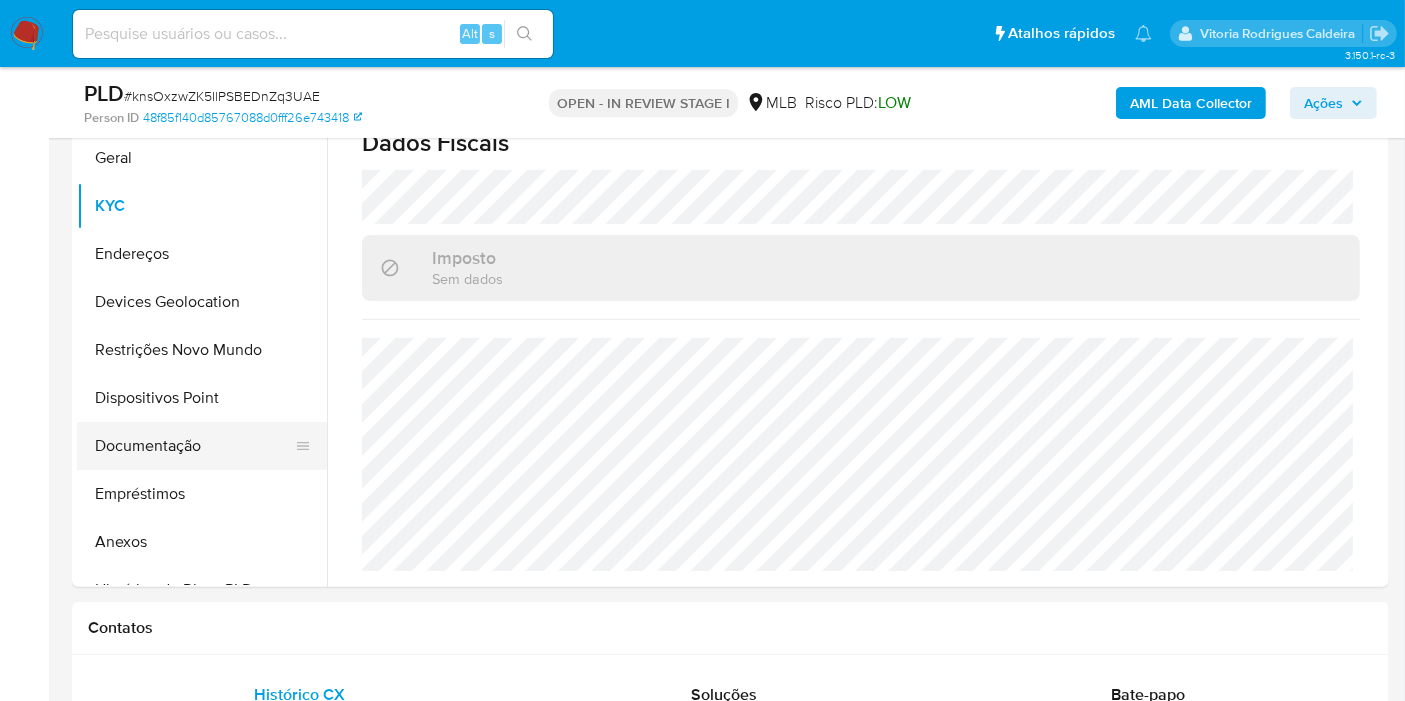 click on "Documentação" at bounding box center (194, 446) 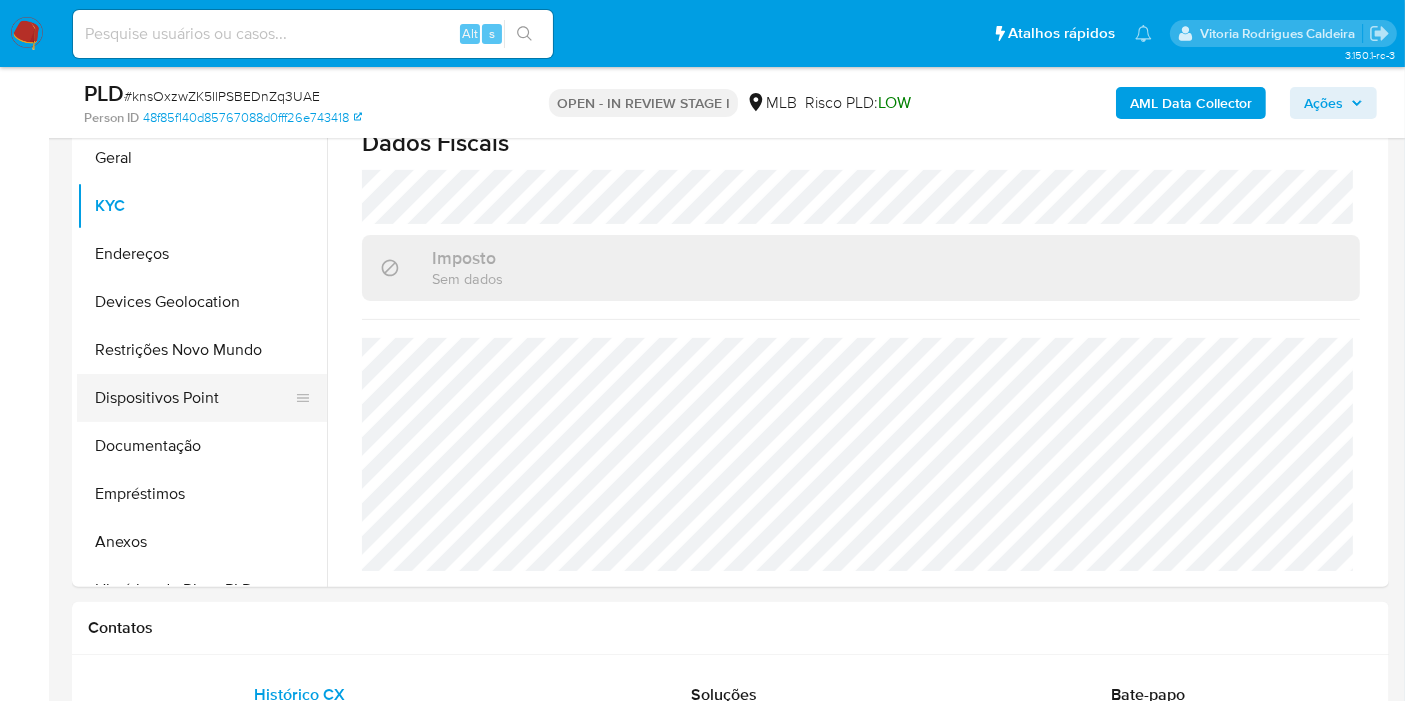 scroll, scrollTop: 0, scrollLeft: 0, axis: both 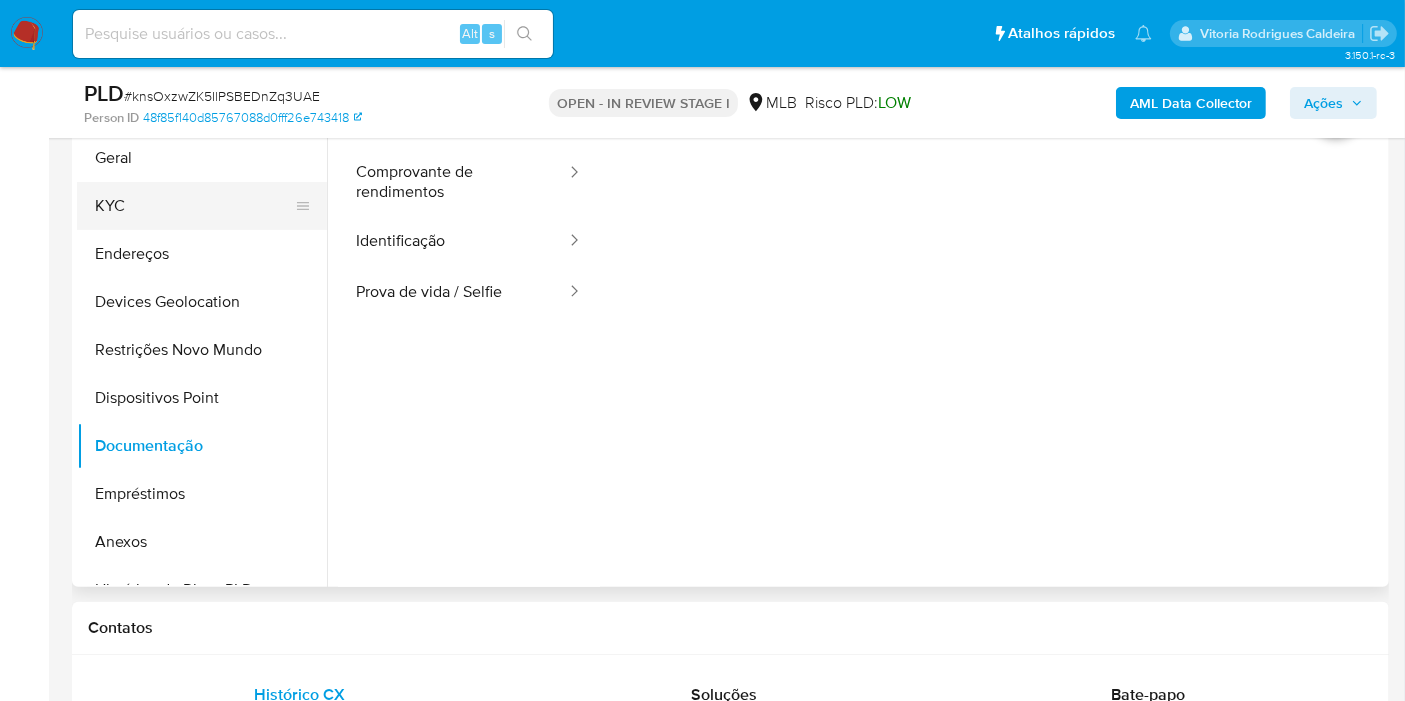 click on "KYC" at bounding box center [194, 206] 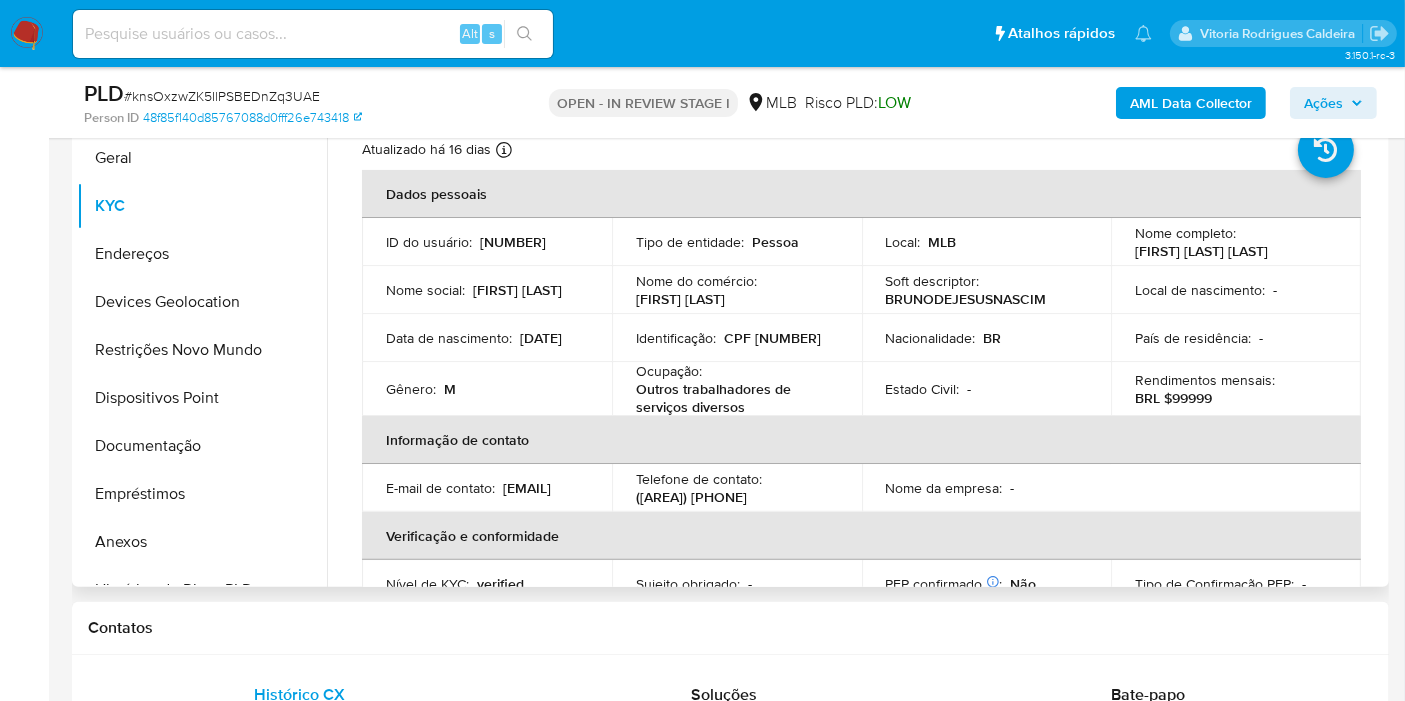 click on "CPF [NUMBER]" at bounding box center (772, 338) 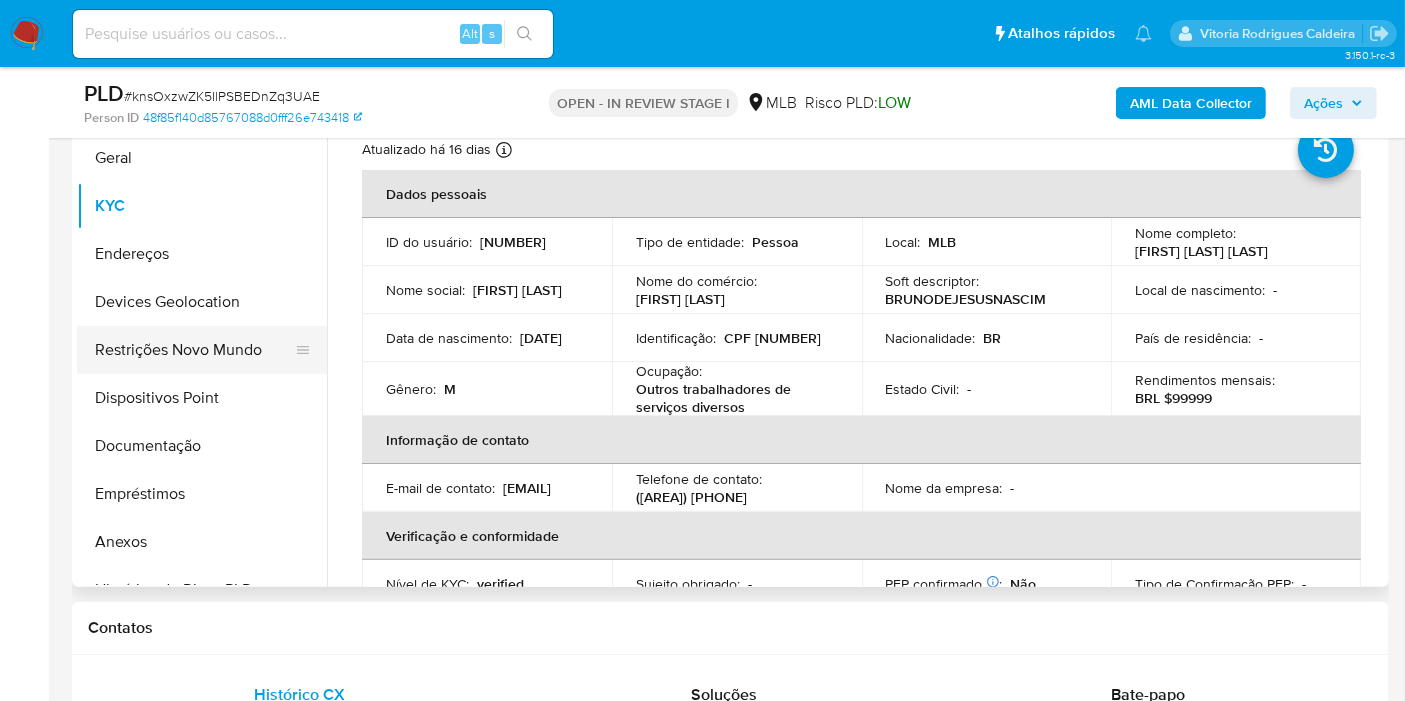click on "Restrições Novo Mundo" at bounding box center [194, 350] 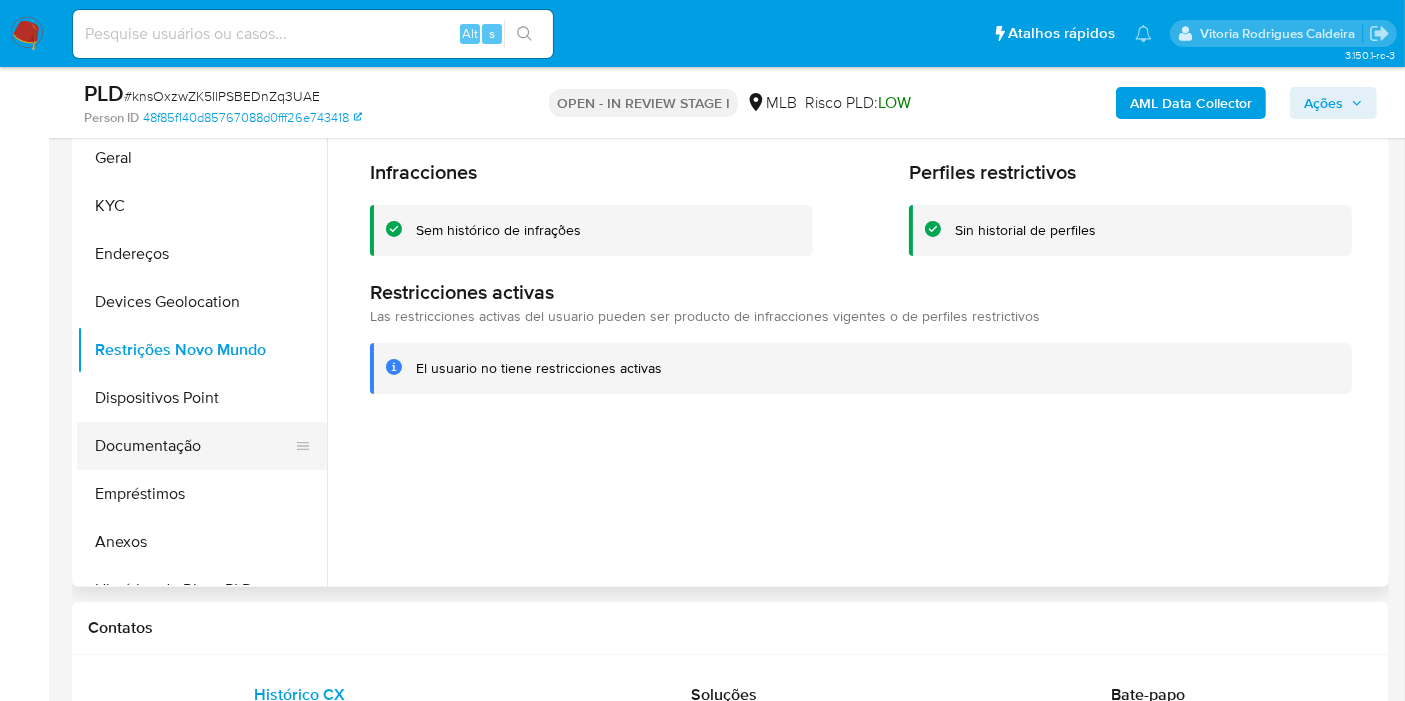 click on "Documentação" at bounding box center [194, 446] 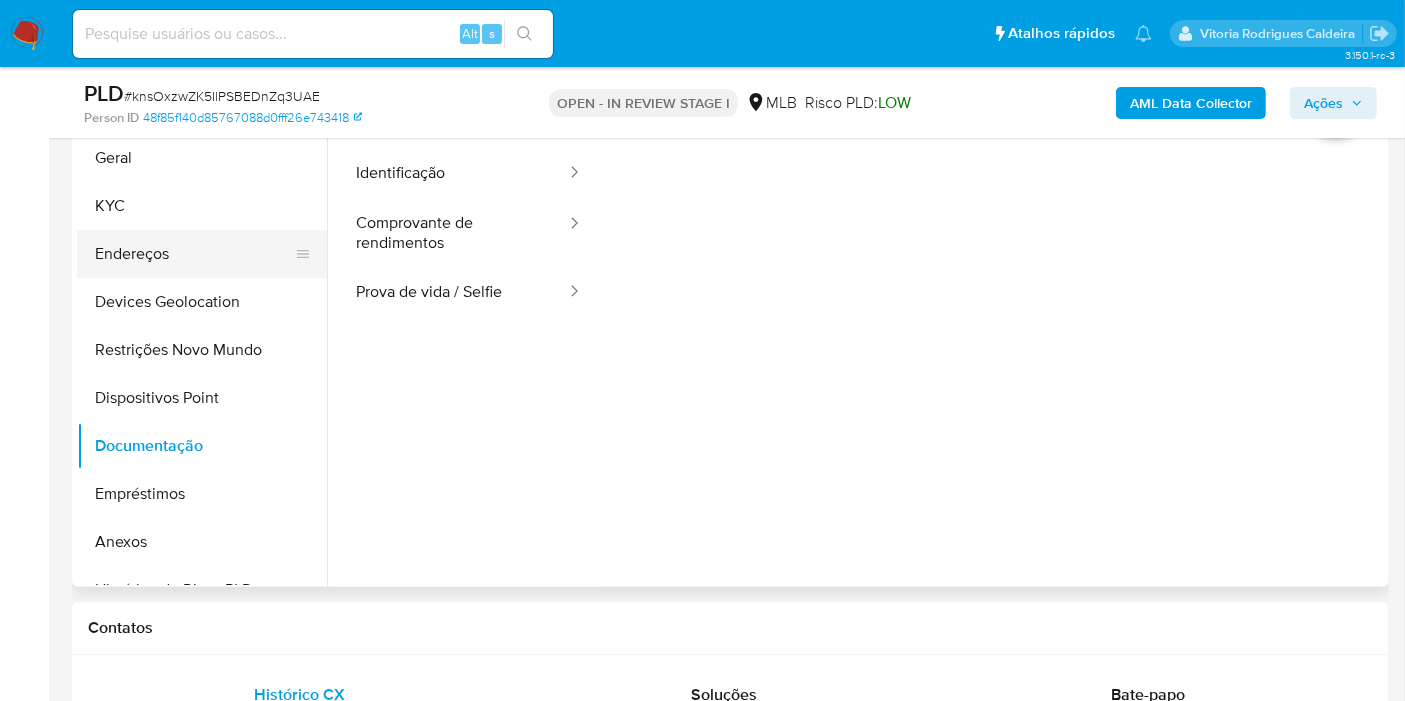 click on "Endereços" at bounding box center (194, 254) 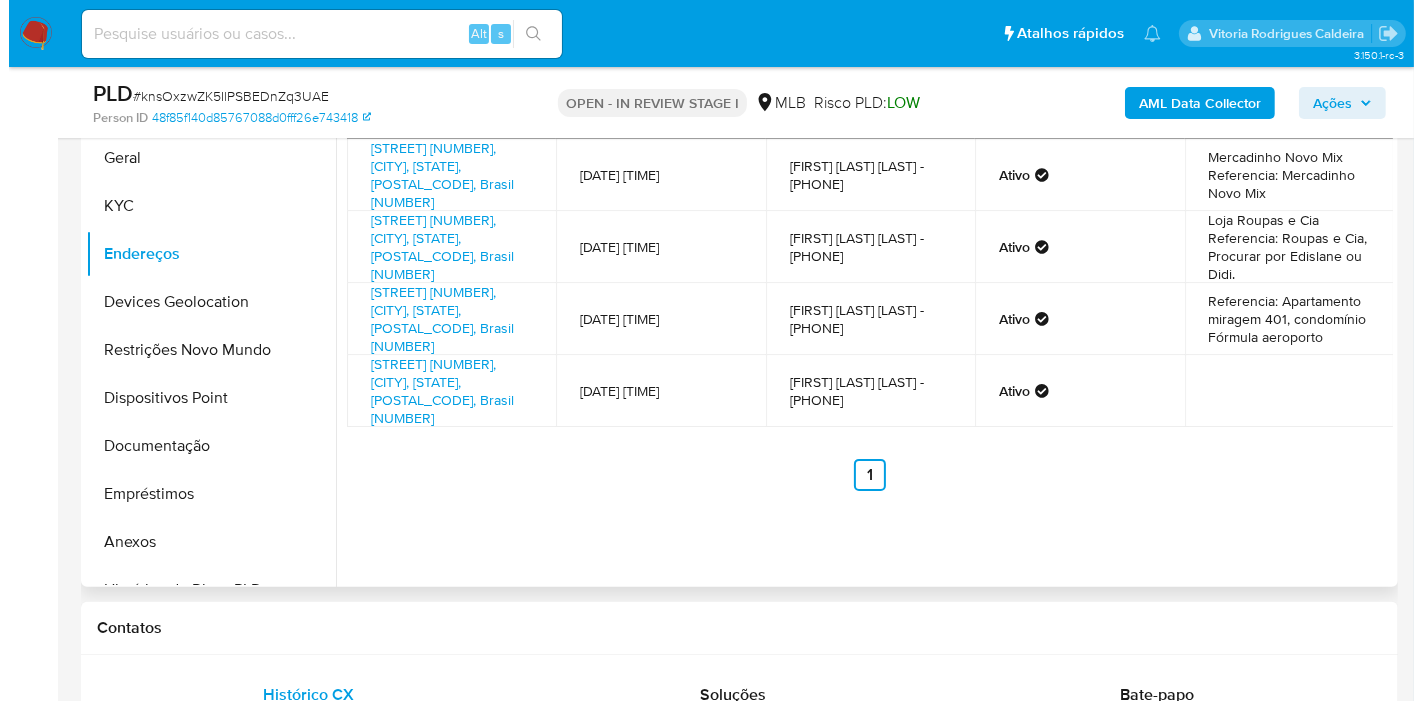 scroll, scrollTop: 333, scrollLeft: 0, axis: vertical 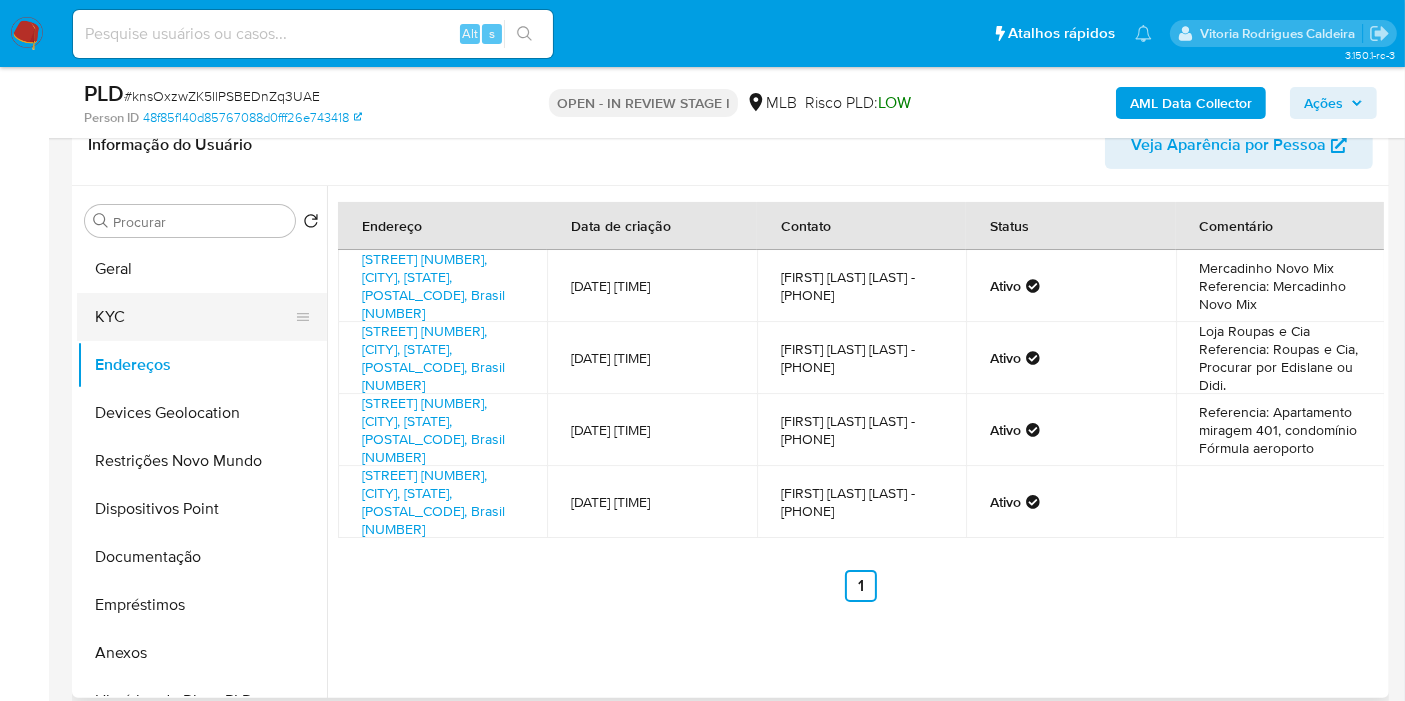 drag, startPoint x: 168, startPoint y: 330, endPoint x: 235, endPoint y: 314, distance: 68.88396 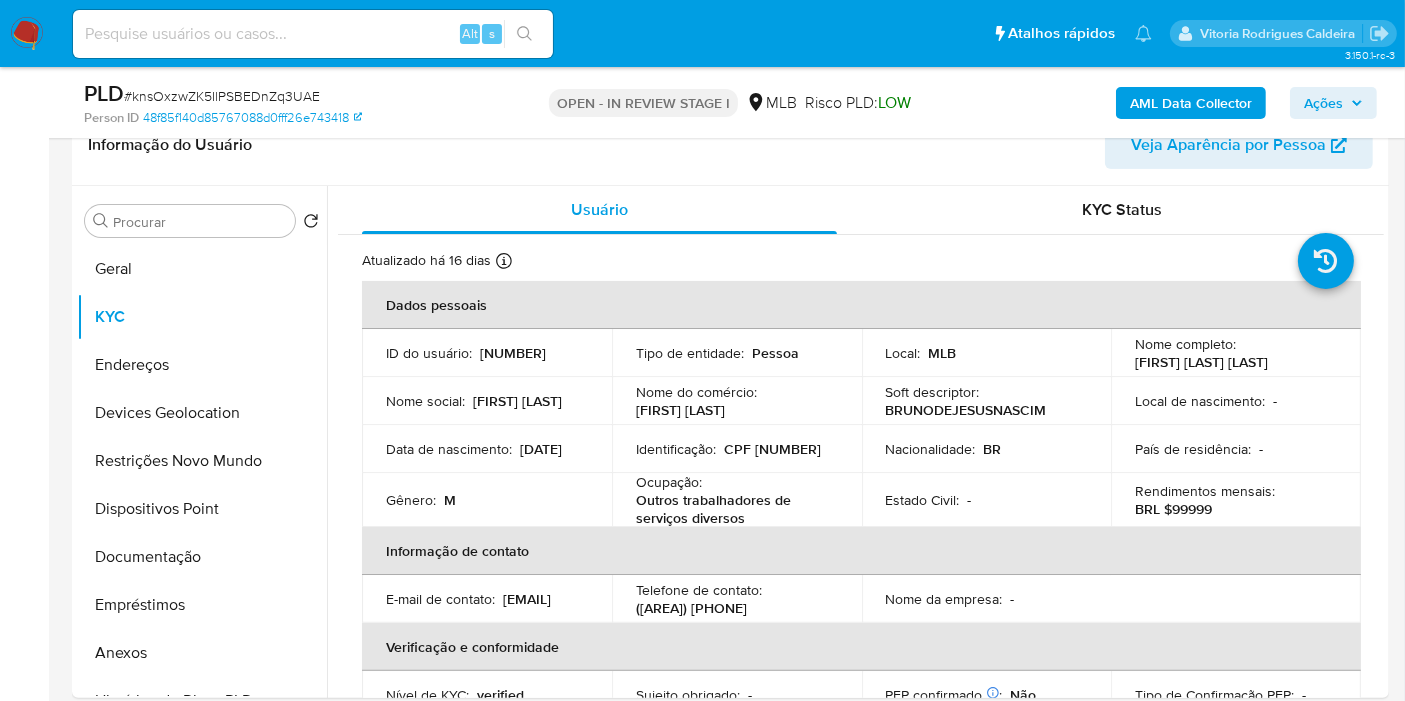 click on "AML Data Collector" at bounding box center [1191, 103] 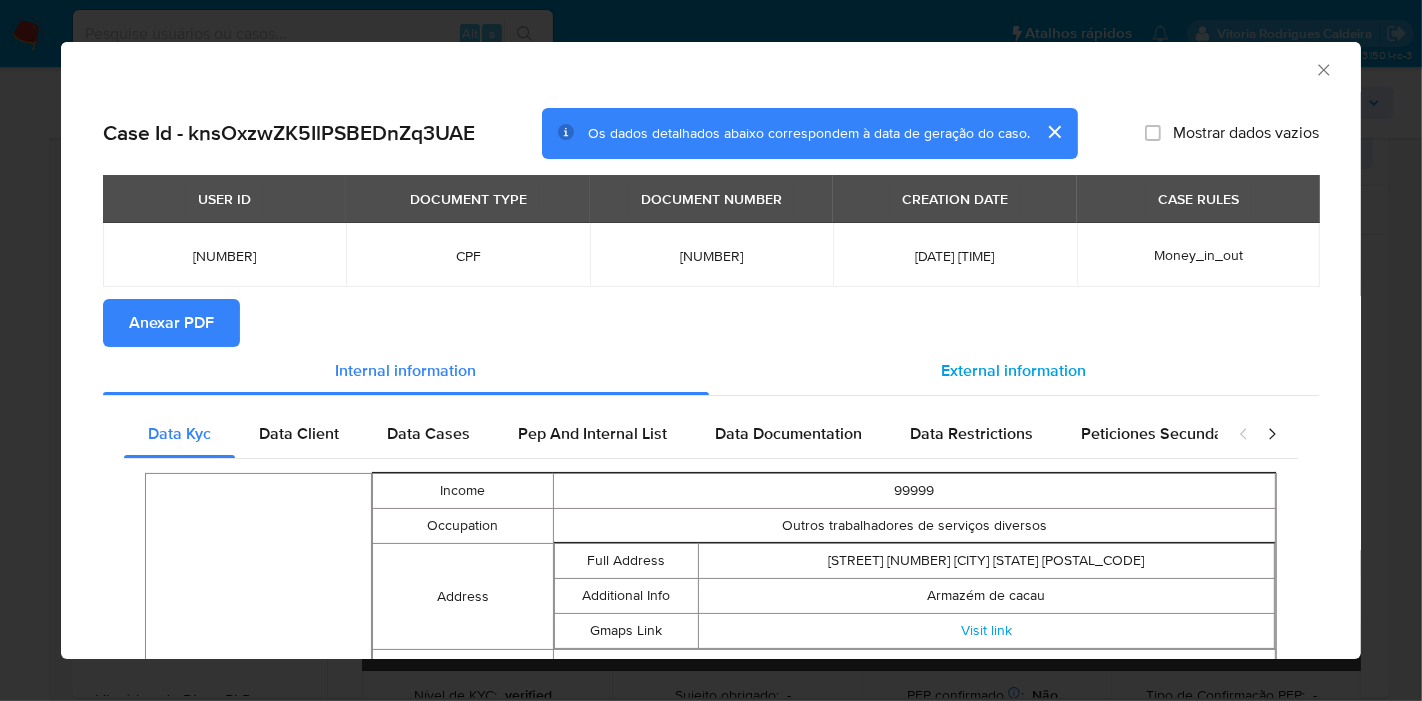 click on "External information" at bounding box center [1014, 370] 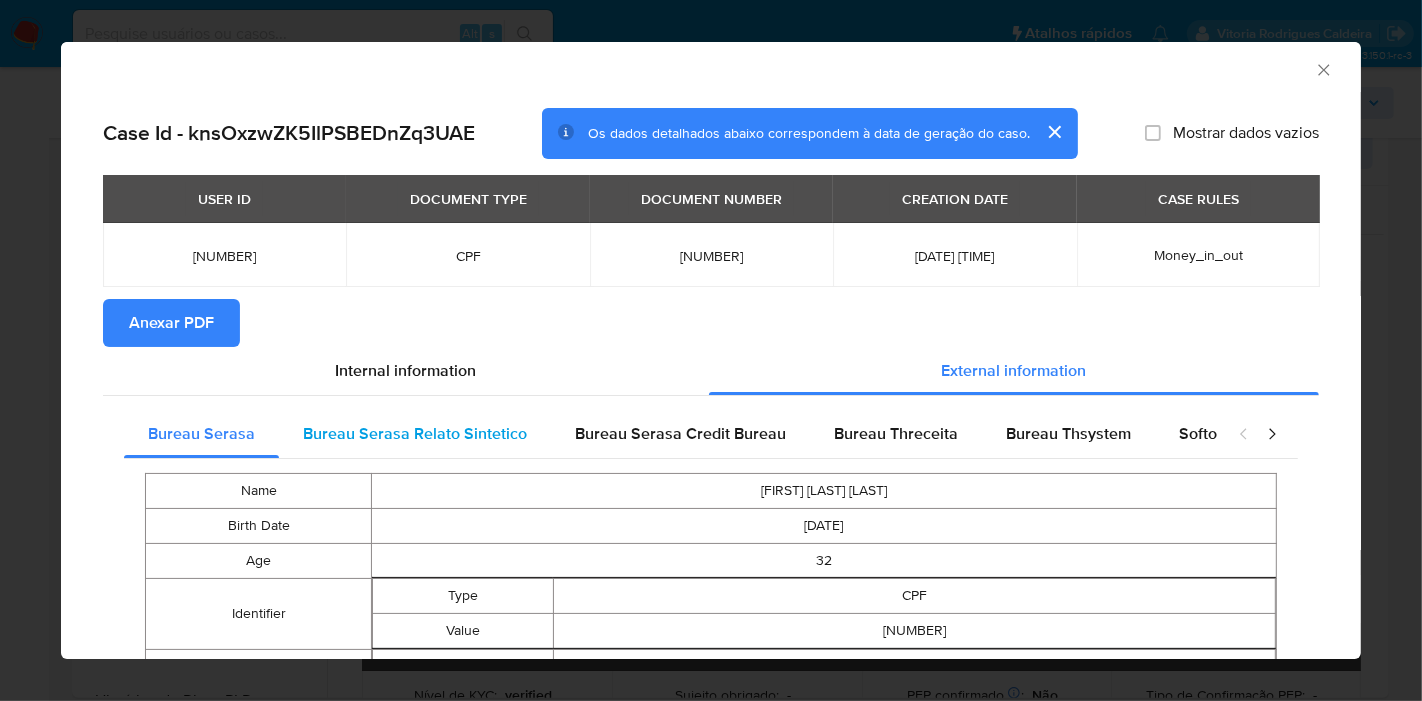 type 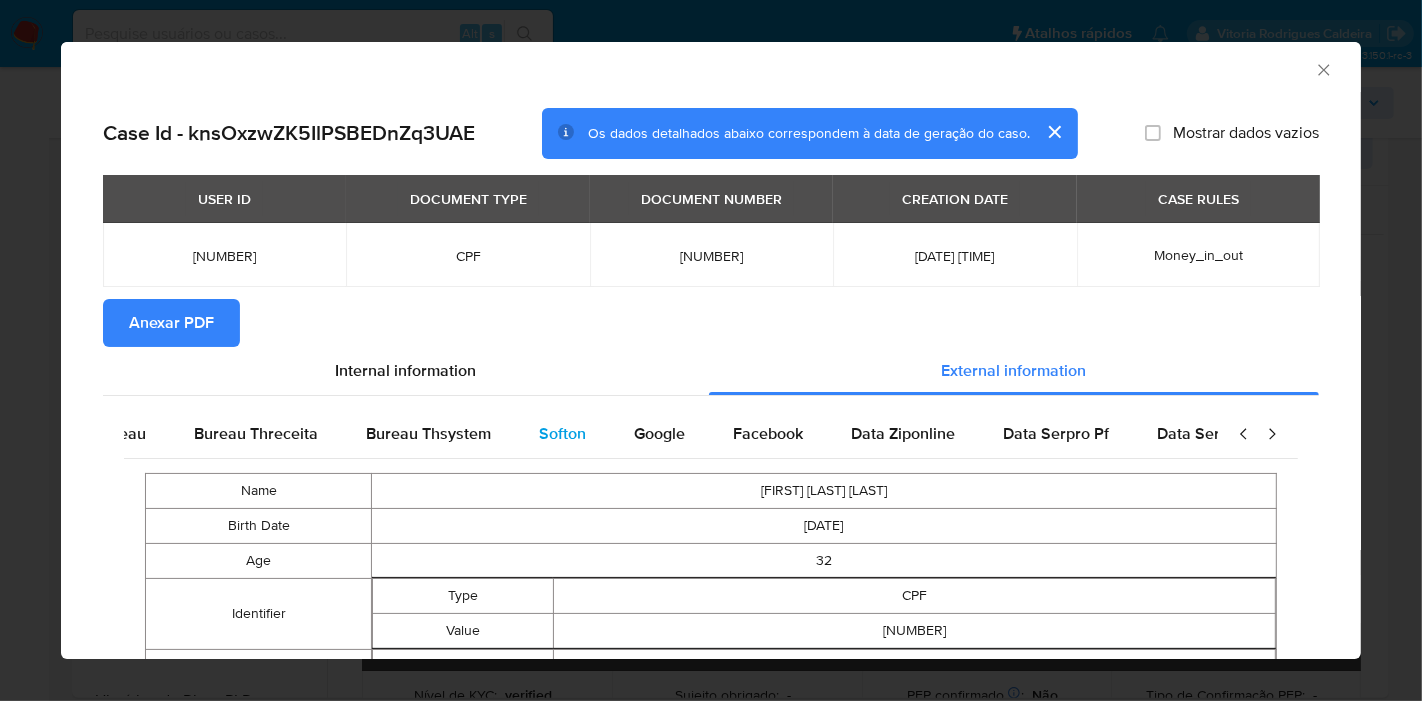 scroll, scrollTop: 0, scrollLeft: 676, axis: horizontal 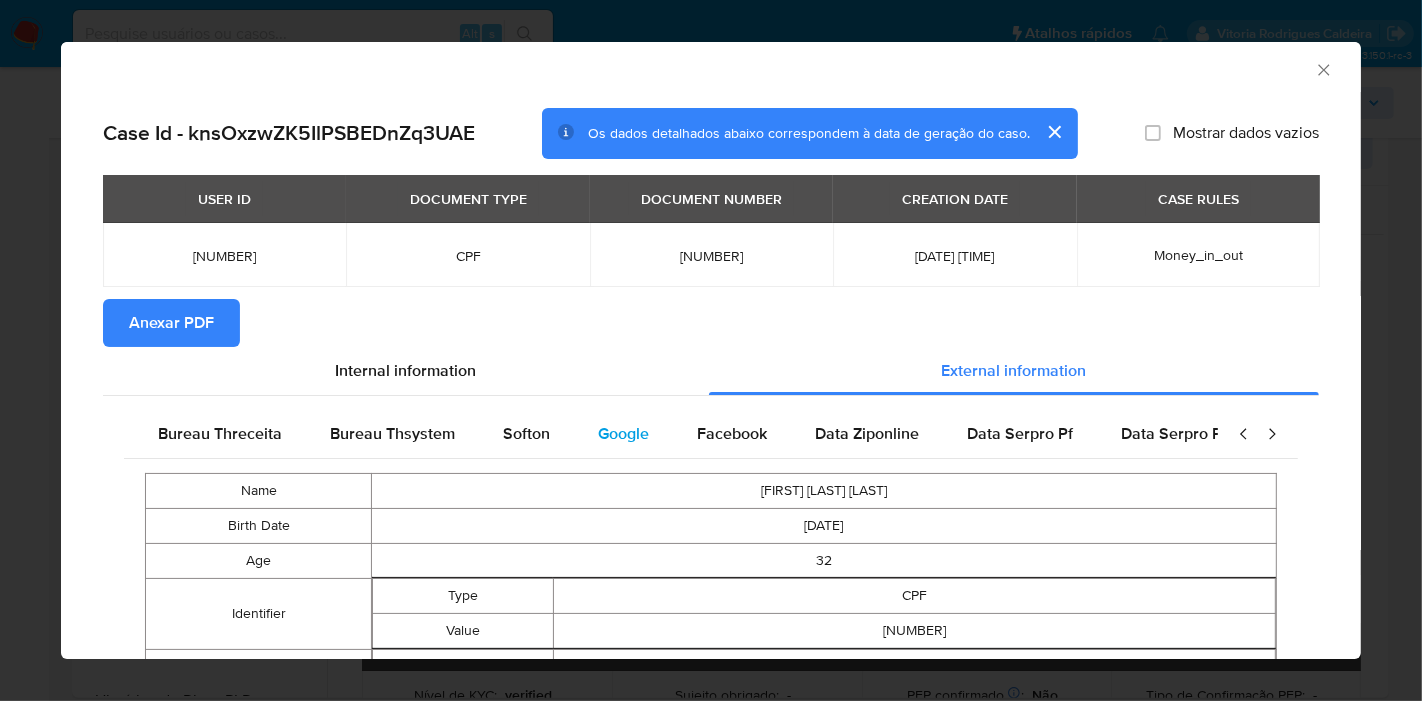 click on "Google" at bounding box center (623, 433) 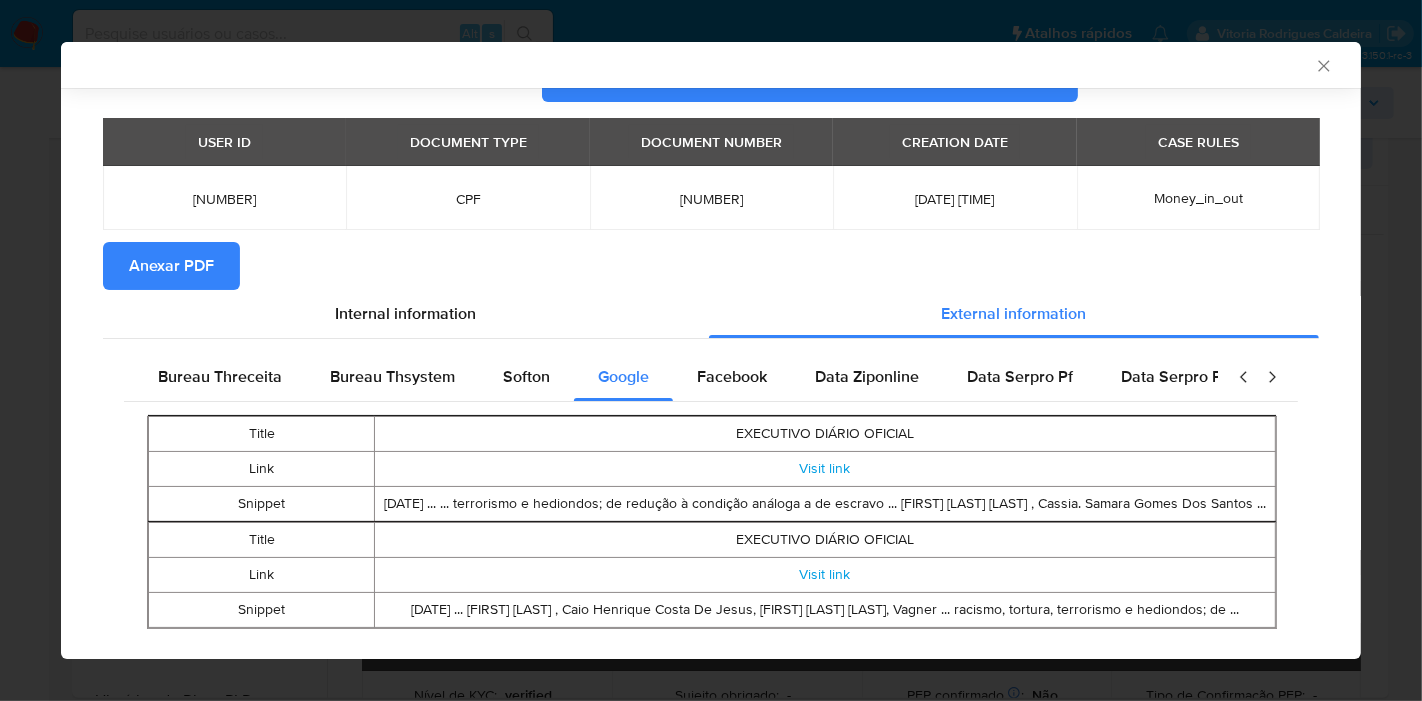 scroll, scrollTop: 102, scrollLeft: 0, axis: vertical 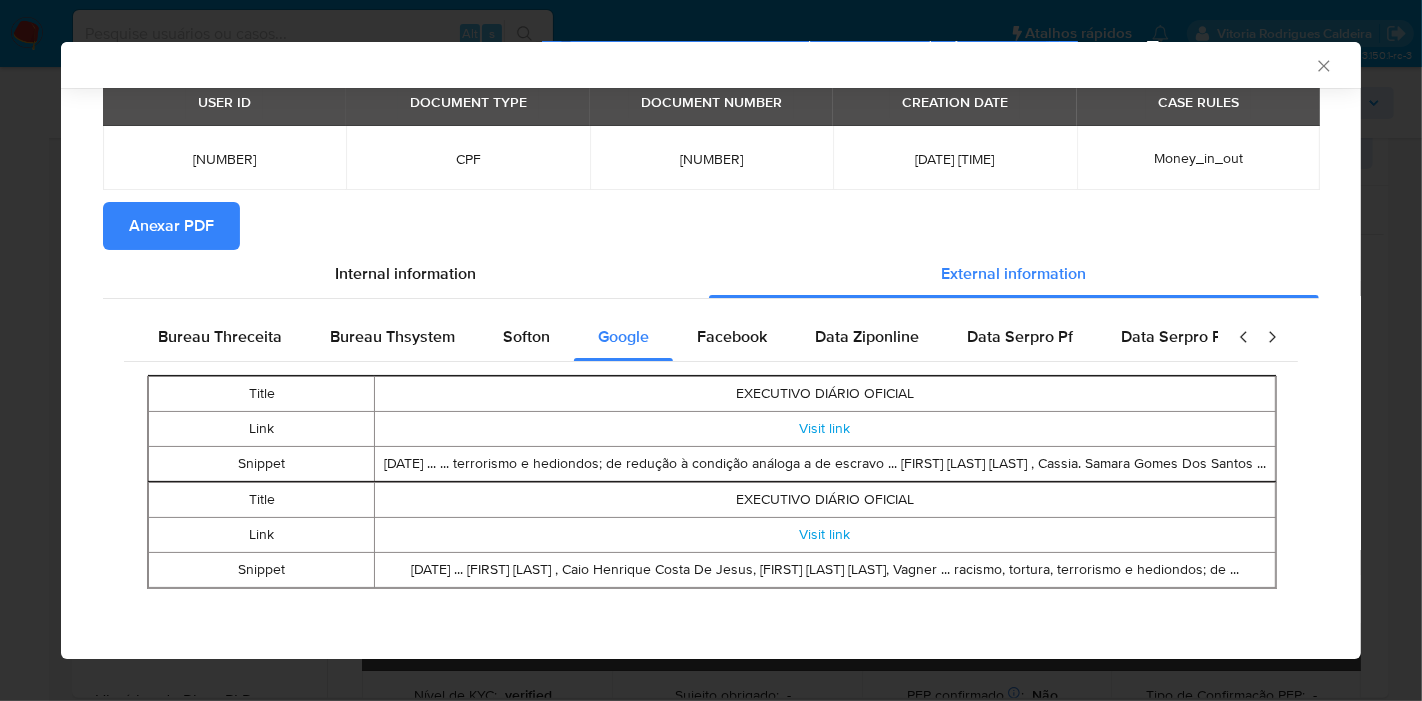 type 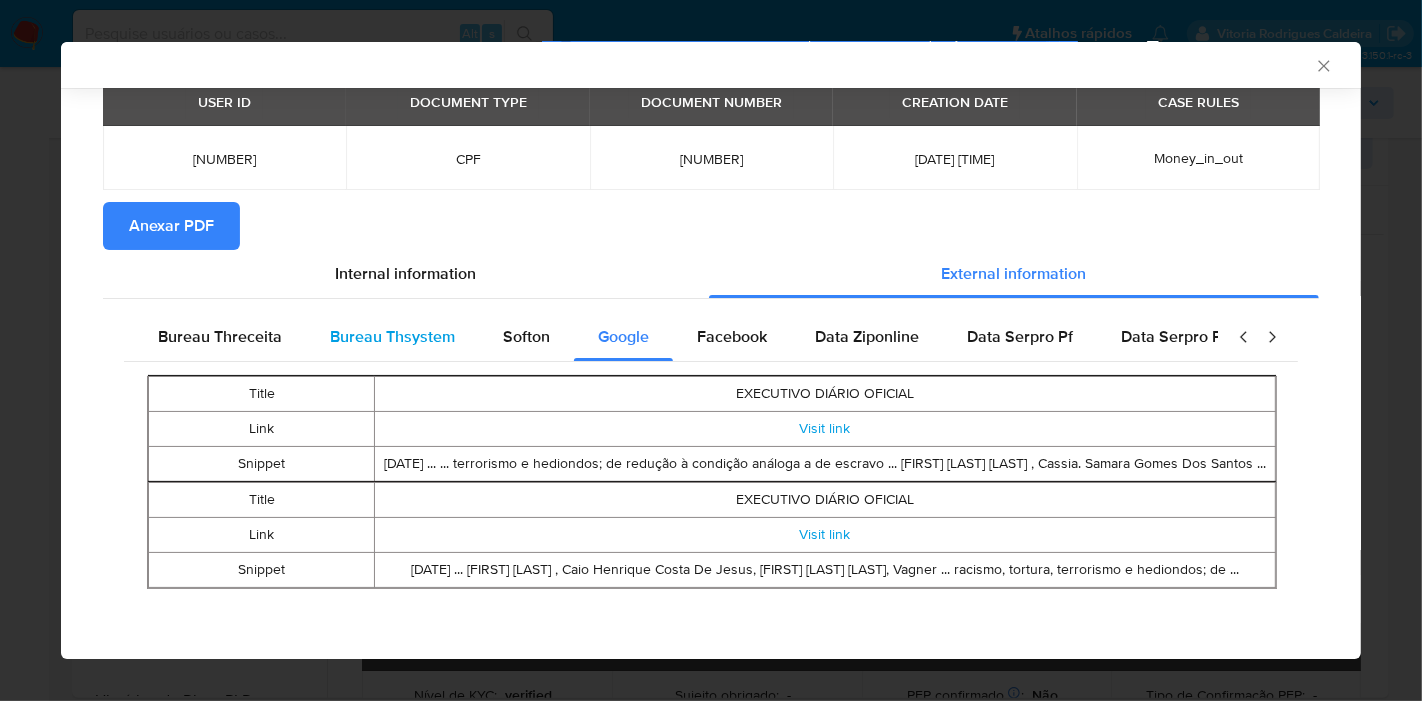 scroll, scrollTop: 0, scrollLeft: 0, axis: both 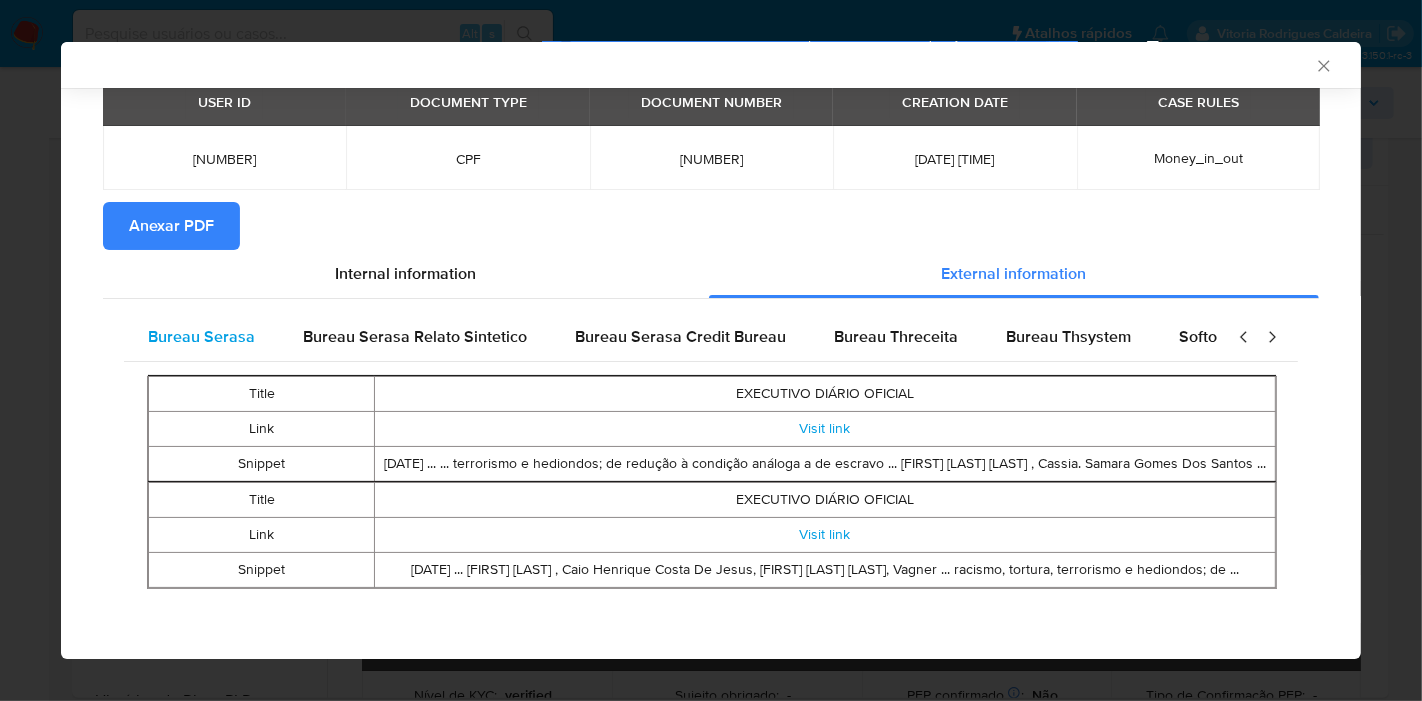 click on "Bureau Serasa" at bounding box center [201, 336] 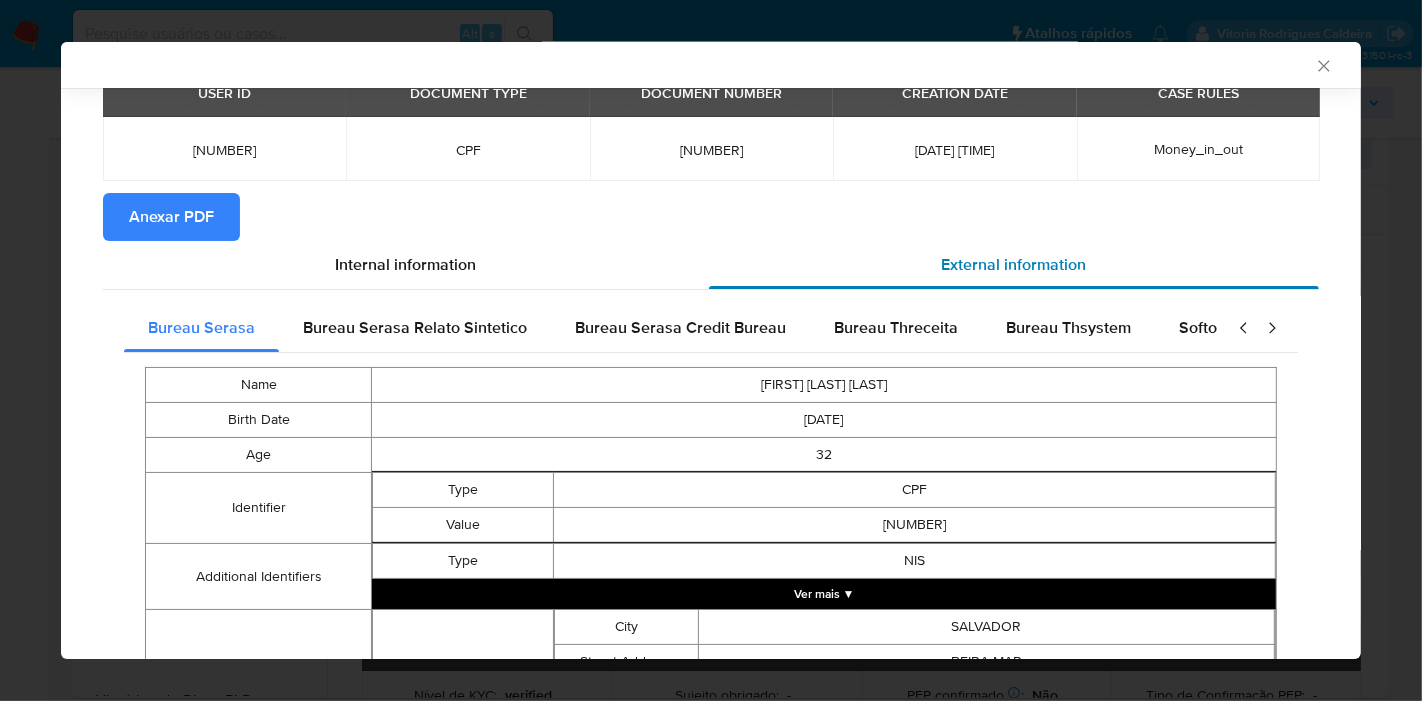 type 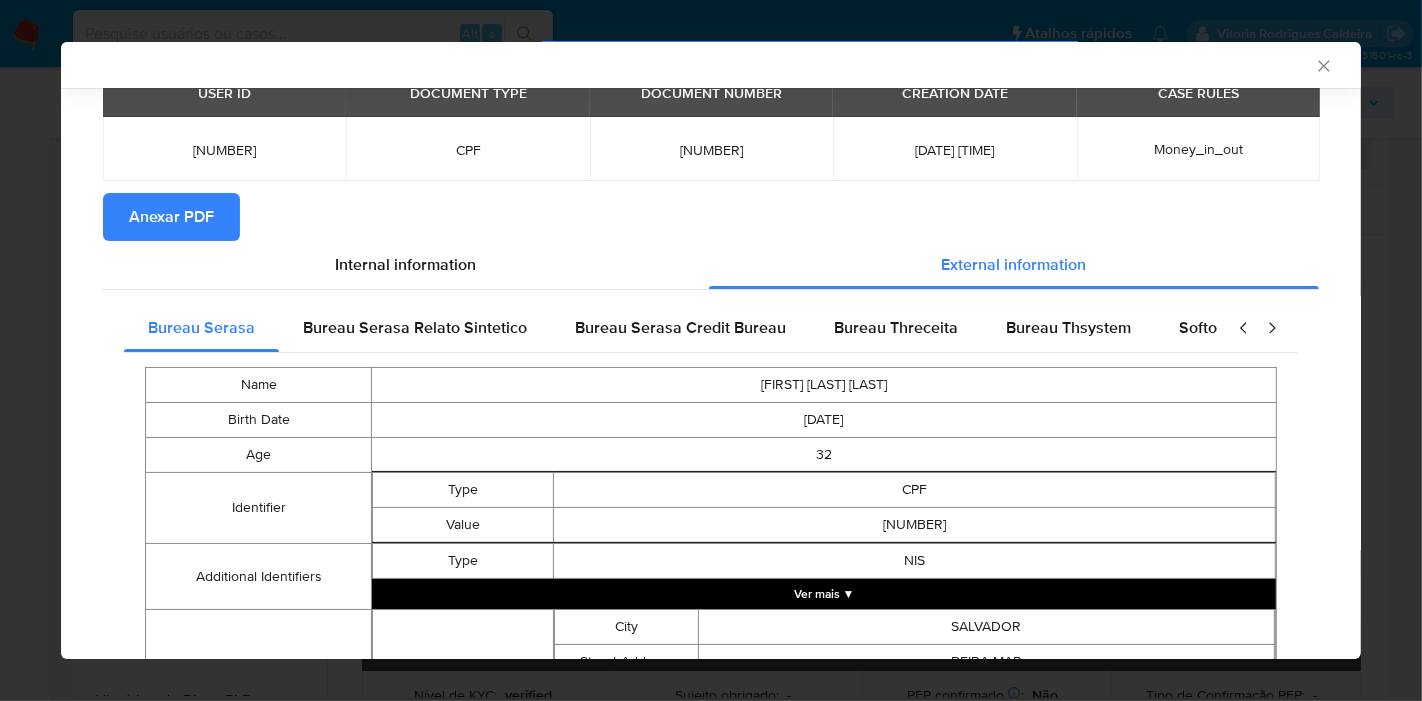 click on "Anexar PDF" at bounding box center (711, 217) 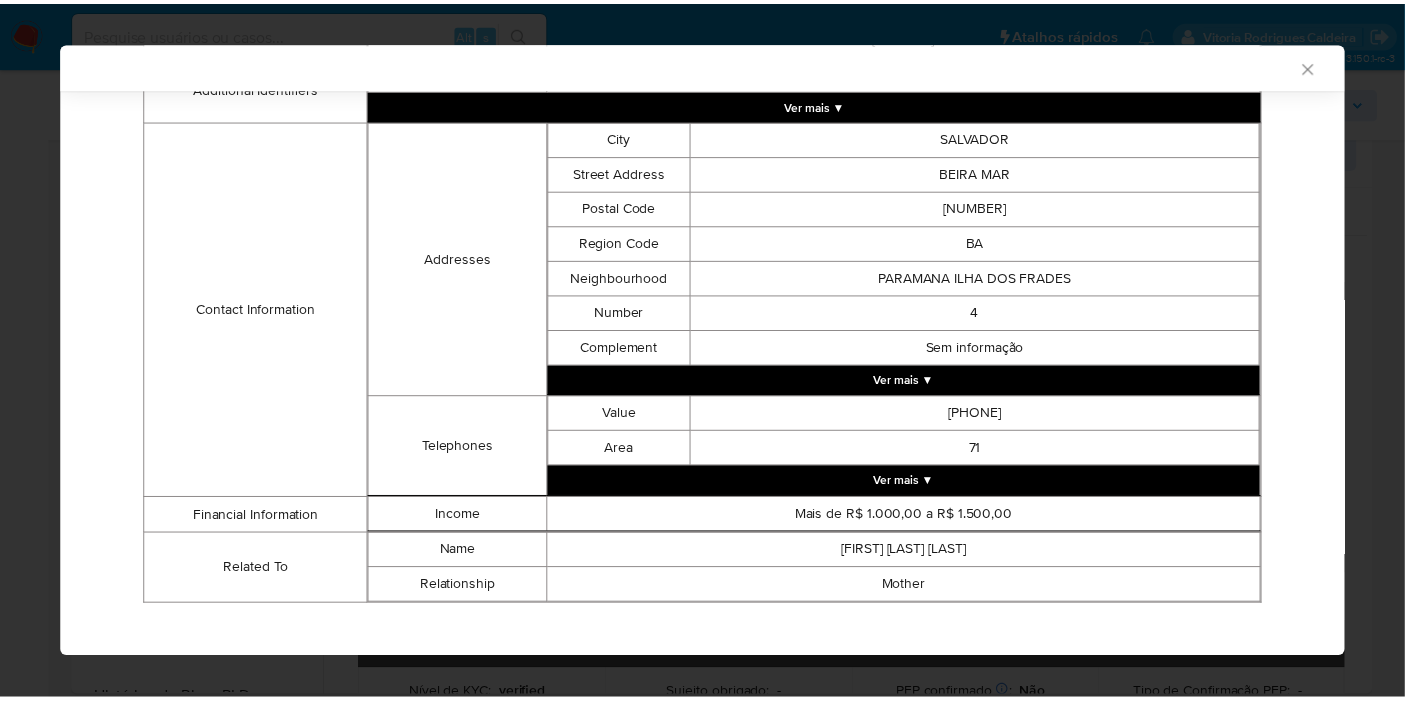 scroll, scrollTop: 609, scrollLeft: 0, axis: vertical 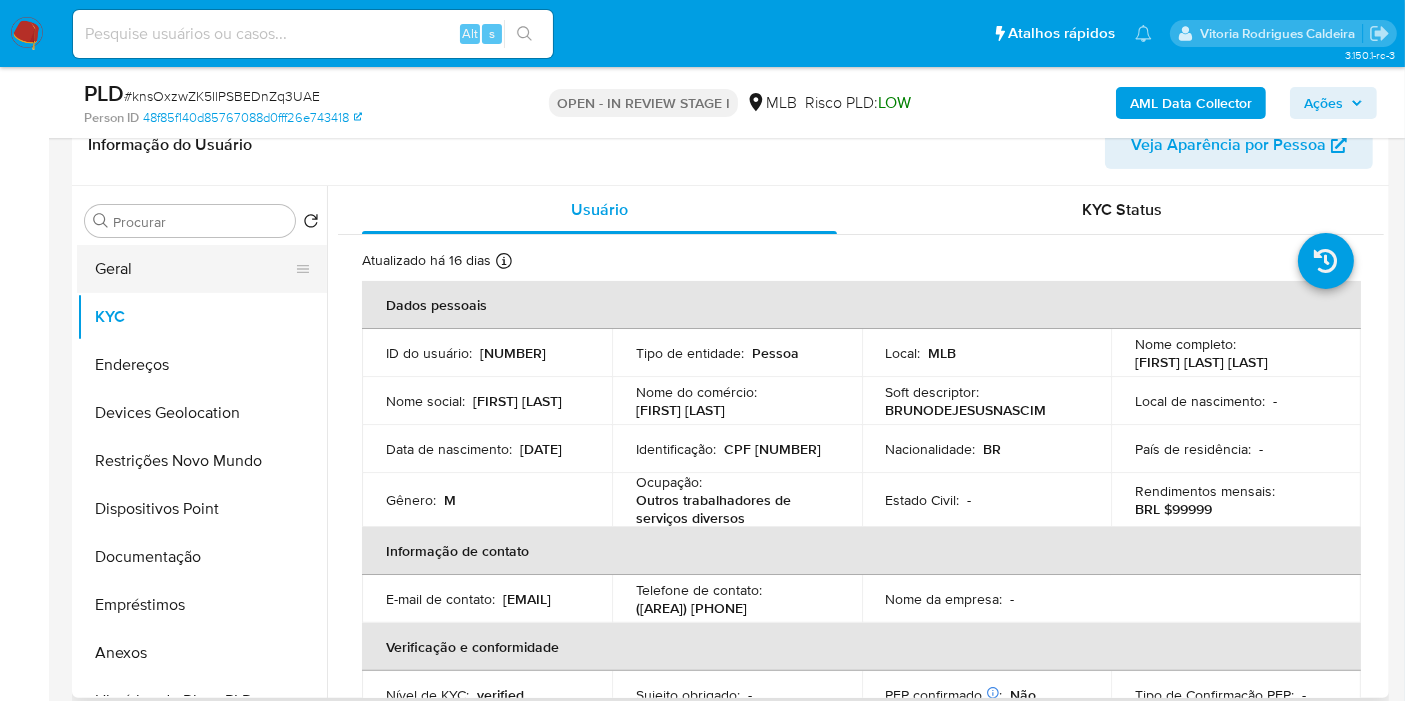 click on "Geral" at bounding box center [194, 269] 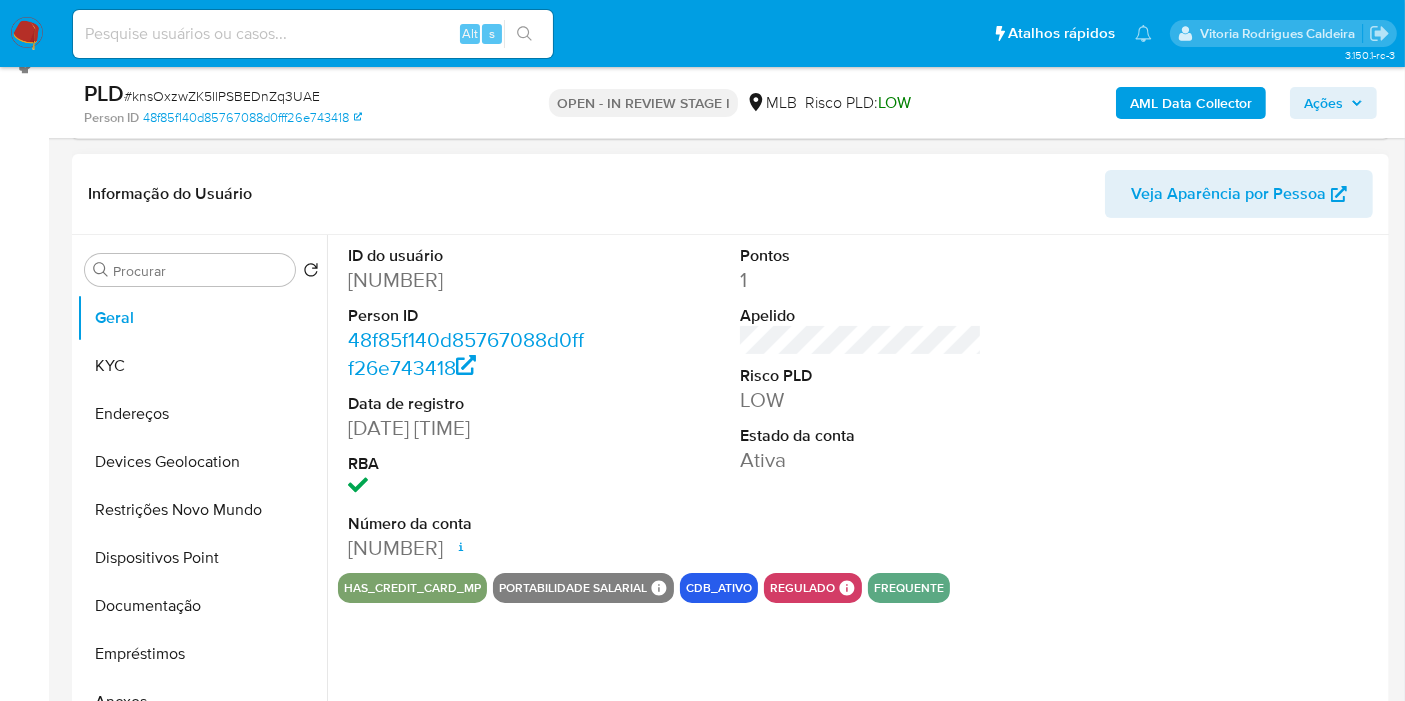scroll, scrollTop: 333, scrollLeft: 0, axis: vertical 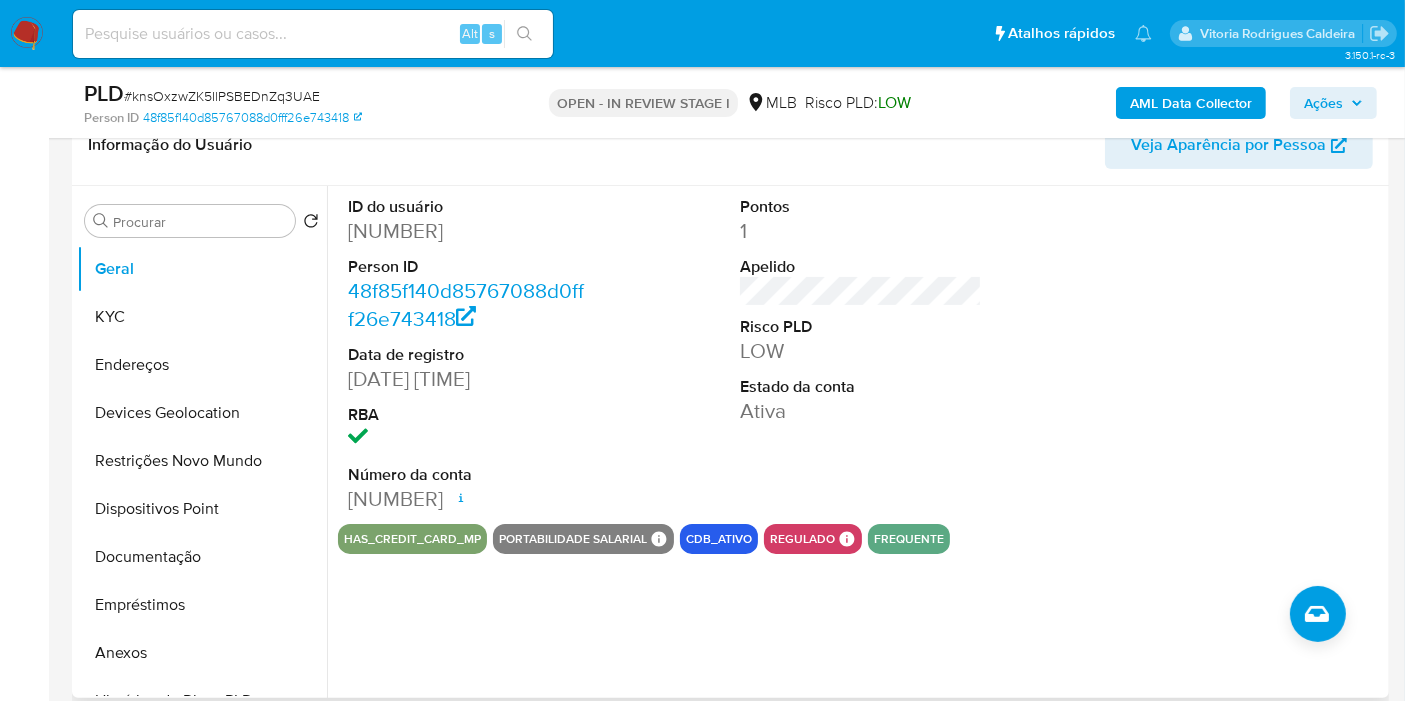 click on "ID do usuário [NUMBER] Person ID [ID] Data de registro [DATE] [TIME] RBA Número da conta [NUMBER]   Data de abertura [DATE] [TIME] Status ACTIVE Pontos 1 Apelido Risco PLD LOW Estado da conta Ativa" at bounding box center (861, 355) 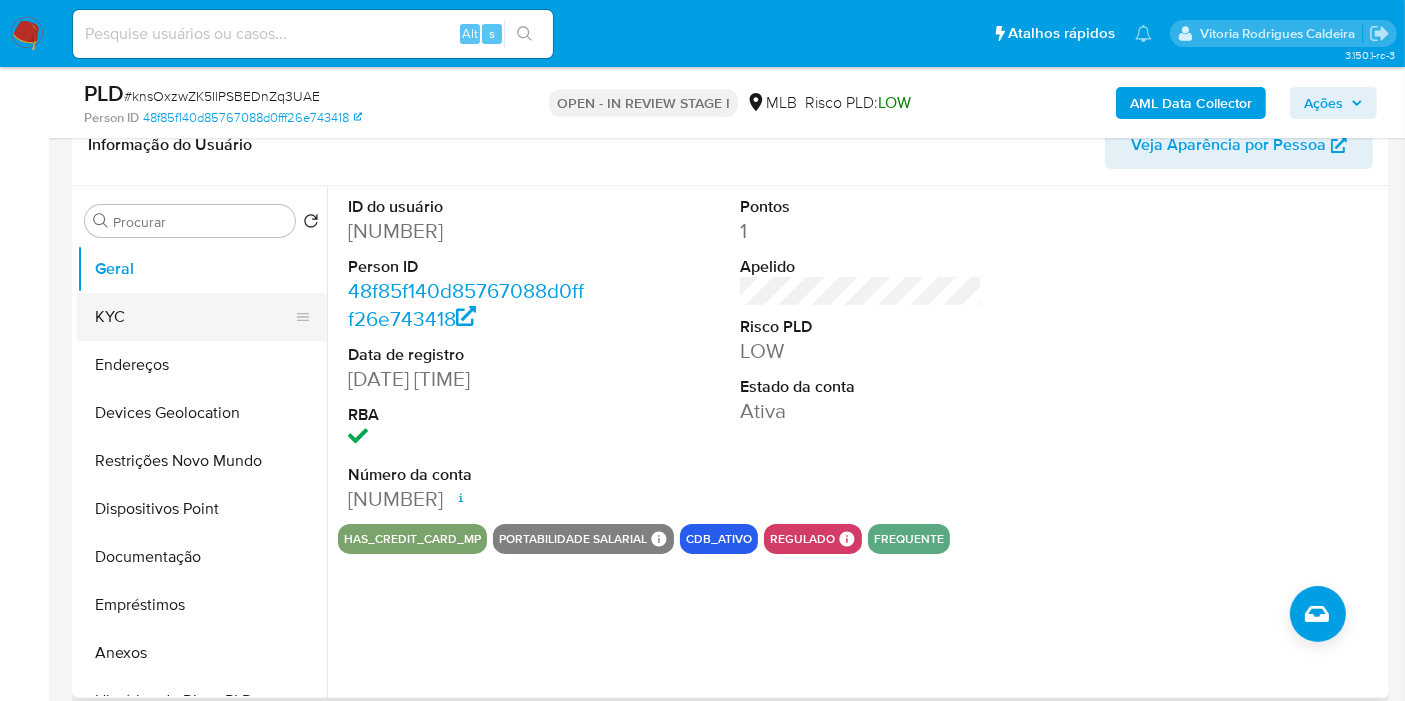 click on "KYC" at bounding box center [194, 317] 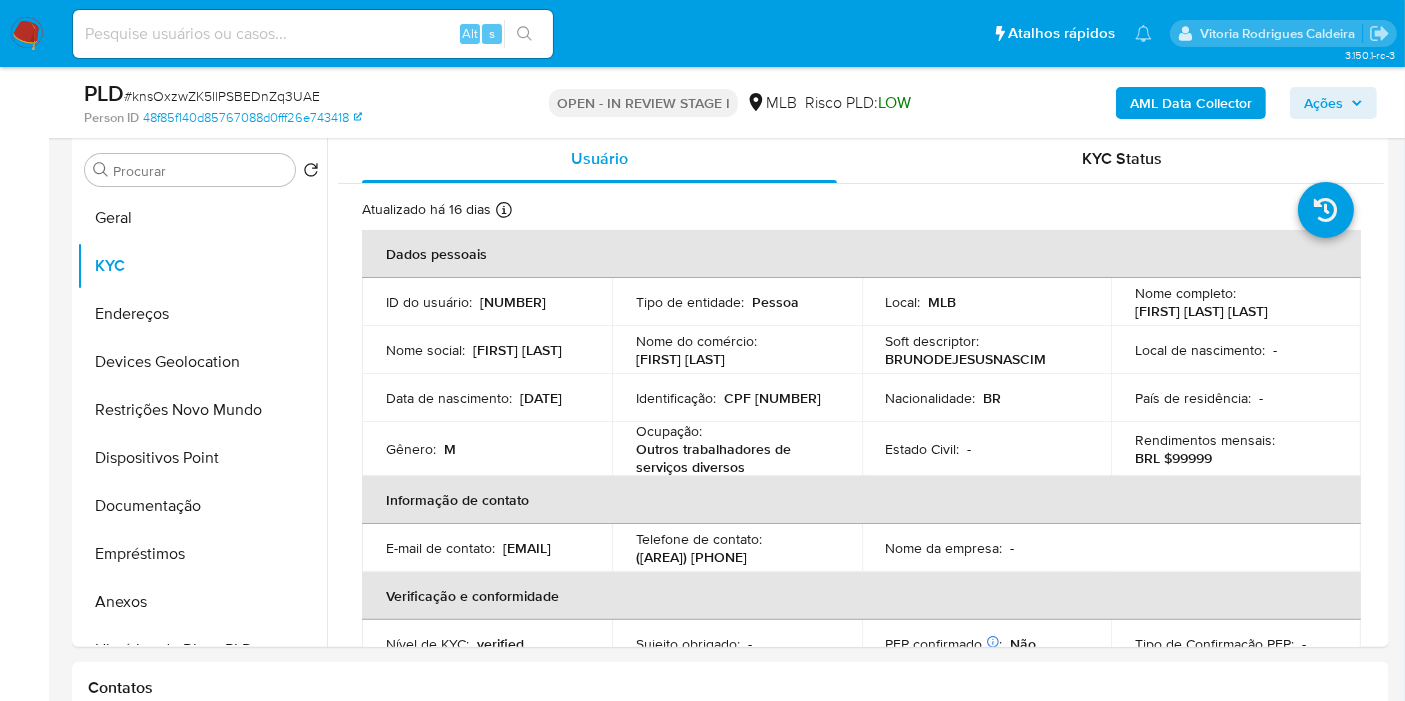 scroll, scrollTop: 397, scrollLeft: 0, axis: vertical 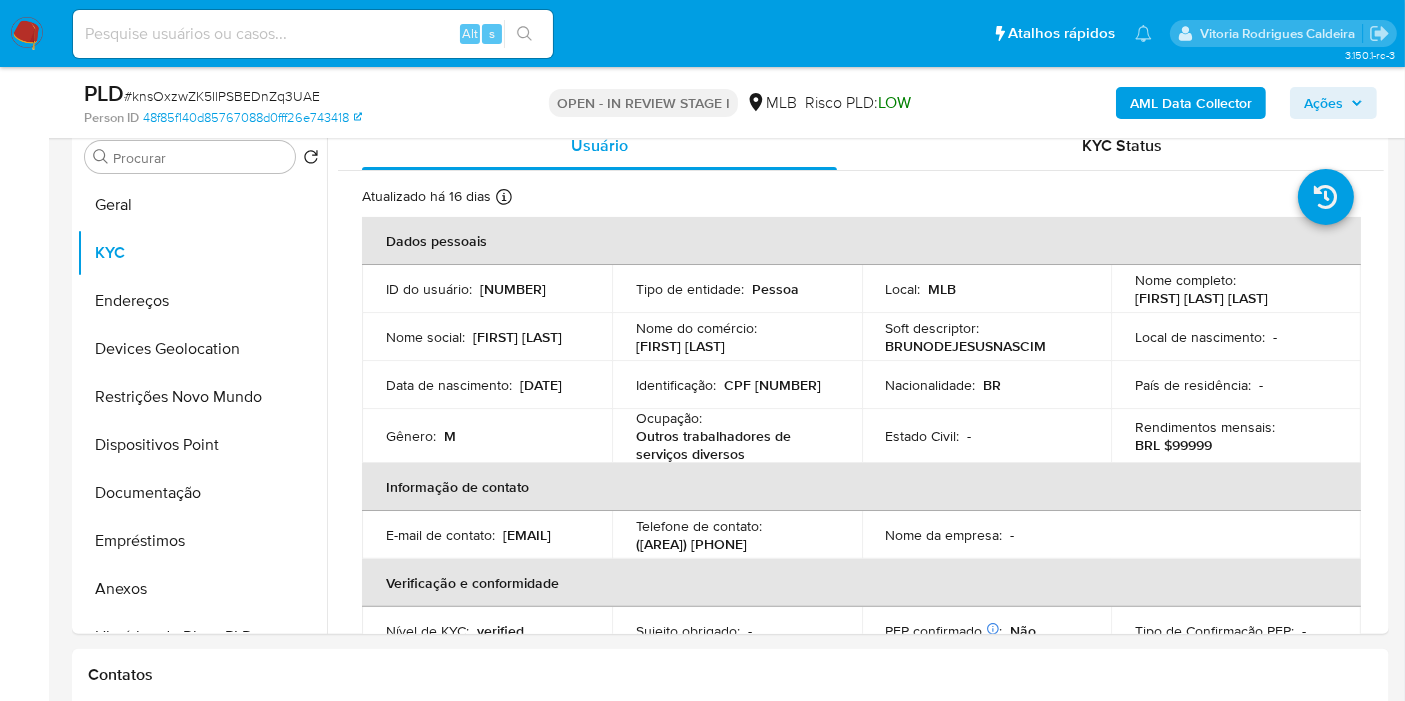 type 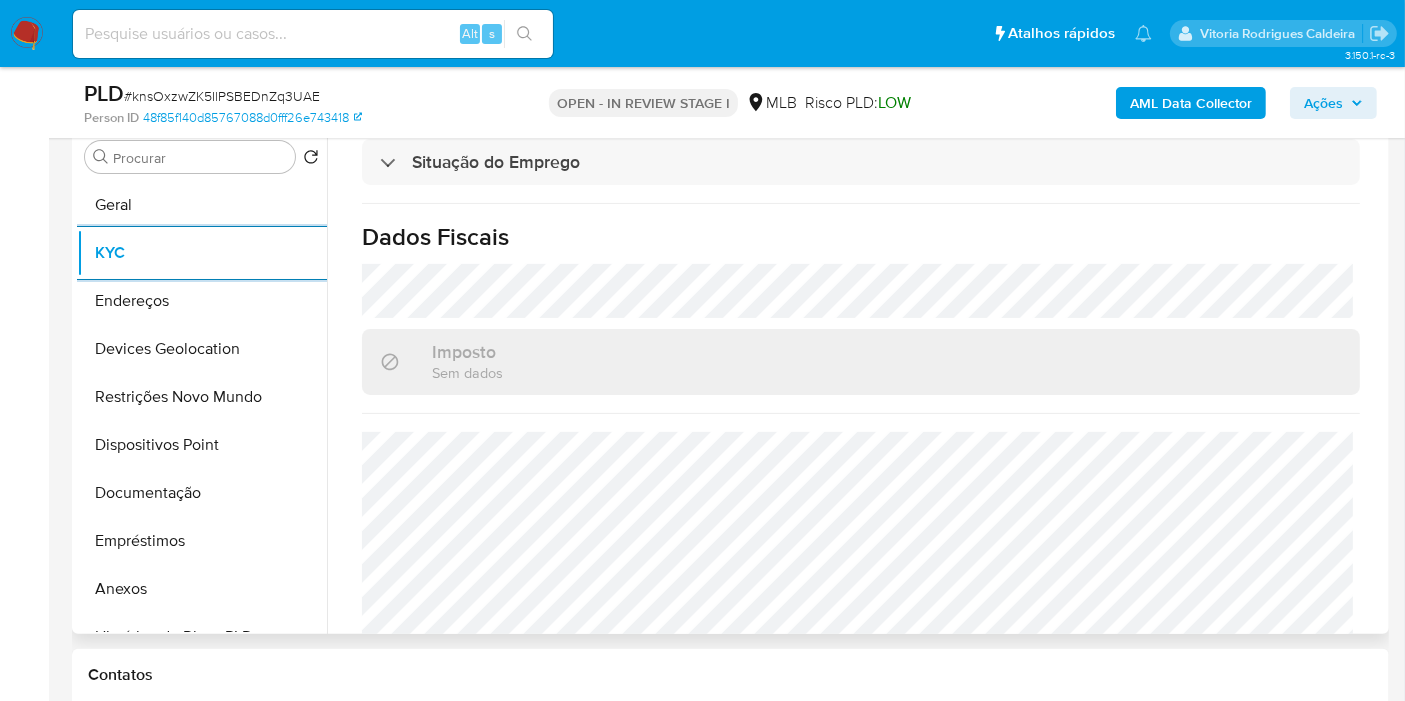 scroll, scrollTop: 914, scrollLeft: 0, axis: vertical 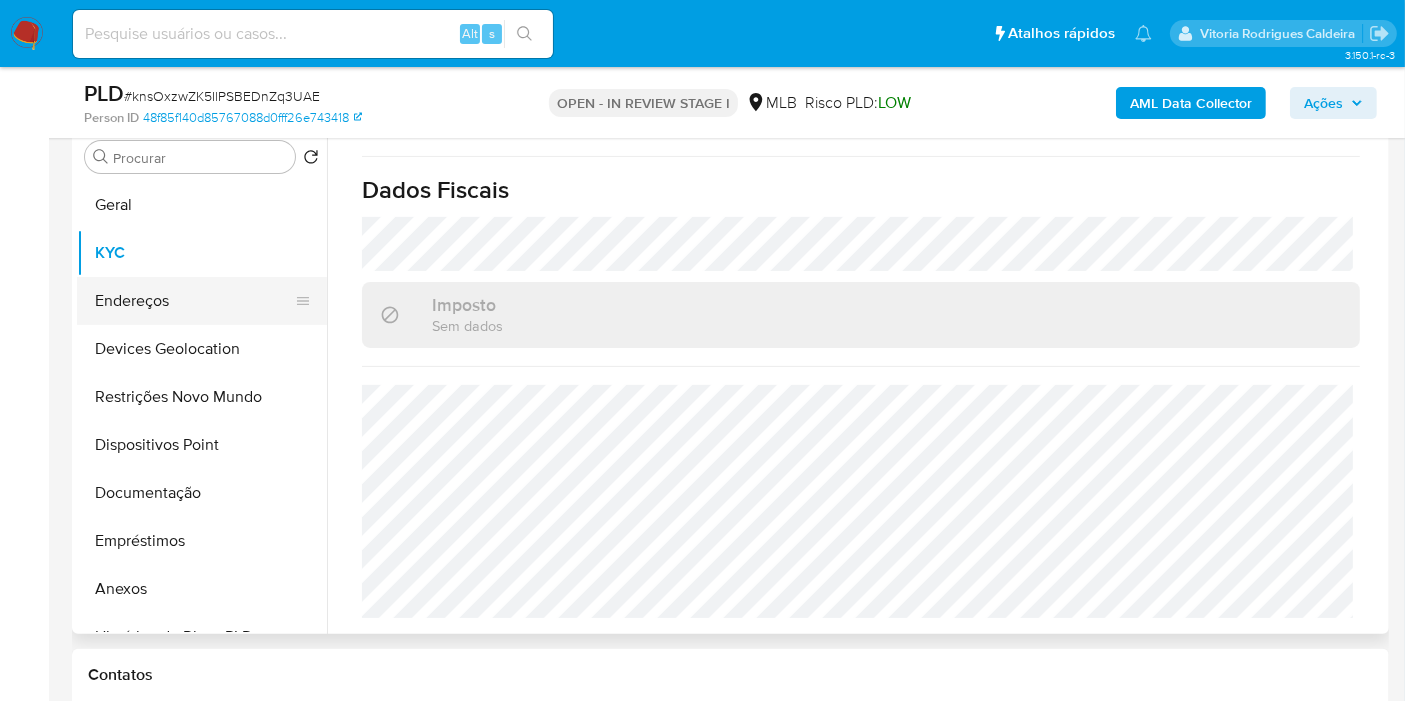 click on "Endereços" at bounding box center (194, 301) 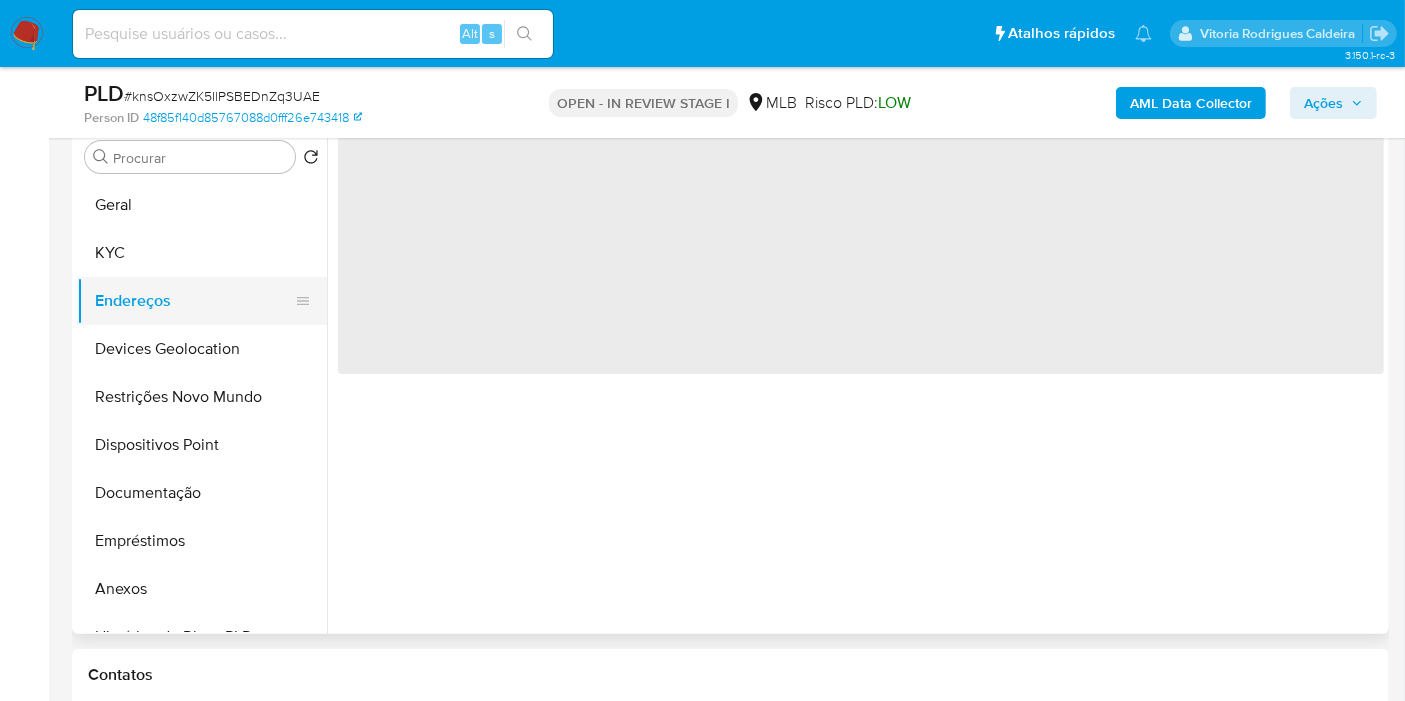 scroll, scrollTop: 0, scrollLeft: 0, axis: both 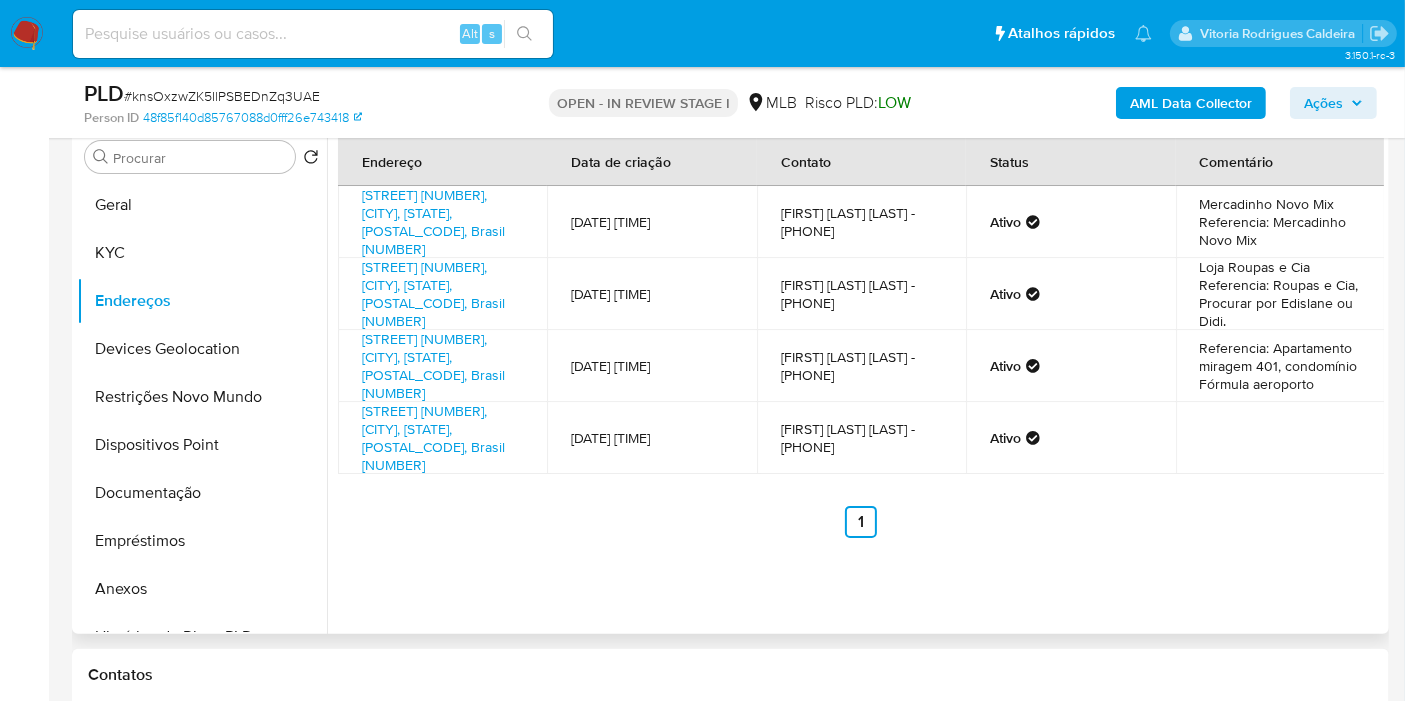 type 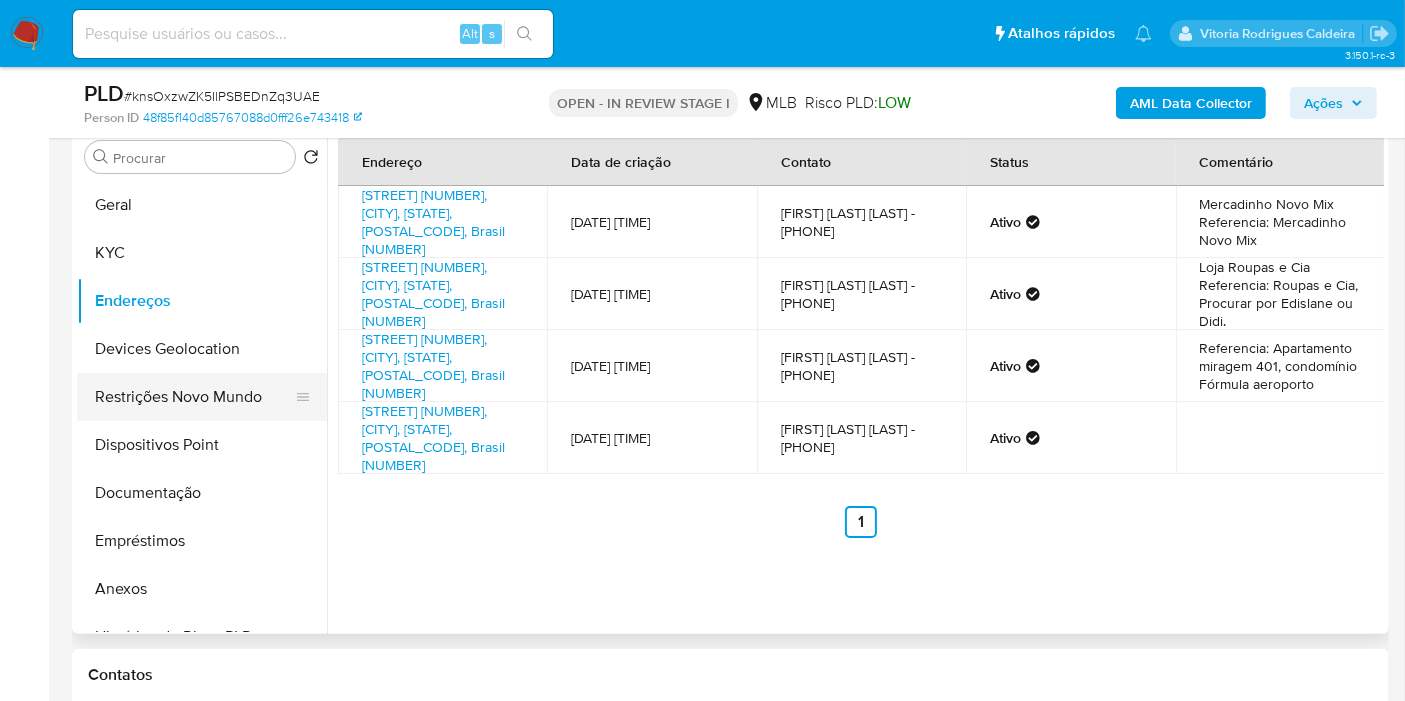 click on "Restrições Novo Mundo" at bounding box center (194, 397) 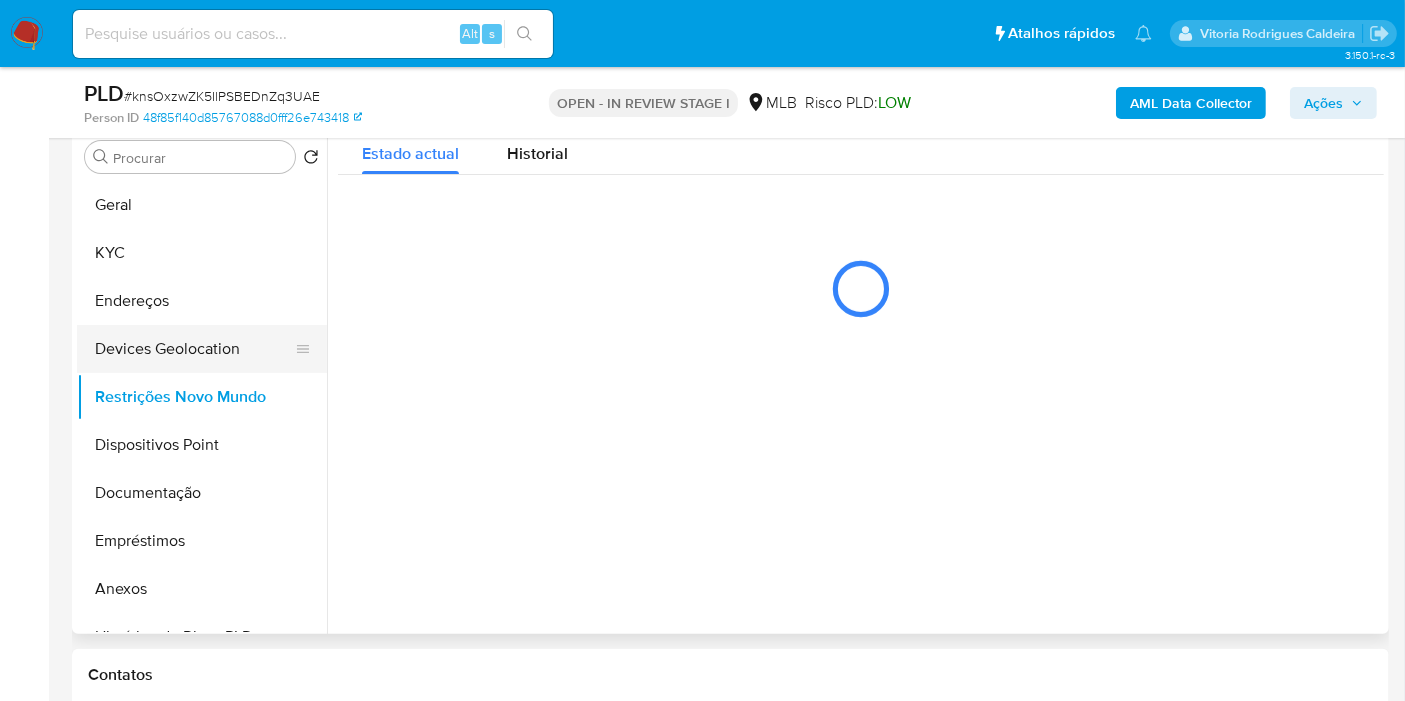 click on "Devices Geolocation" at bounding box center (194, 349) 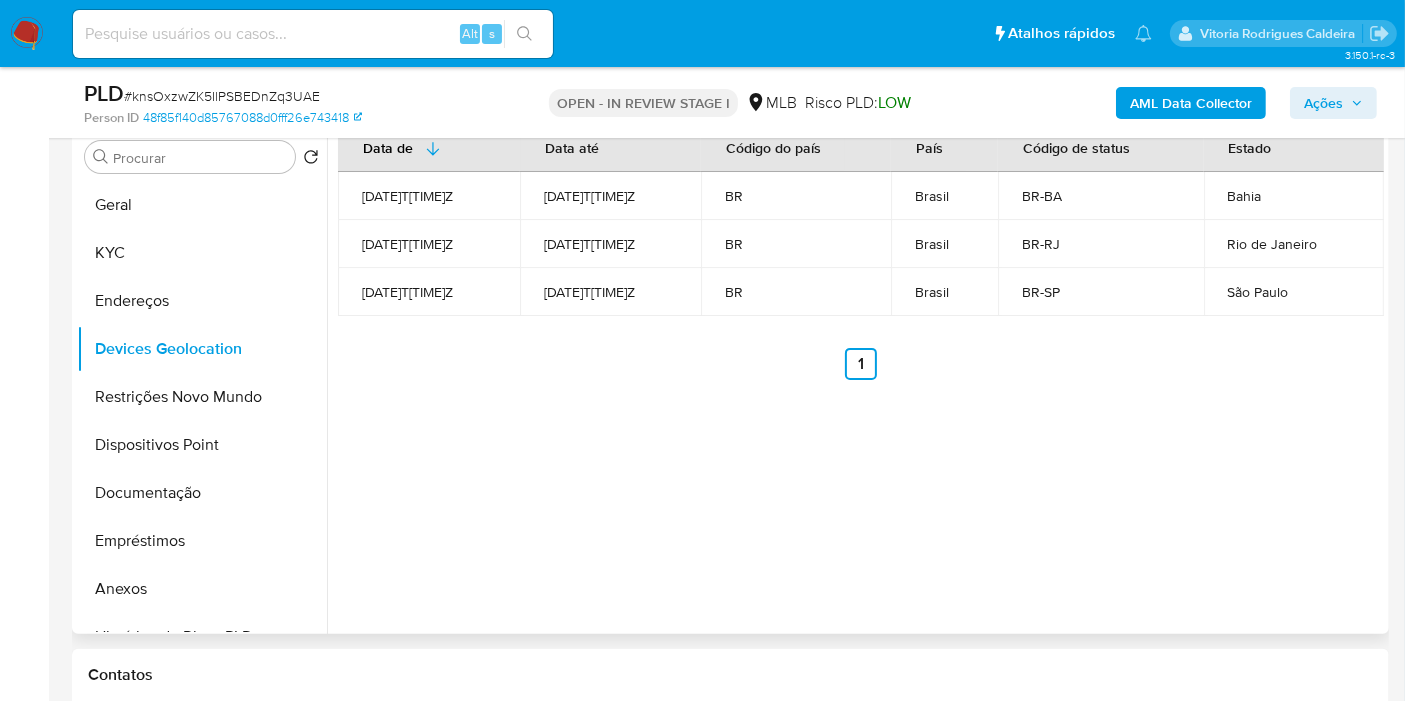 type 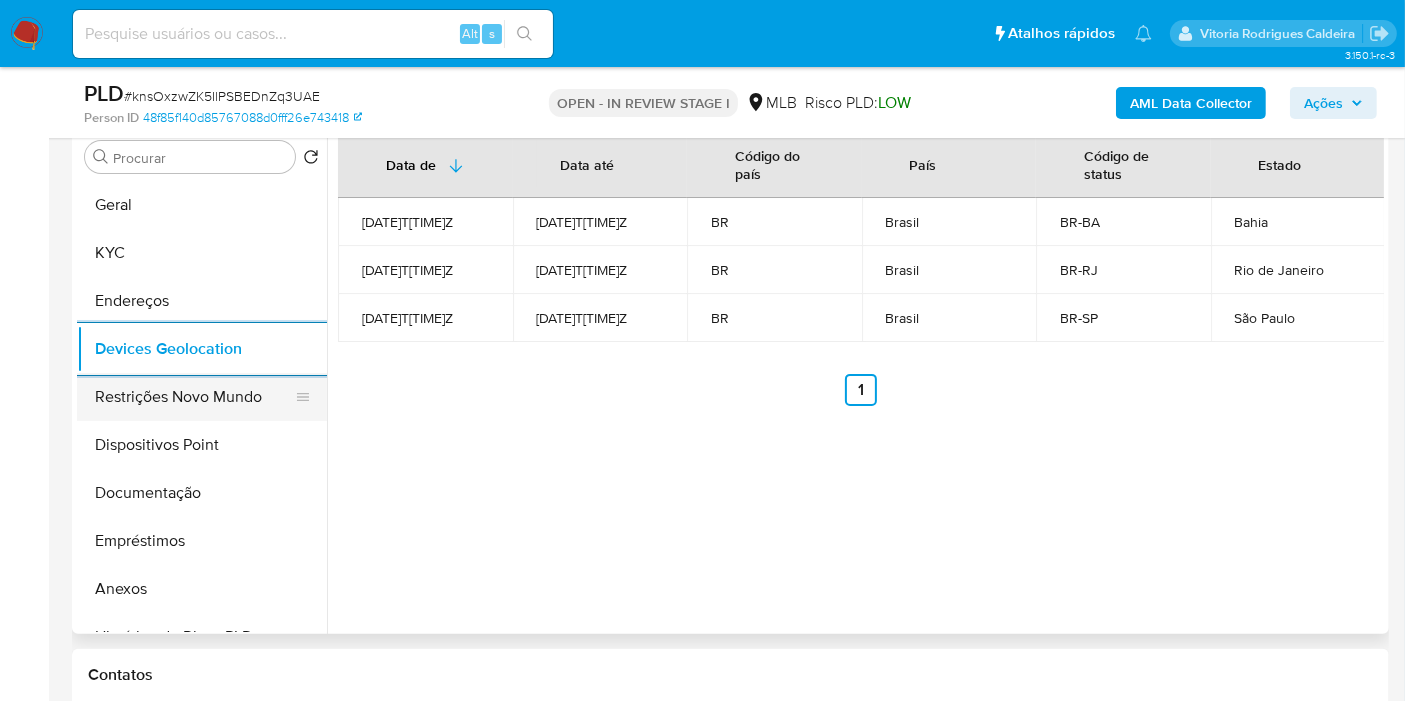 click on "Restrições Novo Mundo" at bounding box center [194, 397] 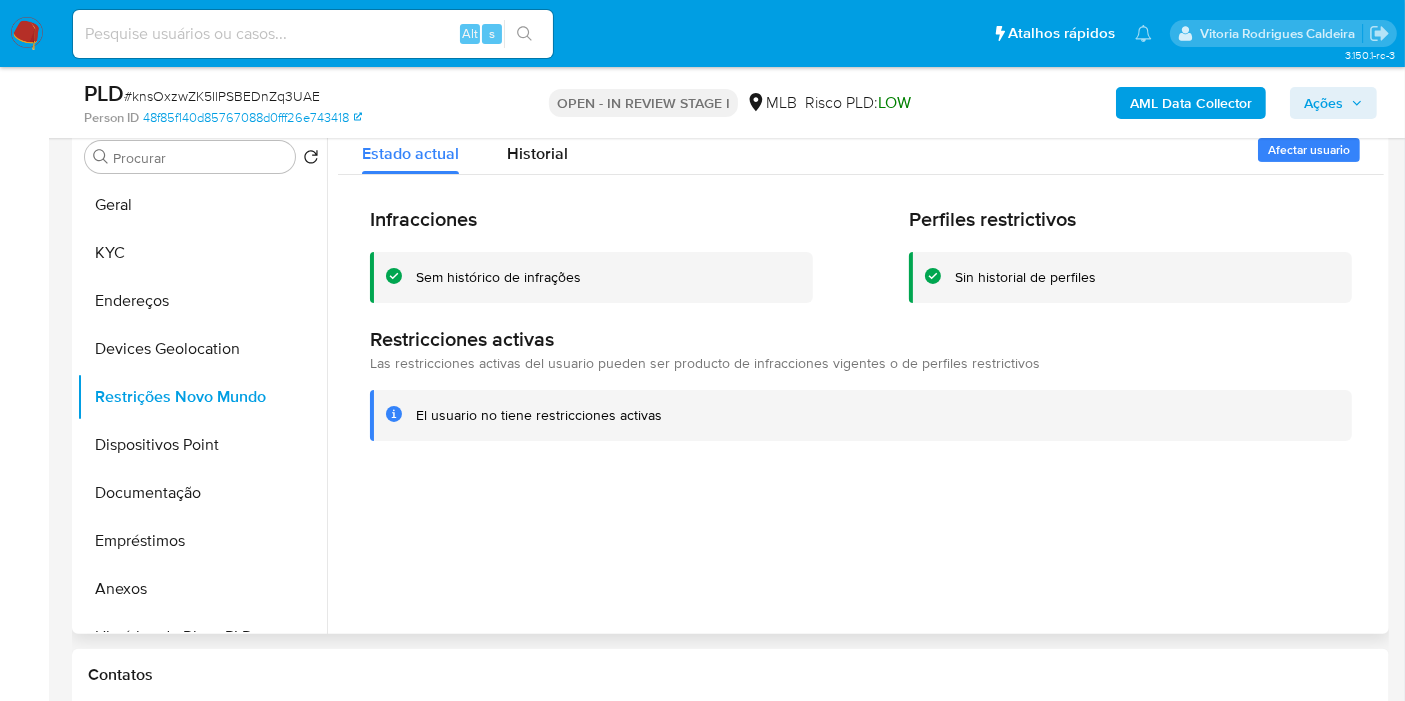 type 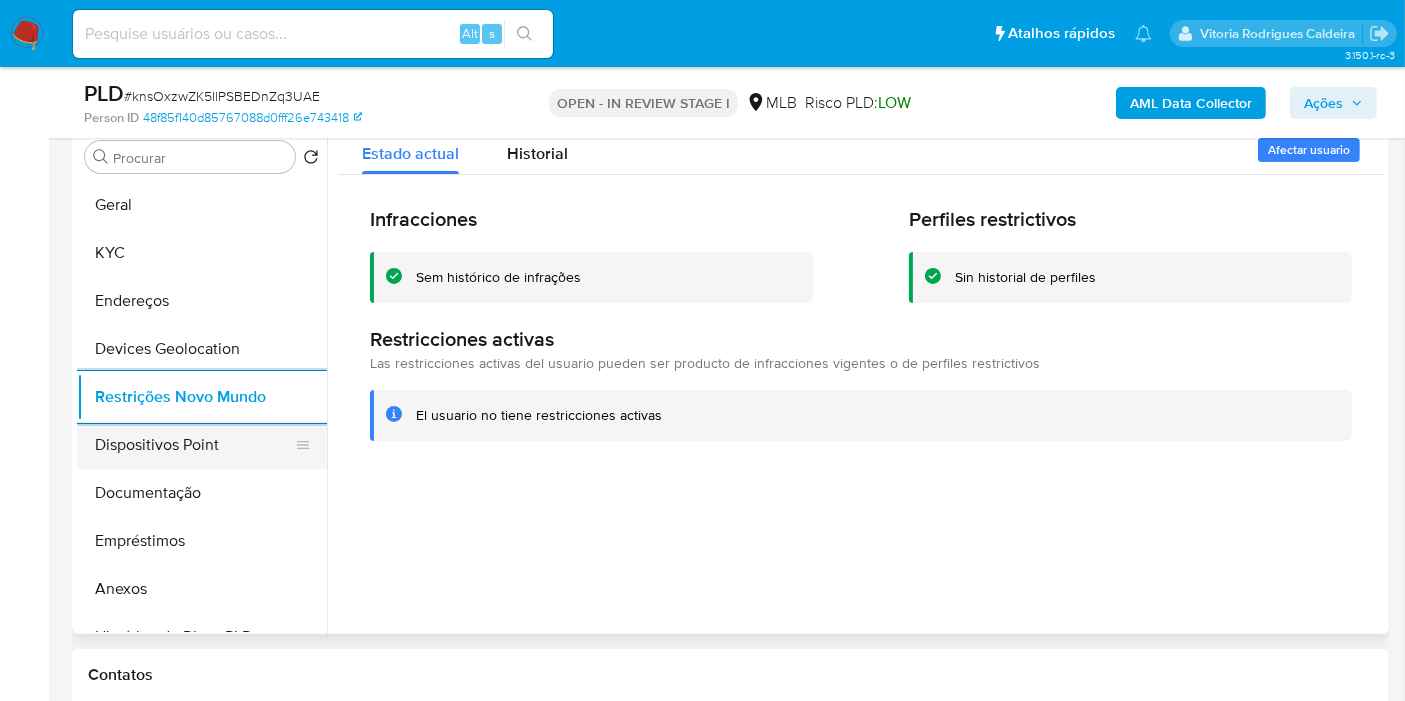 click on "Dispositivos Point" at bounding box center [194, 445] 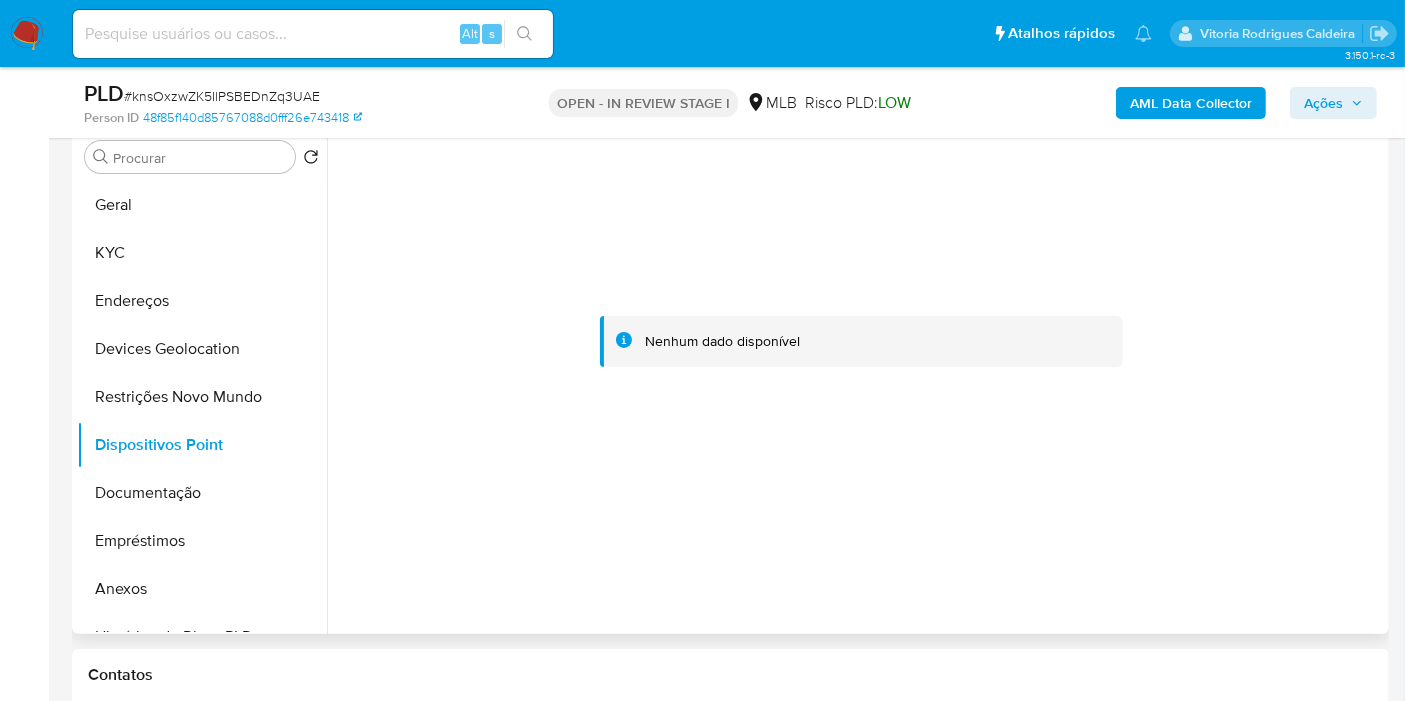 type 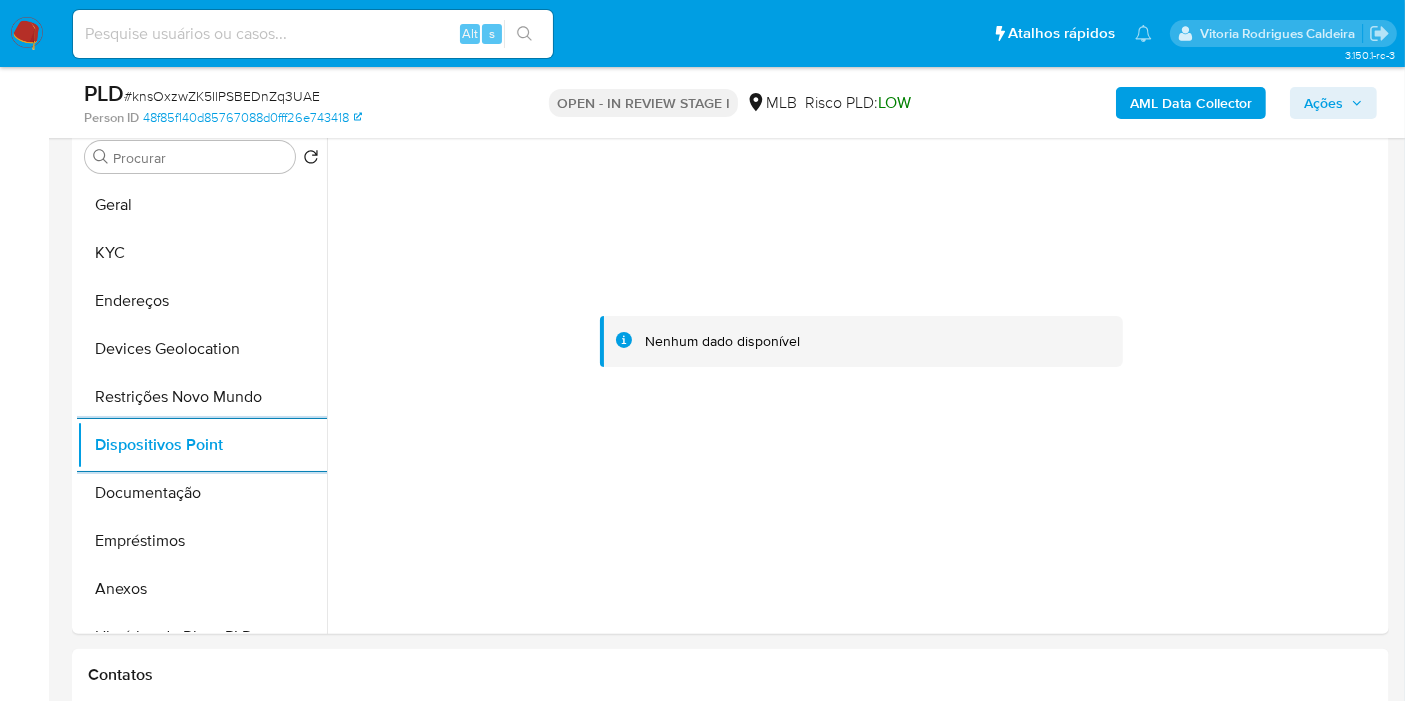 click at bounding box center [861, 342] 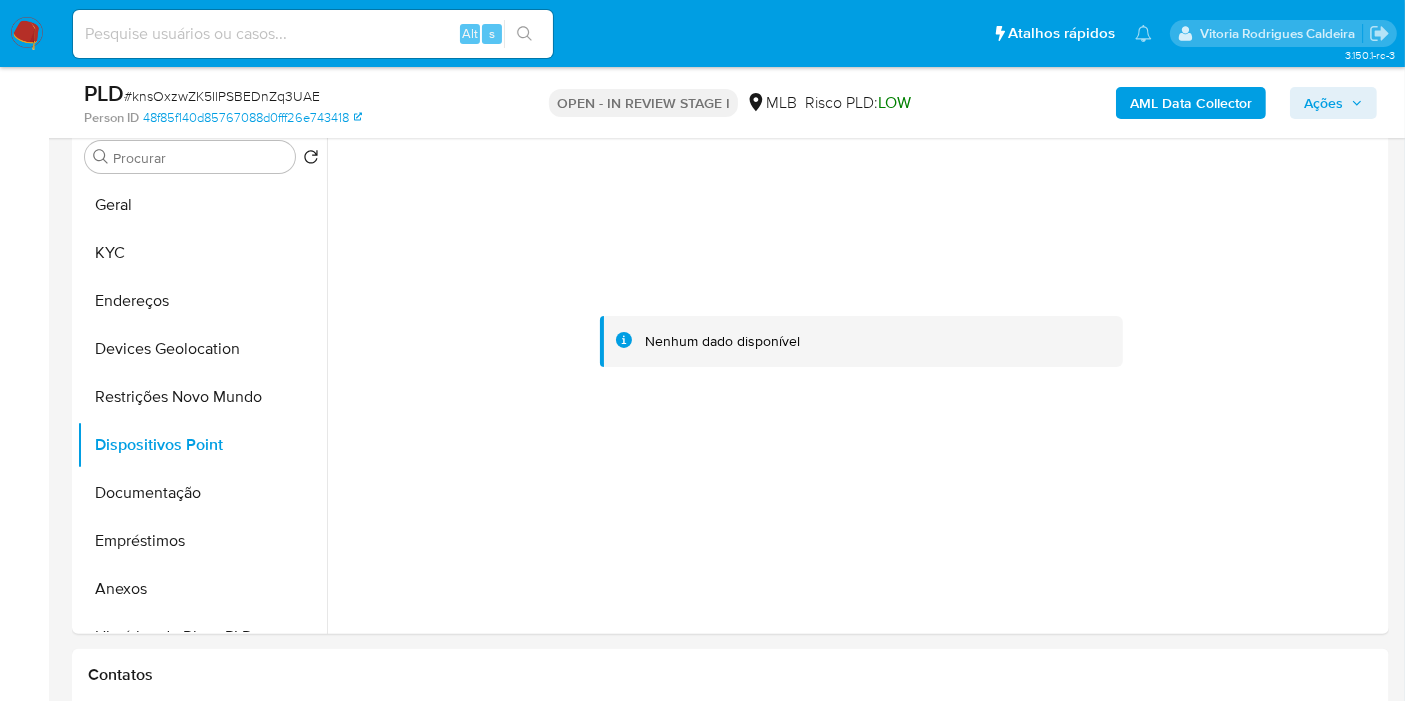 click 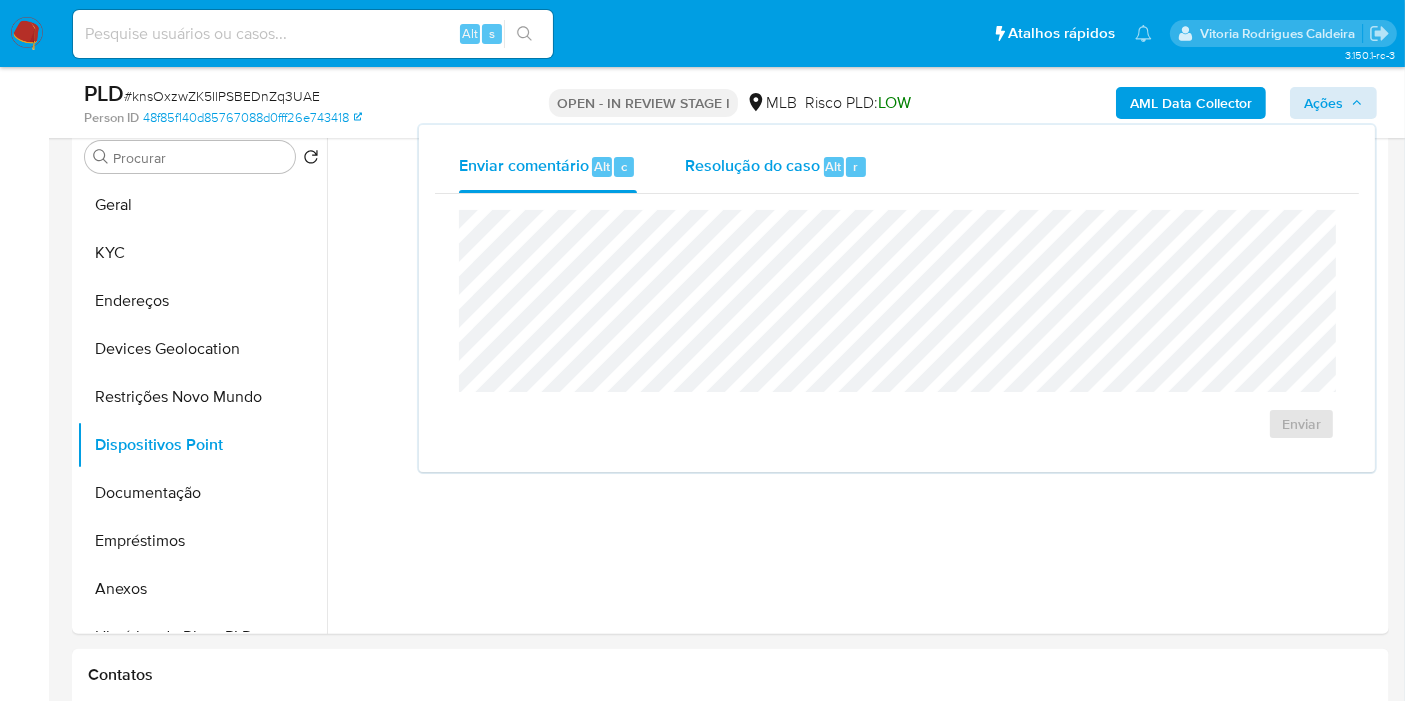 click on "Resolução do caso Alt r" at bounding box center [776, 167] 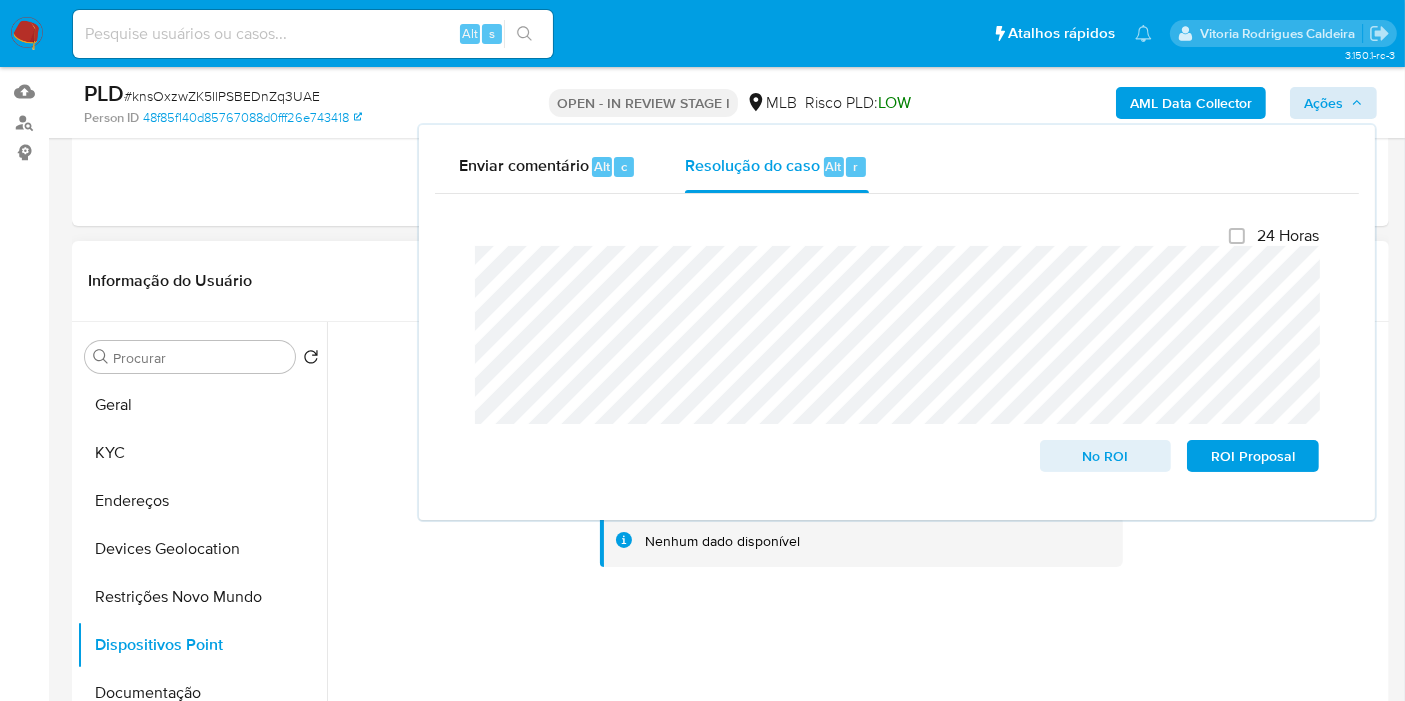 scroll, scrollTop: 444, scrollLeft: 0, axis: vertical 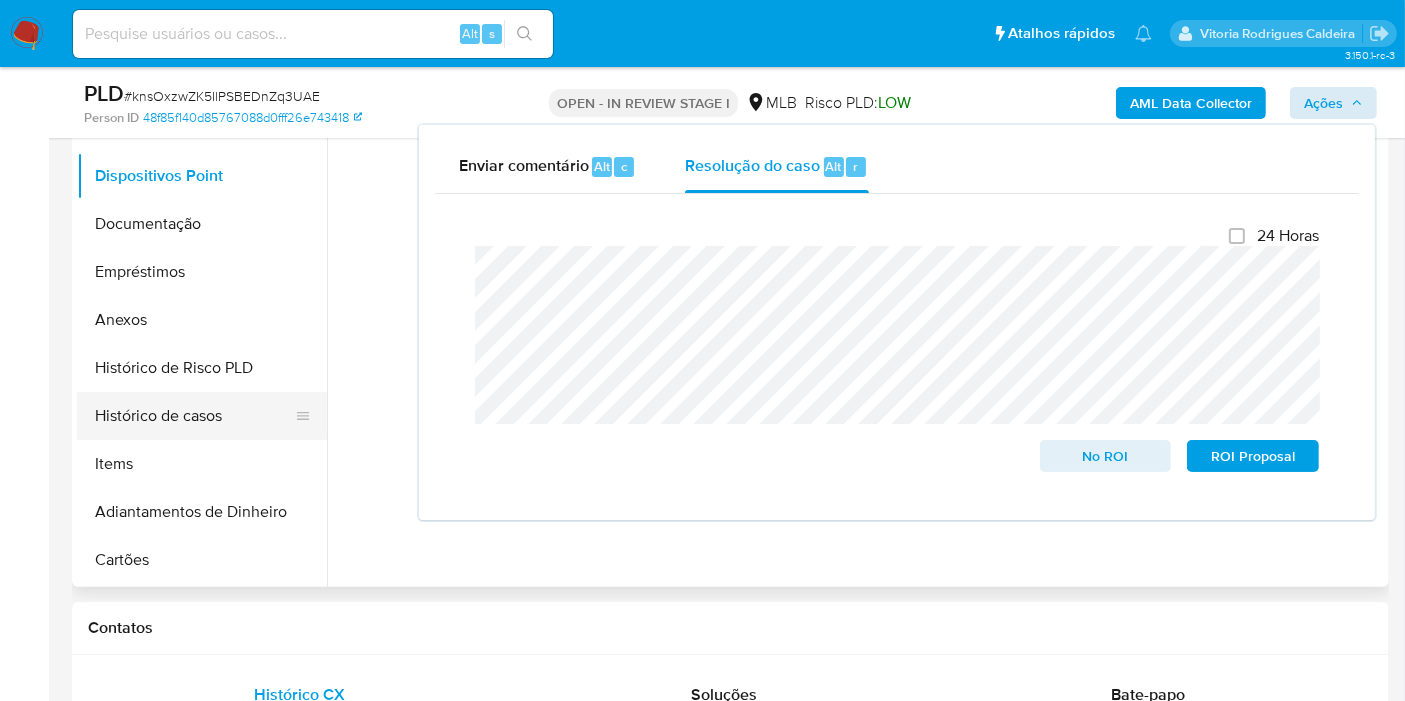 click on "Histórico de casos" at bounding box center [194, 416] 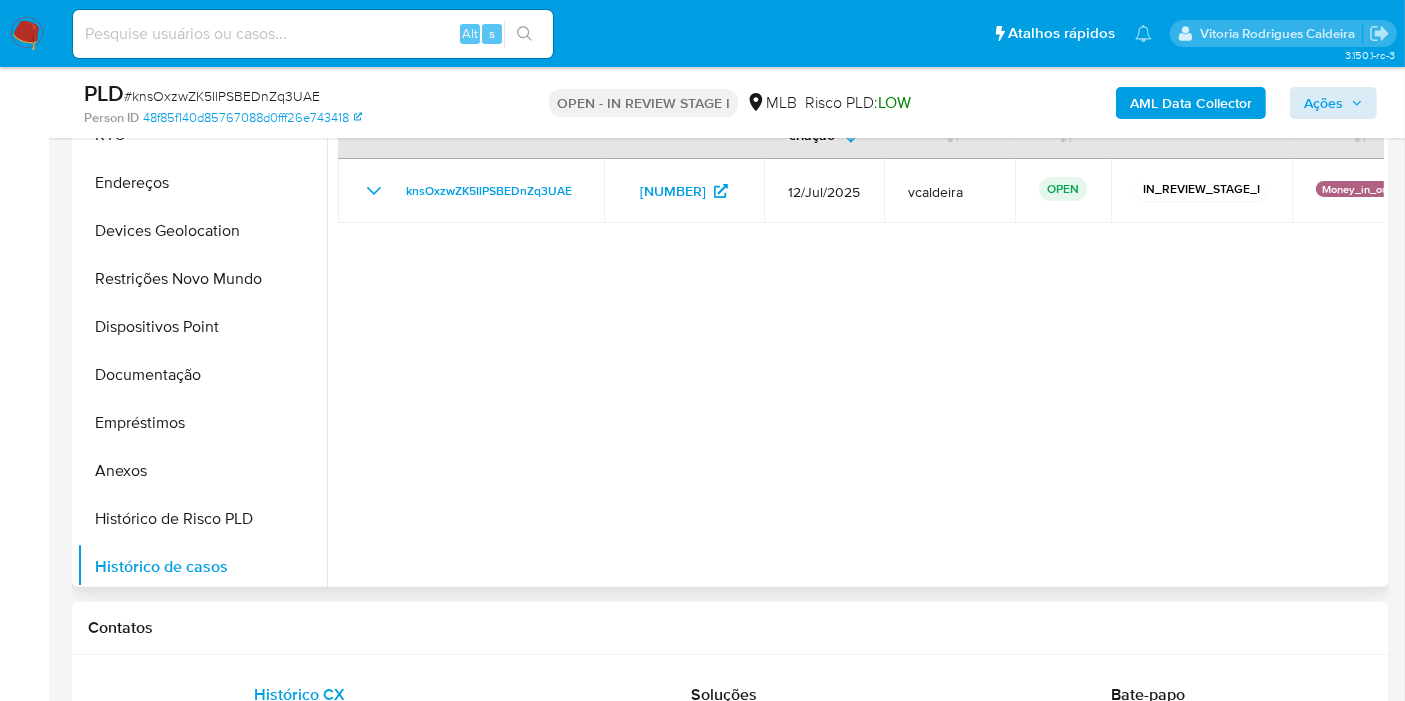 scroll, scrollTop: 66, scrollLeft: 0, axis: vertical 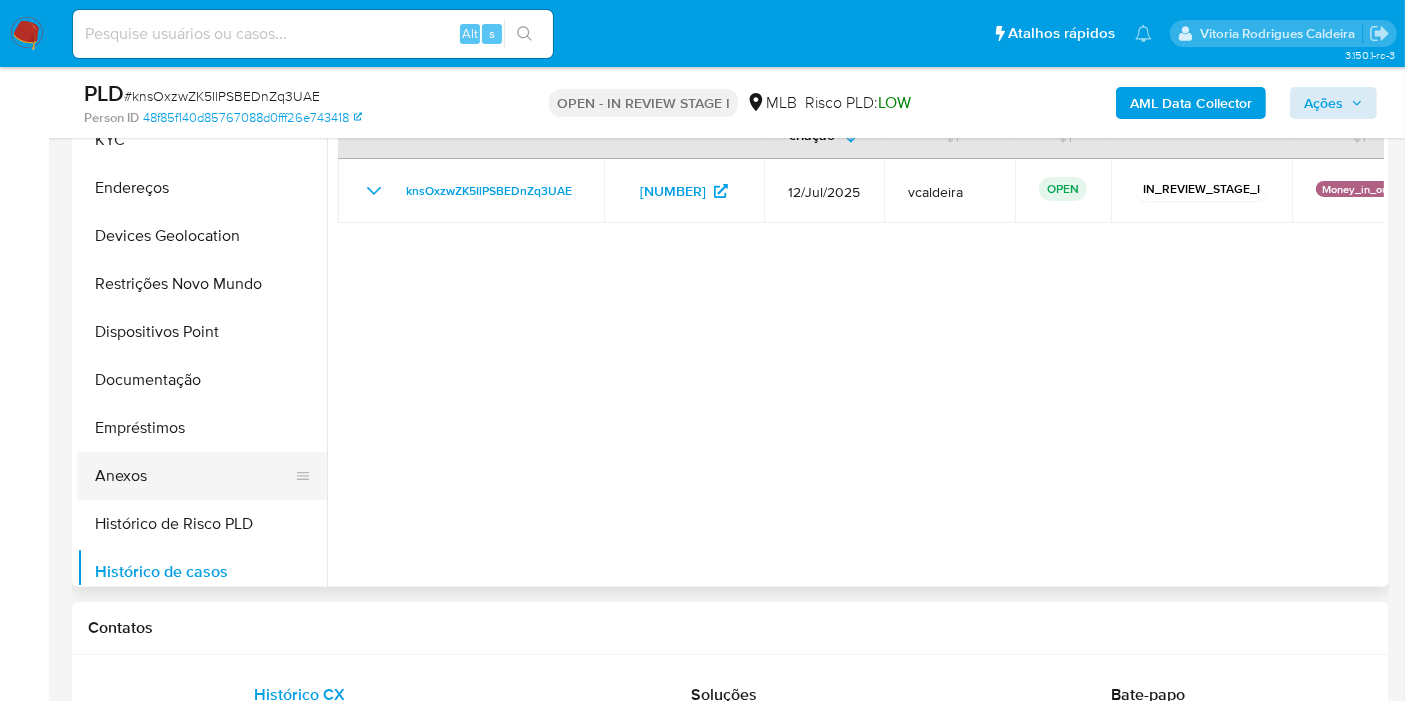 click on "Anexos" at bounding box center [194, 476] 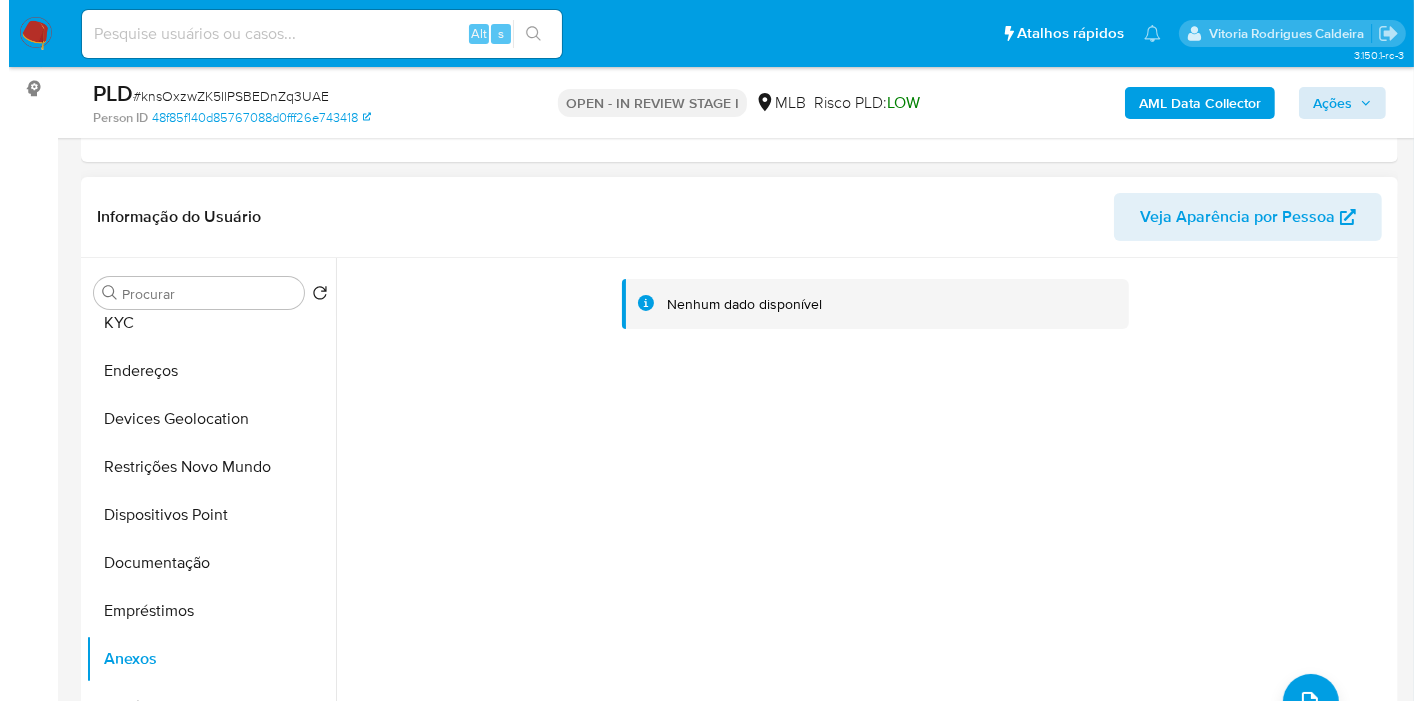 scroll, scrollTop: 444, scrollLeft: 0, axis: vertical 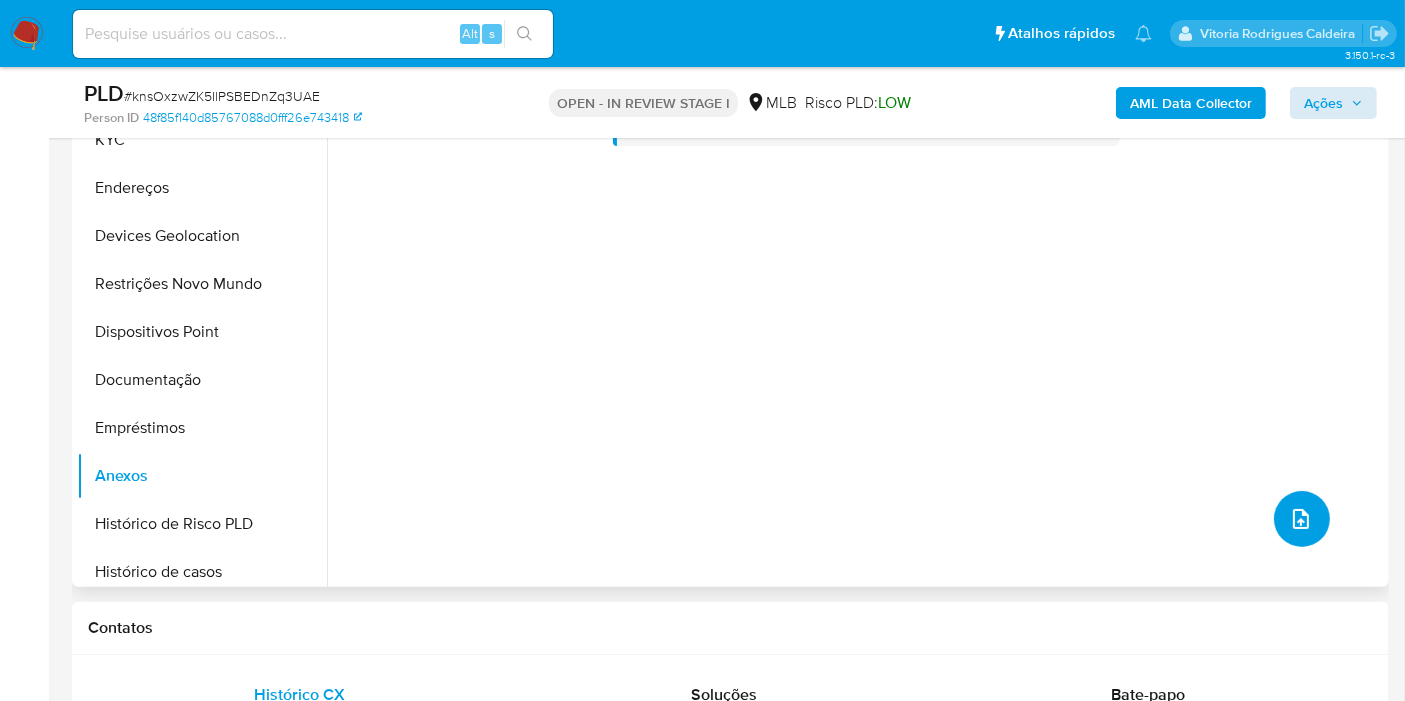 click at bounding box center [1302, 519] 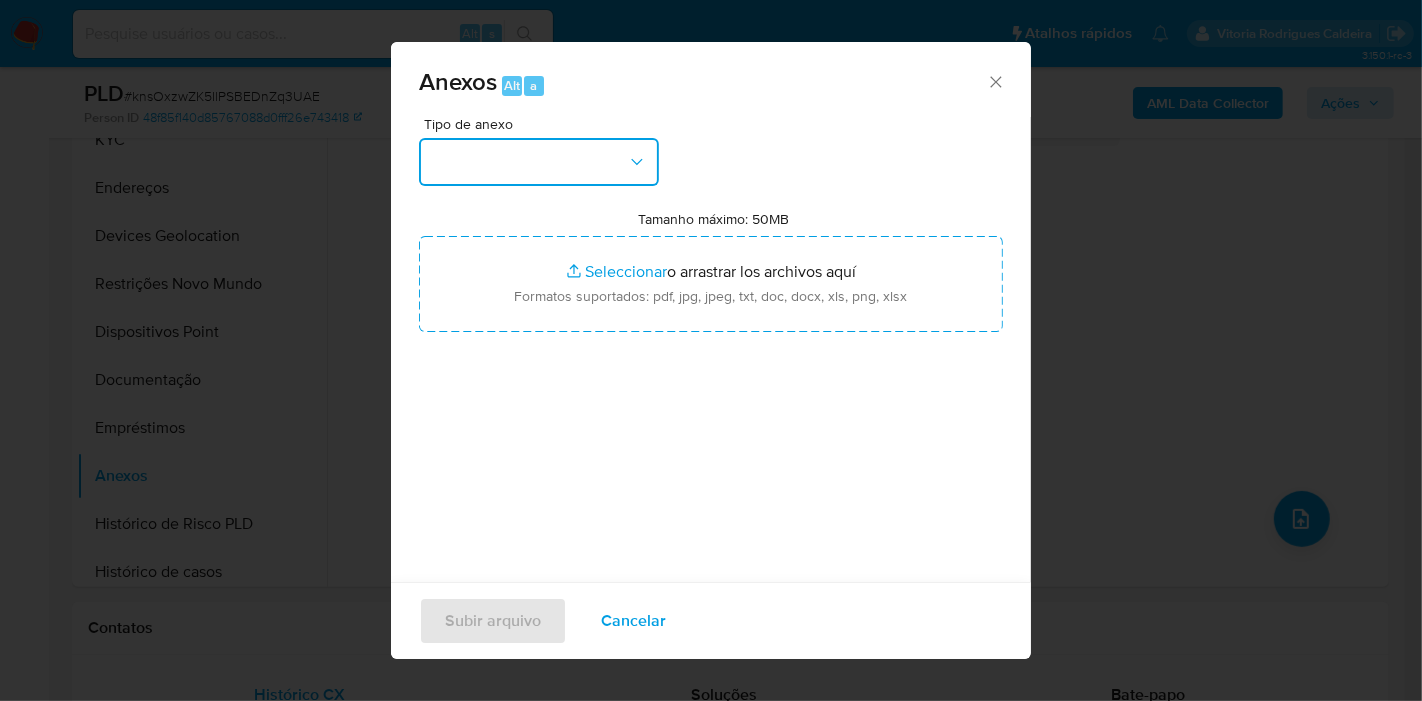 click at bounding box center [539, 162] 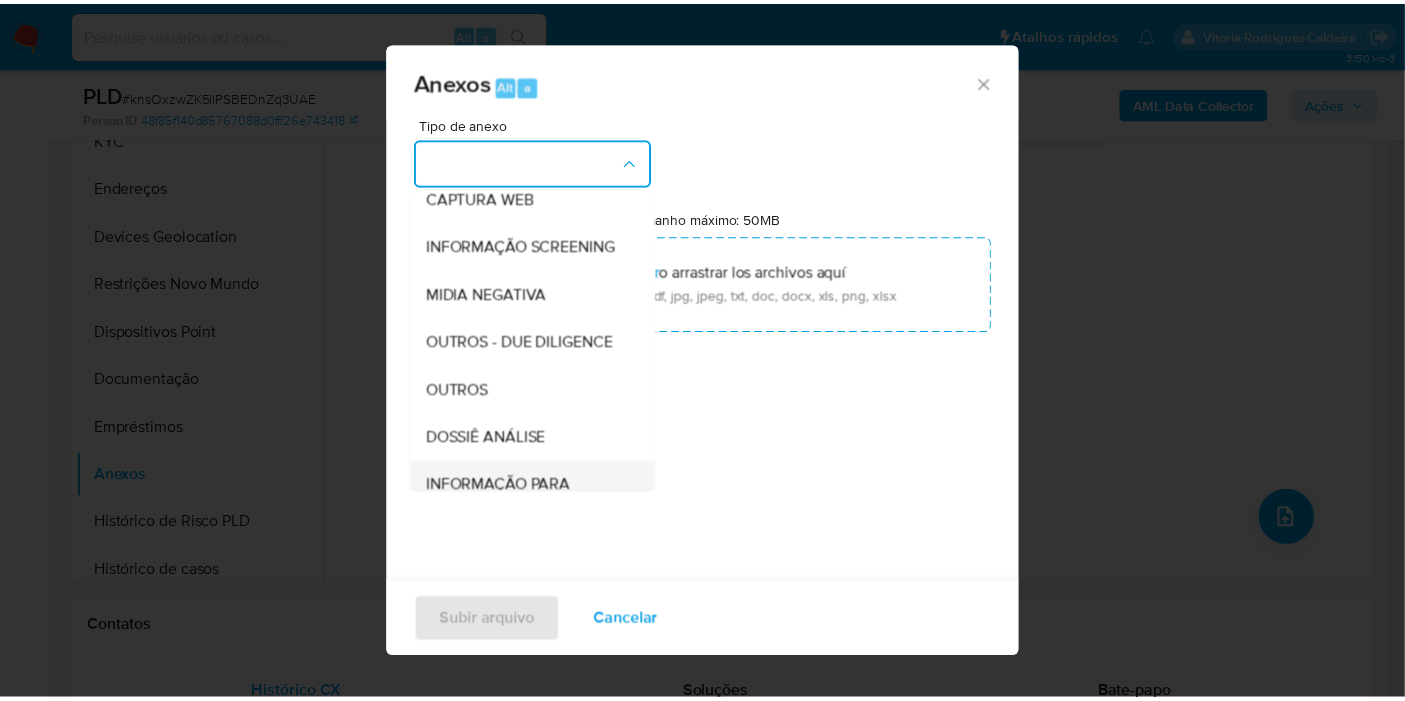 scroll, scrollTop: 307, scrollLeft: 0, axis: vertical 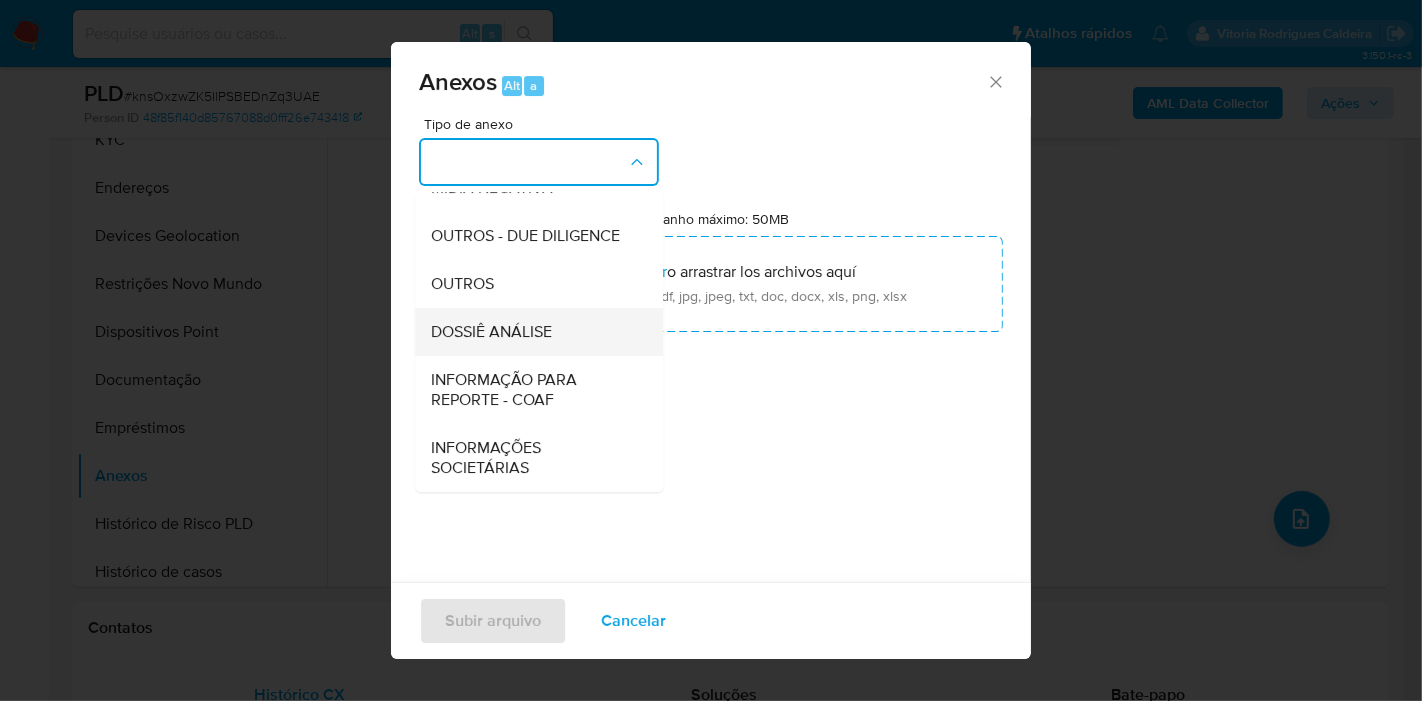 click on "DOSSIÊ ANÁLISE" at bounding box center (491, 332) 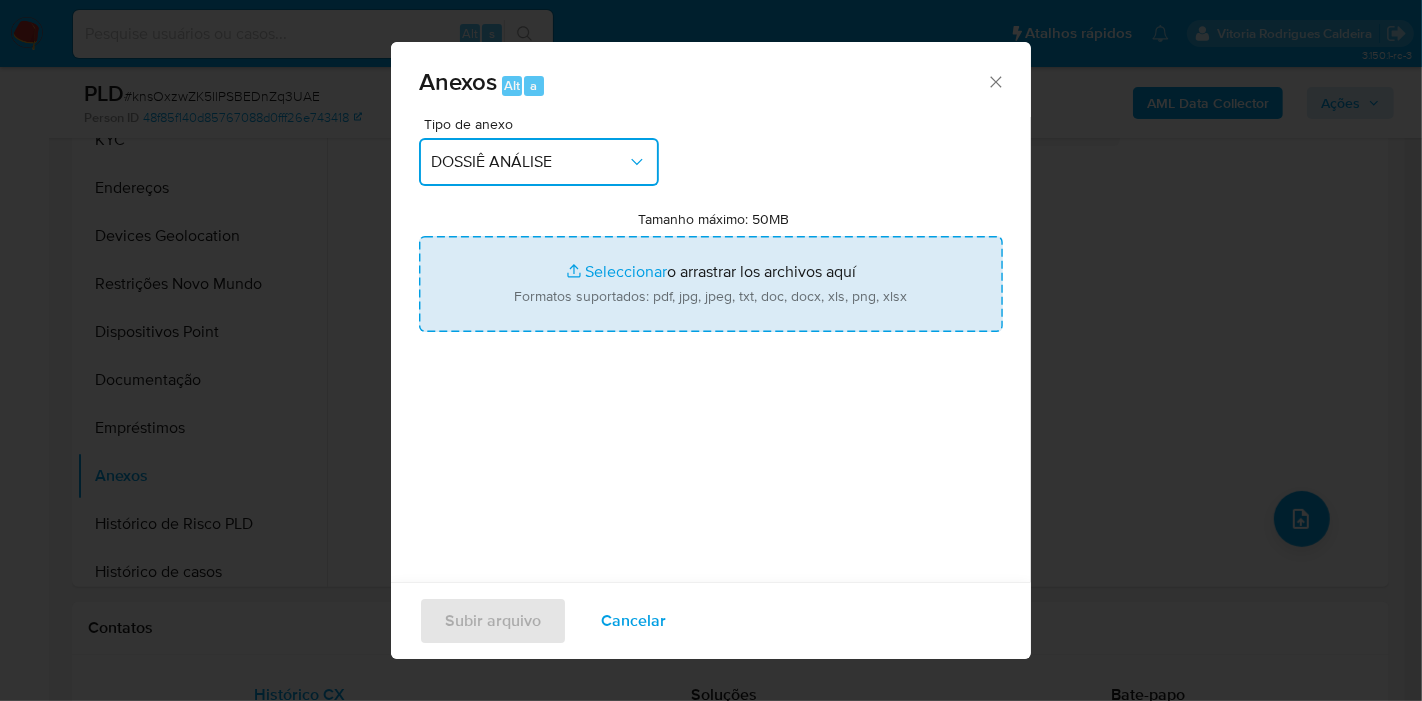 type on "C:\fakepath\SAR XXXX_XX - CPF 03691493513 - BRUNO DE JESUS NASCIMENTO.pdf" 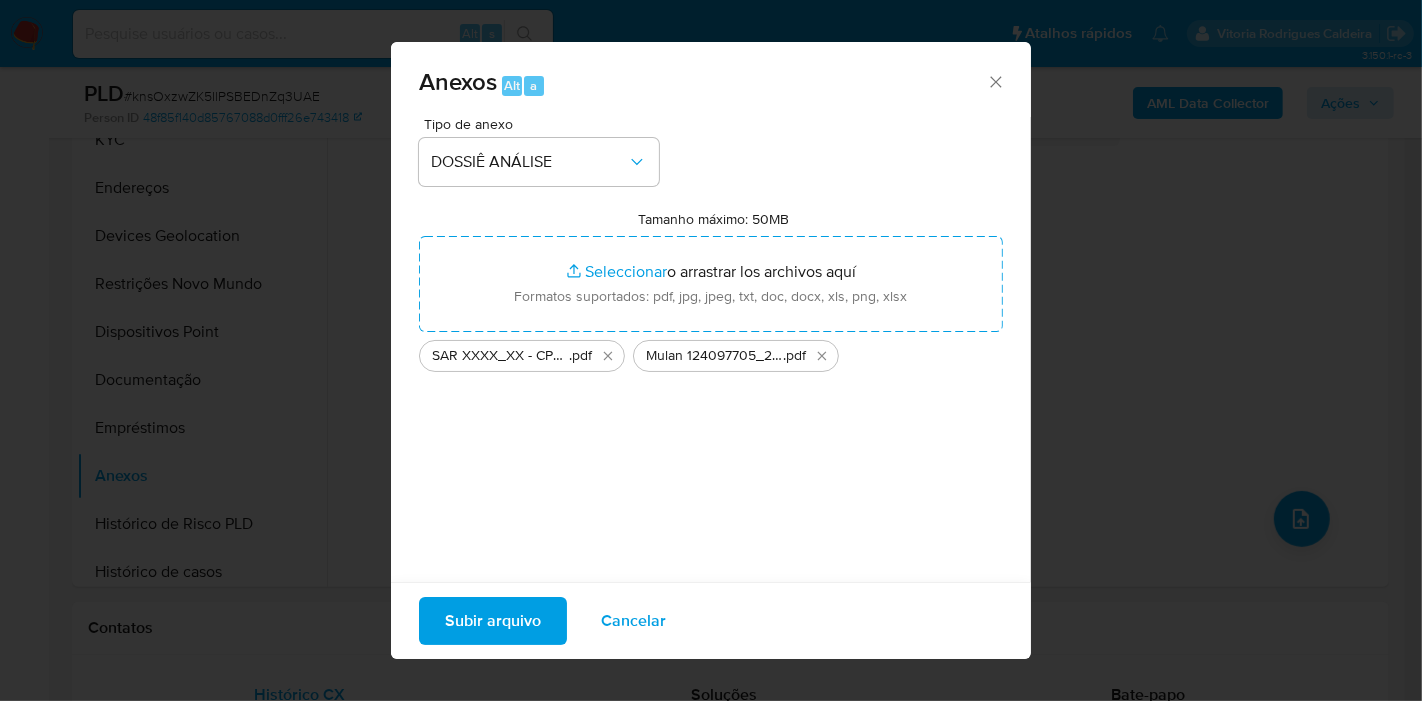 click on "Subir arquivo" at bounding box center (493, 621) 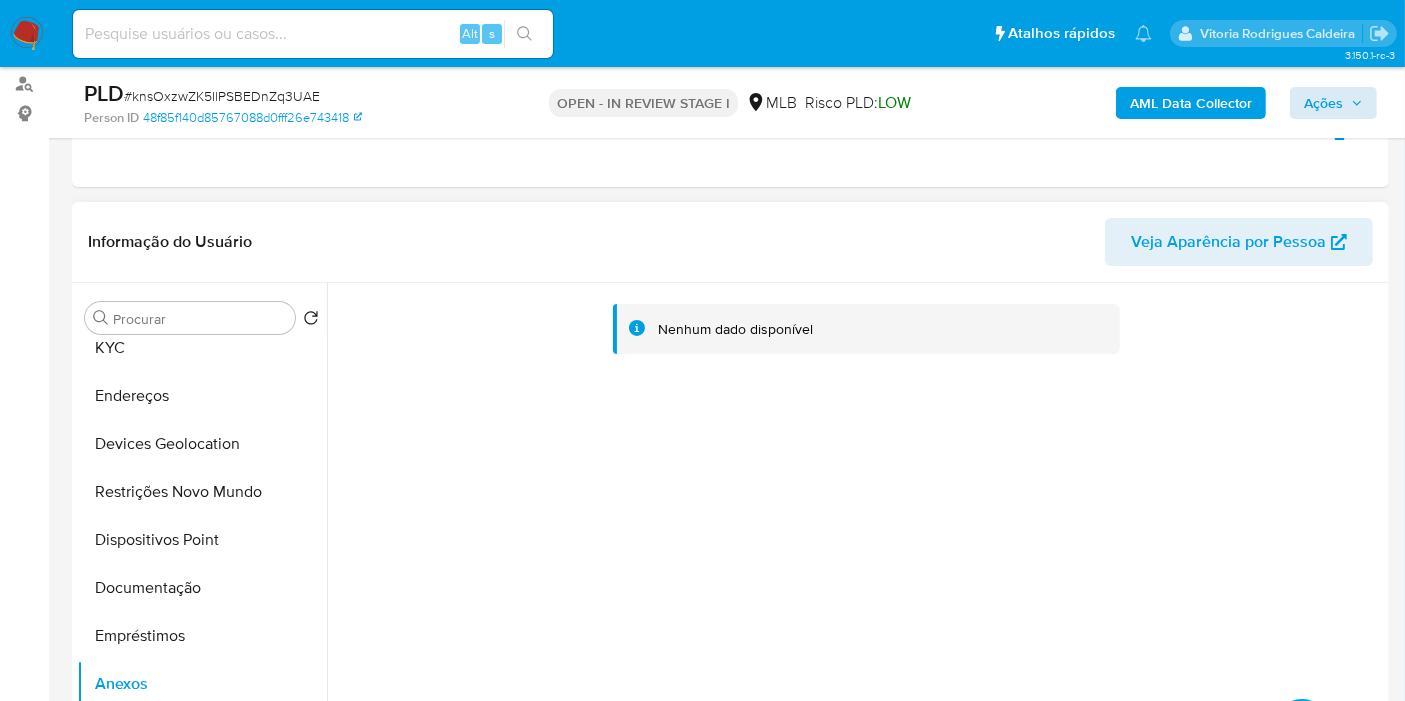 scroll, scrollTop: 333, scrollLeft: 0, axis: vertical 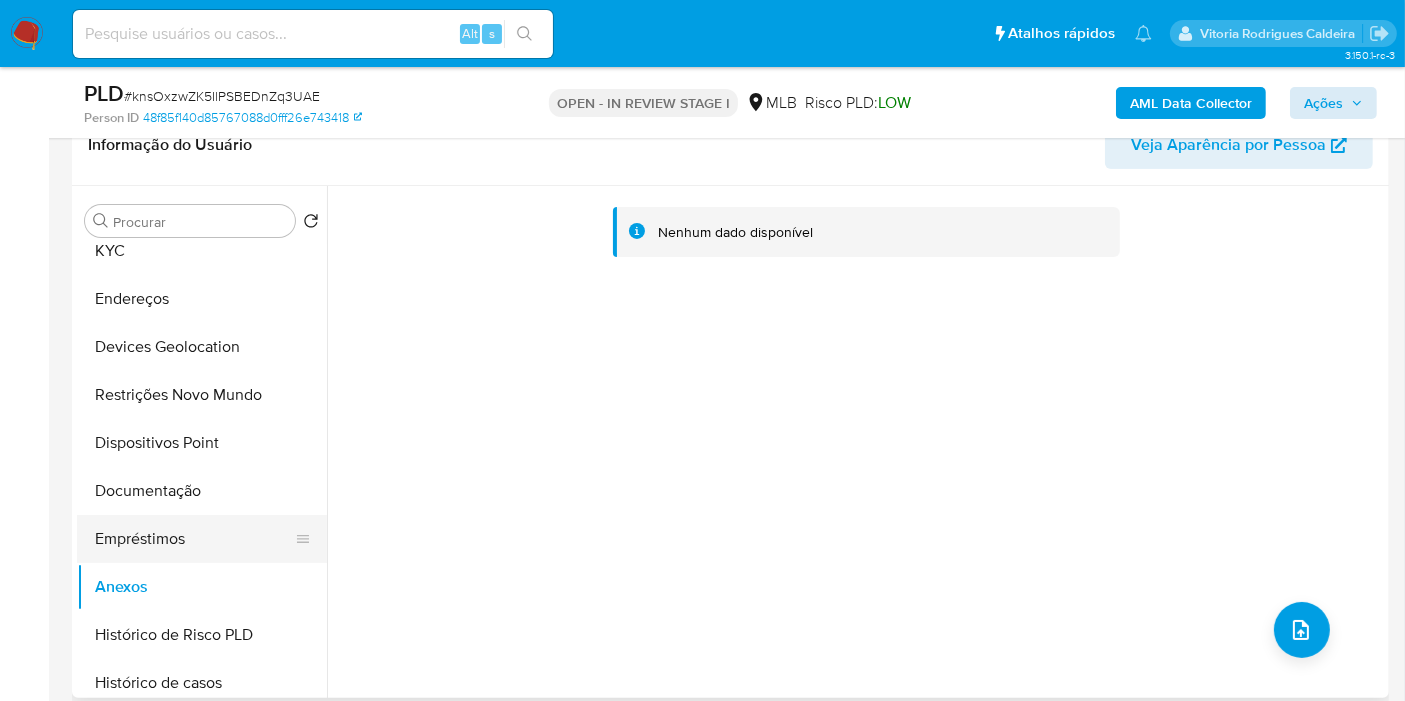 click on "Empréstimos" at bounding box center [194, 539] 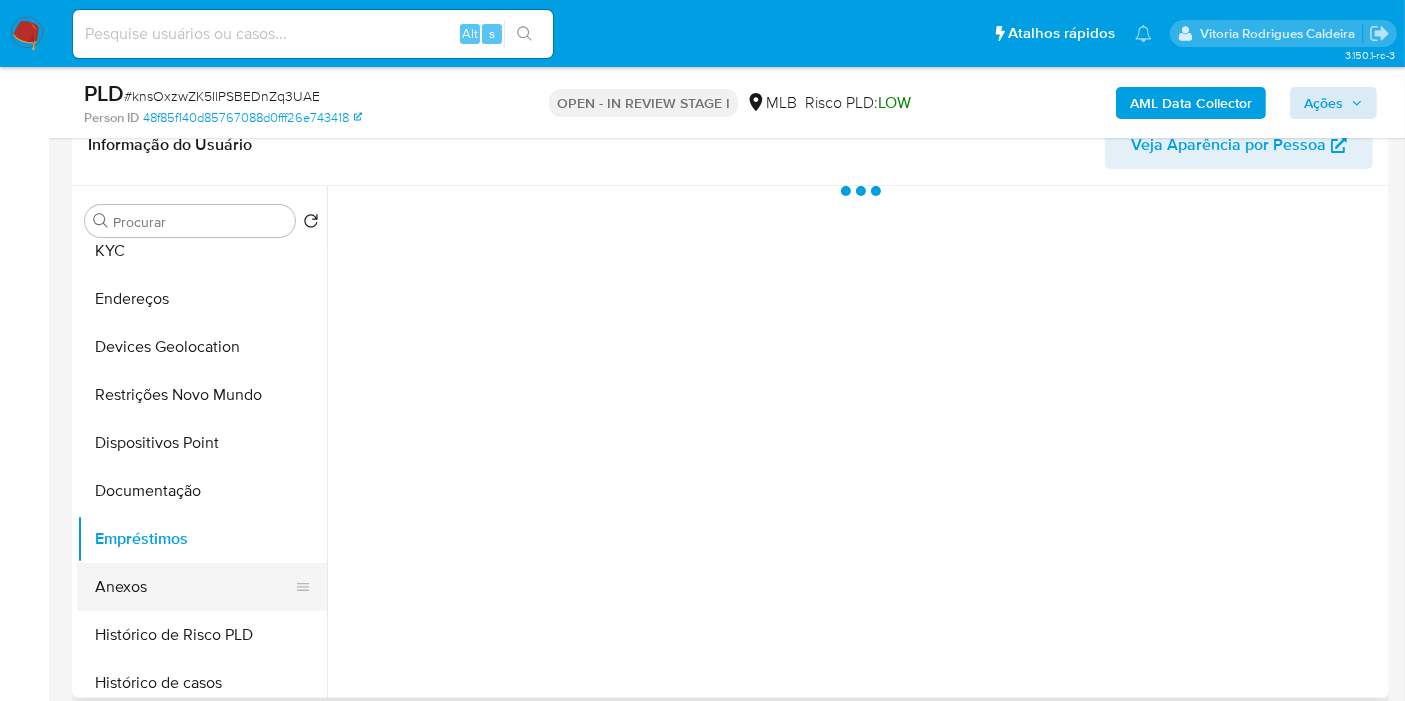 click on "Anexos" at bounding box center [194, 587] 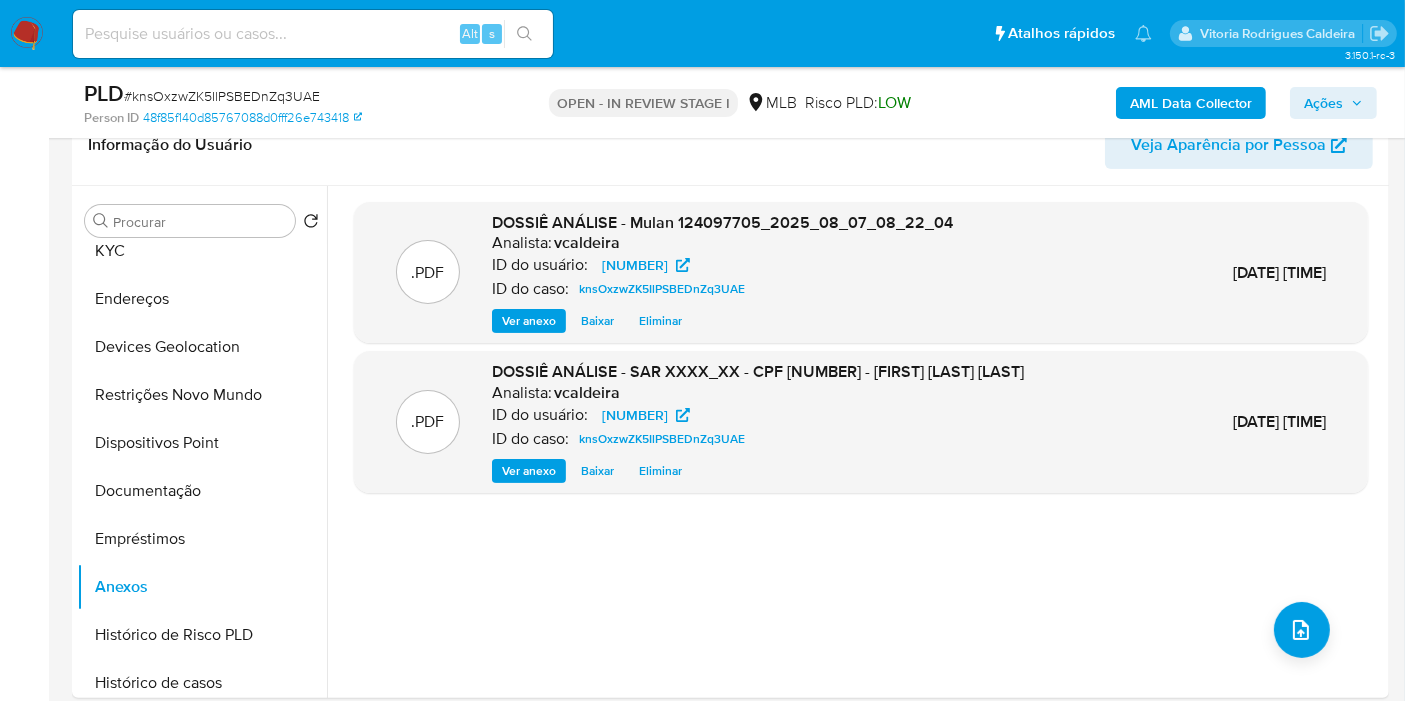 click on "Ações" at bounding box center [1323, 103] 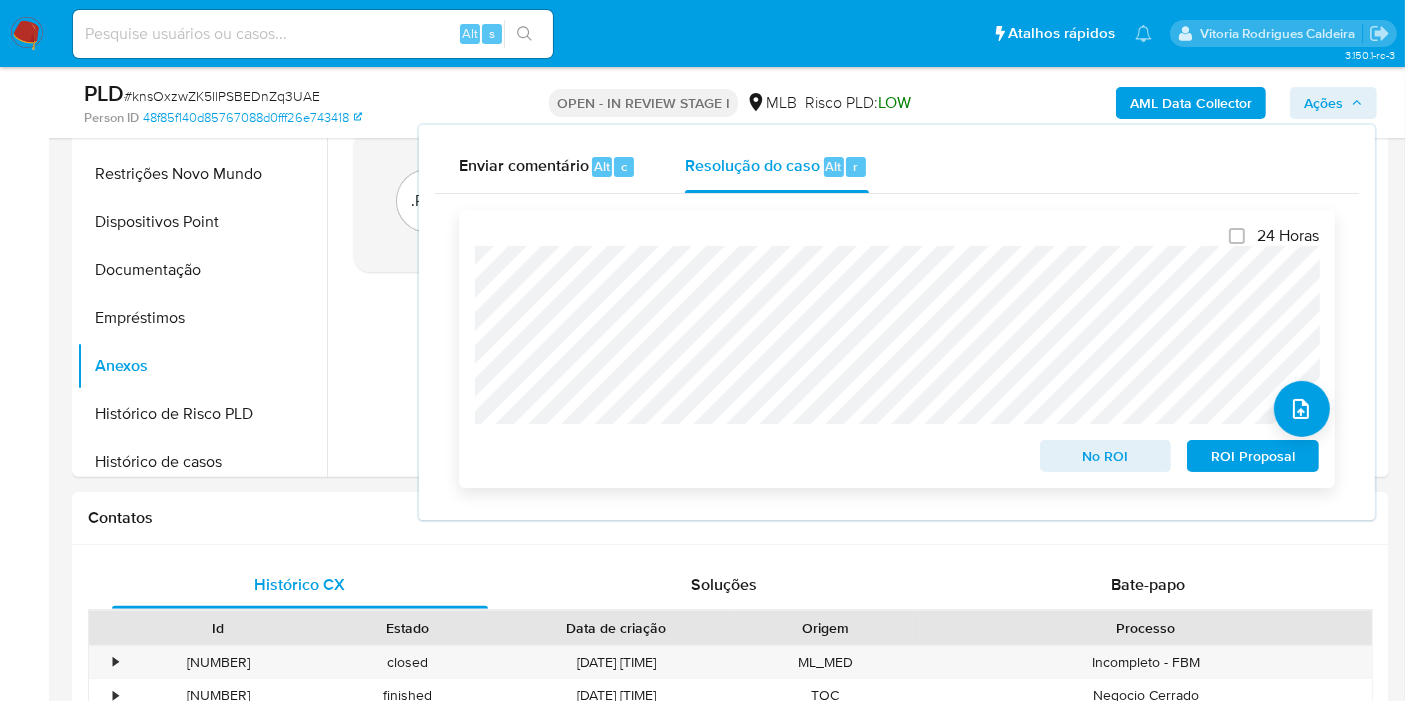 scroll, scrollTop: 555, scrollLeft: 0, axis: vertical 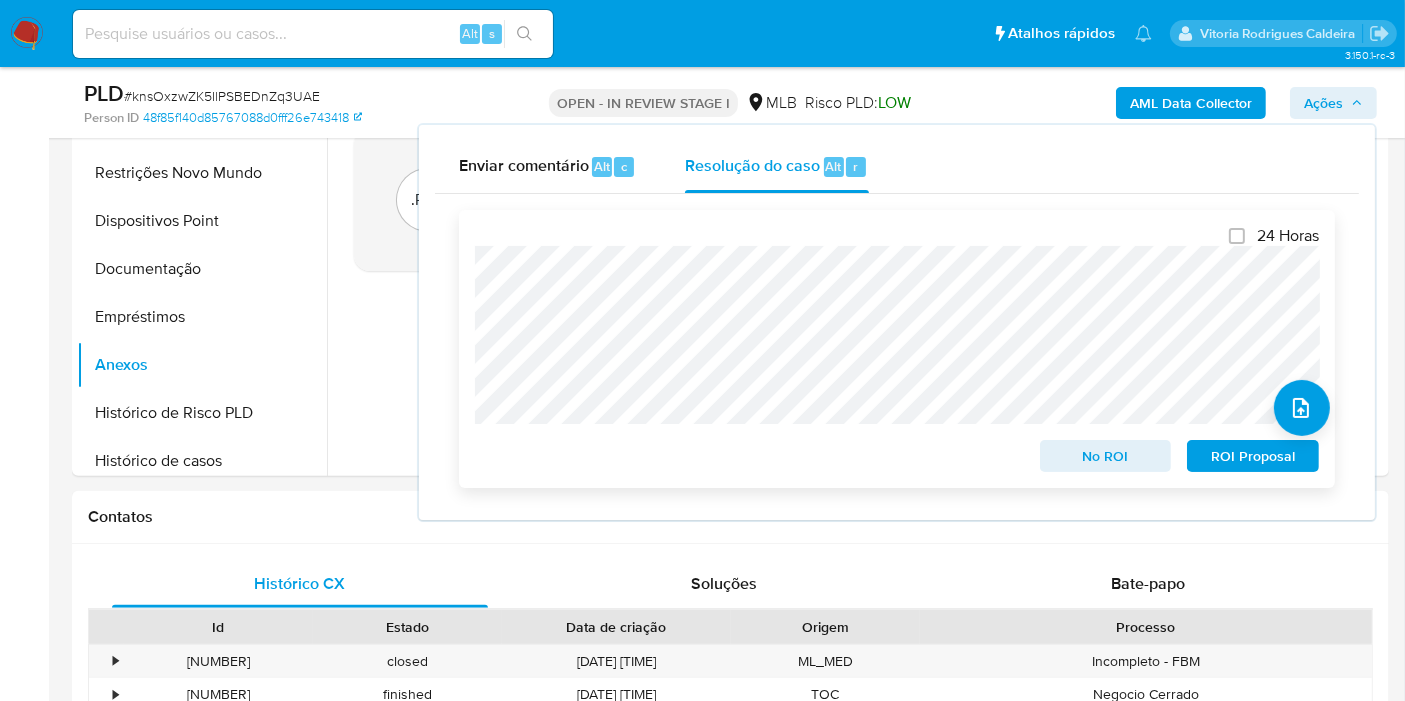 click on "ROI Proposal" at bounding box center (1253, 456) 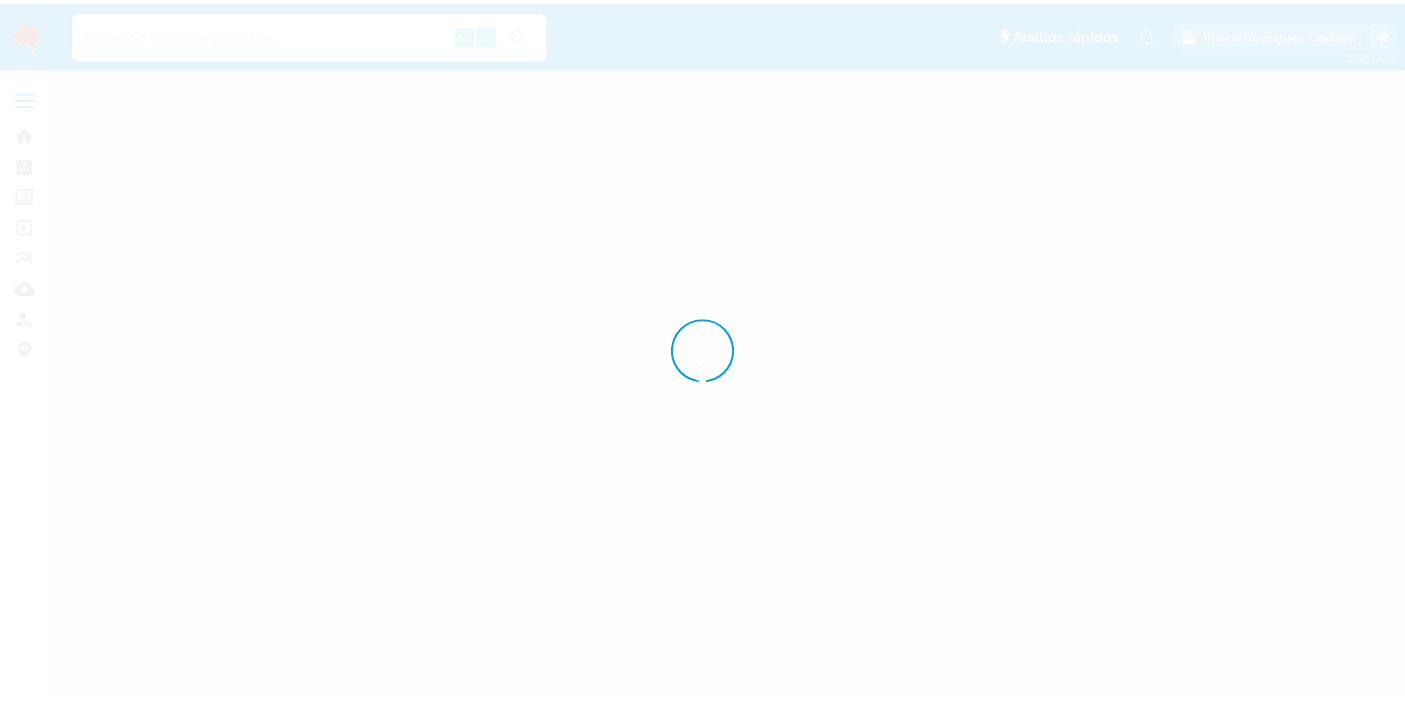 scroll, scrollTop: 0, scrollLeft: 0, axis: both 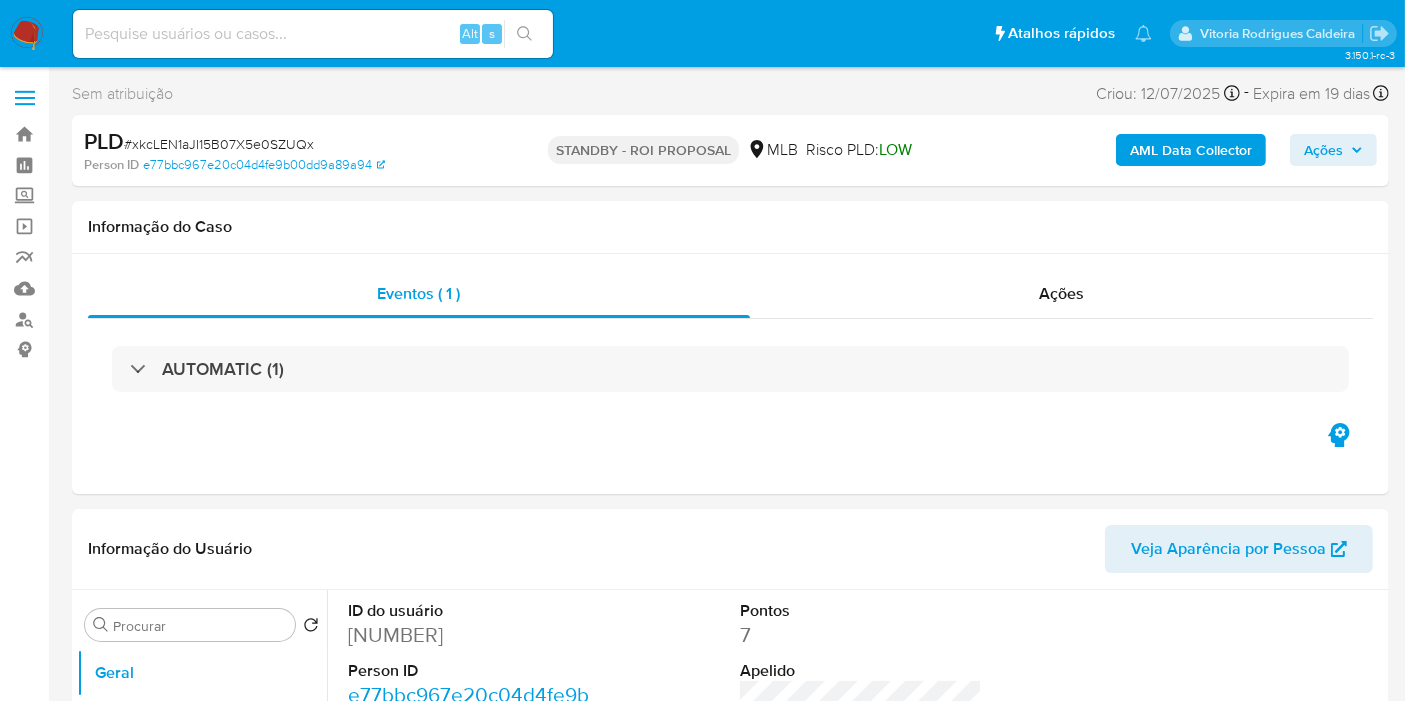 select on "10" 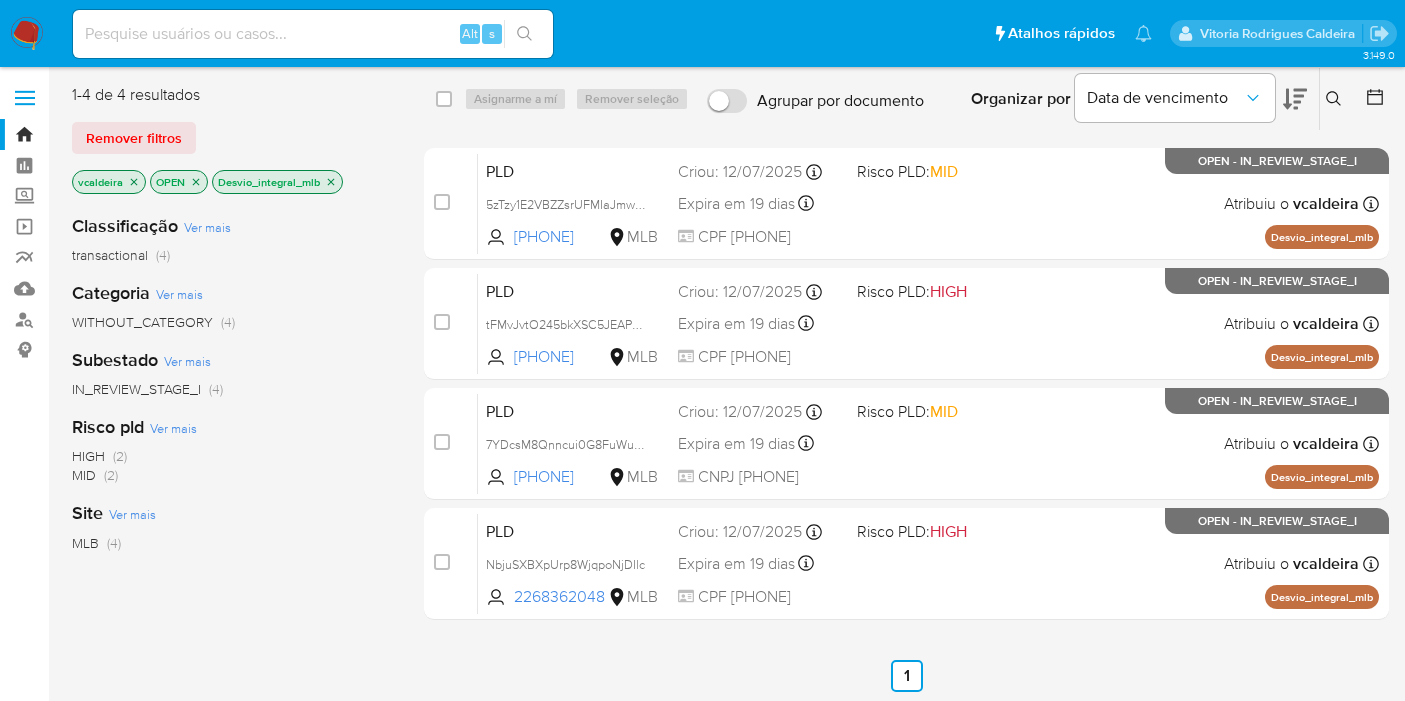 scroll, scrollTop: 0, scrollLeft: 0, axis: both 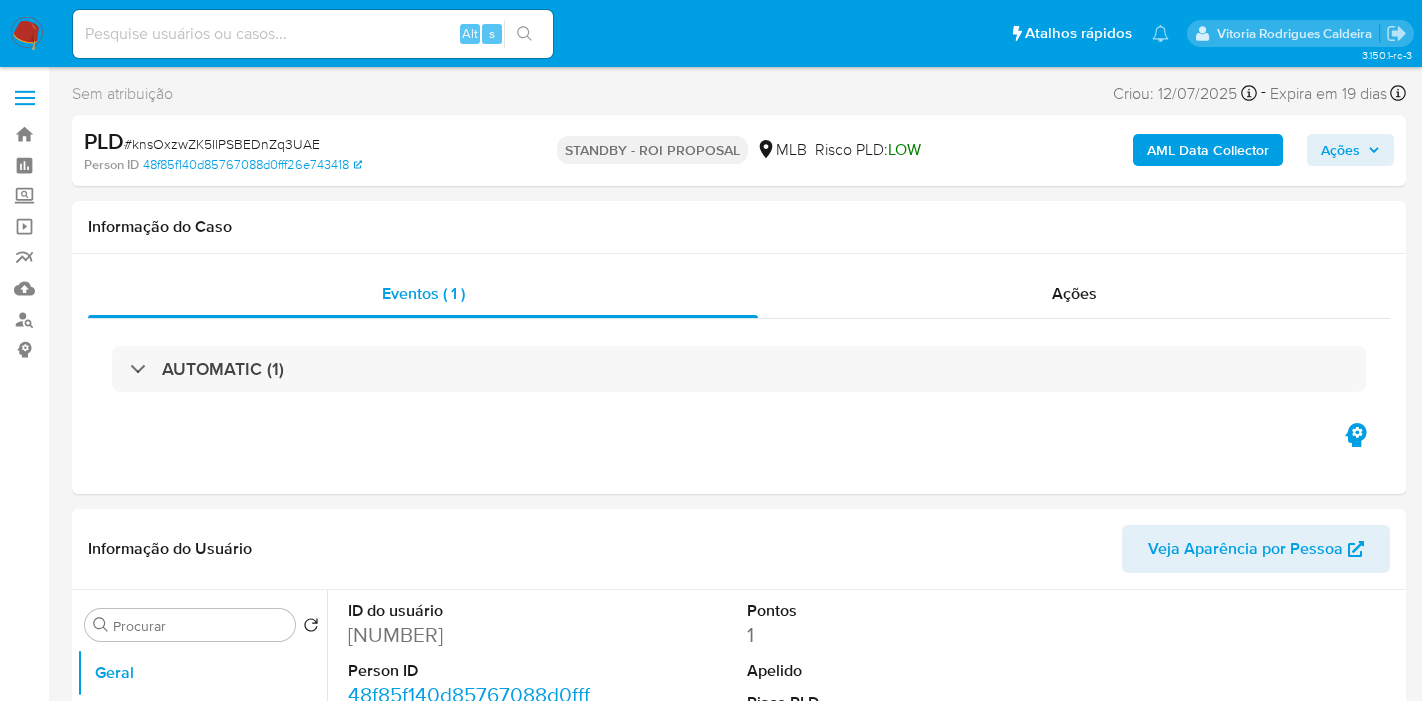 select on "10" 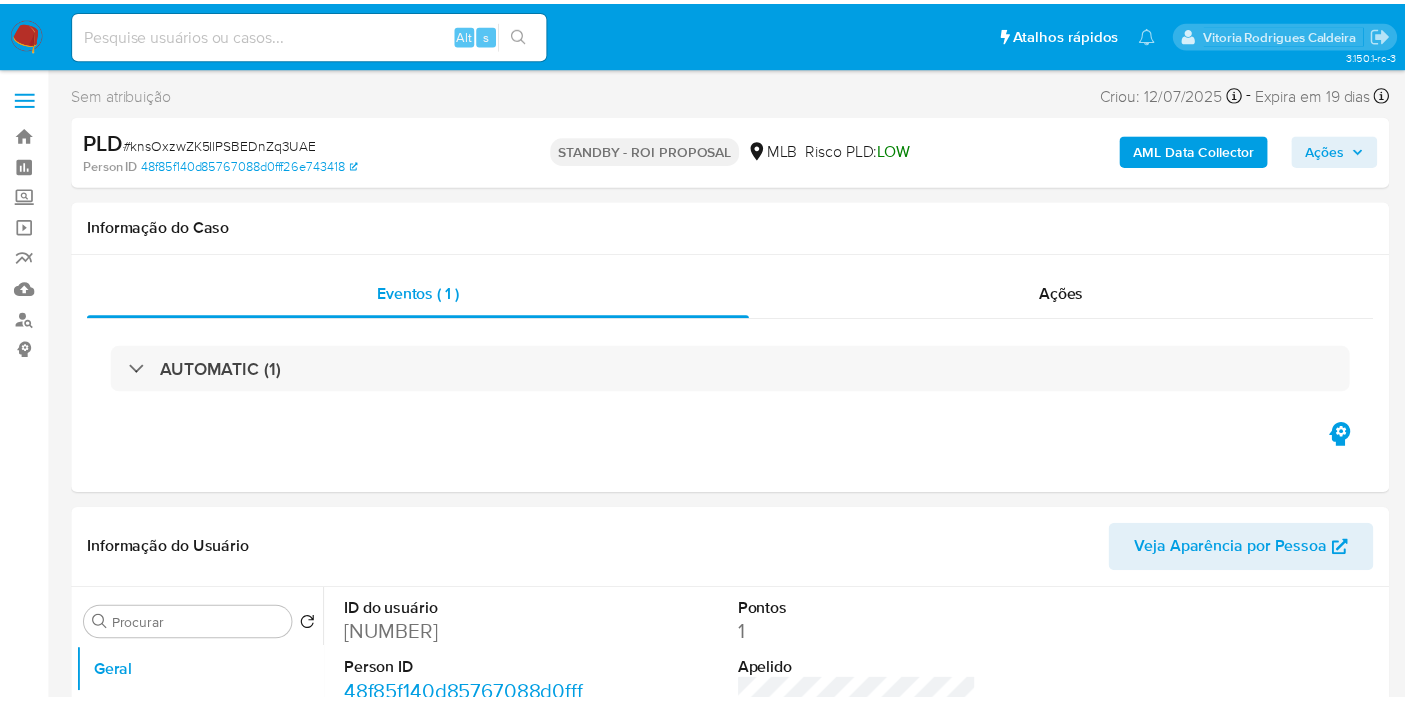 scroll, scrollTop: 0, scrollLeft: 0, axis: both 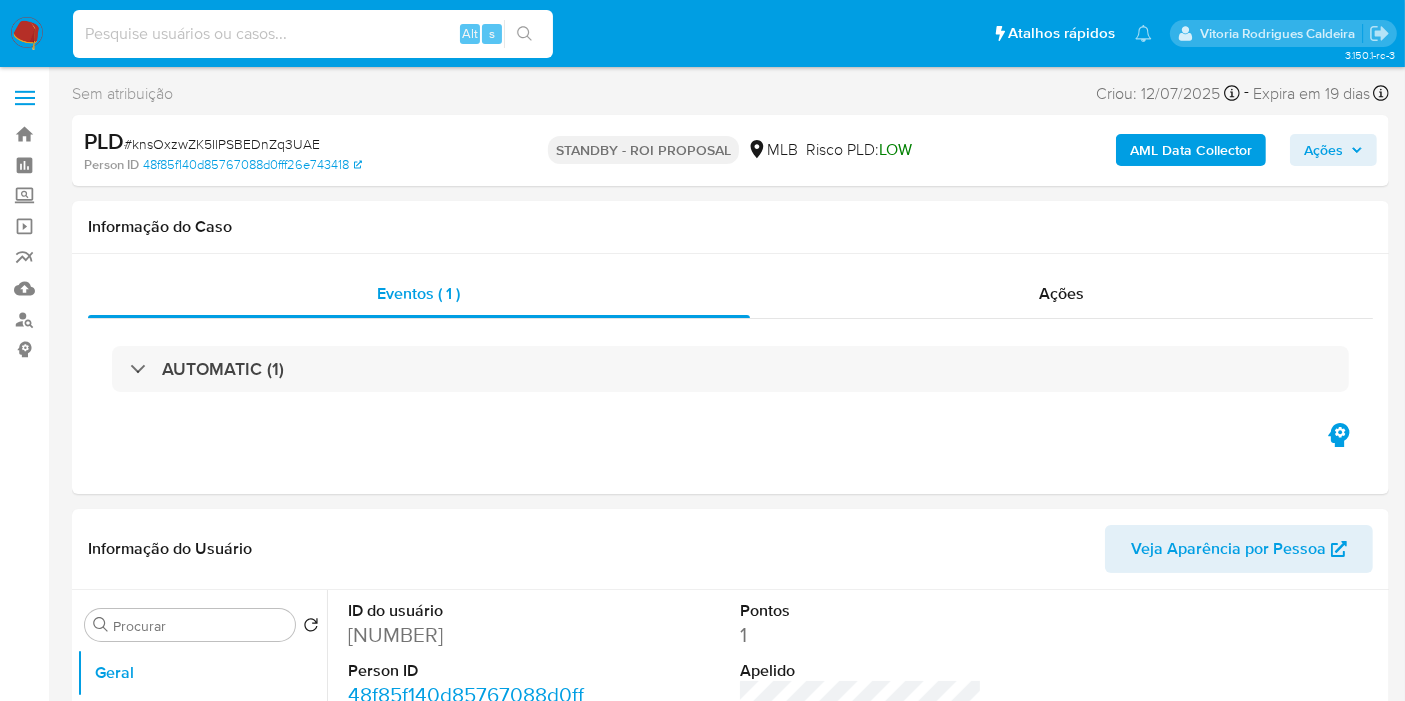 click at bounding box center (313, 34) 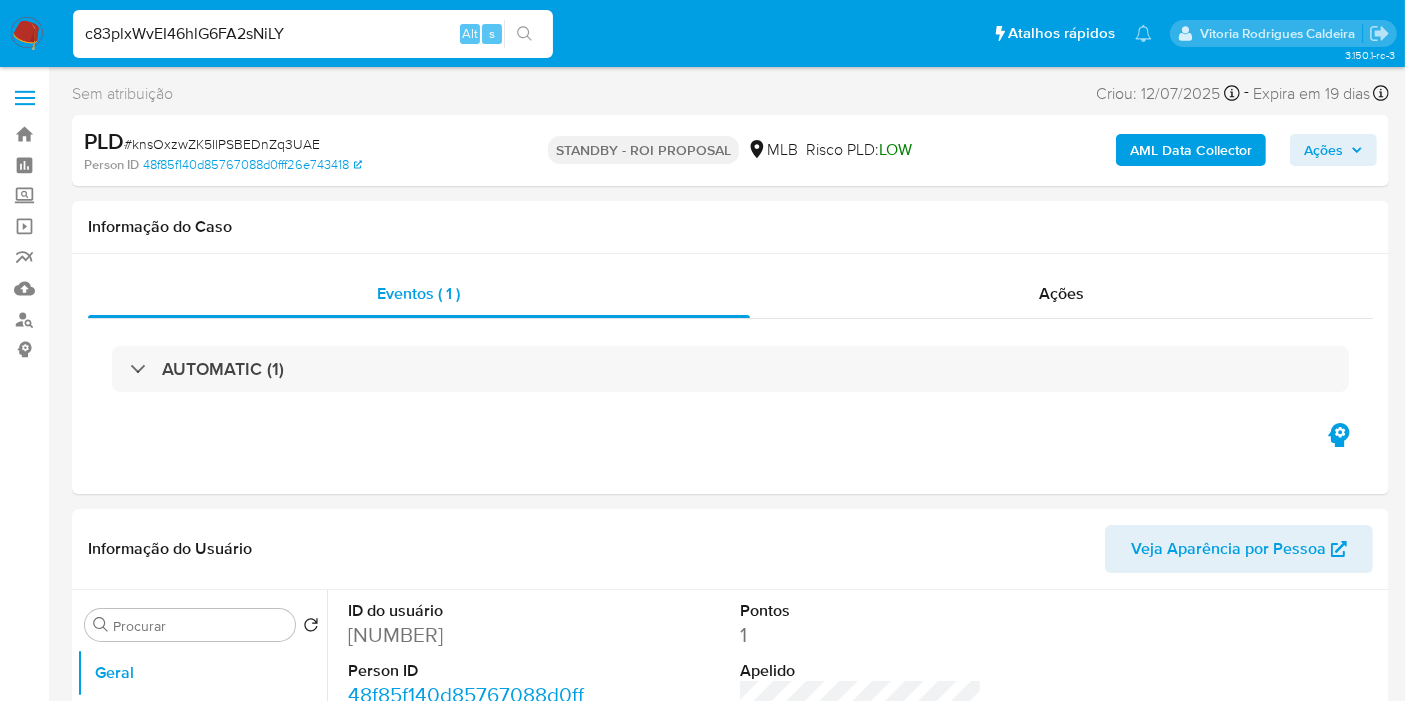 type on "c83plxWvEI46hlG6FA2sNiLY" 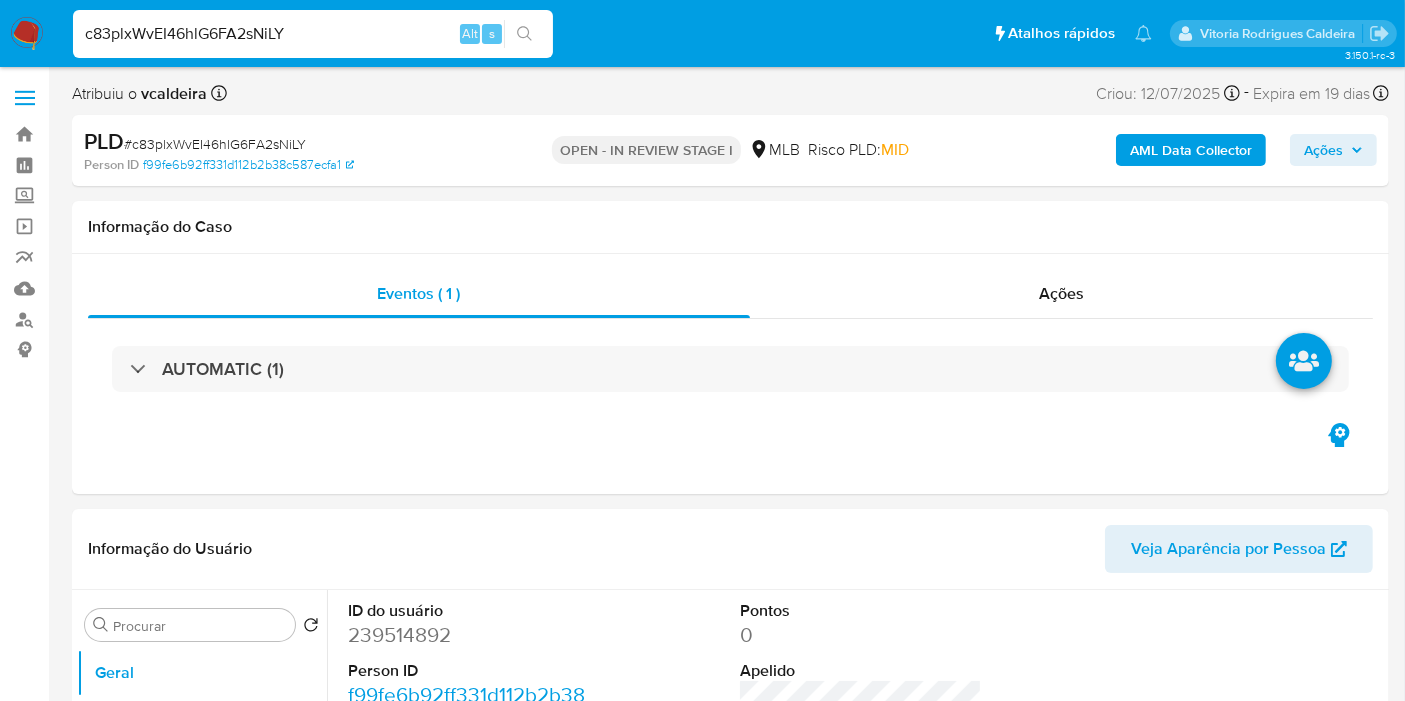 select on "10" 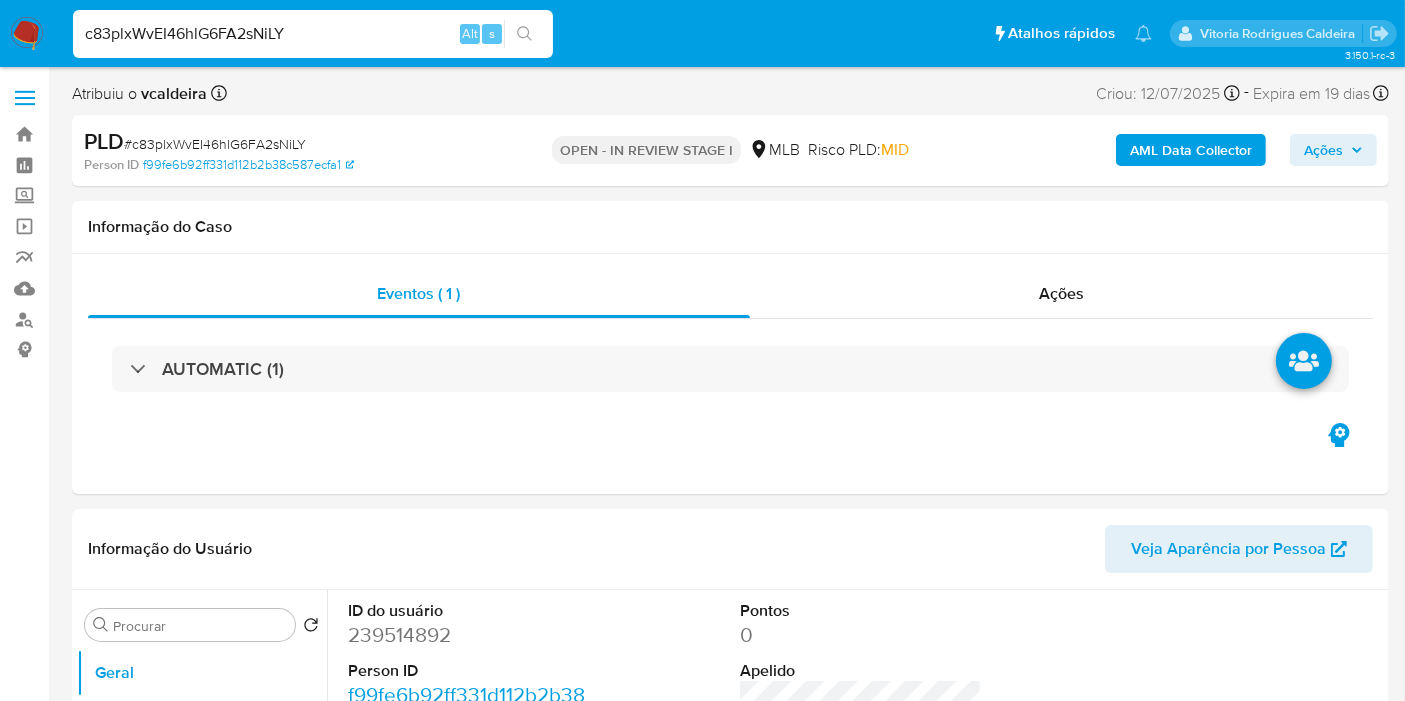 click on "c83plxWvEI46hlG6FA2sNiLY" at bounding box center (313, 34) 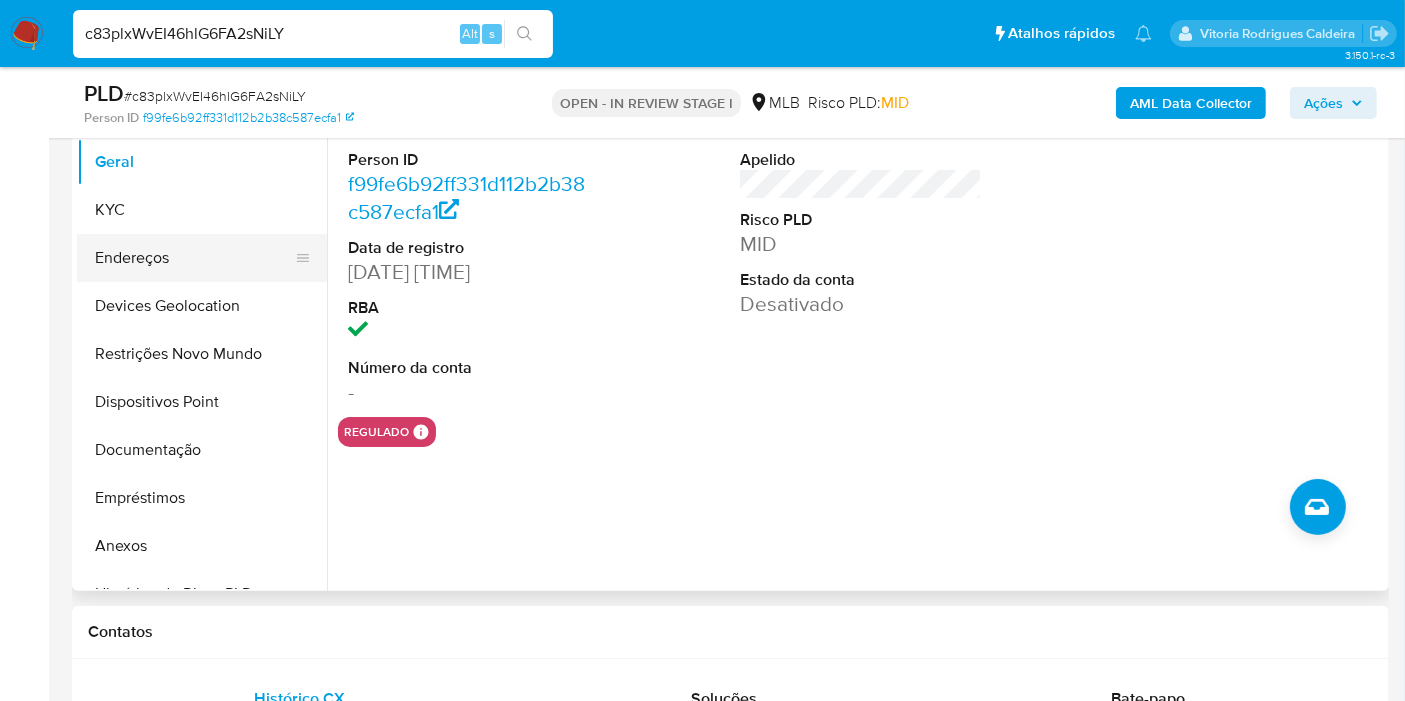 scroll, scrollTop: 333, scrollLeft: 0, axis: vertical 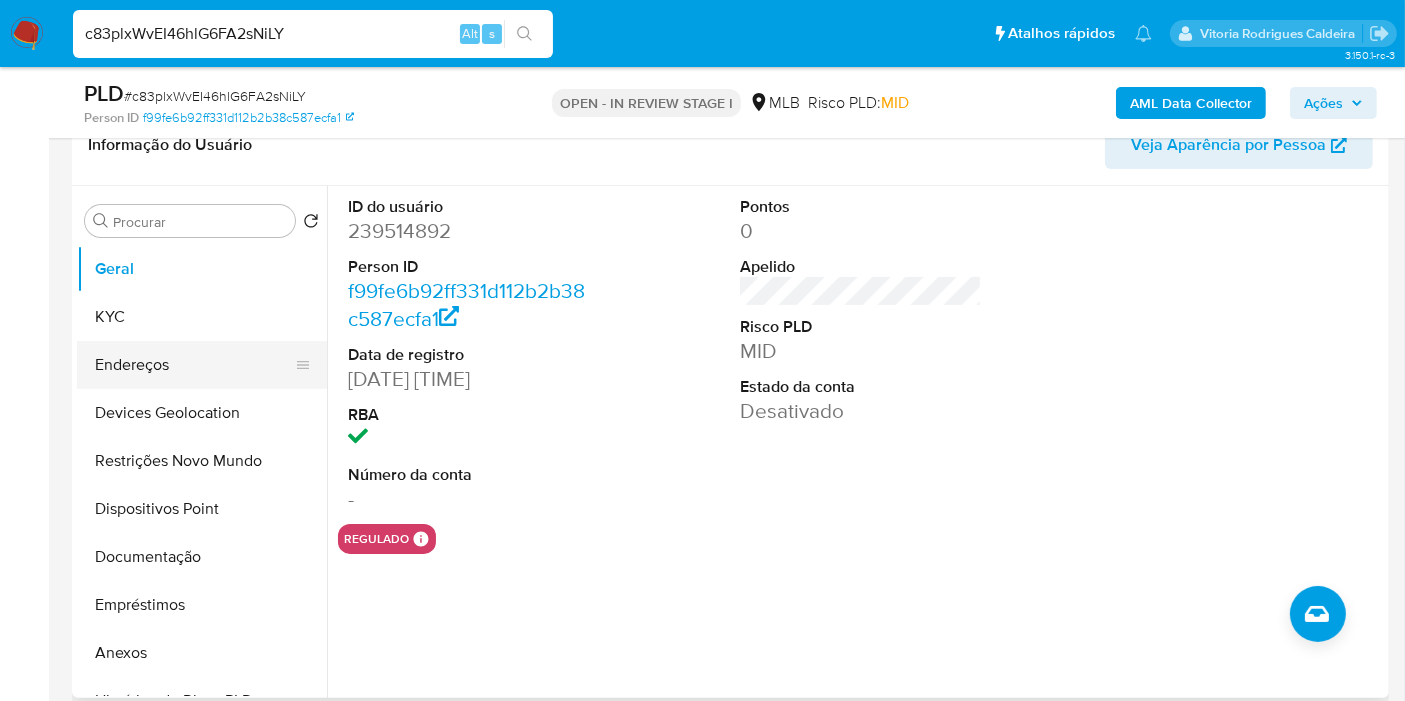 click on "Endereços" at bounding box center [194, 365] 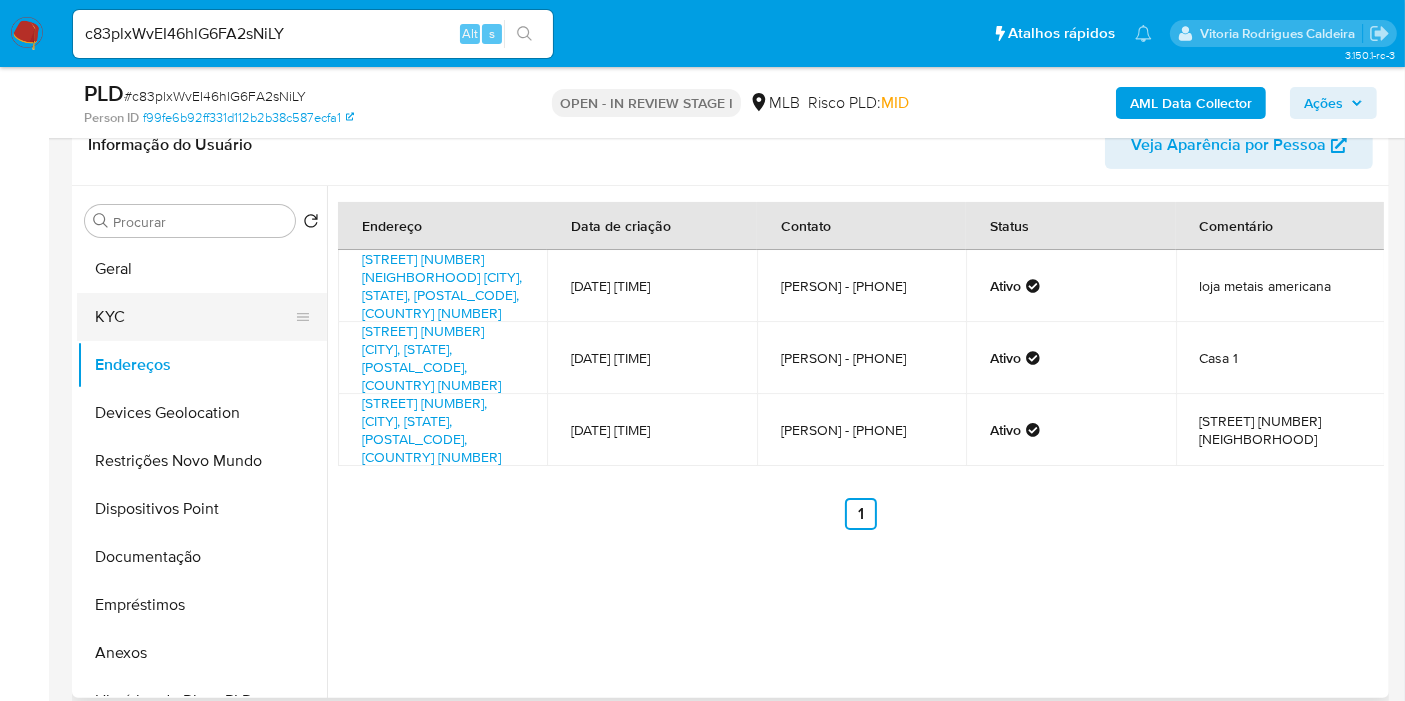 click on "KYC" at bounding box center (194, 317) 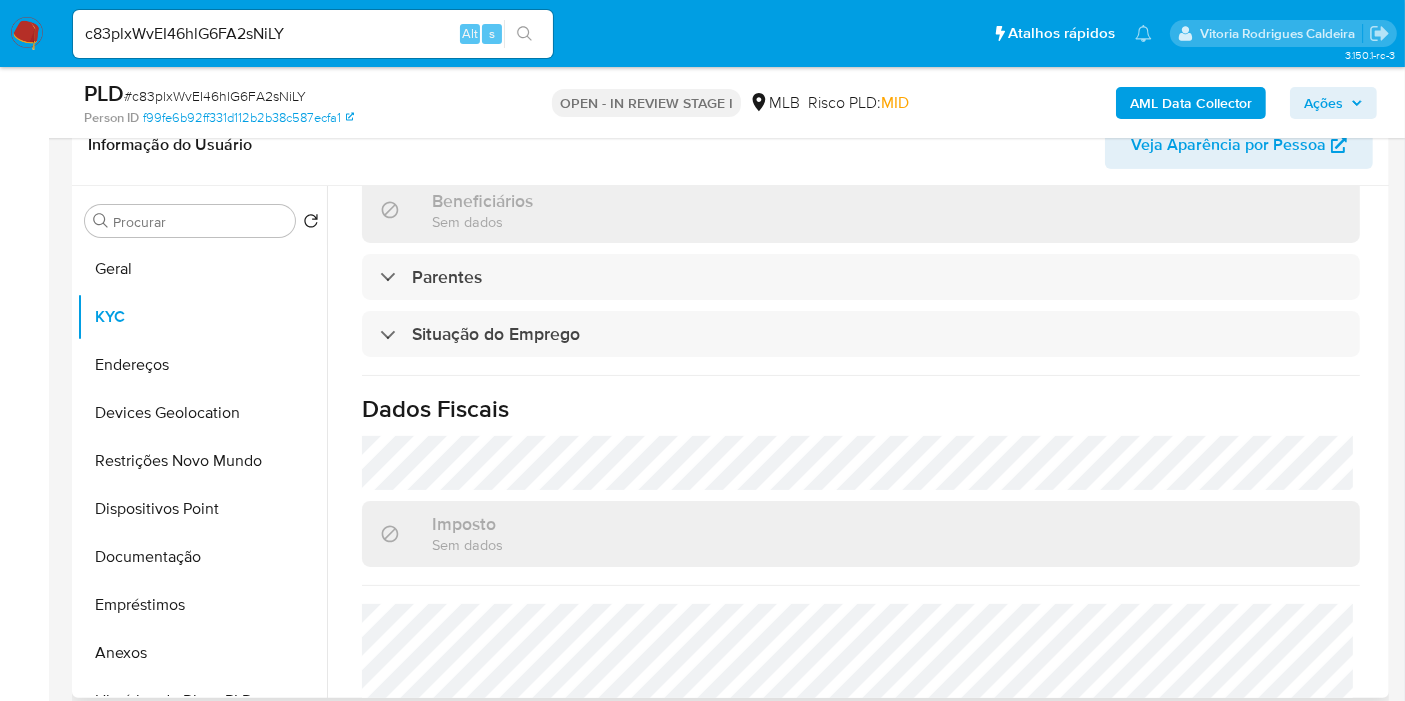 scroll, scrollTop: 914, scrollLeft: 0, axis: vertical 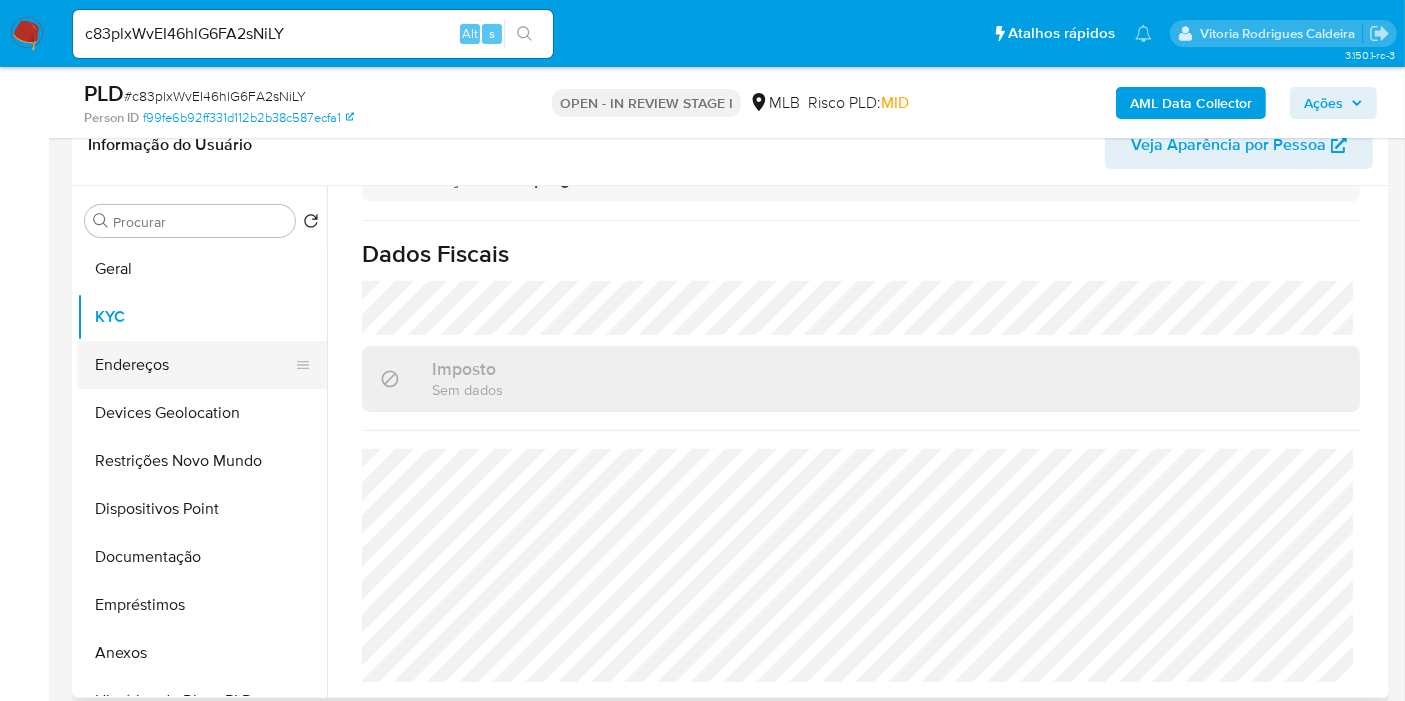 click on "Endereços" at bounding box center (194, 365) 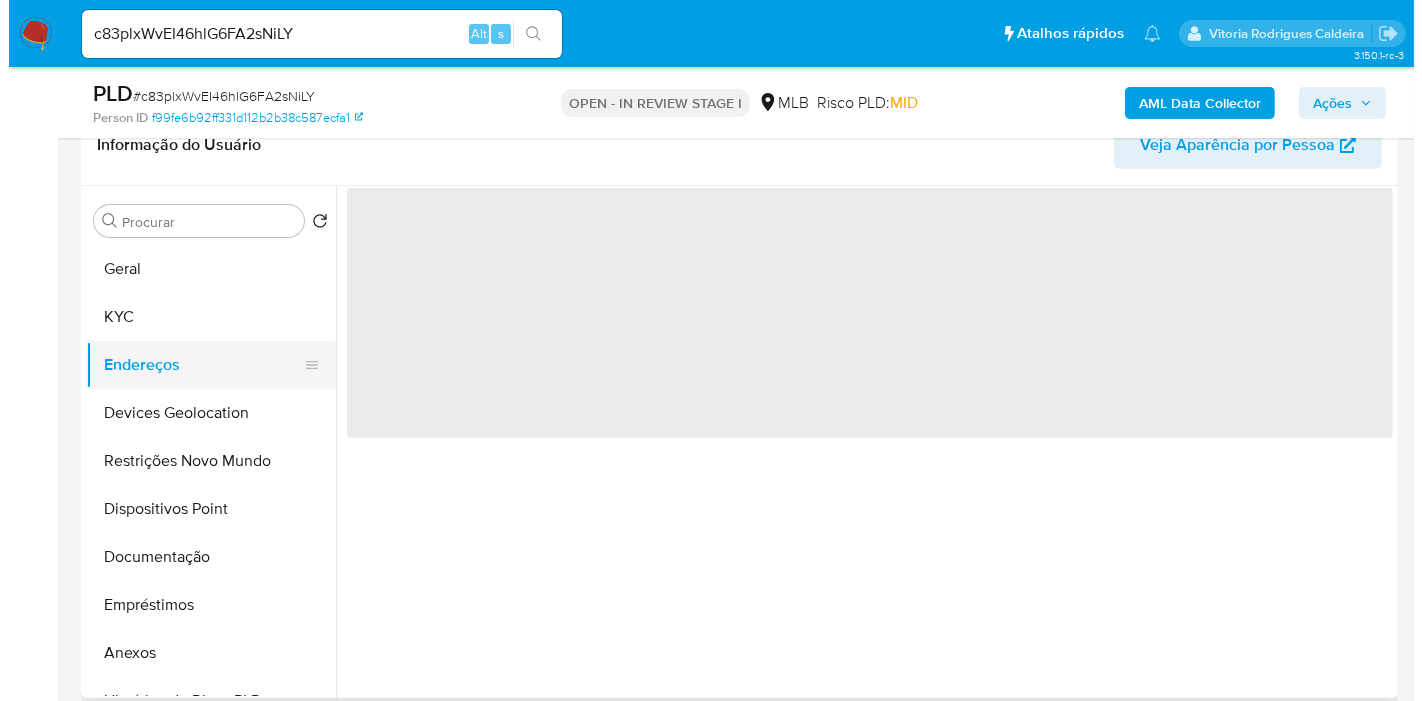 scroll, scrollTop: 0, scrollLeft: 0, axis: both 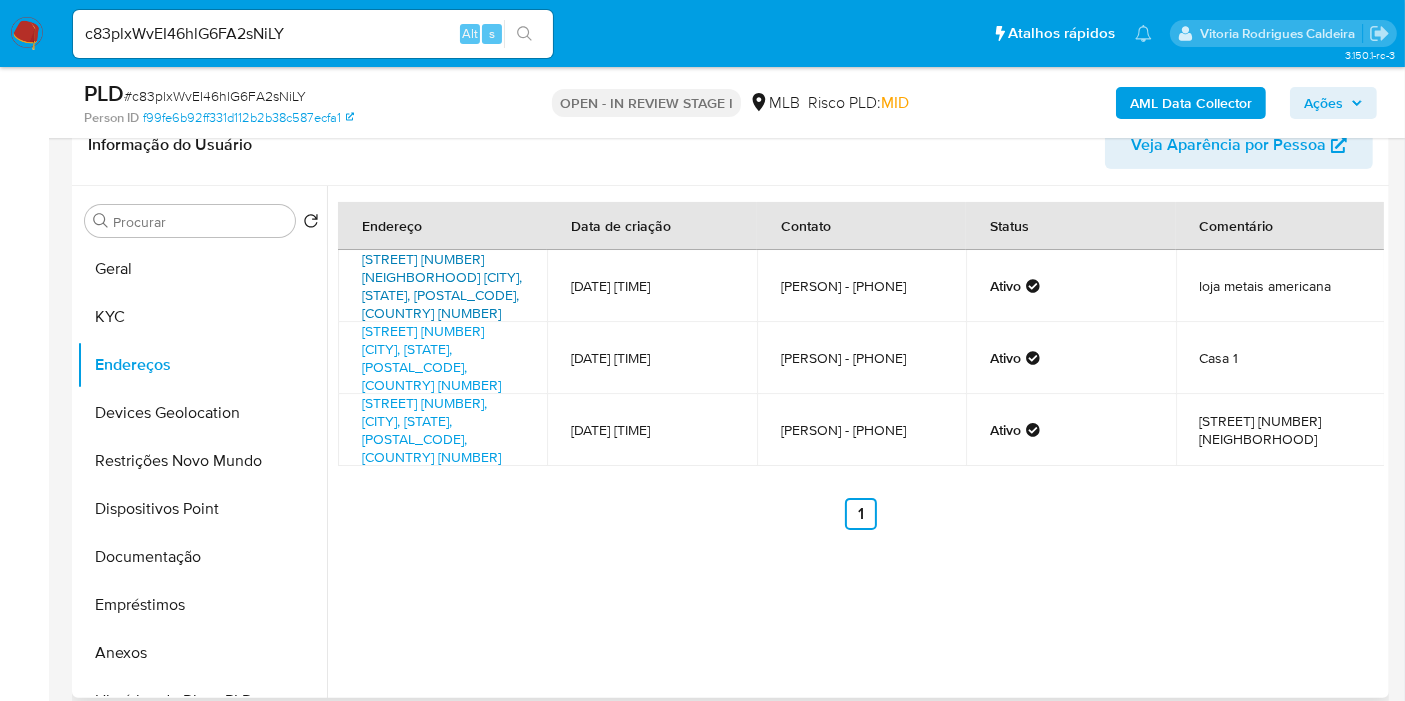 click on "[STREET] [NUMBER] [NEIGHBORHOOD] [CITY], [STATE], [POSTAL_CODE], [COUNTRY] [NUMBER]" at bounding box center [442, 286] 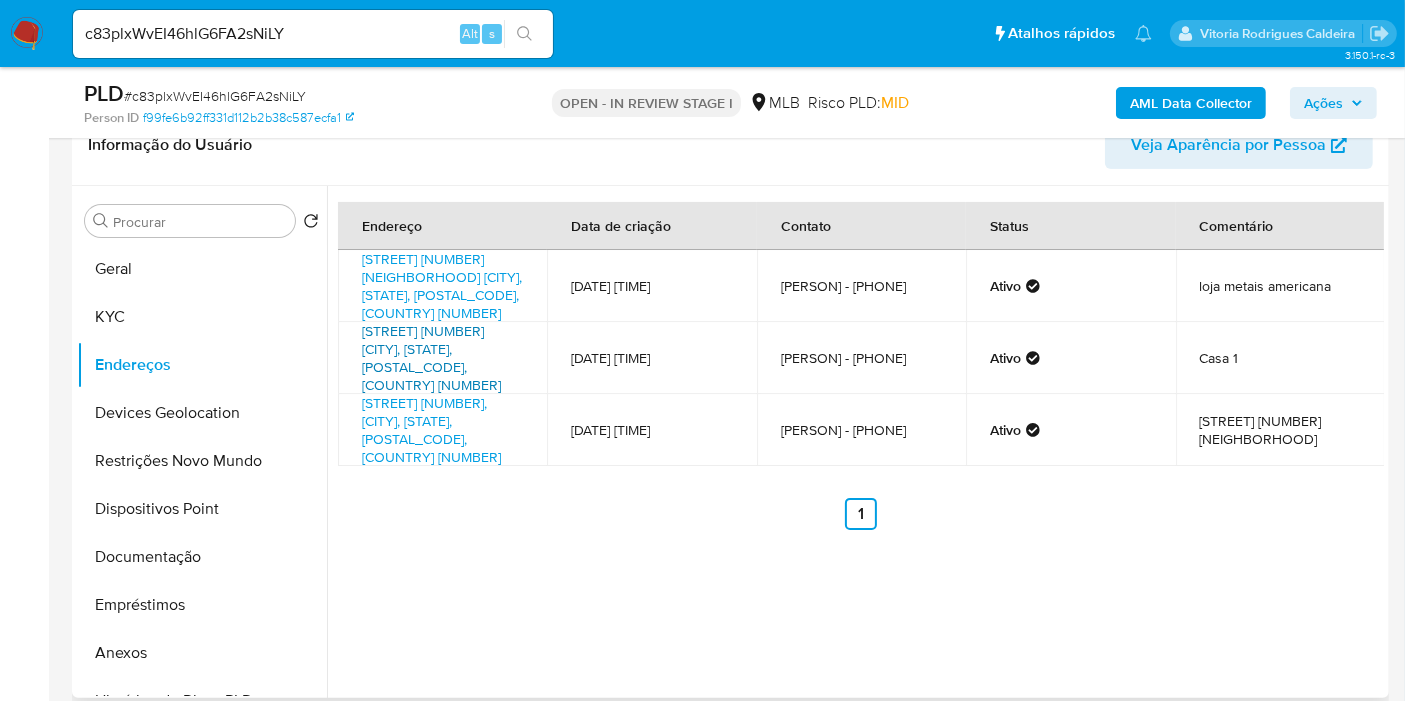 click on "[STREET] [NUMBER] [CITY], [STATE], [POSTAL_CODE], [COUNTRY] [NUMBER]" at bounding box center (431, 358) 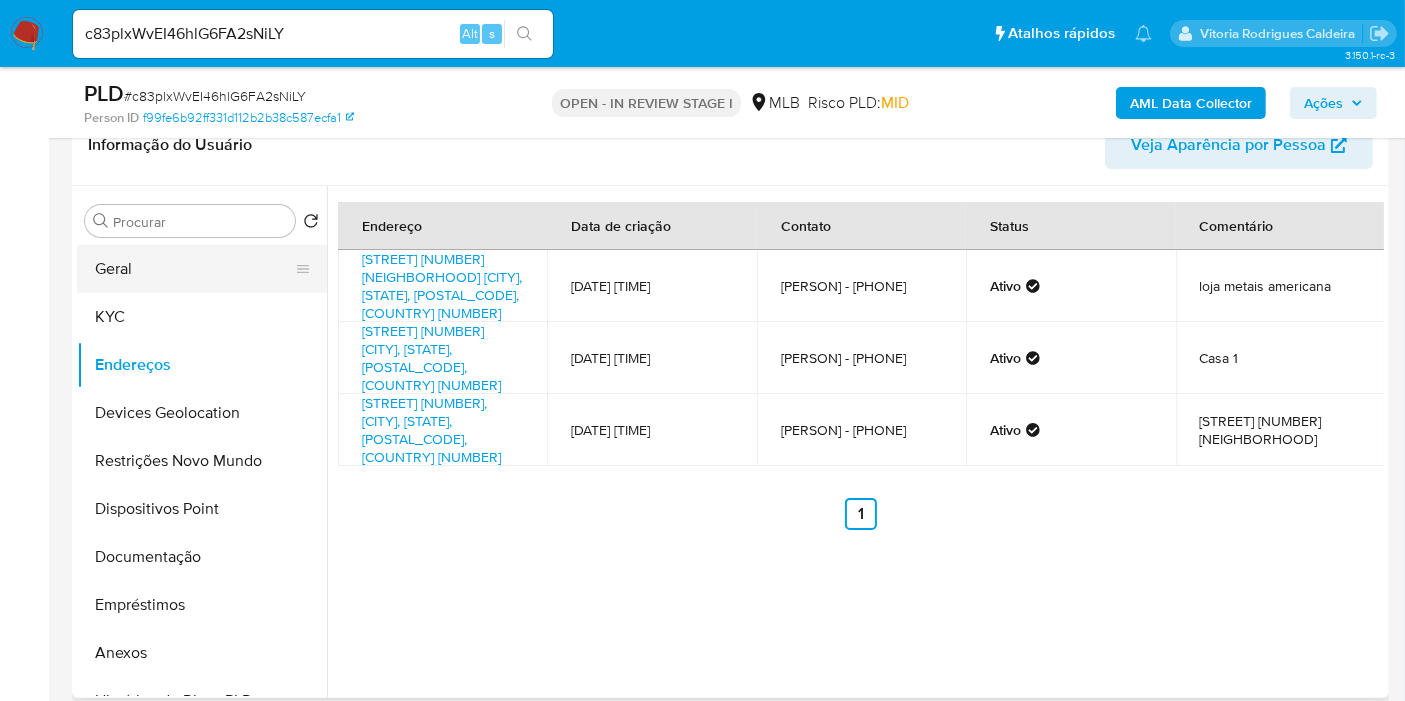 click on "Geral" at bounding box center [194, 269] 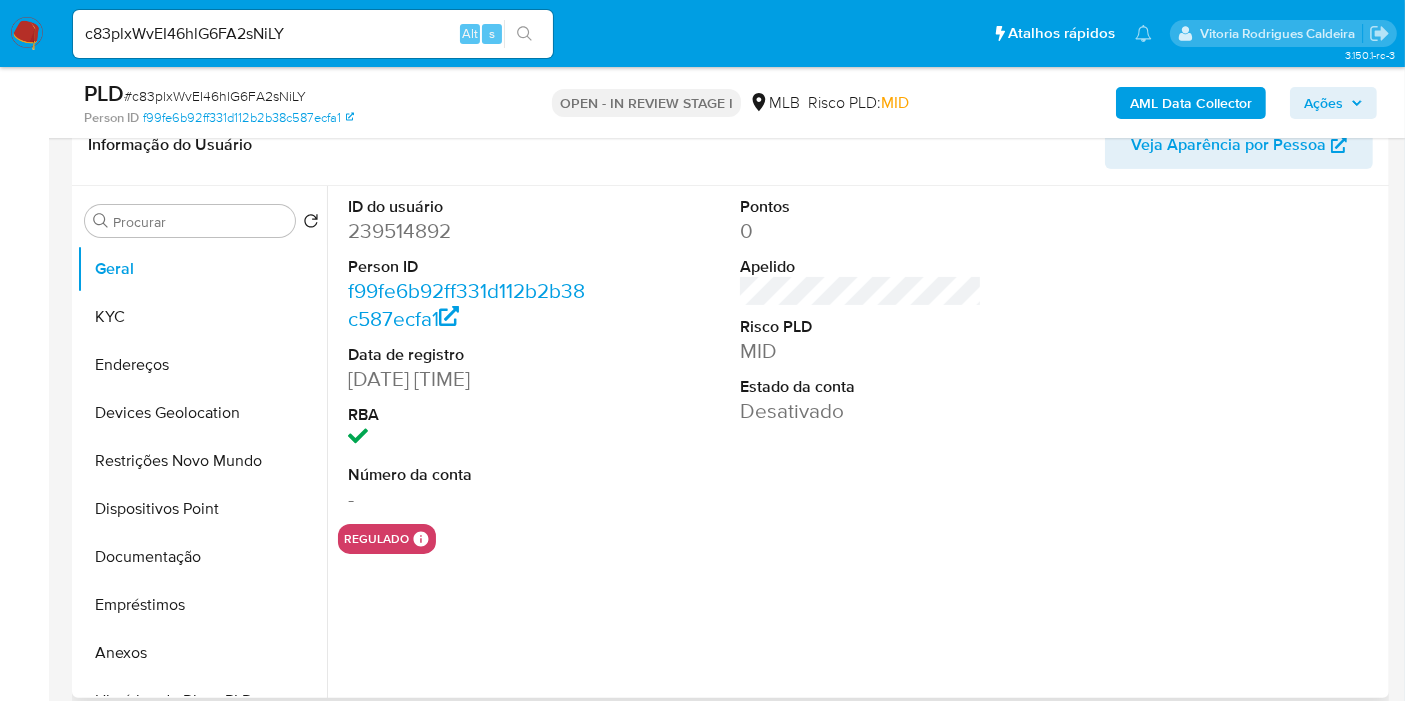 click on "239514892" at bounding box center (469, 231) 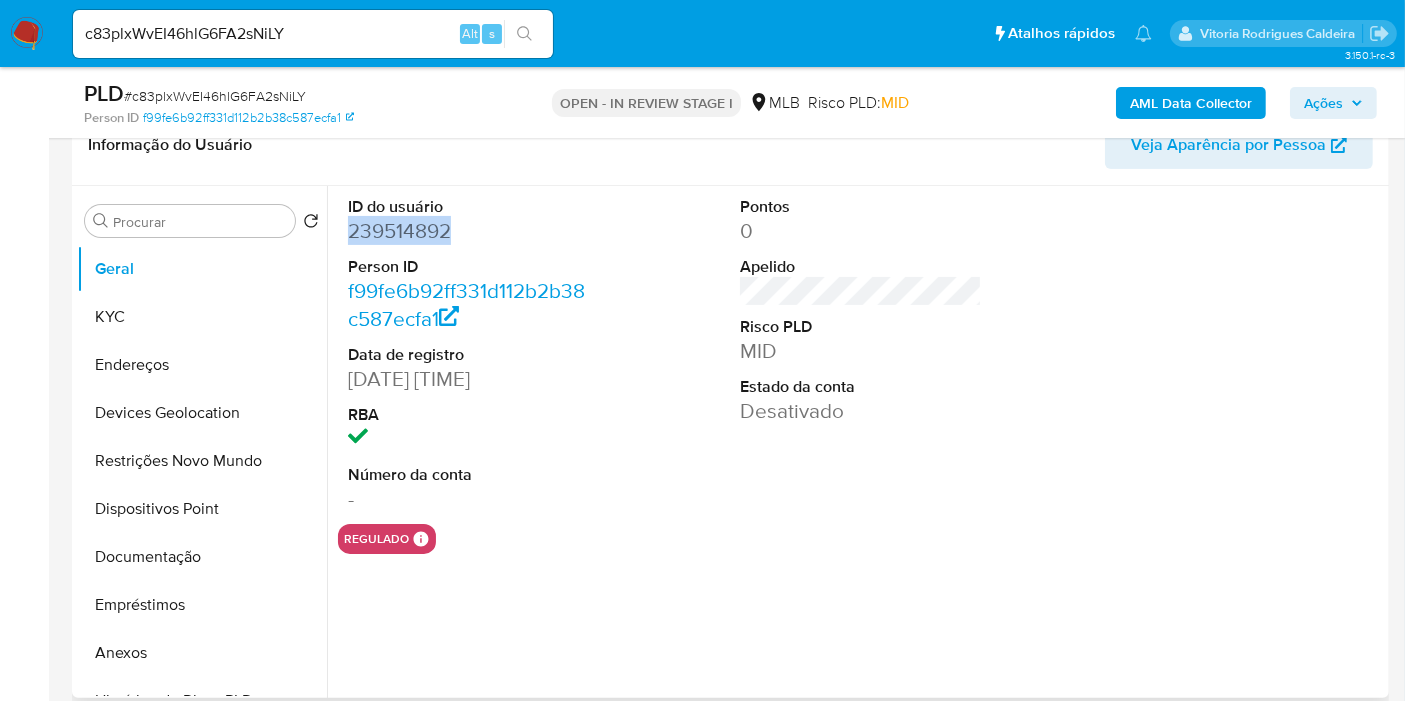 click on "239514892" at bounding box center (469, 231) 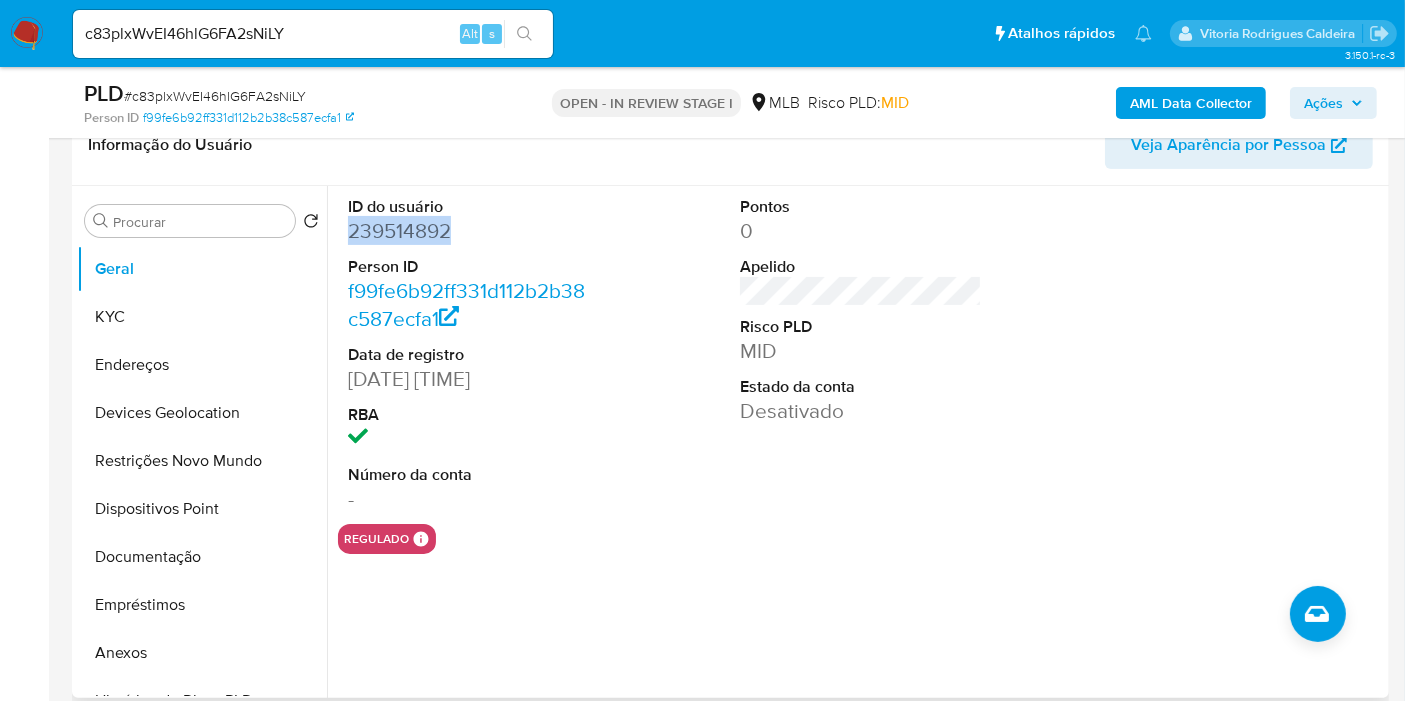 copy on "239514892" 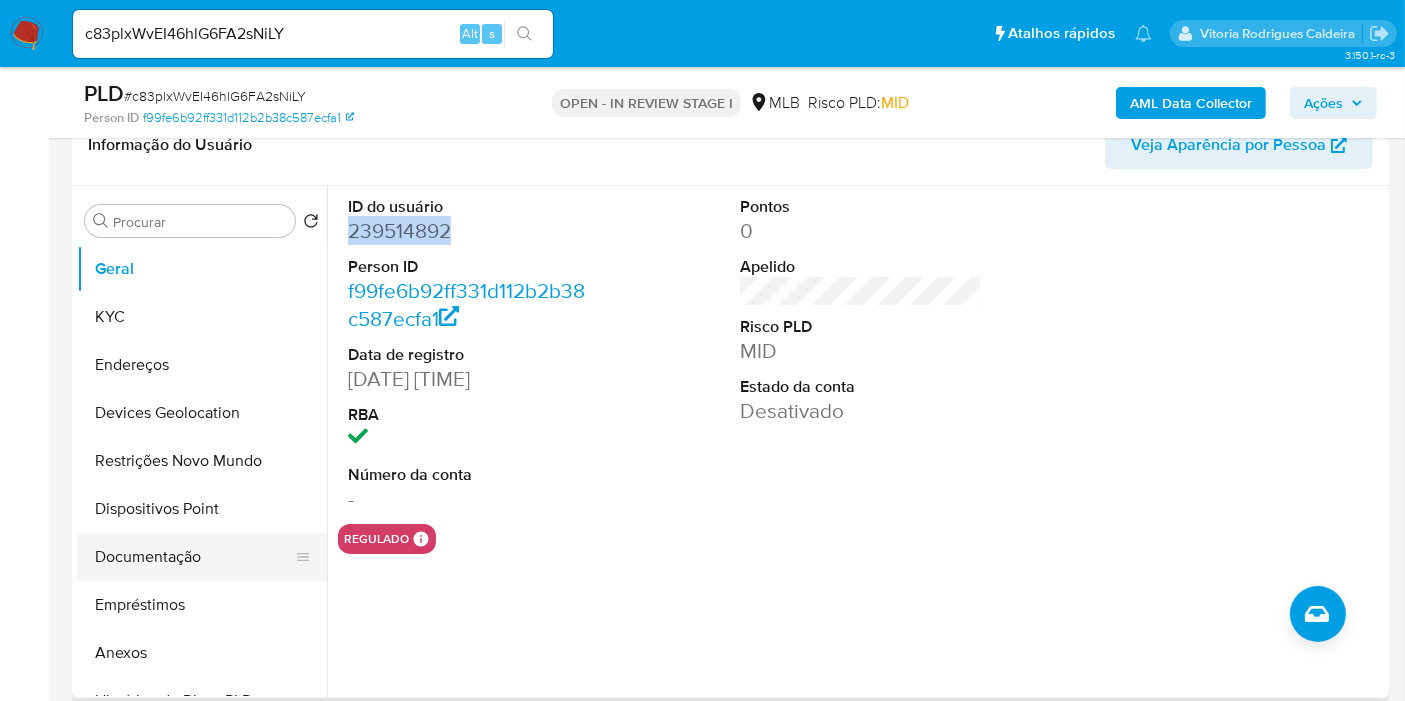 click on "Documentação" at bounding box center [194, 557] 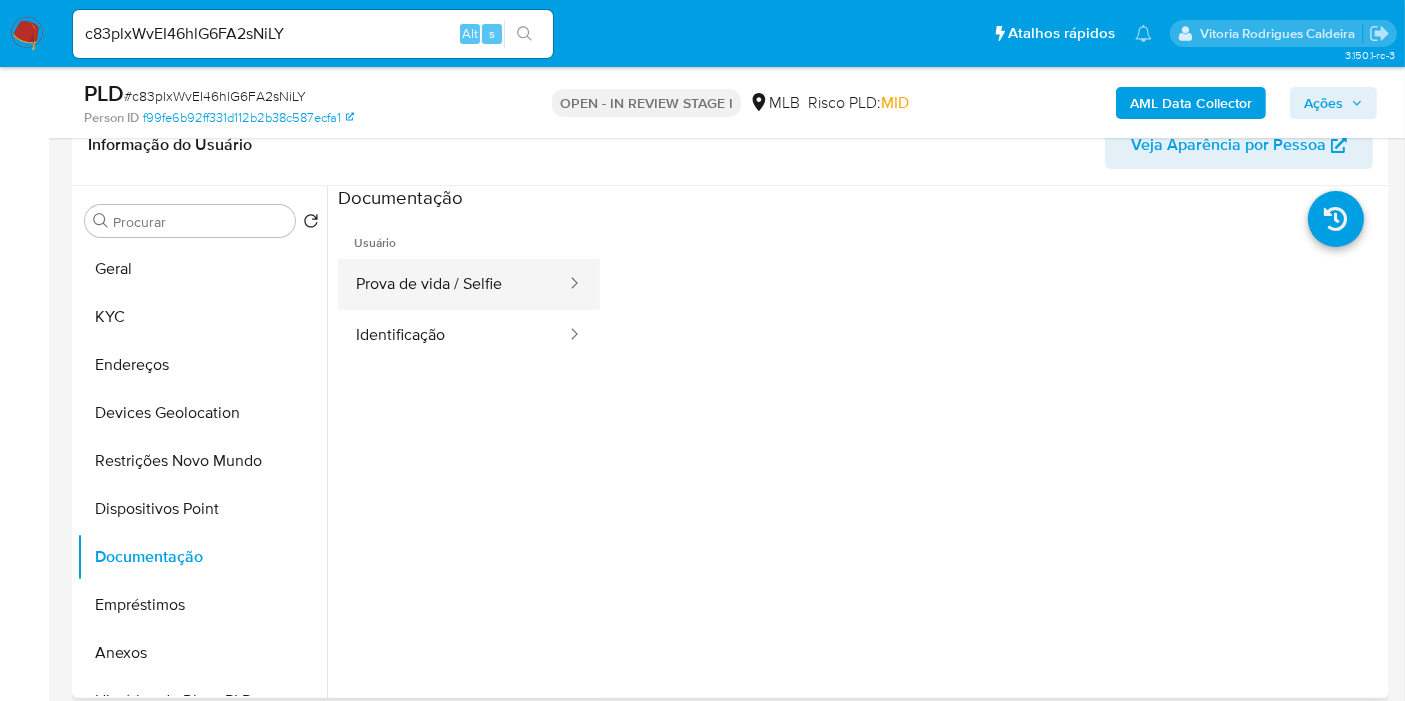 click on "Prova de vida / Selfie" at bounding box center [453, 284] 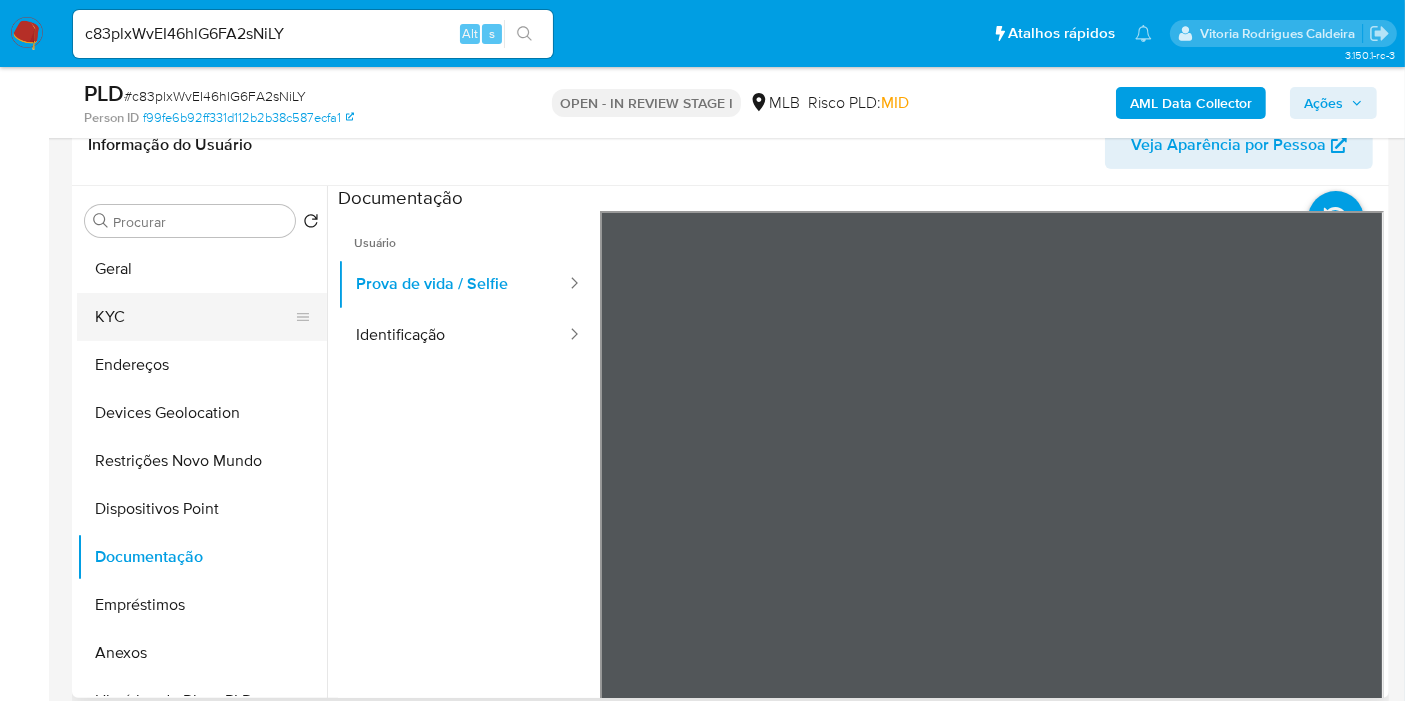 click on "KYC" at bounding box center [194, 317] 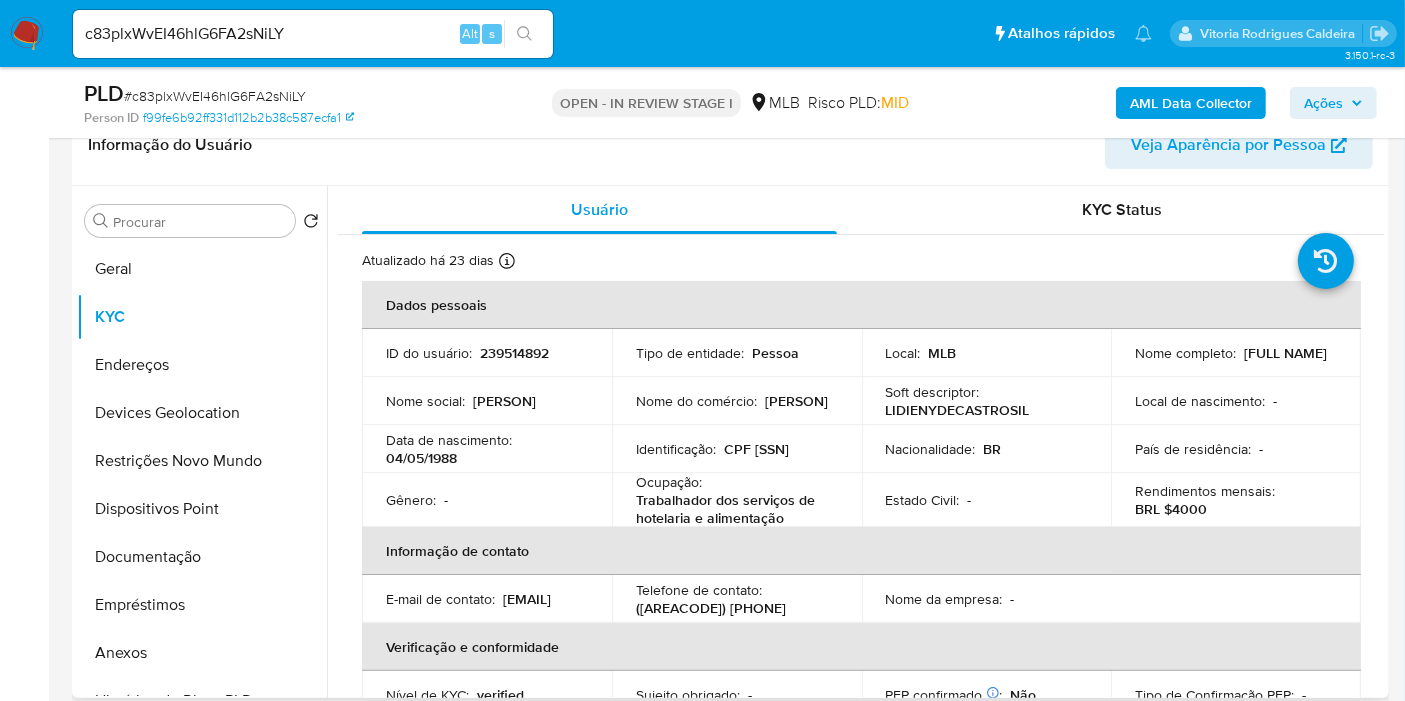 click on "CPF 02322094137" at bounding box center [756, 449] 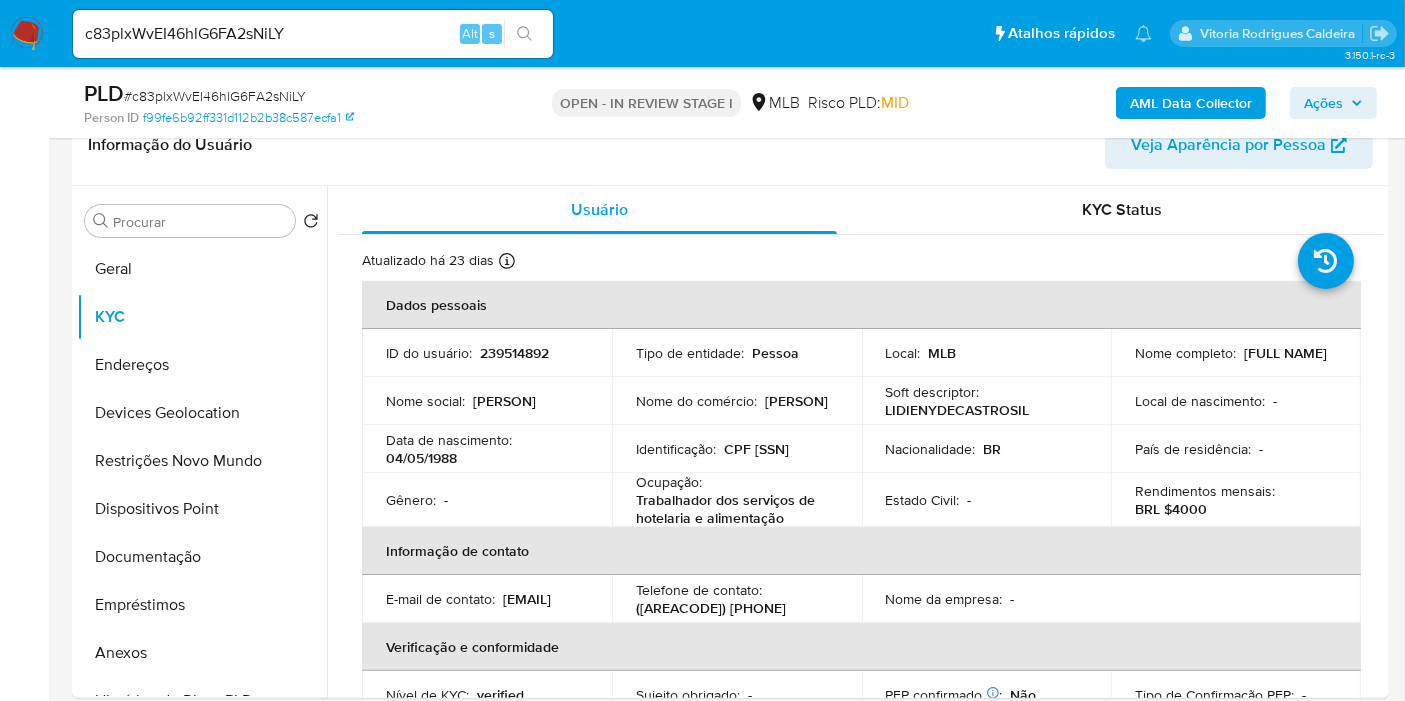 copy on "02322094137" 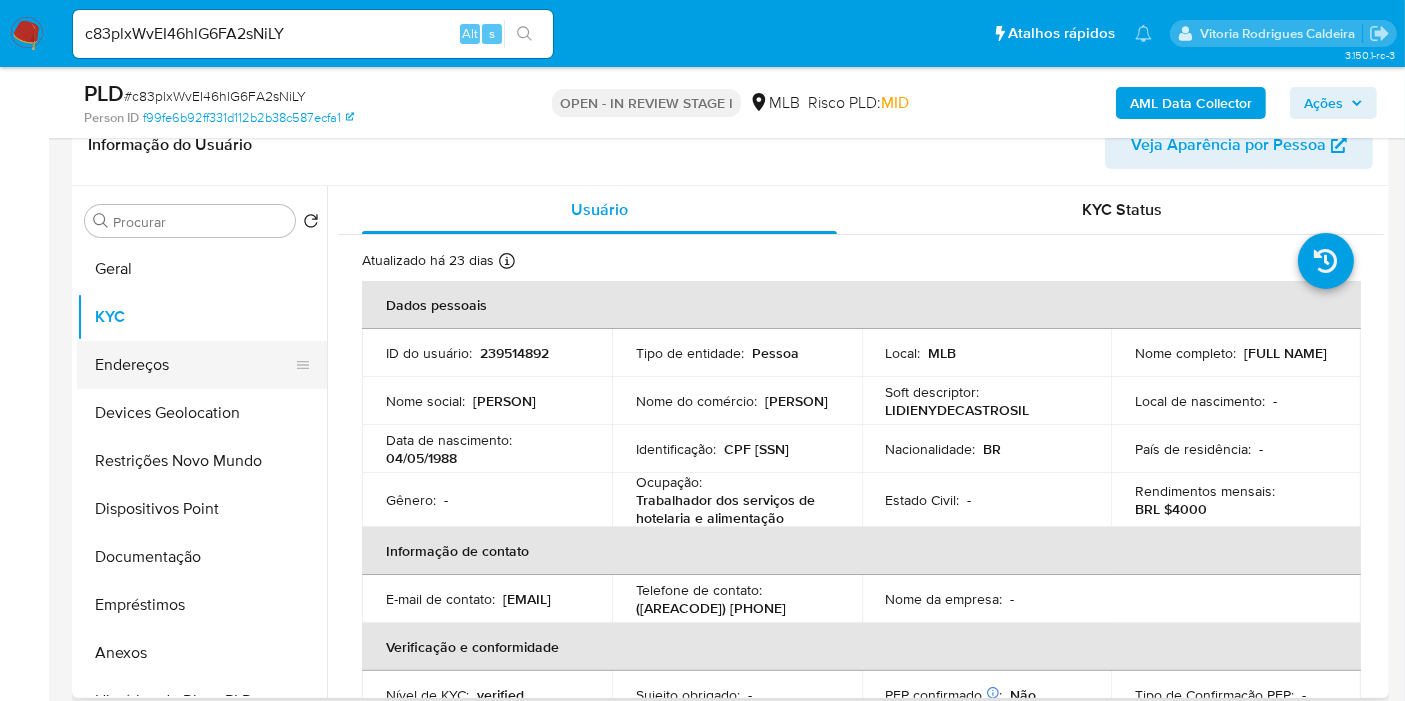 click on "Endereços" at bounding box center [194, 365] 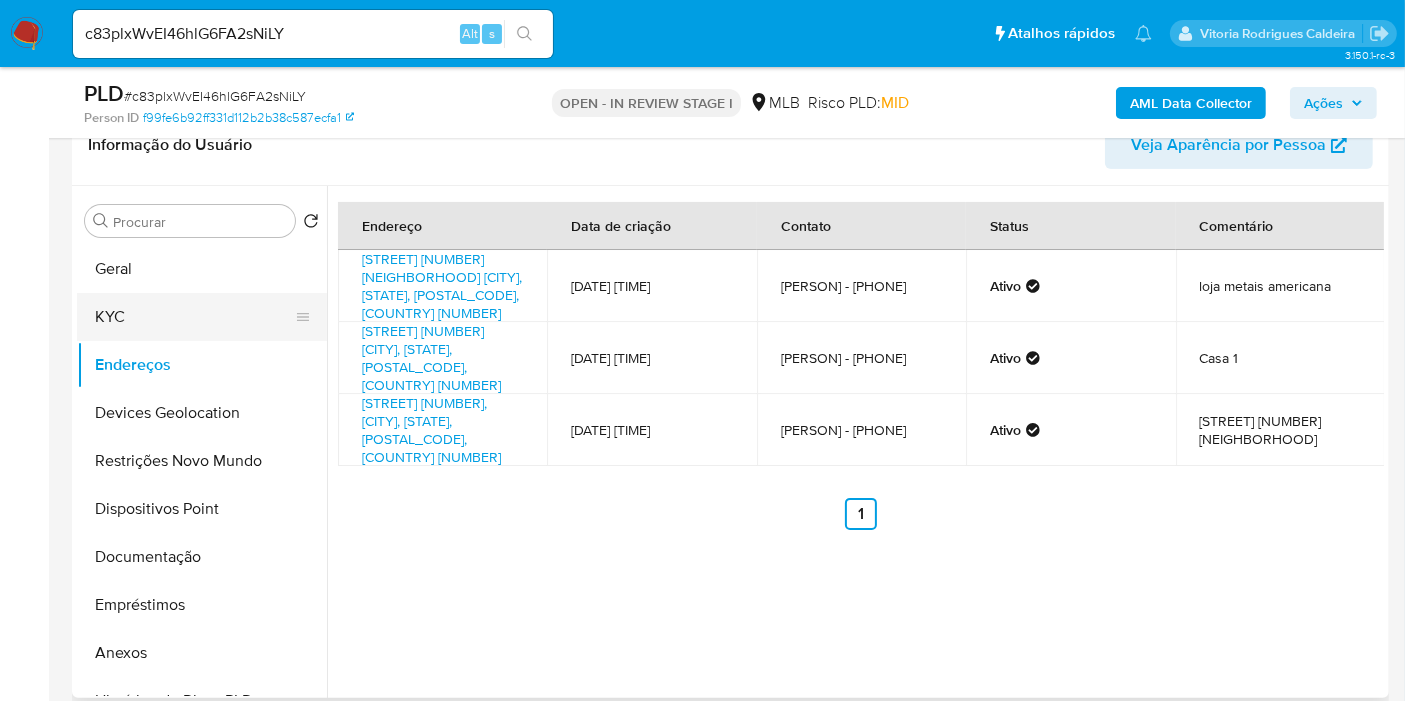 click on "KYC" at bounding box center [194, 317] 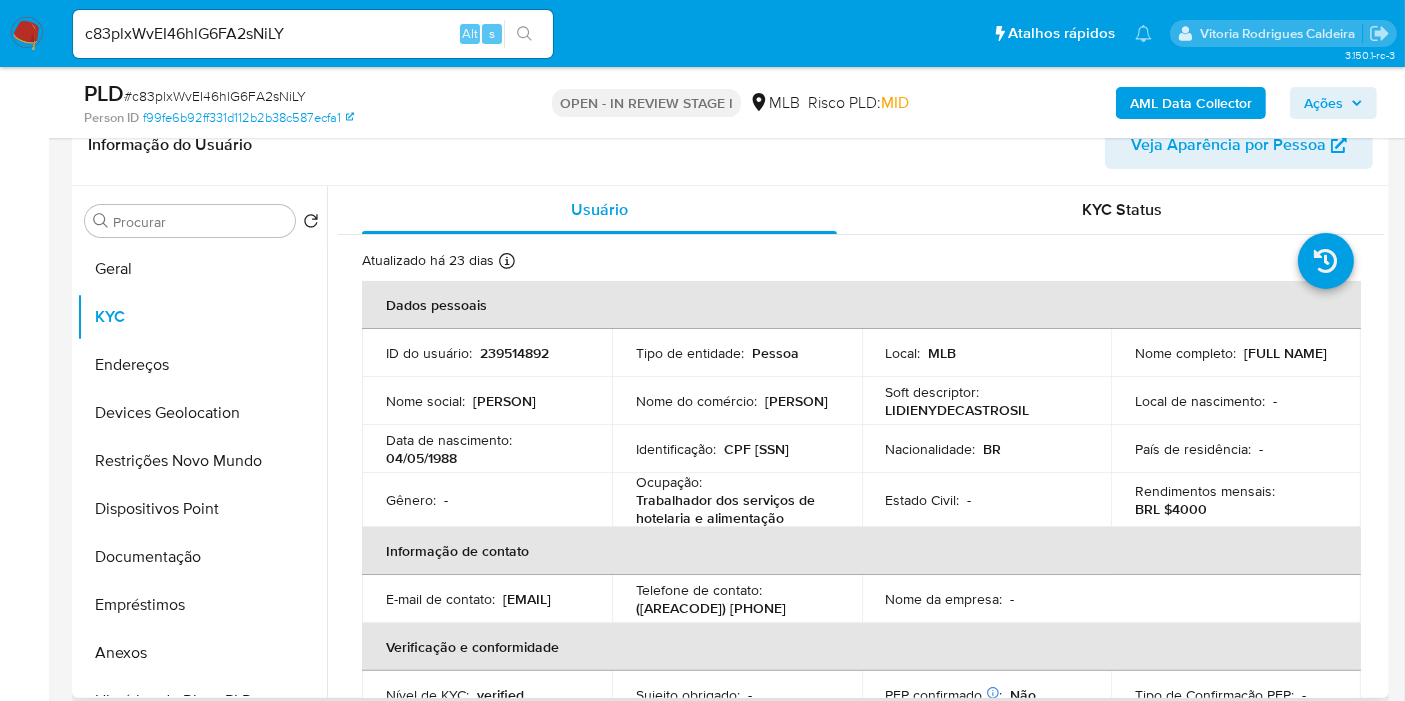 drag, startPoint x: 1271, startPoint y: 359, endPoint x: 1113, endPoint y: 361, distance: 158.01266 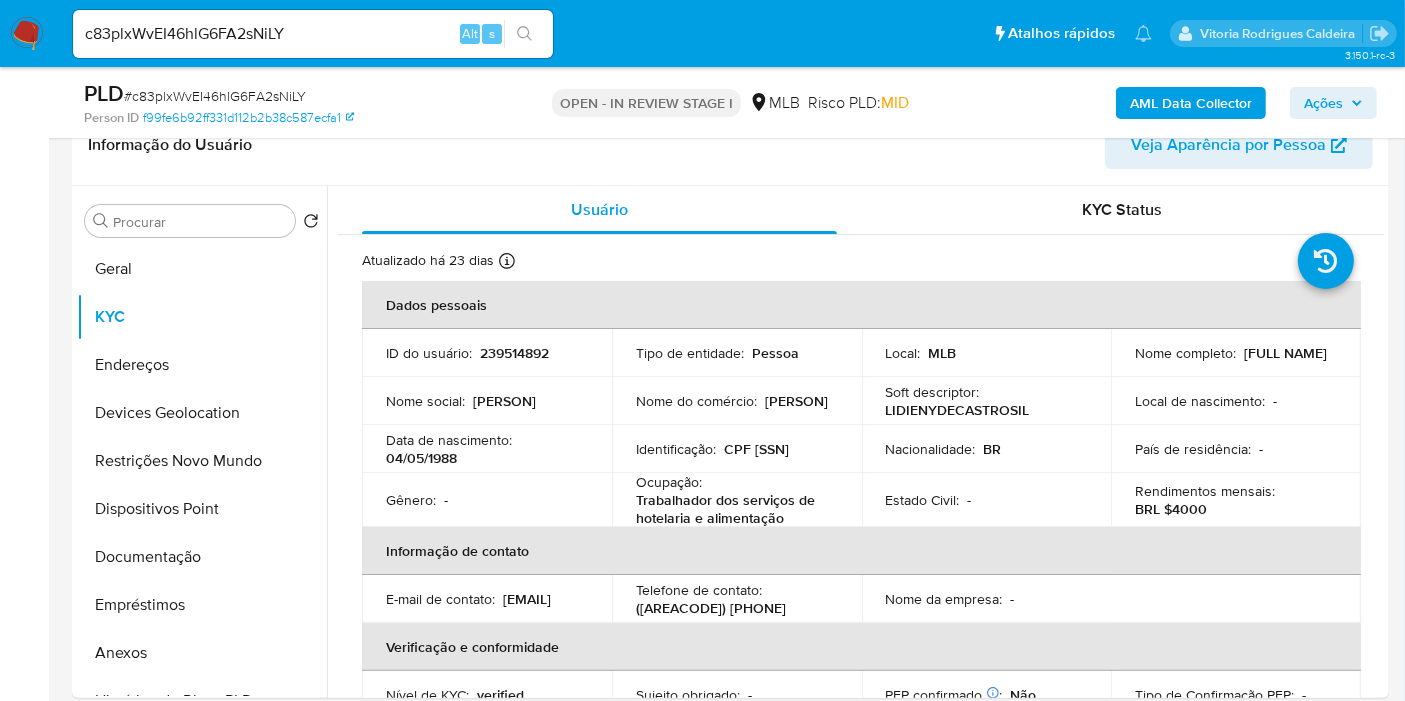 click on "AML Data Collector" at bounding box center [1191, 103] 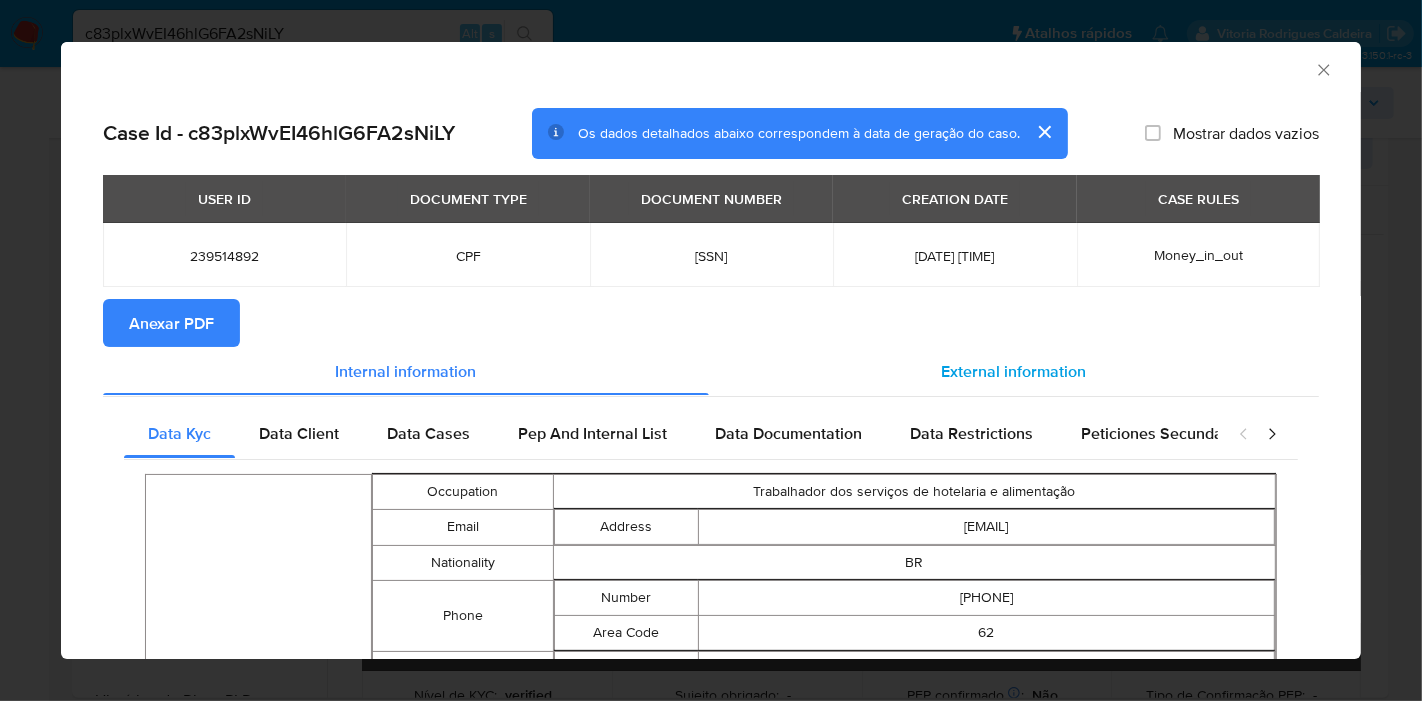 click on "External information" at bounding box center (1014, 370) 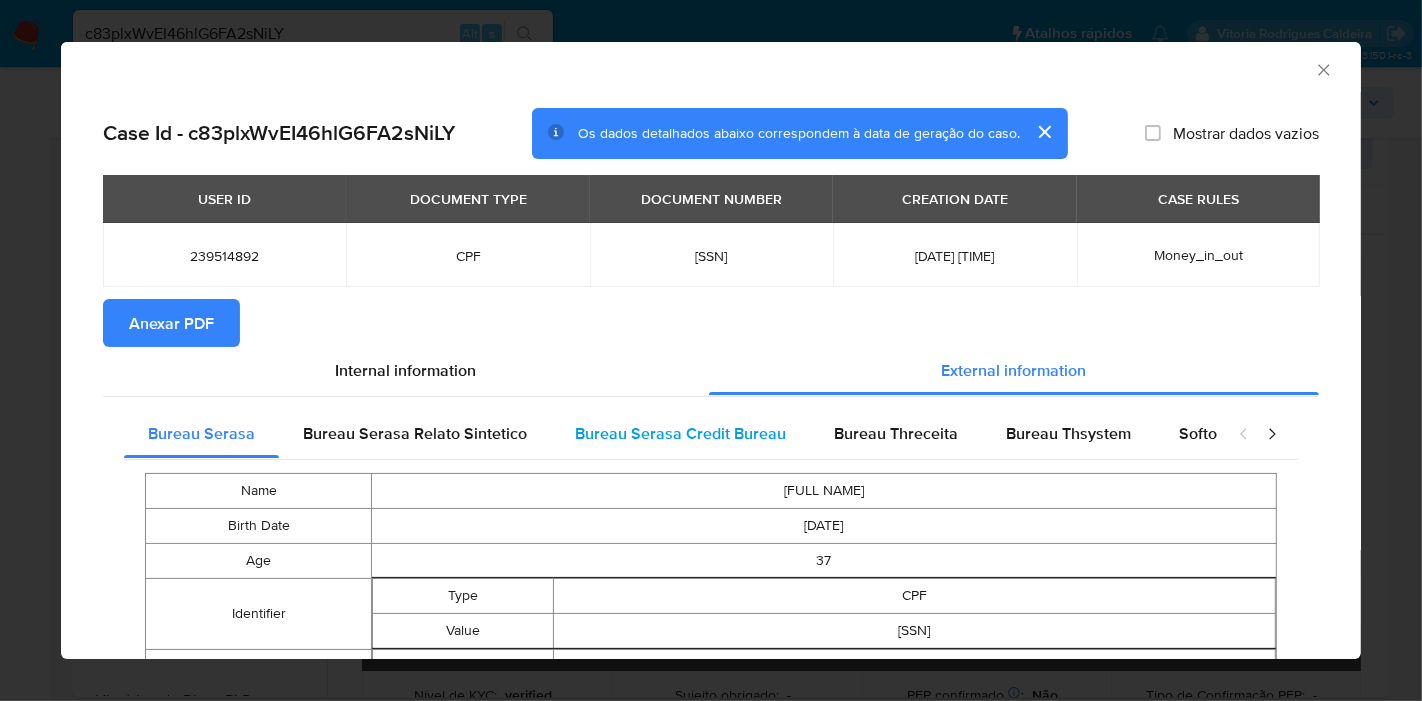 type 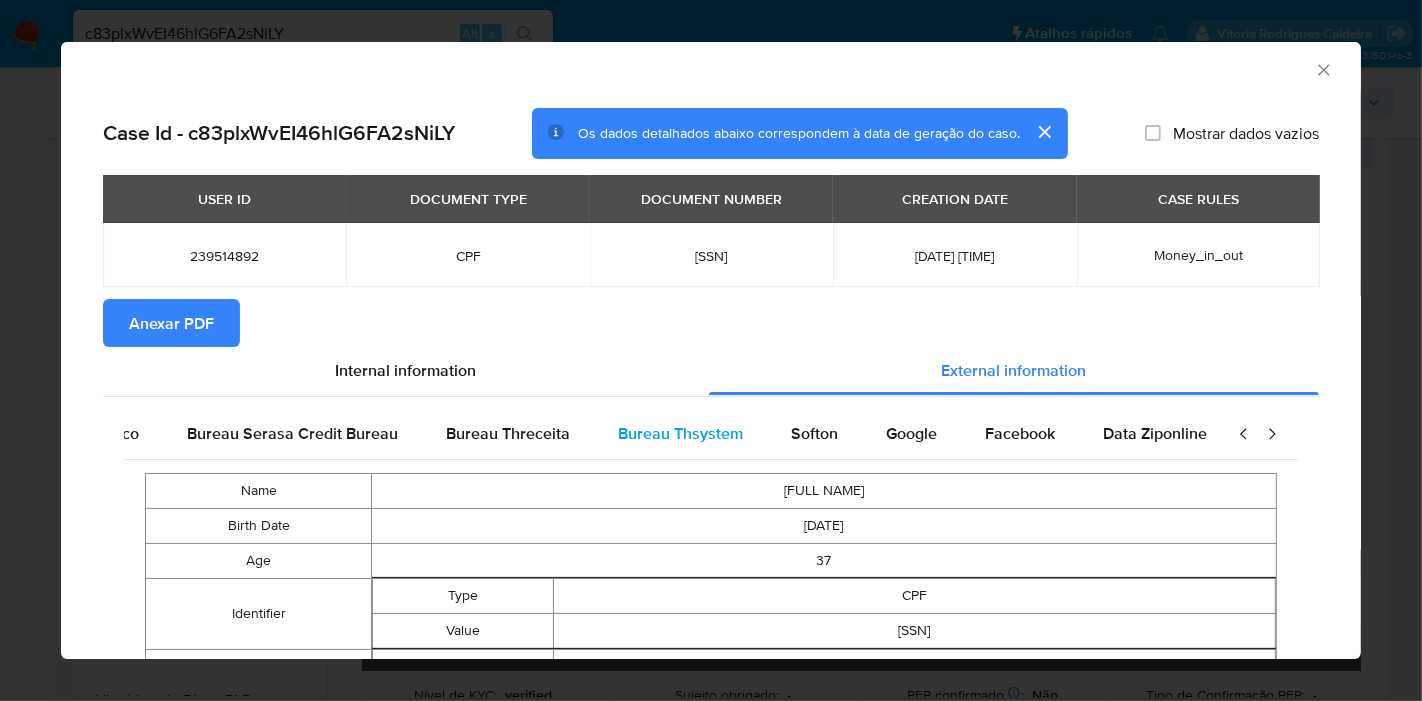 scroll, scrollTop: 0, scrollLeft: 420, axis: horizontal 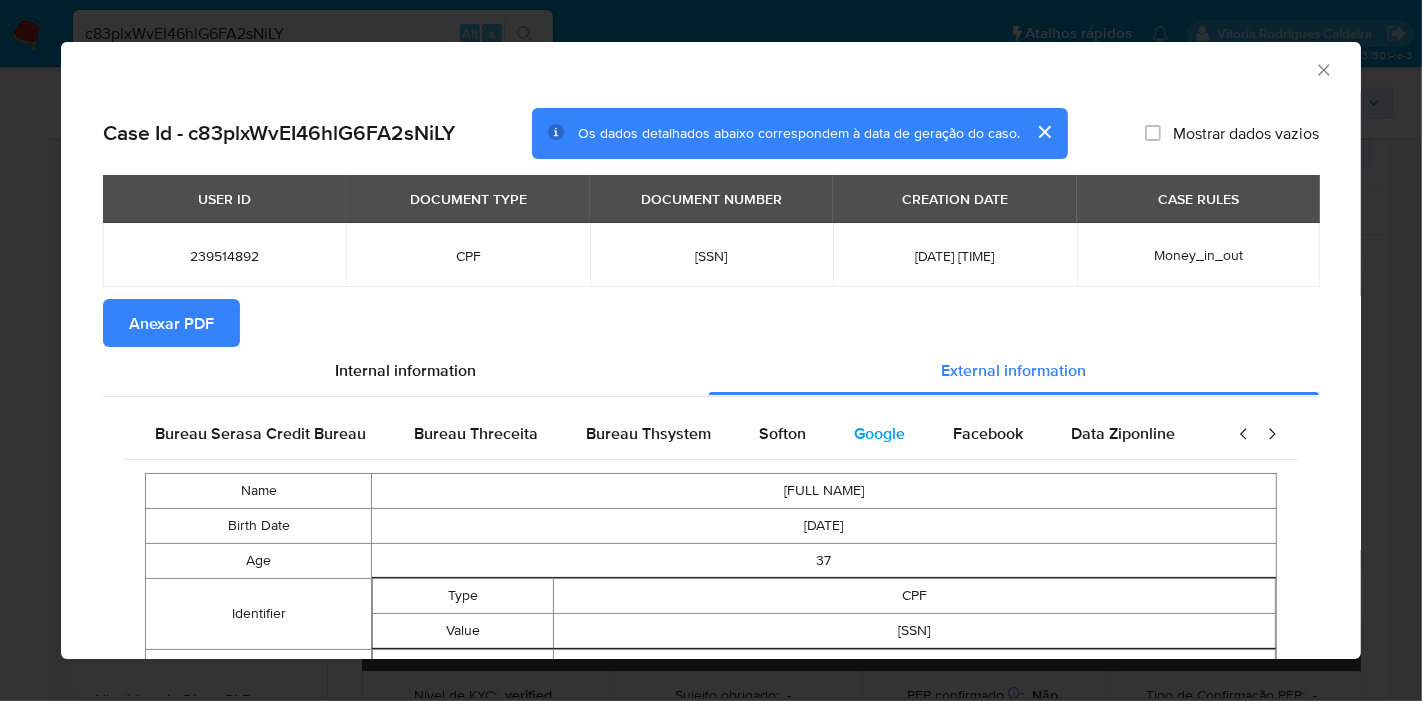 click on "Google" at bounding box center [879, 433] 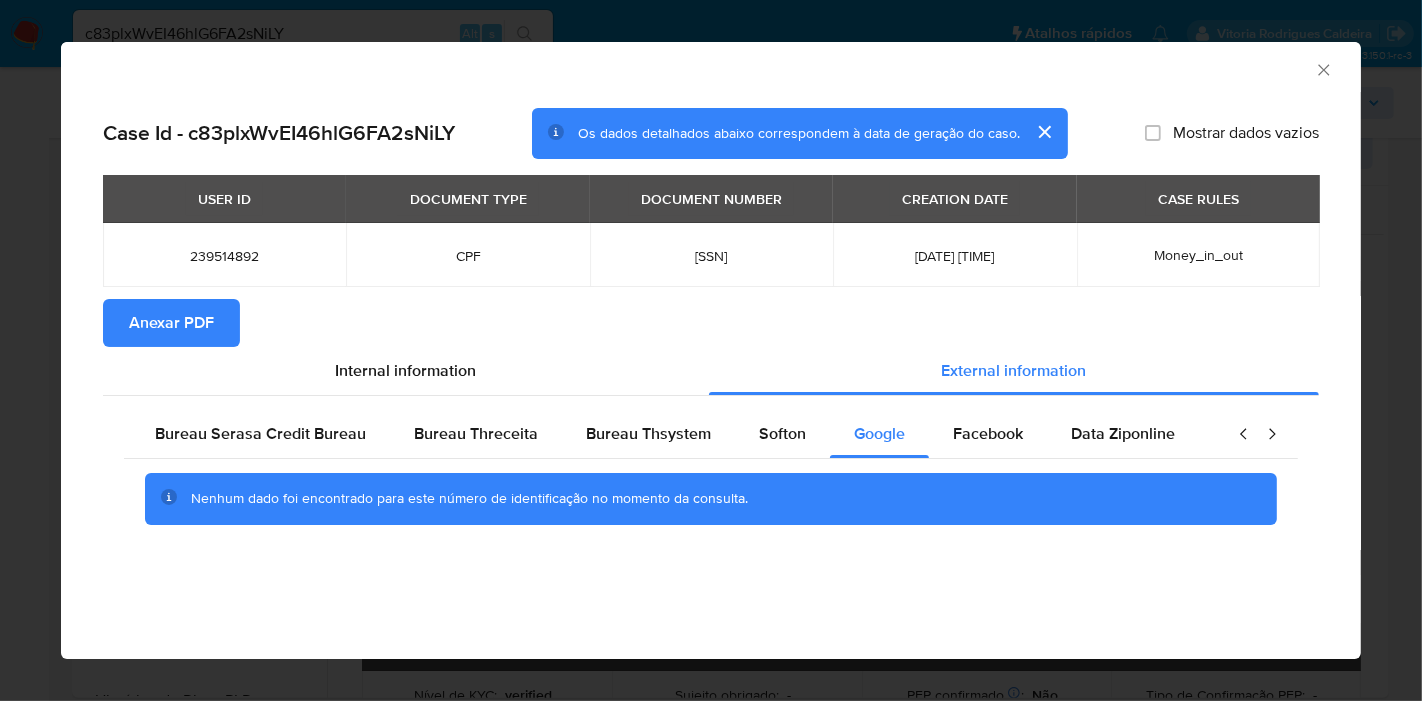 type 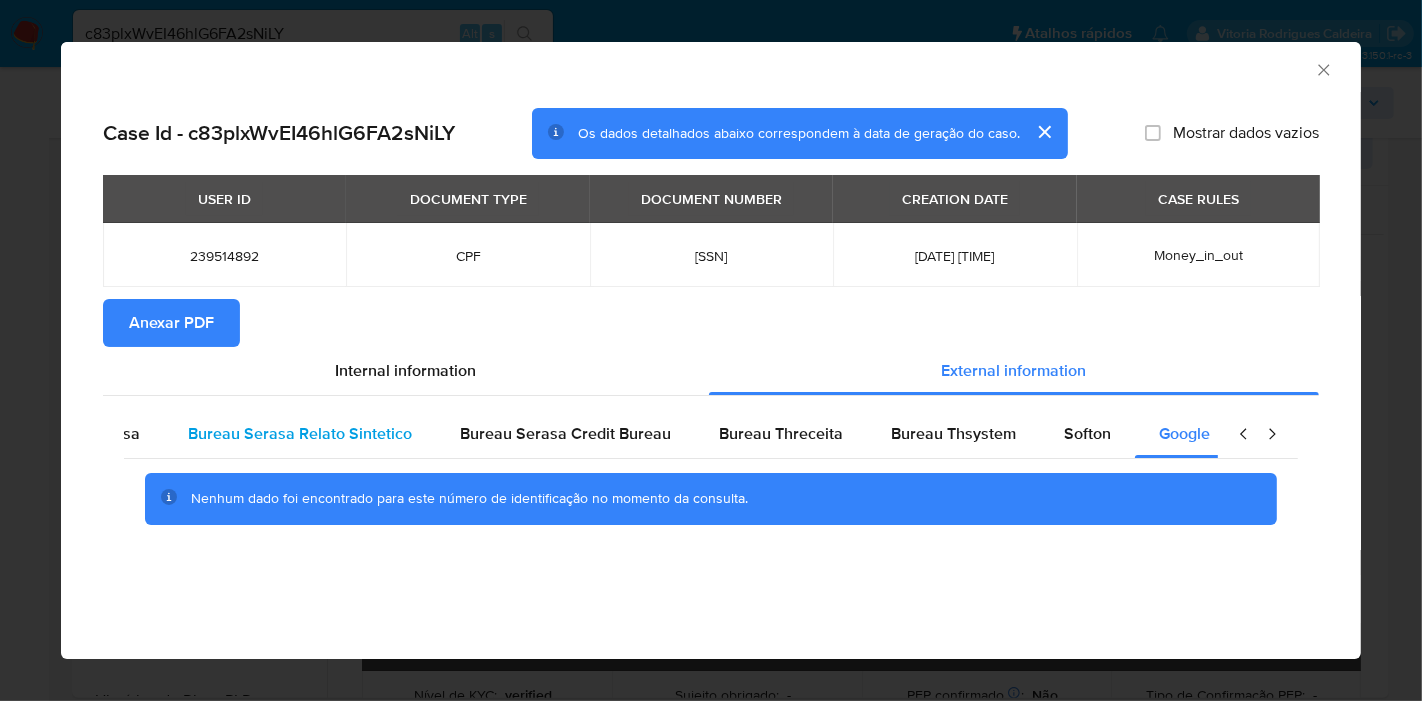 scroll, scrollTop: 0, scrollLeft: 0, axis: both 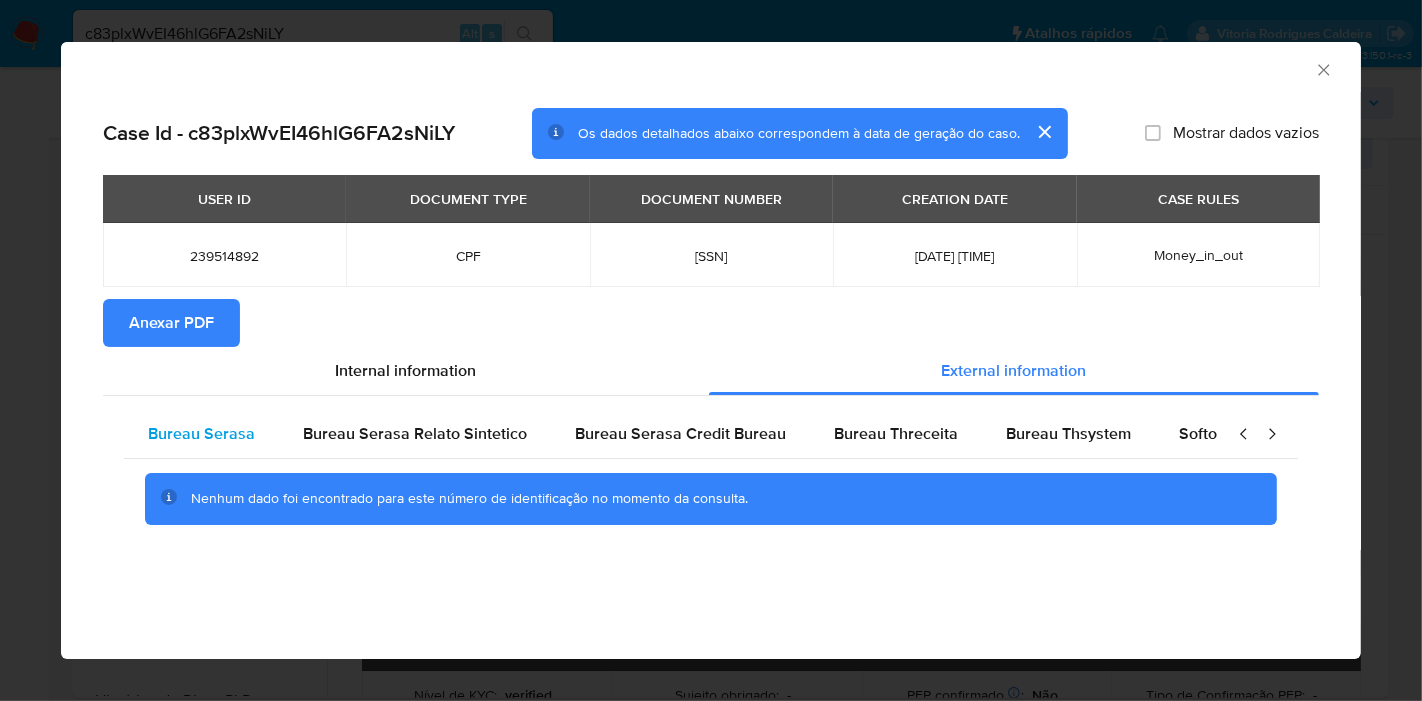 click on "Bureau Serasa" at bounding box center [201, 433] 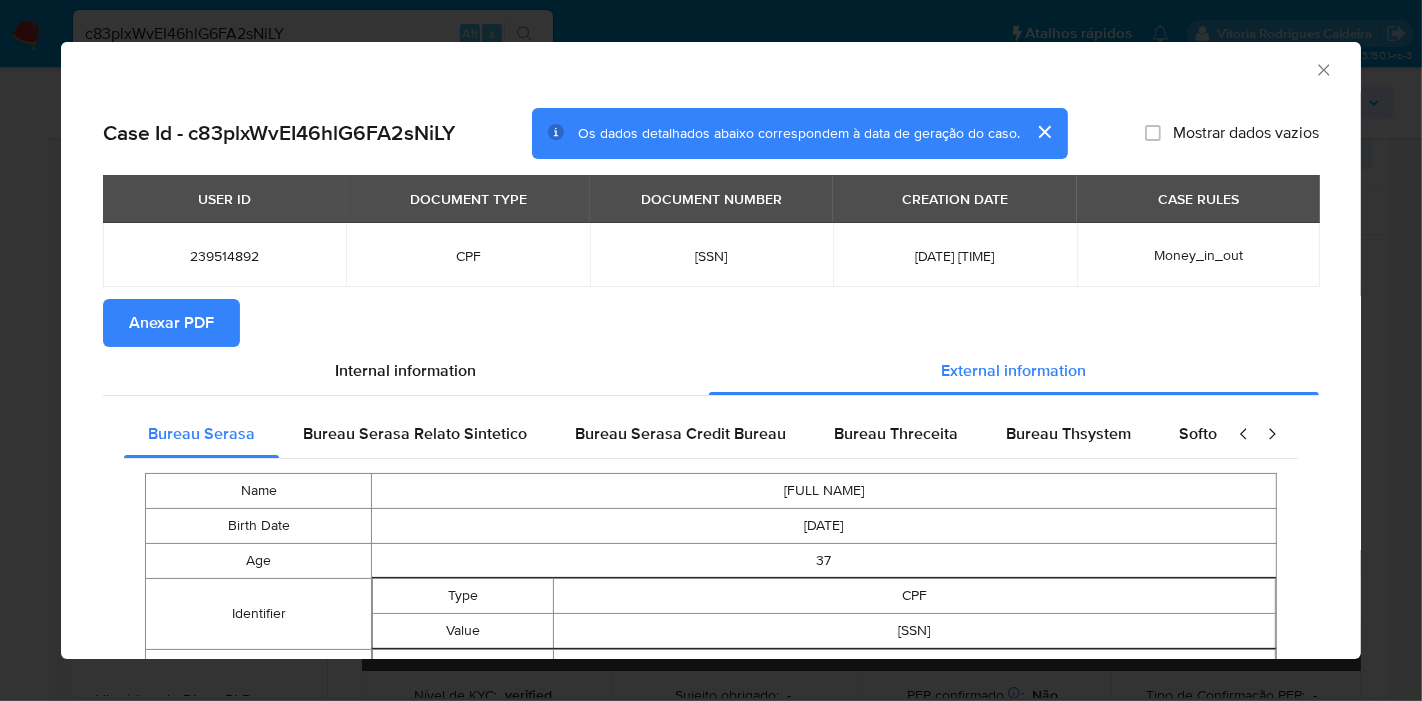 type 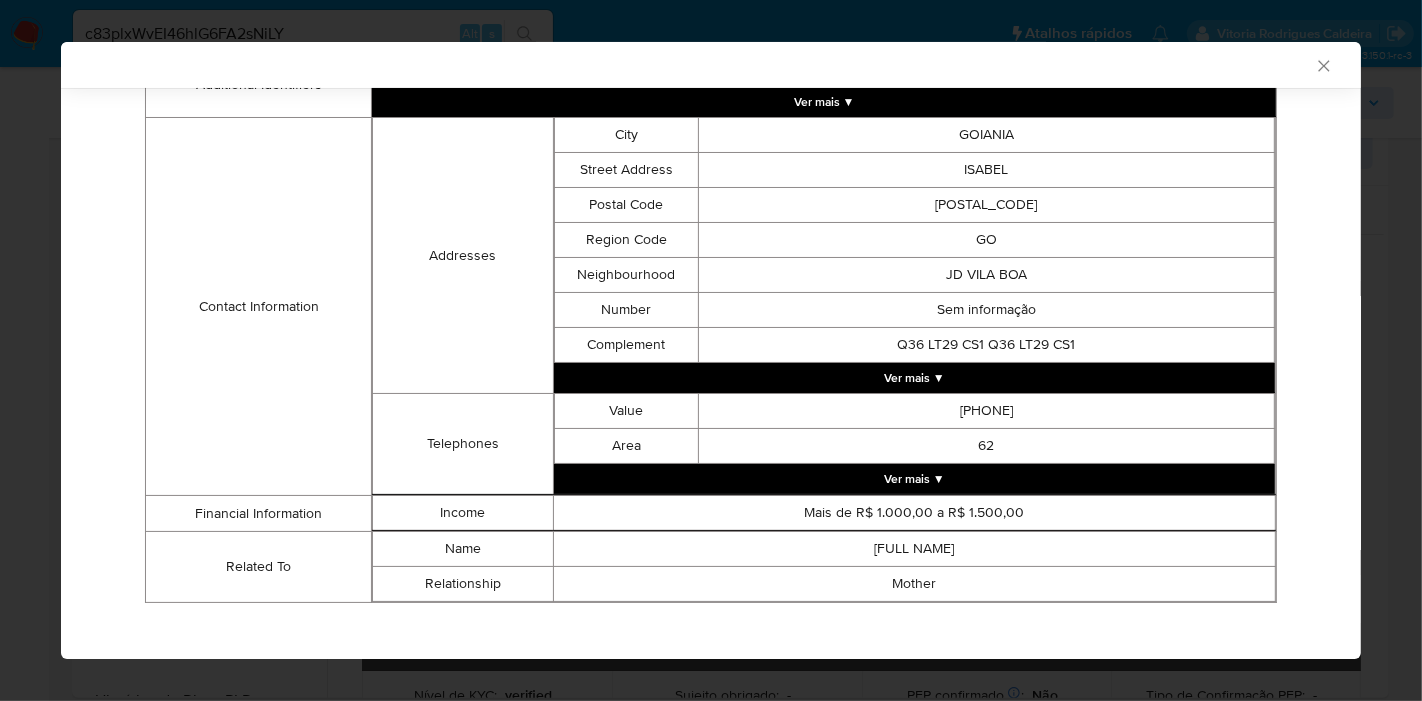 scroll, scrollTop: 609, scrollLeft: 0, axis: vertical 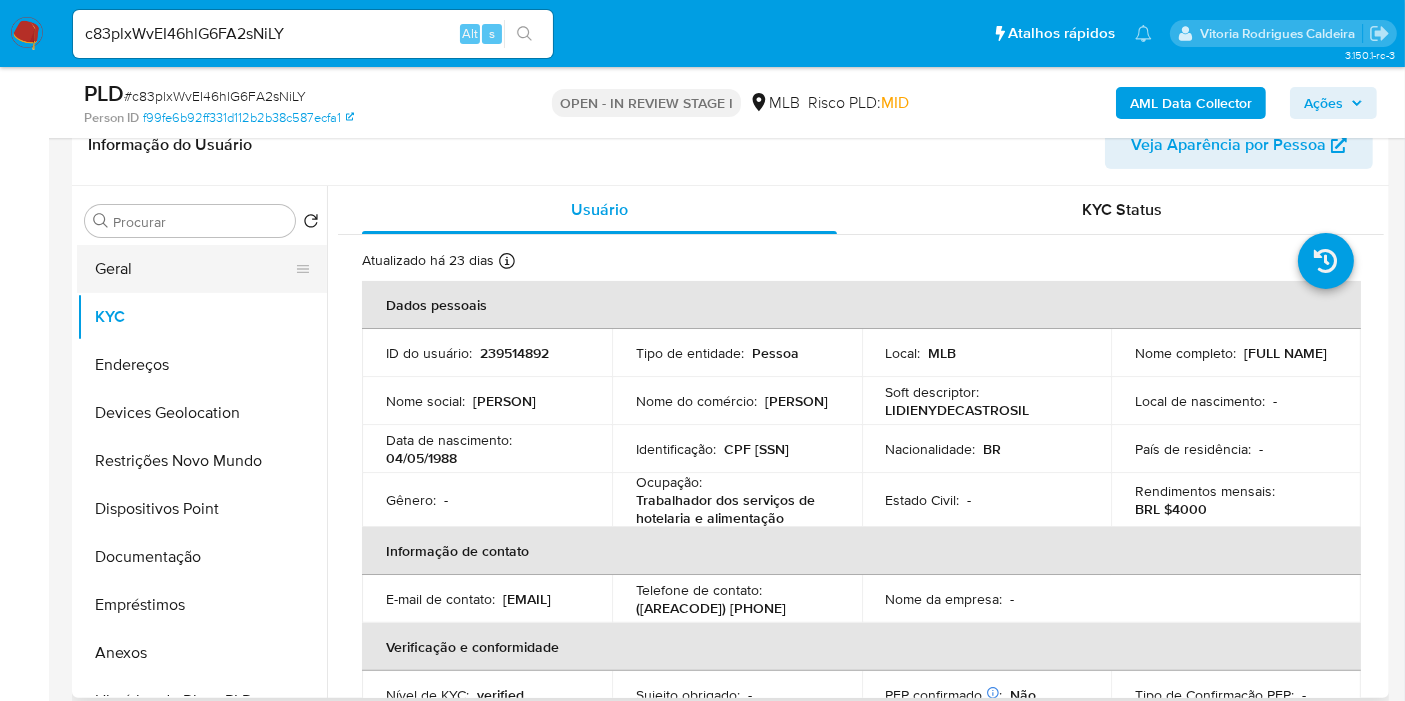 click on "Geral" at bounding box center [194, 269] 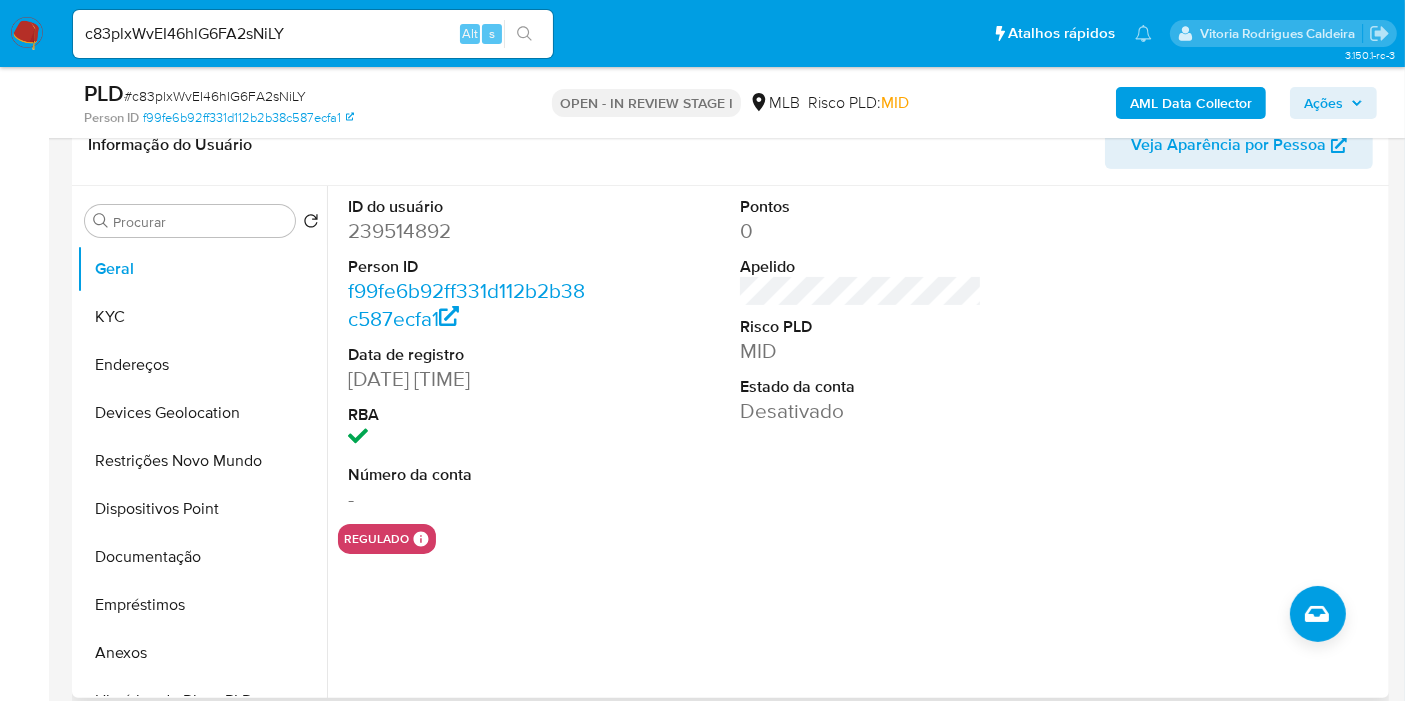 type 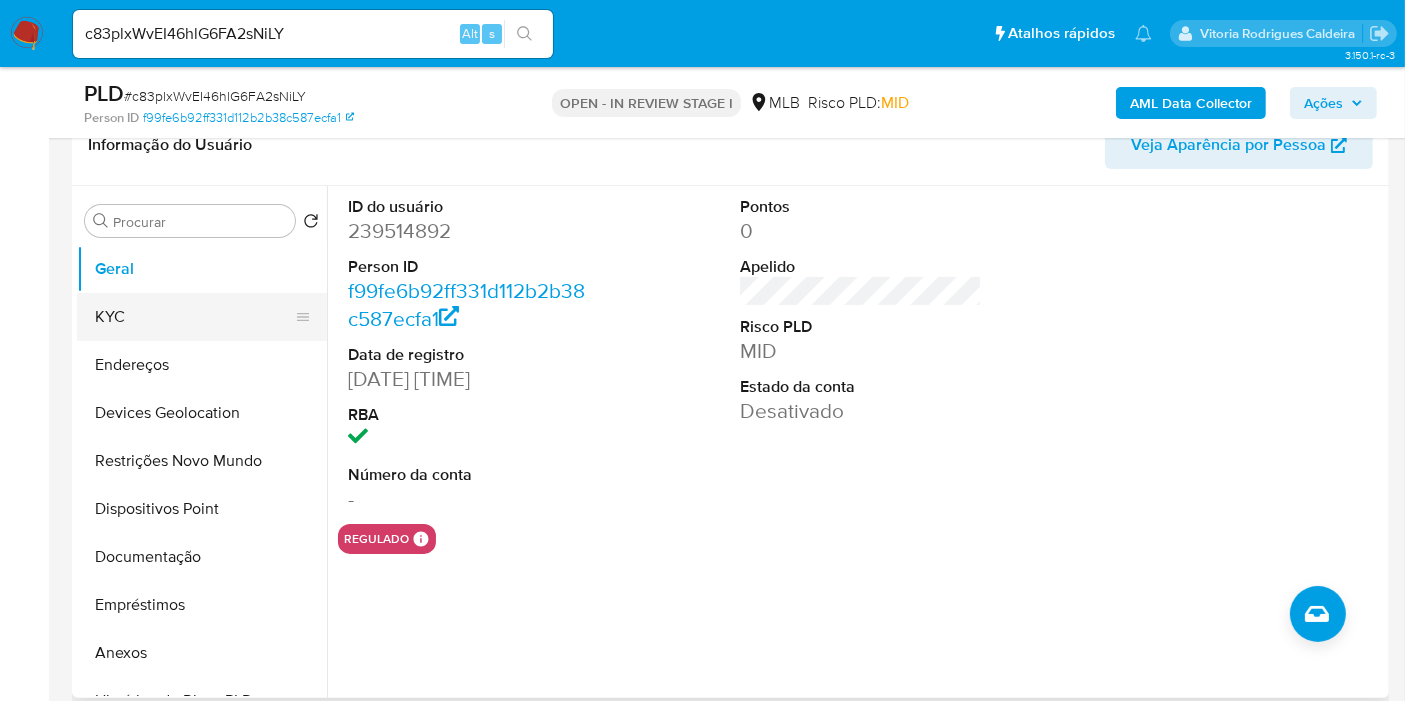 click on "KYC" at bounding box center (194, 317) 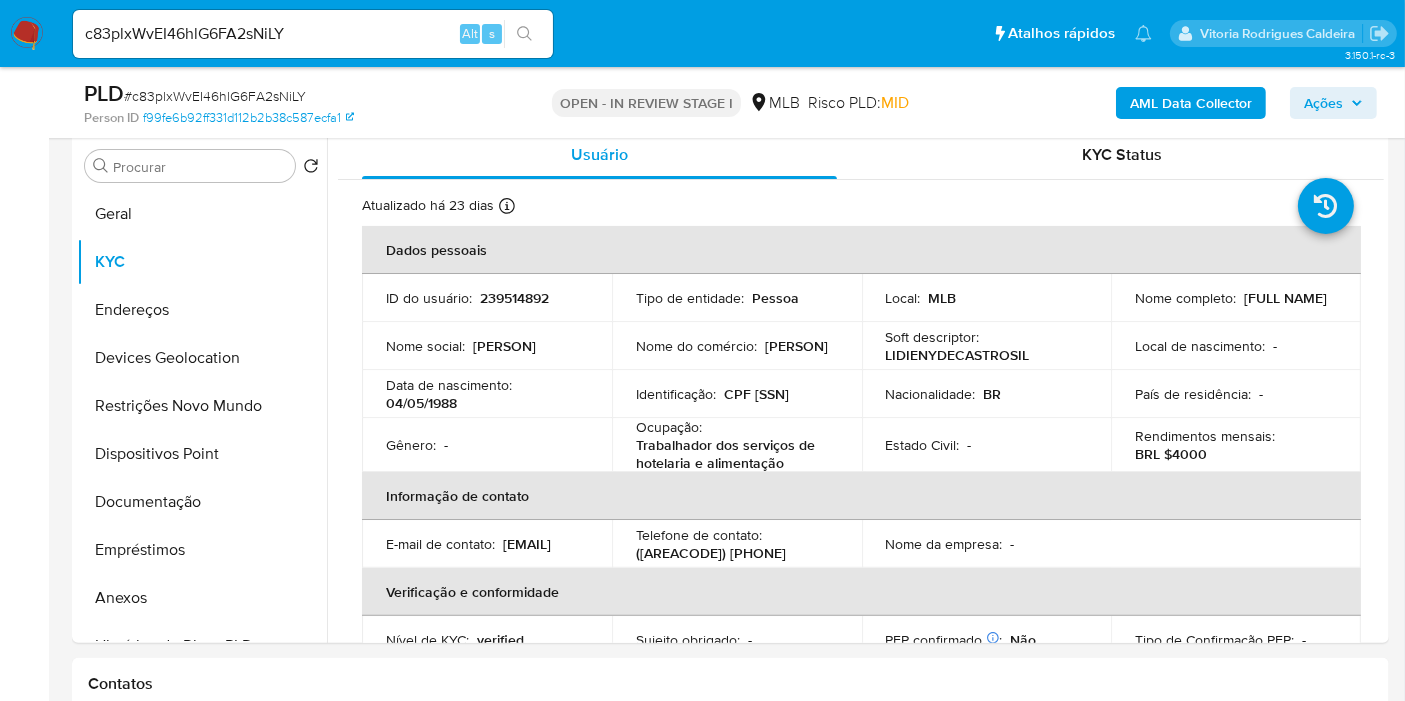 scroll, scrollTop: 396, scrollLeft: 0, axis: vertical 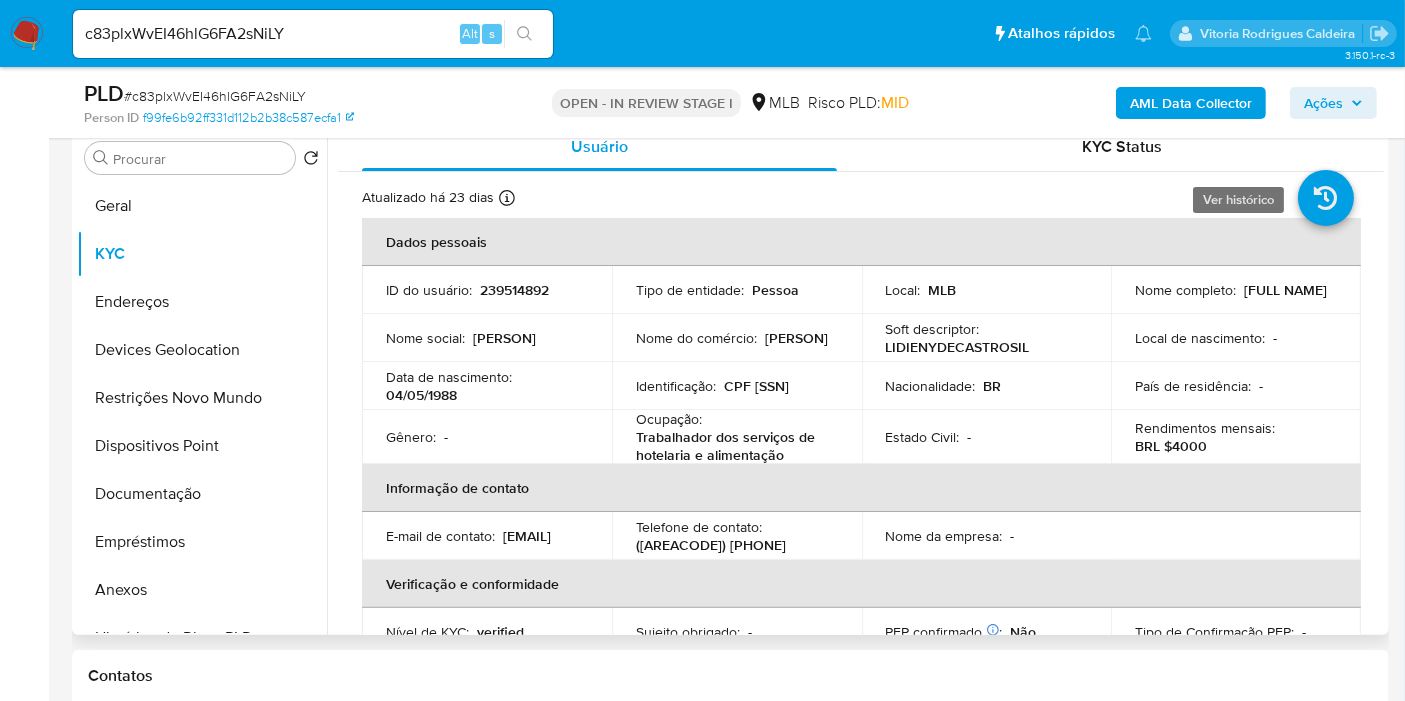 type 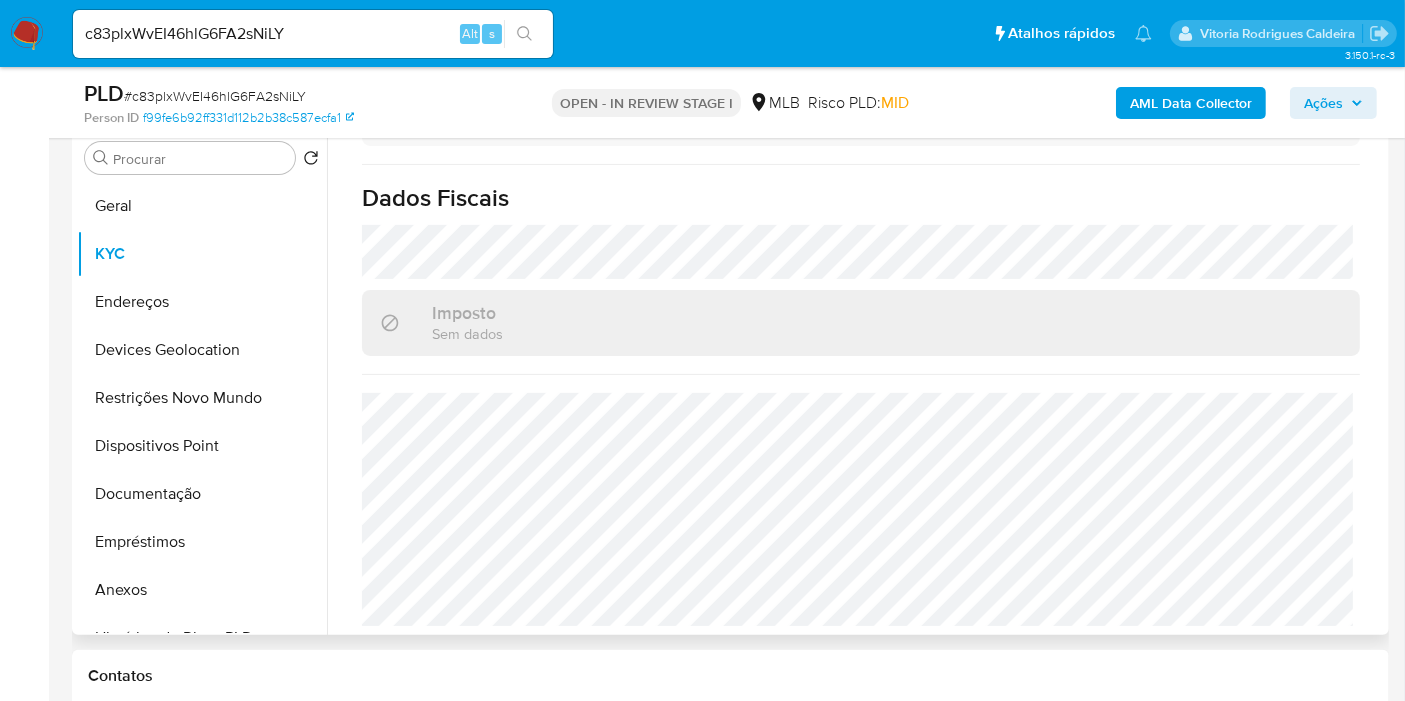 scroll, scrollTop: 914, scrollLeft: 0, axis: vertical 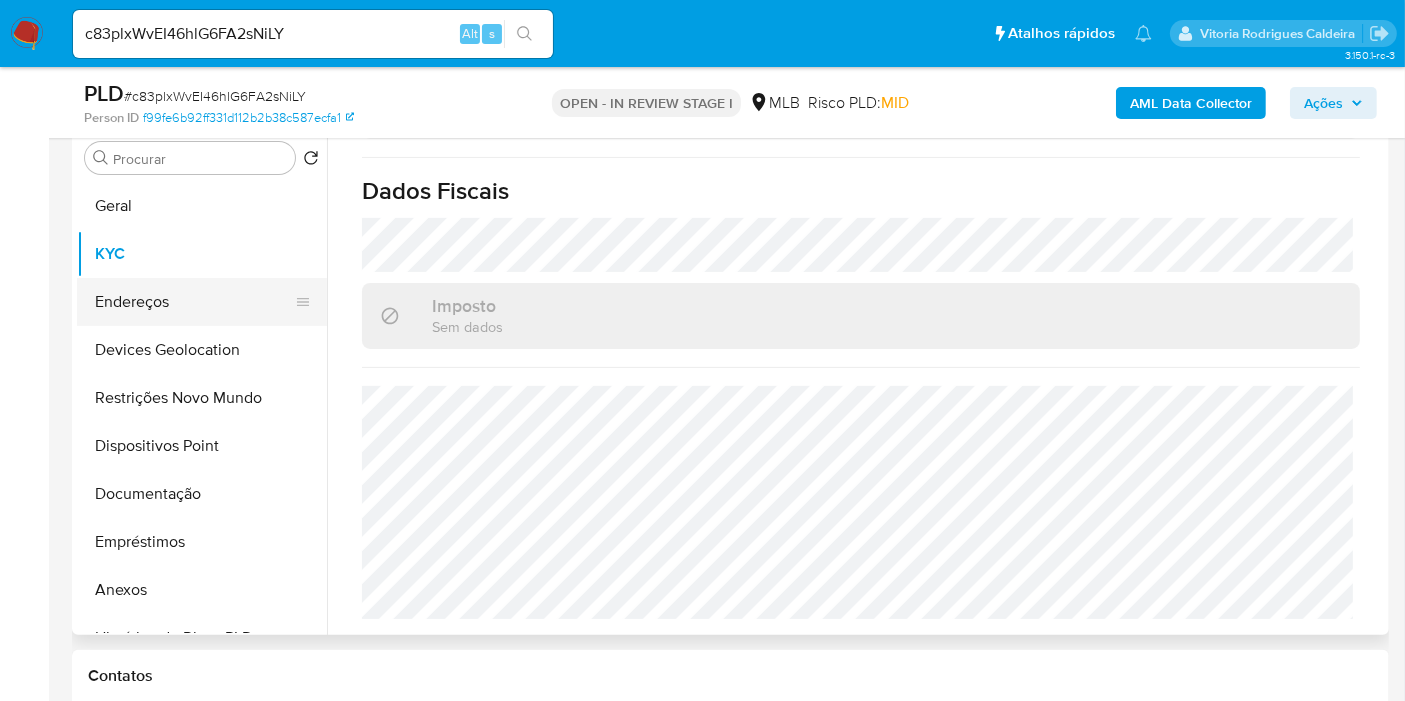 click on "Endereços" at bounding box center [194, 302] 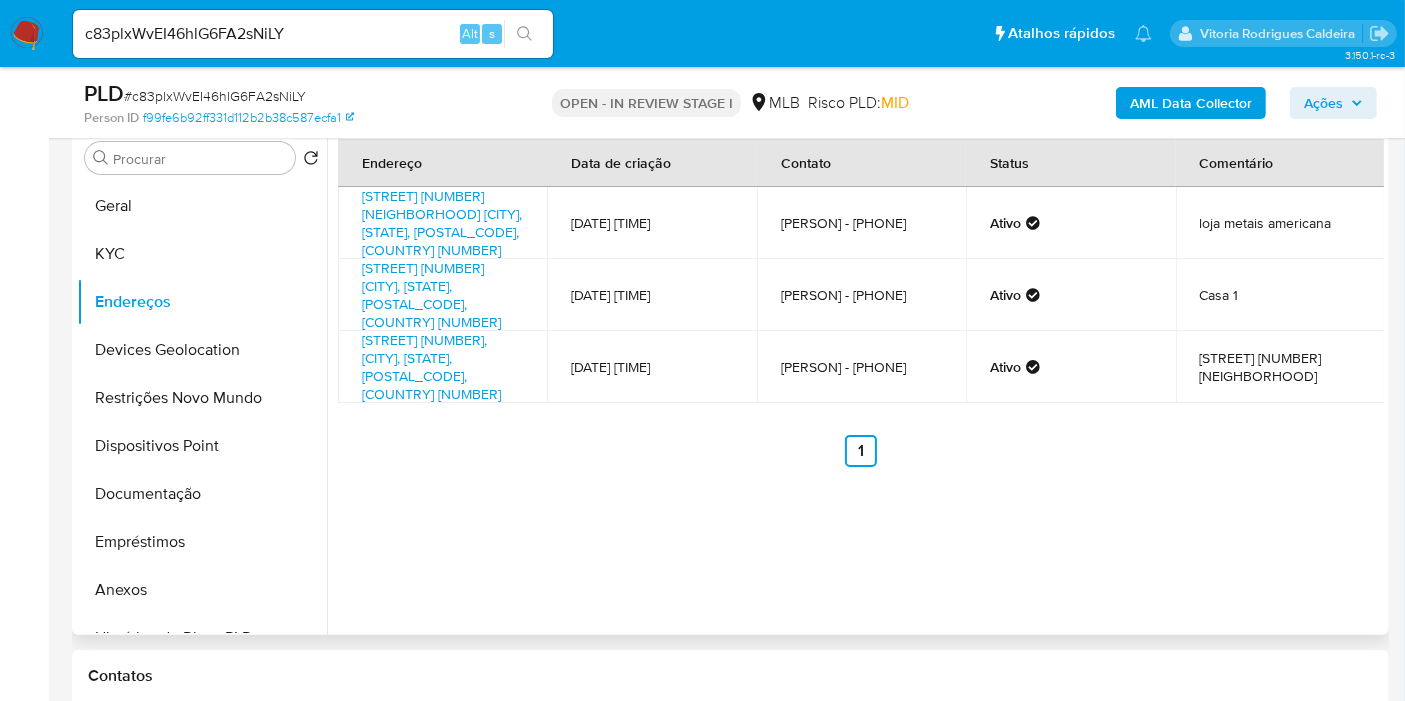 type 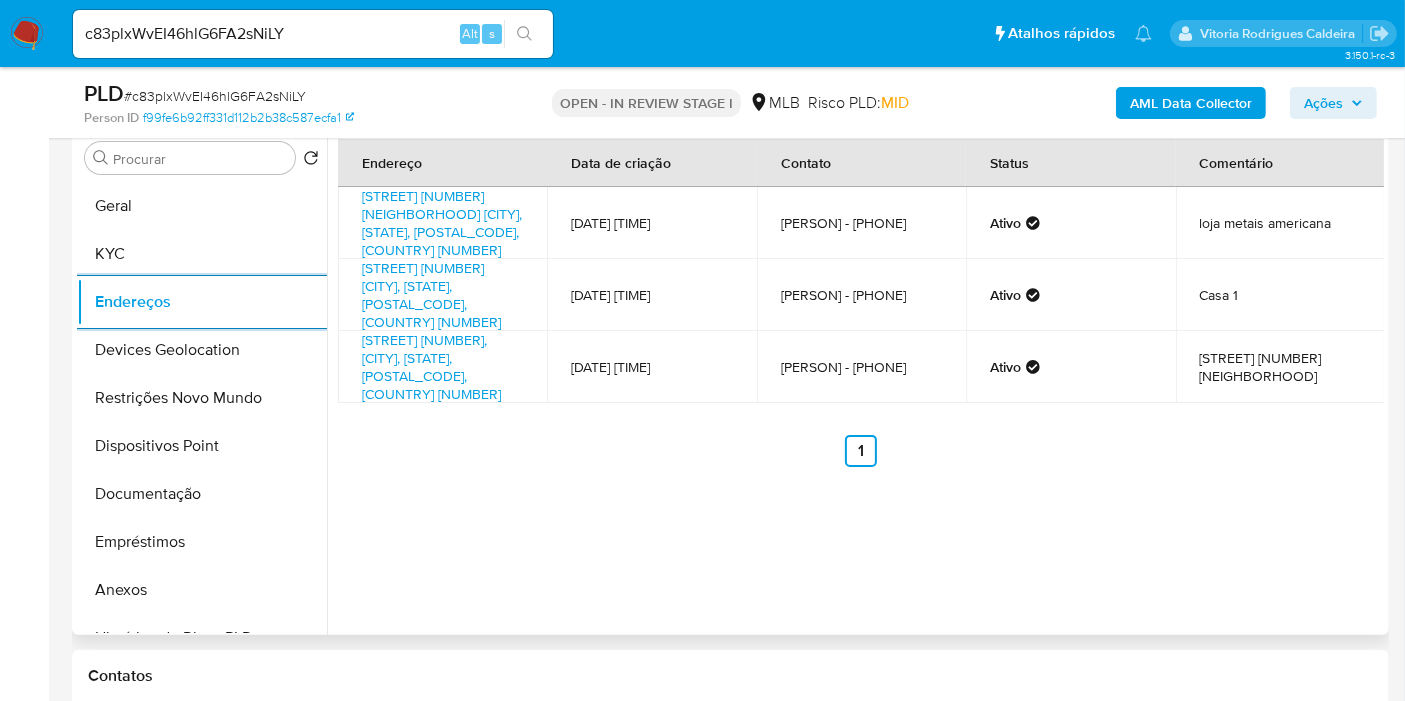 click on "Endereço Data de criação Contato Status Comentário Rua C 121 Qd 212 Lt 05 Sn, Goiânia, Goiás, 74255460, Brasil SN 25/06/2019 20:26:42 Raquel Silva de Souza - 62991953130 Ativo loja metais americana Rua Princesa Isabel Qd 37 Lt 07 0, Goiânia, Goiás, 74360430, Brasil 0 09/07/2017 11:47:39 Lidieny - 62991953130 Ativo Casa 1 Rua Princesa Isabel Sn, Goiânia, Goiás, 74360430, Brasil SN 26/04/2017 12:06:10 Lidieny - 62991953130 Ativo Qd 36 Lt 29 jardim vila boa Anterior 1 Siguiente" at bounding box center [855, 379] 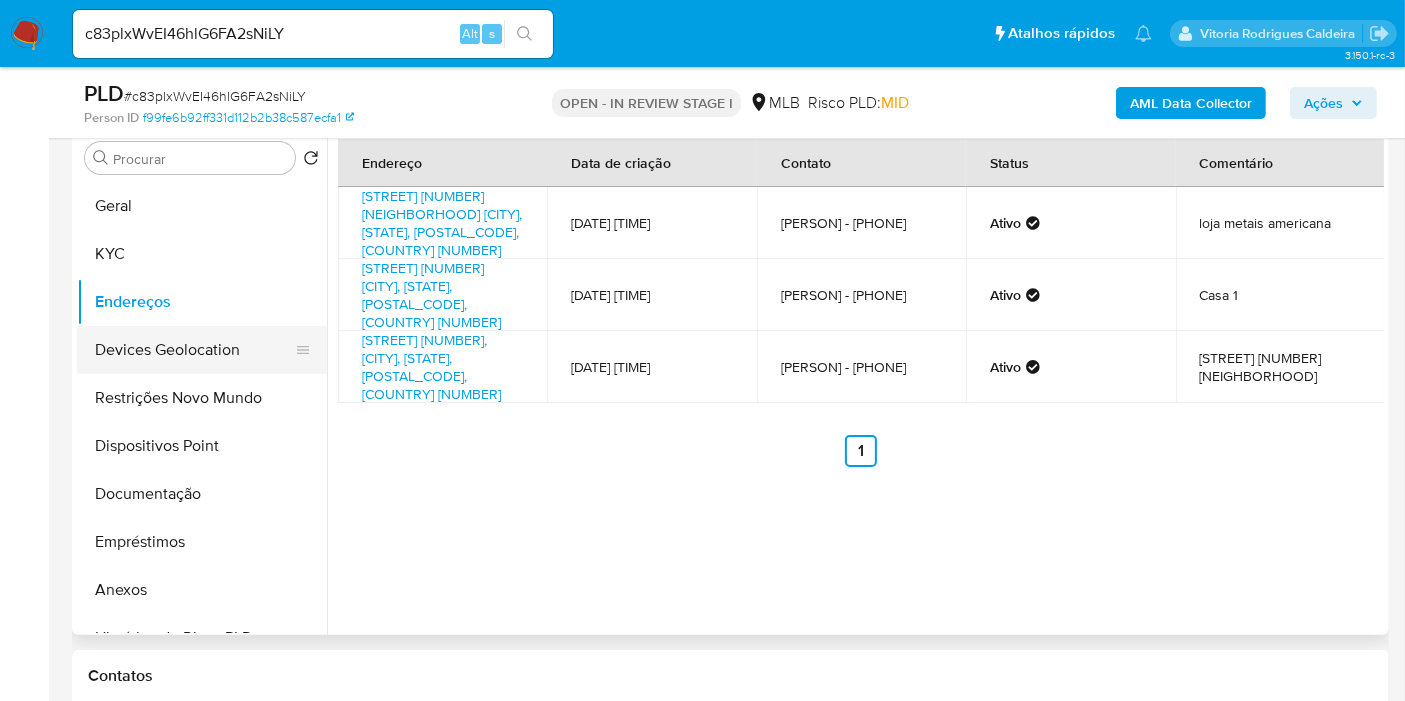 click on "Devices Geolocation" at bounding box center (194, 350) 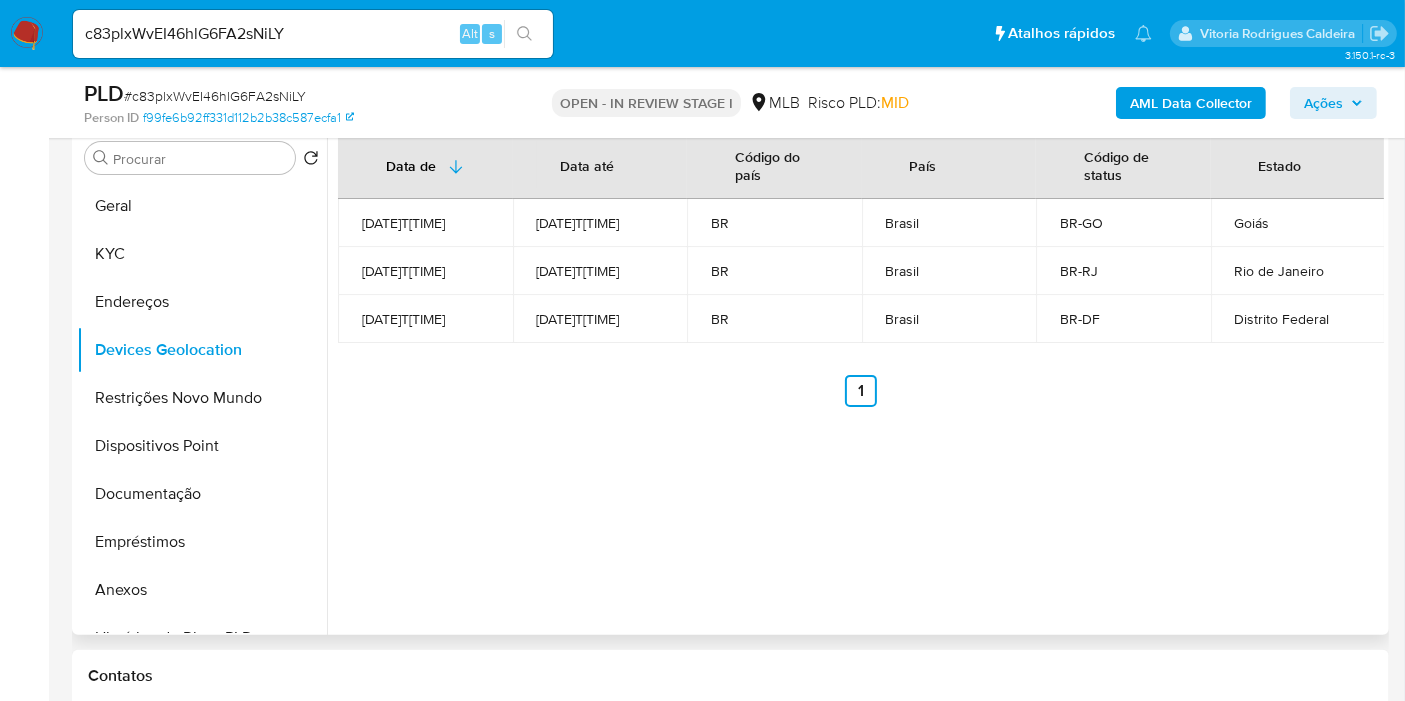 type 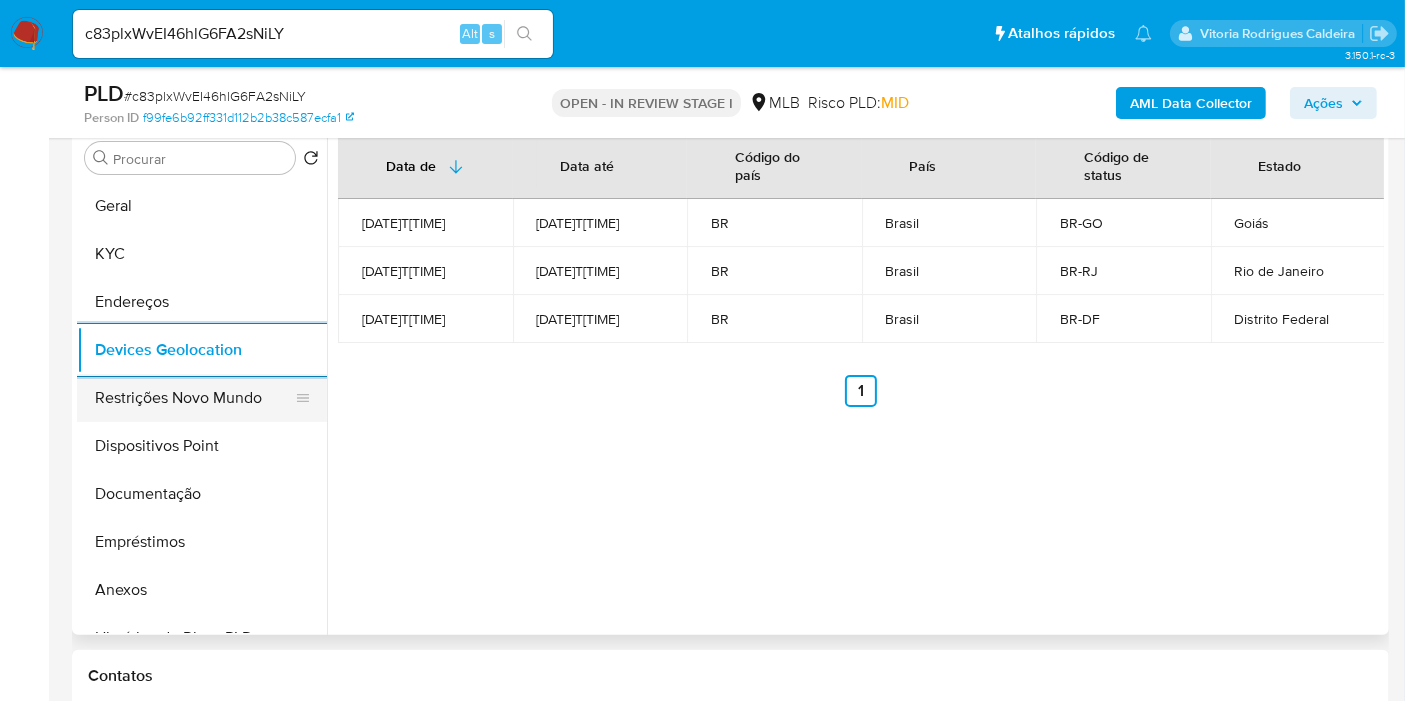 click on "Restrições Novo Mundo" at bounding box center (194, 398) 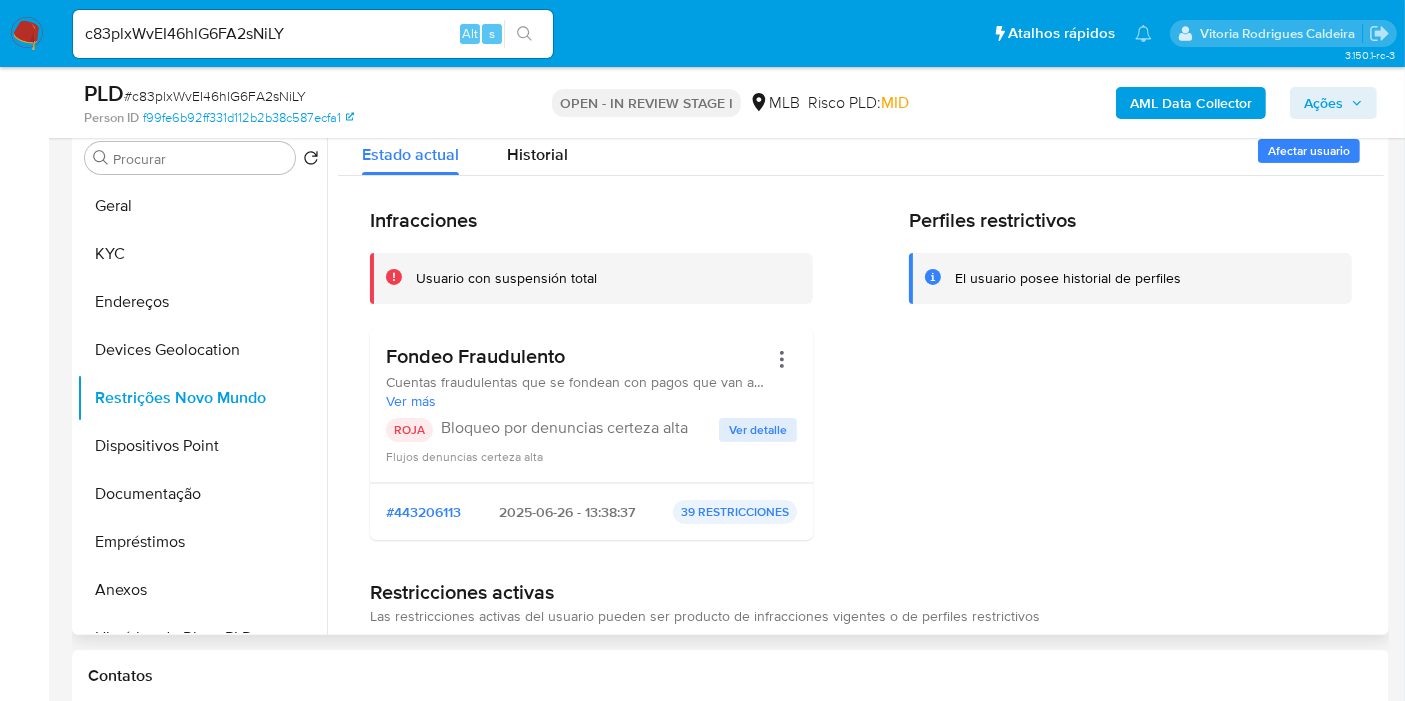 type 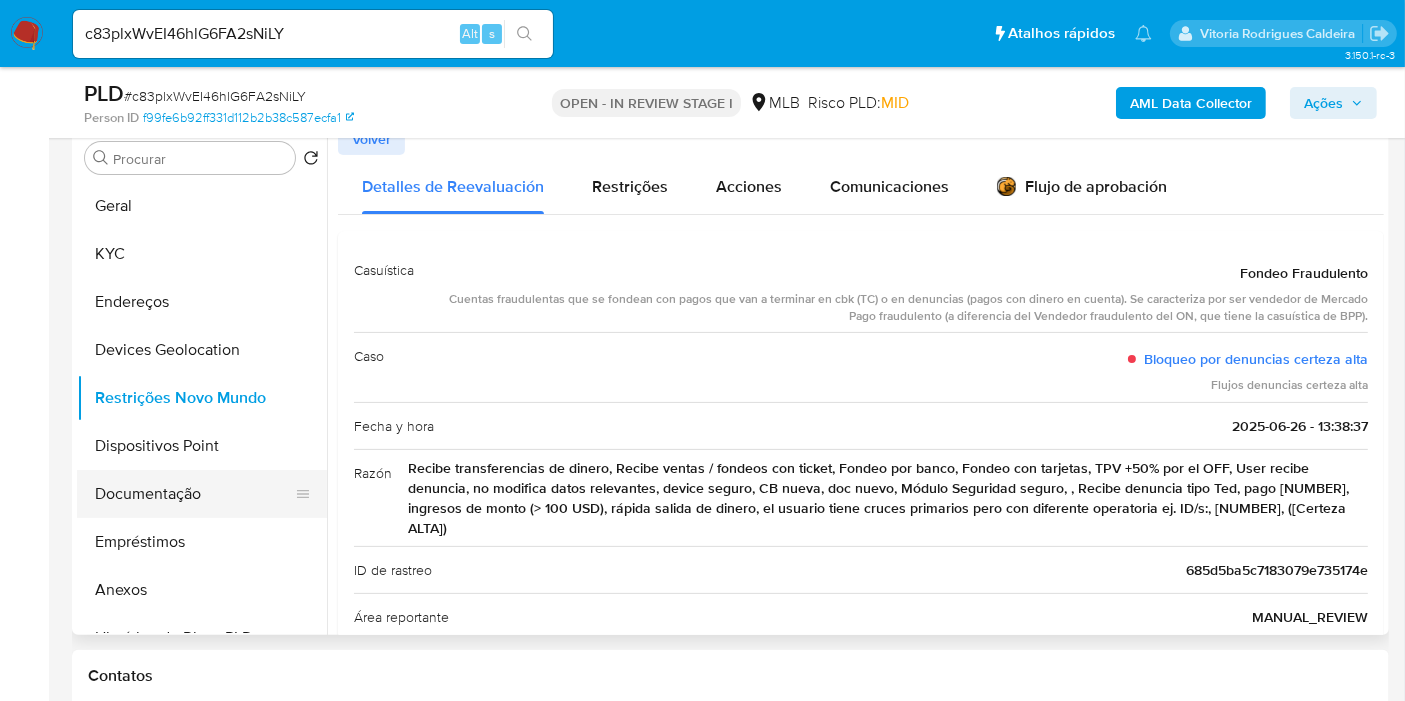 click on "Documentação" at bounding box center [194, 494] 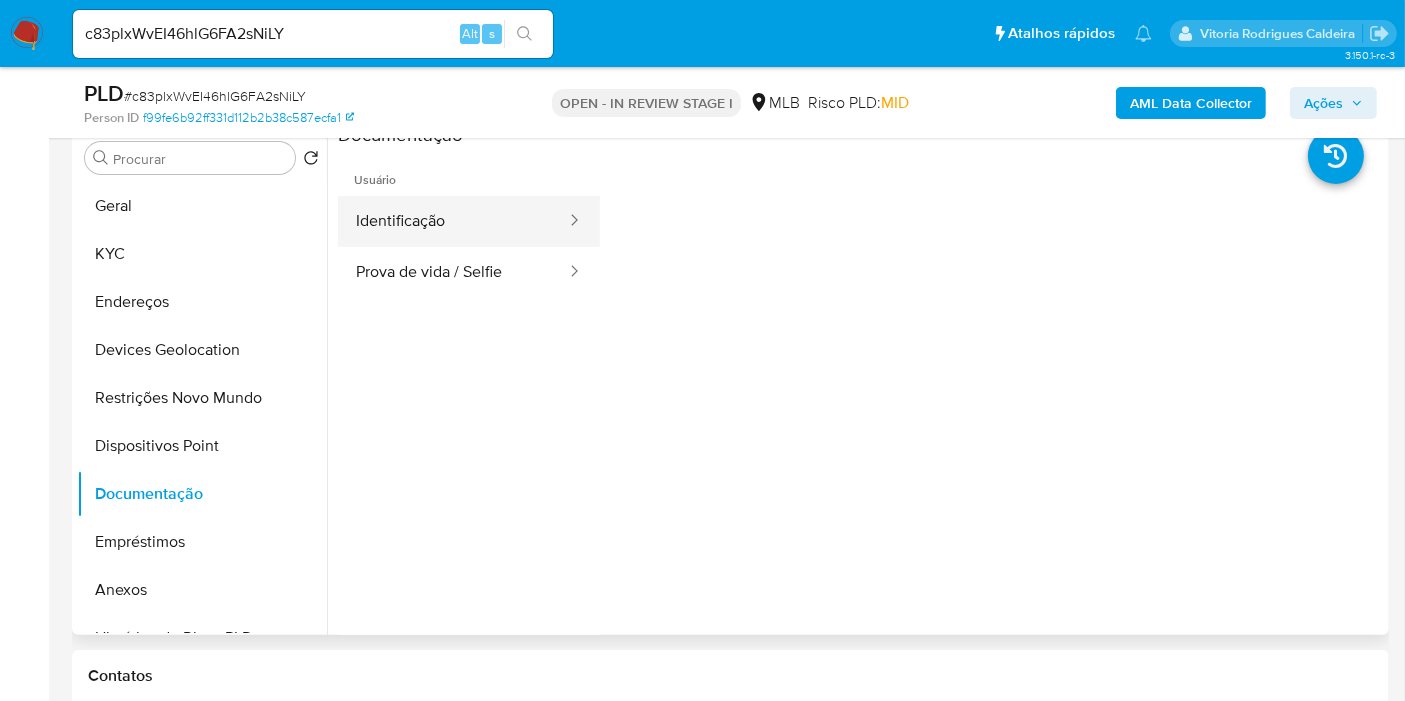 click on "Identificação" at bounding box center [453, 221] 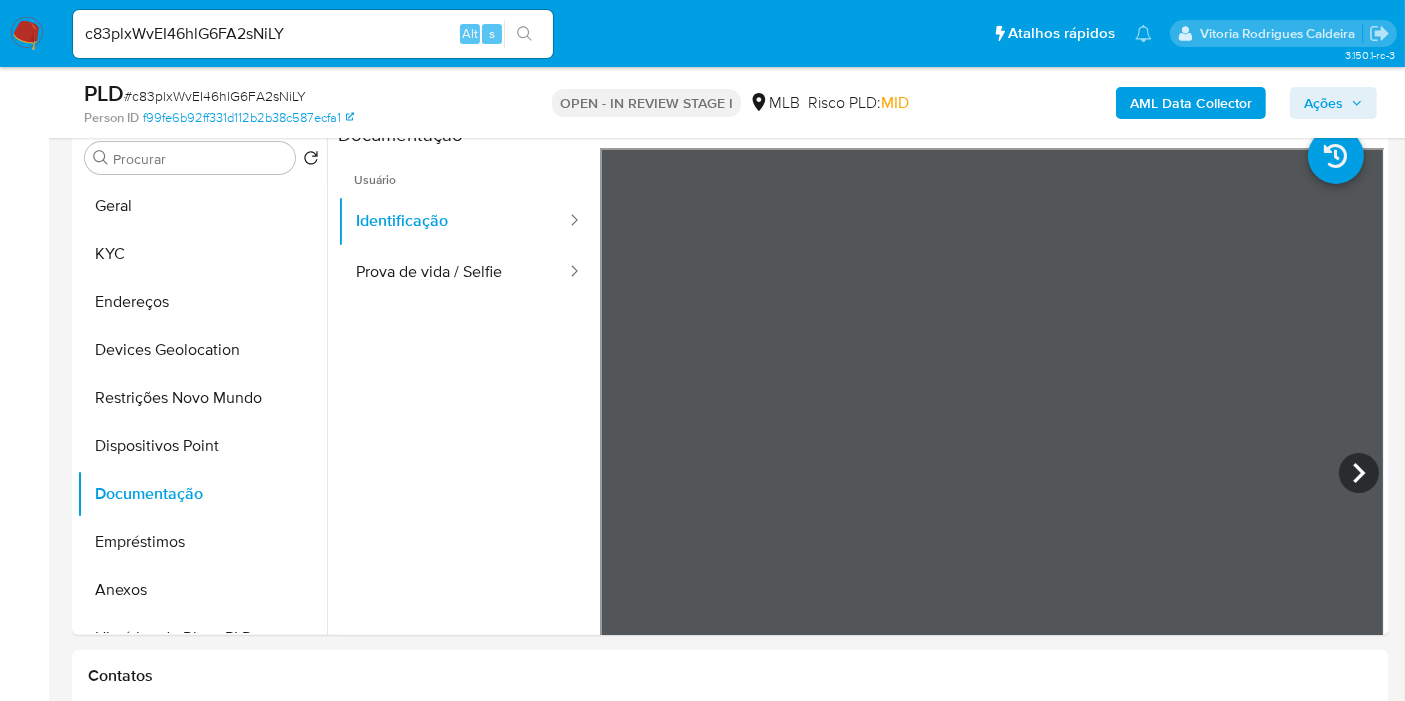 drag, startPoint x: 427, startPoint y: 269, endPoint x: 551, endPoint y: 76, distance: 229.4014 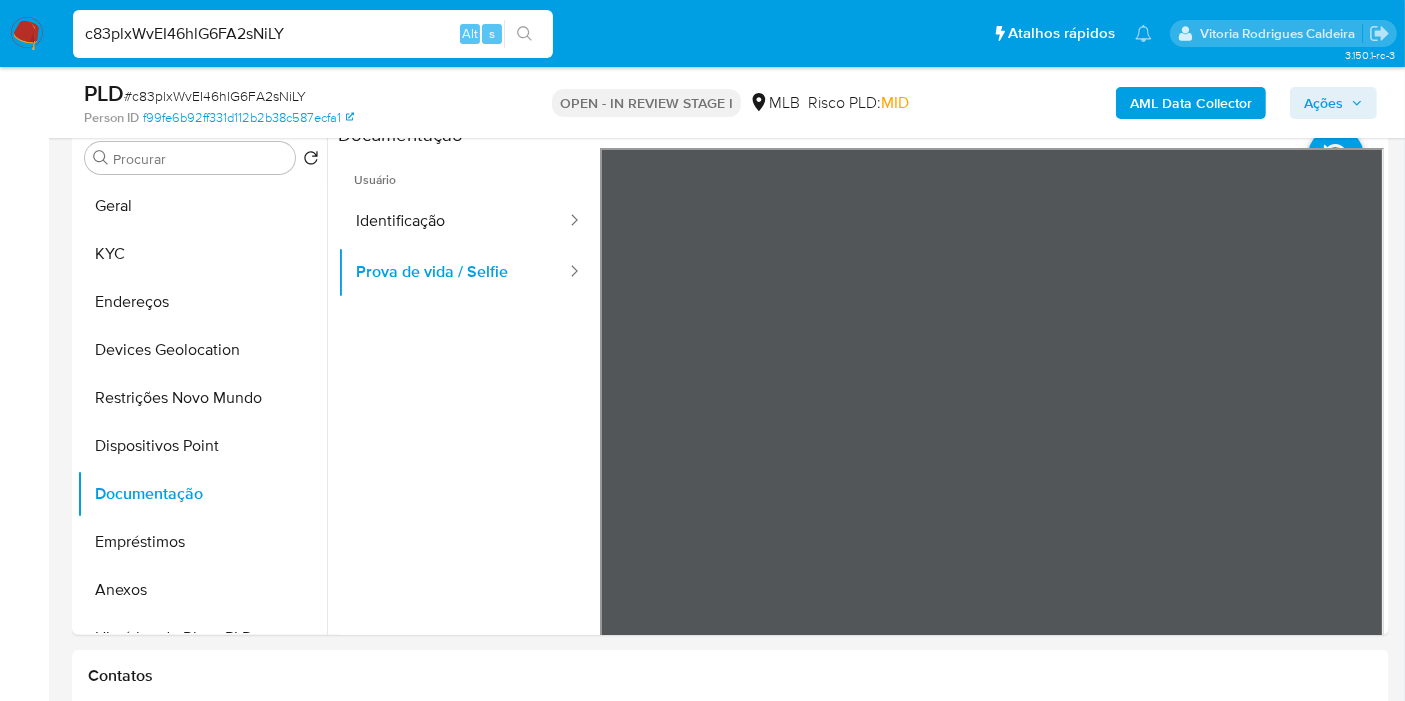click on "c83plxWvEI46hlG6FA2sNiLY" at bounding box center [313, 34] 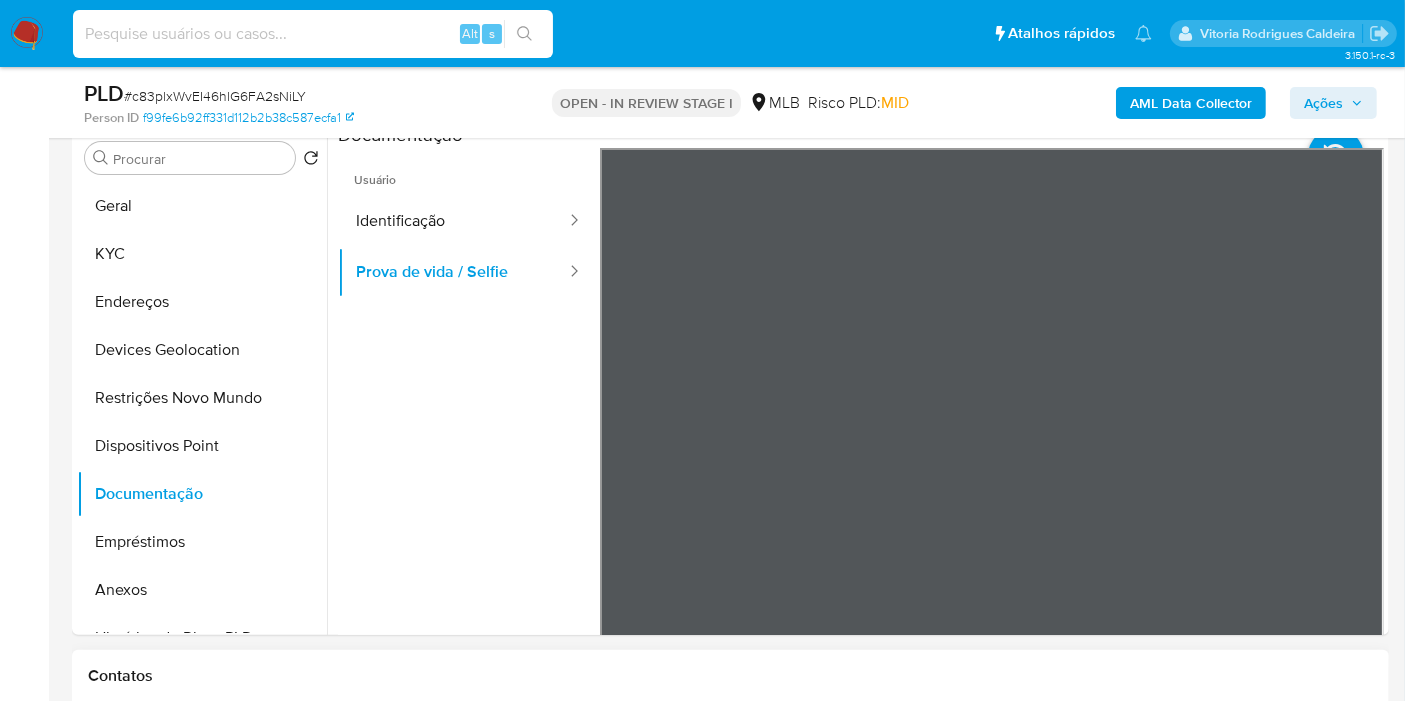 type 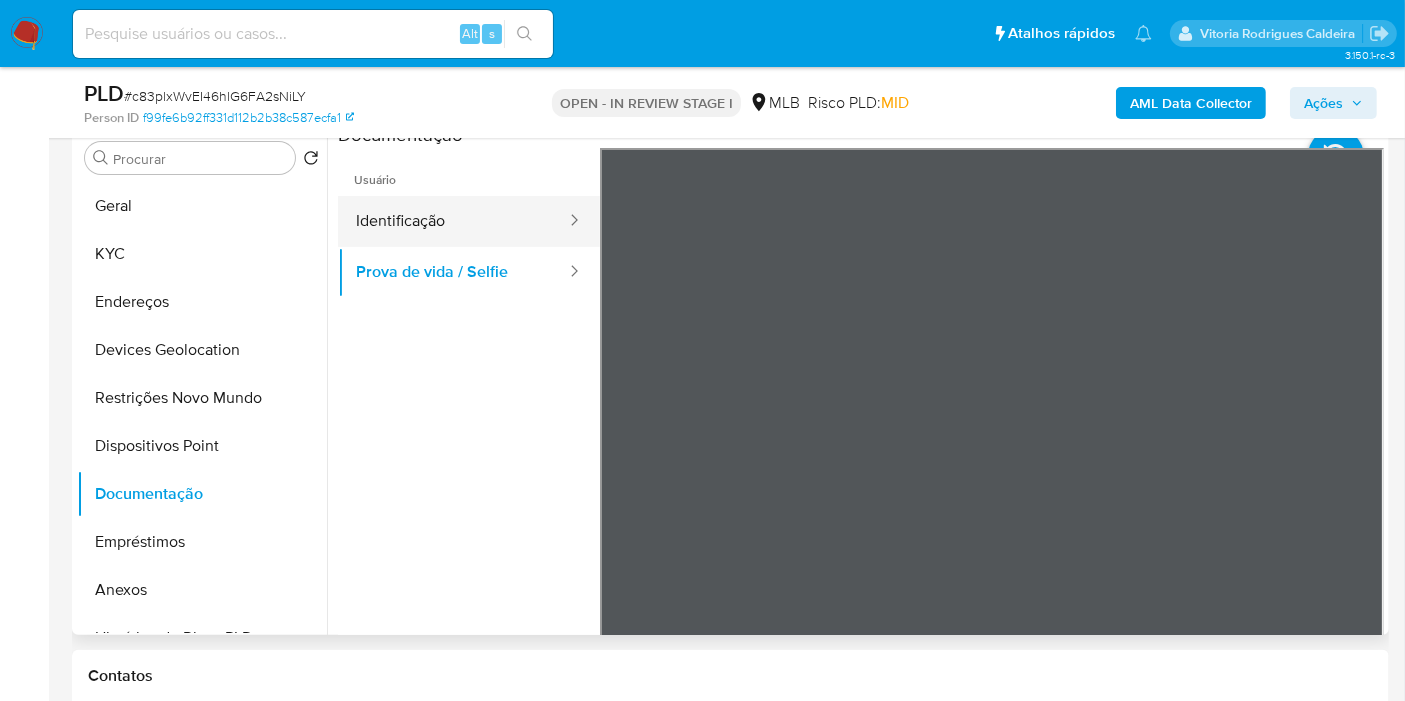 drag, startPoint x: 509, startPoint y: 441, endPoint x: 540, endPoint y: 235, distance: 208.31947 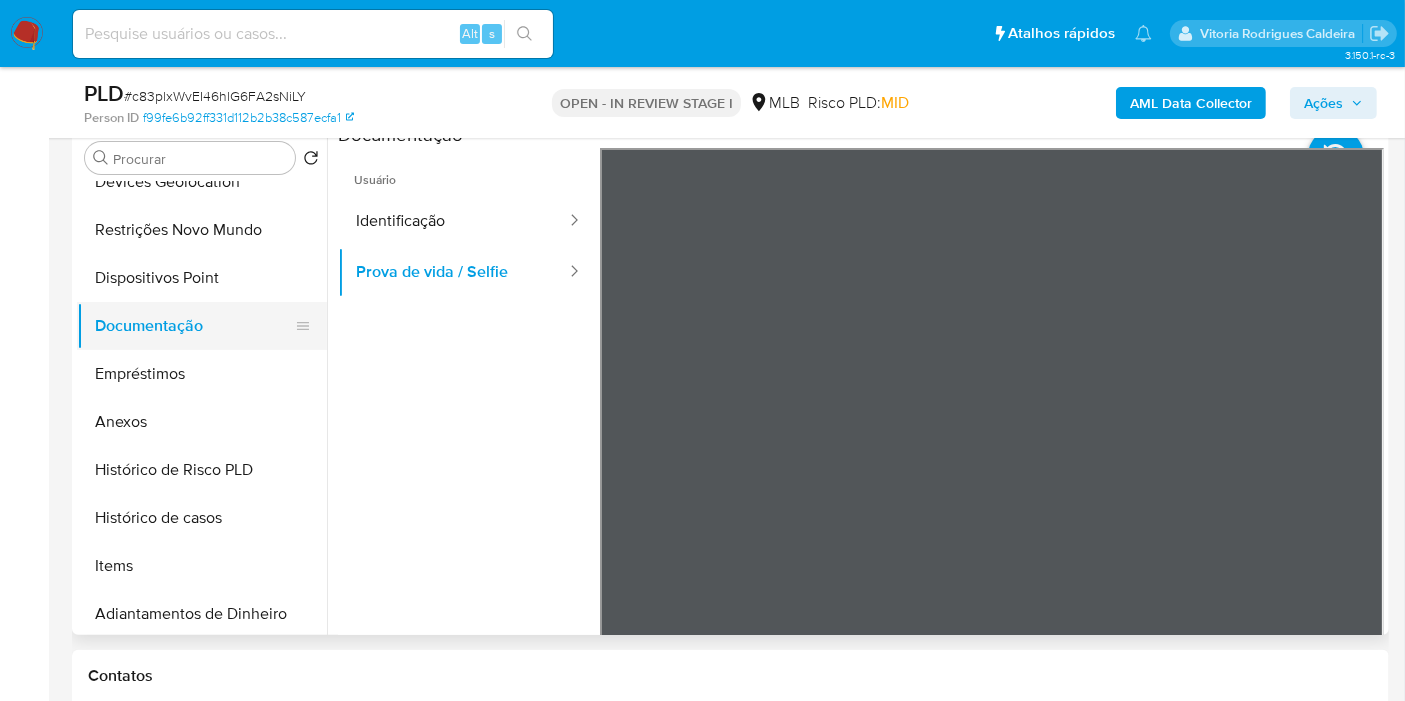 scroll, scrollTop: 333, scrollLeft: 0, axis: vertical 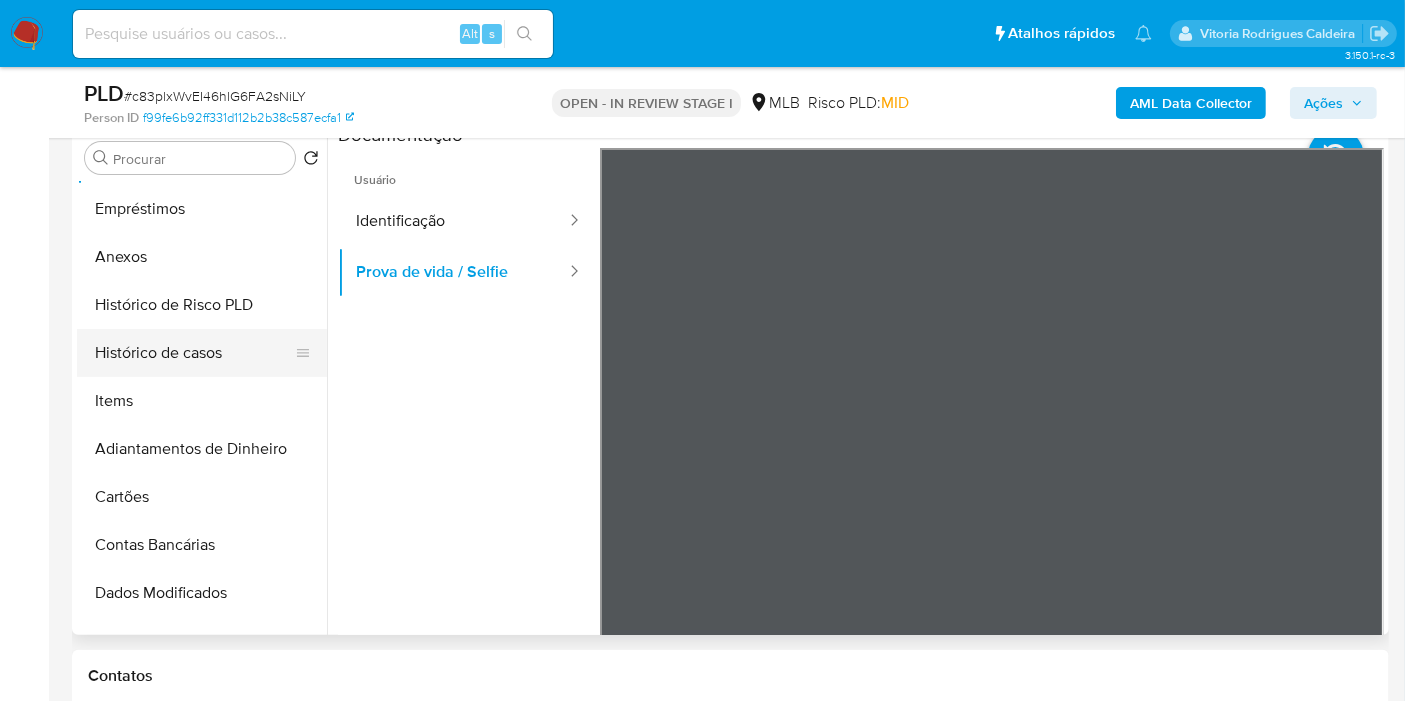 click on "Histórico de casos" at bounding box center [194, 353] 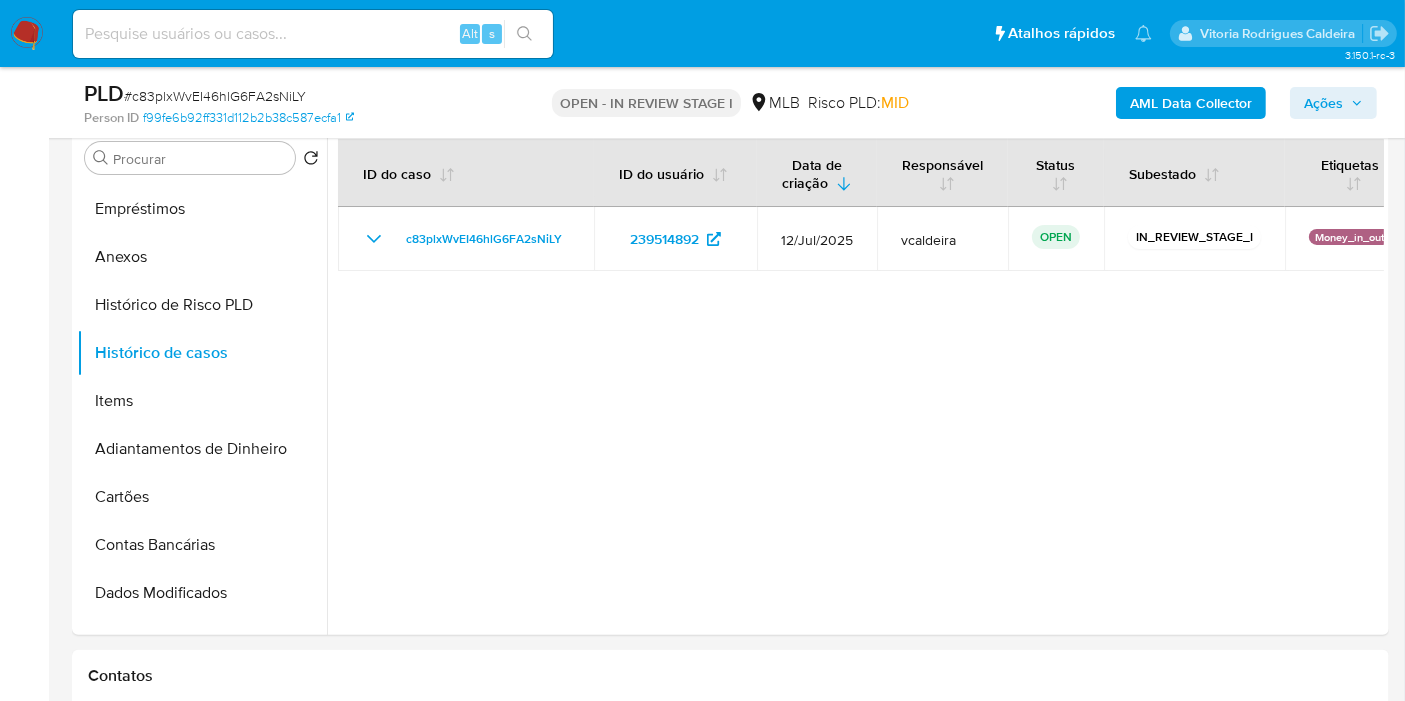 scroll, scrollTop: 222, scrollLeft: 0, axis: vertical 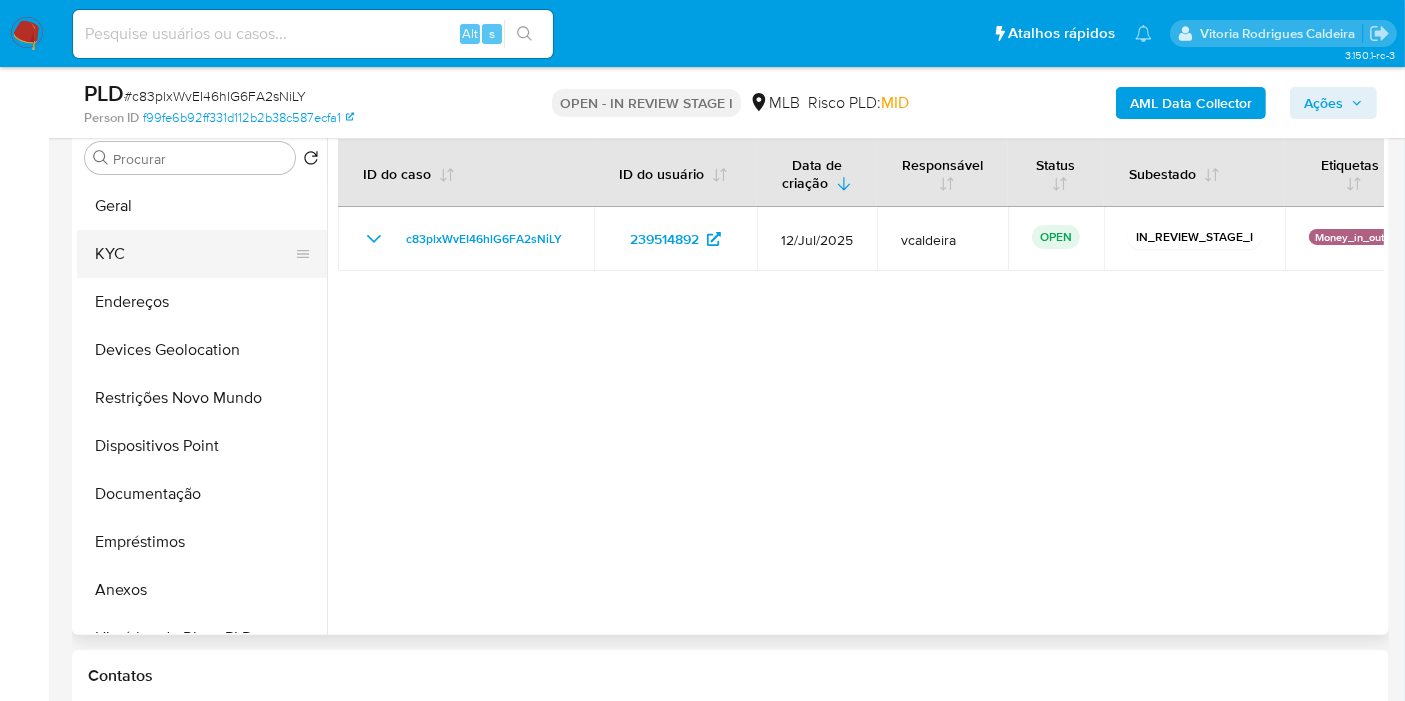 drag, startPoint x: 114, startPoint y: 268, endPoint x: 184, endPoint y: 250, distance: 72.277245 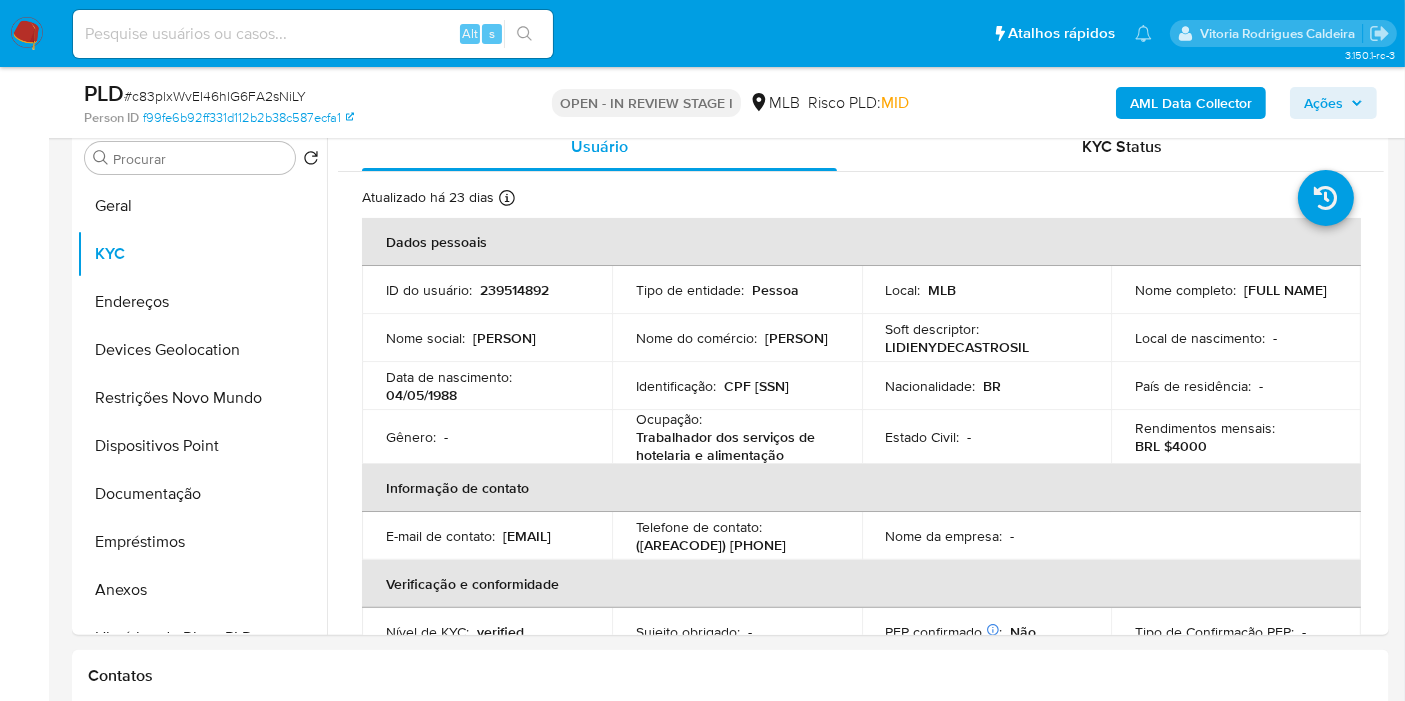 click on "Ações" at bounding box center [1323, 103] 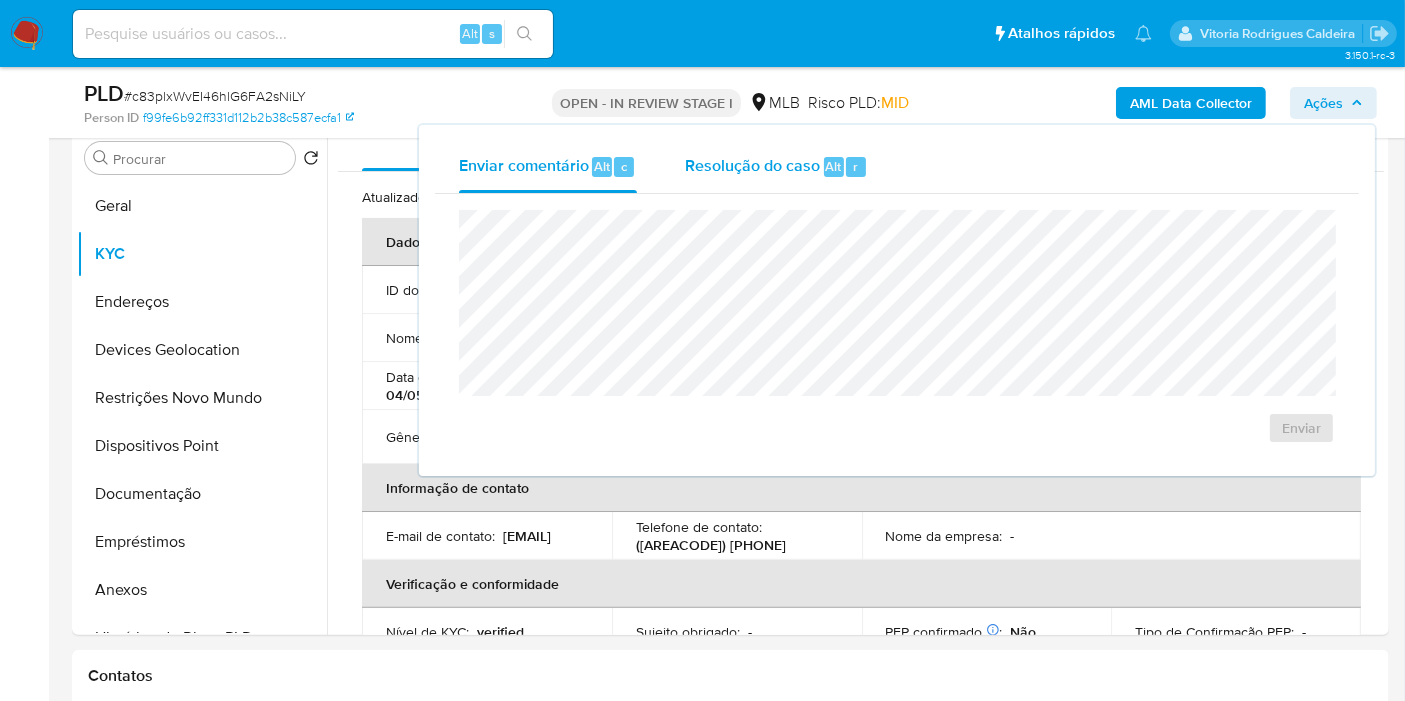 click on "Resolução do caso" at bounding box center (752, 165) 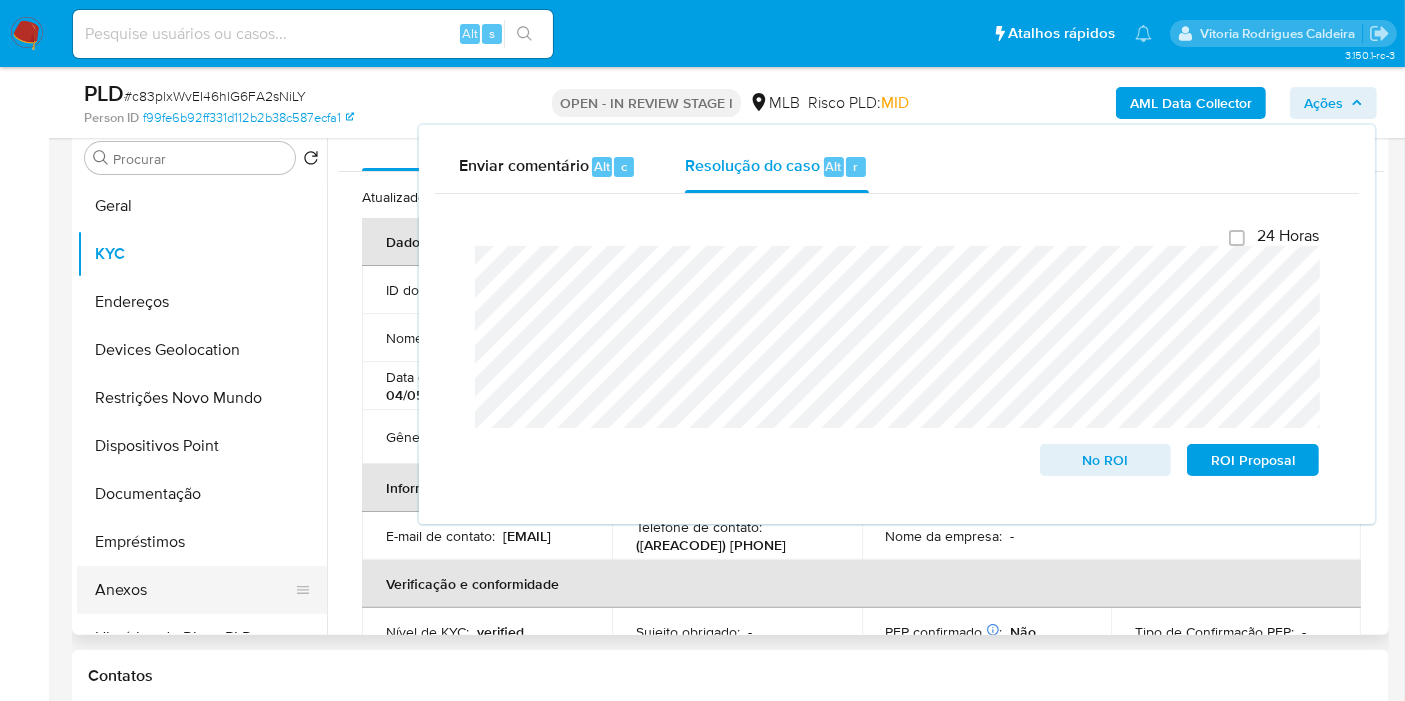 click on "Anexos" at bounding box center (194, 590) 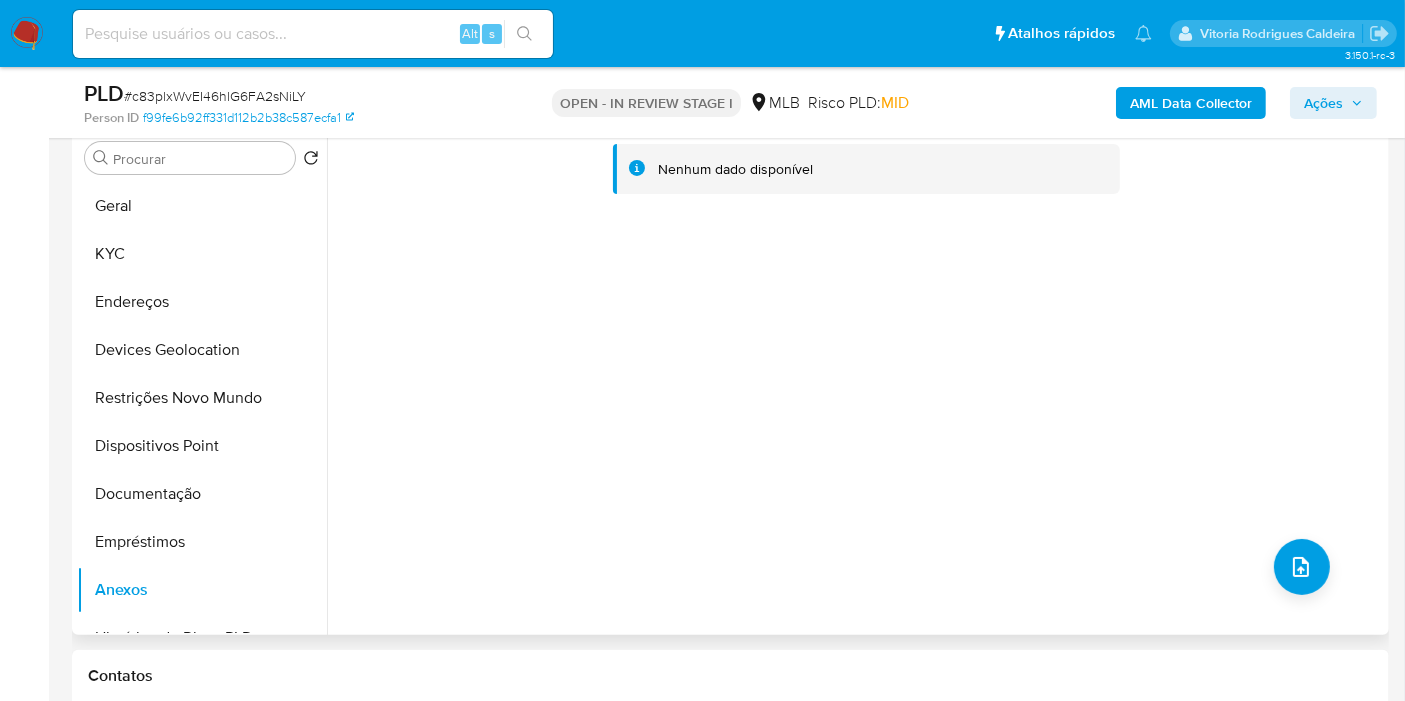 click on "Nenhum dado disponível" at bounding box center (855, 379) 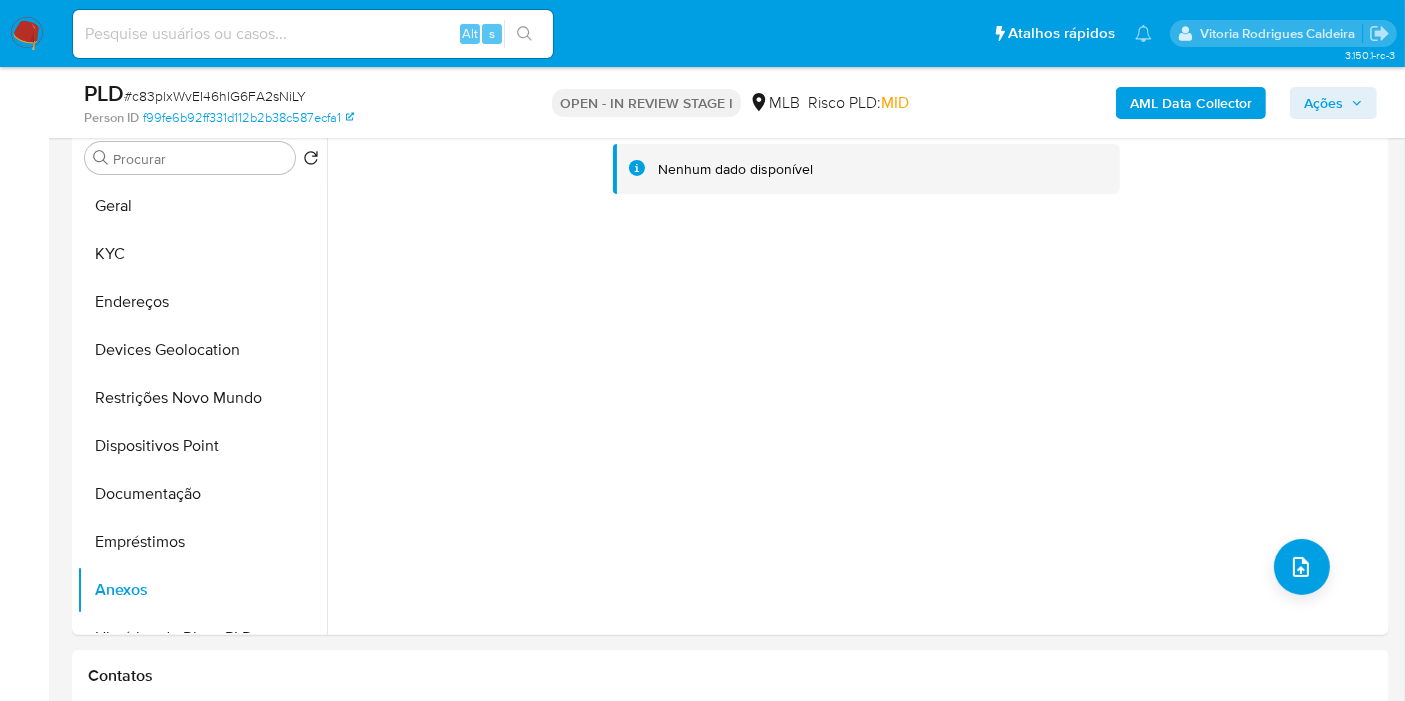 click on "Ações" at bounding box center (1323, 103) 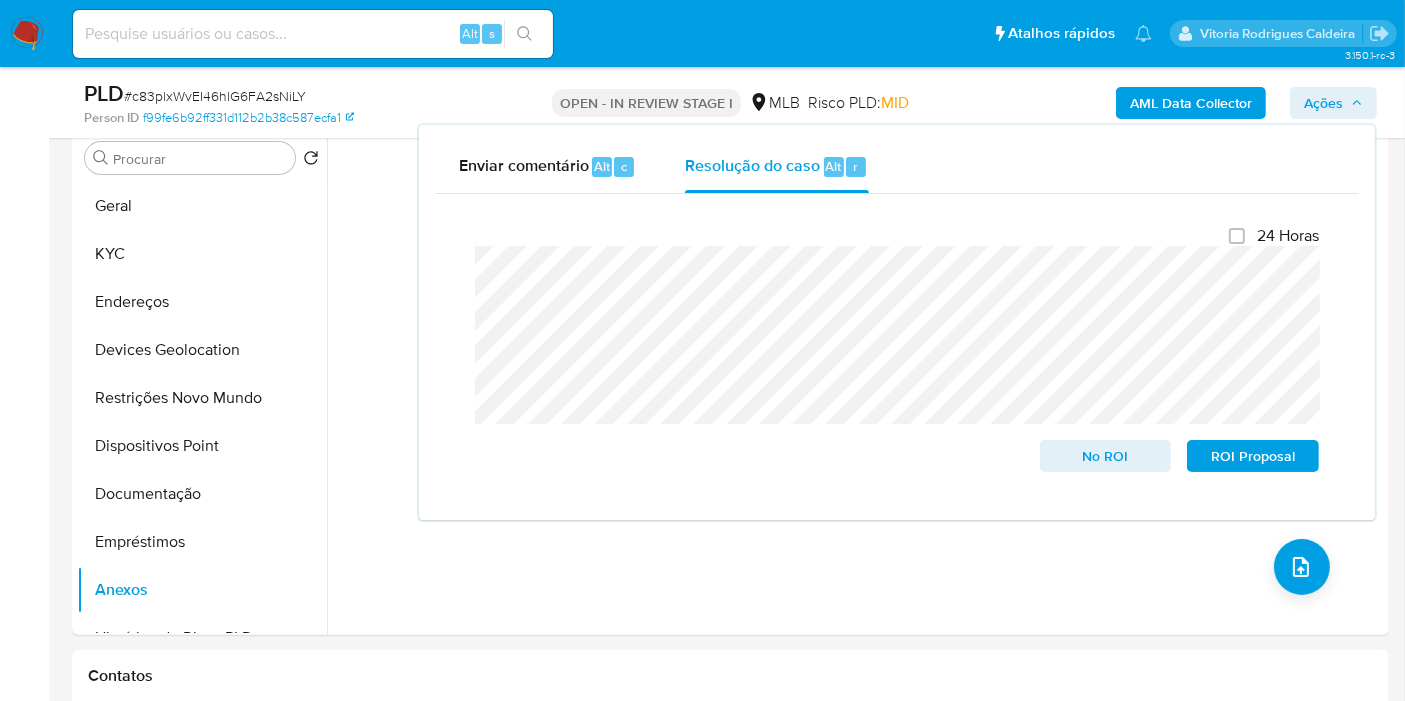 click on "Ações" at bounding box center (1323, 103) 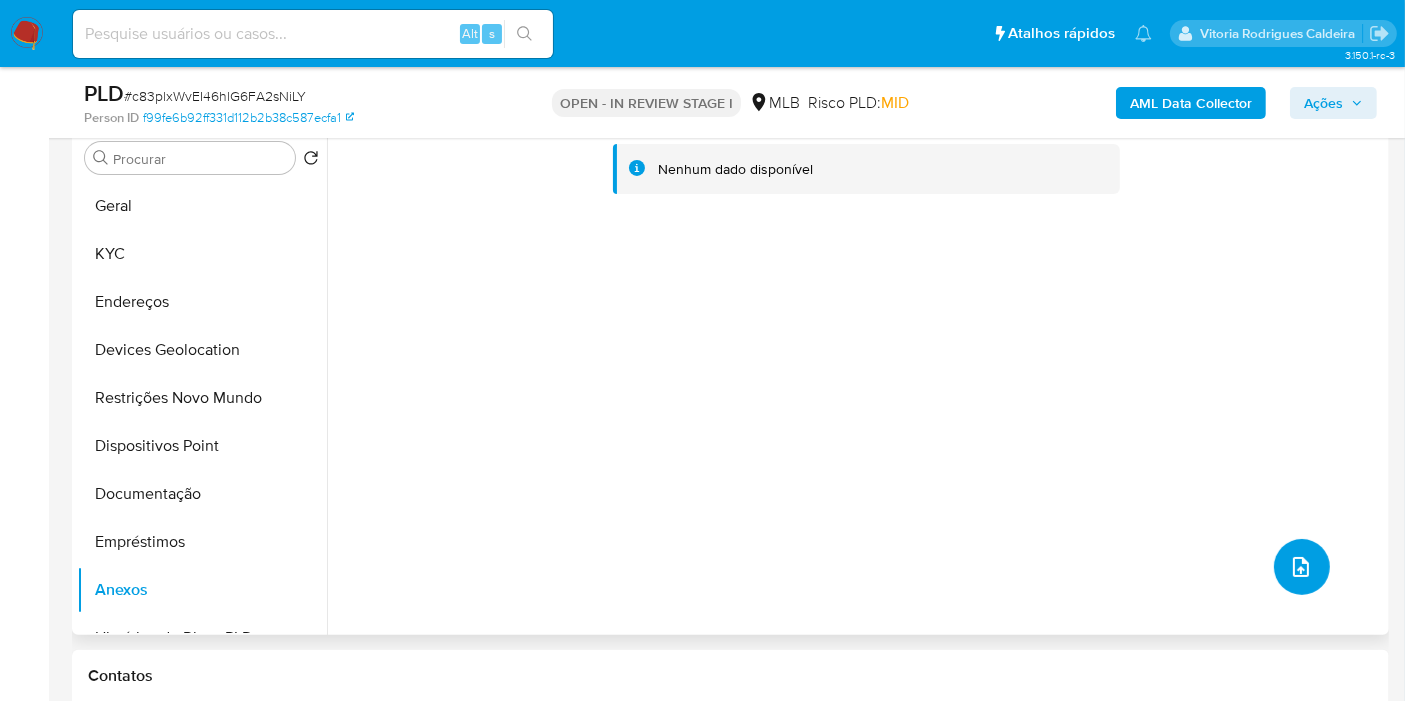 click at bounding box center (1302, 567) 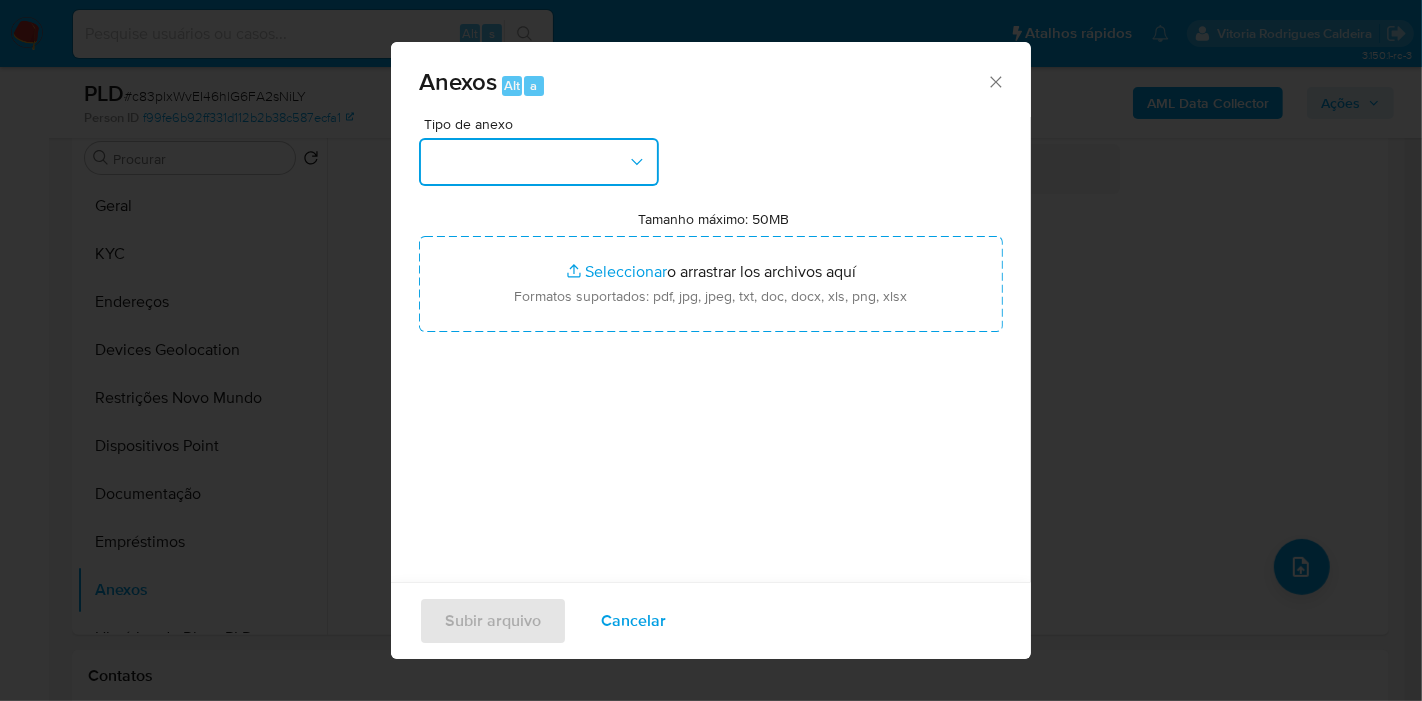 click at bounding box center (539, 162) 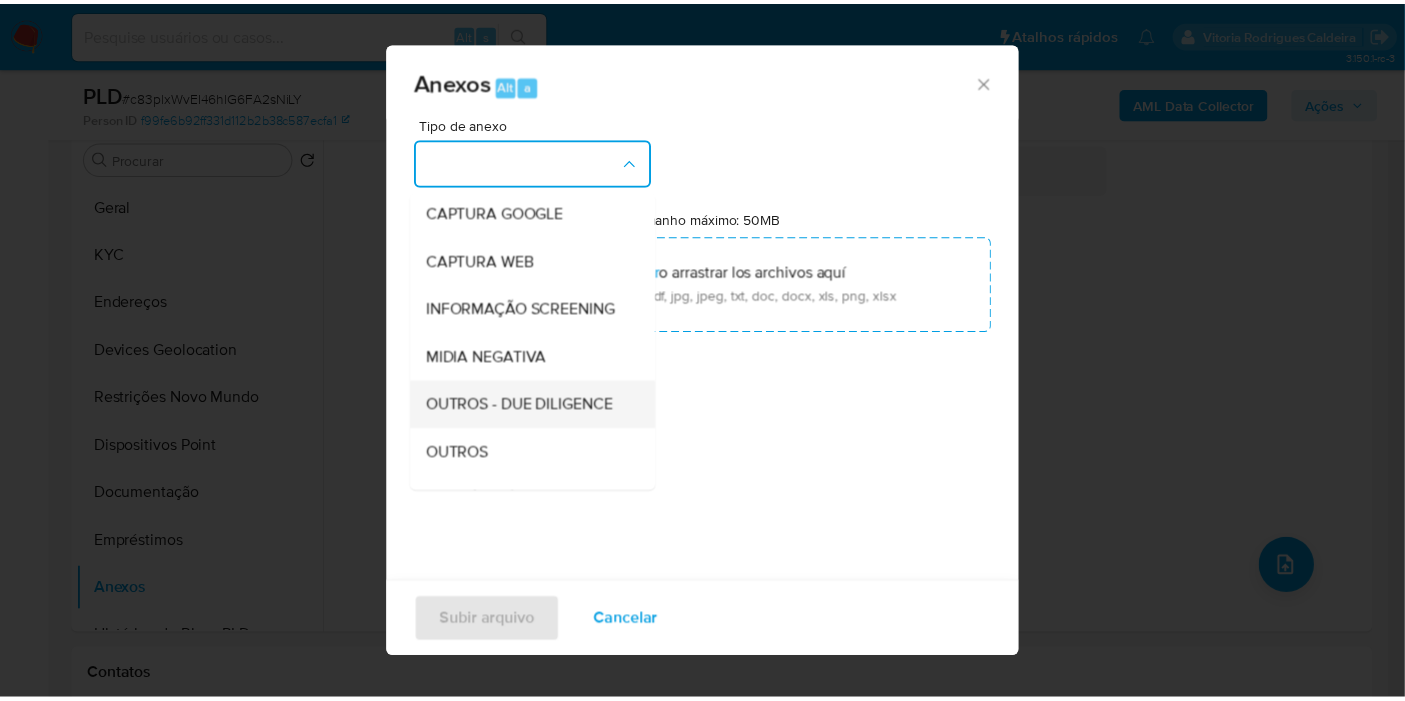 scroll, scrollTop: 222, scrollLeft: 0, axis: vertical 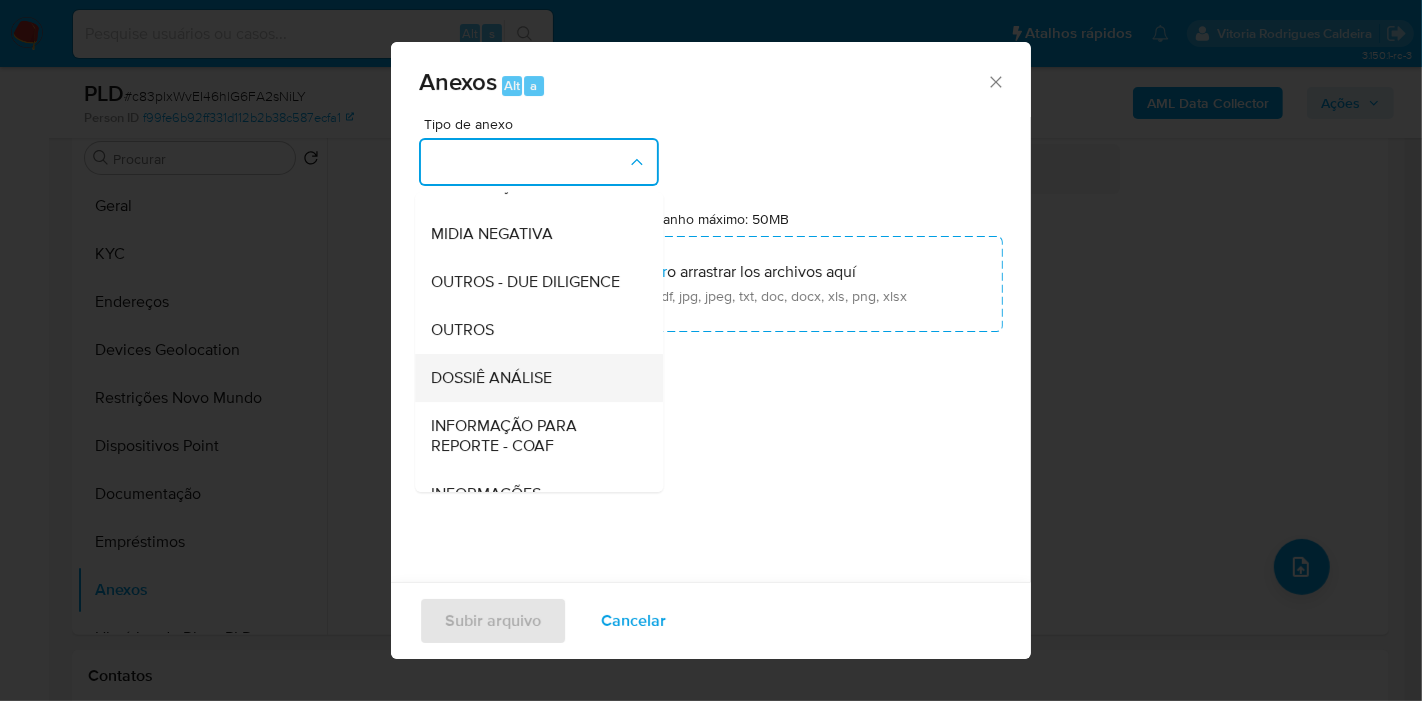 click on "DOSSIÊ ANÁLISE" at bounding box center [491, 378] 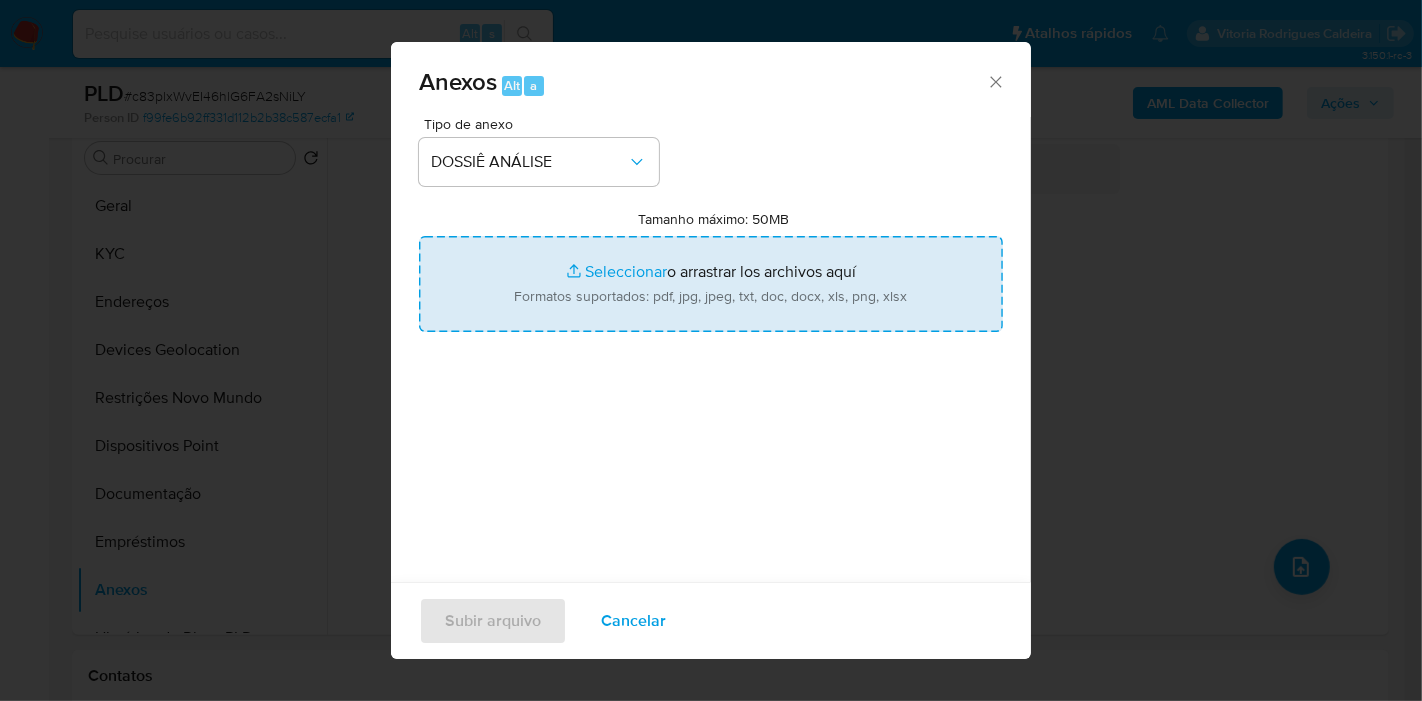 type on "C:\fakepath\SAR XXX_XX - CPF 02322094137 - LIDIENY DE CASTRO SILVA.pdf" 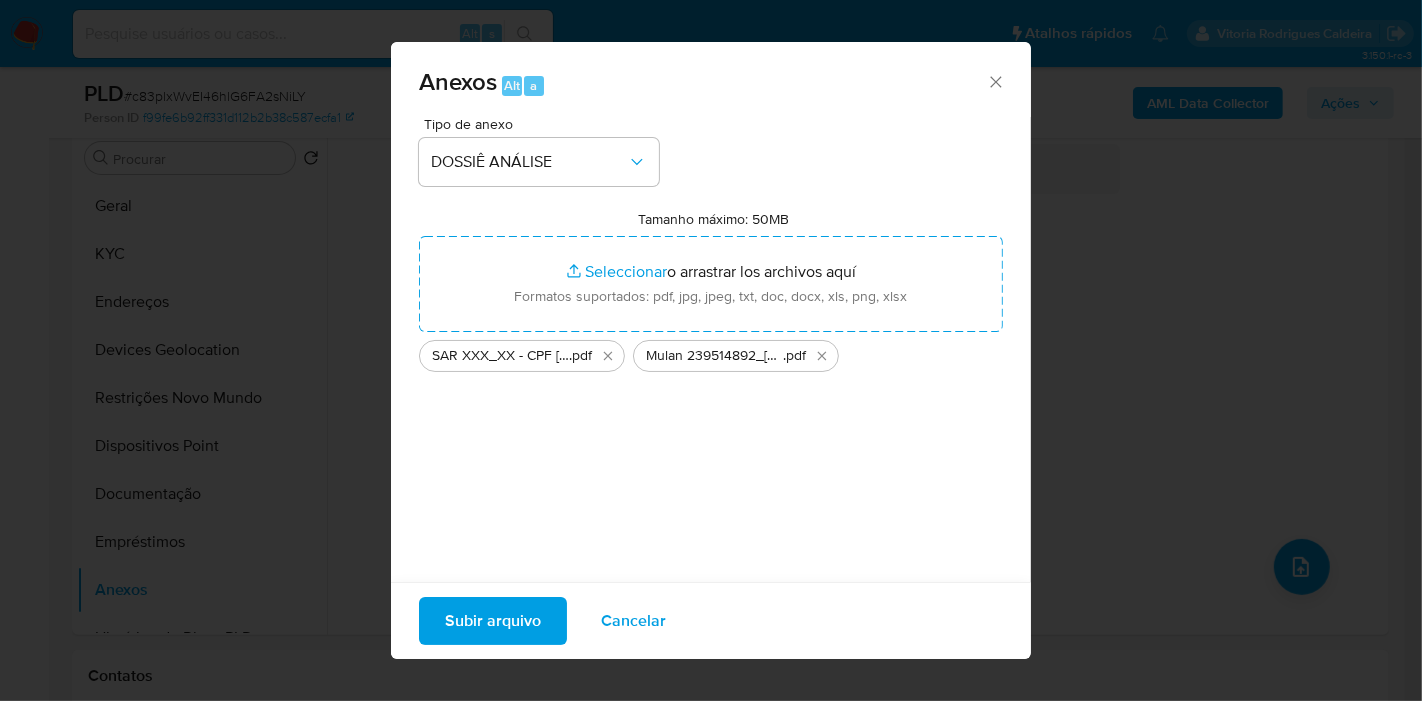 click on "Subir arquivo" at bounding box center [493, 621] 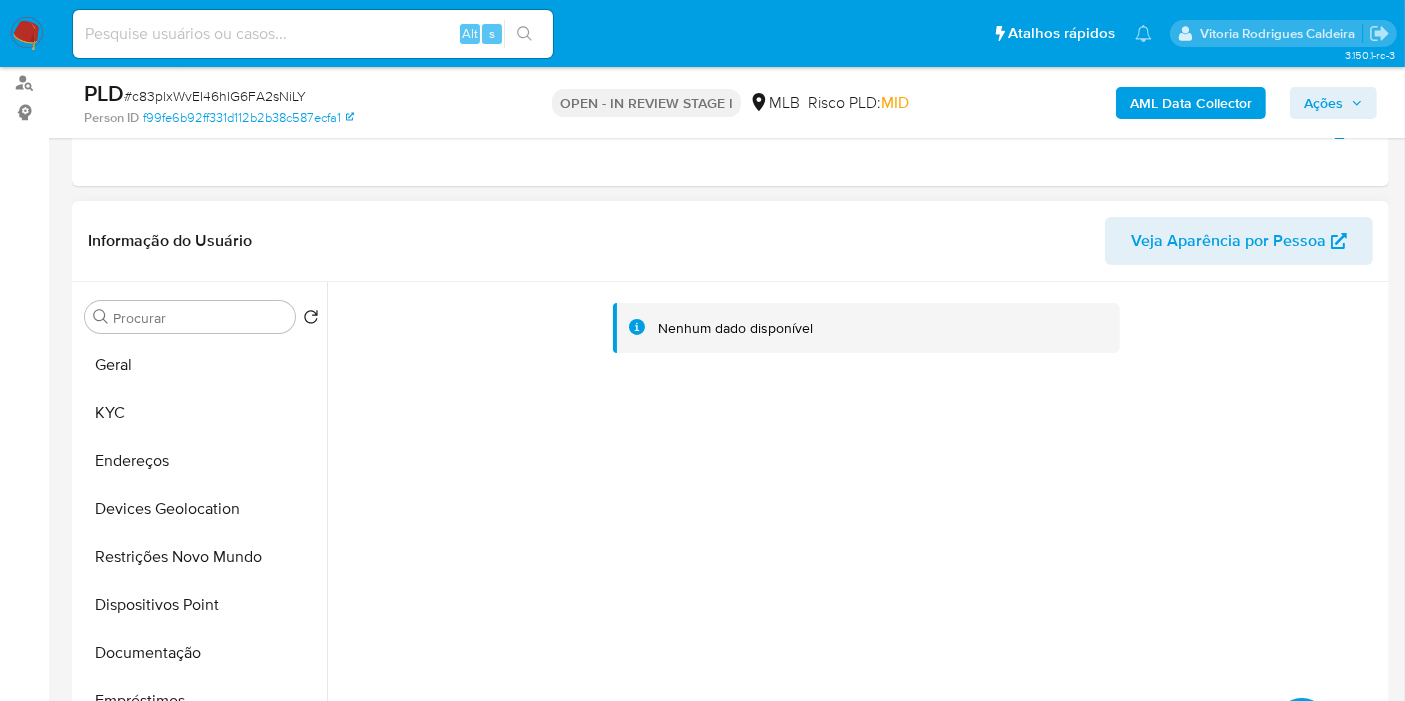 scroll, scrollTop: 333, scrollLeft: 0, axis: vertical 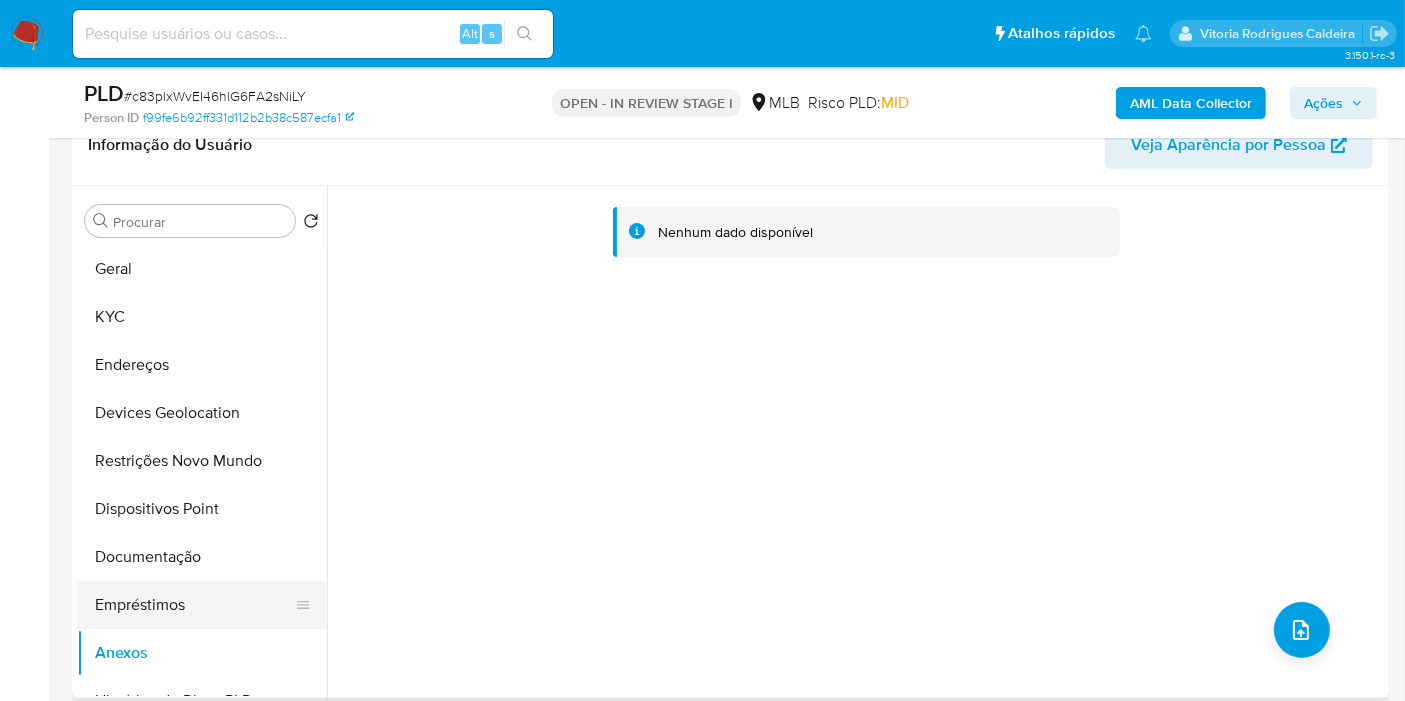 click on "Empréstimos" at bounding box center [194, 605] 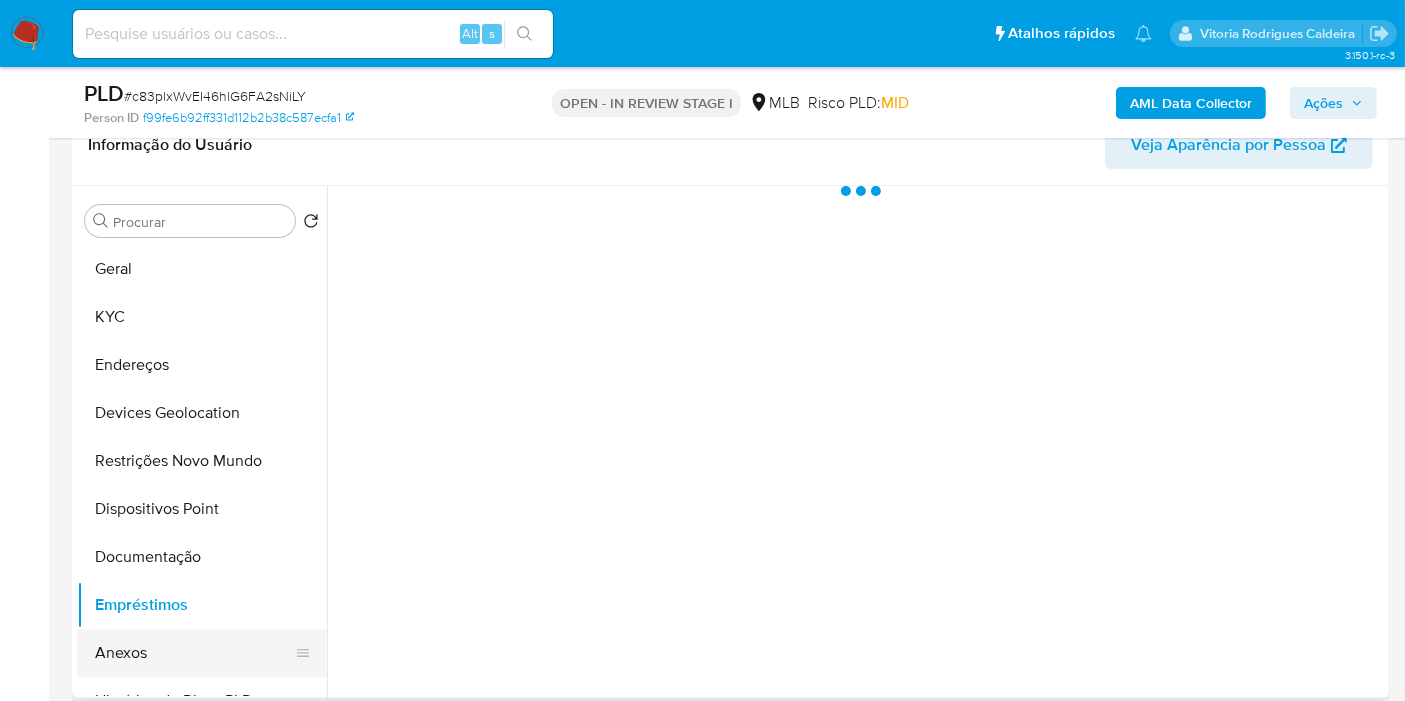 click on "Anexos" at bounding box center (194, 653) 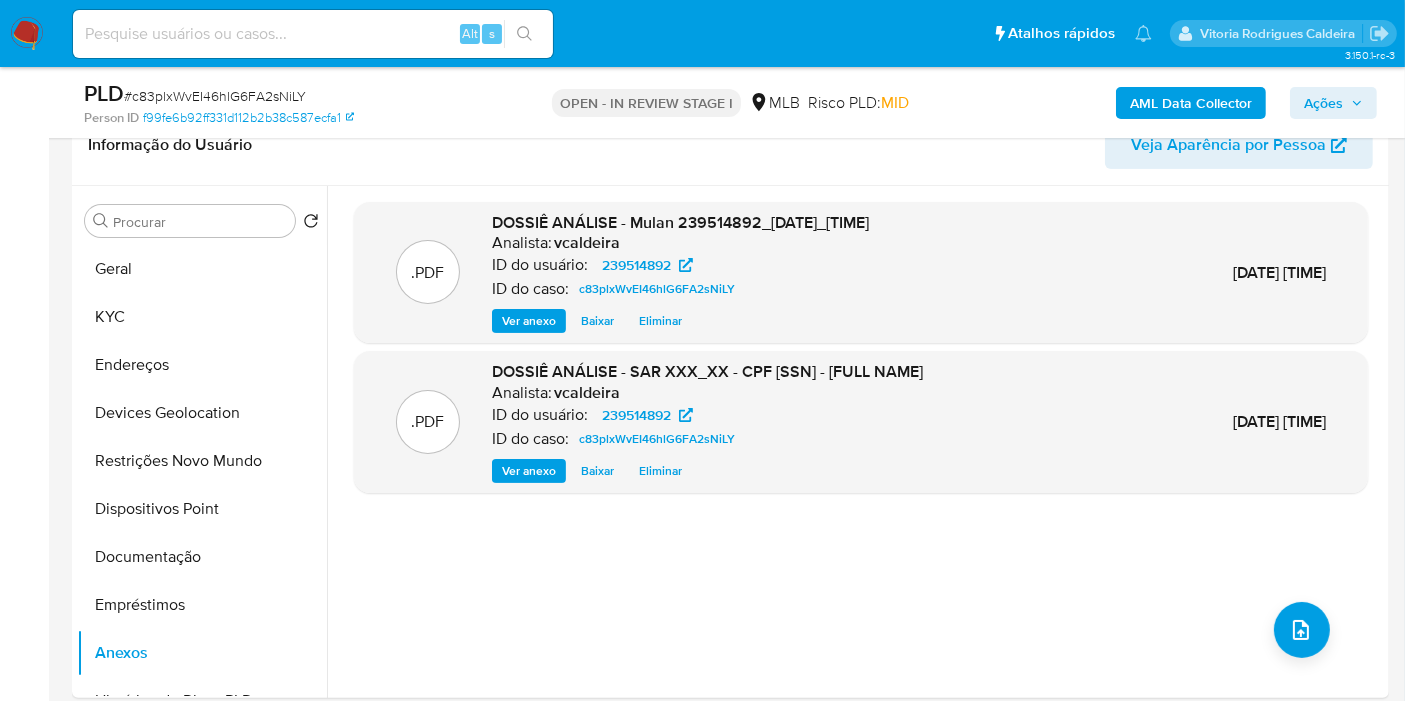click on "Ações" at bounding box center (1323, 103) 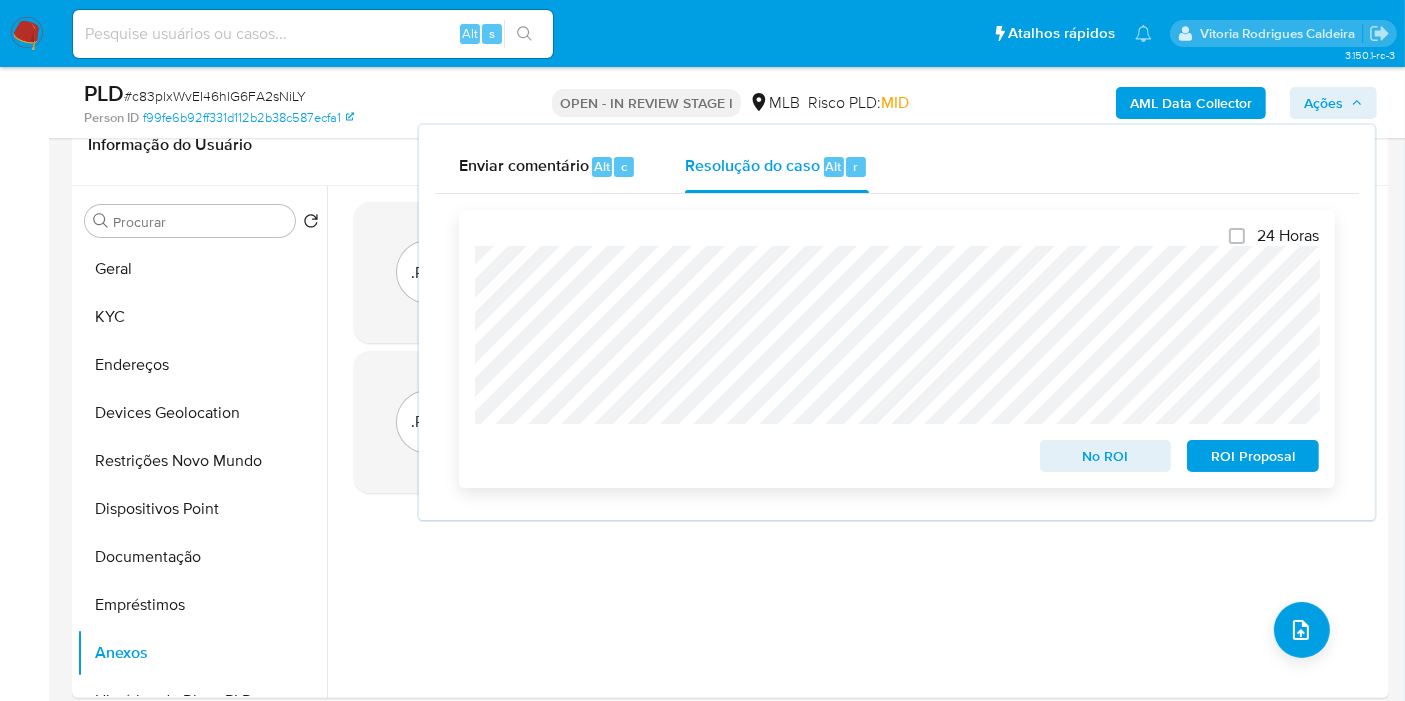 click on "ROI Proposal" at bounding box center (1253, 456) 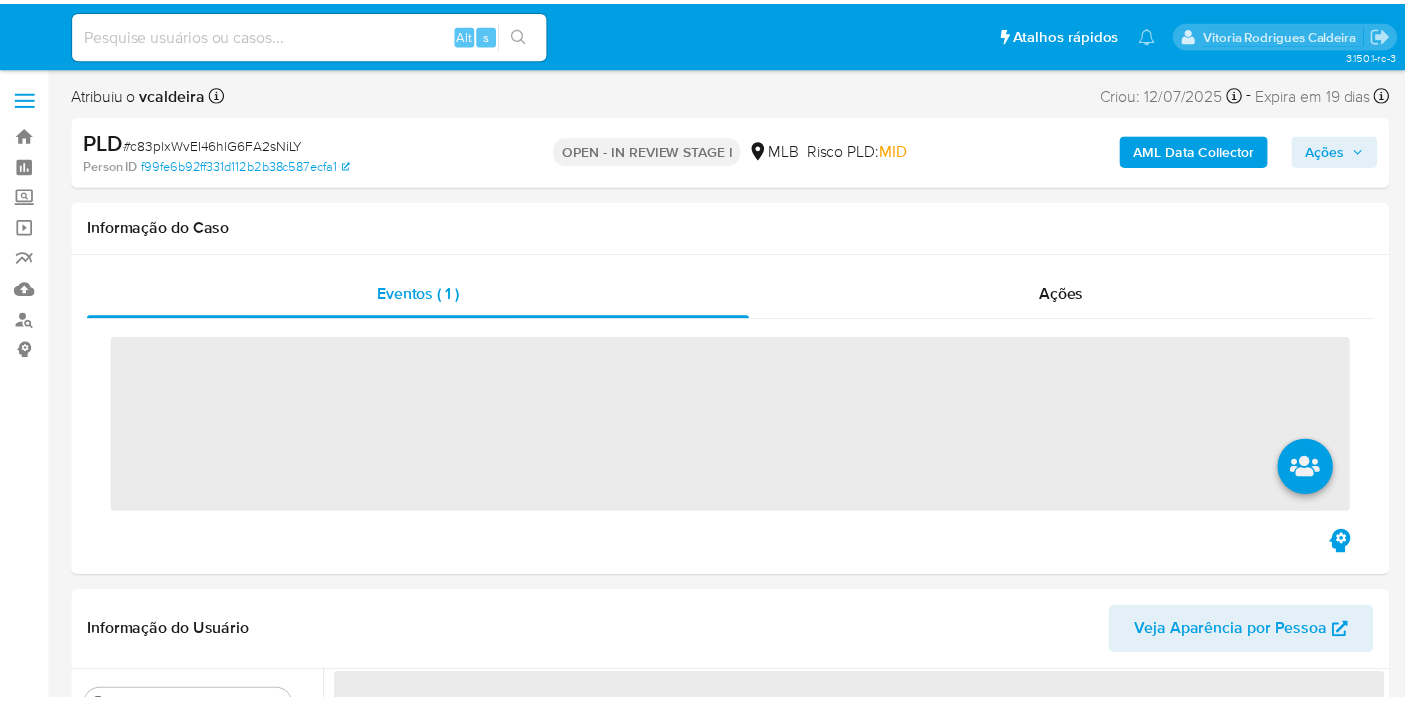 scroll, scrollTop: 0, scrollLeft: 0, axis: both 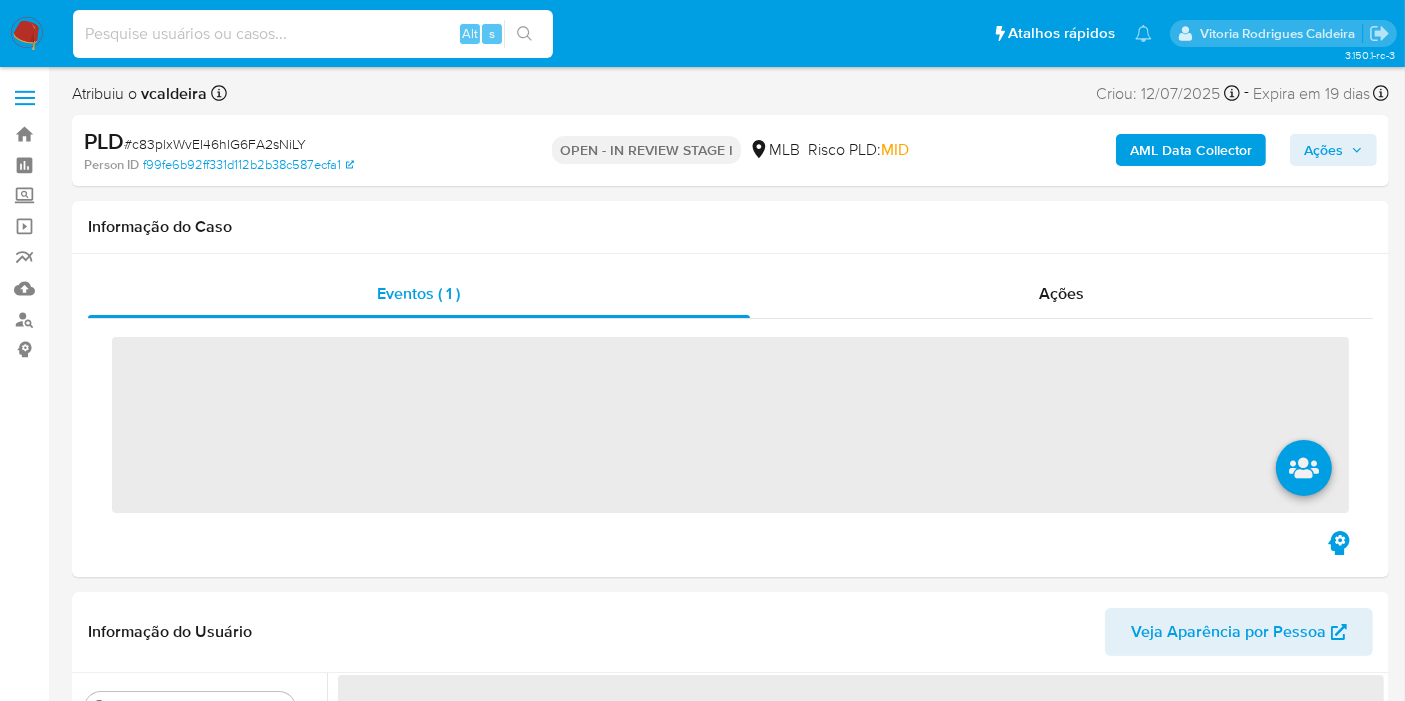 click at bounding box center [313, 34] 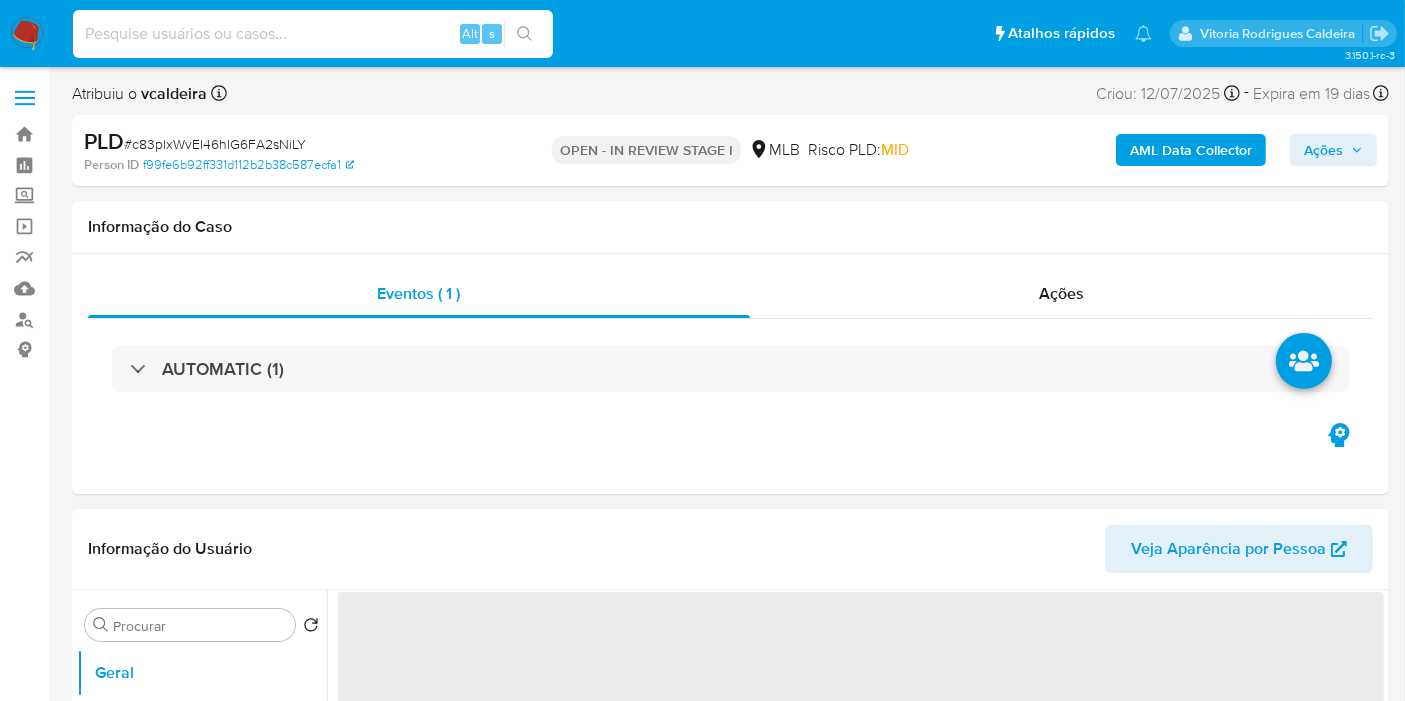 paste on "[NUMBER]" 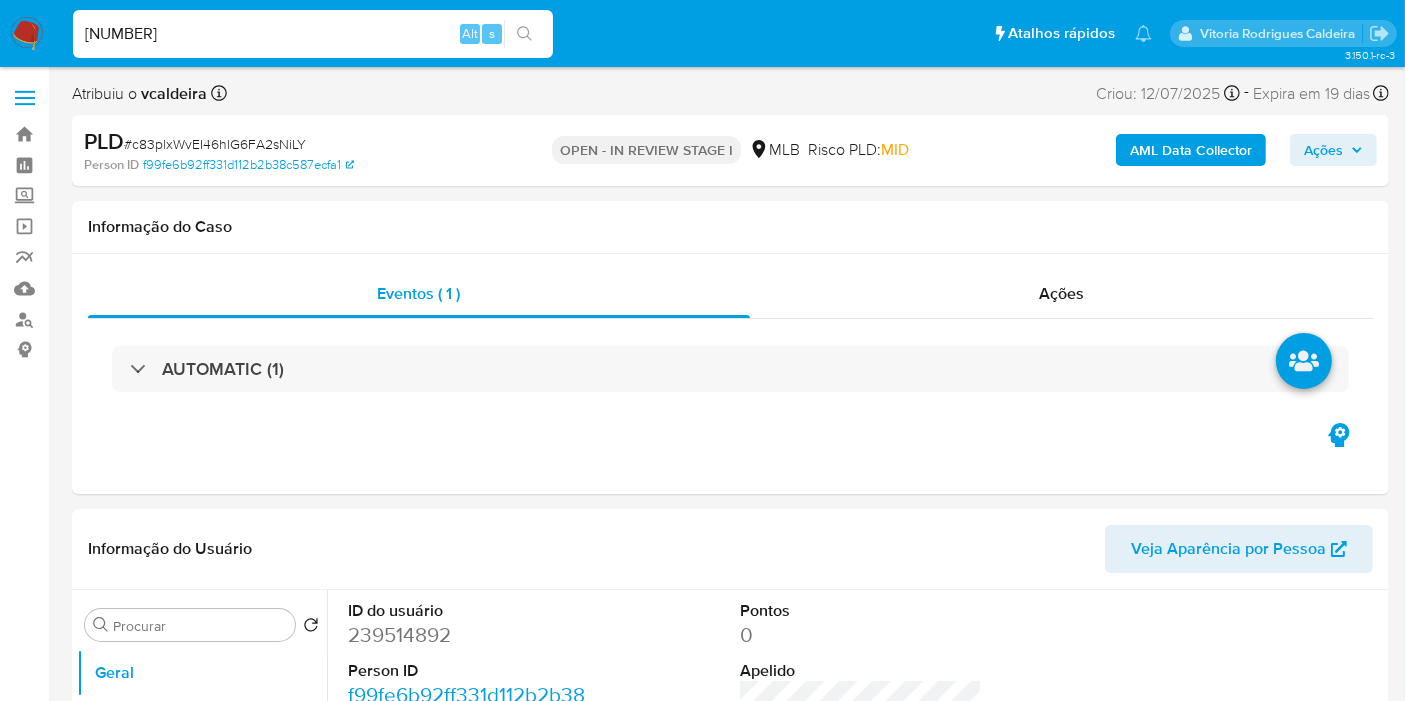 type on "[NUMBER]" 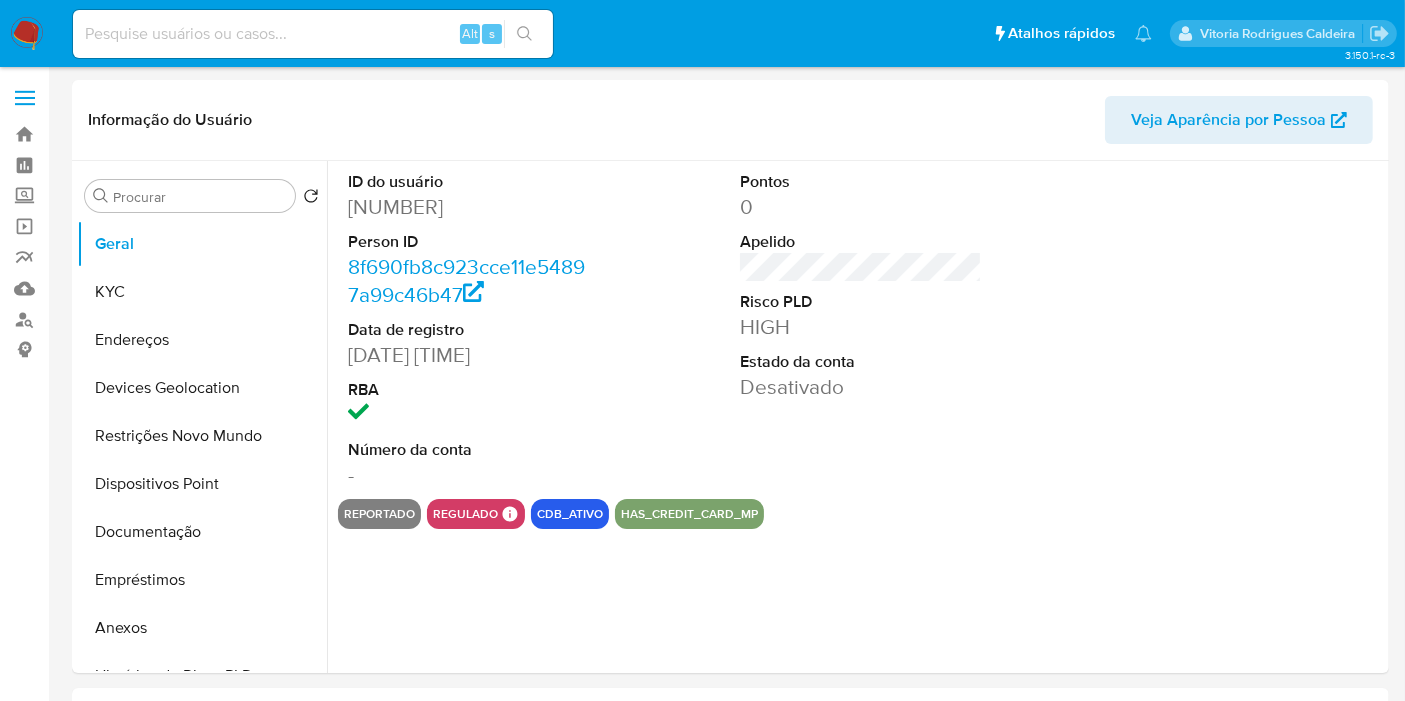 select on "10" 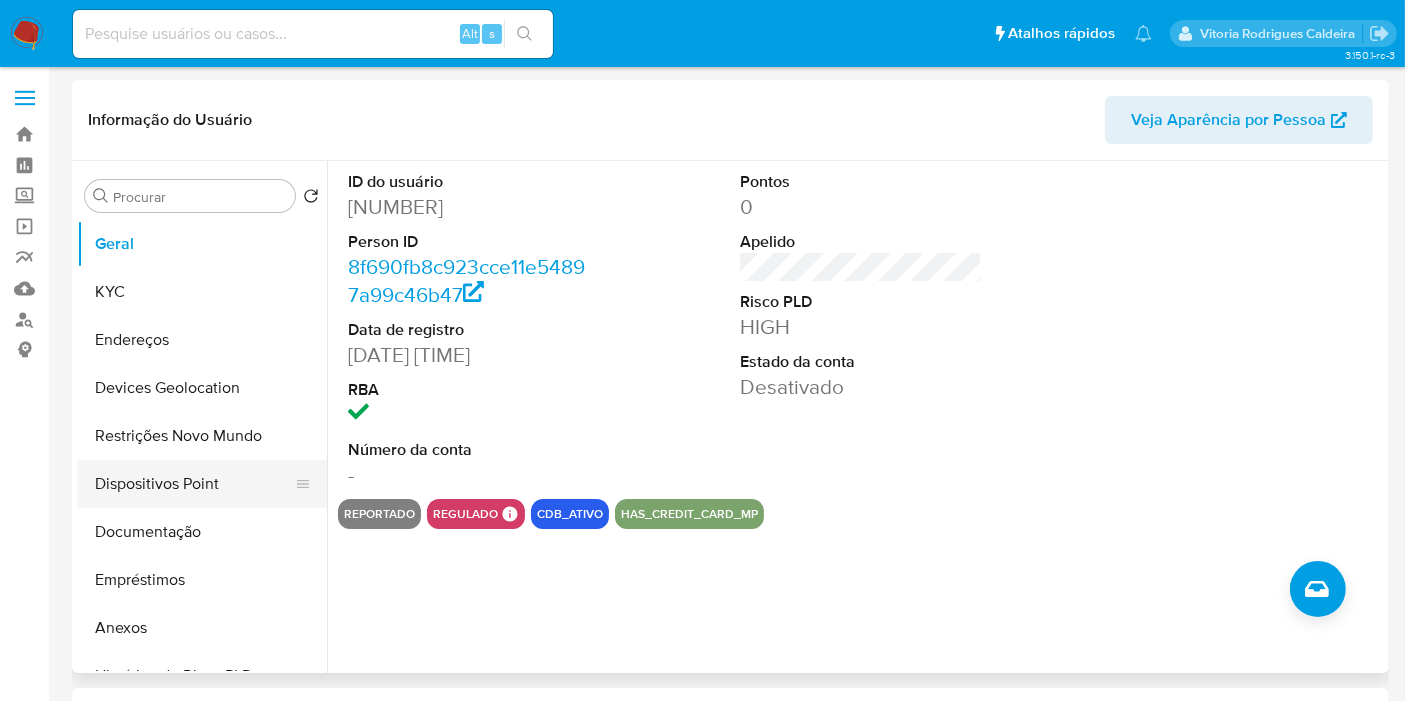 scroll, scrollTop: 222, scrollLeft: 0, axis: vertical 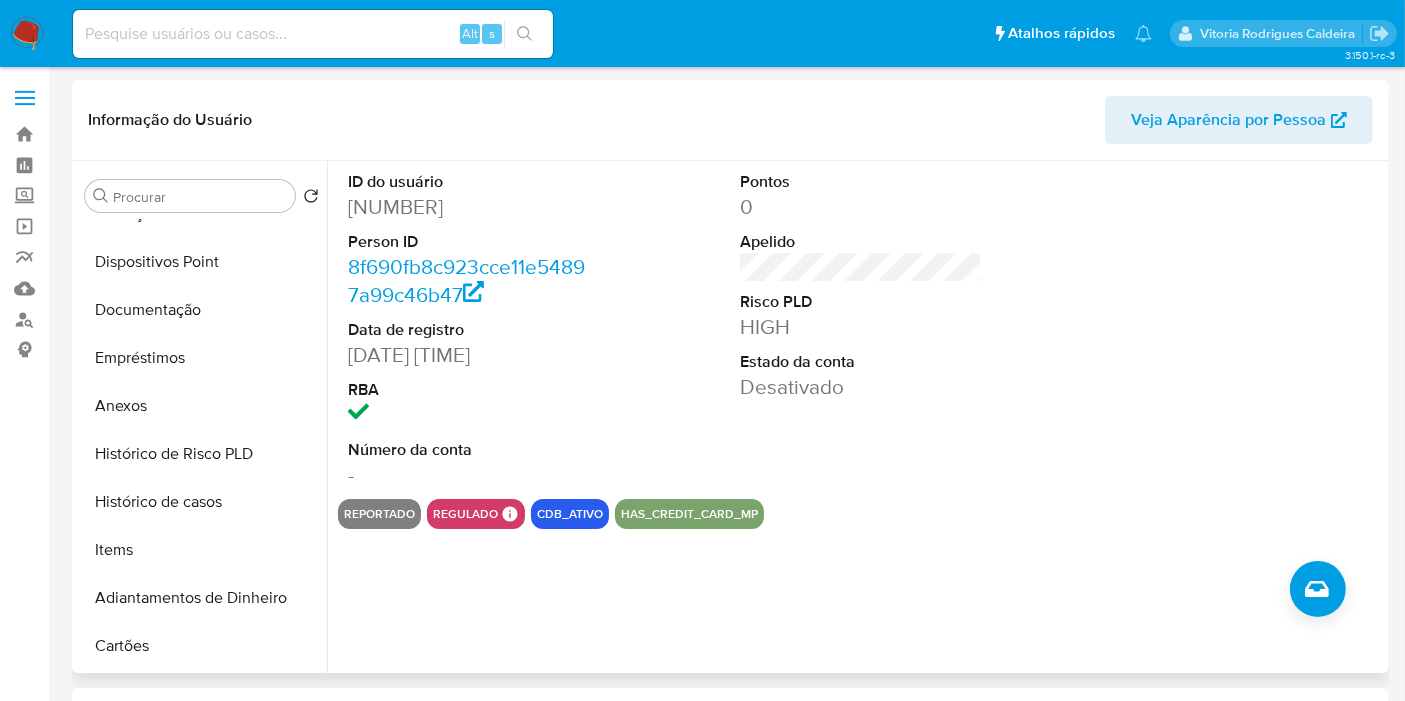 drag, startPoint x: 188, startPoint y: 500, endPoint x: 373, endPoint y: 378, distance: 221.6055 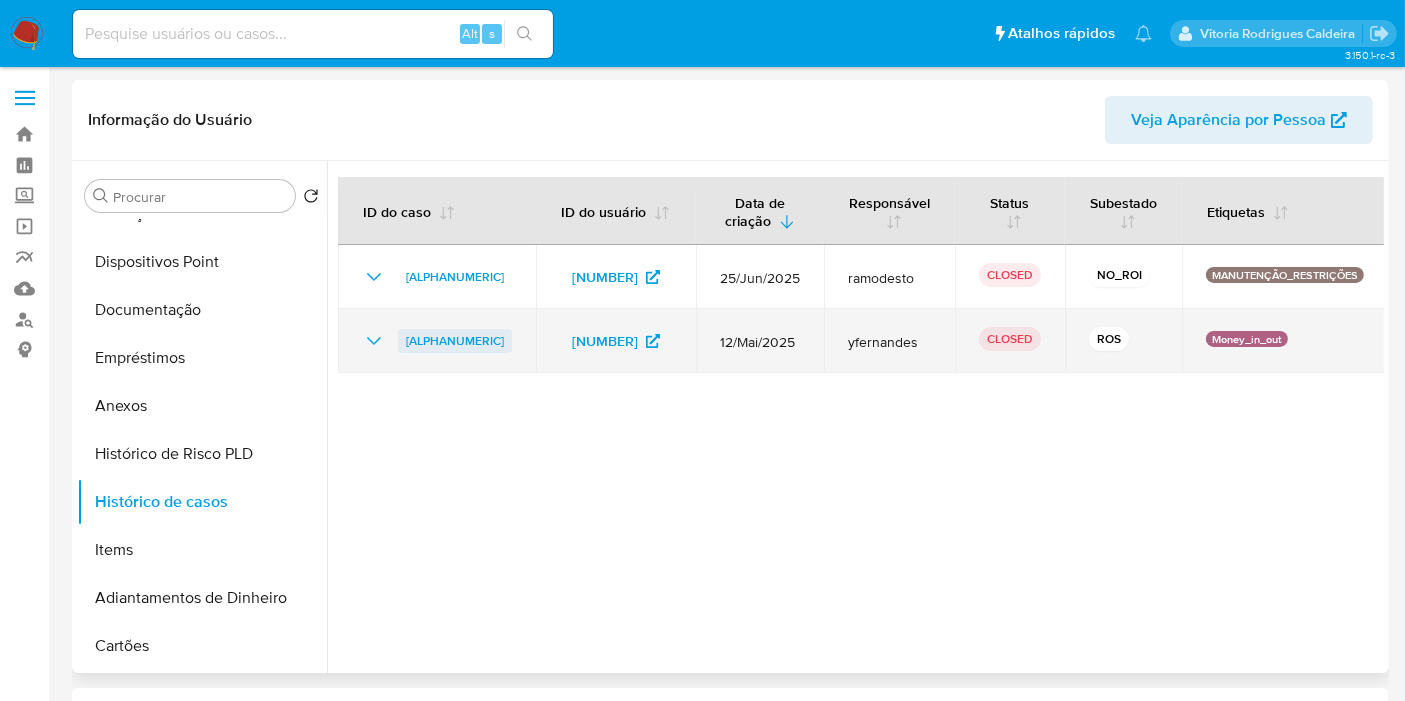 click on "[ALPHANUMERIC]" at bounding box center [455, 341] 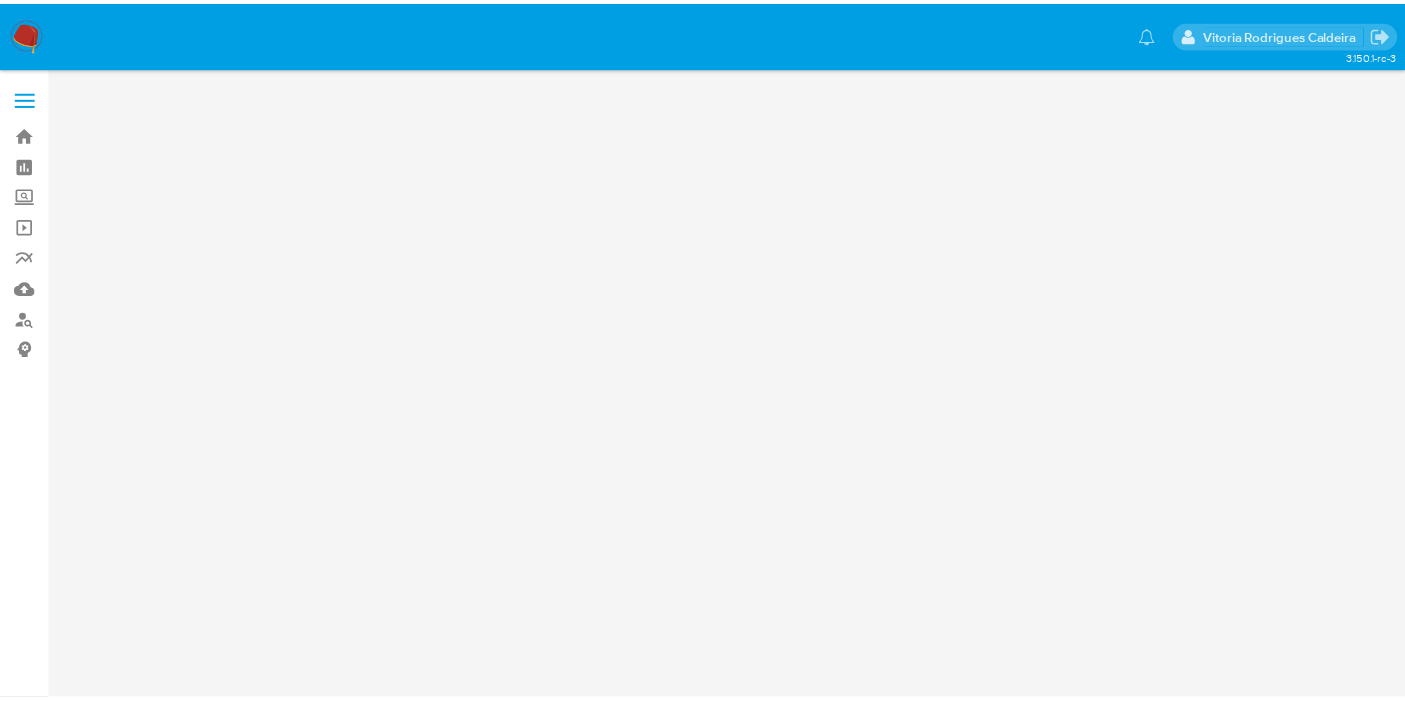 scroll, scrollTop: 0, scrollLeft: 0, axis: both 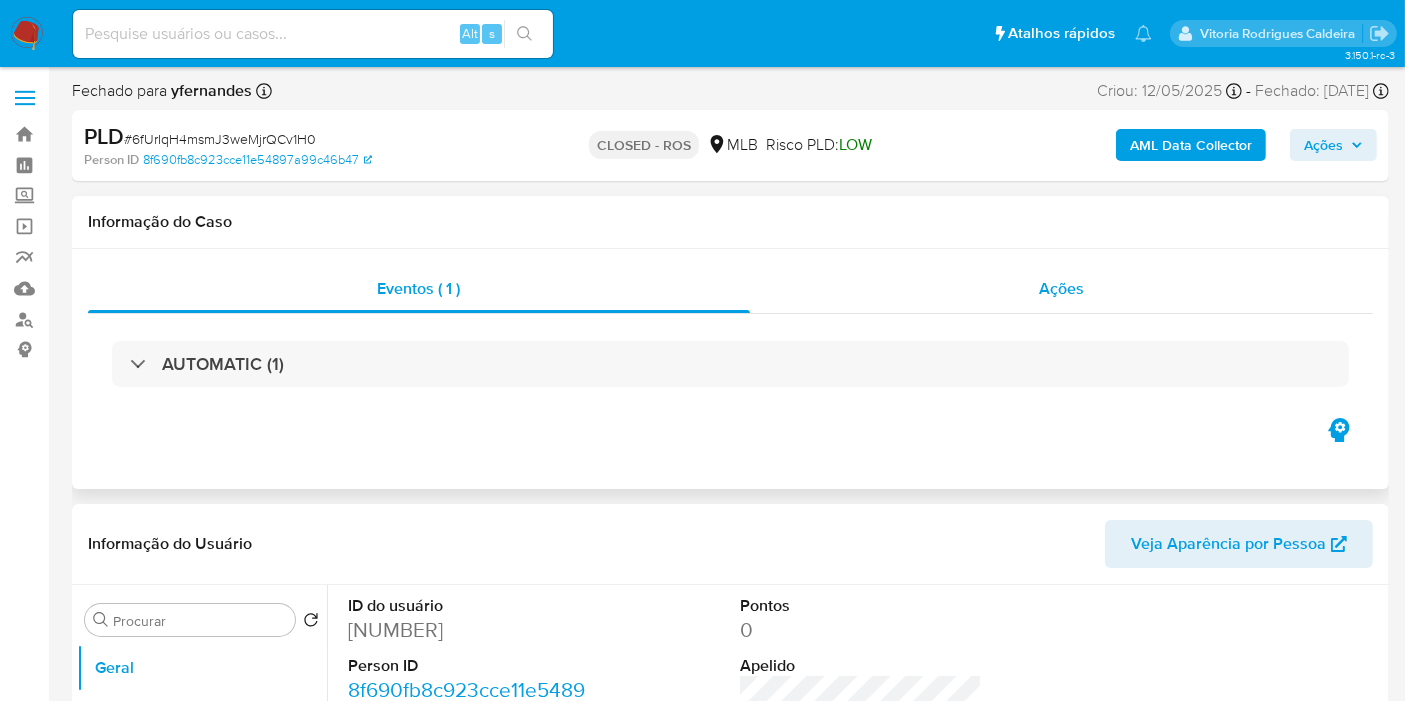 select on "10" 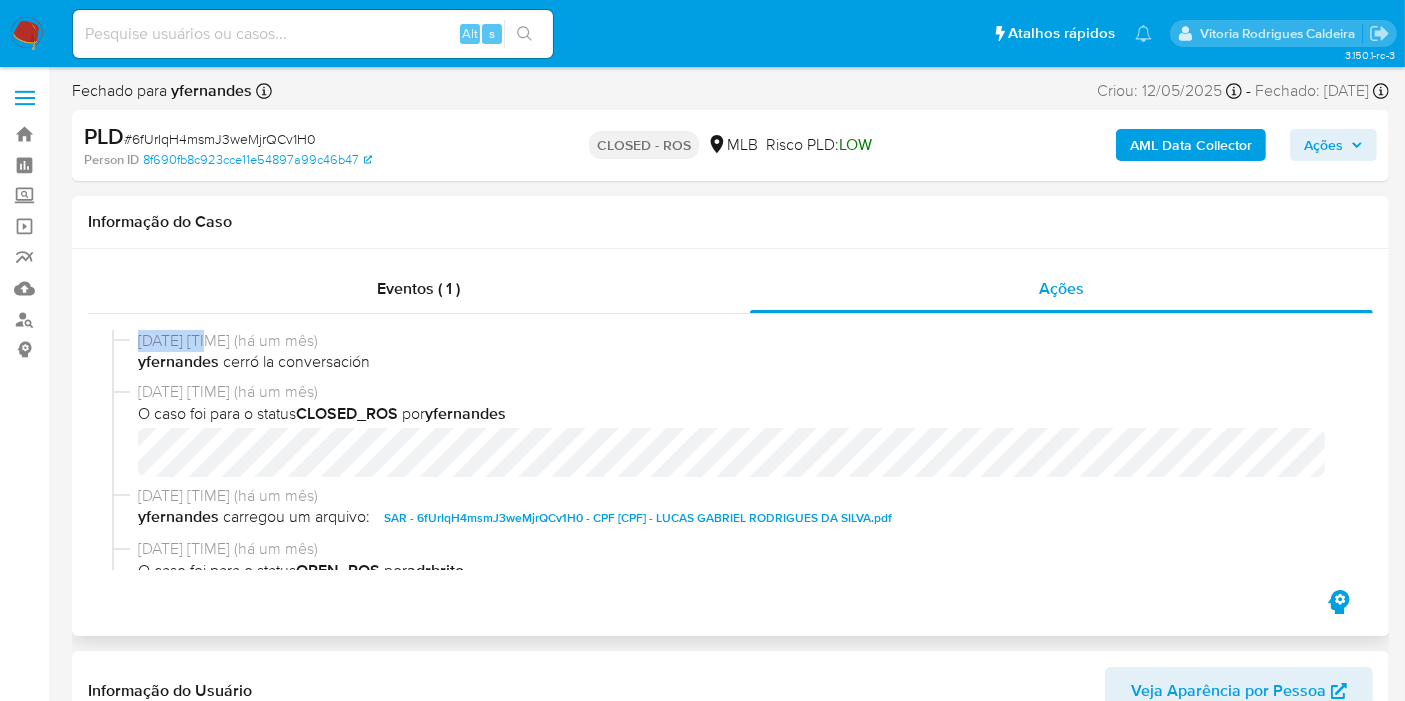 drag, startPoint x: 217, startPoint y: 332, endPoint x: 137, endPoint y: 336, distance: 80.09994 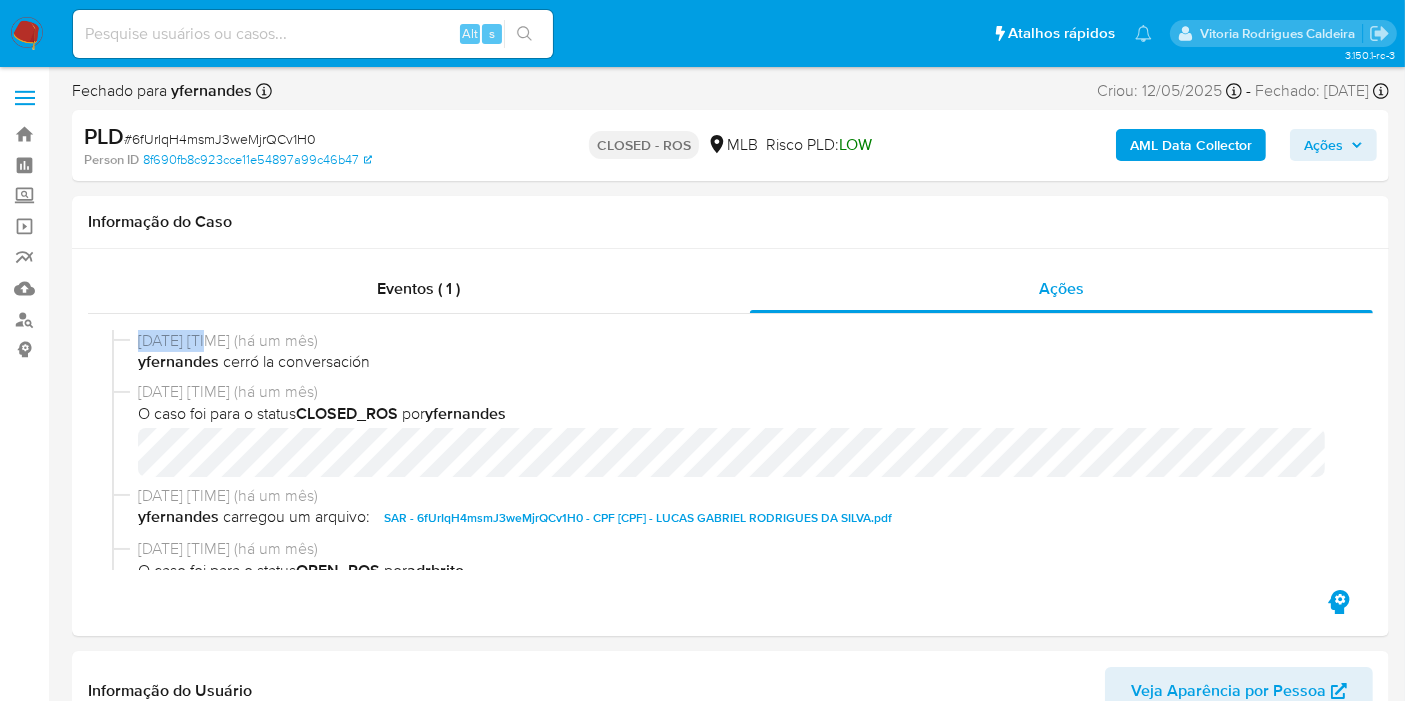 copy on "[DATE]" 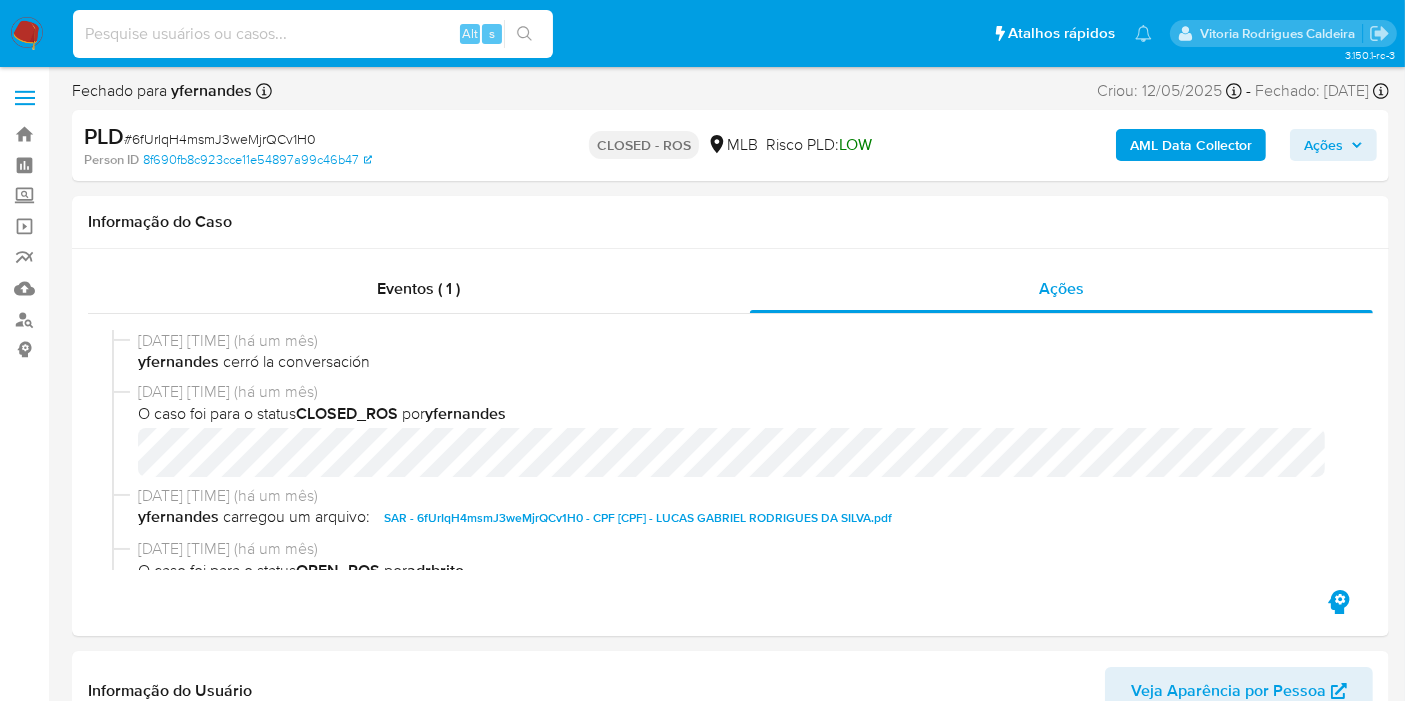 click at bounding box center (313, 34) 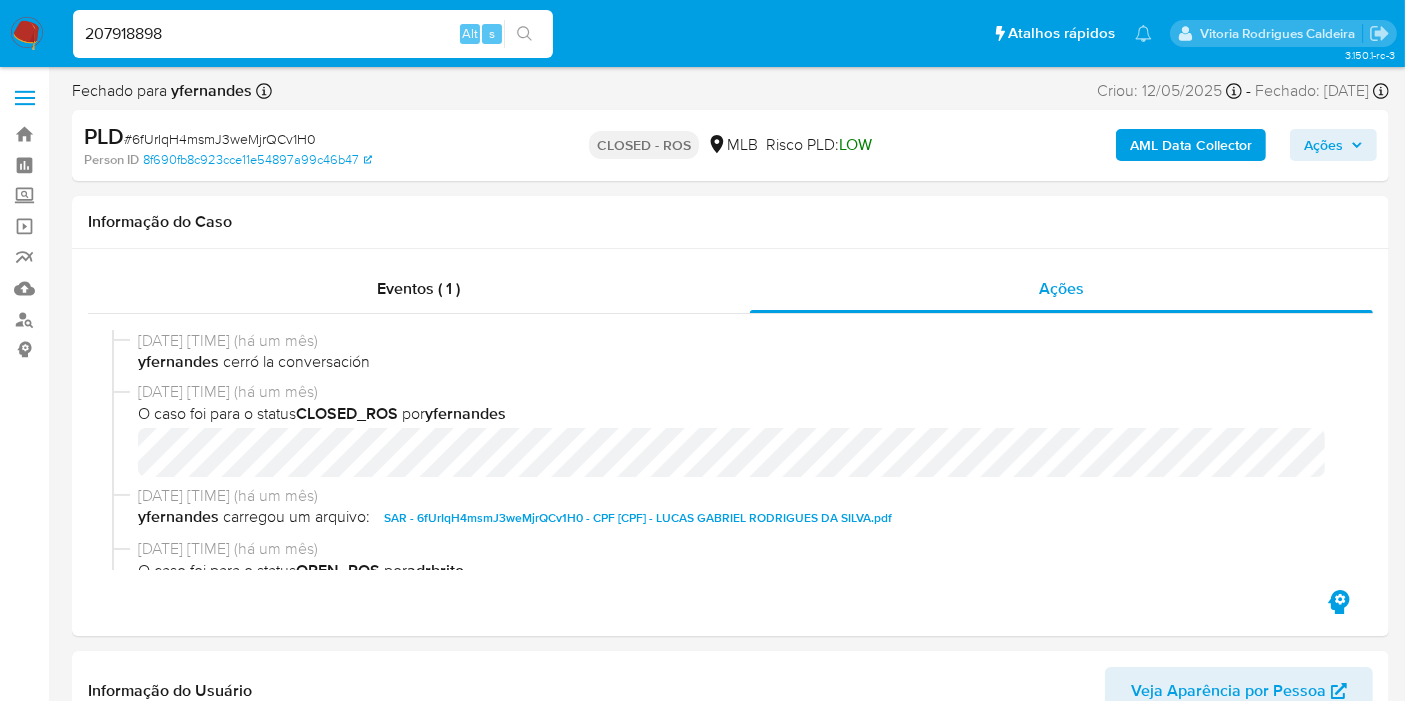type on "207918898" 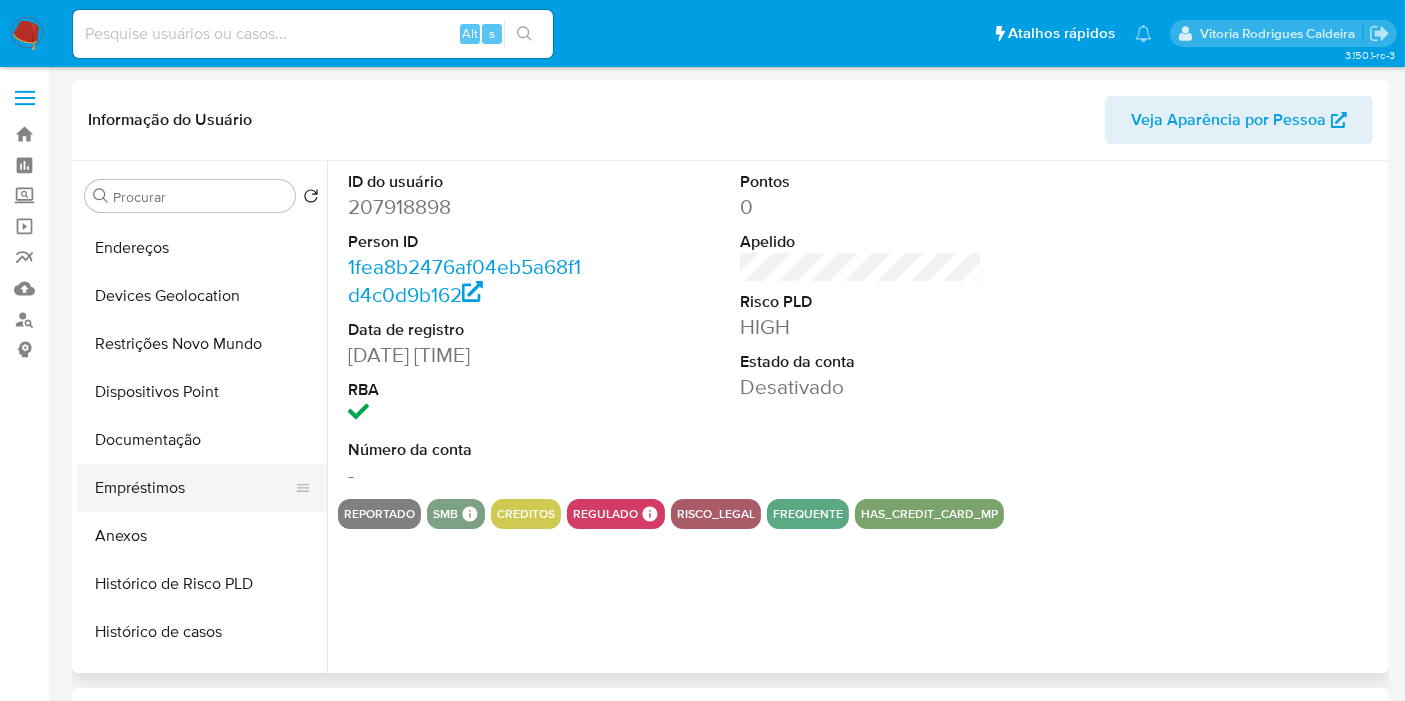 select on "10" 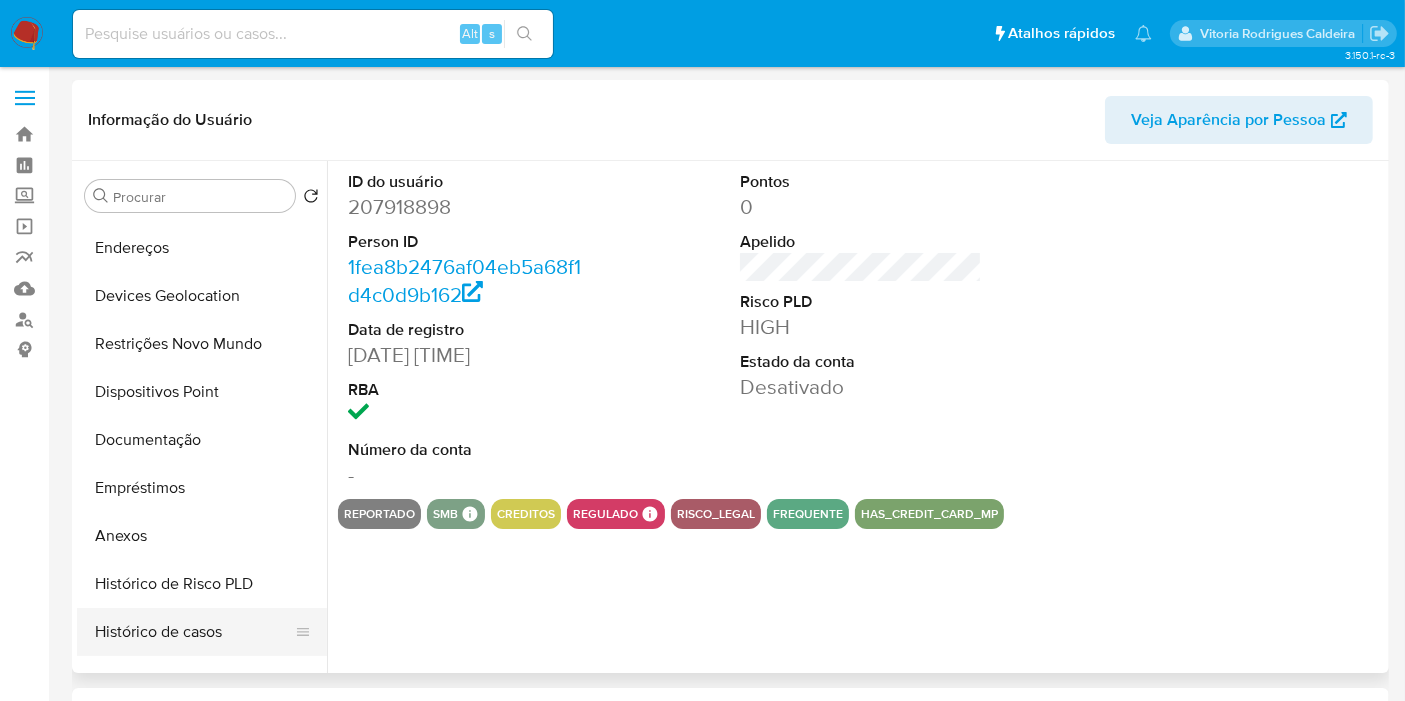 scroll, scrollTop: 222, scrollLeft: 0, axis: vertical 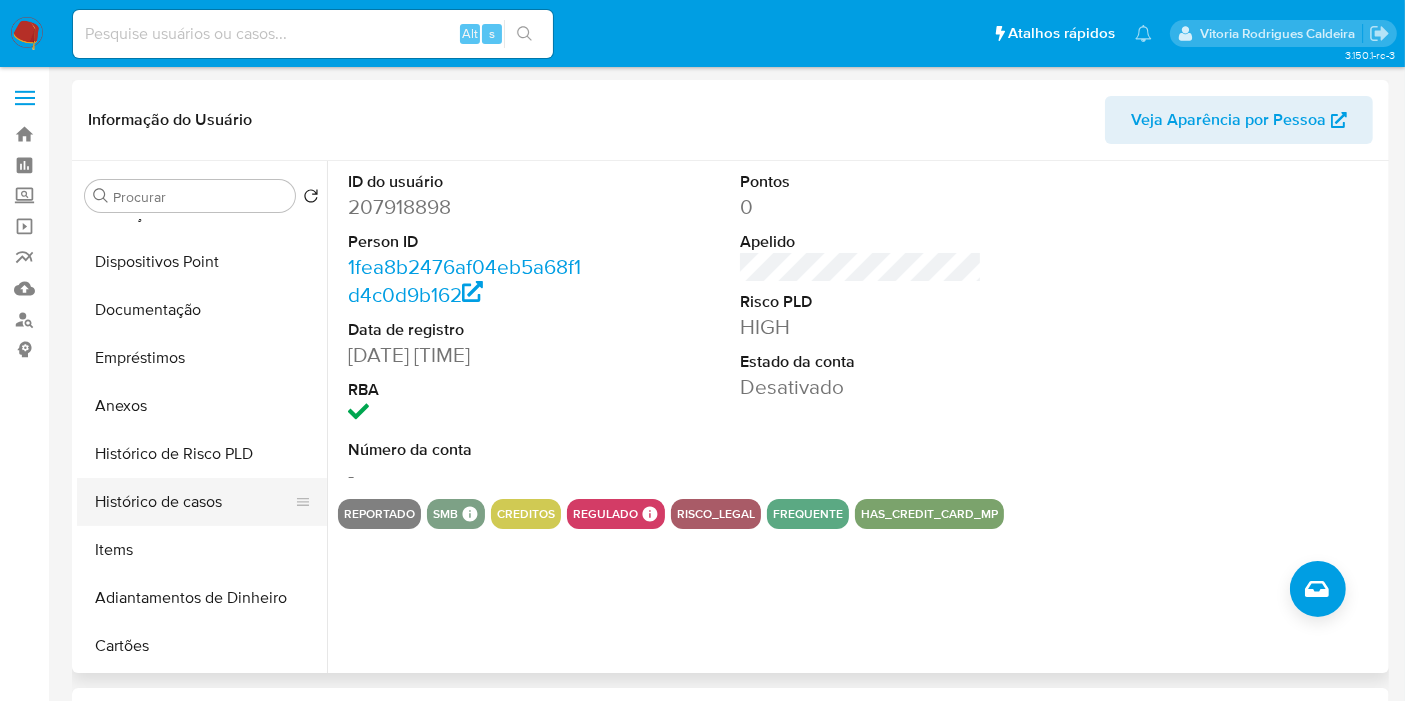 click on "Histórico de casos" at bounding box center [194, 502] 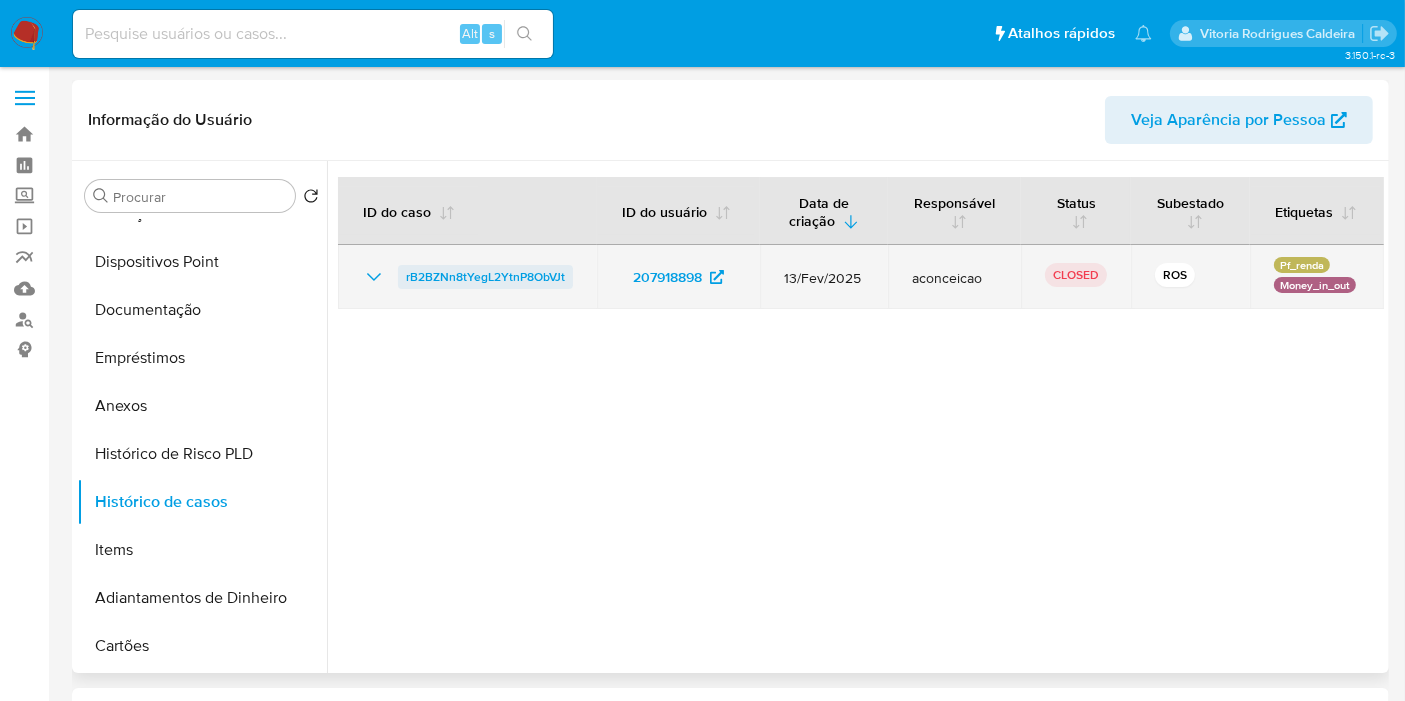 click on "rB2BZNn8tYegL2YtnP8ObVJt" at bounding box center (485, 277) 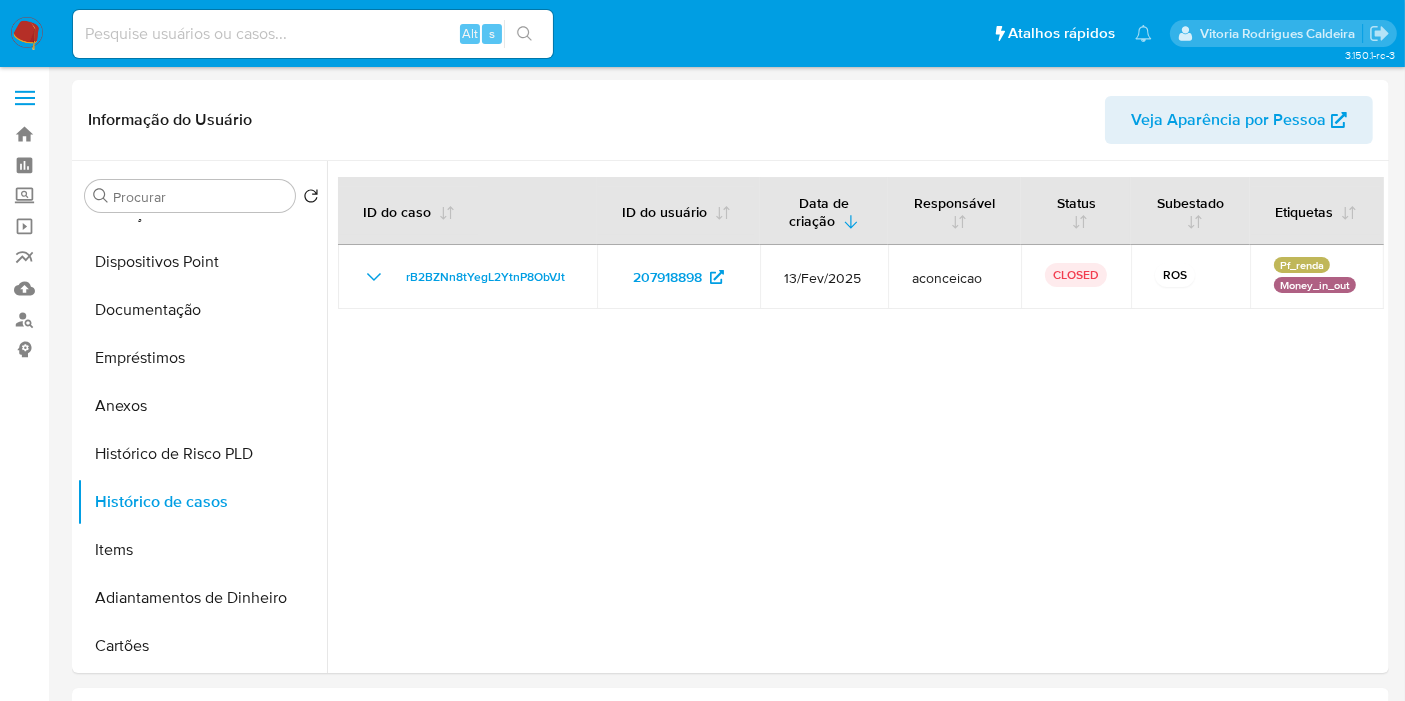 click at bounding box center (313, 34) 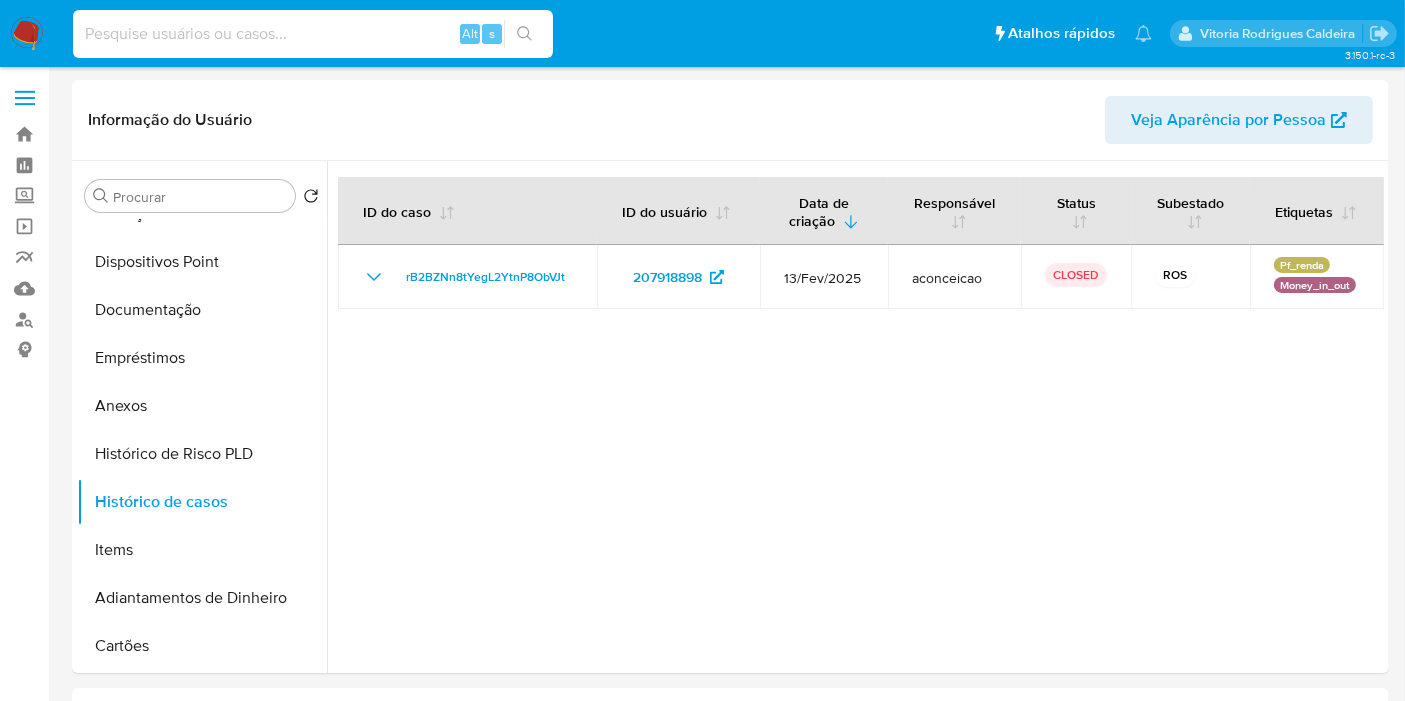 paste on "lwjwXIXnhMCv35F34rZMndpW" 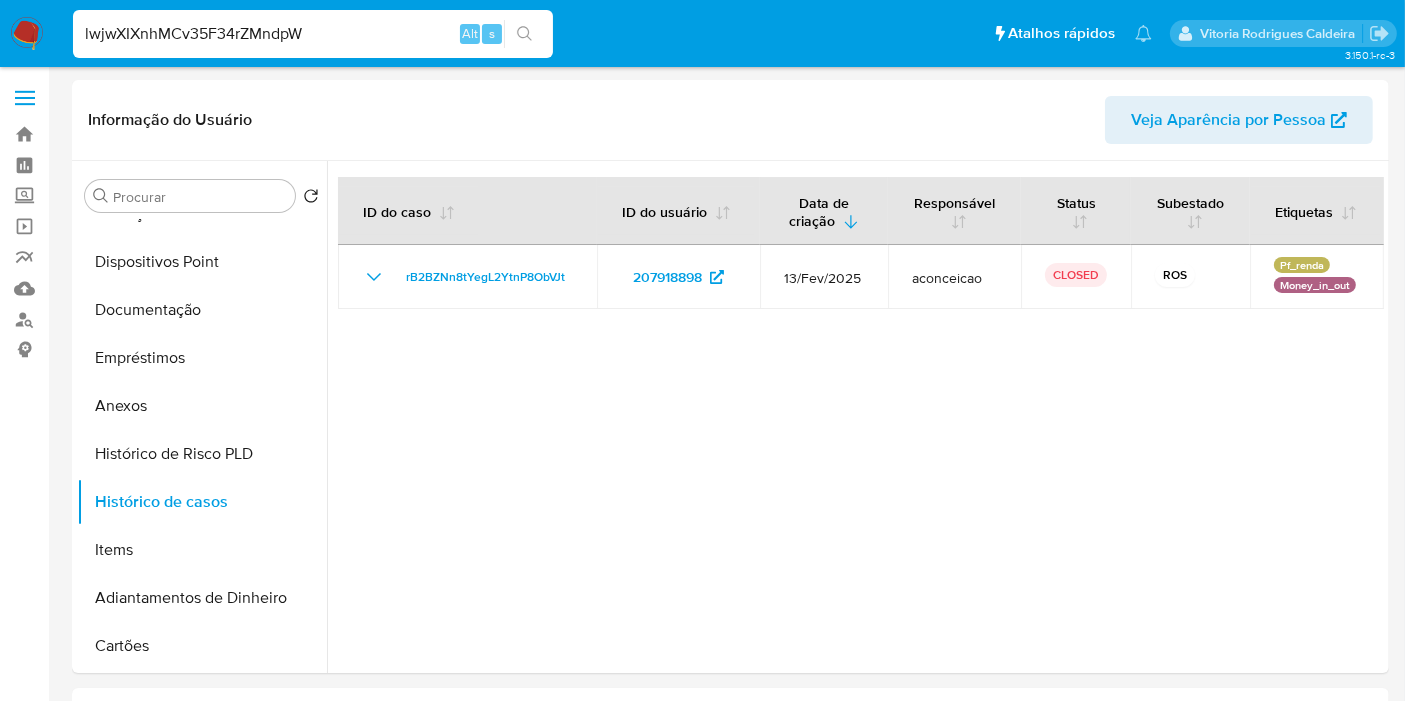 type on "lwjwXIXnhMCv35F34rZMndpW" 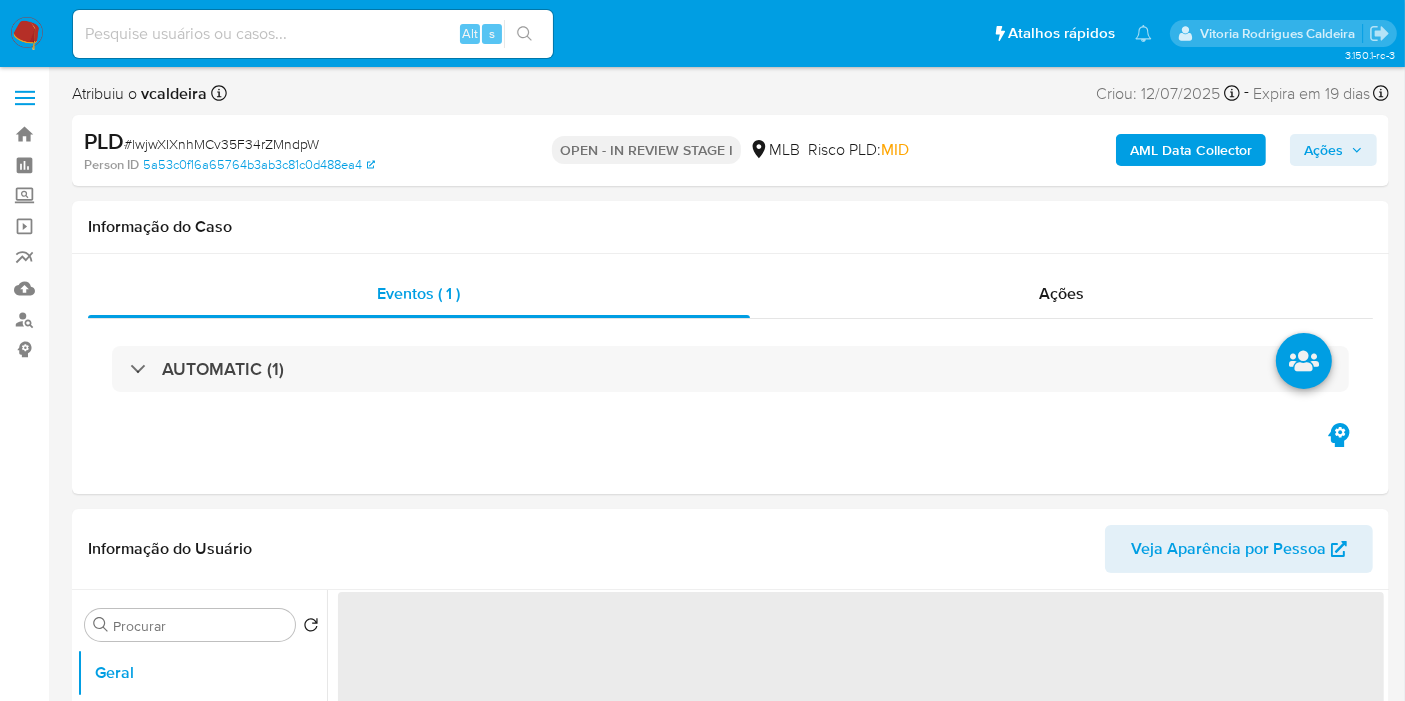 select on "10" 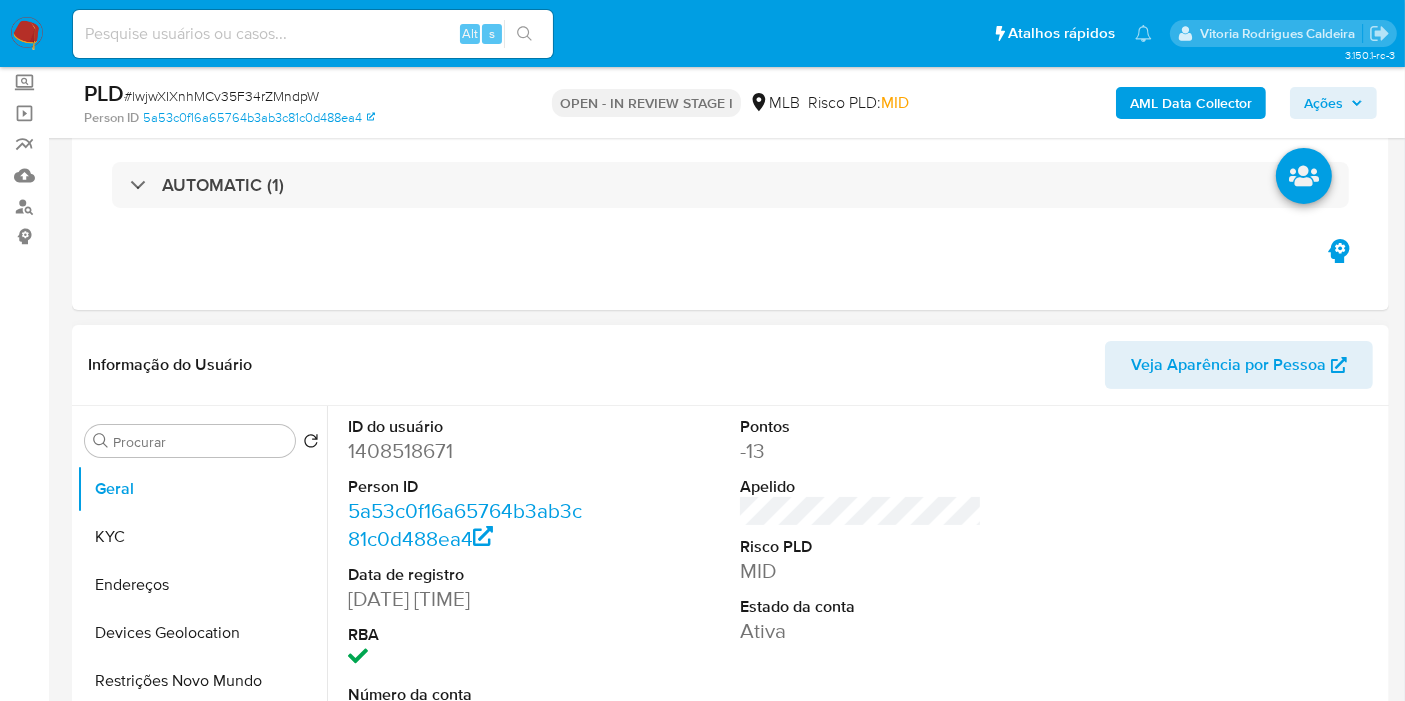 scroll, scrollTop: 222, scrollLeft: 0, axis: vertical 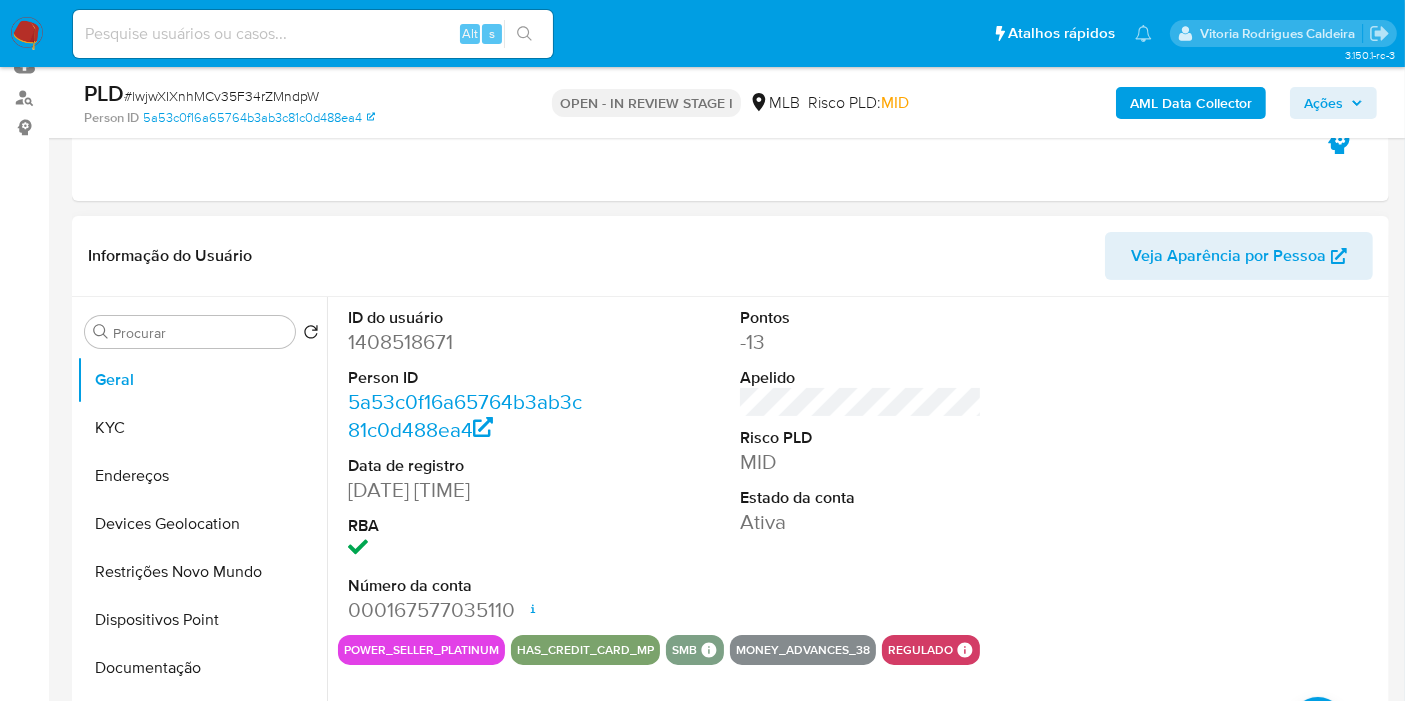 click on "1408518671" at bounding box center (469, 342) 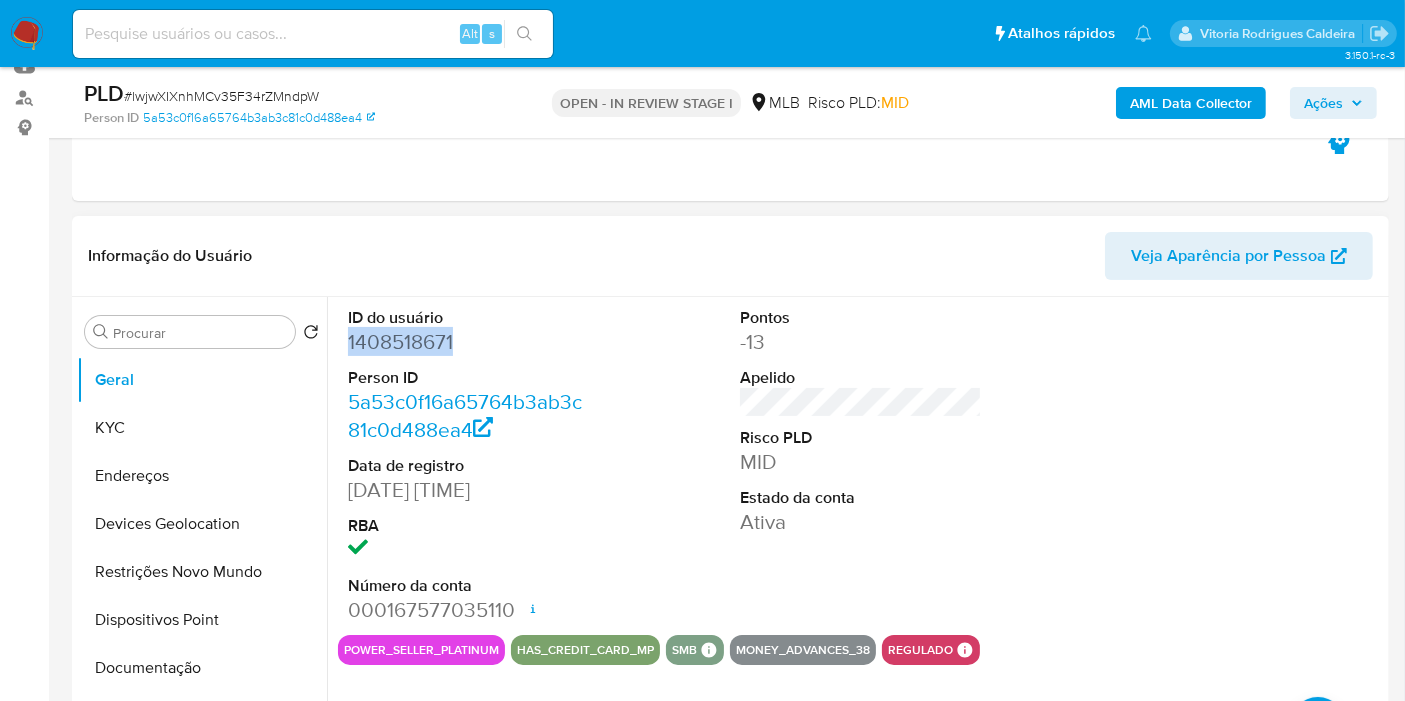 click on "1408518671" at bounding box center [469, 342] 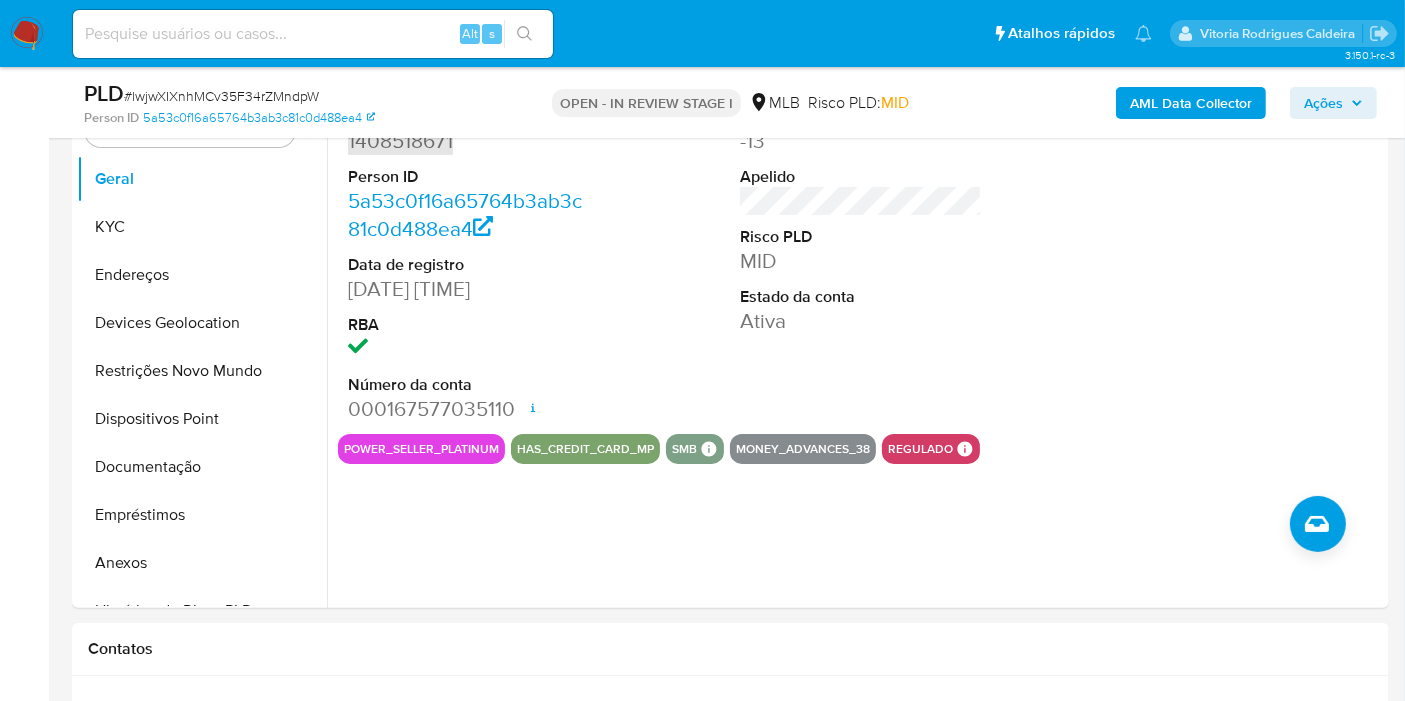 scroll, scrollTop: 444, scrollLeft: 0, axis: vertical 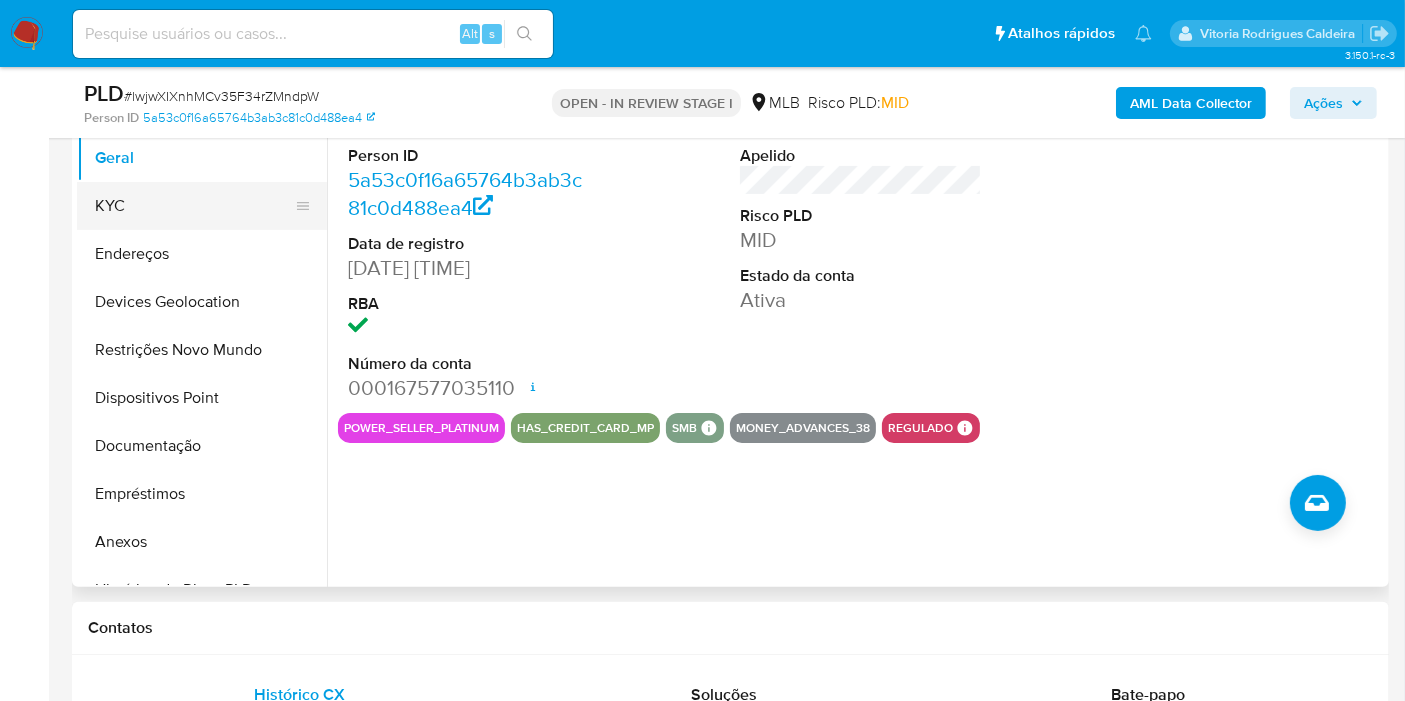 click on "KYC" at bounding box center (194, 206) 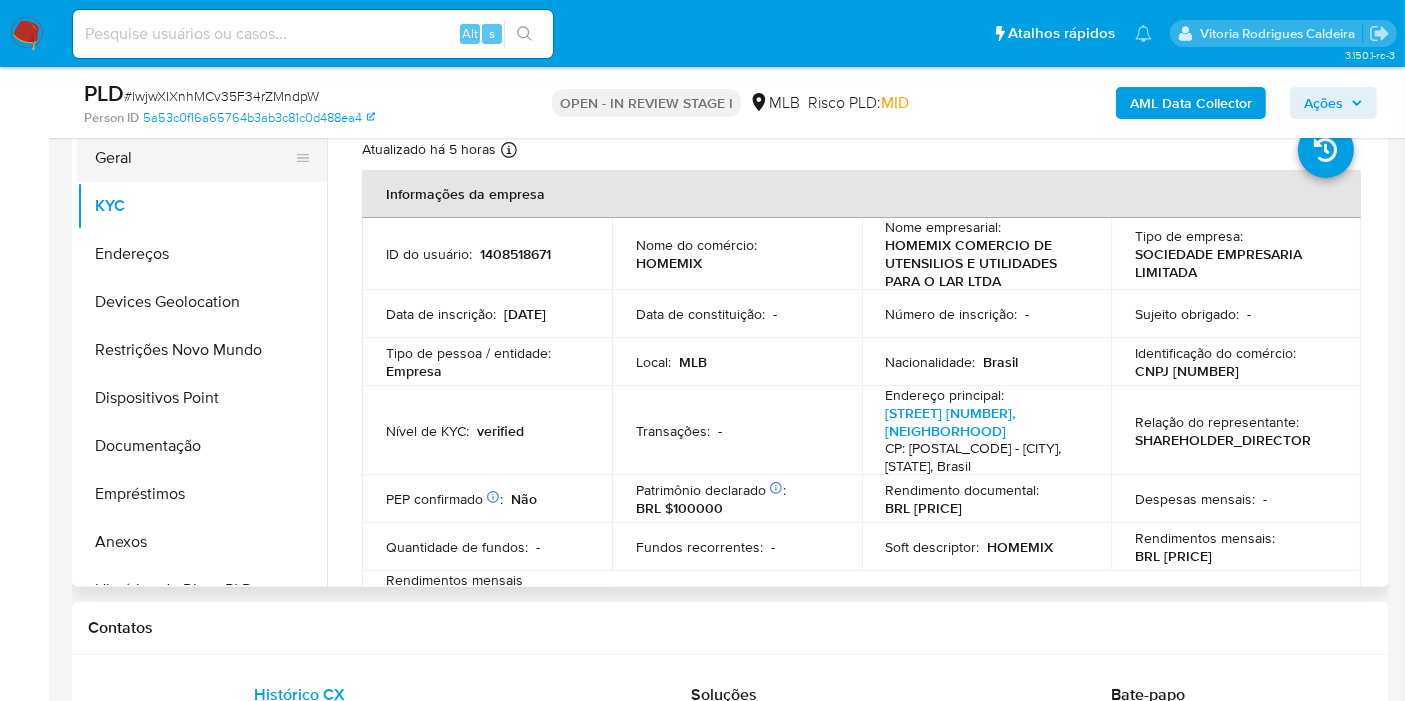 click on "Geral" at bounding box center (194, 158) 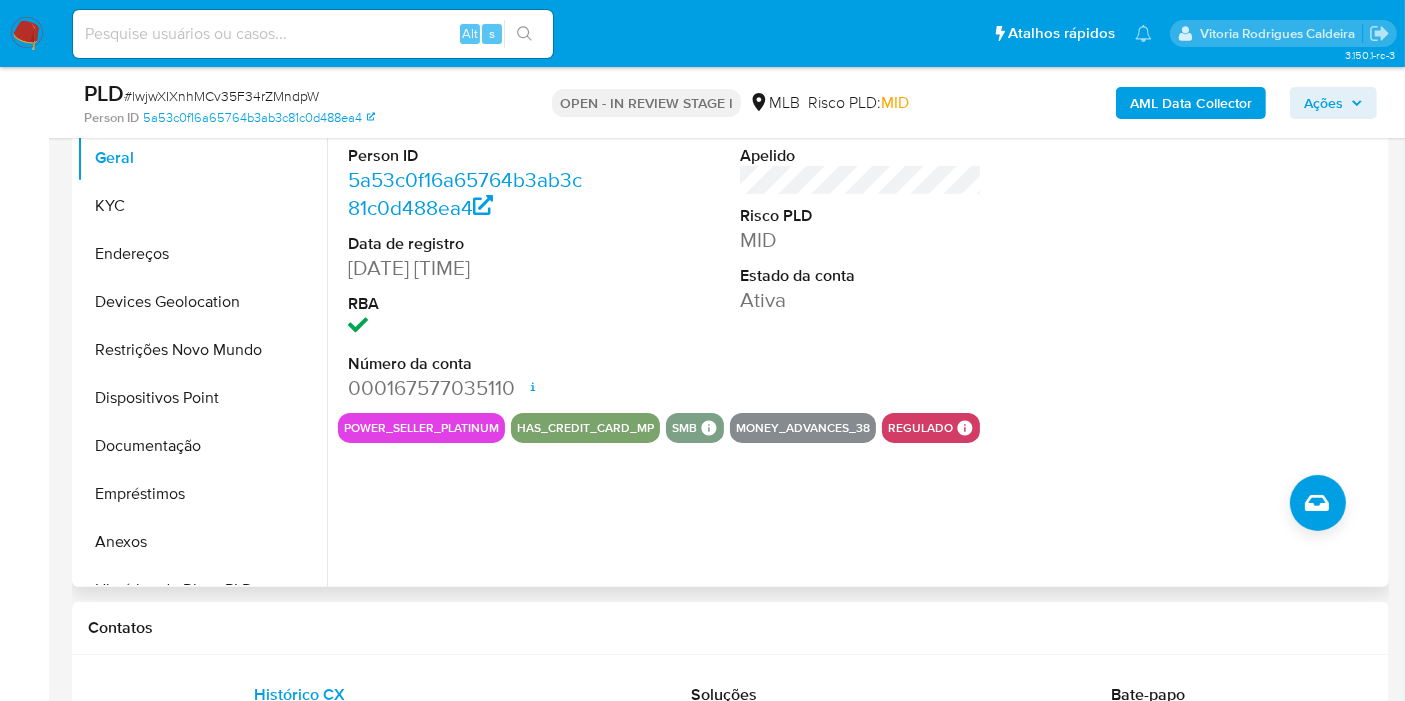 type 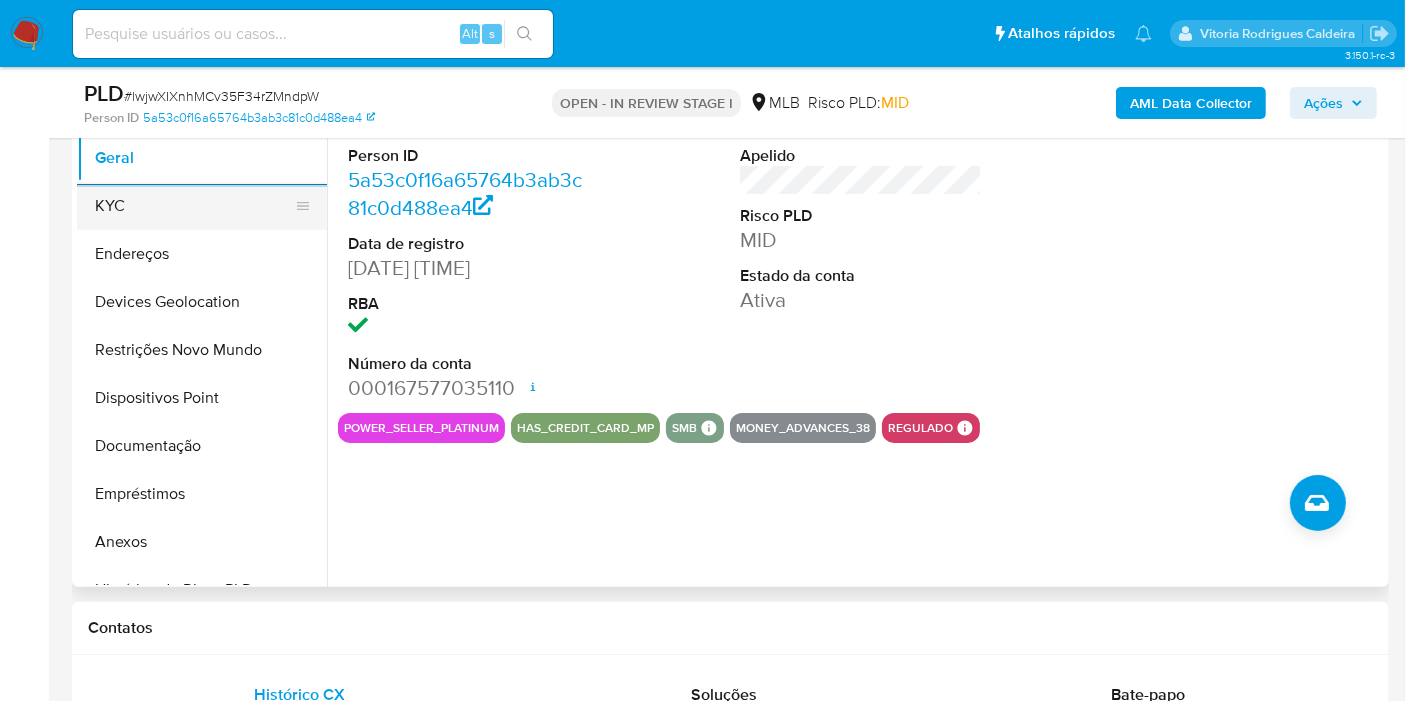 click on "KYC" at bounding box center (194, 206) 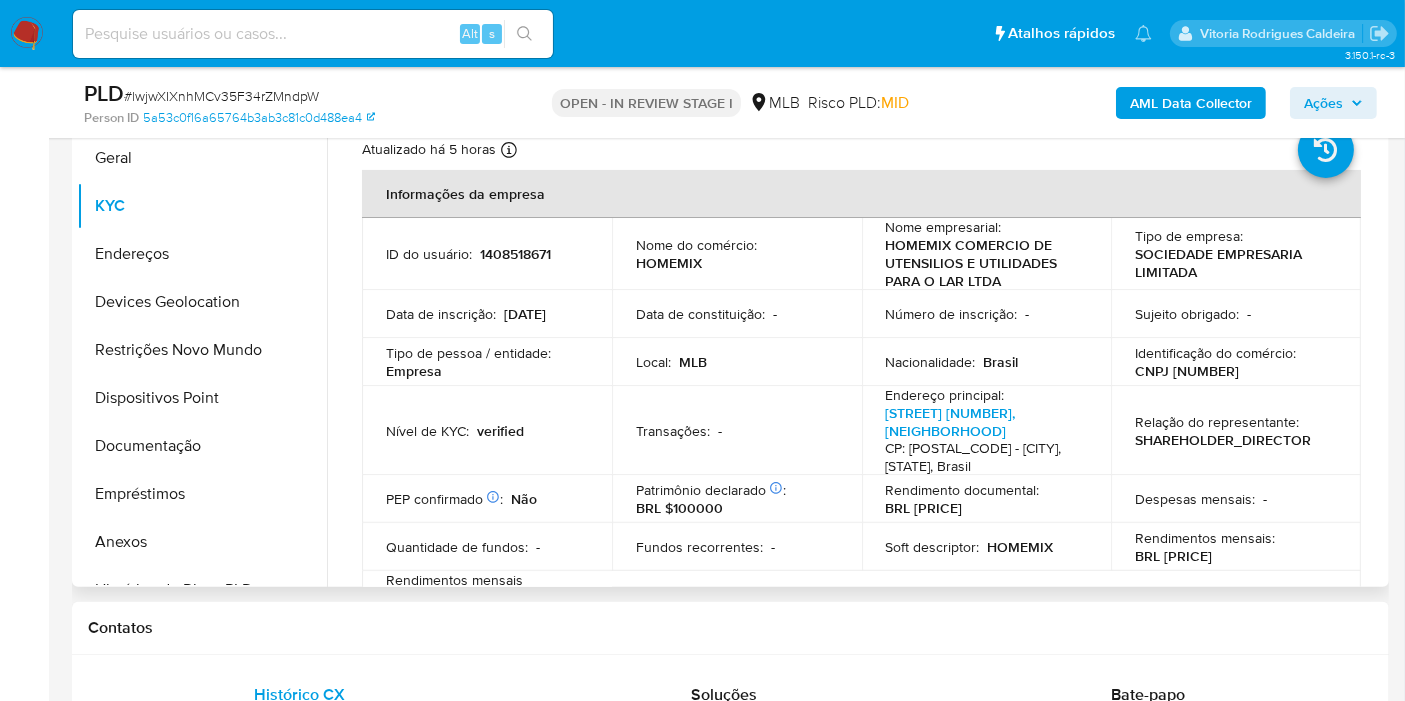 click on "CNPJ [NUMBER]" at bounding box center [1187, 371] 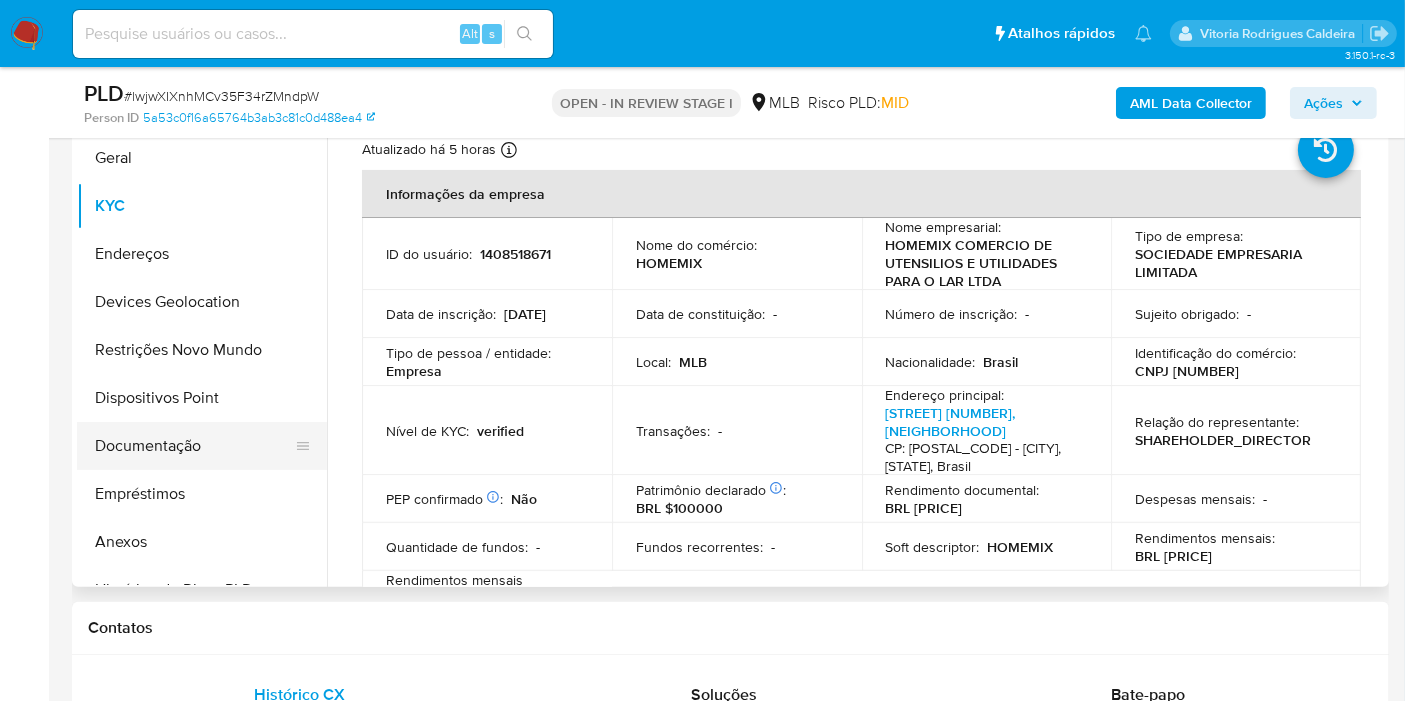 click on "Documentação" at bounding box center (194, 446) 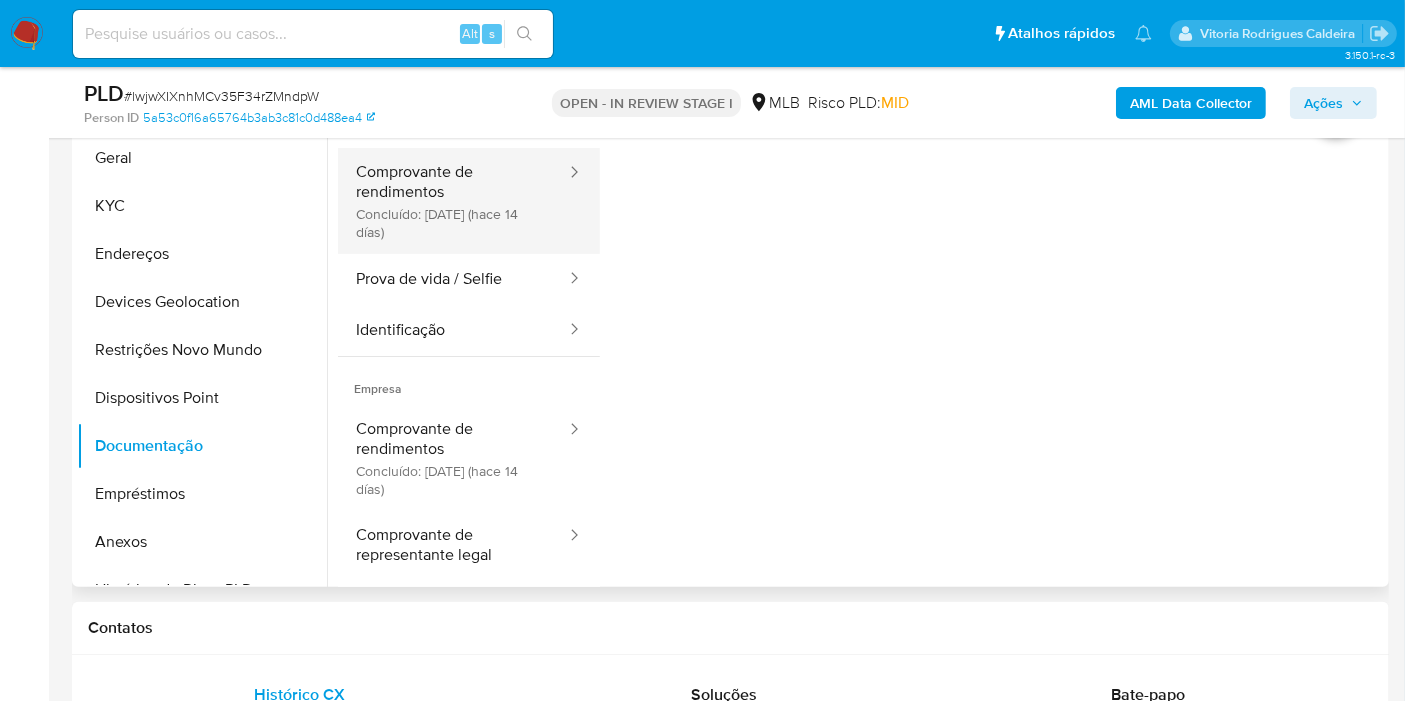 click on "Comprovante de rendimentos Concluído: [DATE] (hace 14 días)" at bounding box center (453, 201) 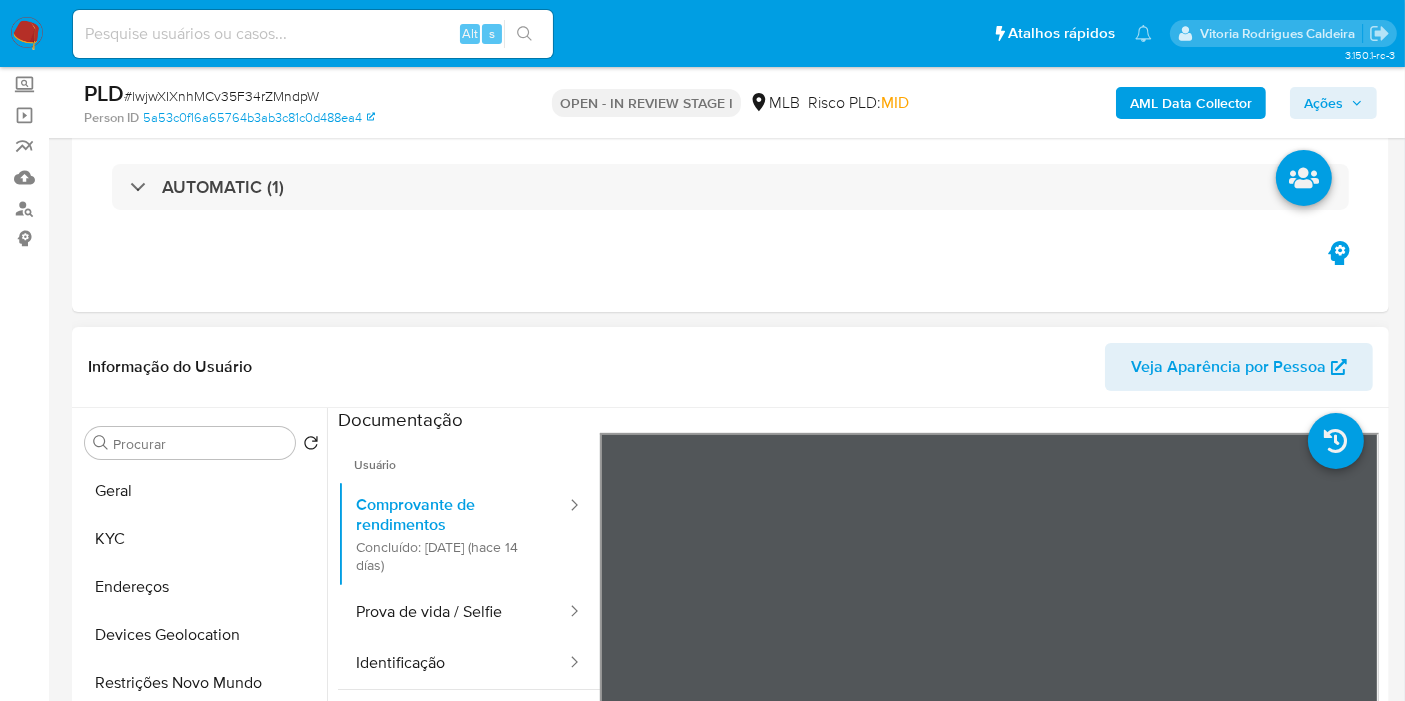 scroll, scrollTop: 333, scrollLeft: 0, axis: vertical 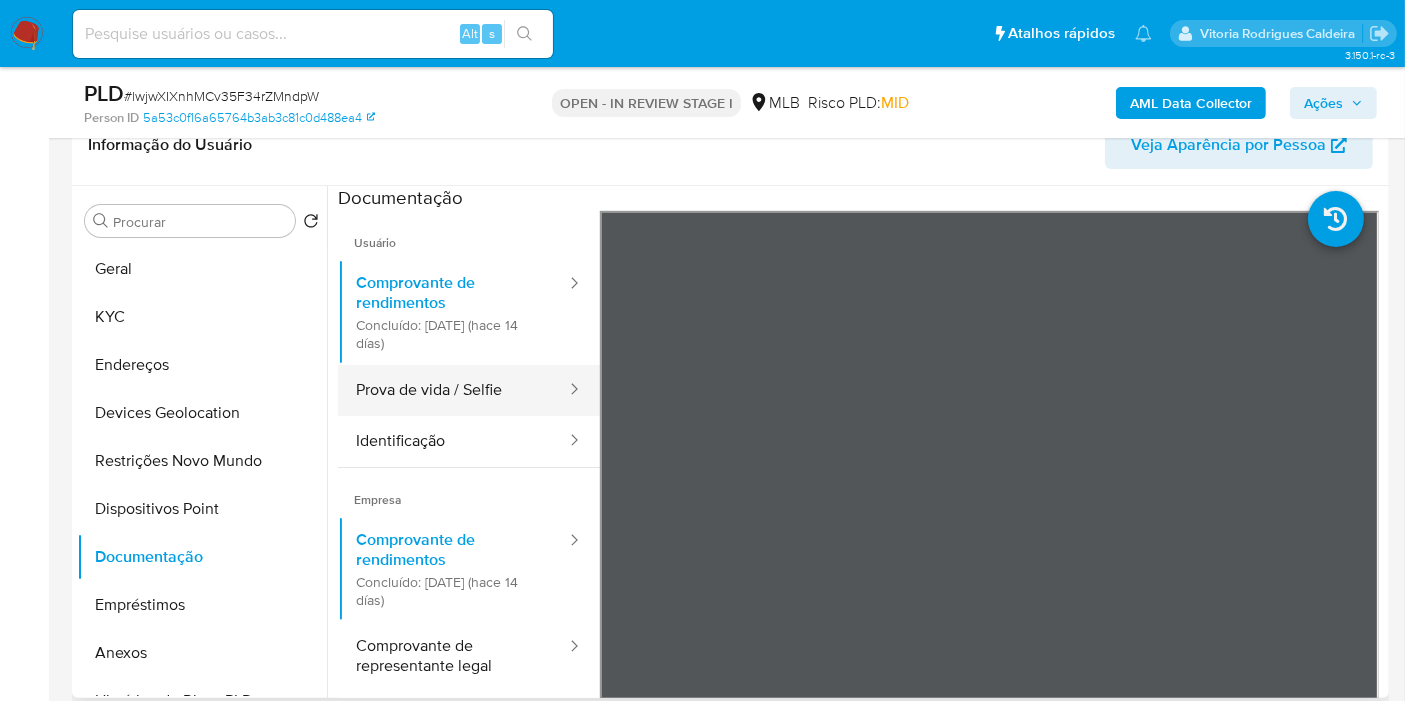 click on "Prova de vida / Selfie" at bounding box center (453, 390) 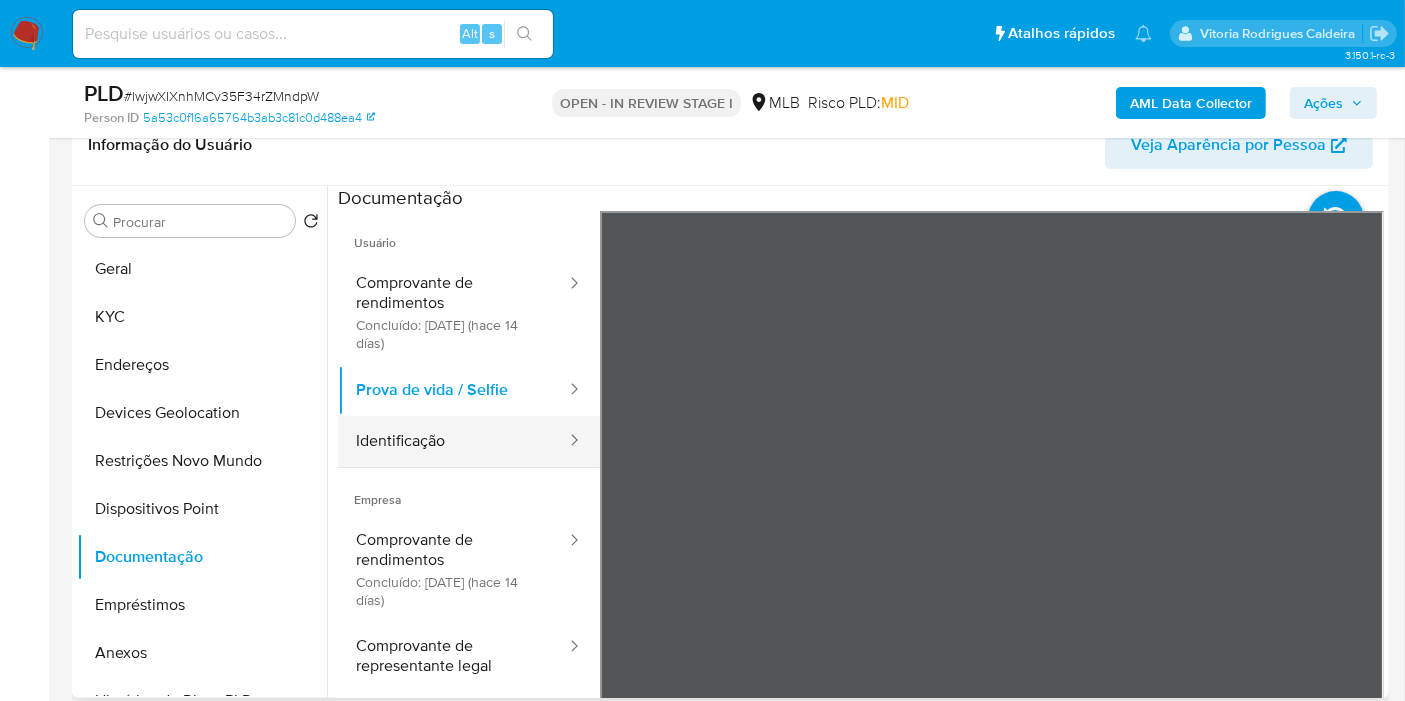 click on "Identificação" at bounding box center [453, 441] 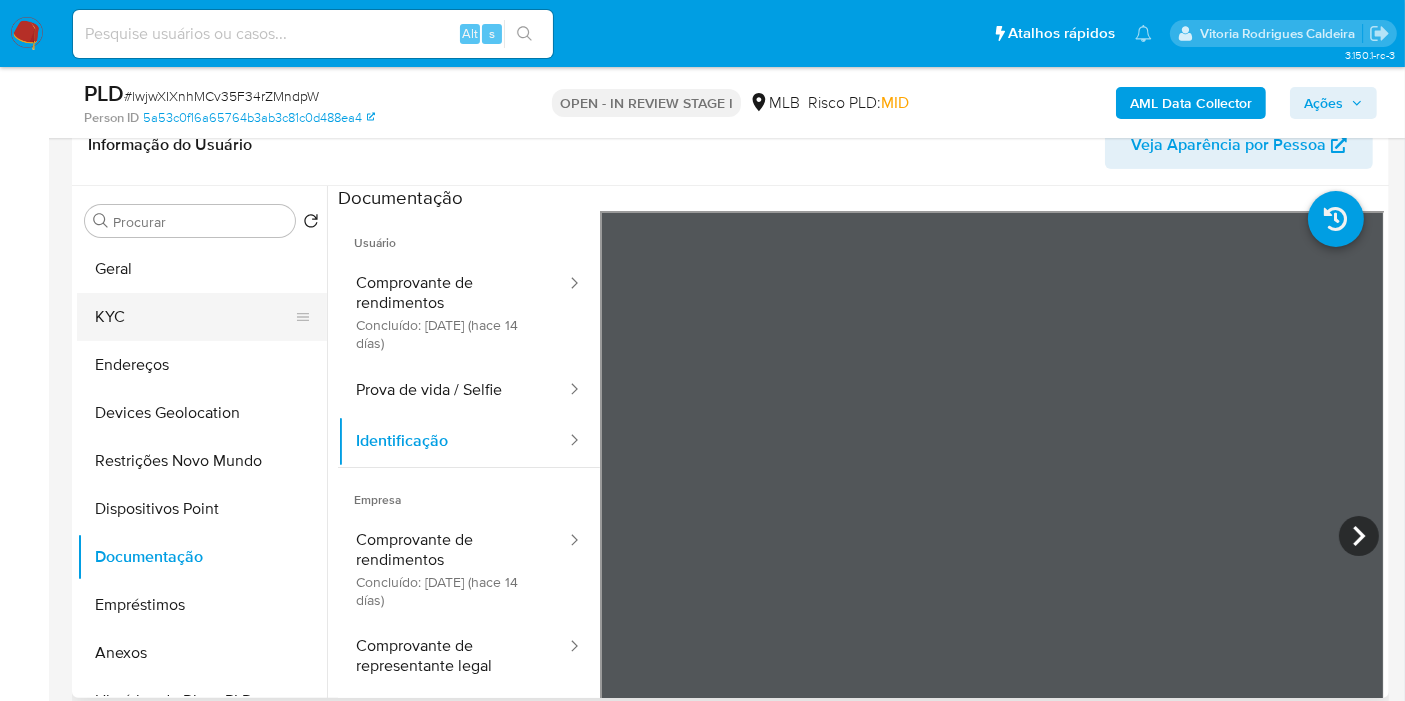 click on "KYC" at bounding box center [194, 317] 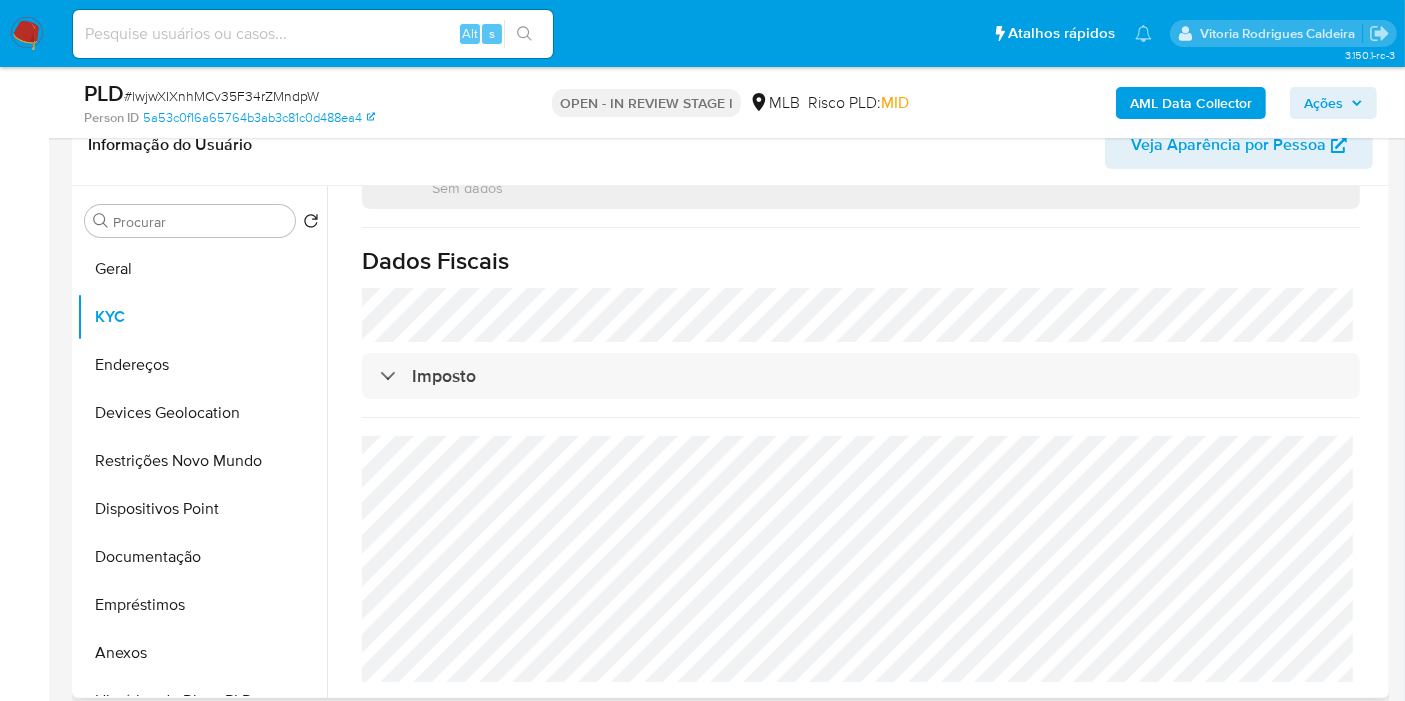scroll, scrollTop: 1278, scrollLeft: 0, axis: vertical 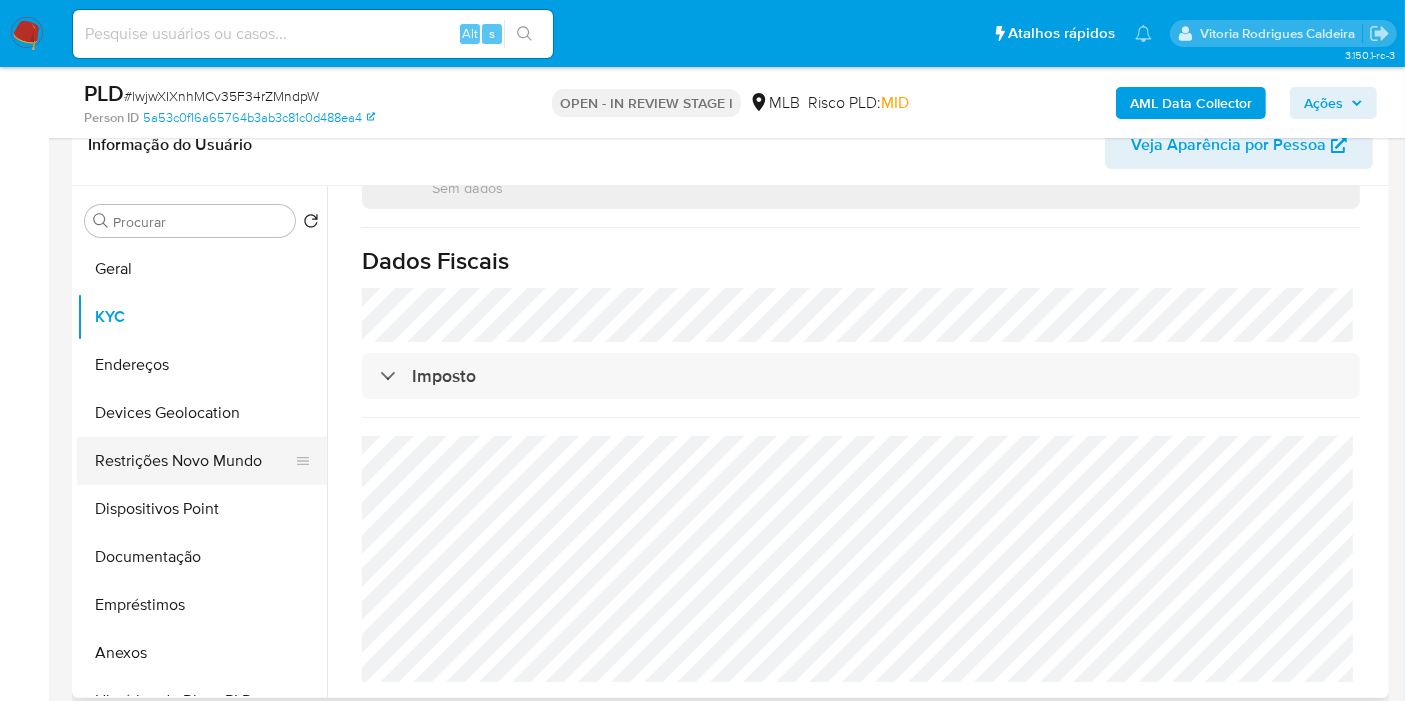 click on "Restrições Novo Mundo" at bounding box center (194, 461) 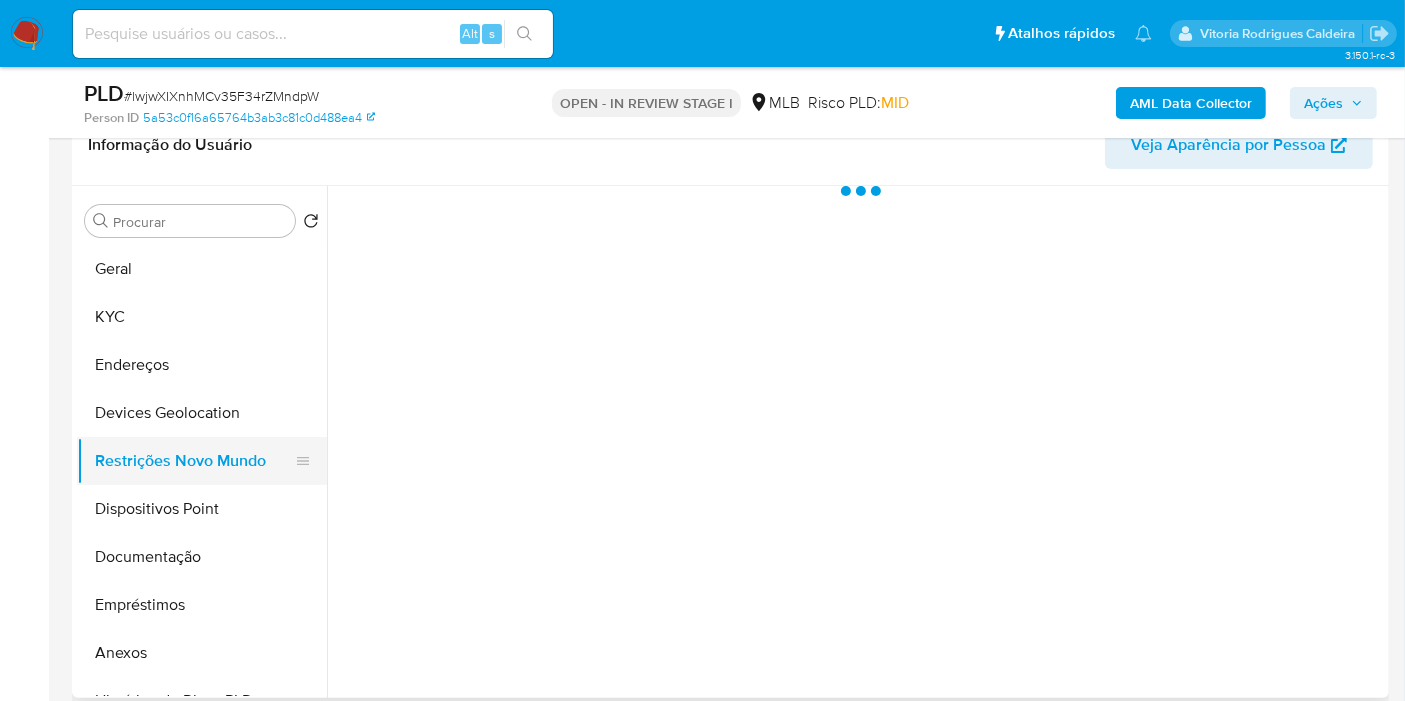 scroll, scrollTop: 0, scrollLeft: 0, axis: both 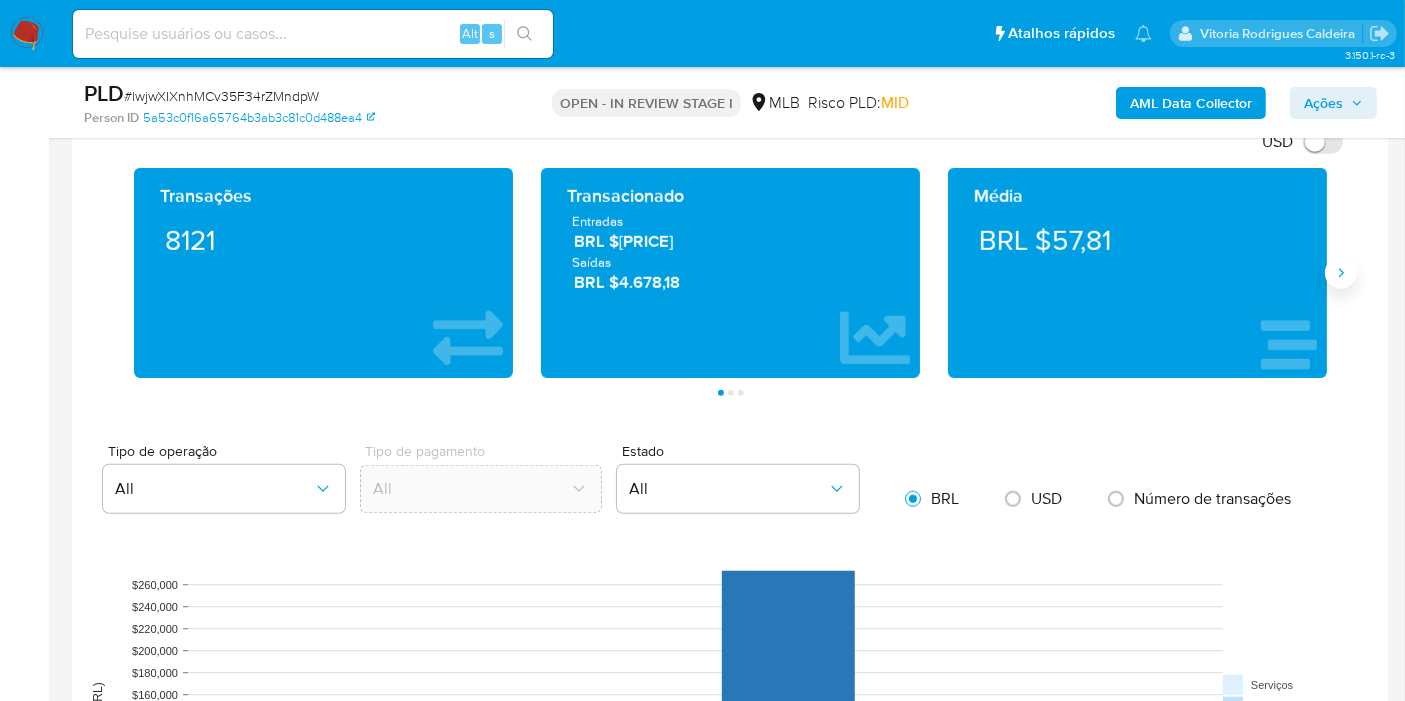 click 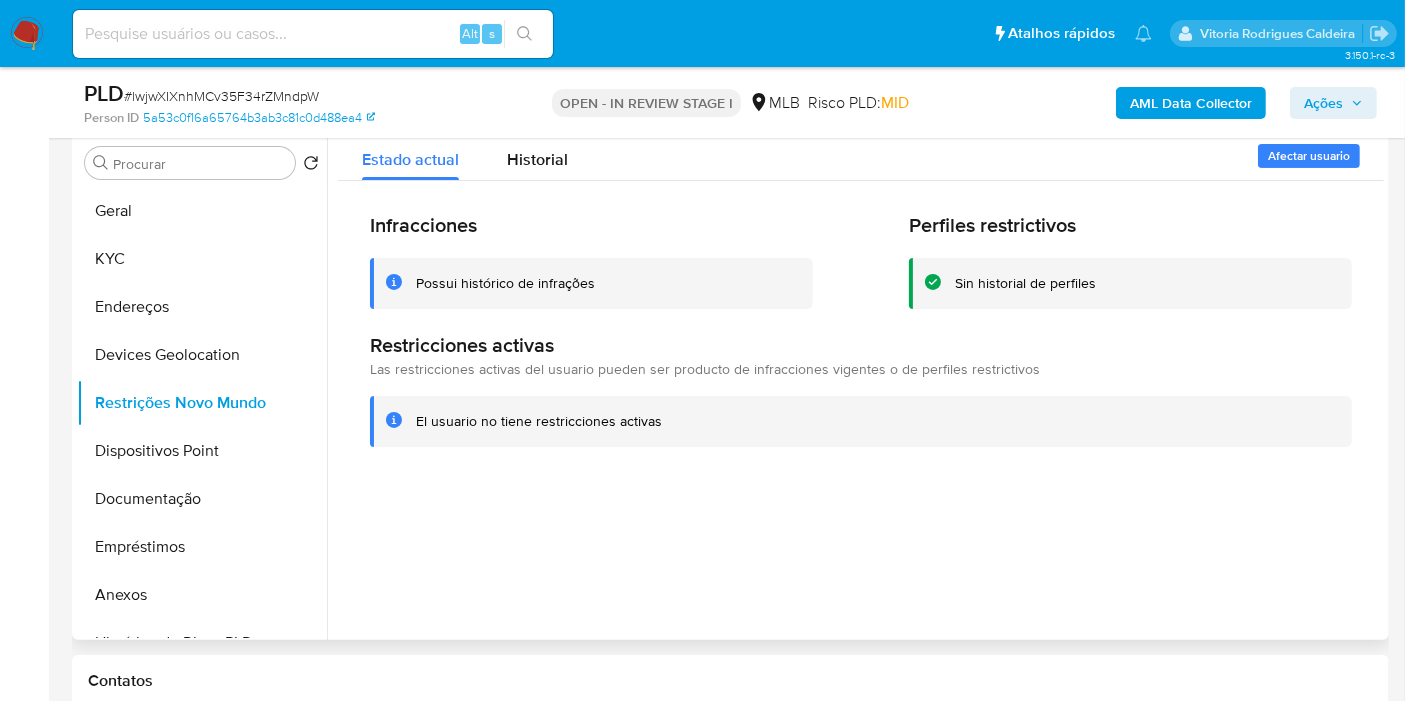 scroll, scrollTop: 222, scrollLeft: 0, axis: vertical 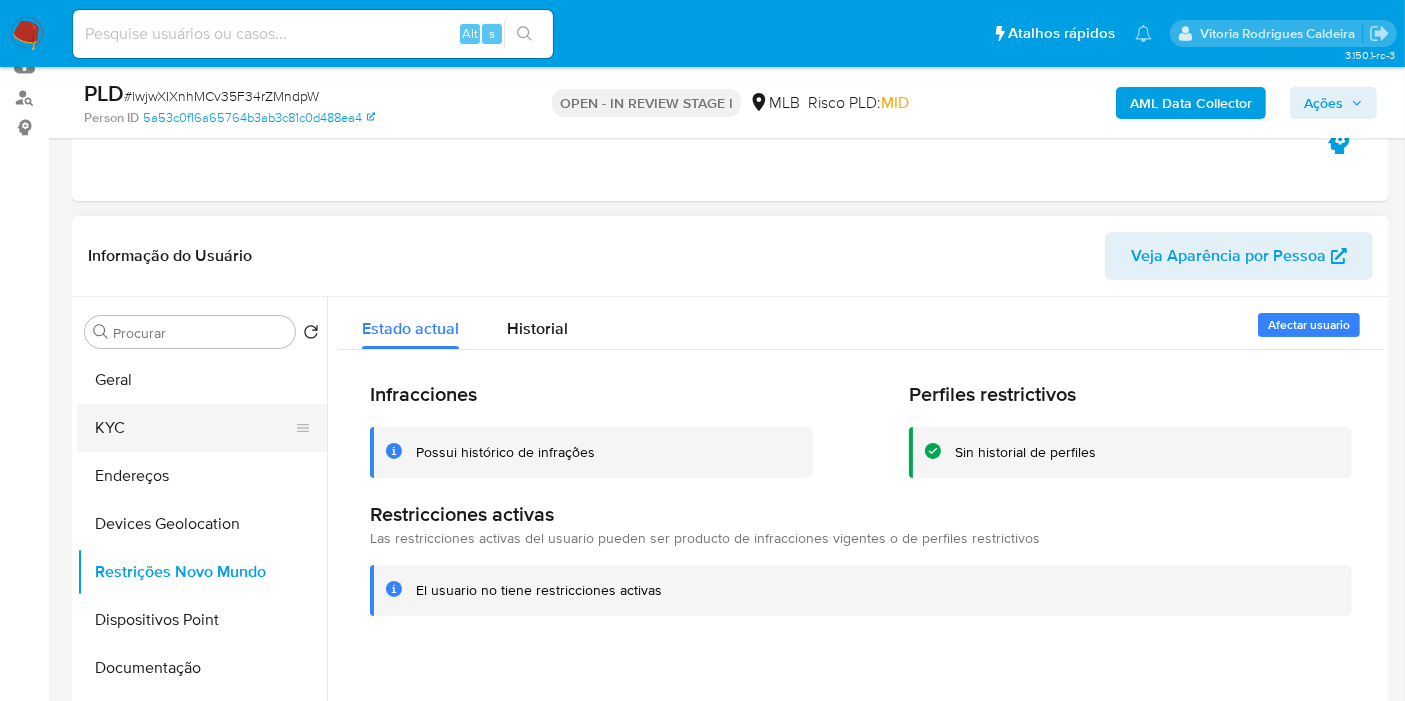 click on "KYC" at bounding box center [194, 428] 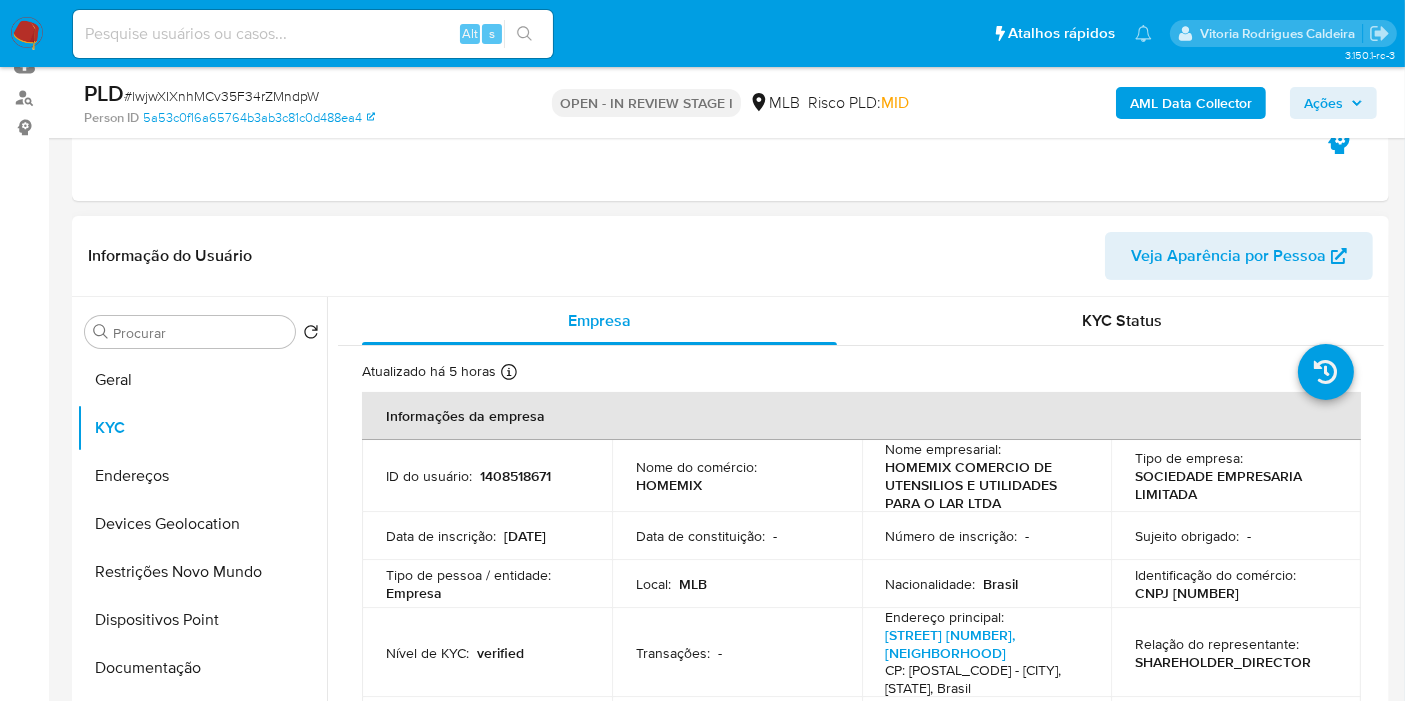 click on "1408518671" at bounding box center [515, 476] 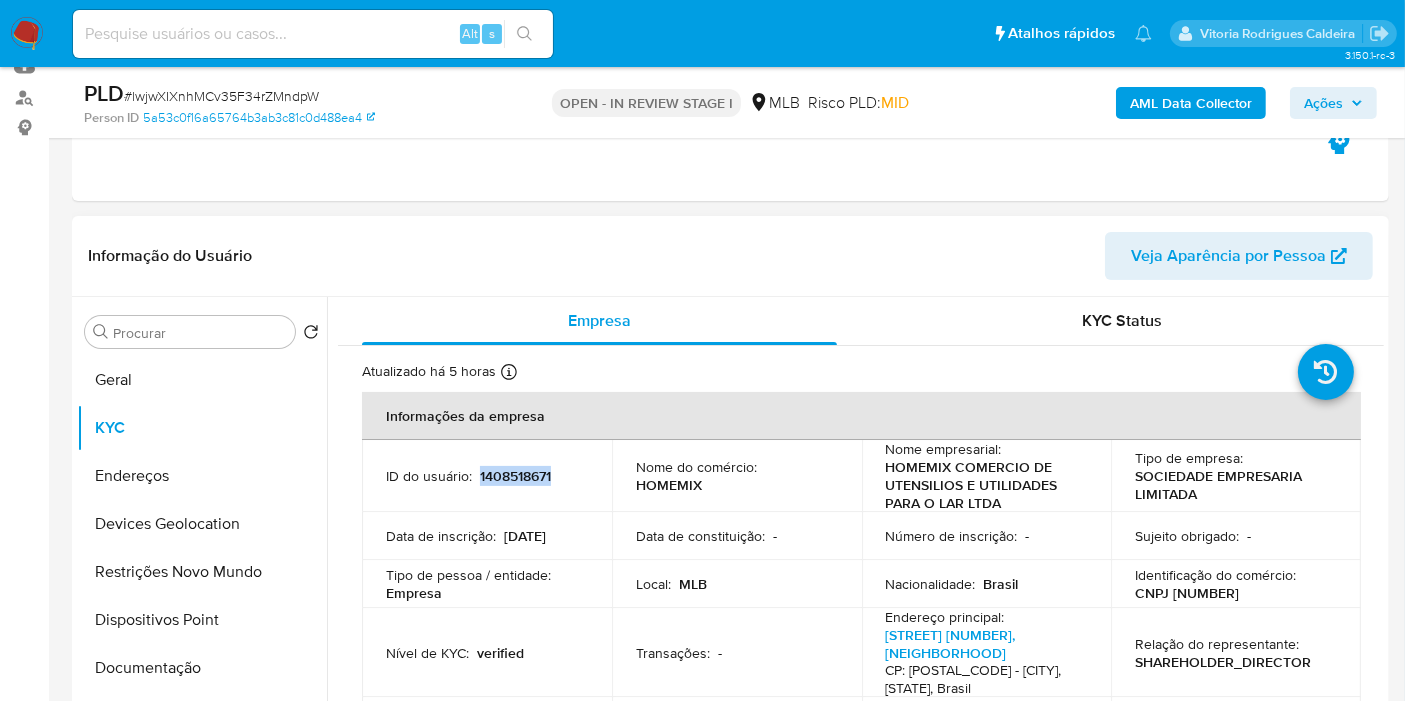click on "1408518671" at bounding box center (515, 476) 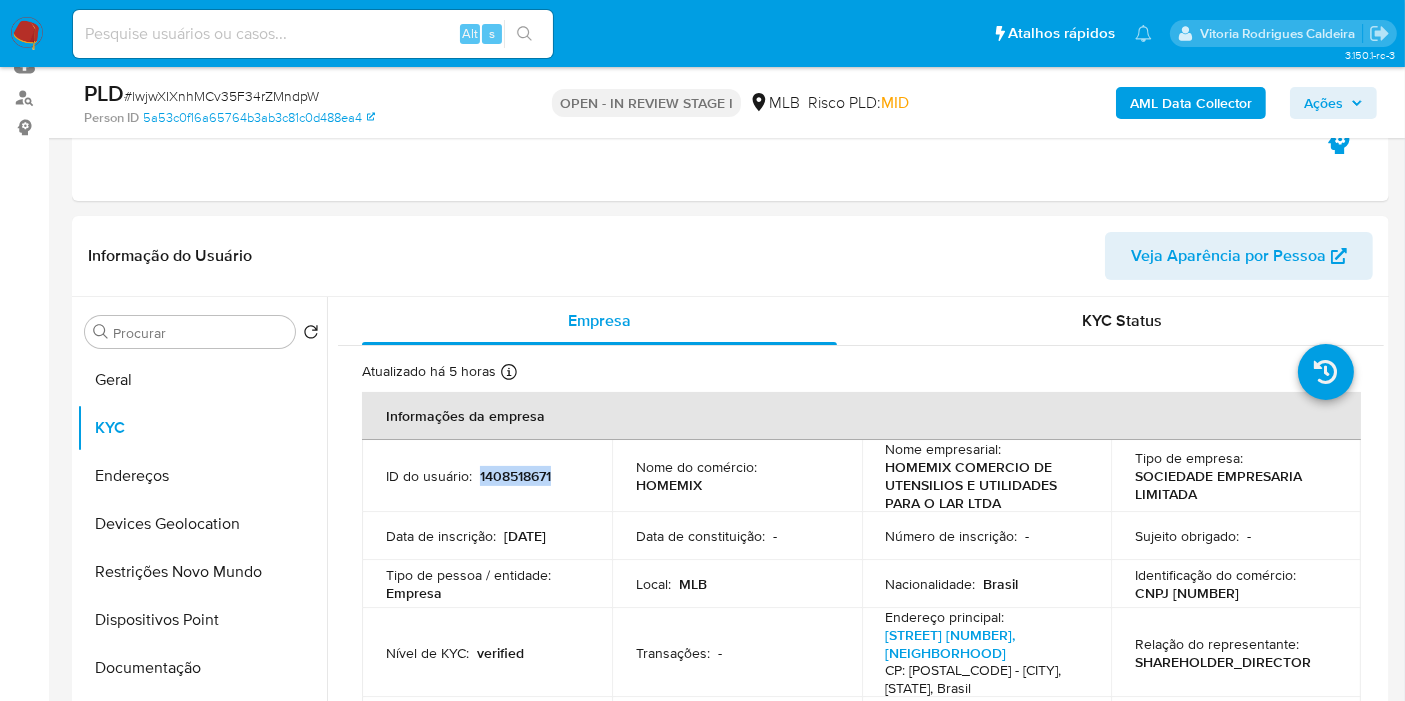 copy on "1408518671" 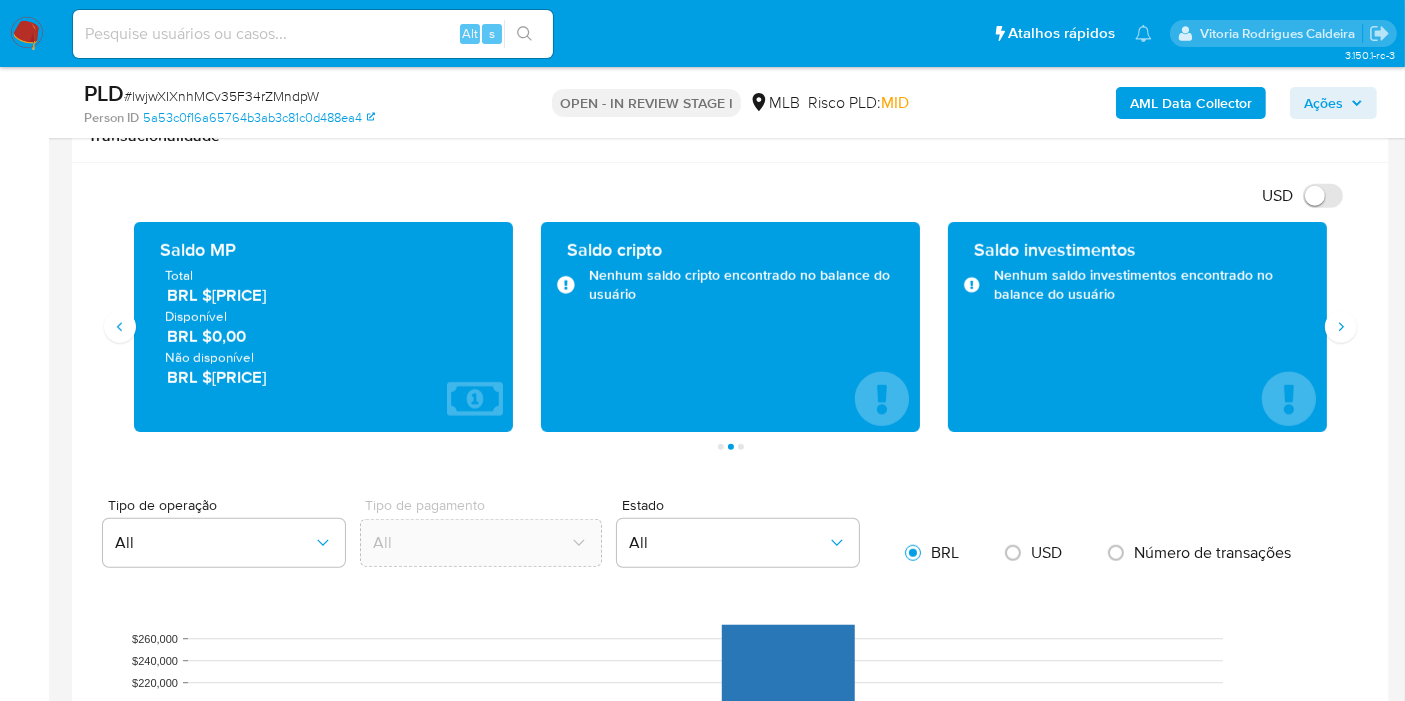 scroll, scrollTop: 1222, scrollLeft: 0, axis: vertical 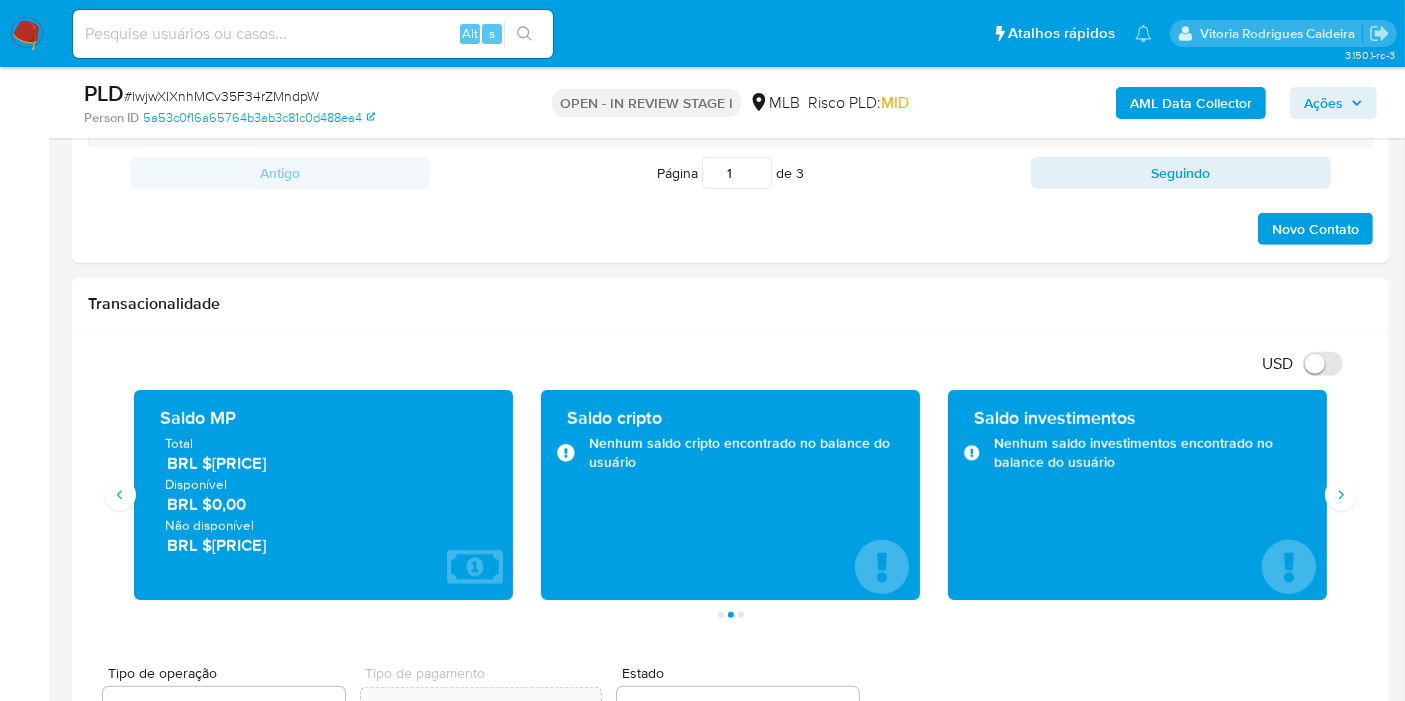 click on "Saldo MP Total BRL $42.615,85 Disponível BRL $0,00 Não disponível BRL $42.615,85" at bounding box center (323, 495) 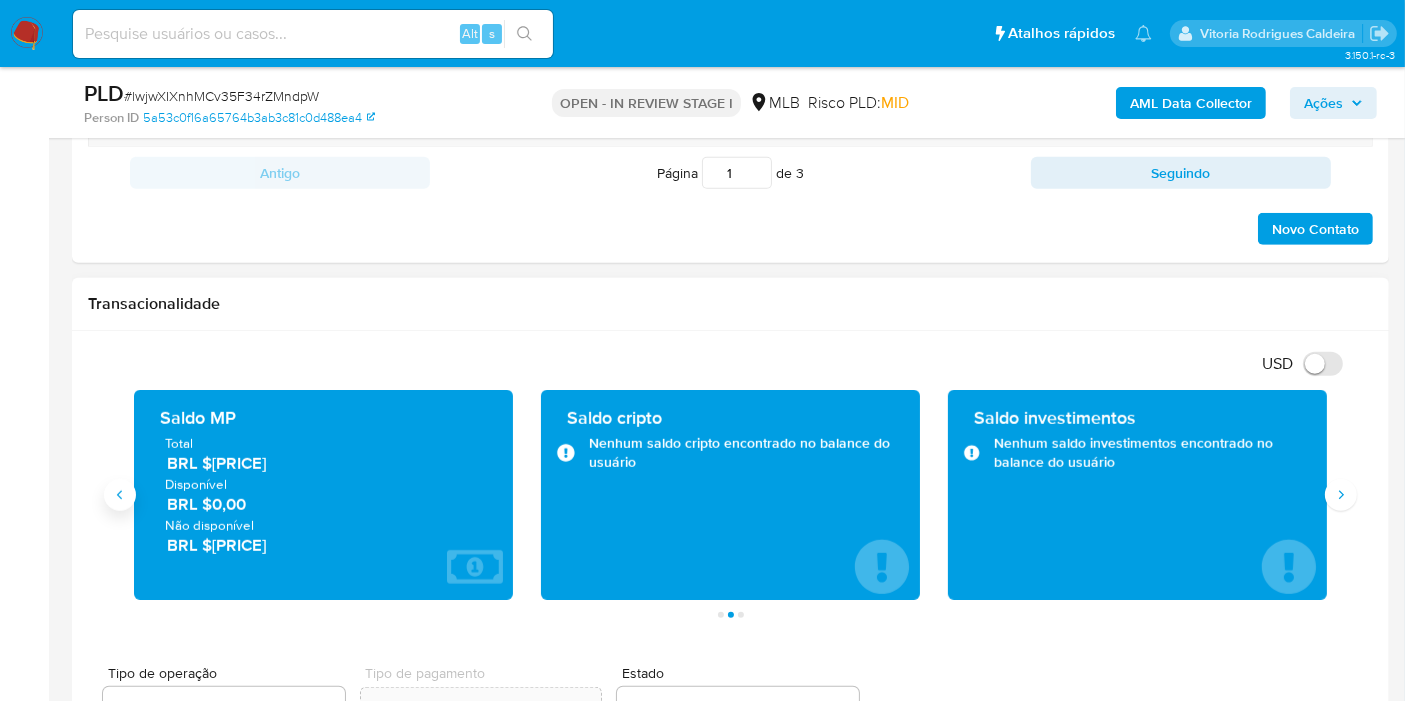 click at bounding box center [120, 495] 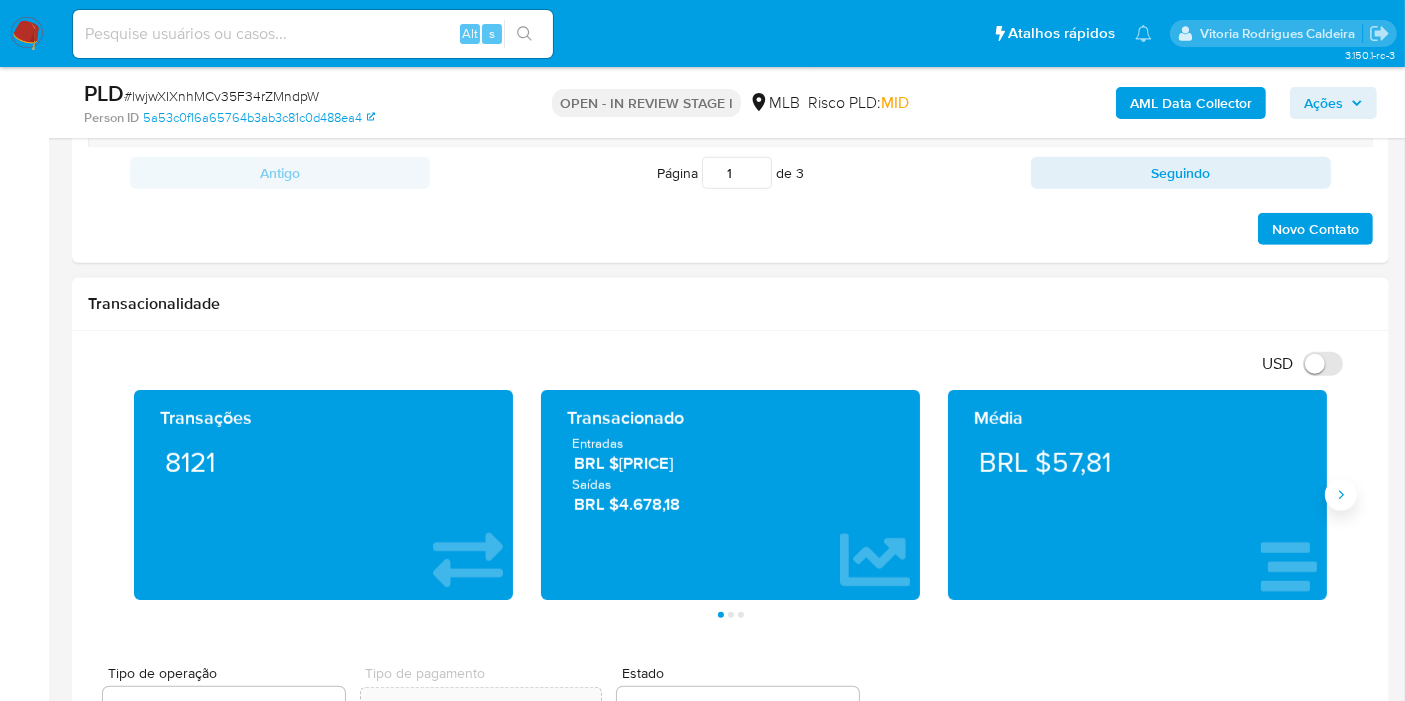click at bounding box center [1341, 495] 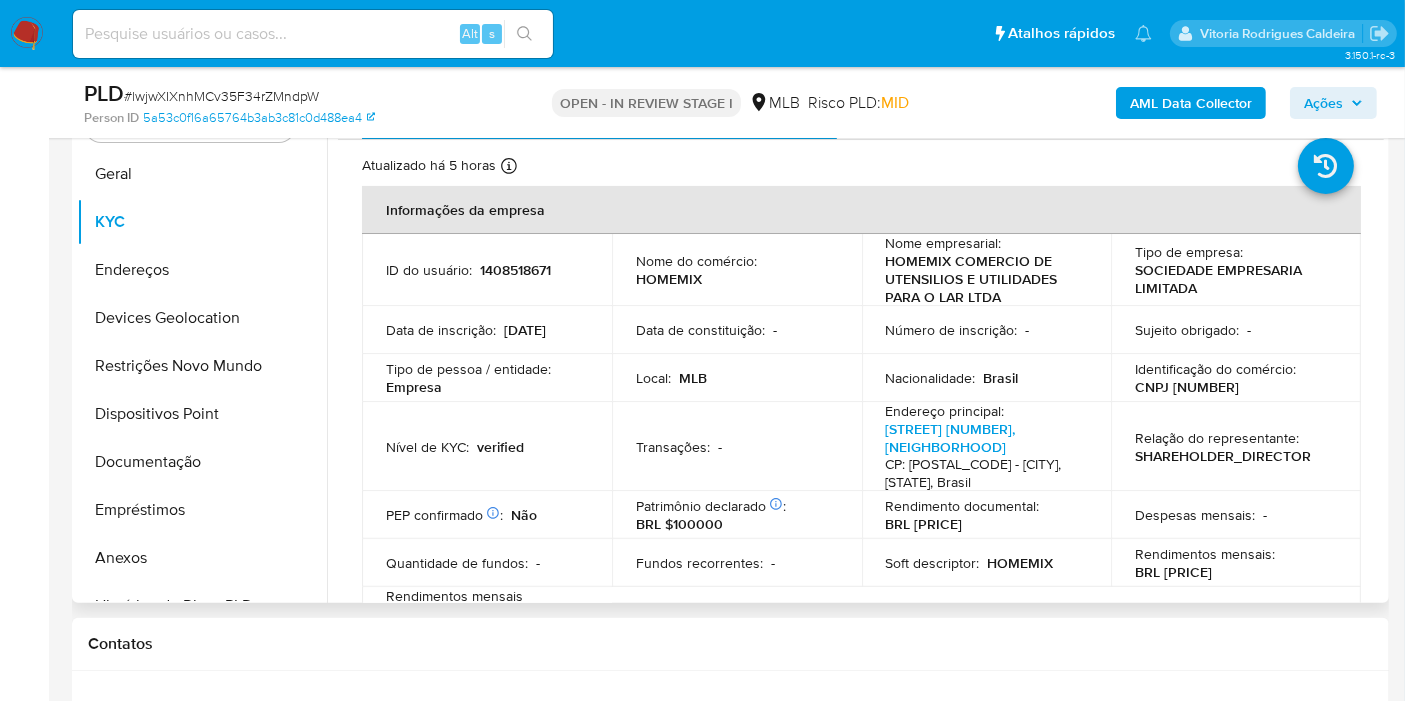 scroll, scrollTop: 444, scrollLeft: 0, axis: vertical 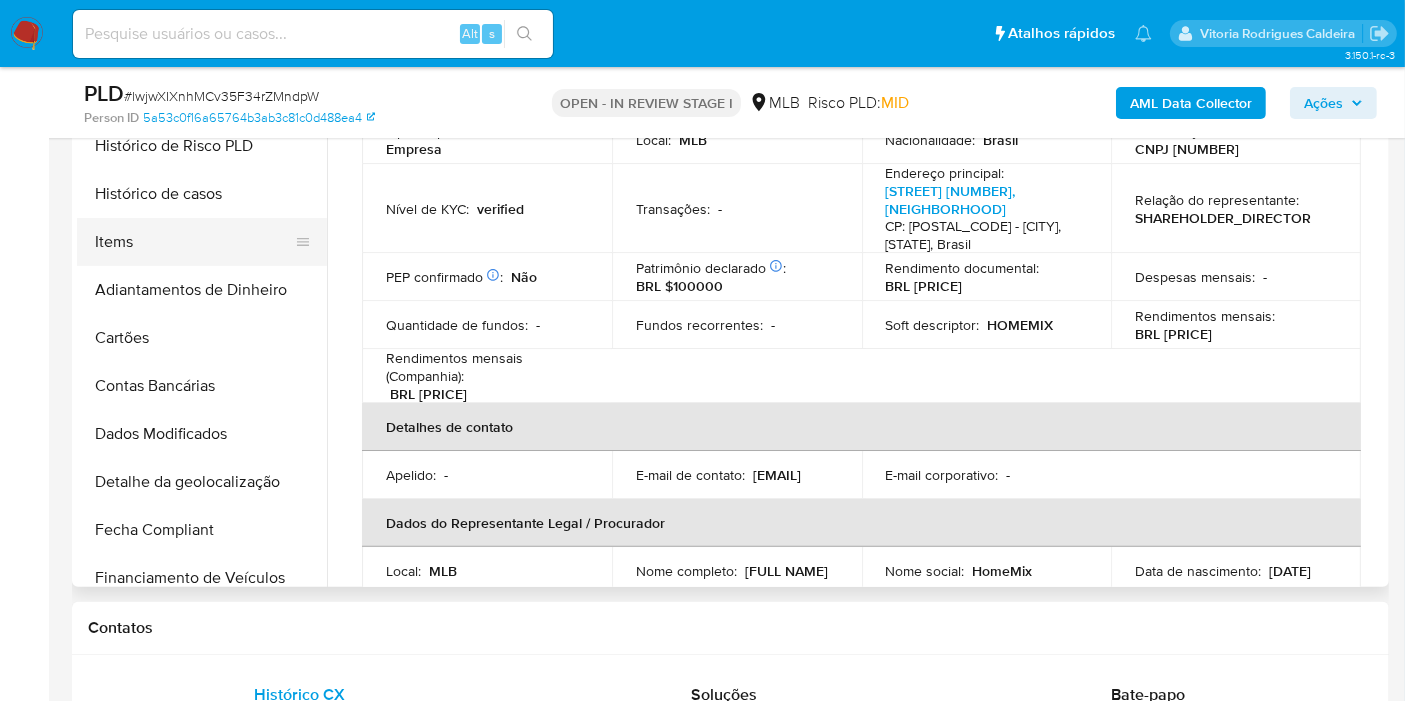 click on "Items" at bounding box center (194, 242) 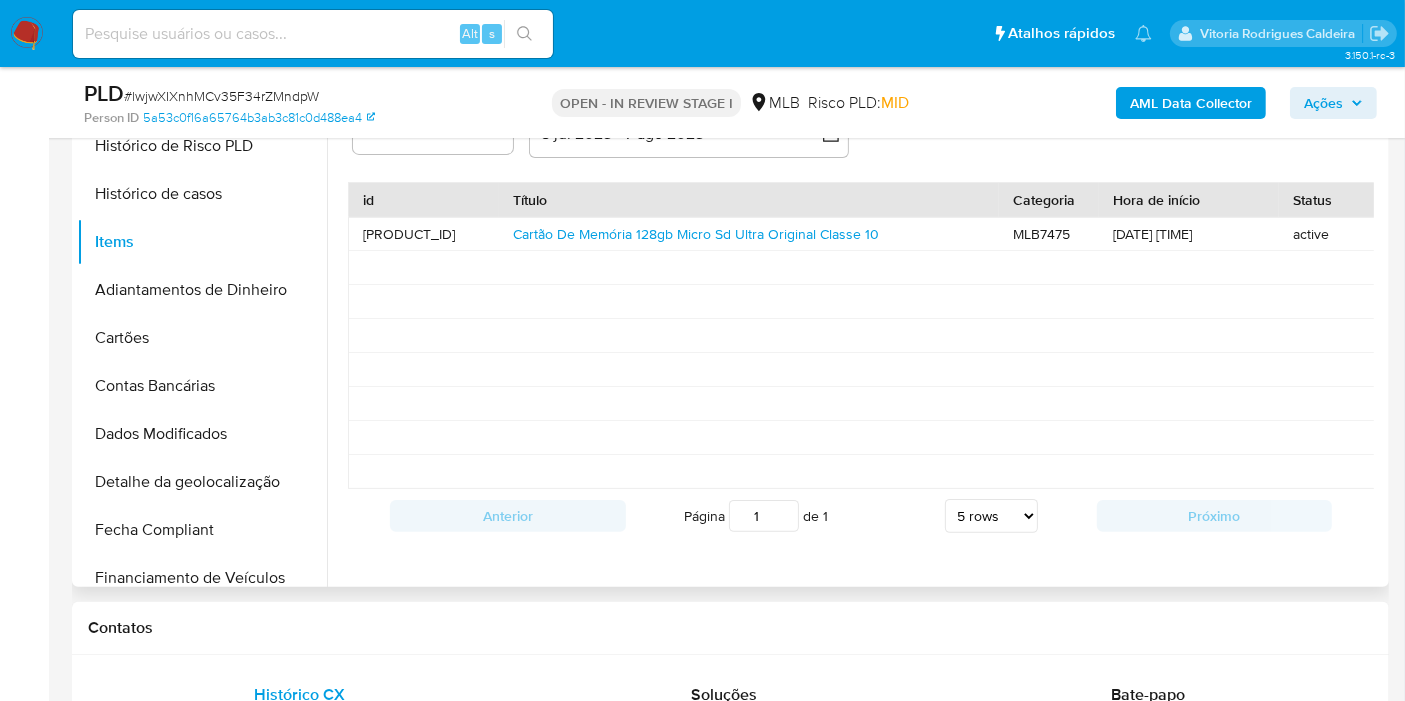 scroll, scrollTop: 333, scrollLeft: 0, axis: vertical 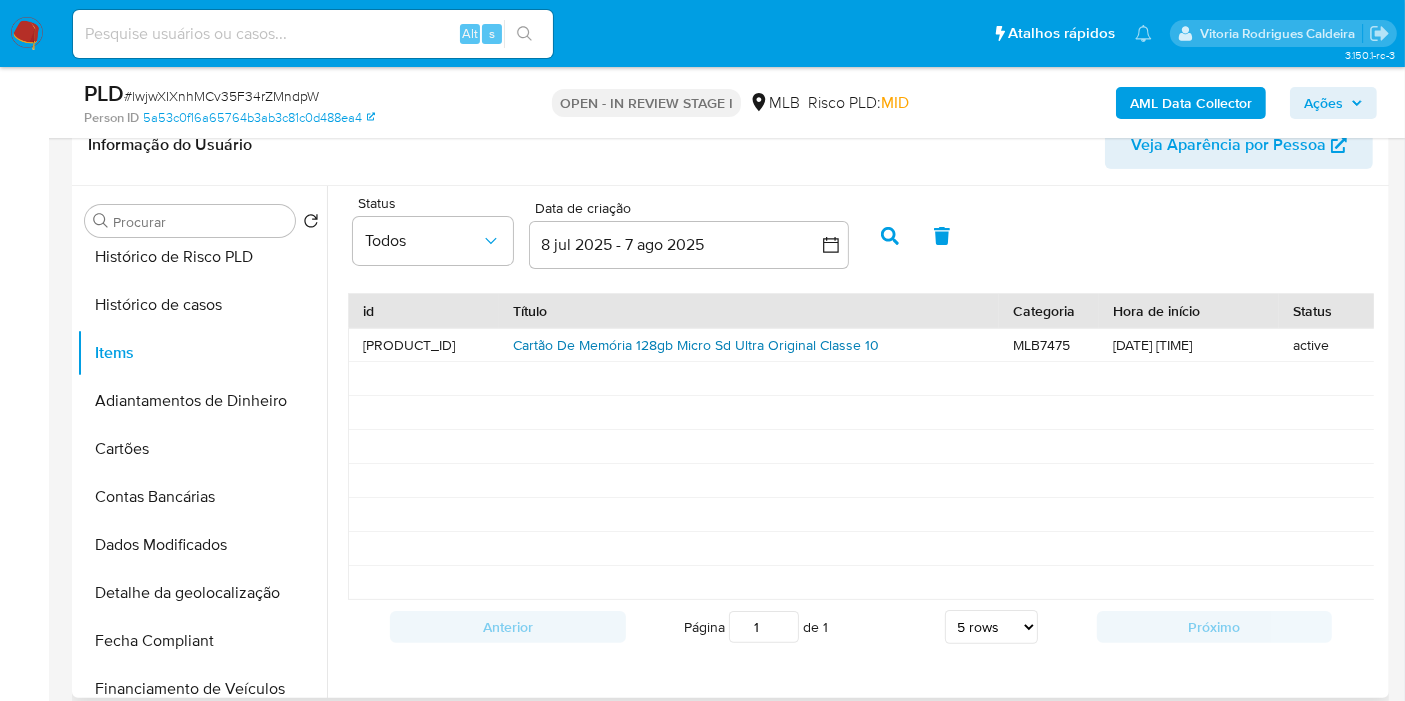 click on "Cartão De Memória 128gb Micro Sd Ultra Original Classe 10" at bounding box center [696, 345] 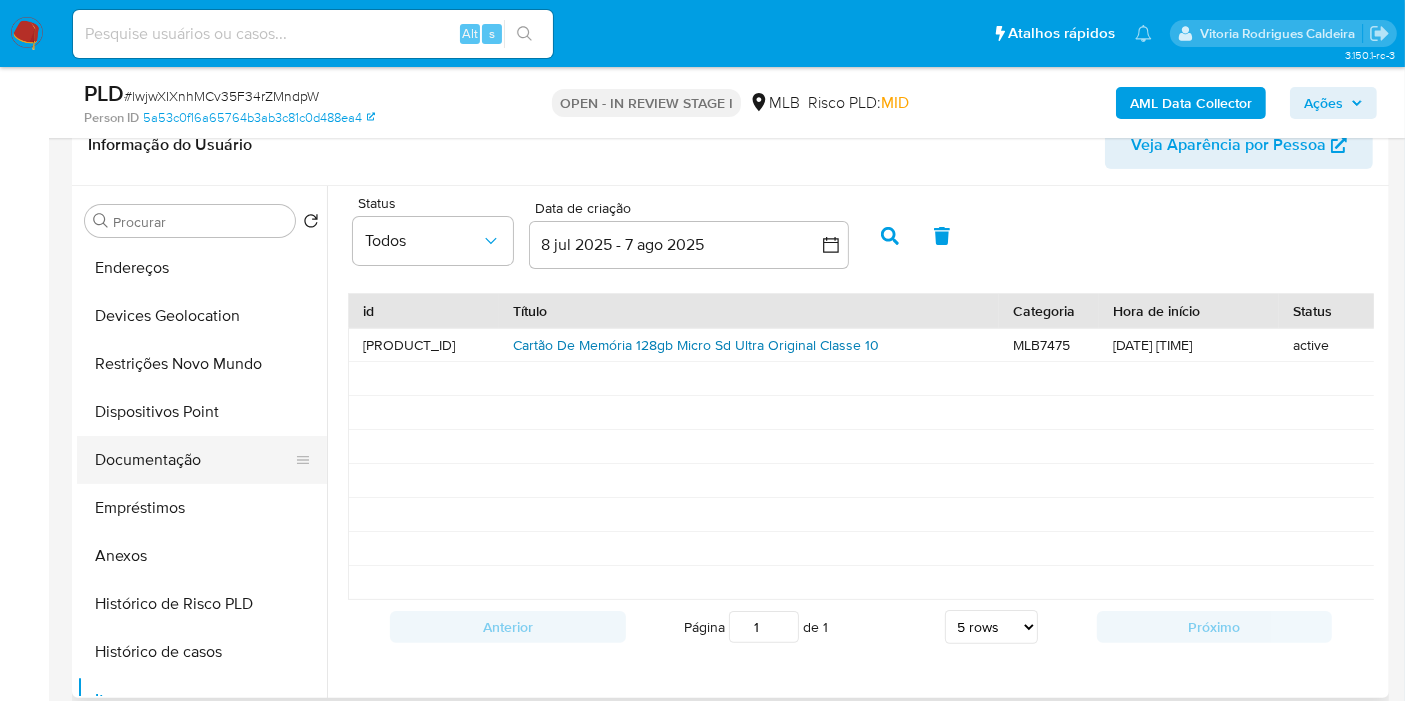 scroll, scrollTop: 0, scrollLeft: 0, axis: both 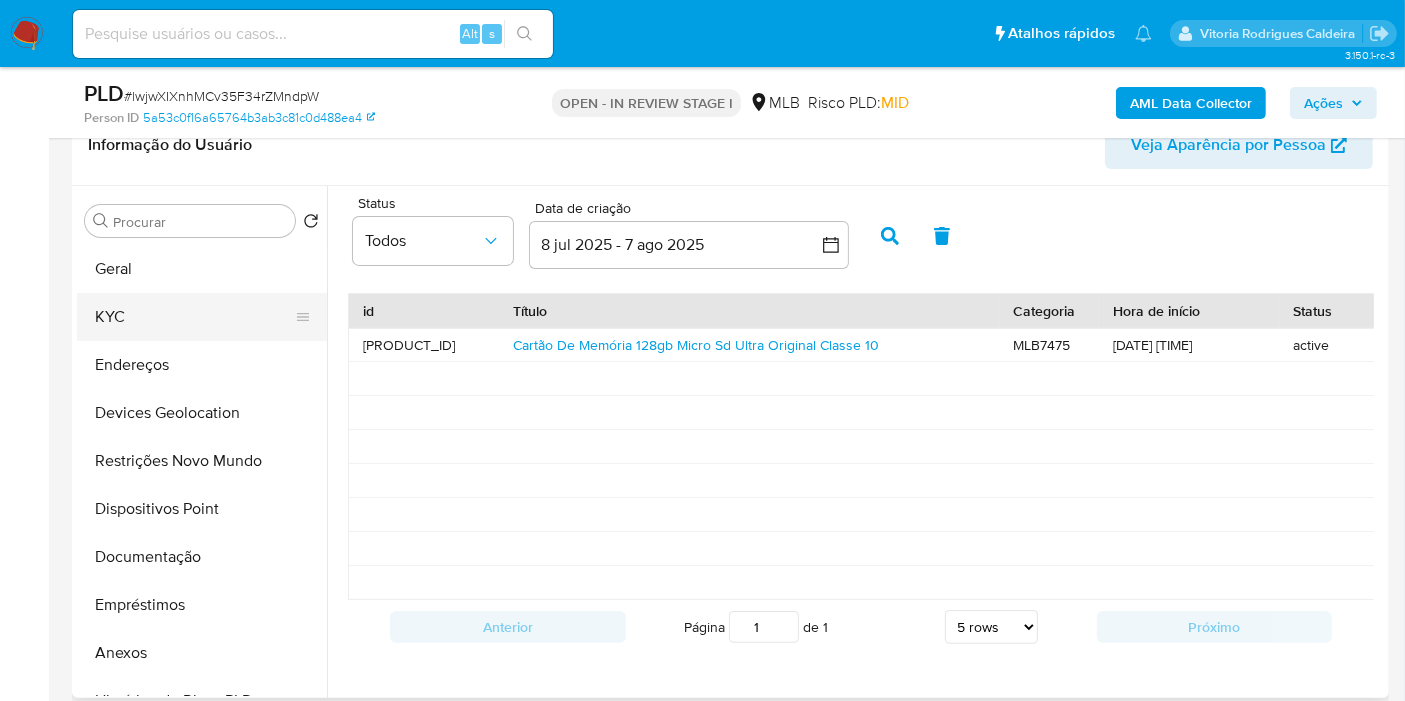 click on "KYC" at bounding box center (194, 317) 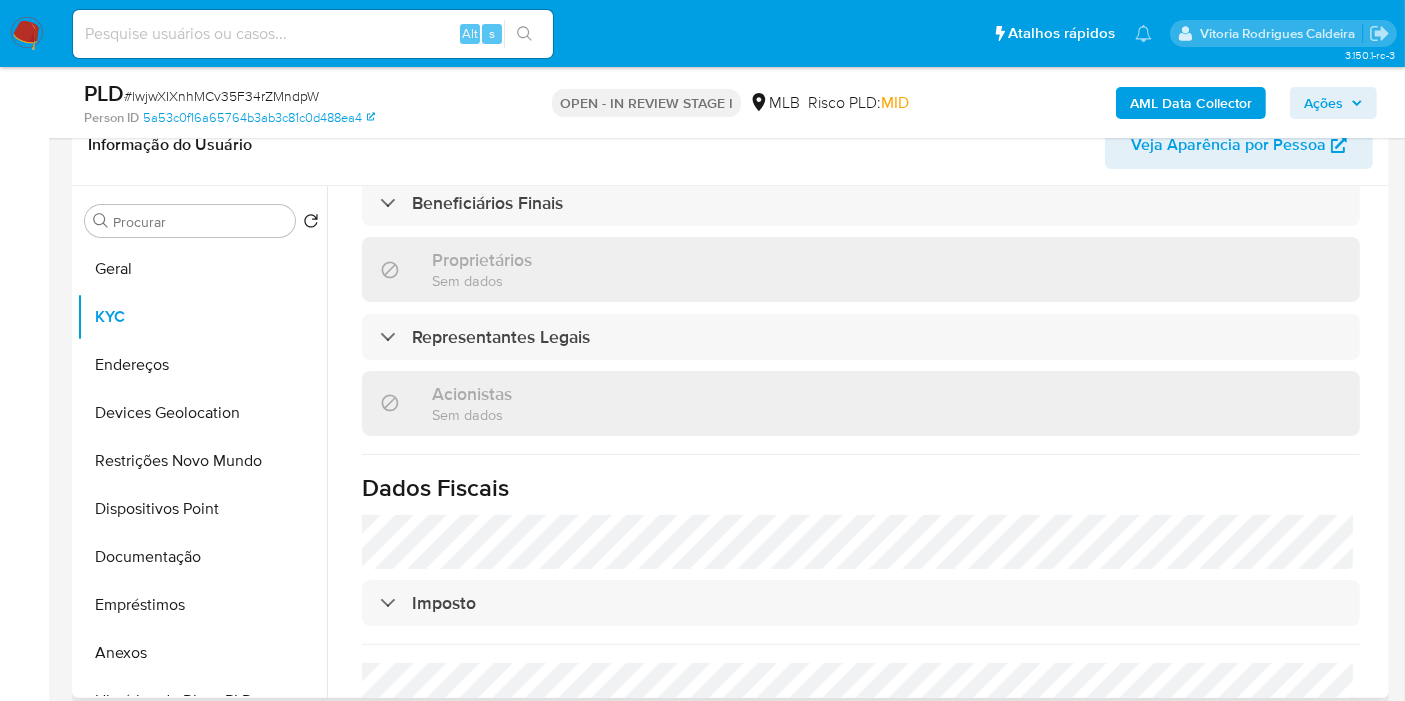 scroll, scrollTop: 1278, scrollLeft: 0, axis: vertical 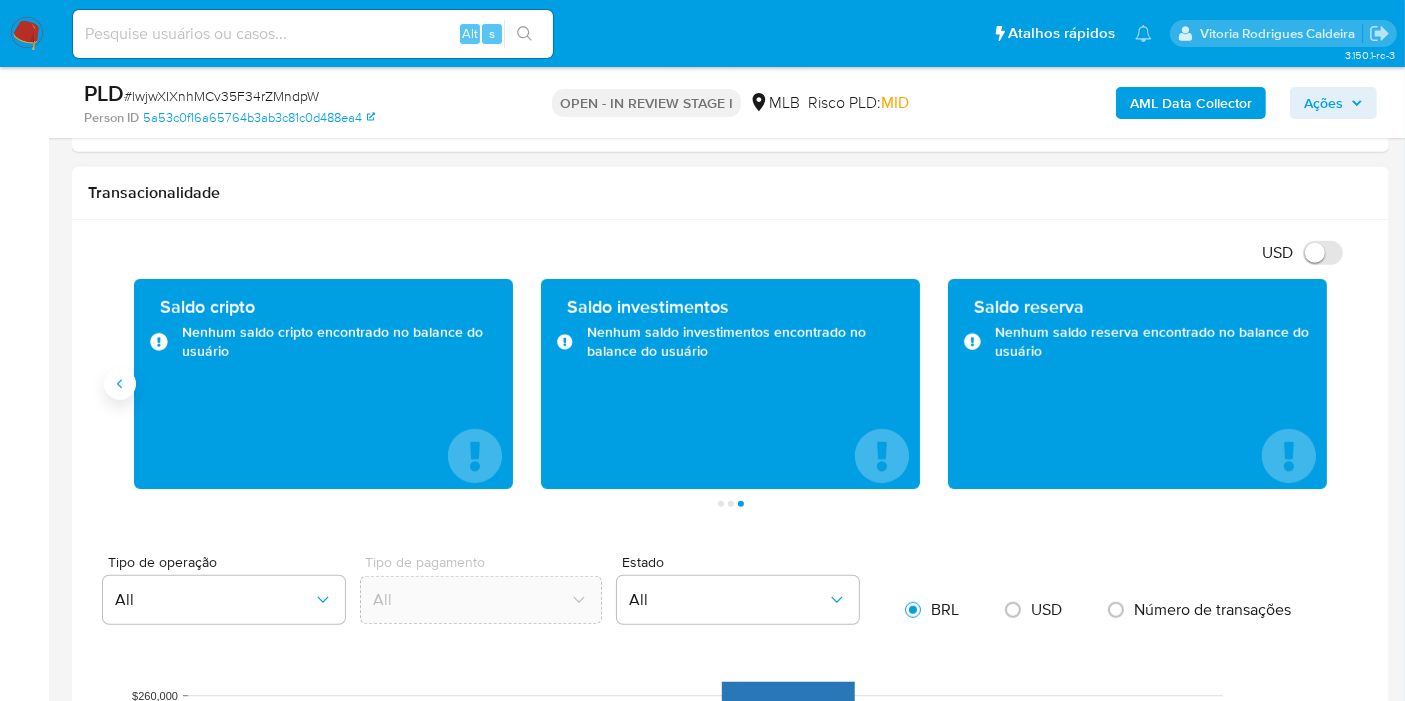 click at bounding box center (120, 384) 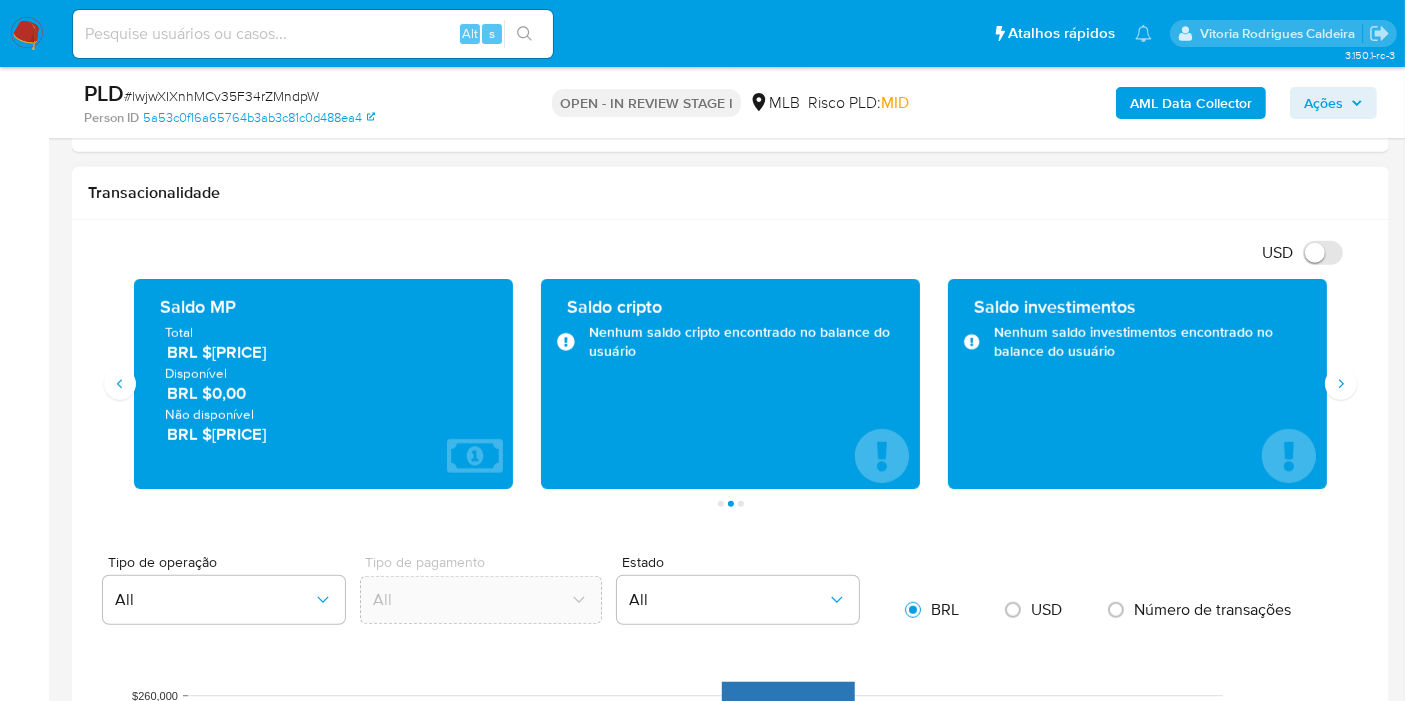 drag, startPoint x: 295, startPoint y: 432, endPoint x: 216, endPoint y: 431, distance: 79.00633 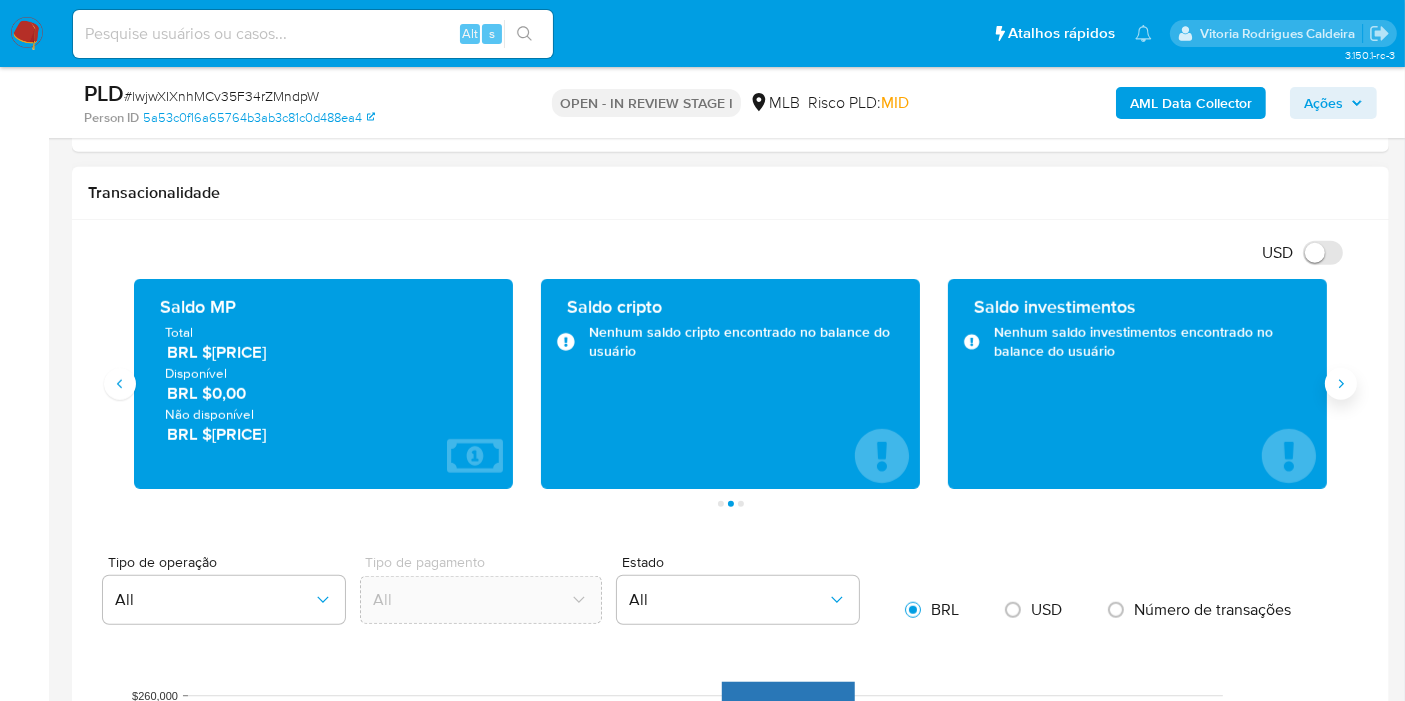 click at bounding box center (1341, 384) 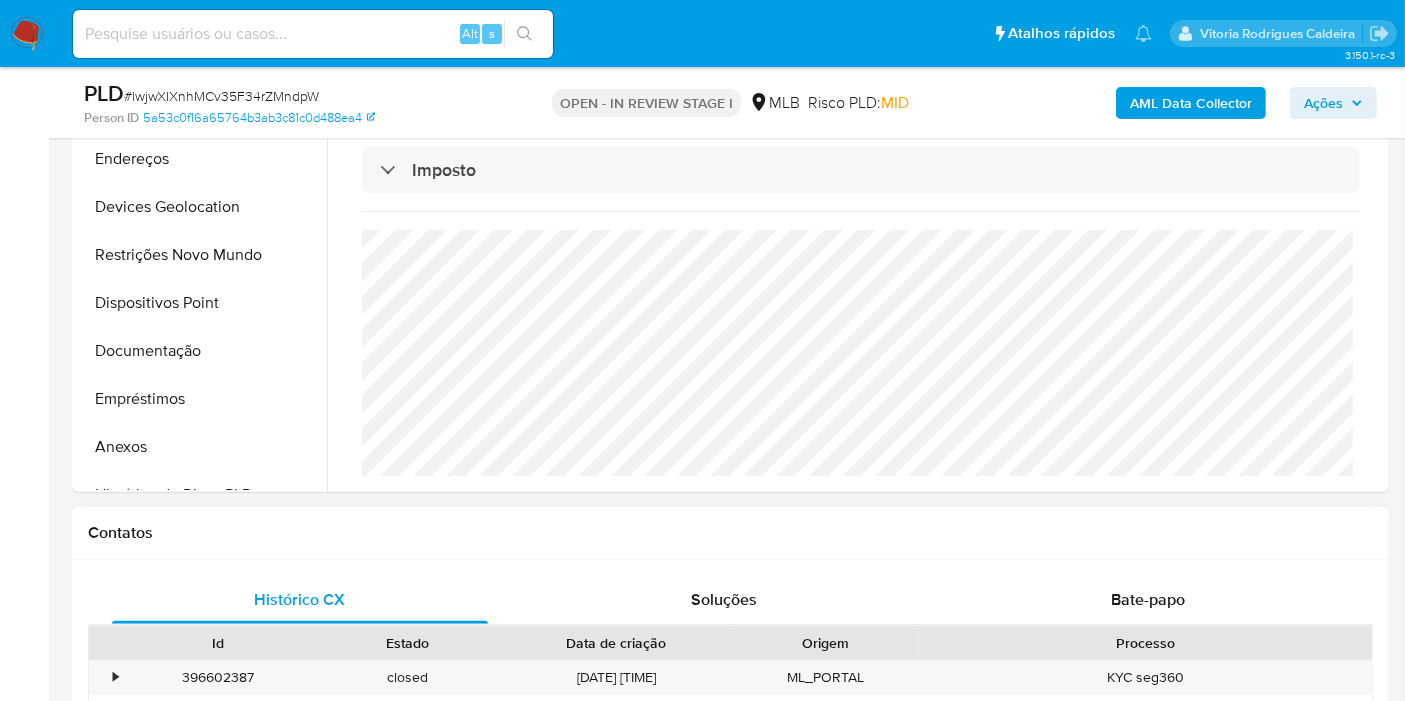 scroll, scrollTop: 222, scrollLeft: 0, axis: vertical 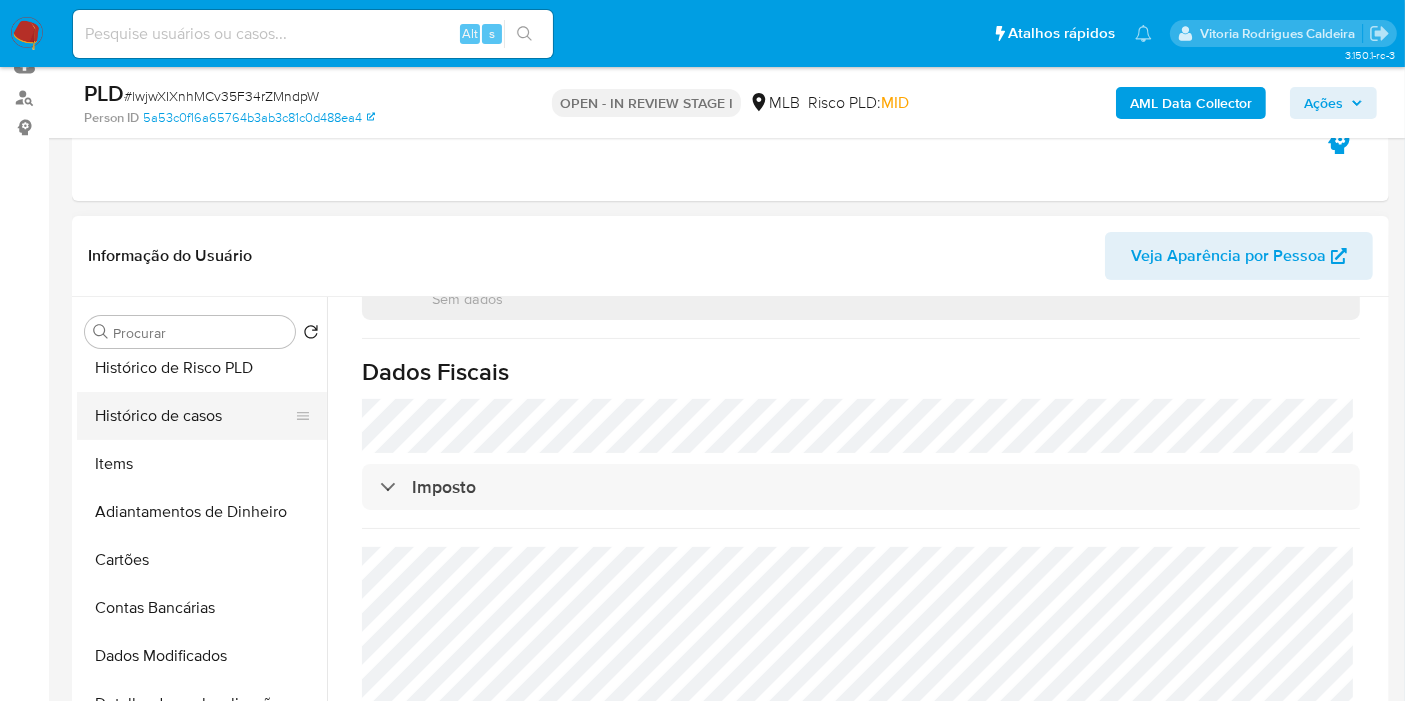 click on "Histórico de casos" at bounding box center (194, 416) 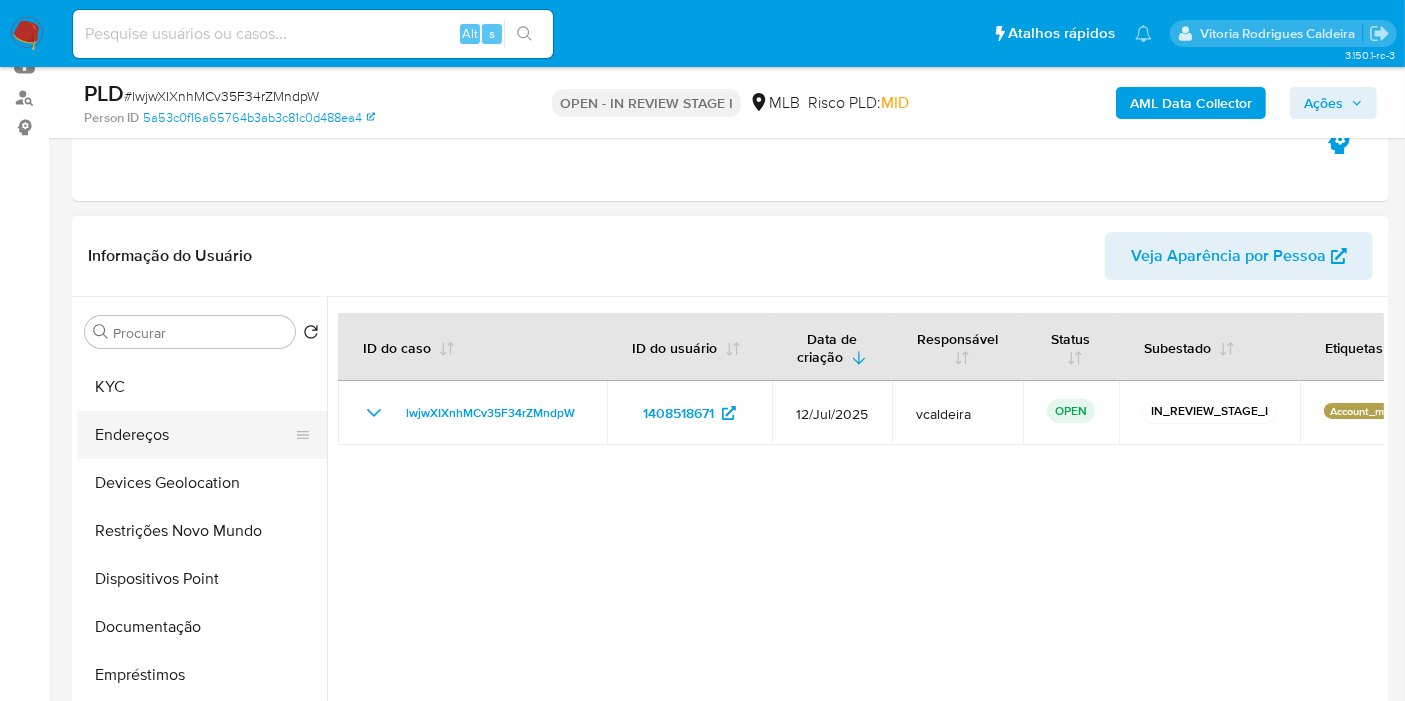 scroll, scrollTop: 0, scrollLeft: 0, axis: both 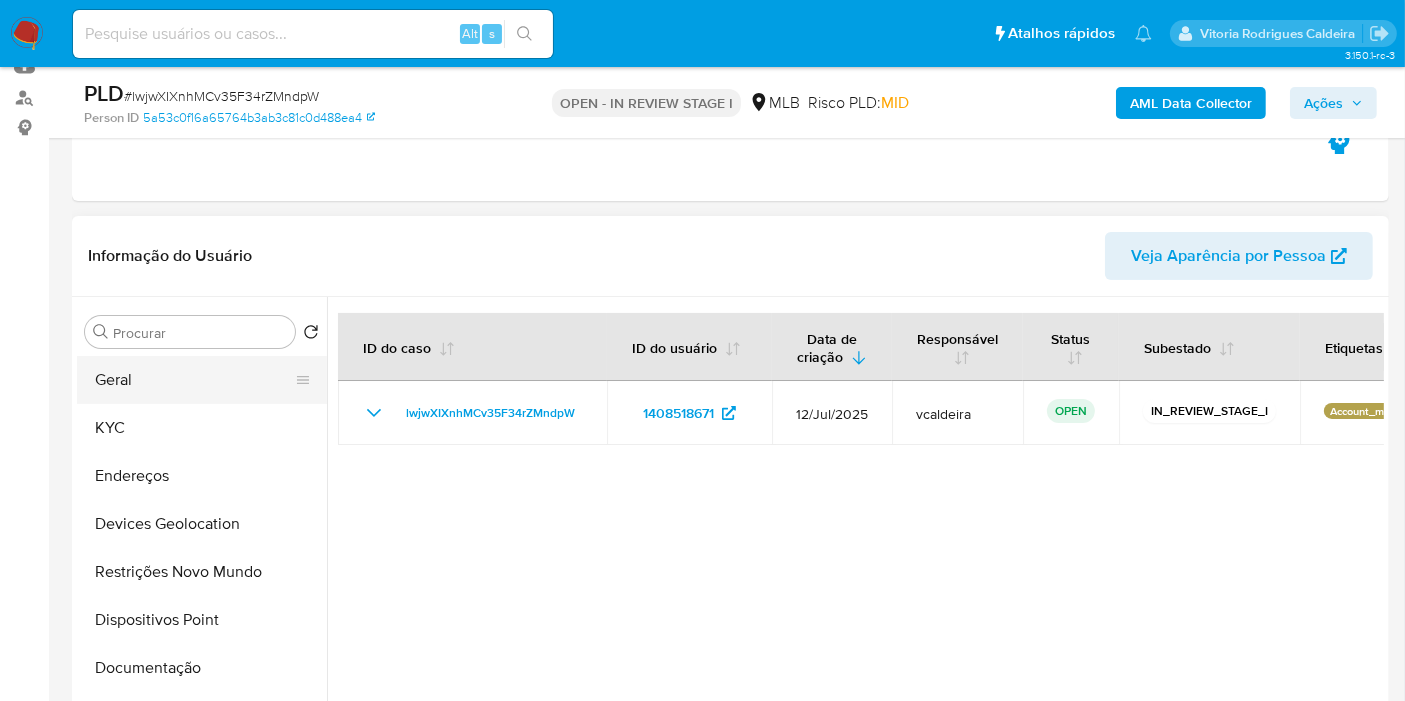 click on "Geral" at bounding box center [194, 380] 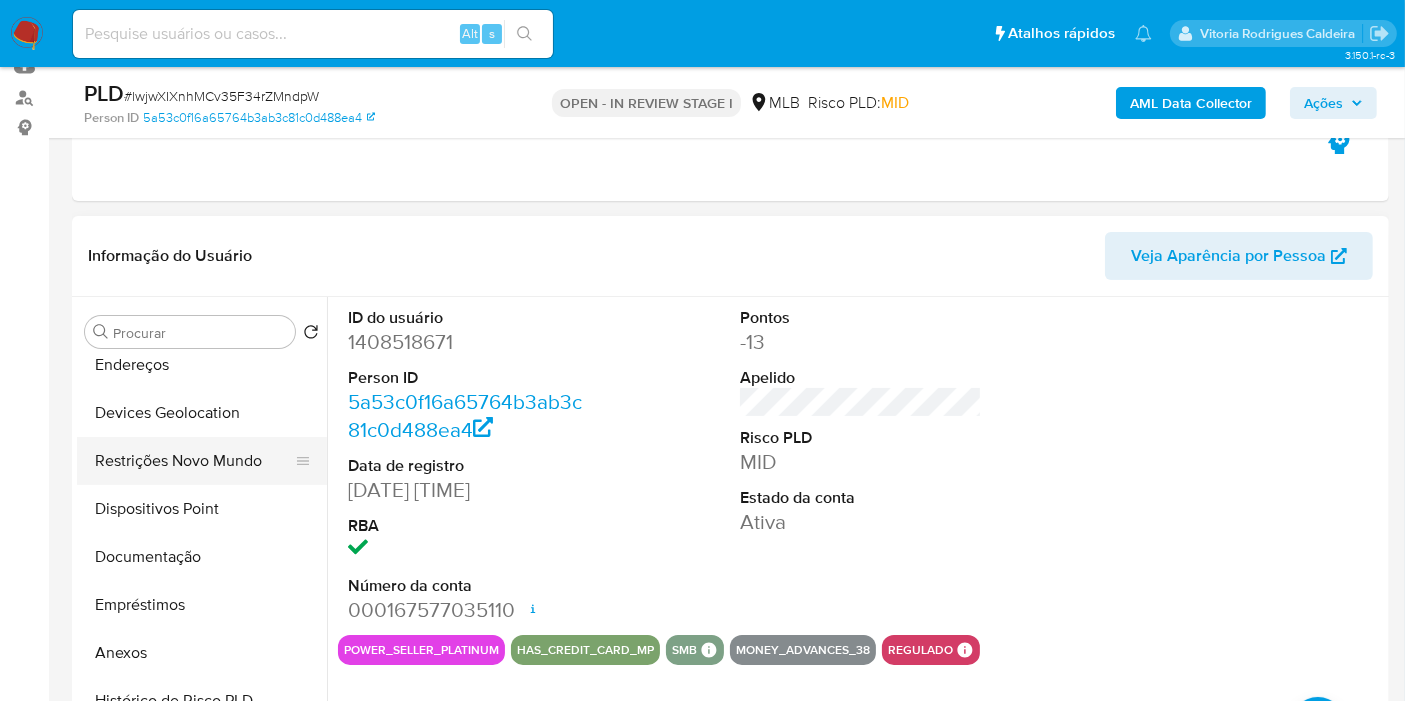 scroll, scrollTop: 0, scrollLeft: 0, axis: both 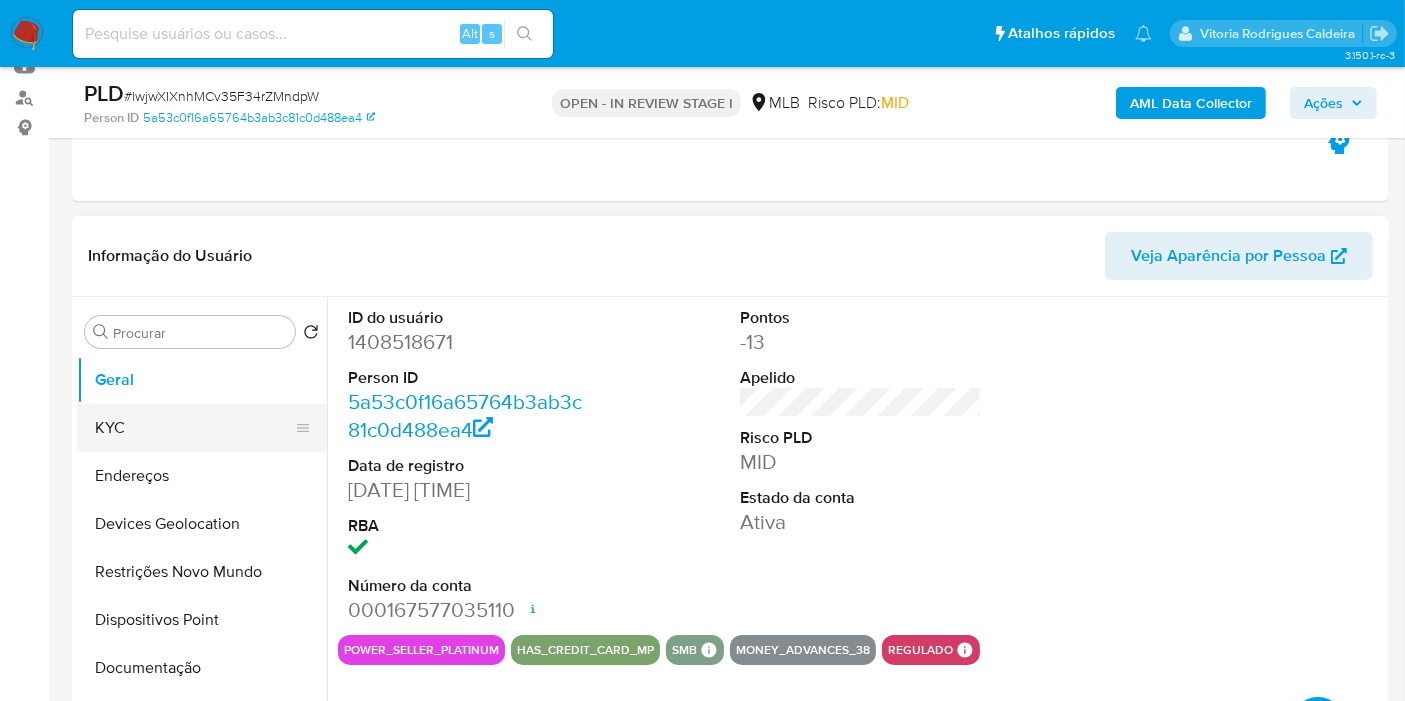 click on "KYC" at bounding box center (194, 428) 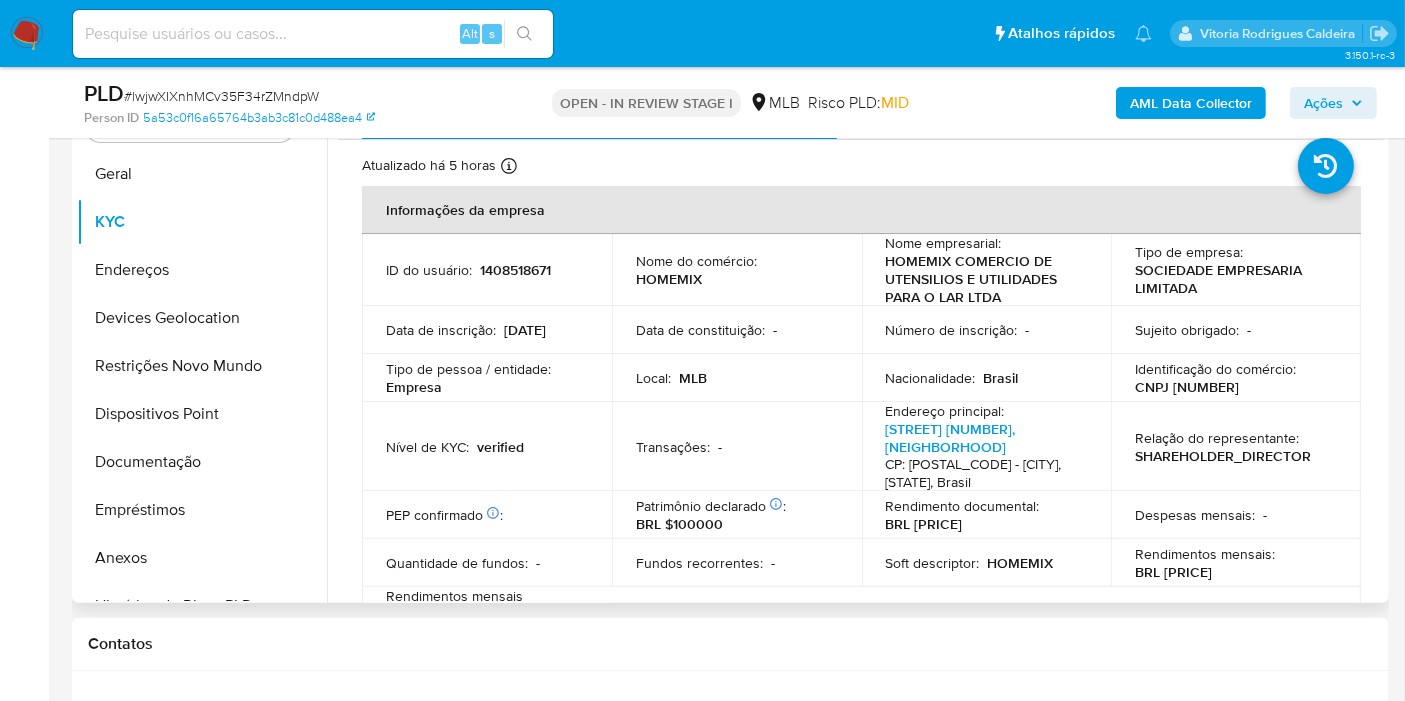 scroll, scrollTop: 444, scrollLeft: 0, axis: vertical 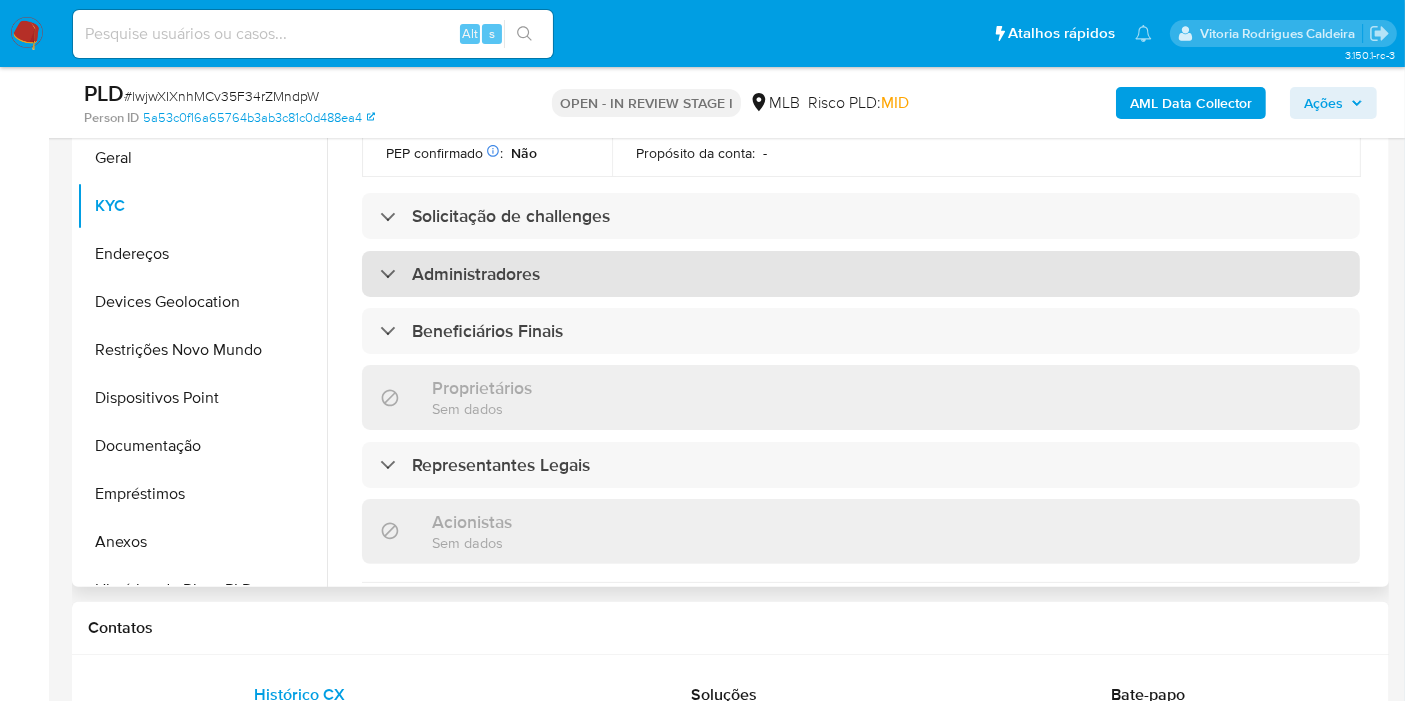 click on "Administradores" at bounding box center (476, 274) 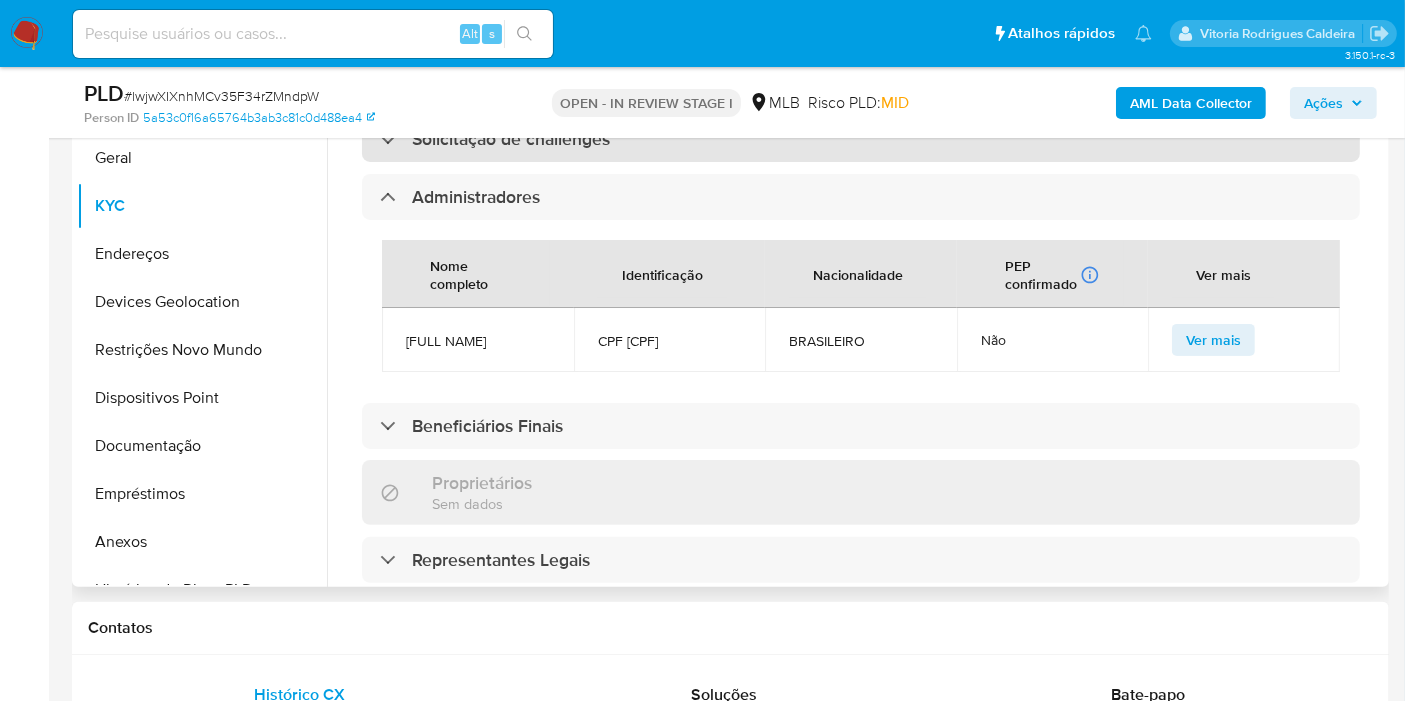 scroll, scrollTop: 888, scrollLeft: 0, axis: vertical 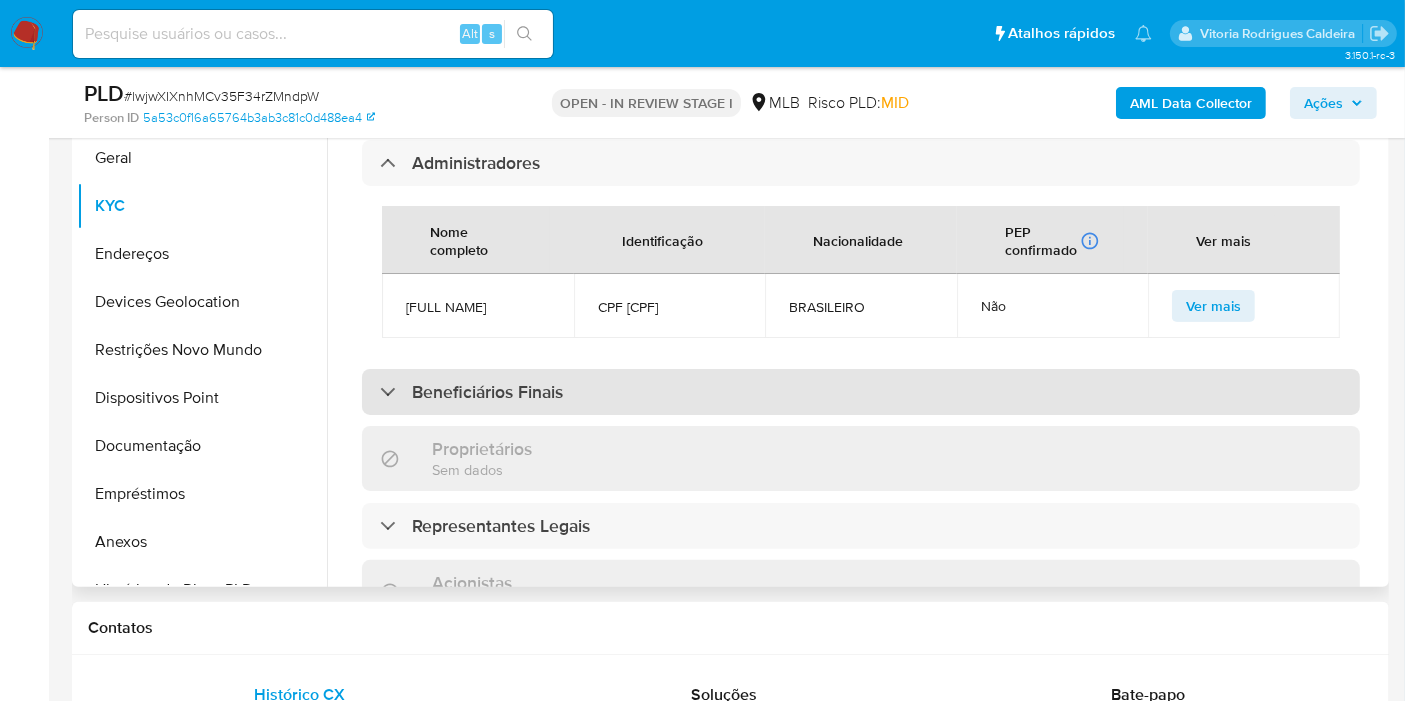 click on "Beneficiários Finais" at bounding box center (487, 392) 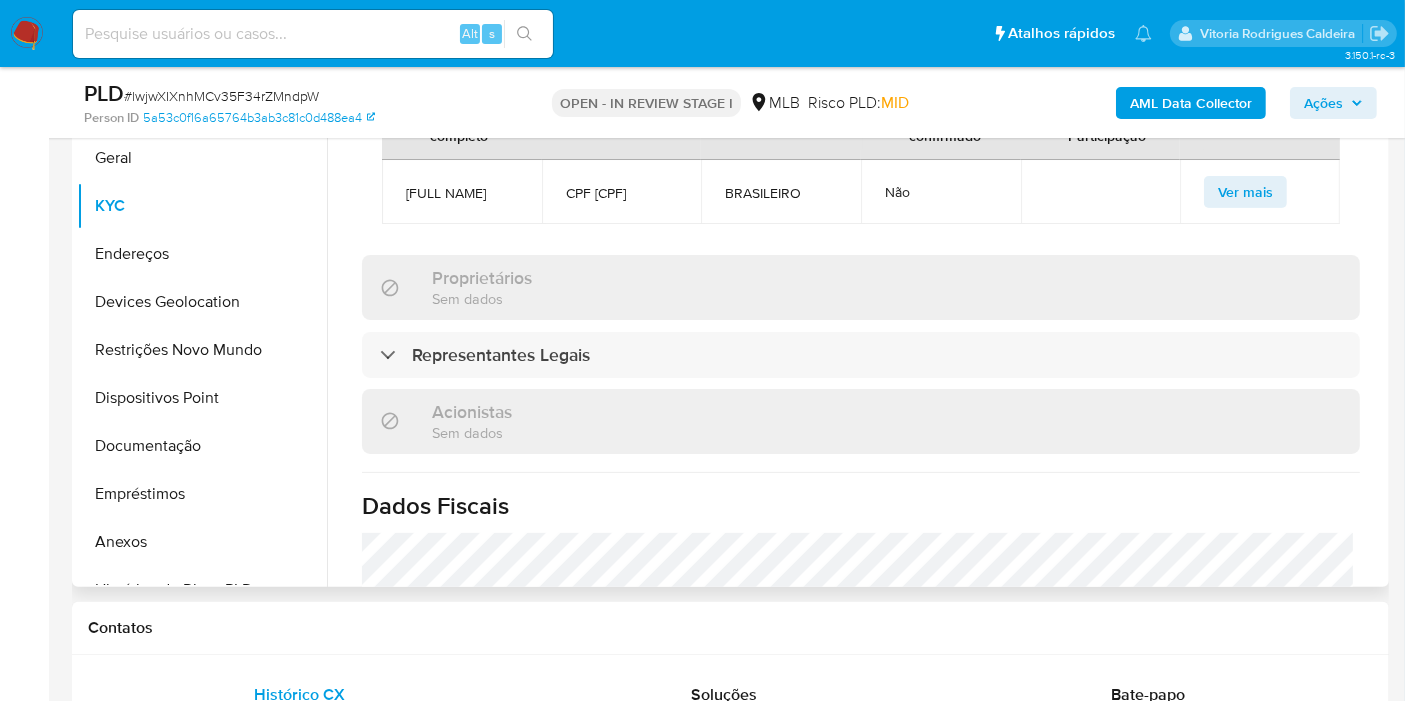 scroll, scrollTop: 1444, scrollLeft: 0, axis: vertical 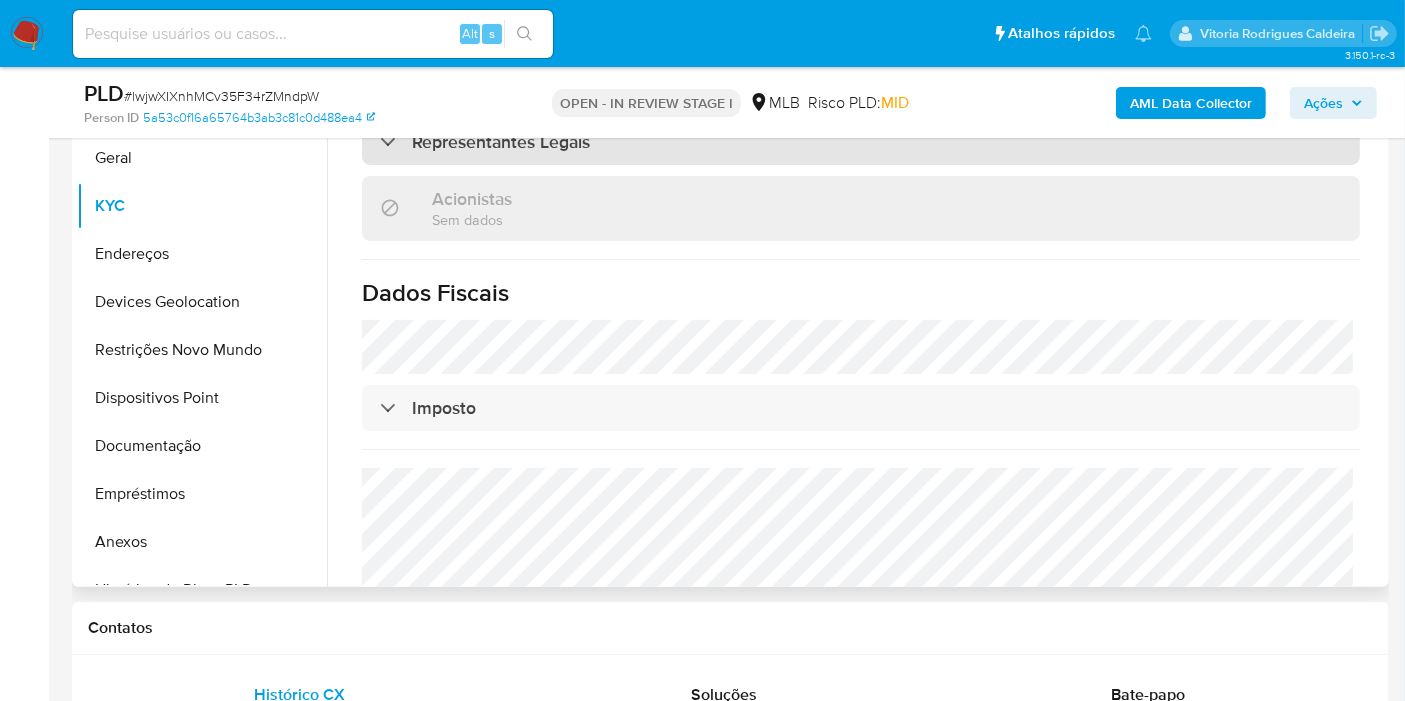 click on "Representantes Legais" at bounding box center [861, 142] 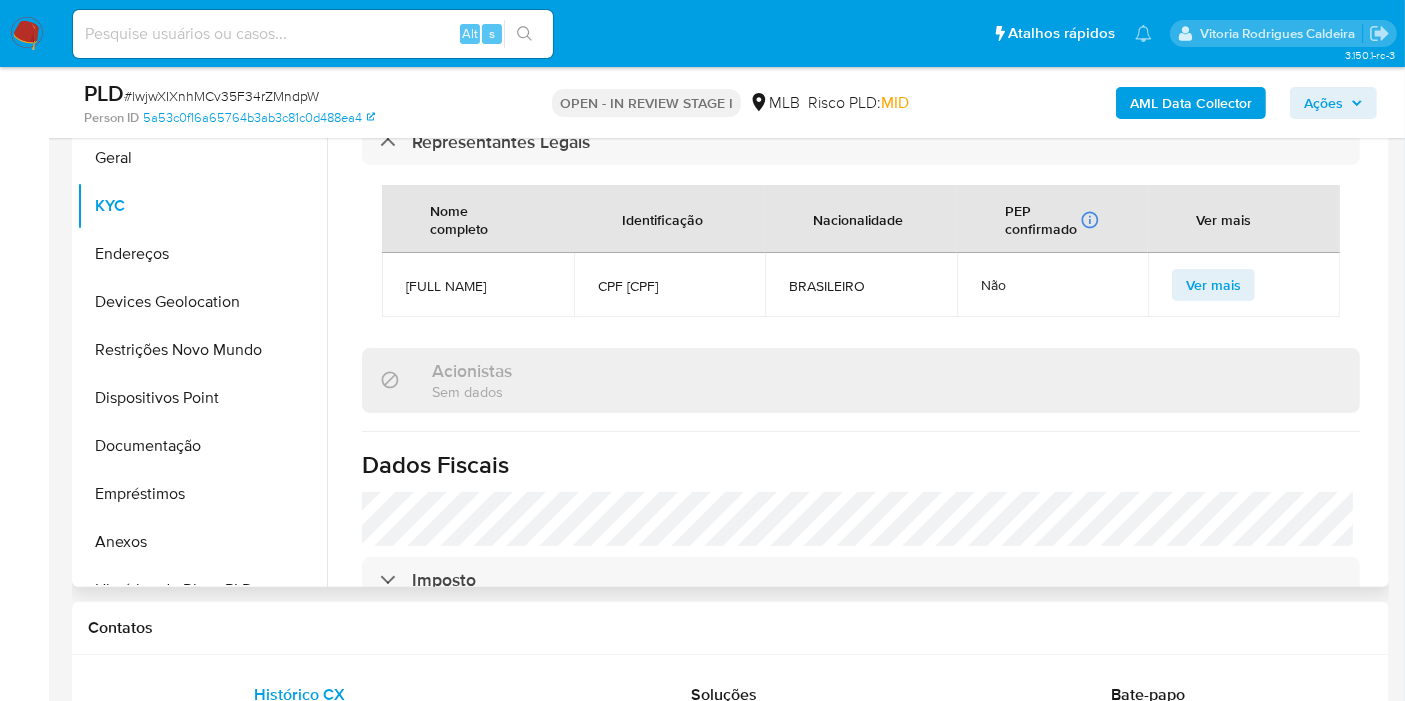 drag, startPoint x: 728, startPoint y: 408, endPoint x: 402, endPoint y: 389, distance: 326.55322 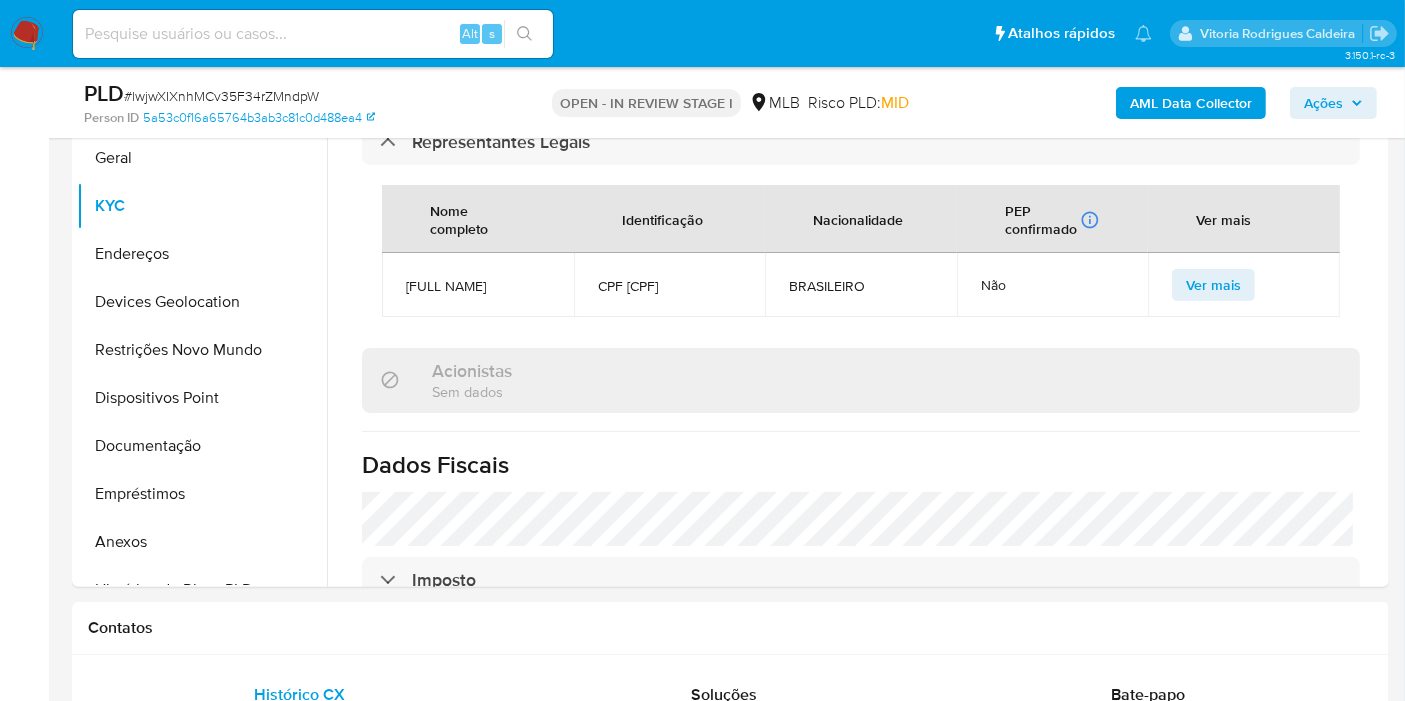 copy on "EMANOEL EVANGELISTA SANTOS CPF 01132626129" 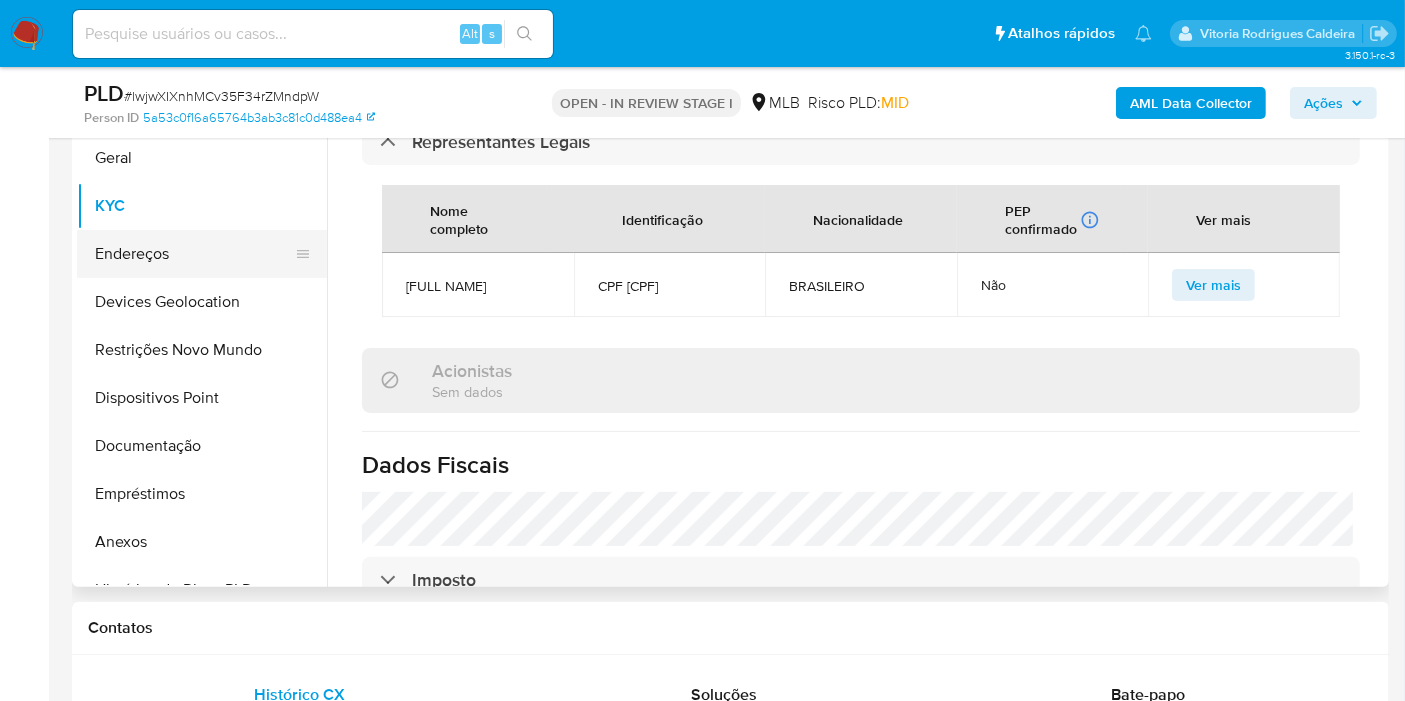 click on "Endereços" at bounding box center (194, 254) 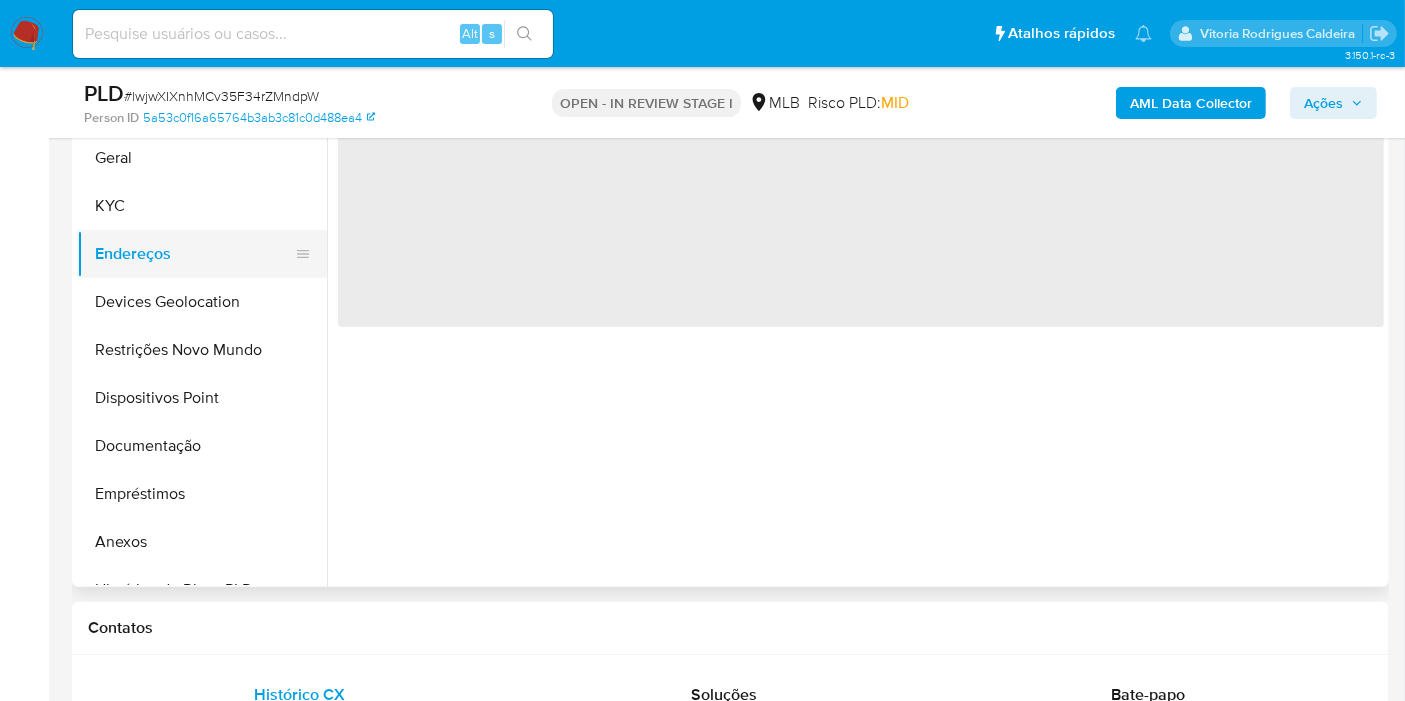 scroll, scrollTop: 0, scrollLeft: 0, axis: both 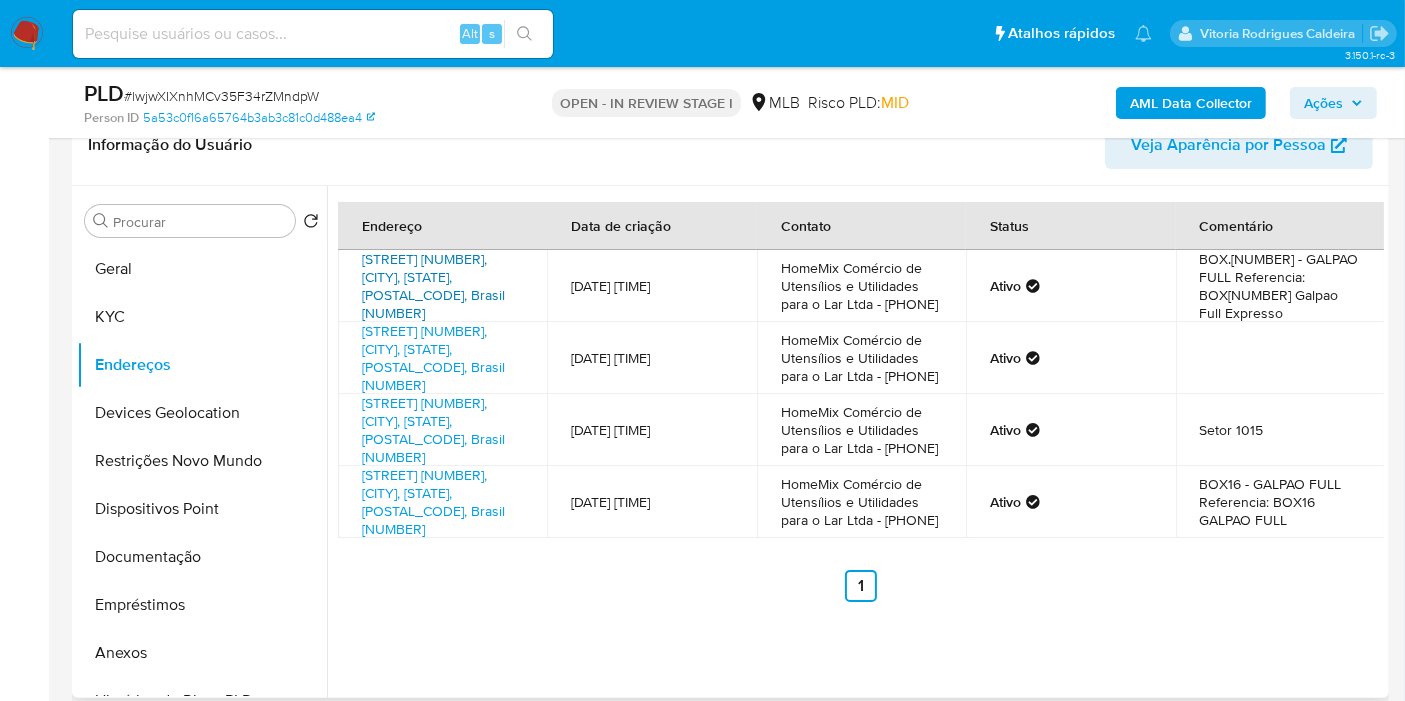 click on "Rua Dias Da Silva 01, São Paulo, São Paulo, 02114000, Brasil 01" at bounding box center (433, 286) 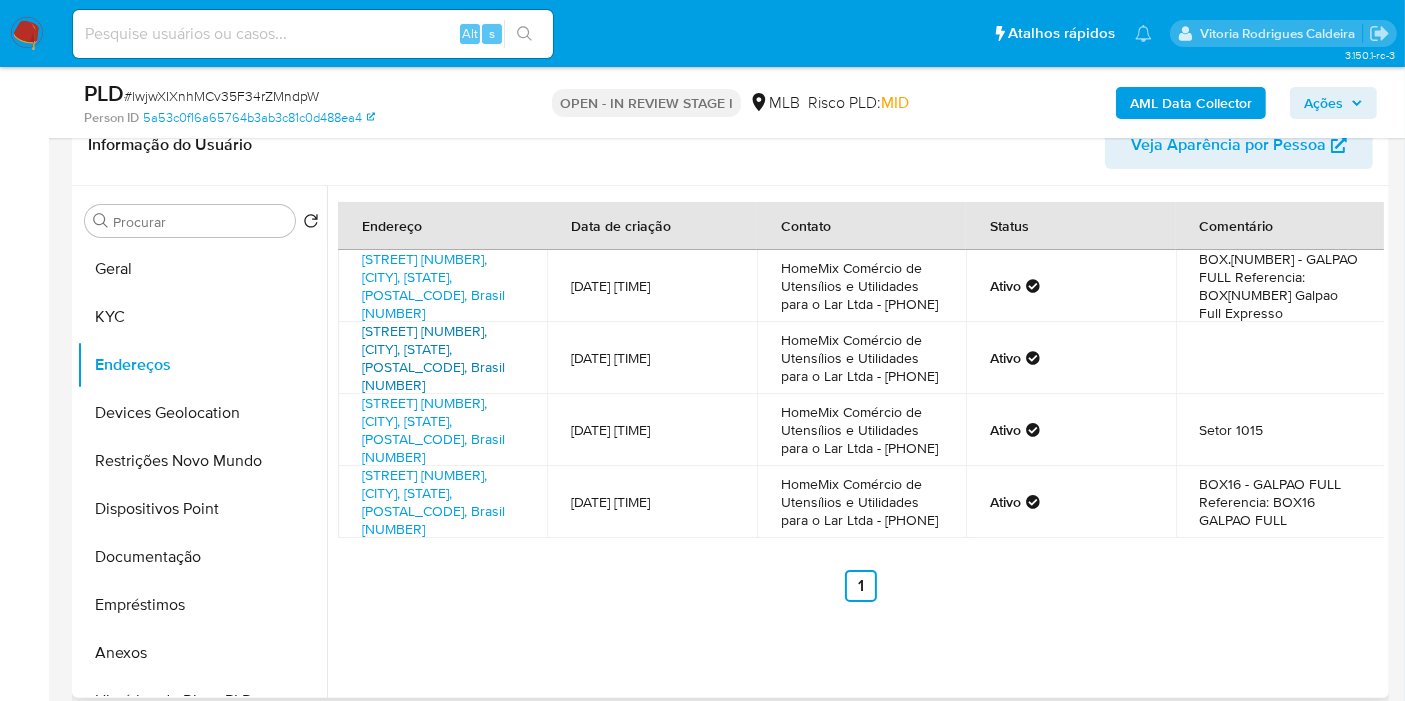 click on "Avenida Osvaldo Aranha 585, Campo Grande, Mato Grosso Do Sul, 79071230, Brasil 585" at bounding box center (433, 358) 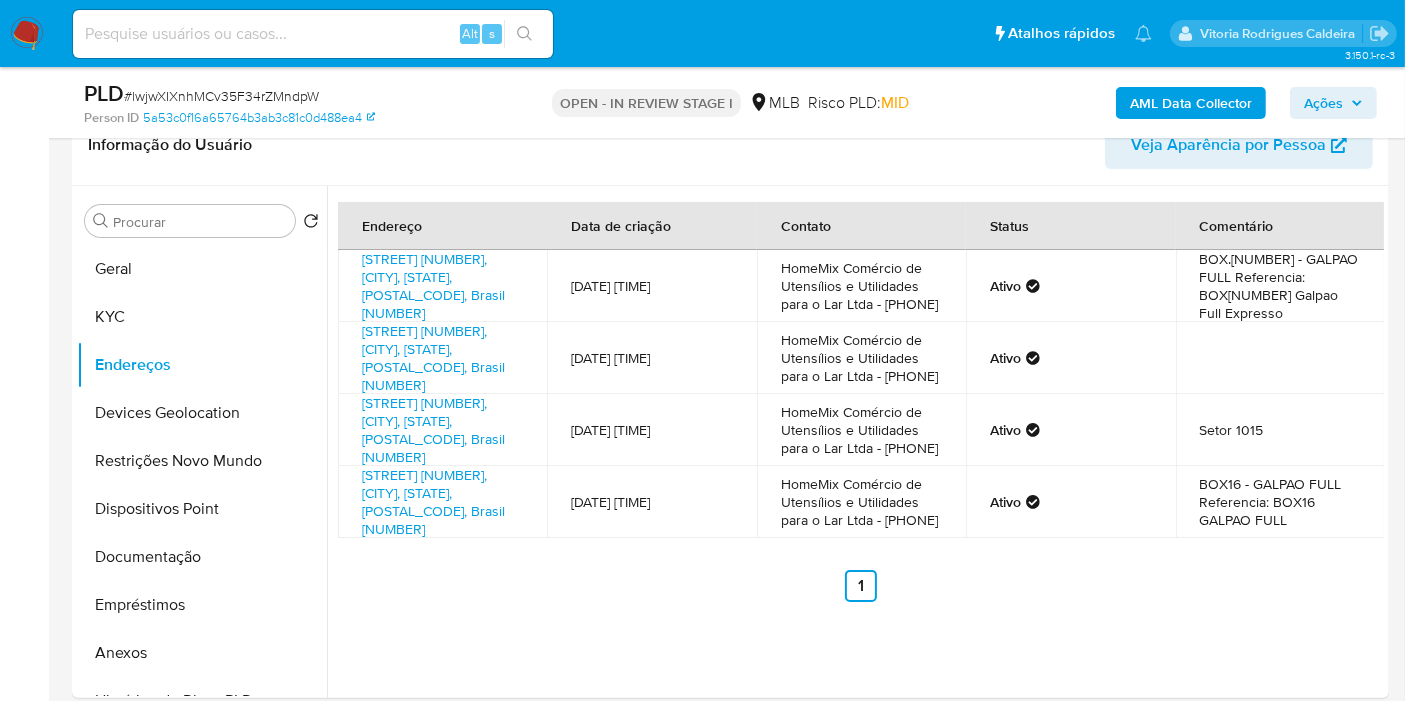 click on "AML Data Collector" at bounding box center (1191, 103) 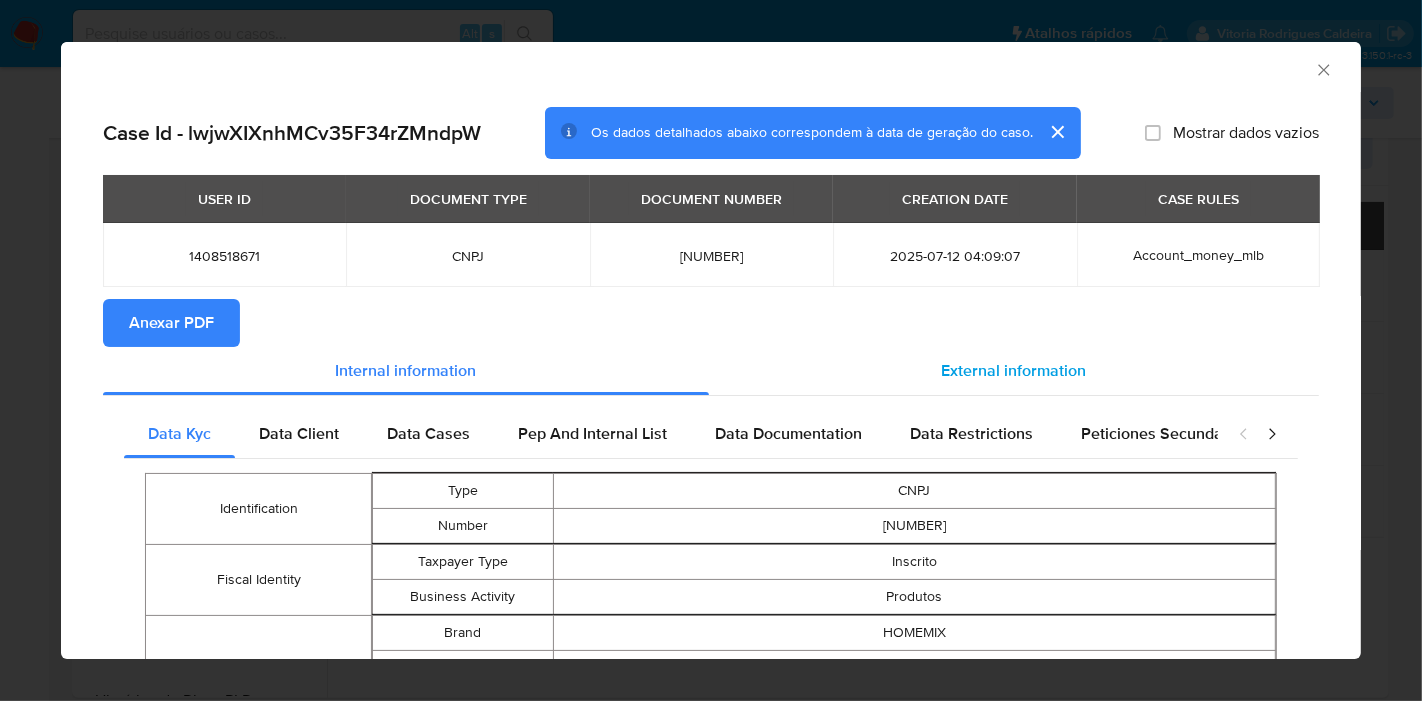 click on "External information" at bounding box center [1014, 371] 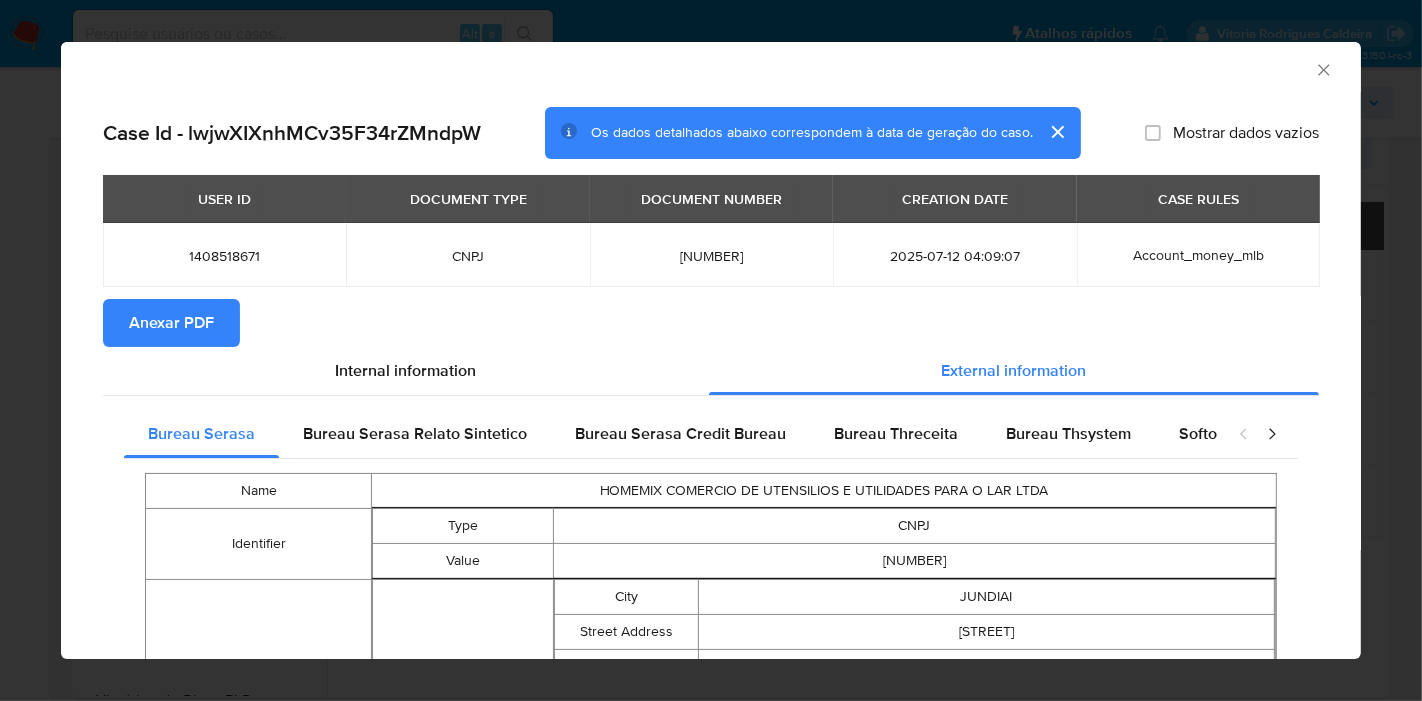 type 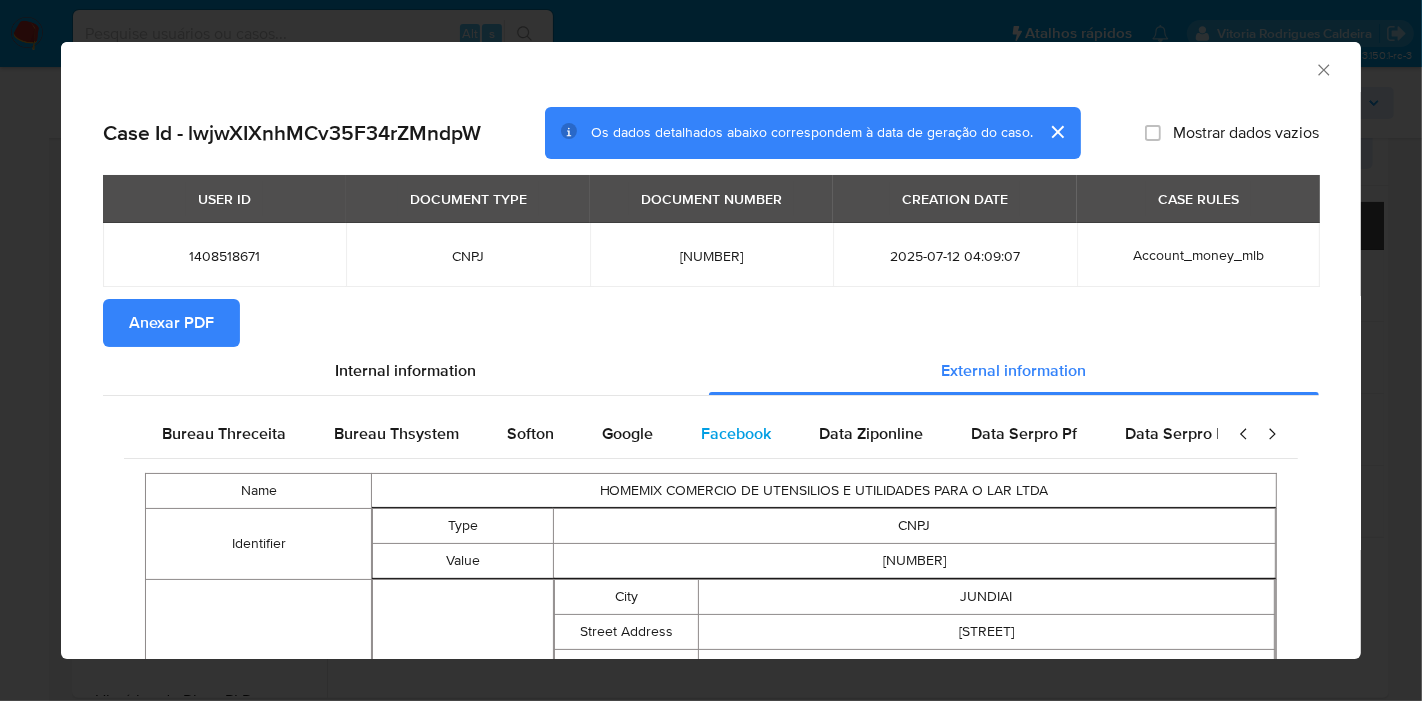 scroll, scrollTop: 0, scrollLeft: 676, axis: horizontal 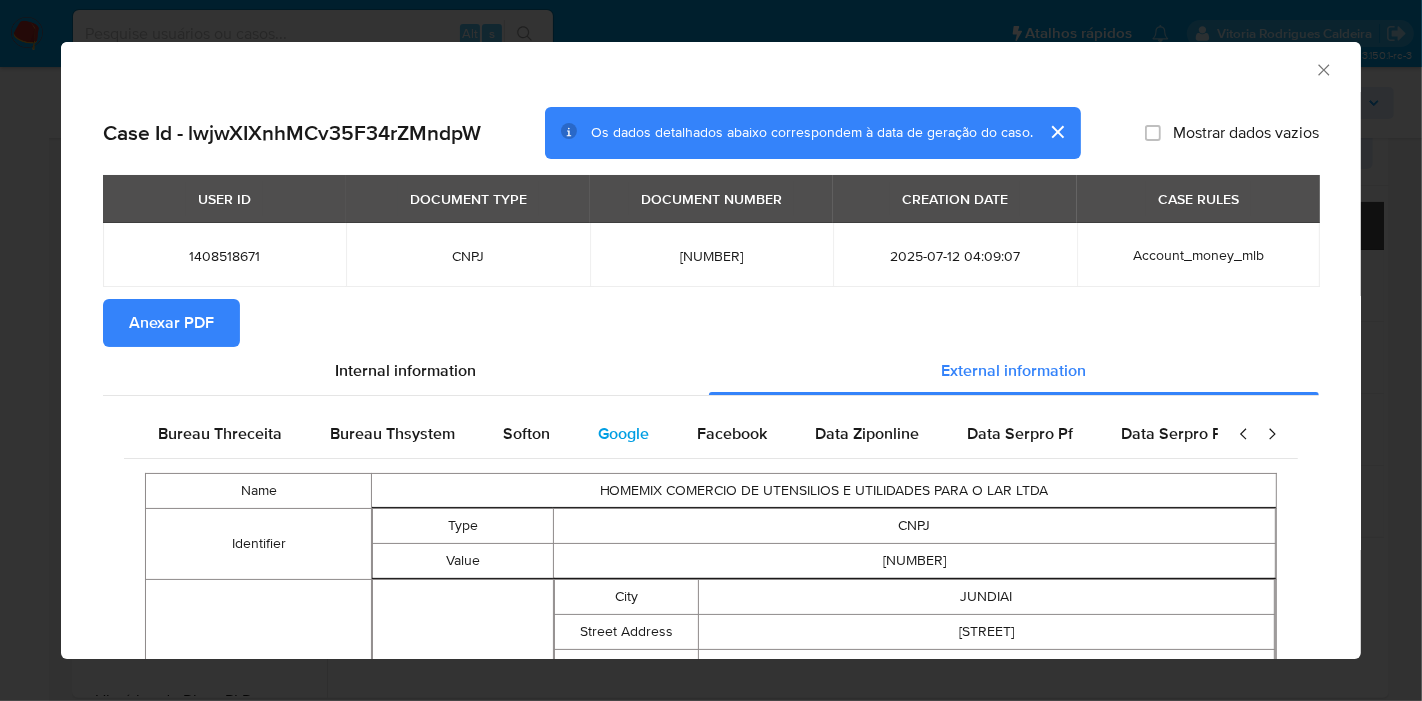 click on "Google" at bounding box center [623, 433] 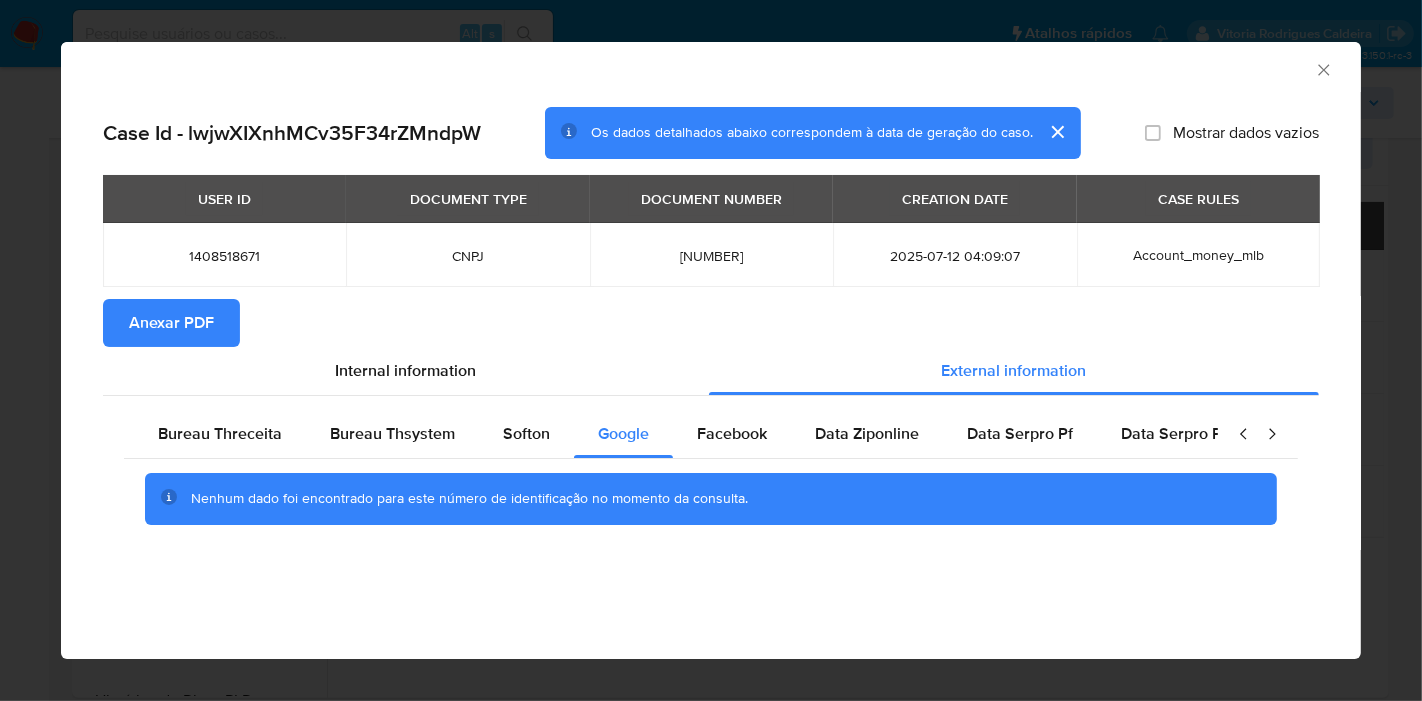 type 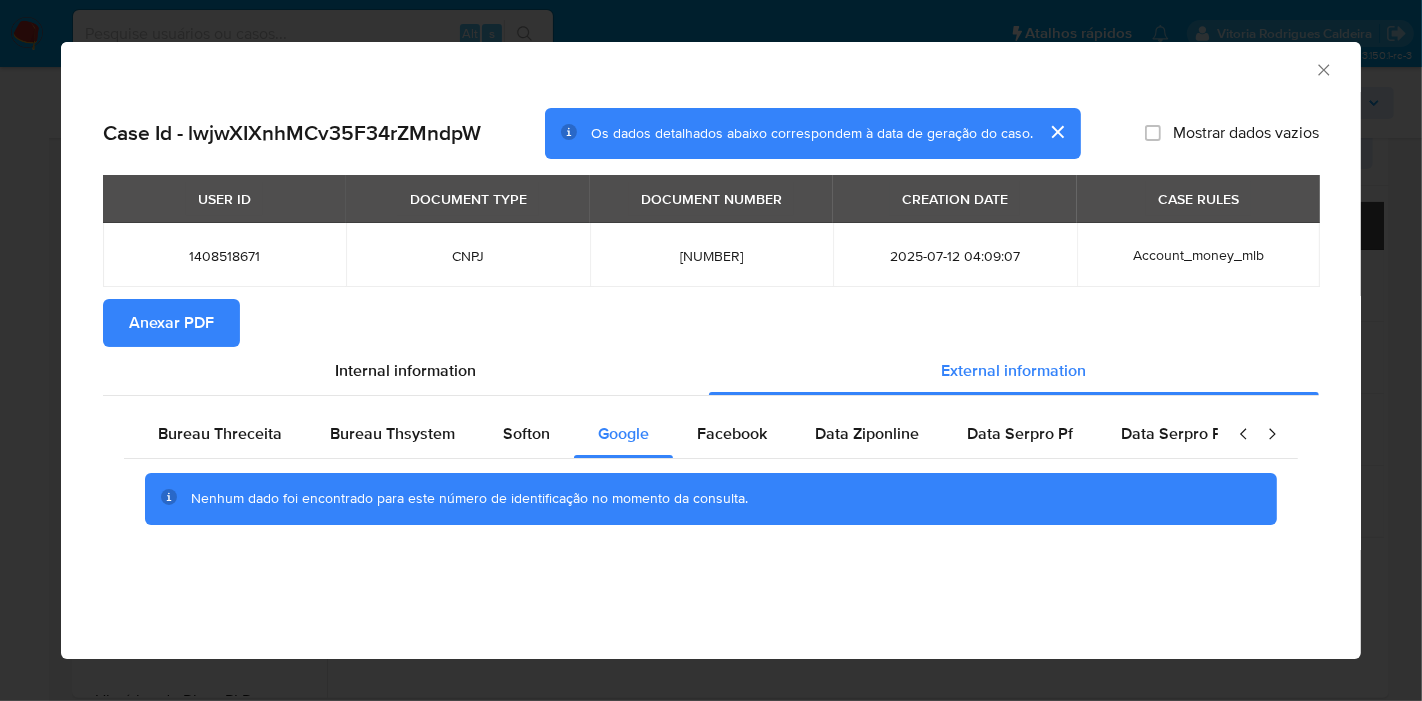 click on "Anexar PDF" at bounding box center (711, 323) 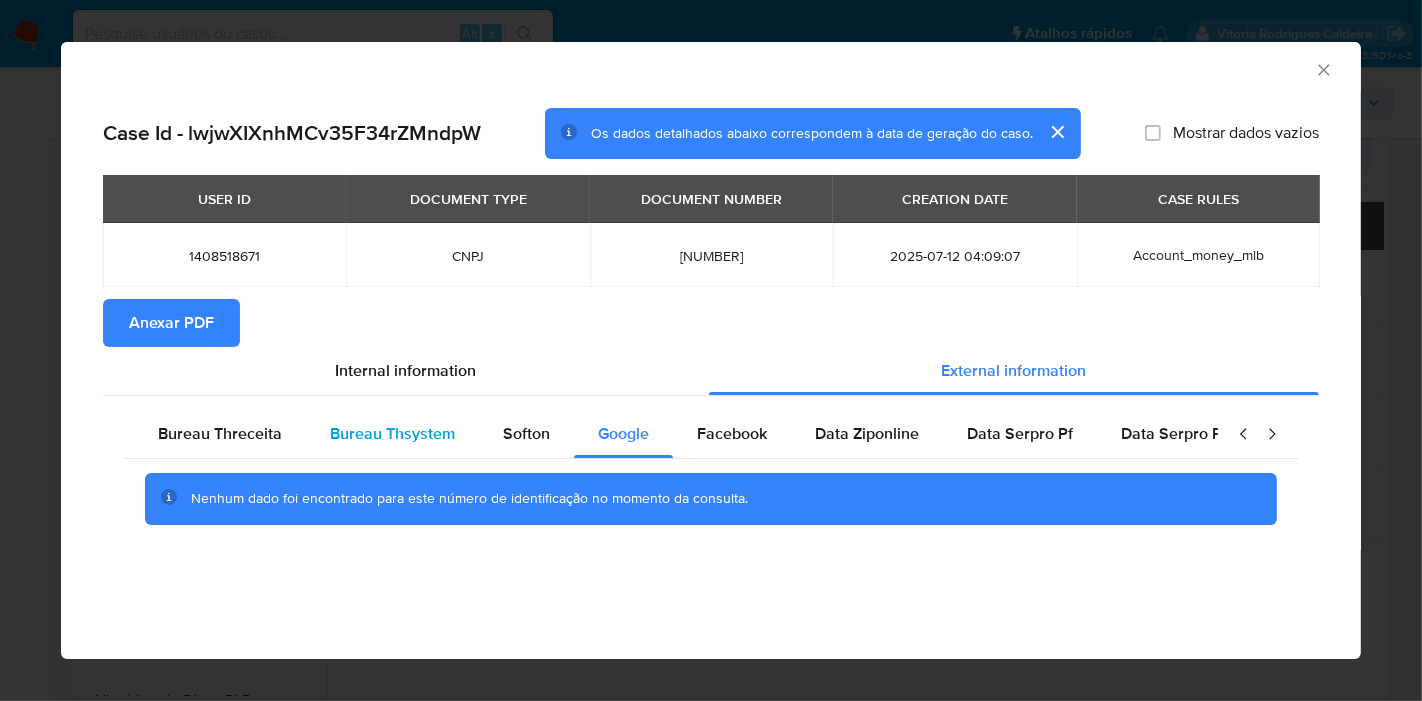 scroll, scrollTop: 0, scrollLeft: 0, axis: both 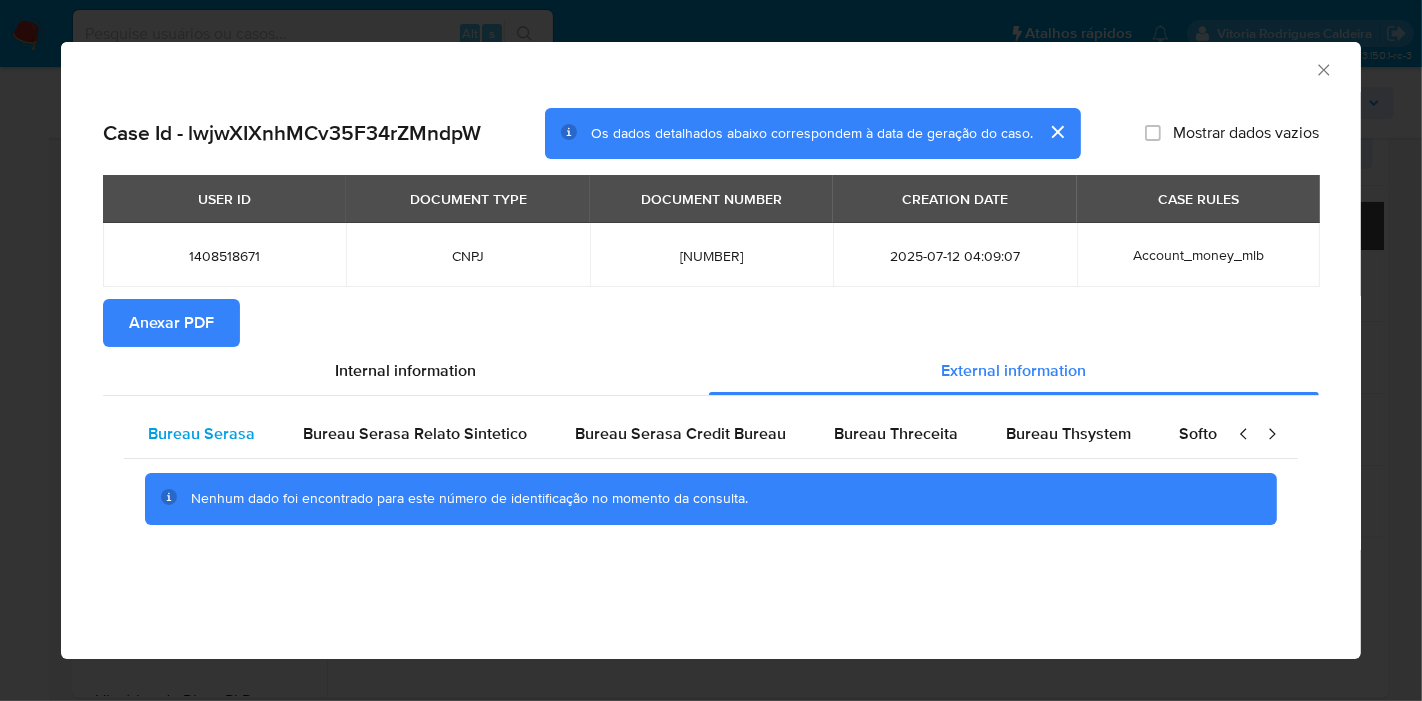 click on "Bureau Serasa" at bounding box center (201, 434) 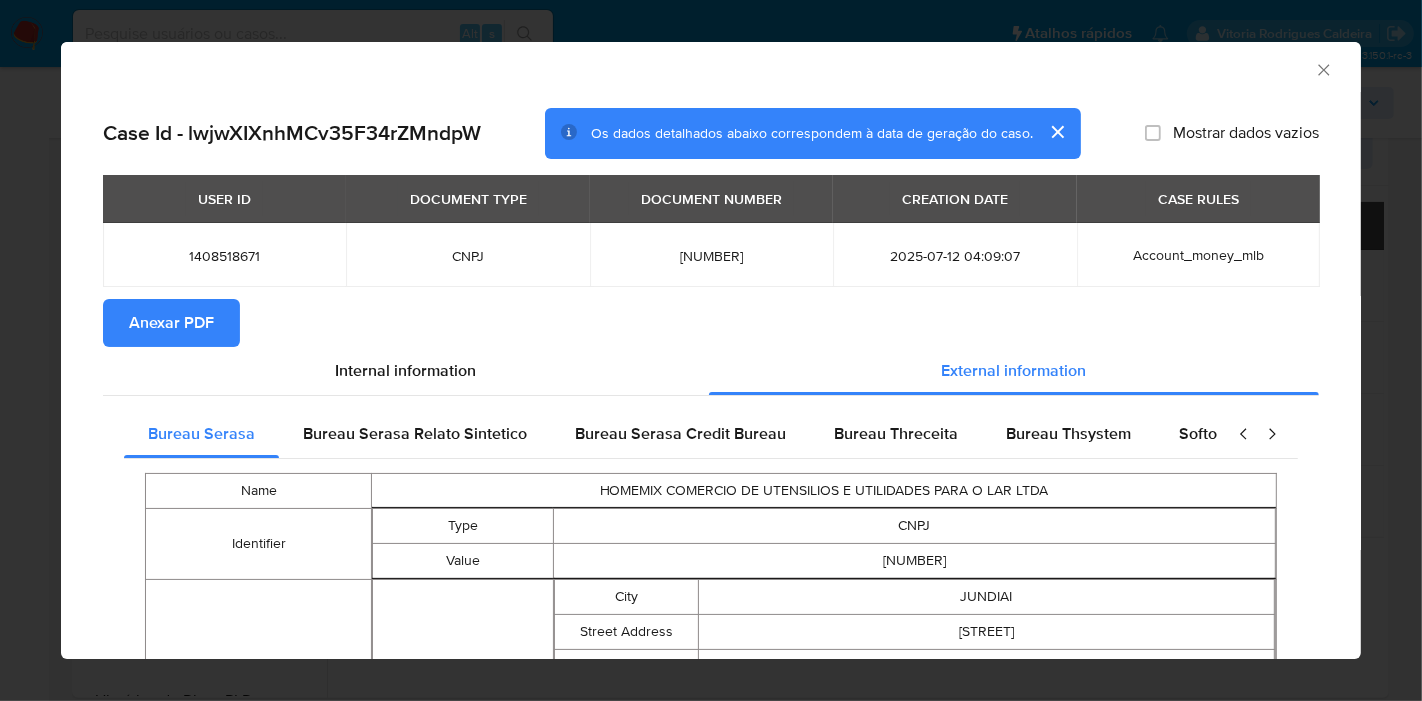 type 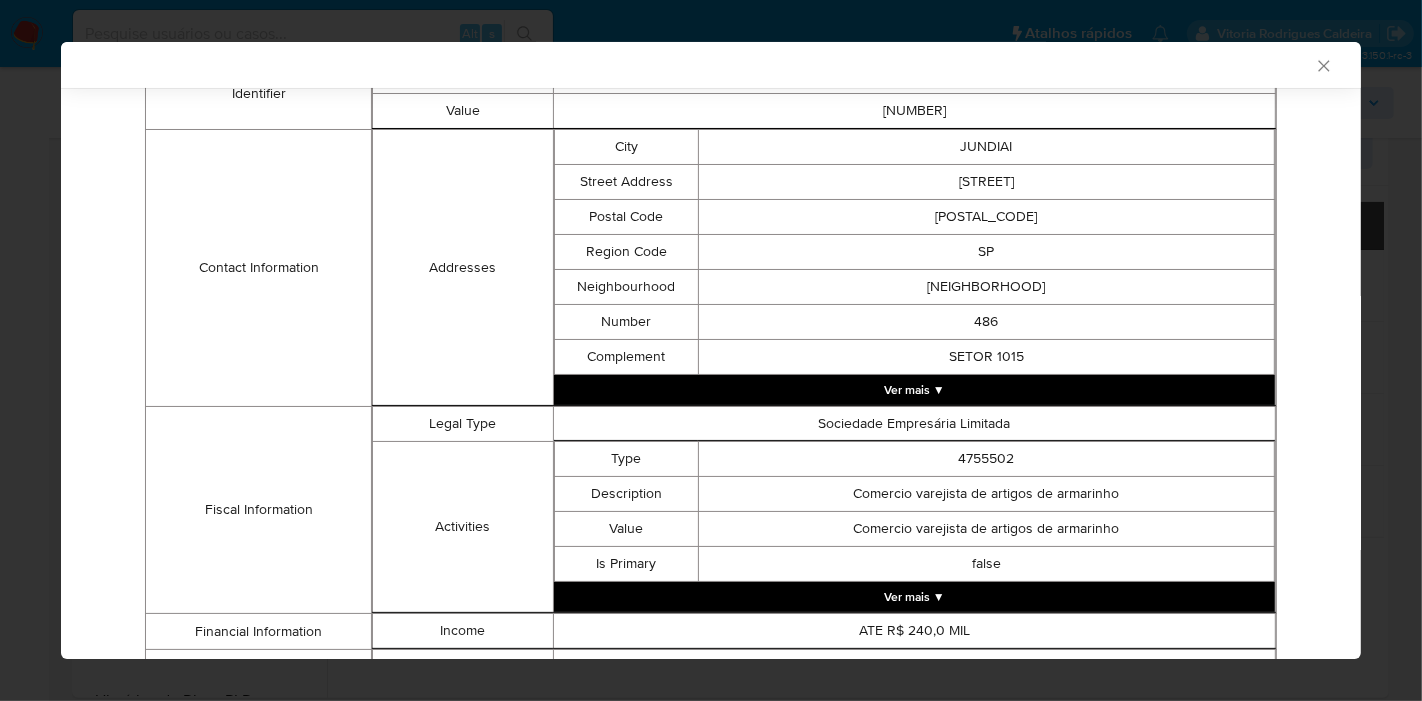 scroll, scrollTop: 440, scrollLeft: 0, axis: vertical 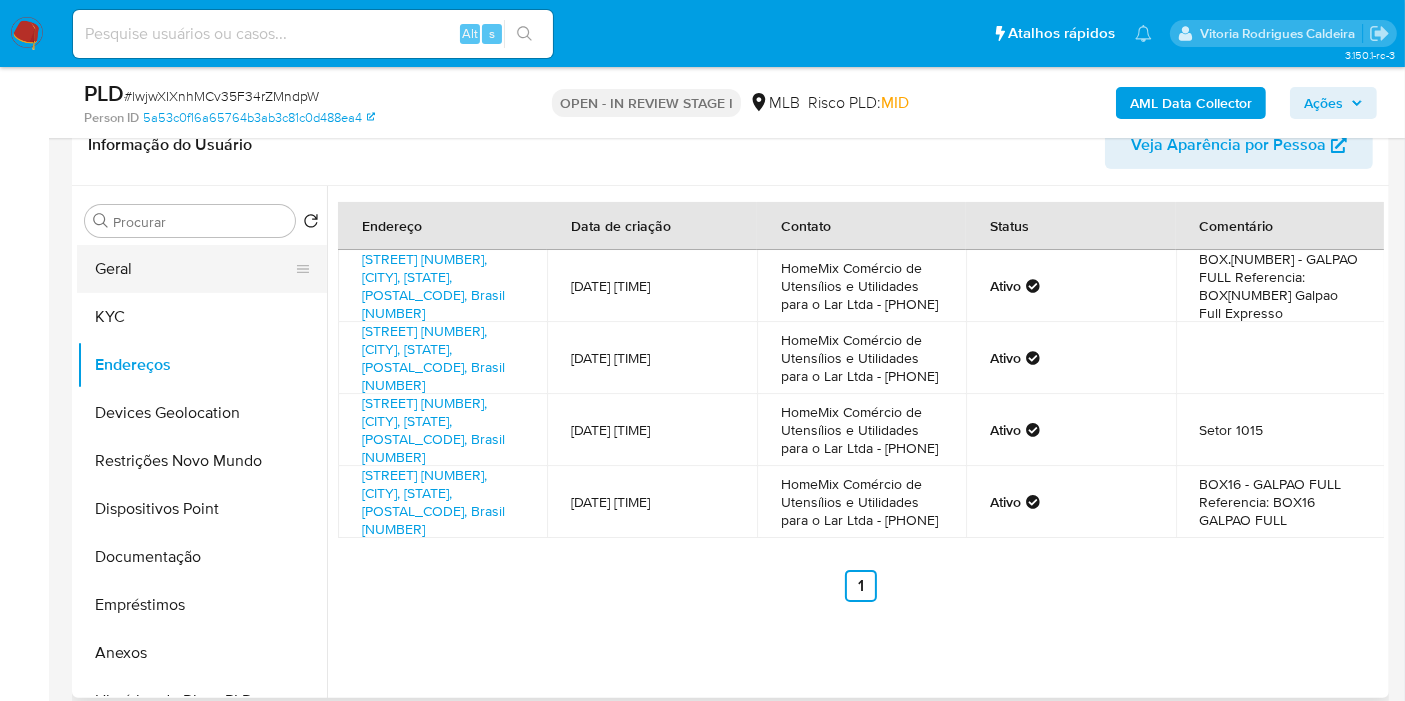 click on "Geral" at bounding box center [194, 269] 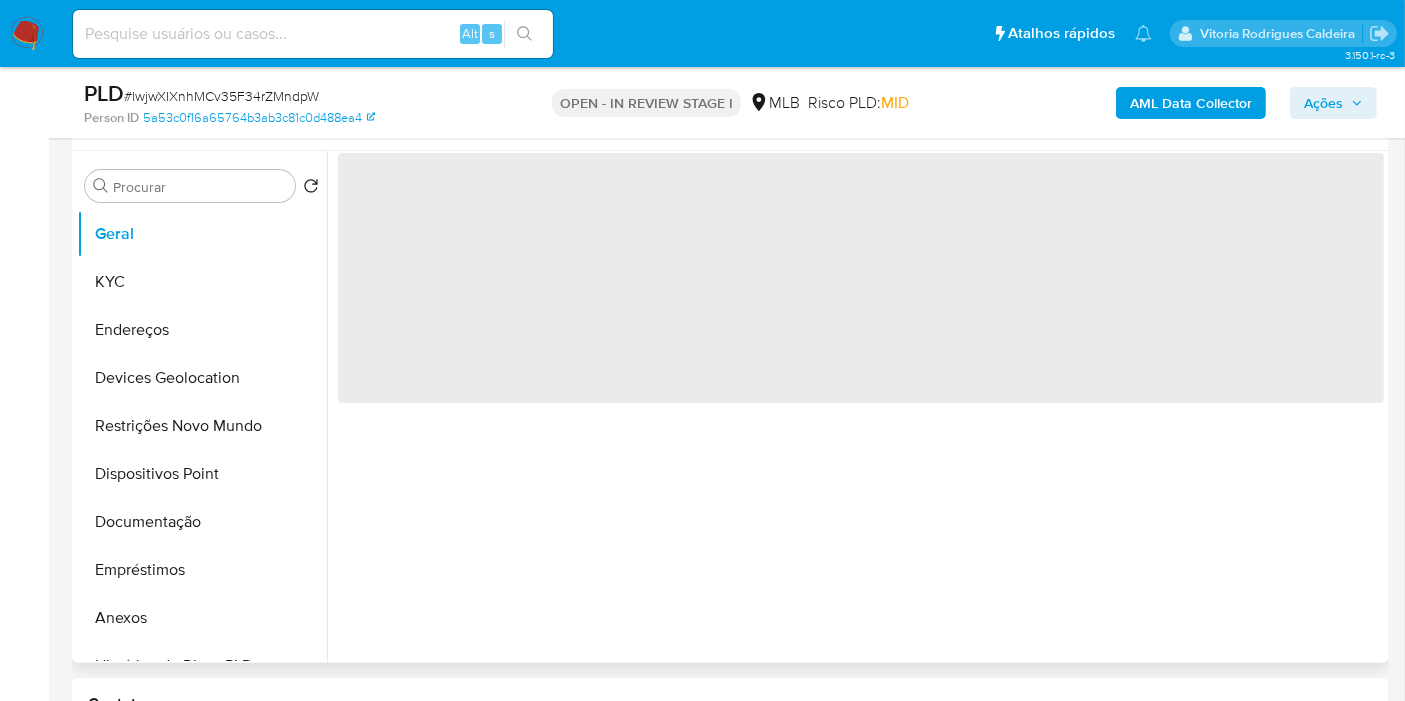 scroll, scrollTop: 333, scrollLeft: 0, axis: vertical 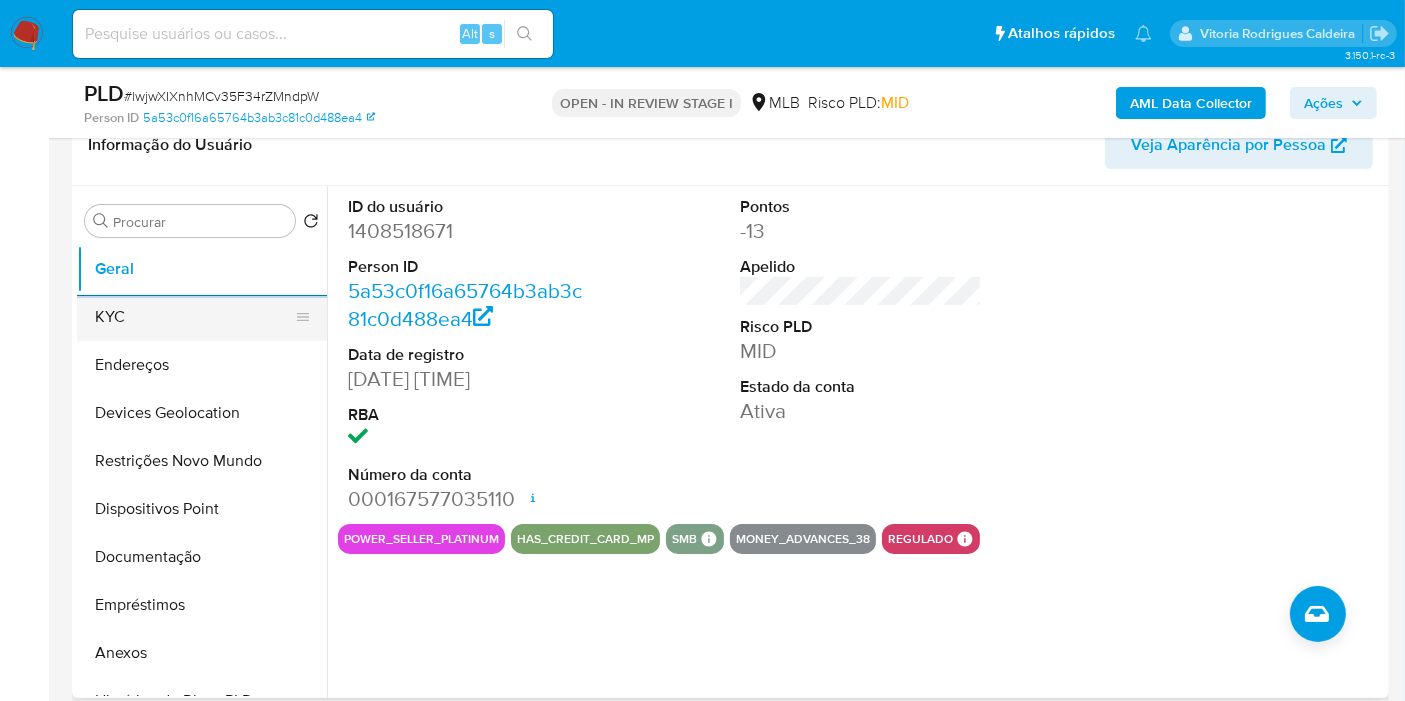 click on "KYC" at bounding box center (194, 317) 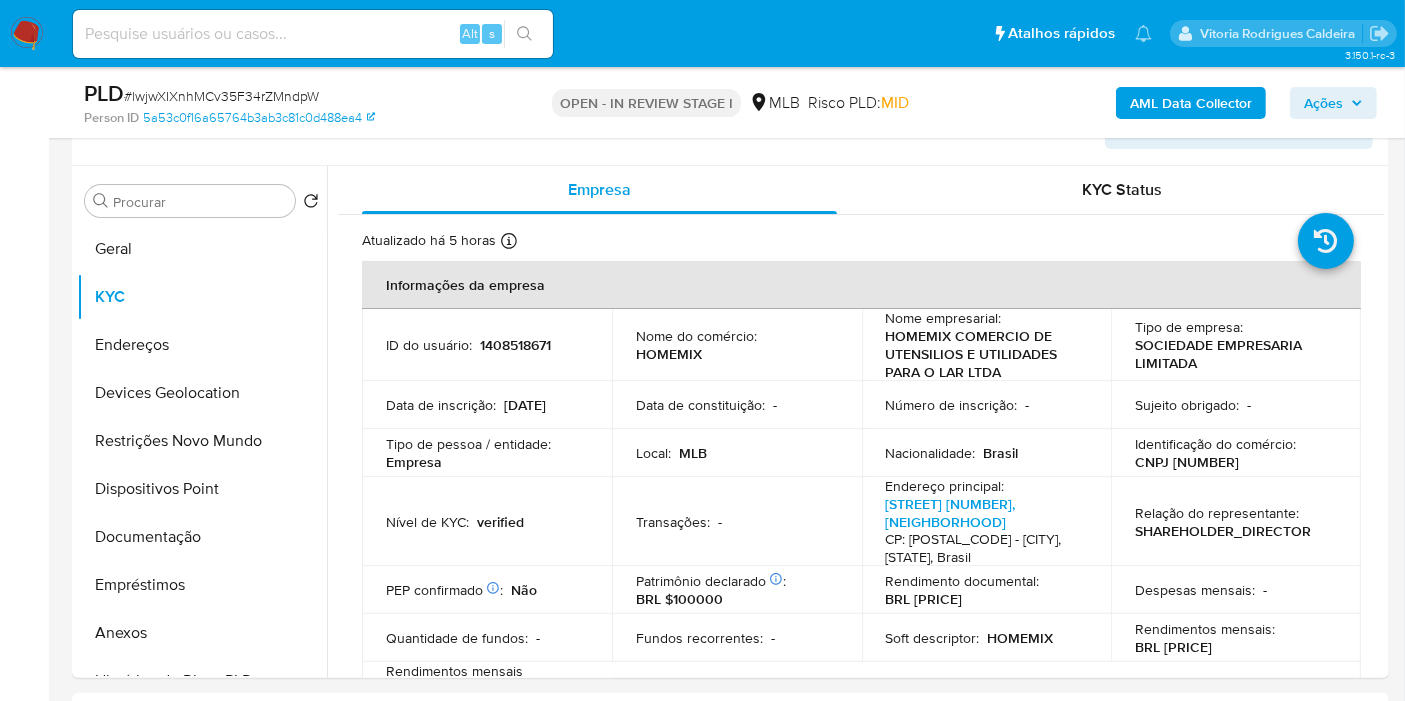 scroll, scrollTop: 398, scrollLeft: 0, axis: vertical 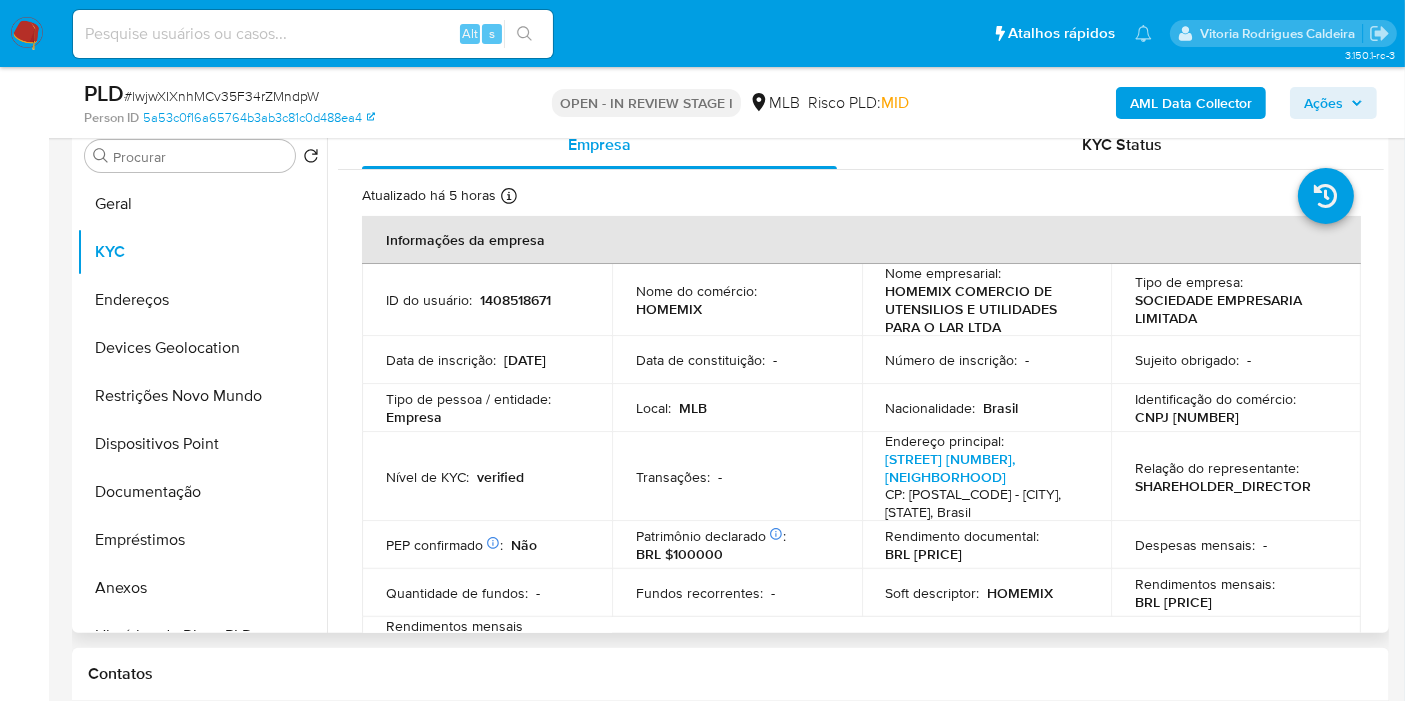 type 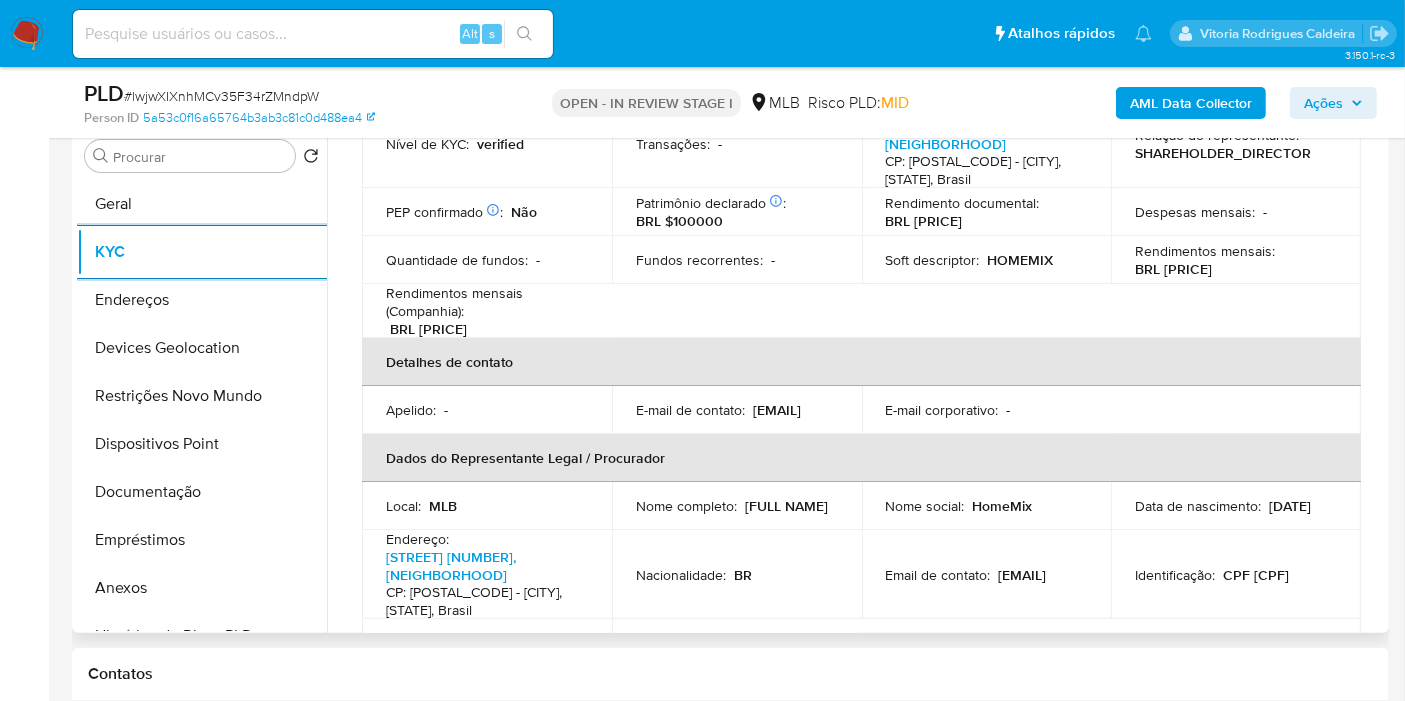 scroll, scrollTop: 444, scrollLeft: 0, axis: vertical 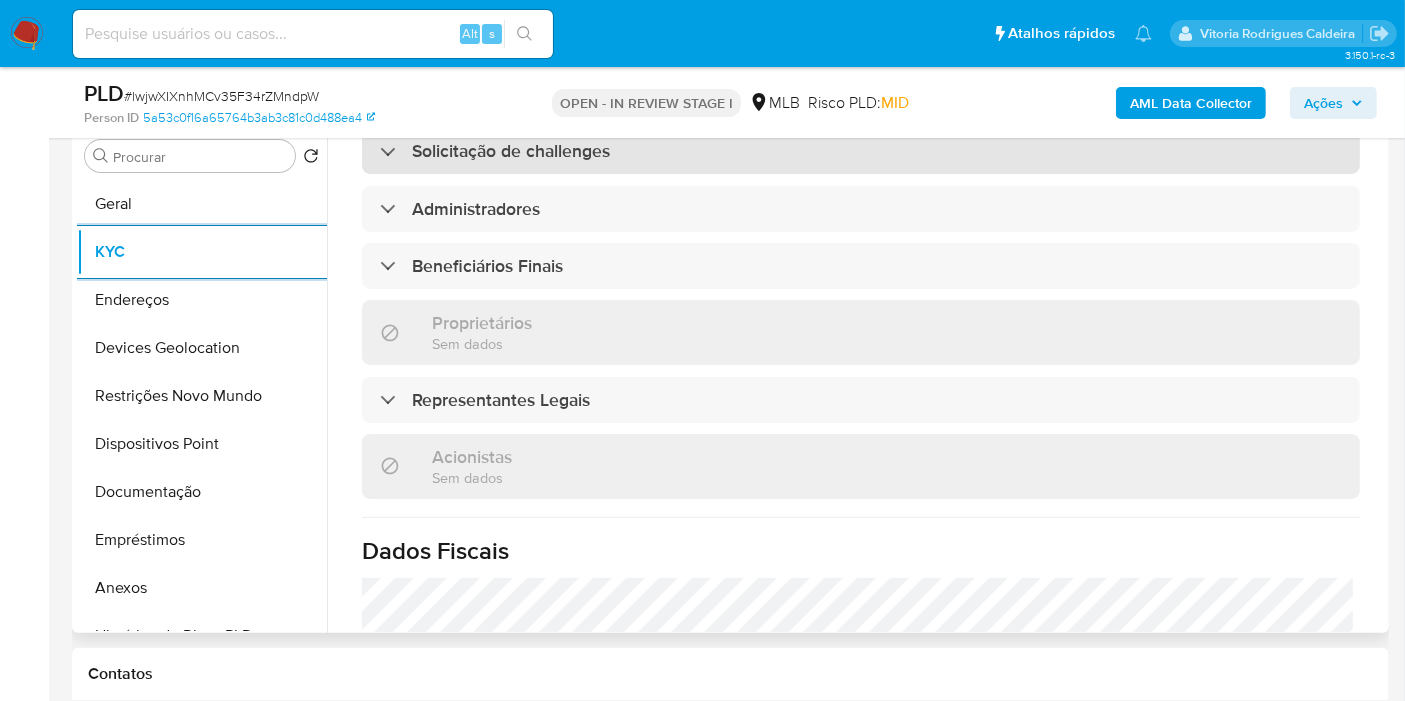 click on "Solicitação de challenges" at bounding box center (511, 151) 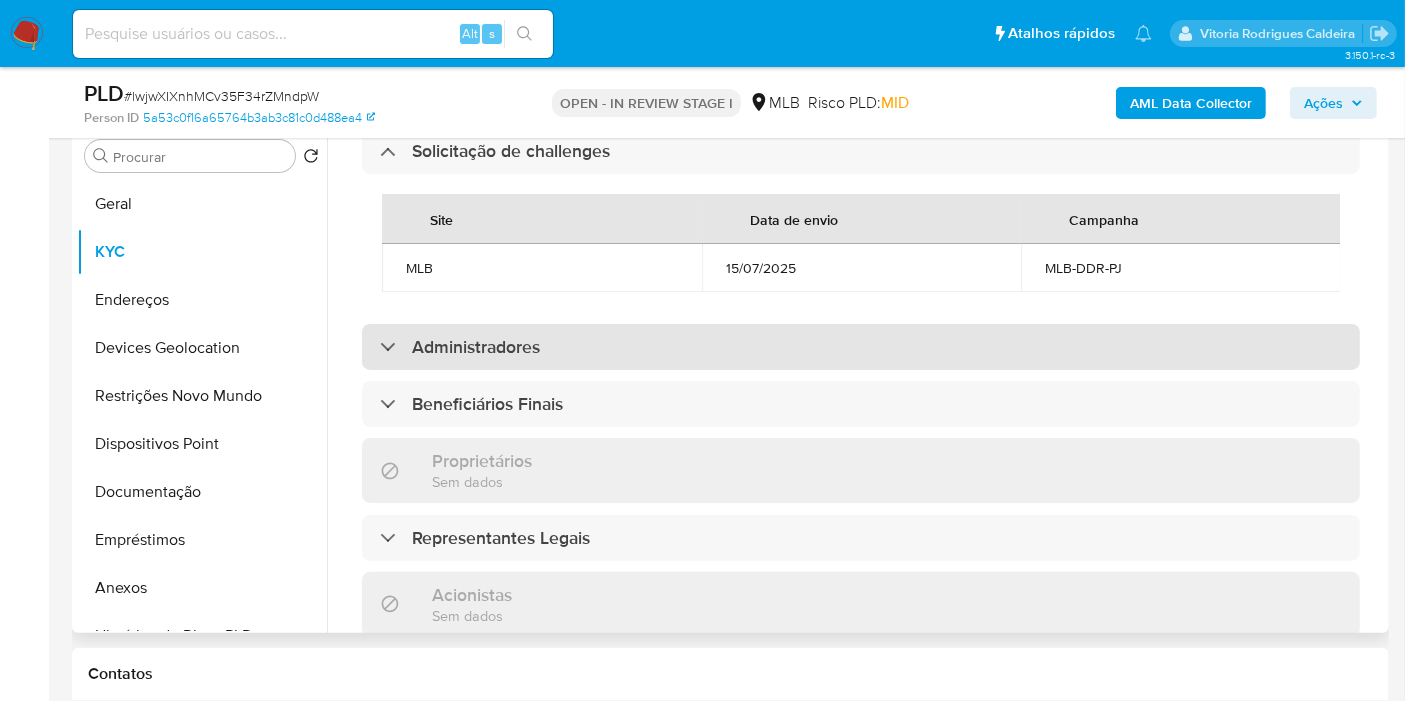 click on "Administradores" at bounding box center (476, 347) 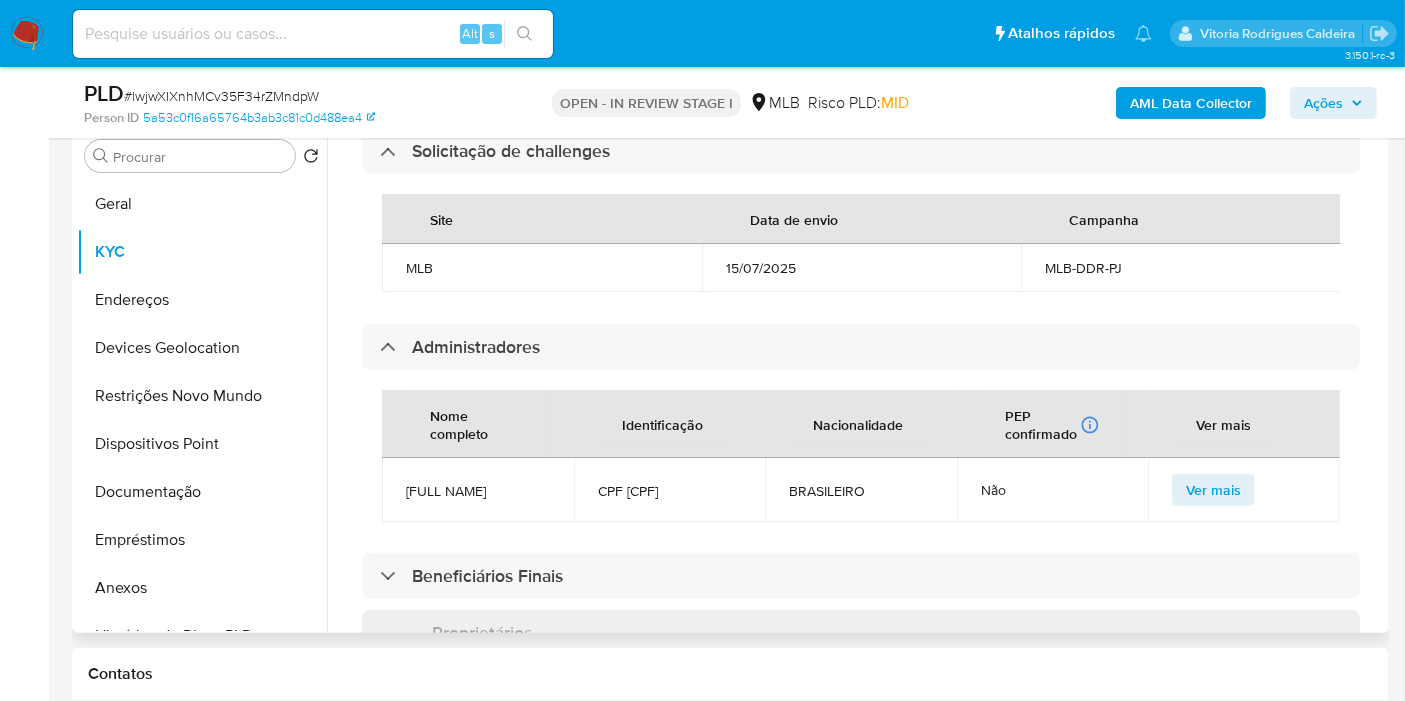 click on "Solicitação de challenges" at bounding box center [861, 151] 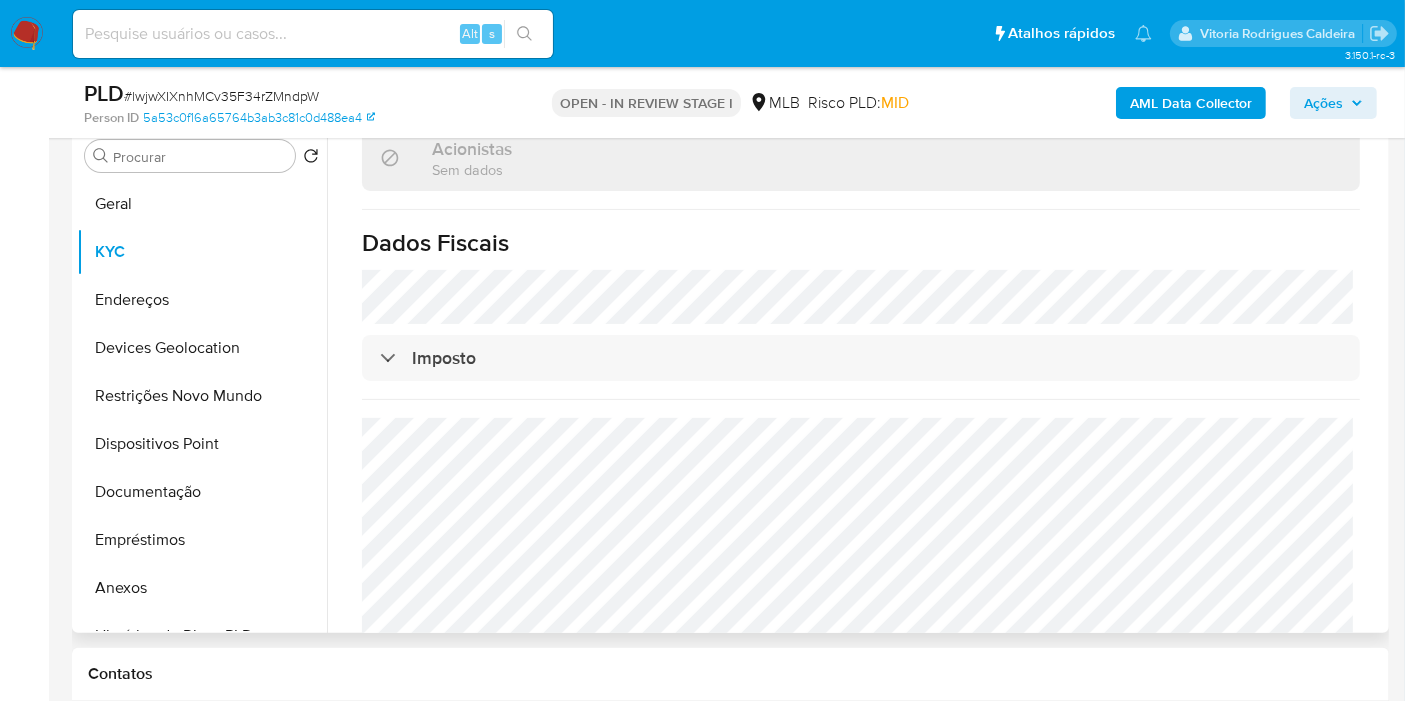 scroll, scrollTop: 1333, scrollLeft: 0, axis: vertical 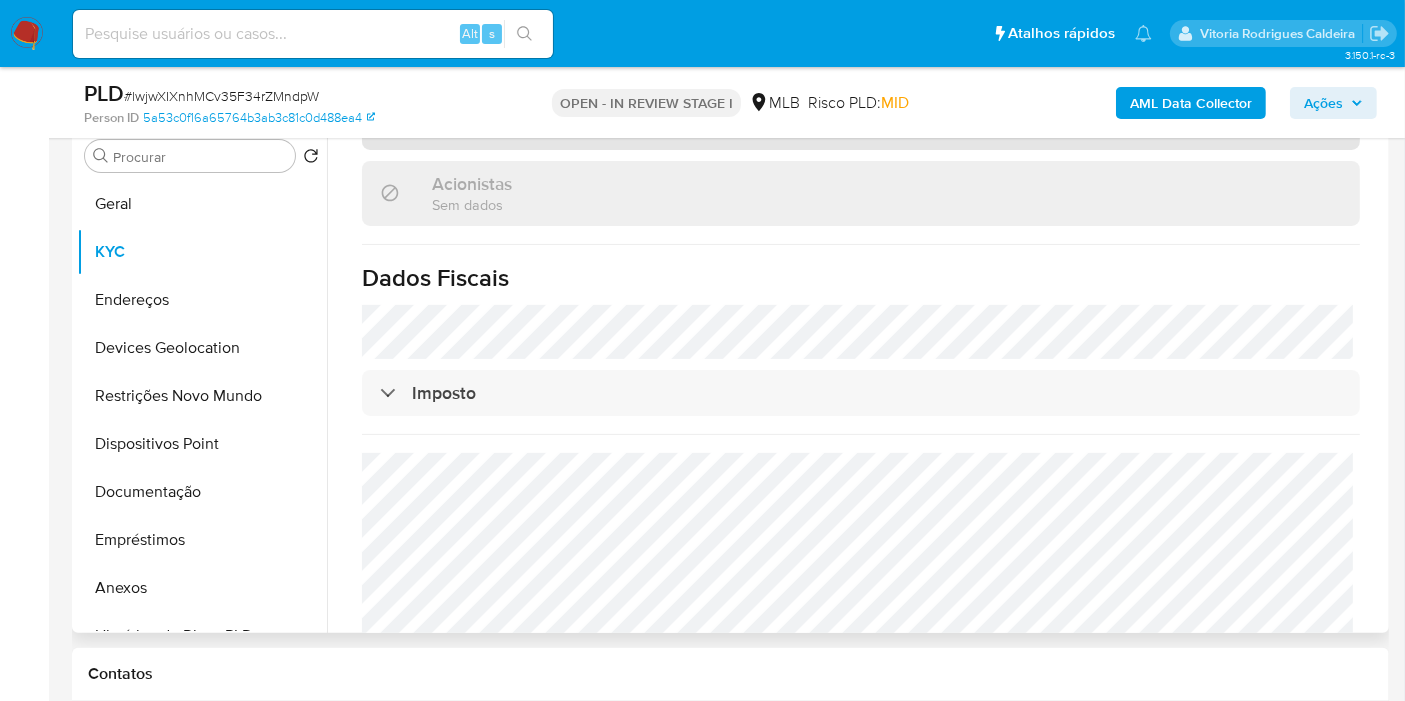 click on "Representantes Legais" at bounding box center (861, 127) 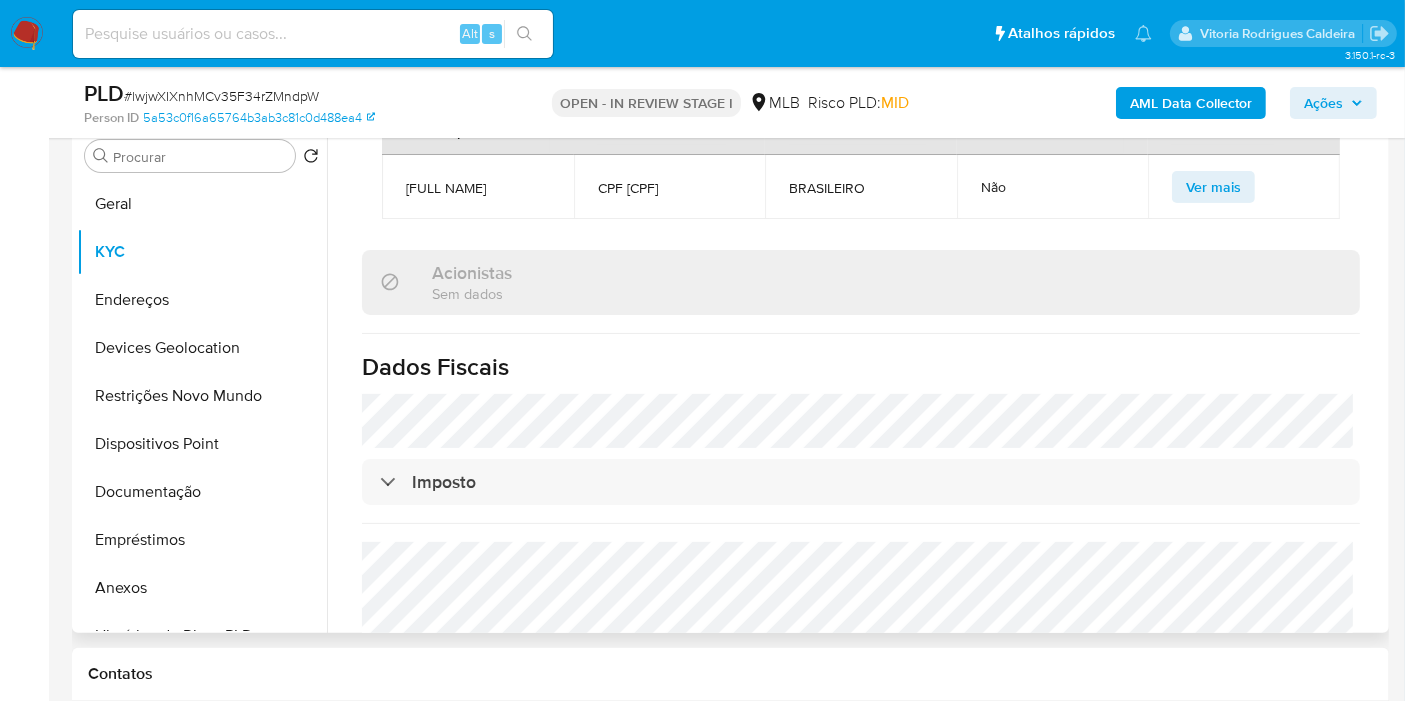 scroll, scrollTop: 1666, scrollLeft: 0, axis: vertical 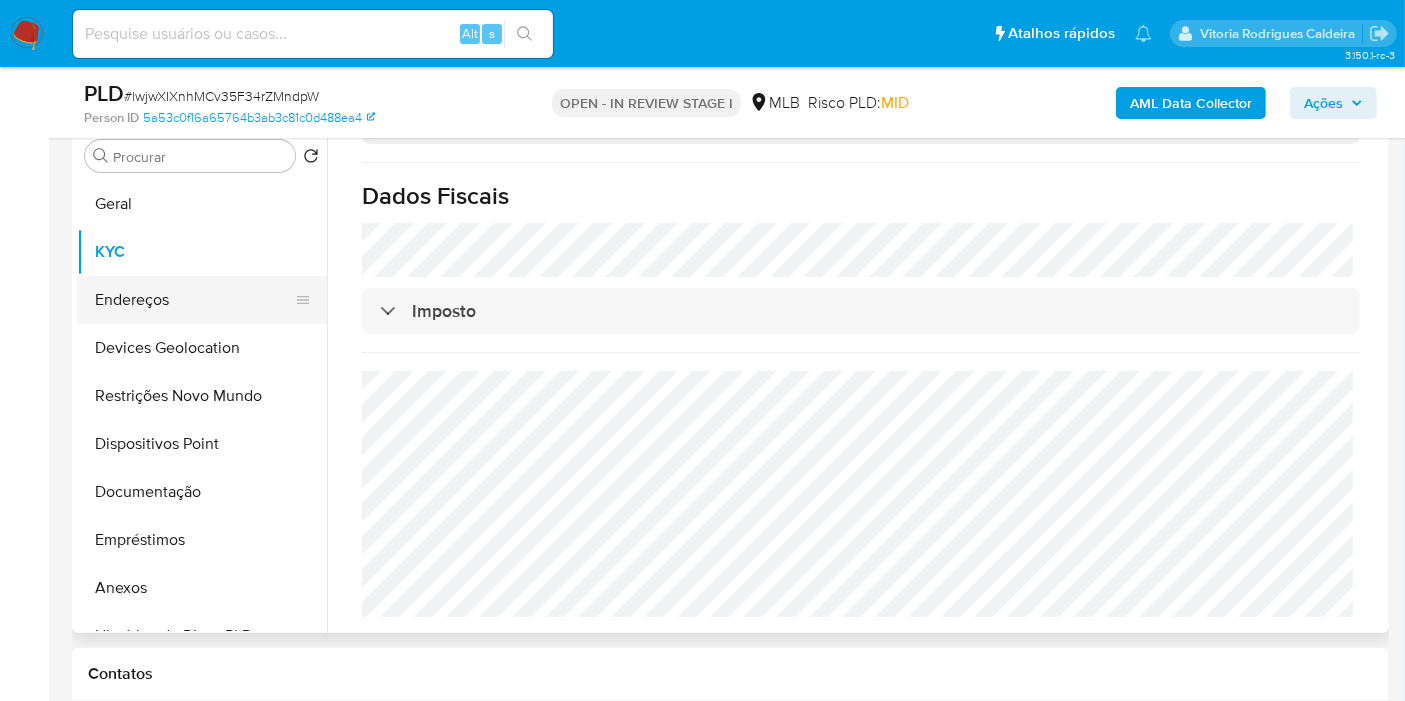 click on "Endereços" at bounding box center [194, 300] 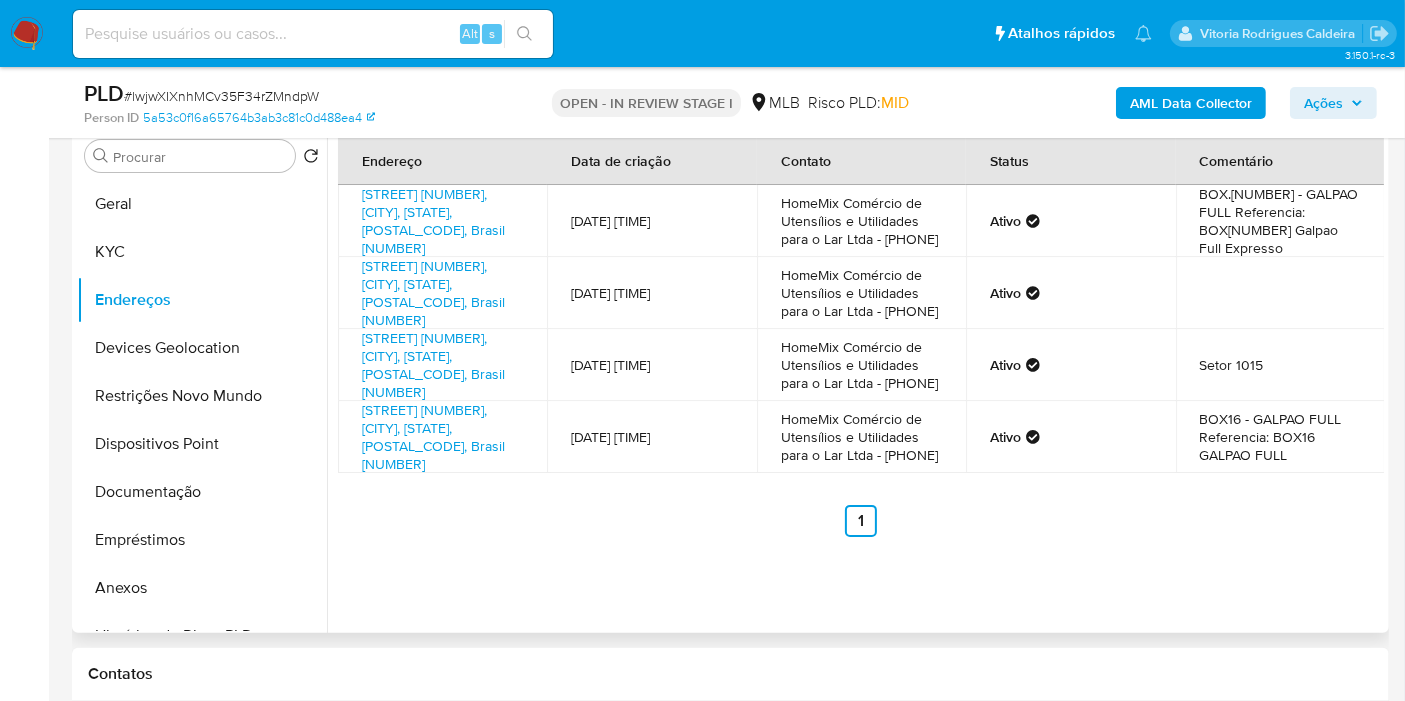type 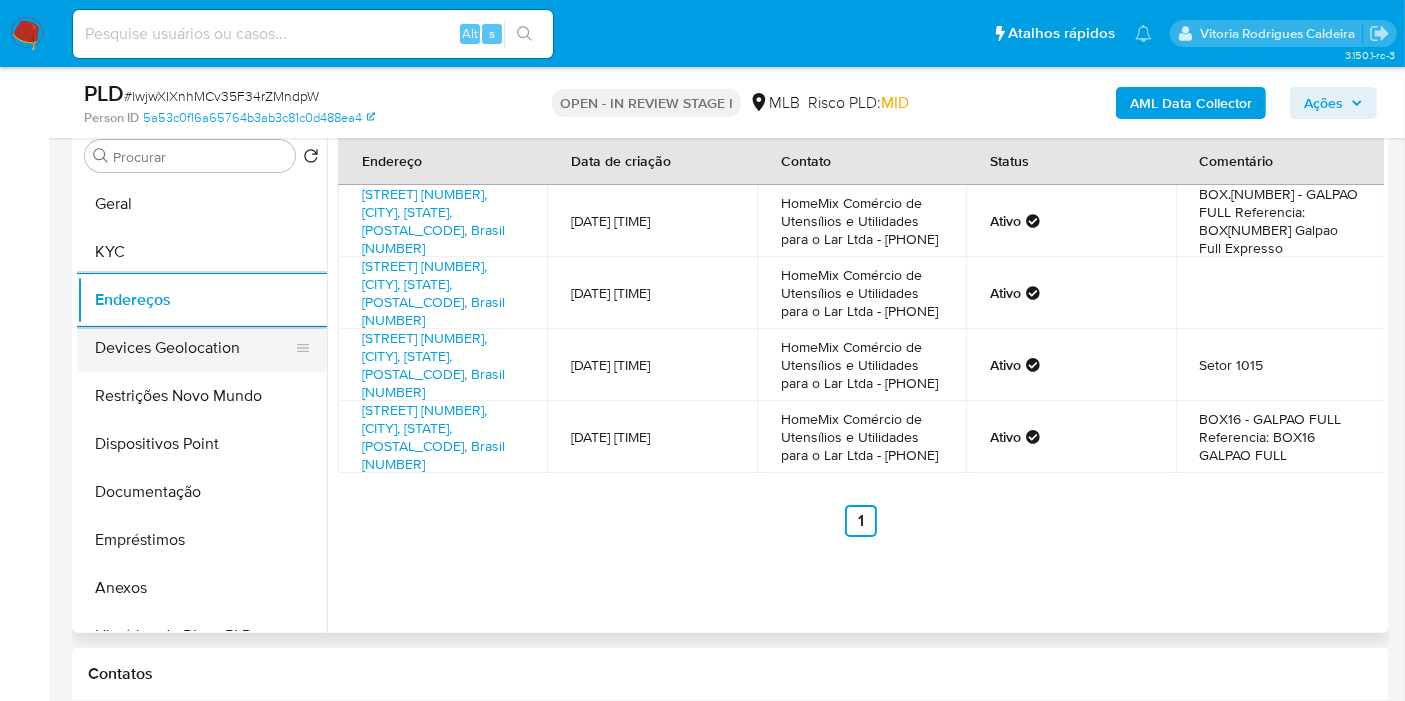 click on "Devices Geolocation" at bounding box center (194, 348) 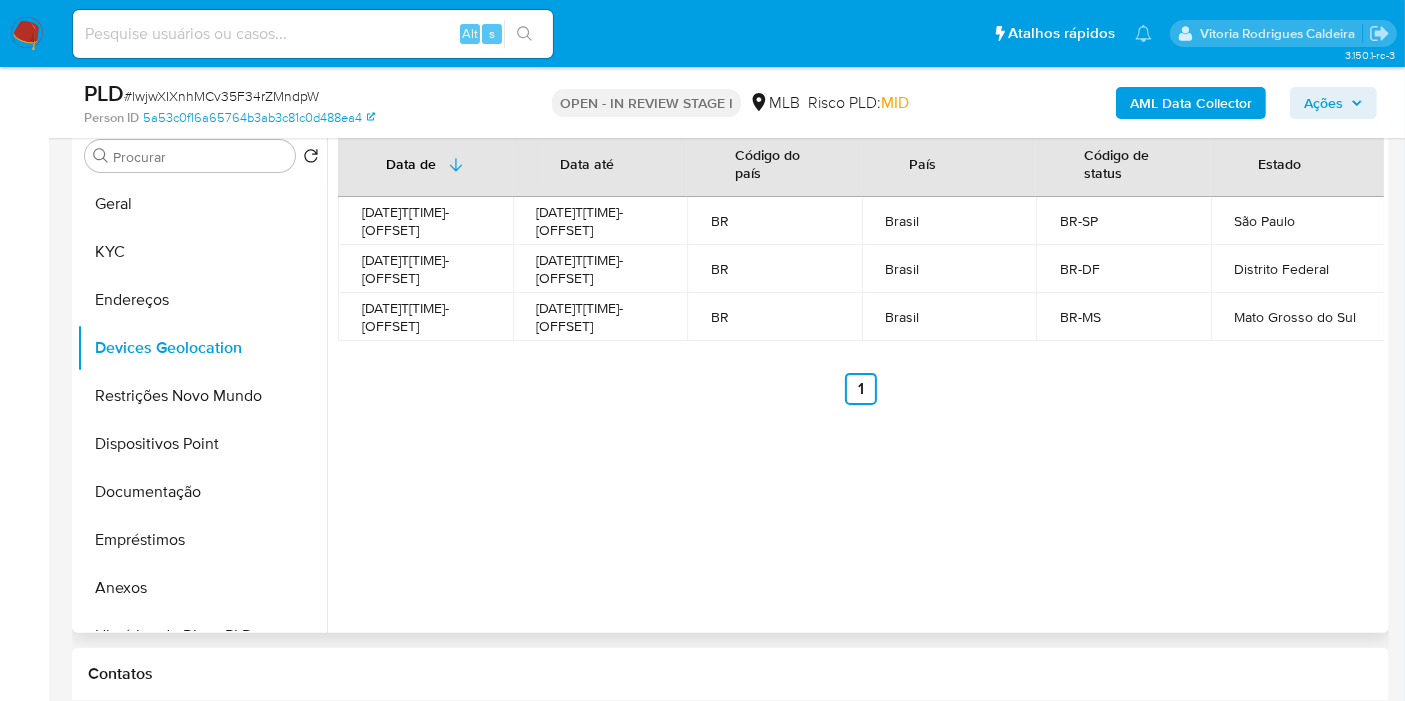 type 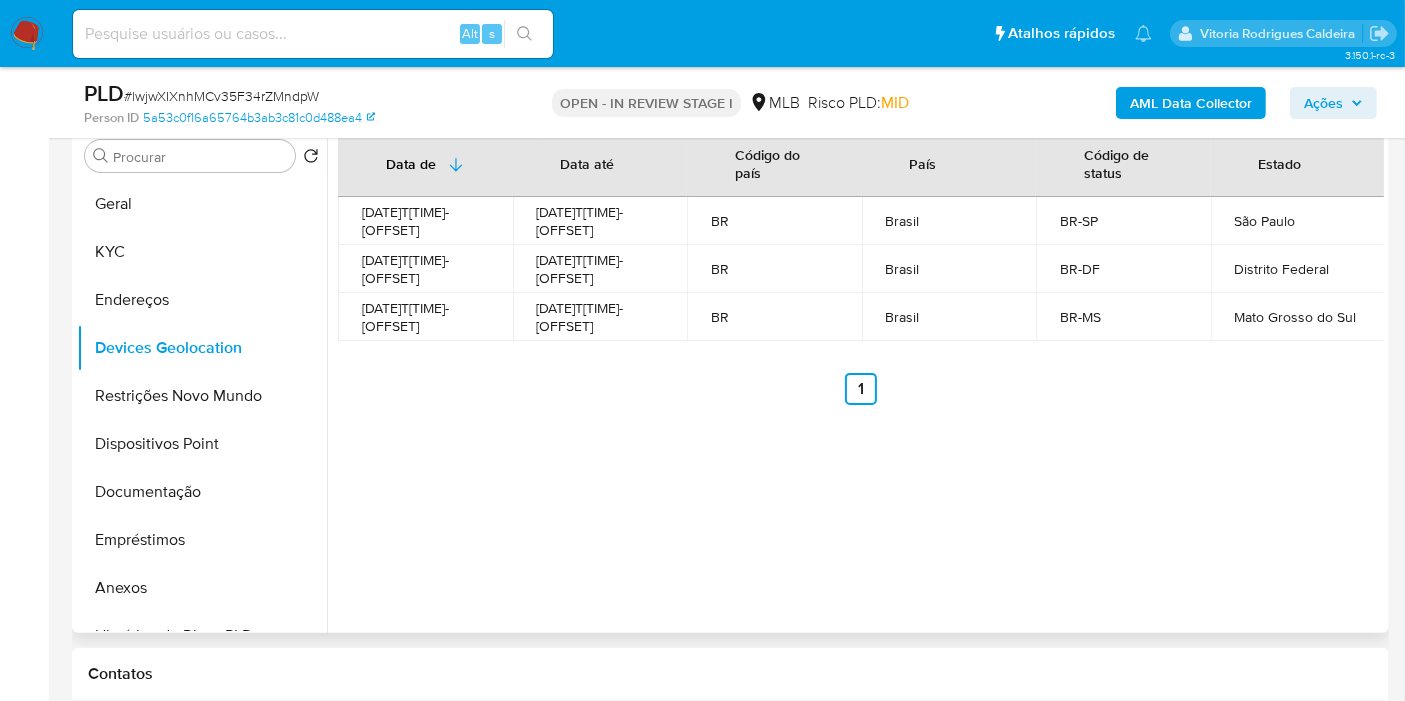 click on "Data de     Data até     Código do país     País     Código de status     Estado     2025-01-16T07:54:46.542-04:00     2025-07-19T10:52:53.443-04:00     BR     Brasil     BR-SP     São Paulo     2025-07-25T14:02:38.421-04:00     2025-07-25T14:02:38.421-04:00     BR     Brasil     BR-DF     Distrito Federal     2024-11-16T15:03:46.583-04:00     2025-08-07T11:25:52.915-04:00     BR     Brasil     BR-MS     Mato Grosso do Sul   Anterior 1 Siguiente" at bounding box center [855, 377] 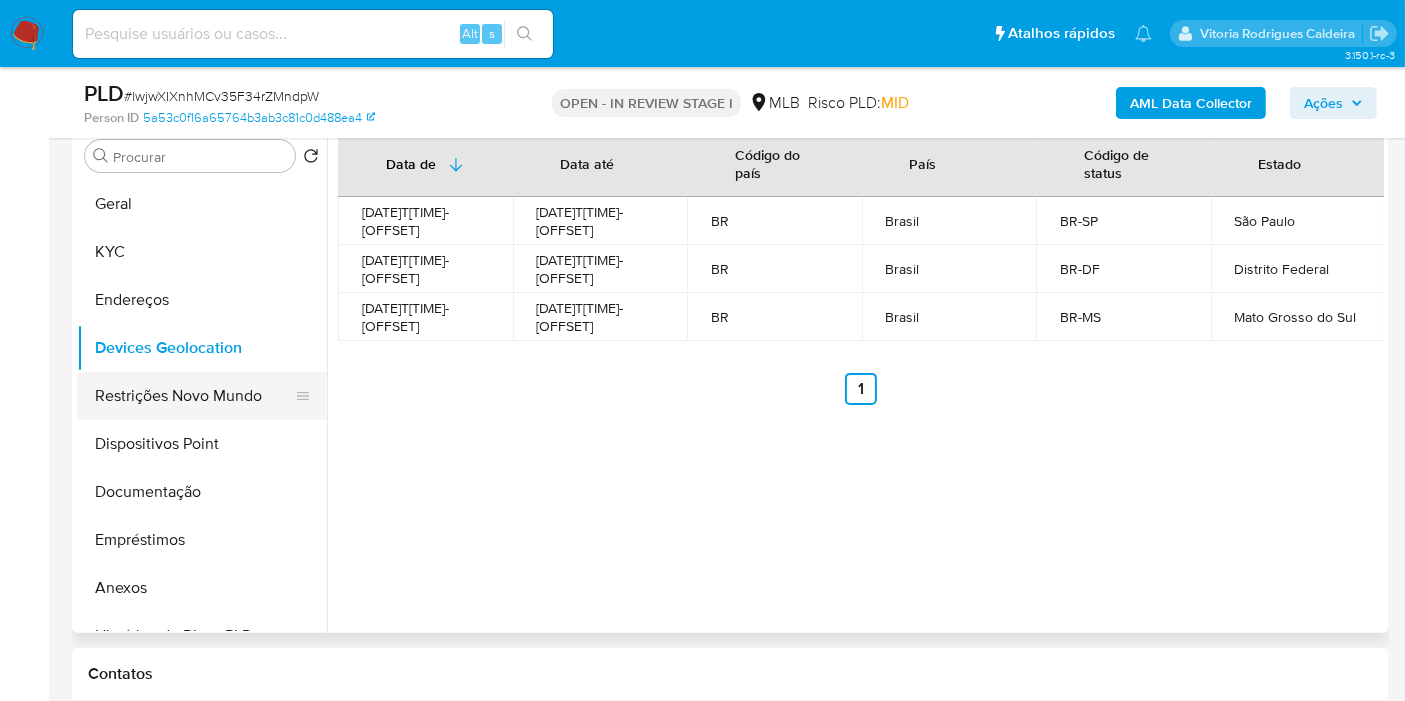 click on "Restrições Novo Mundo" at bounding box center (194, 396) 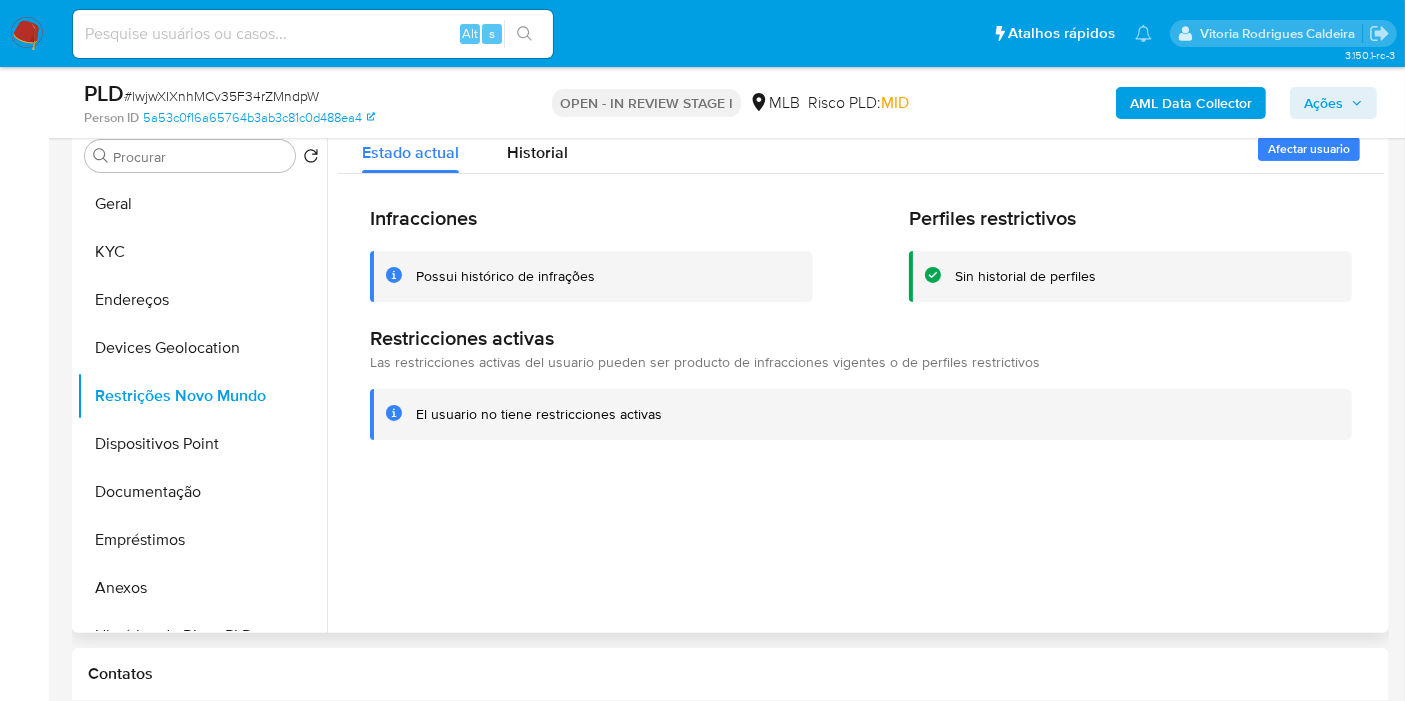 scroll, scrollTop: 287, scrollLeft: 0, axis: vertical 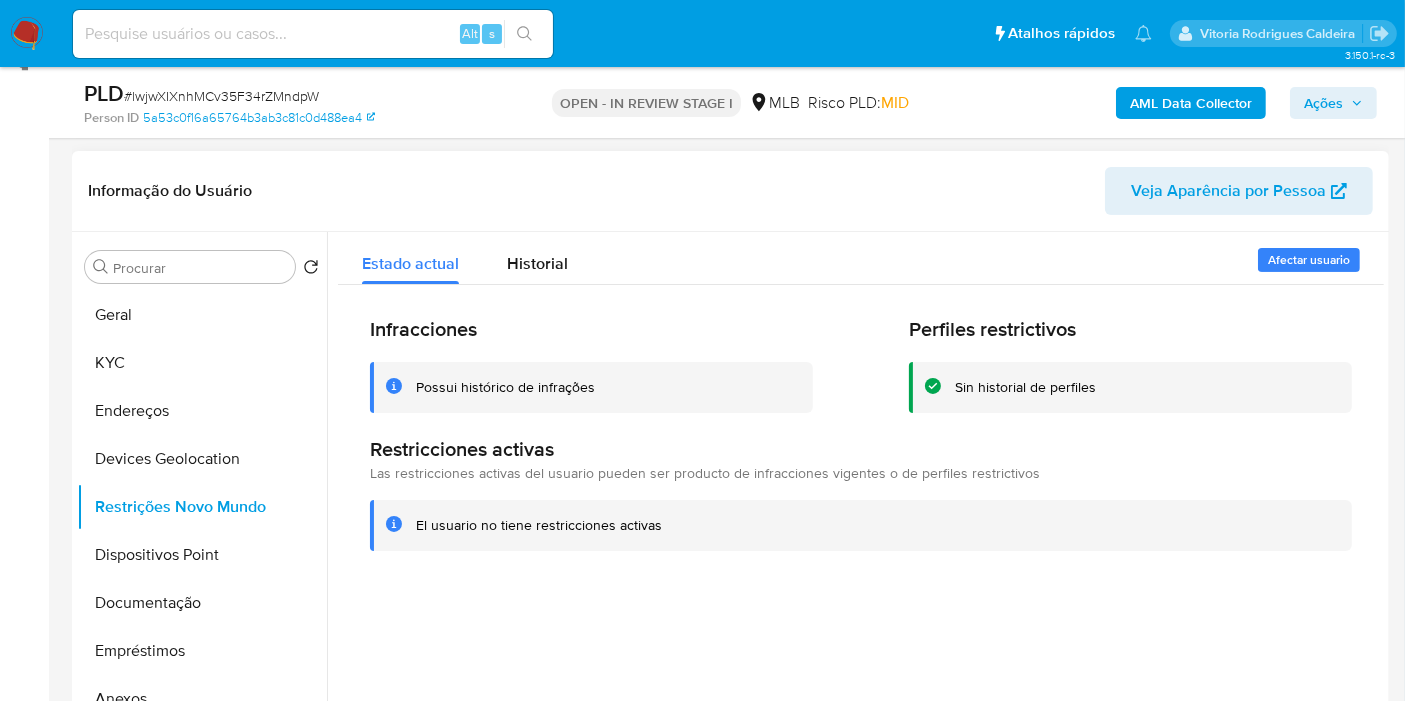 type 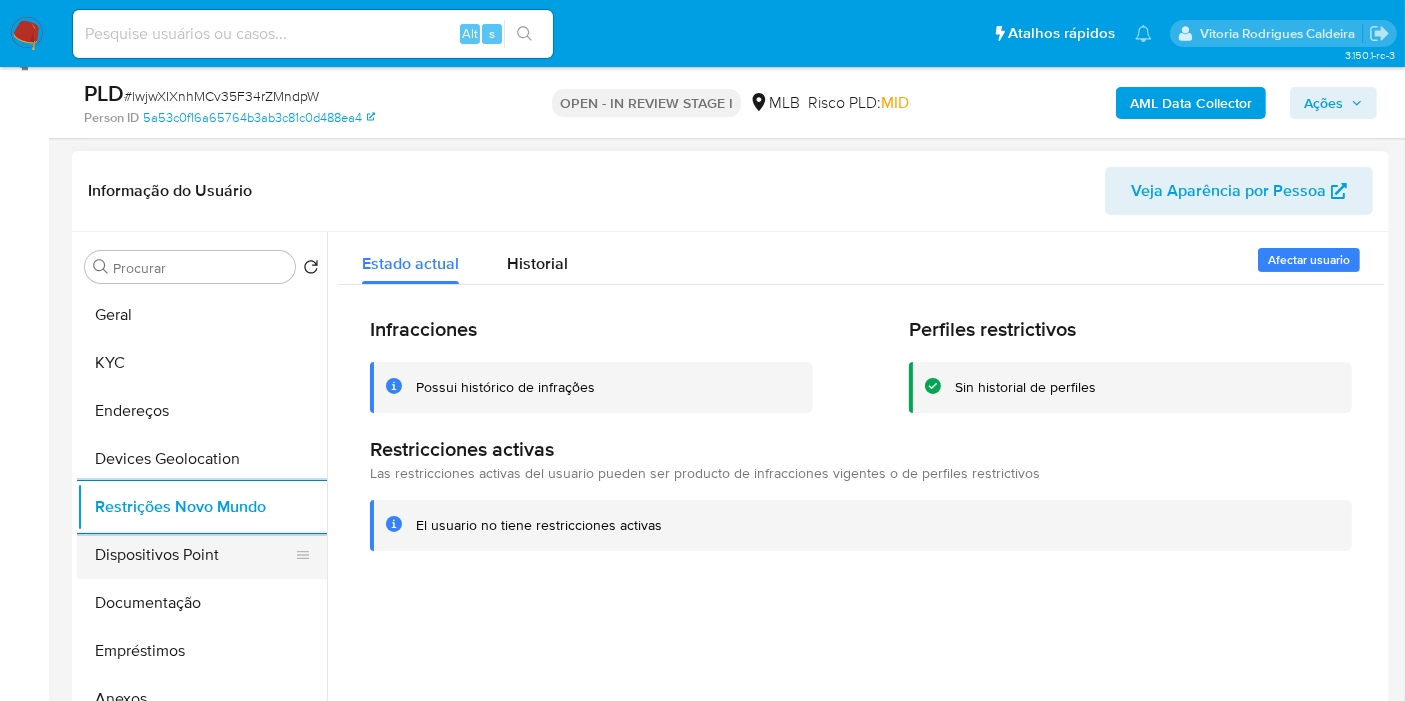 click on "Dispositivos Point" at bounding box center (194, 555) 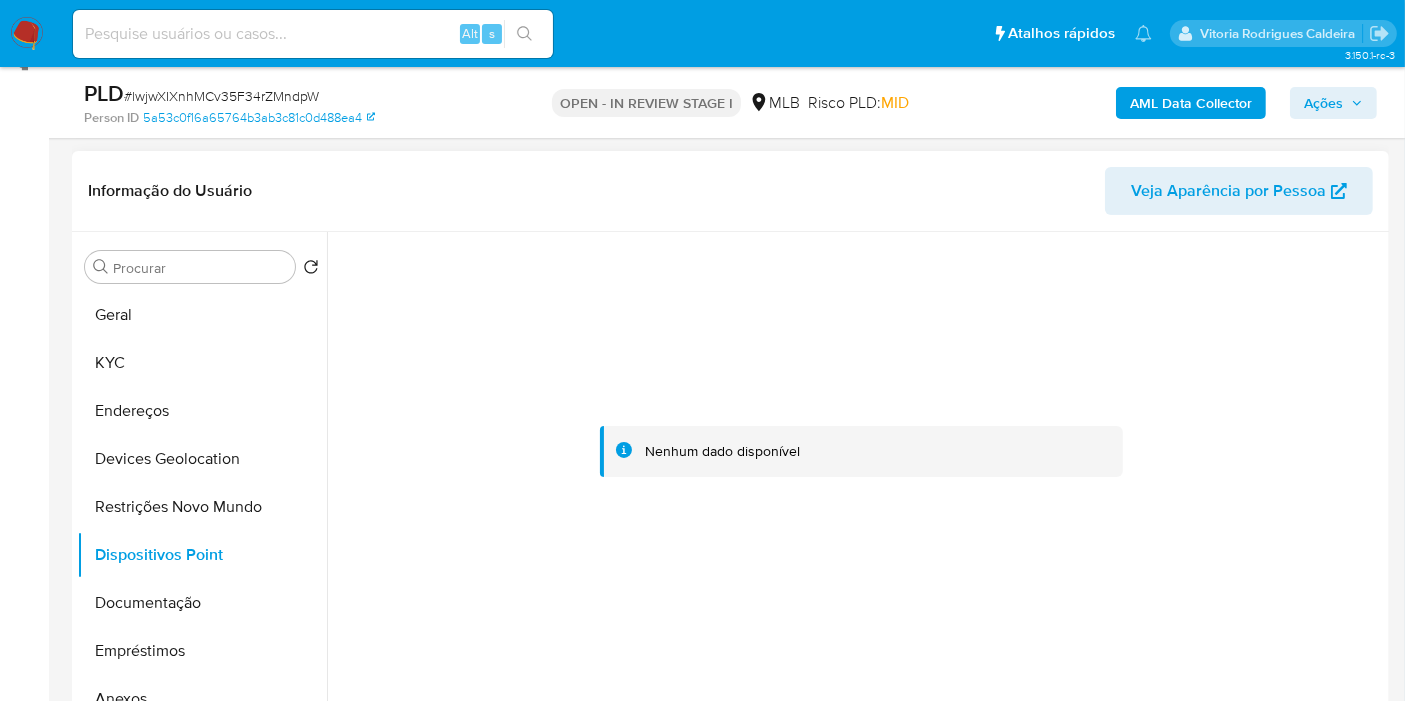 type 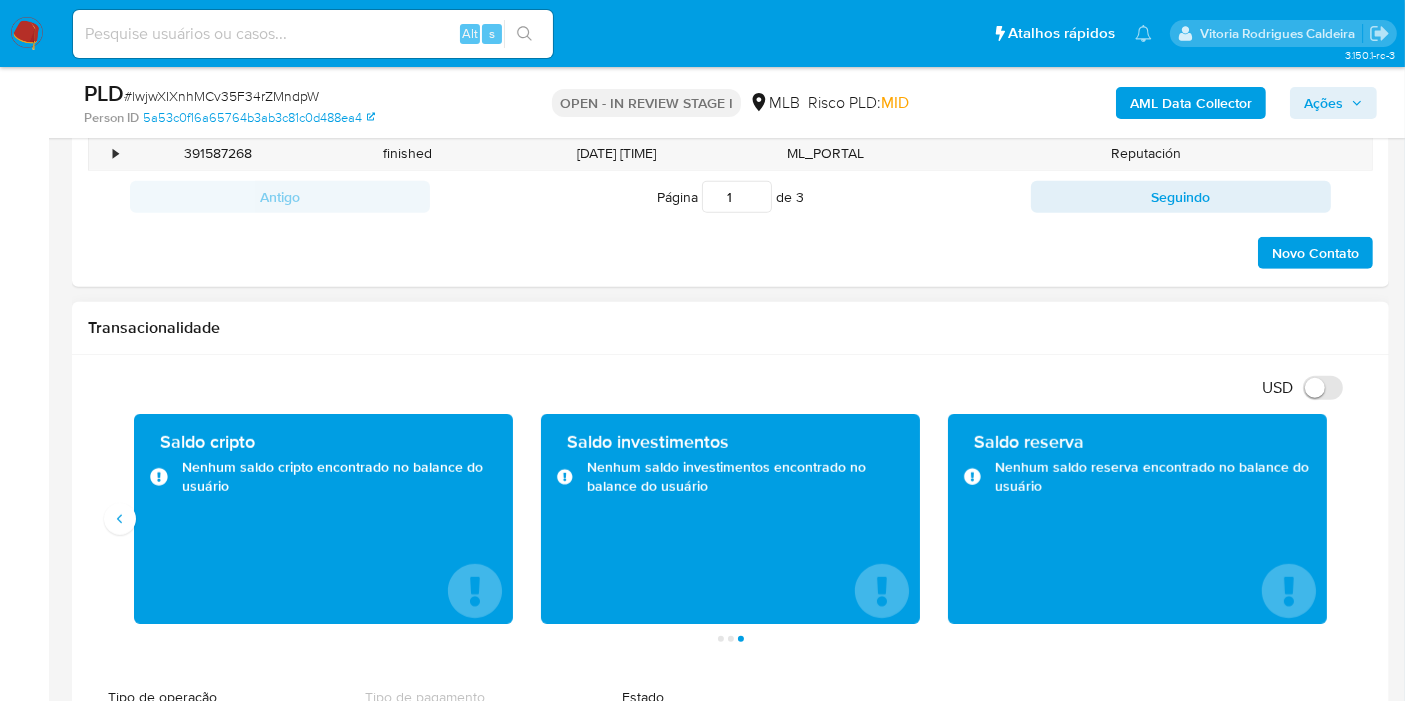 scroll, scrollTop: 1287, scrollLeft: 0, axis: vertical 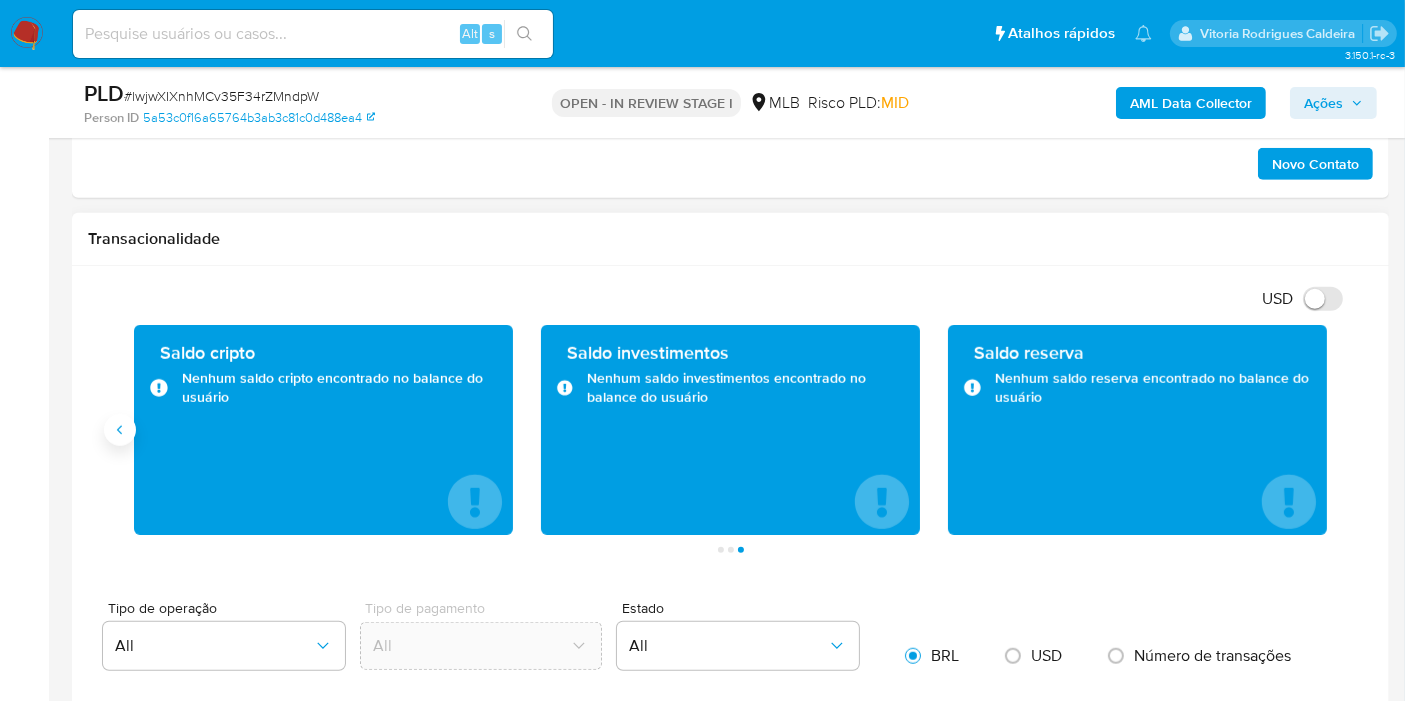 click 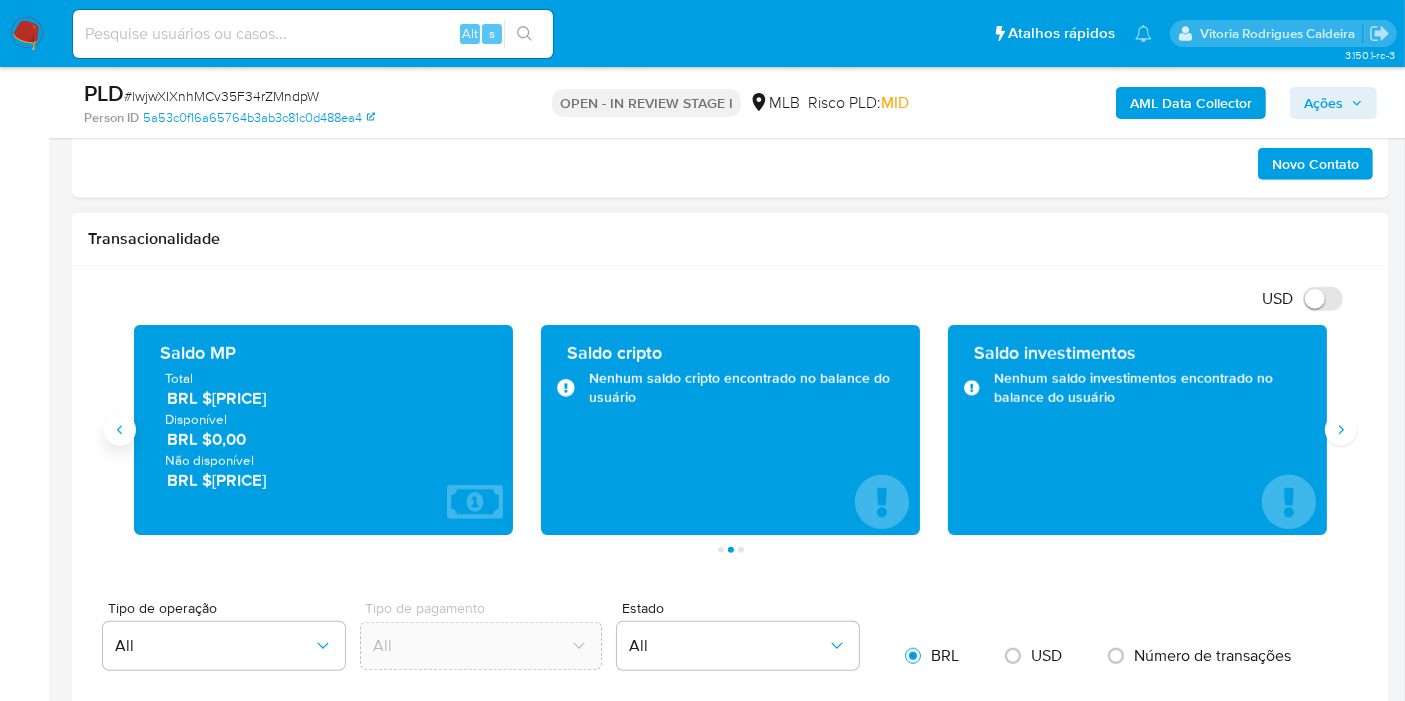 click 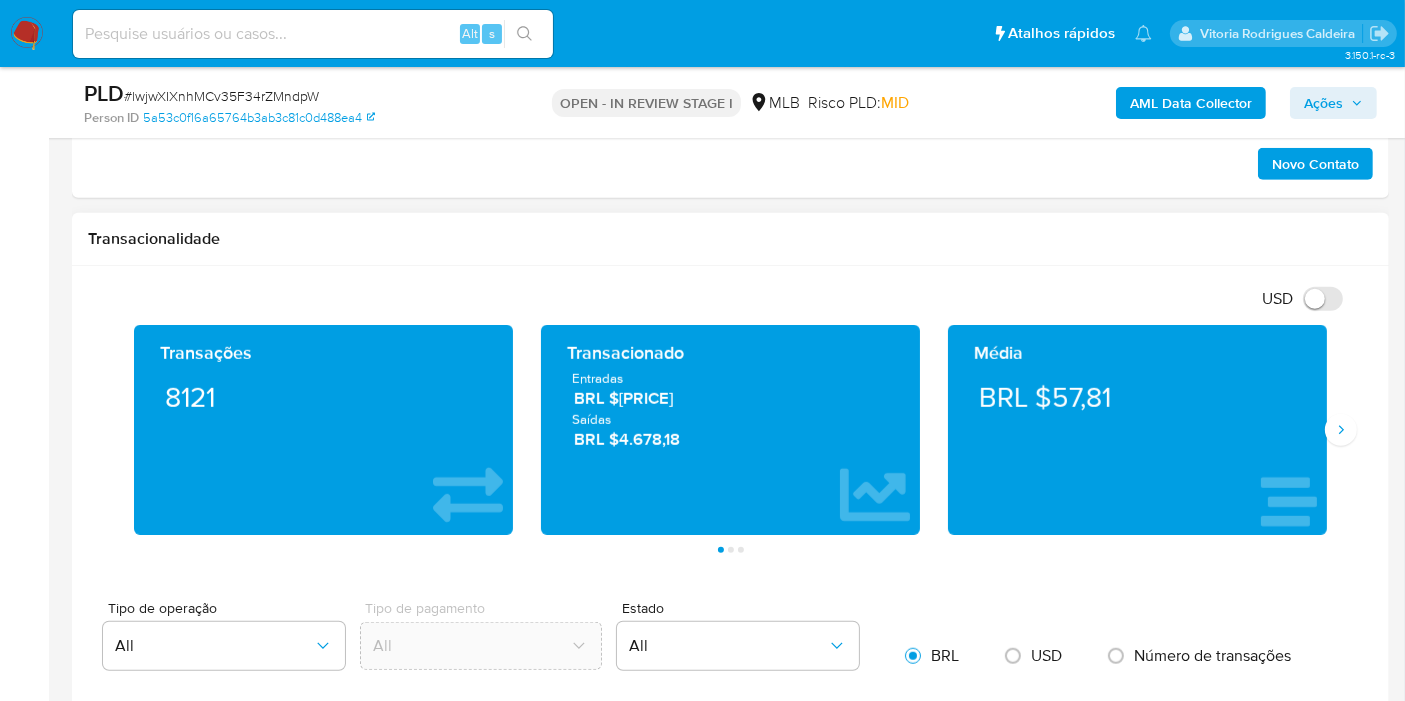 drag, startPoint x: 1128, startPoint y: 393, endPoint x: 1053, endPoint y: 395, distance: 75.026665 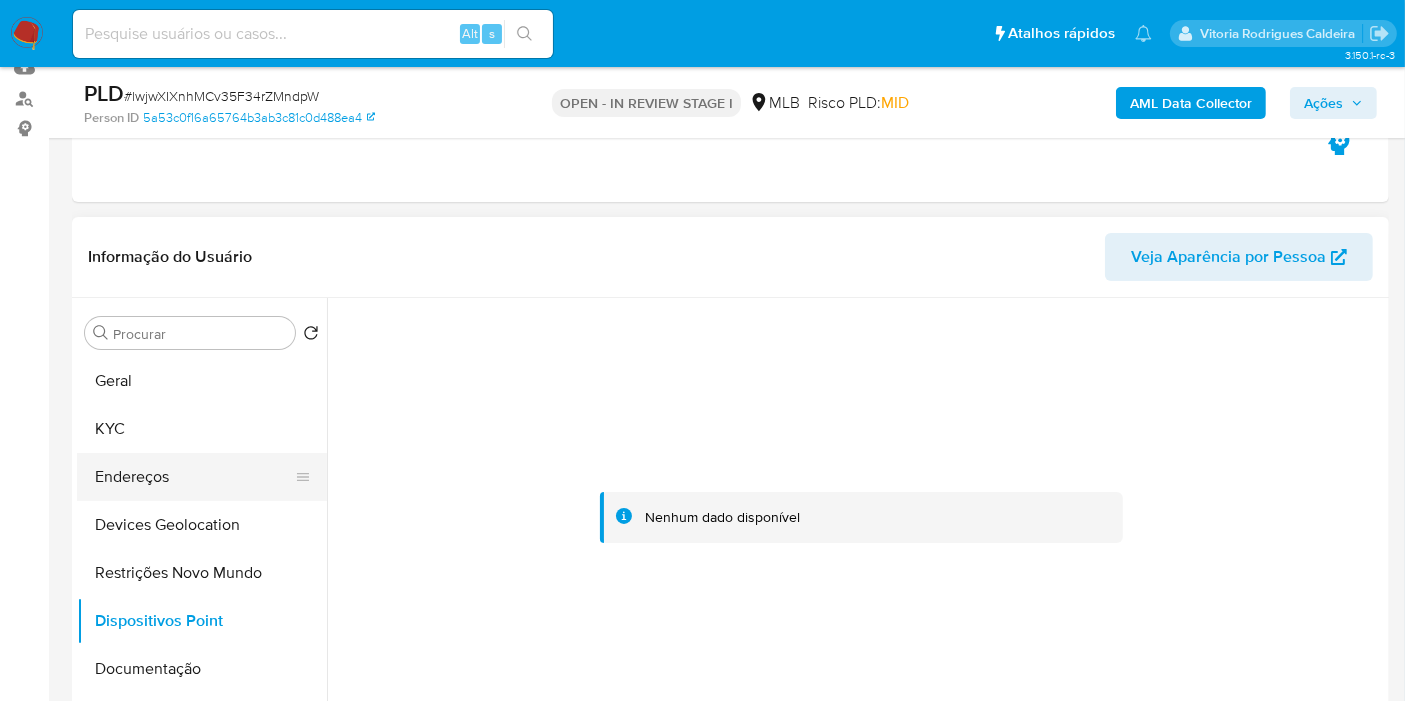 scroll, scrollTop: 222, scrollLeft: 0, axis: vertical 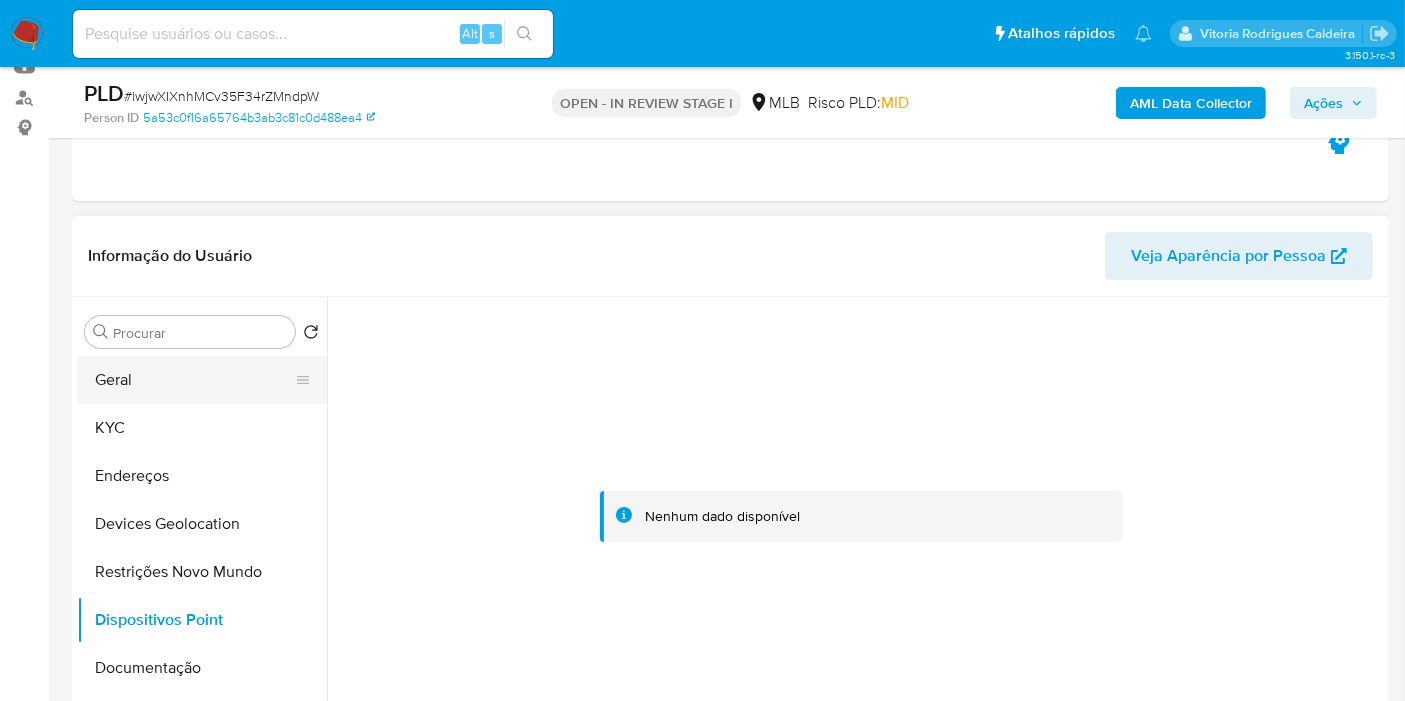 click on "Geral" at bounding box center (194, 380) 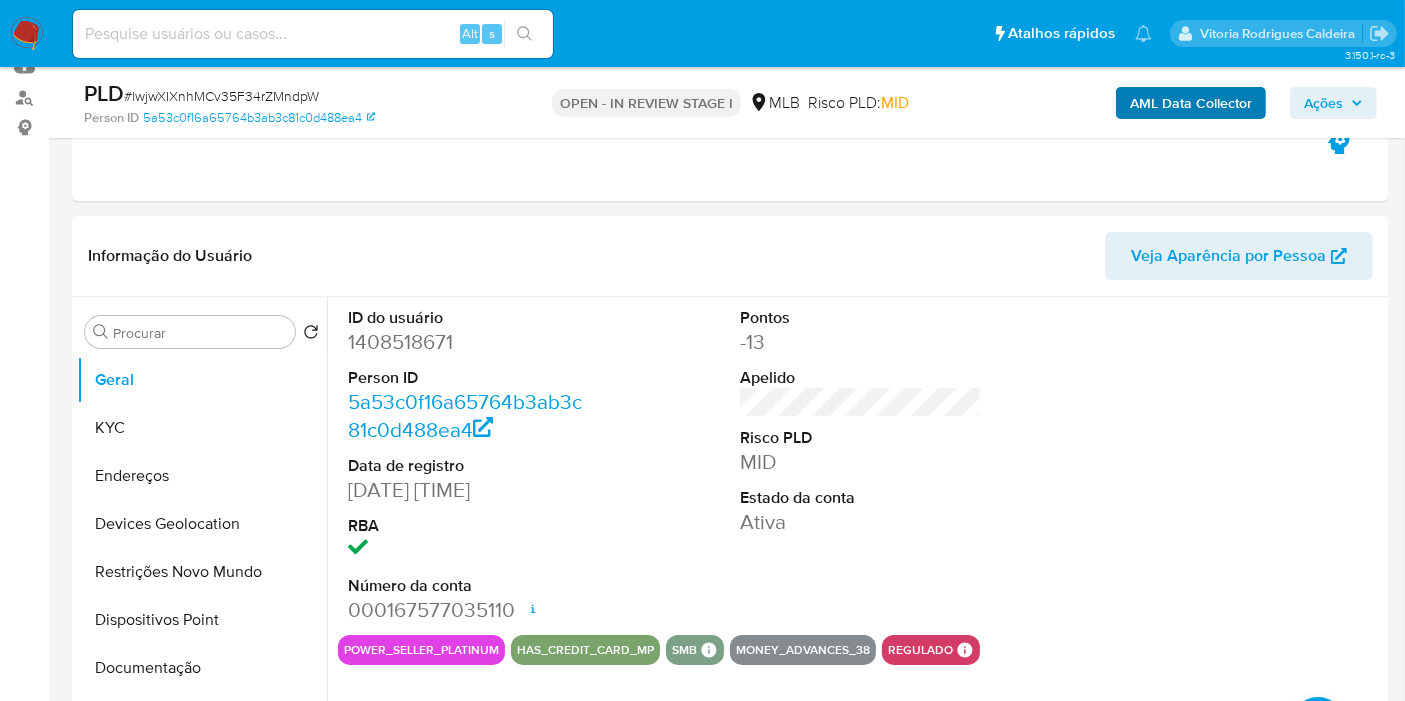 drag, startPoint x: 1320, startPoint y: 96, endPoint x: 1132, endPoint y: 107, distance: 188.32153 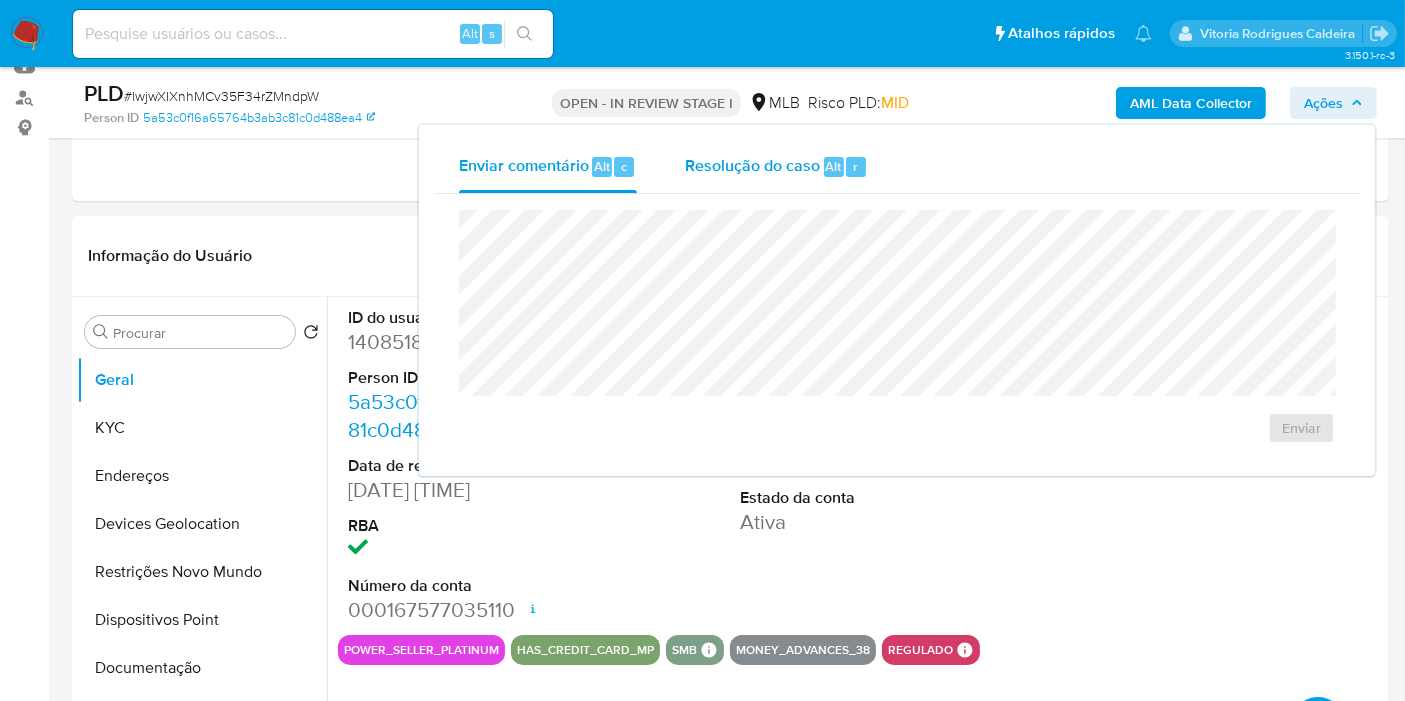 click on "Resolução do caso" at bounding box center [752, 165] 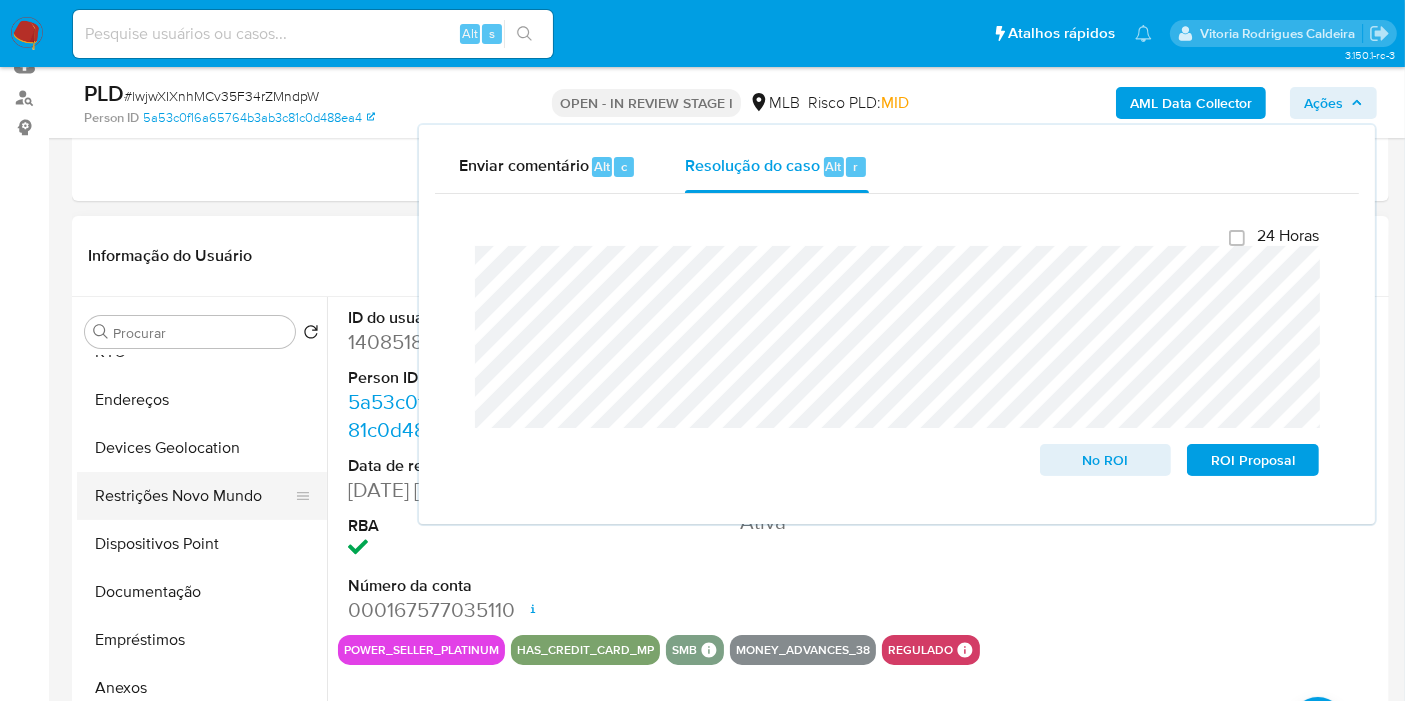 scroll, scrollTop: 111, scrollLeft: 0, axis: vertical 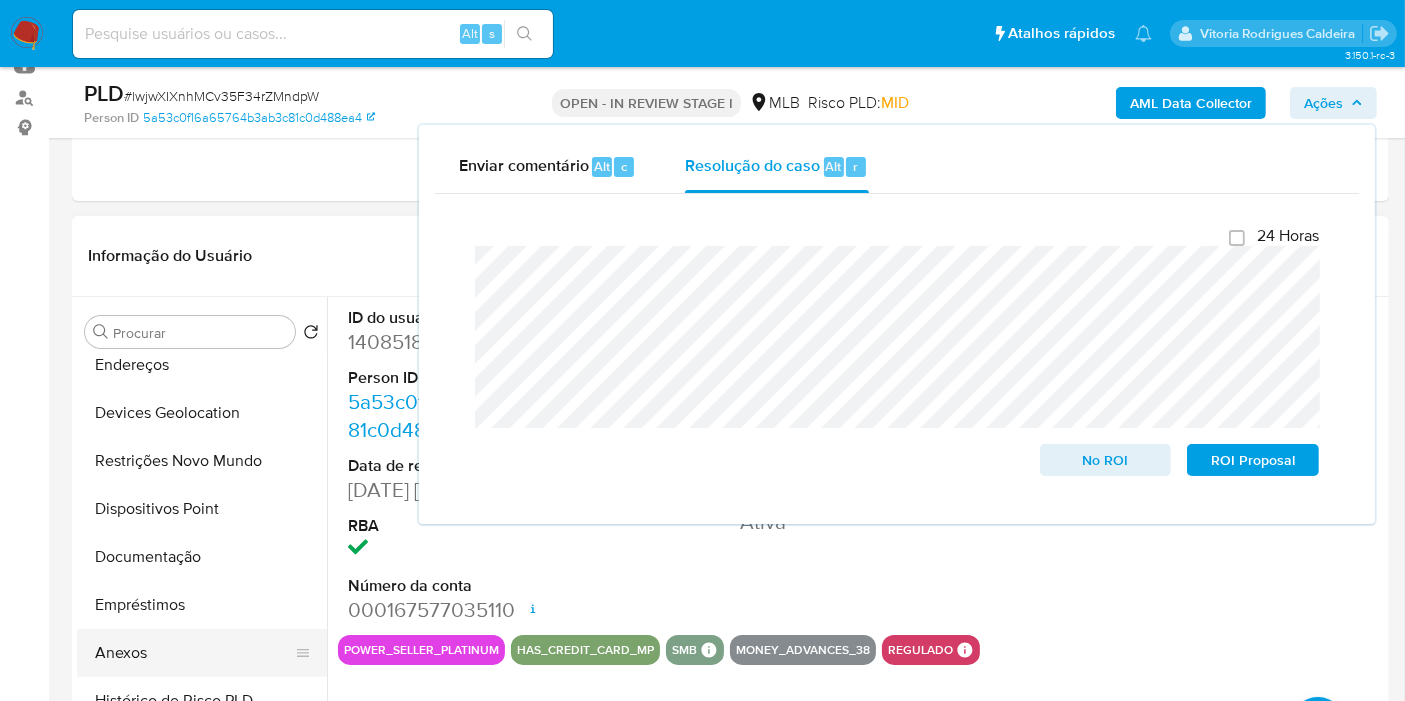 click on "Anexos" at bounding box center [194, 653] 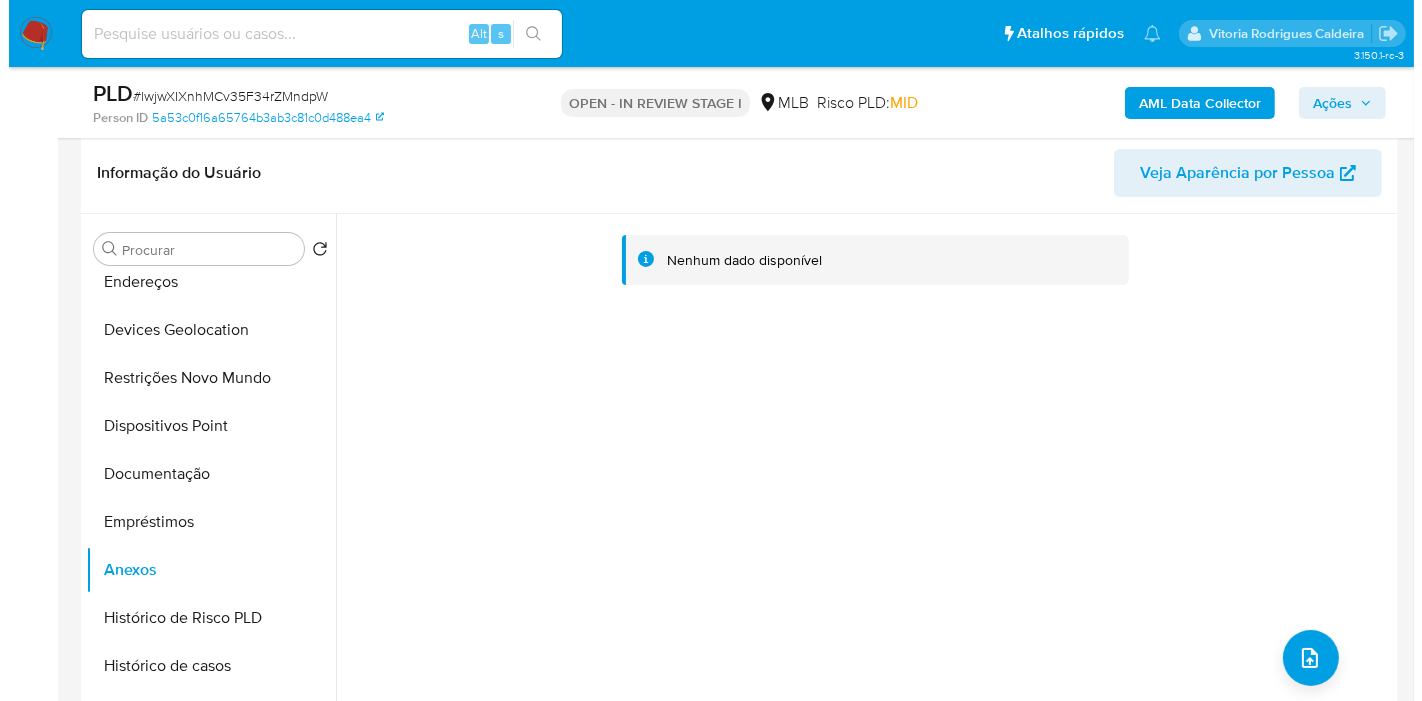 scroll, scrollTop: 444, scrollLeft: 0, axis: vertical 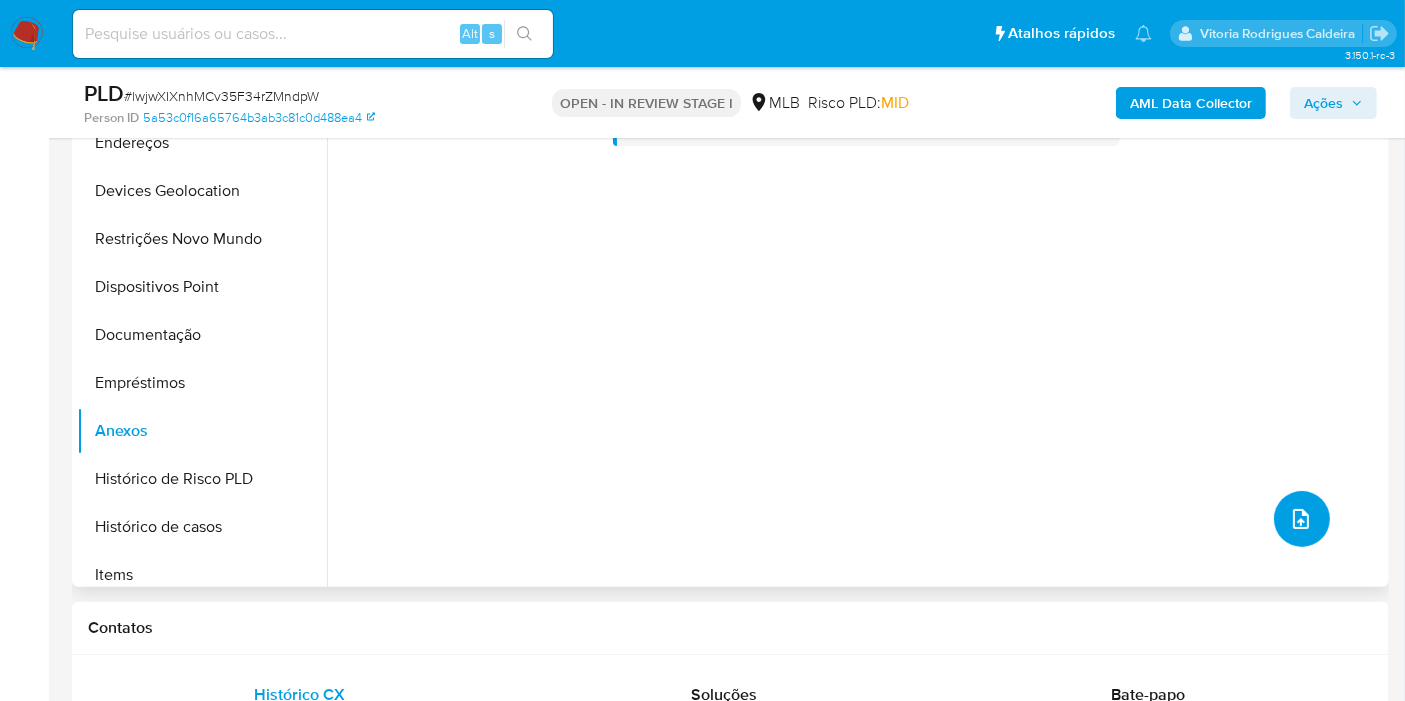 click 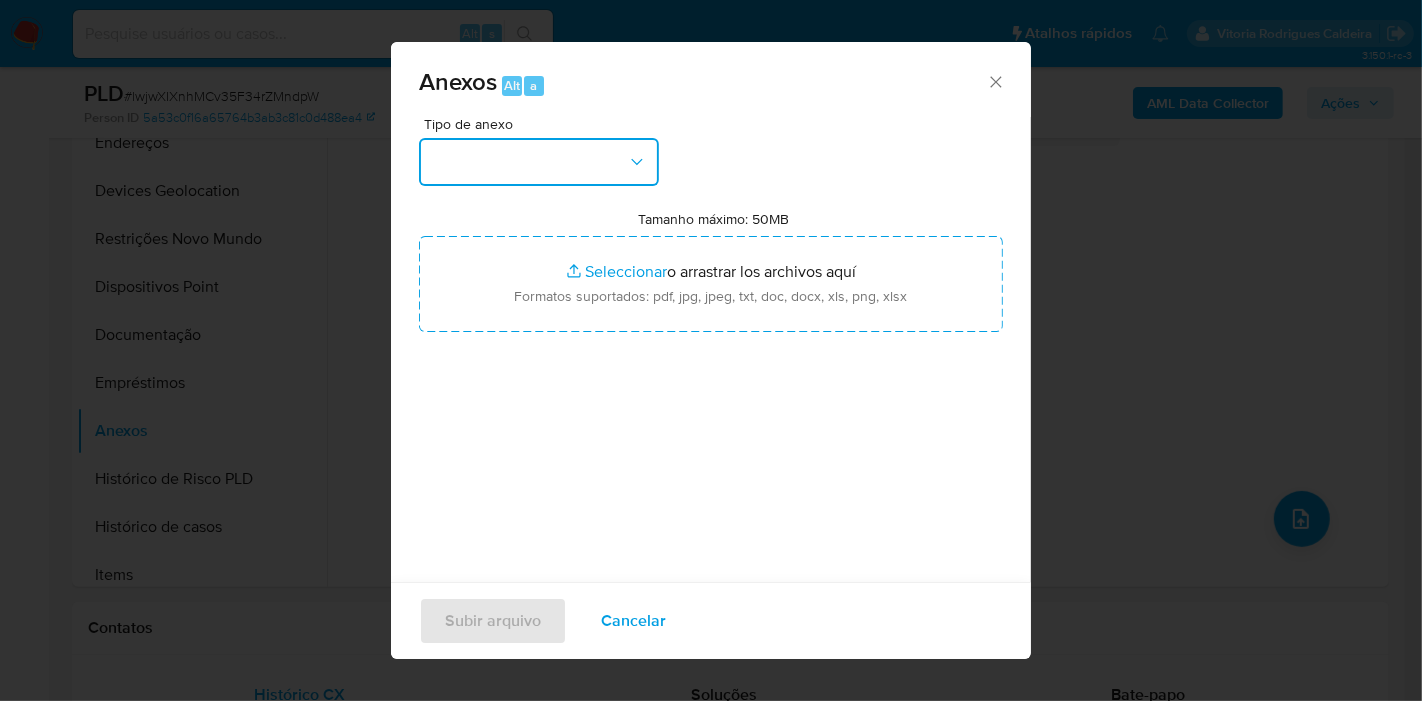 click at bounding box center (539, 162) 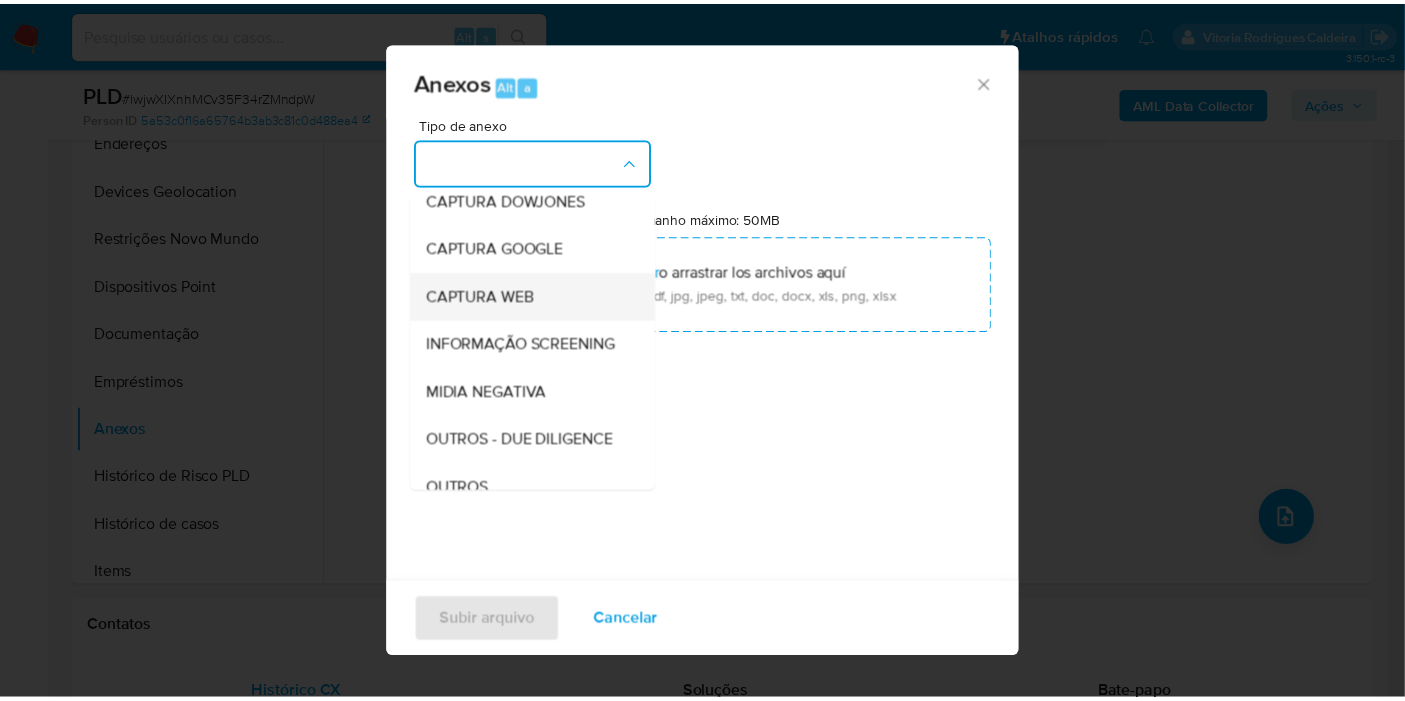 scroll, scrollTop: 222, scrollLeft: 0, axis: vertical 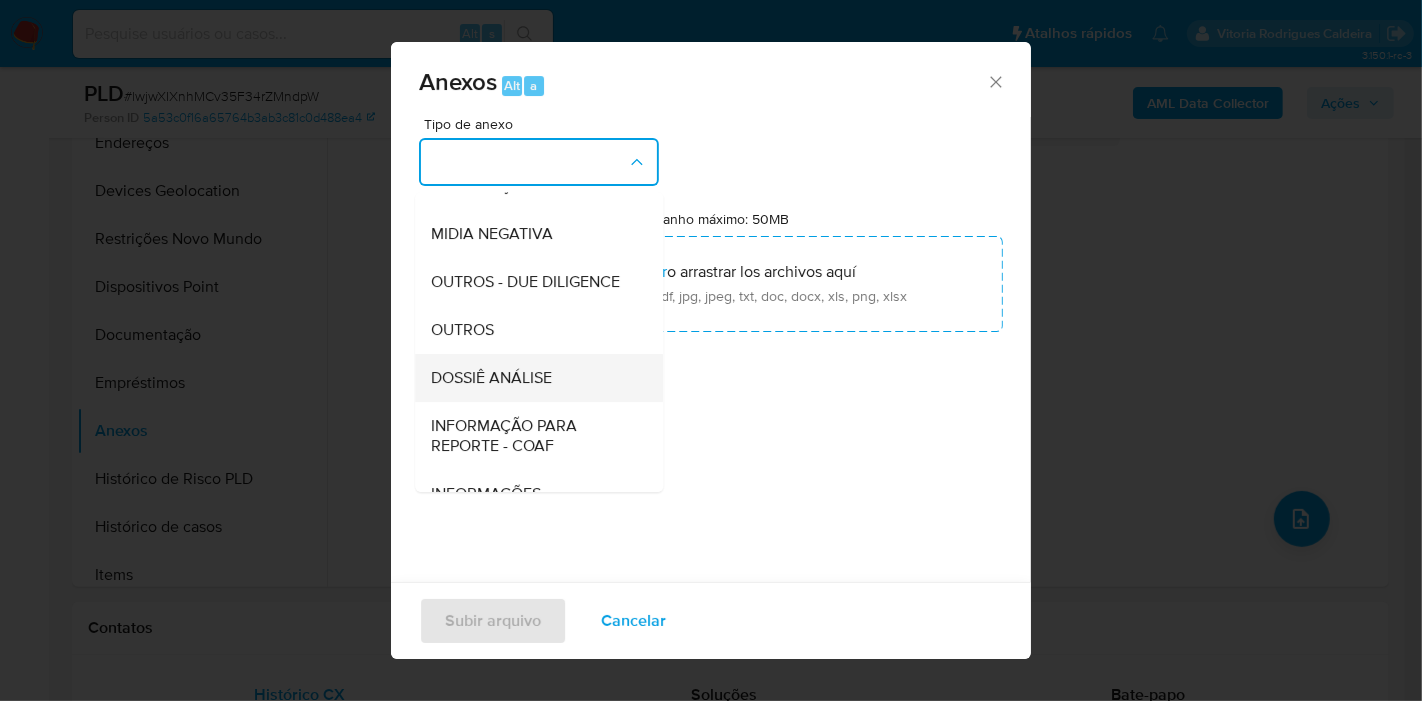 click on "DOSSIÊ ANÁLISE" at bounding box center (491, 378) 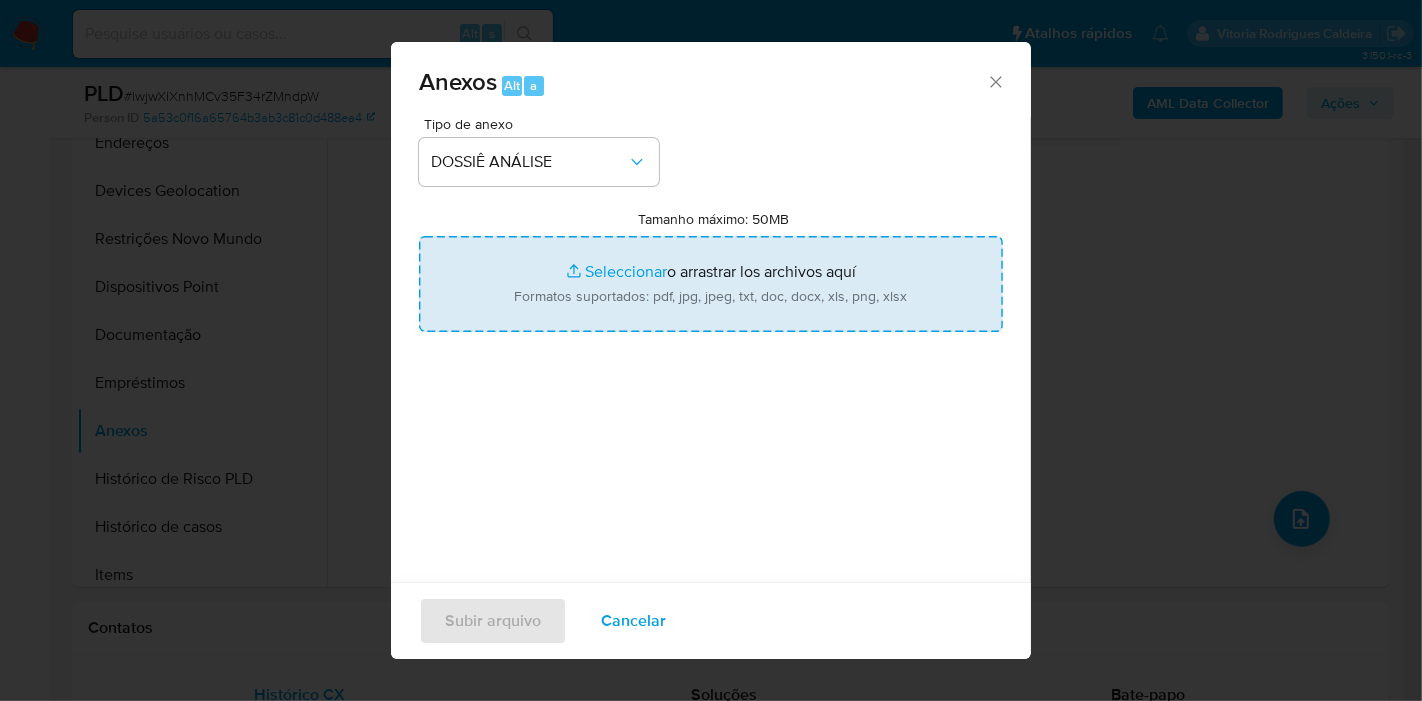 type on "C:\fakepath\SAR XXXX_XX - CNPJ 58282654000135 - HOMEMIX COMERCIO DE UTENSILIOS E UTILIDADES PARA O LAR LTDA.pdf" 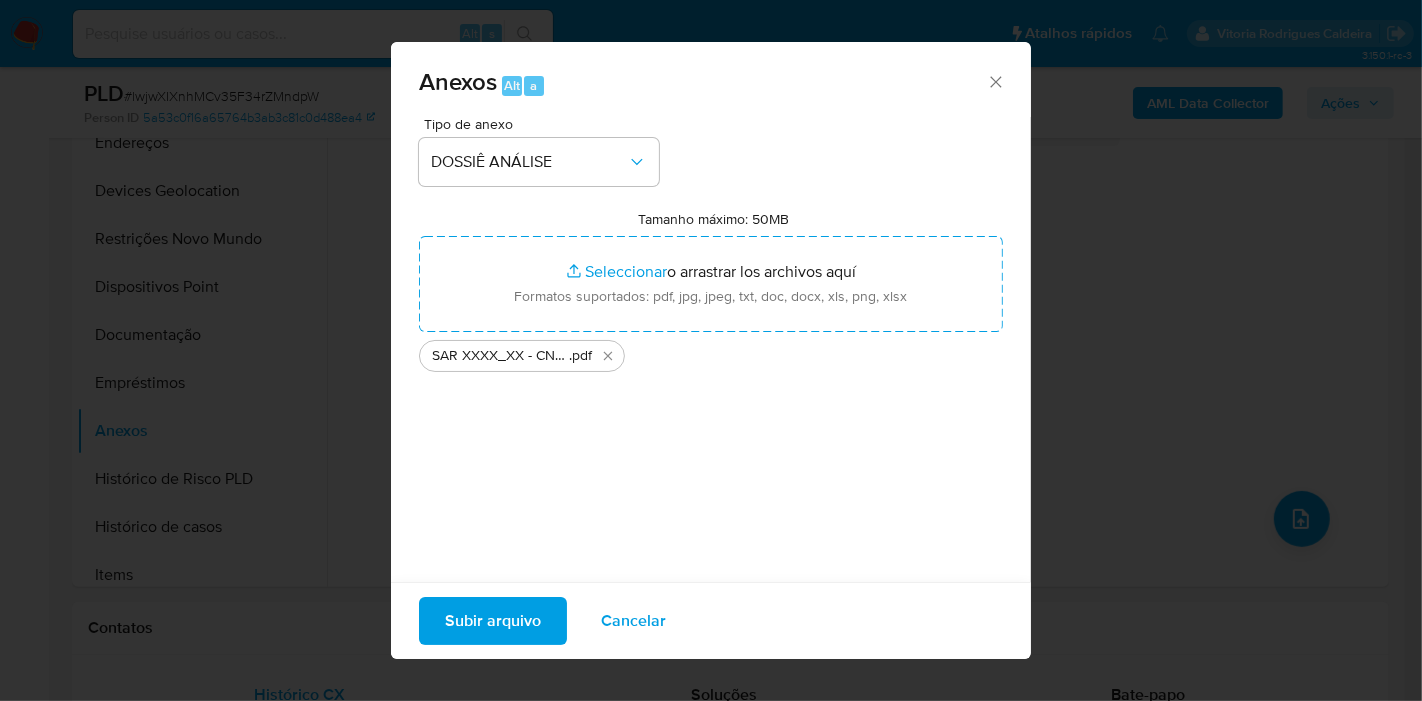 click on "Subir arquivo" at bounding box center [493, 621] 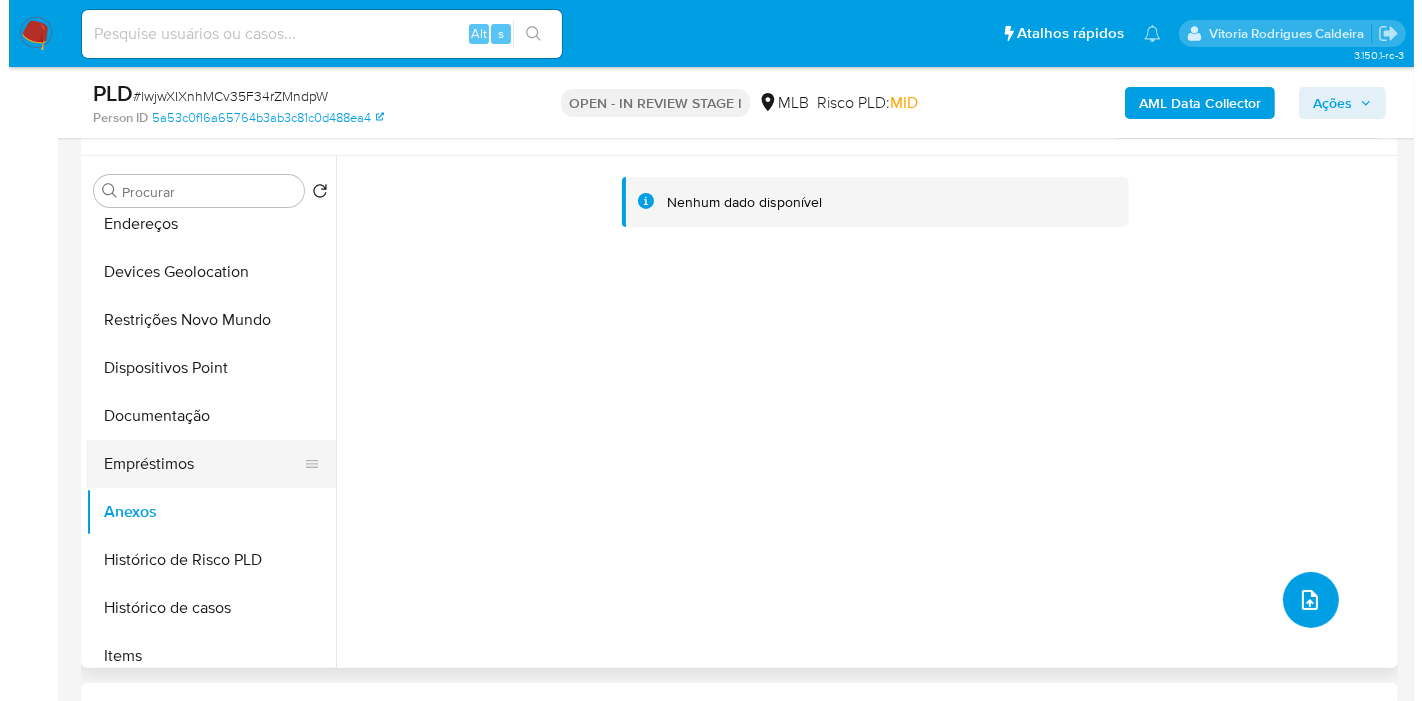 scroll, scrollTop: 333, scrollLeft: 0, axis: vertical 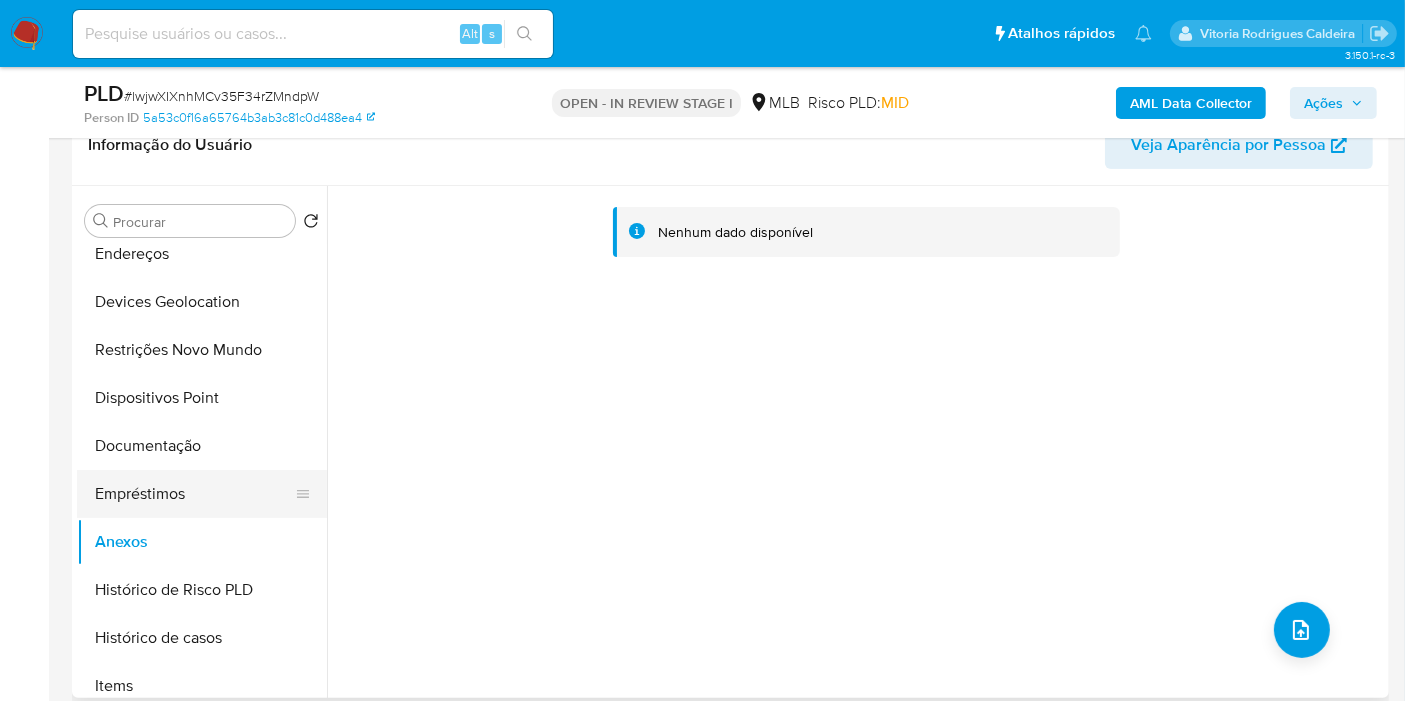 click on "Empréstimos" at bounding box center (194, 494) 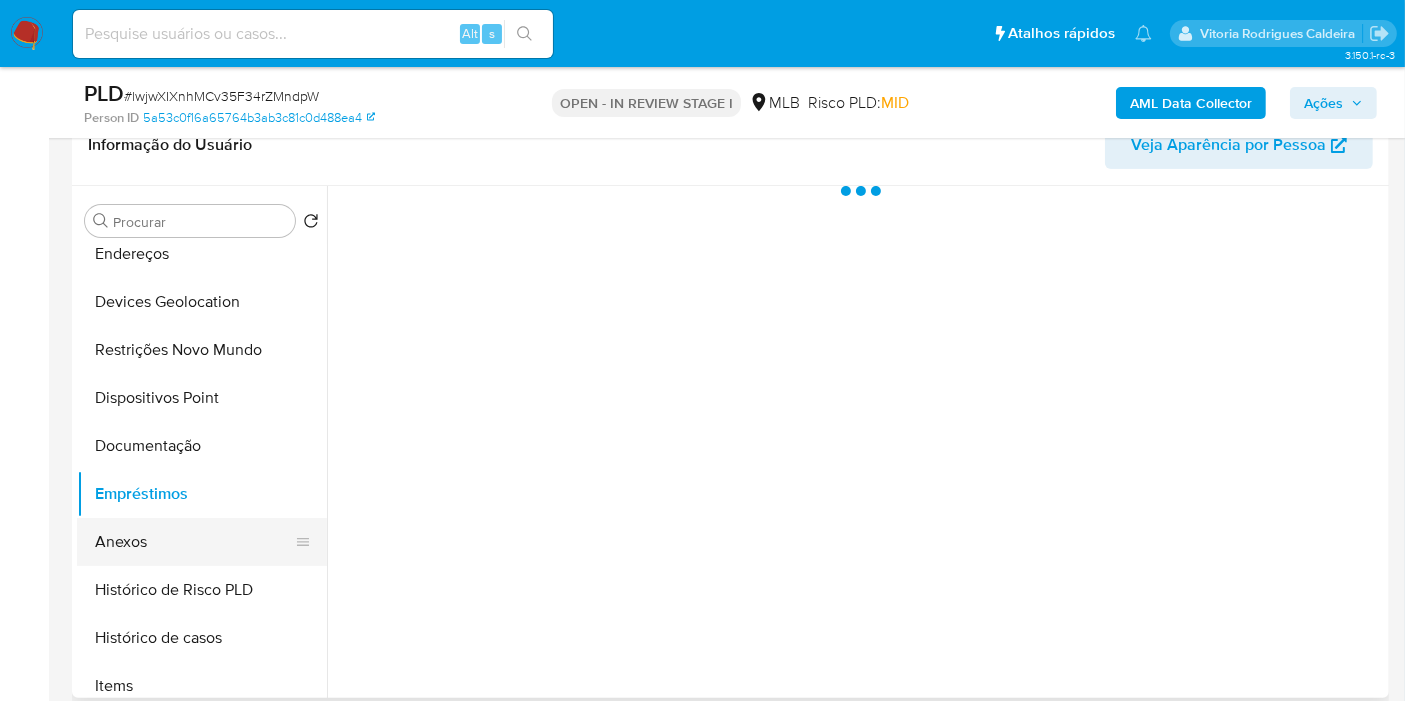 click on "Anexos" at bounding box center [194, 542] 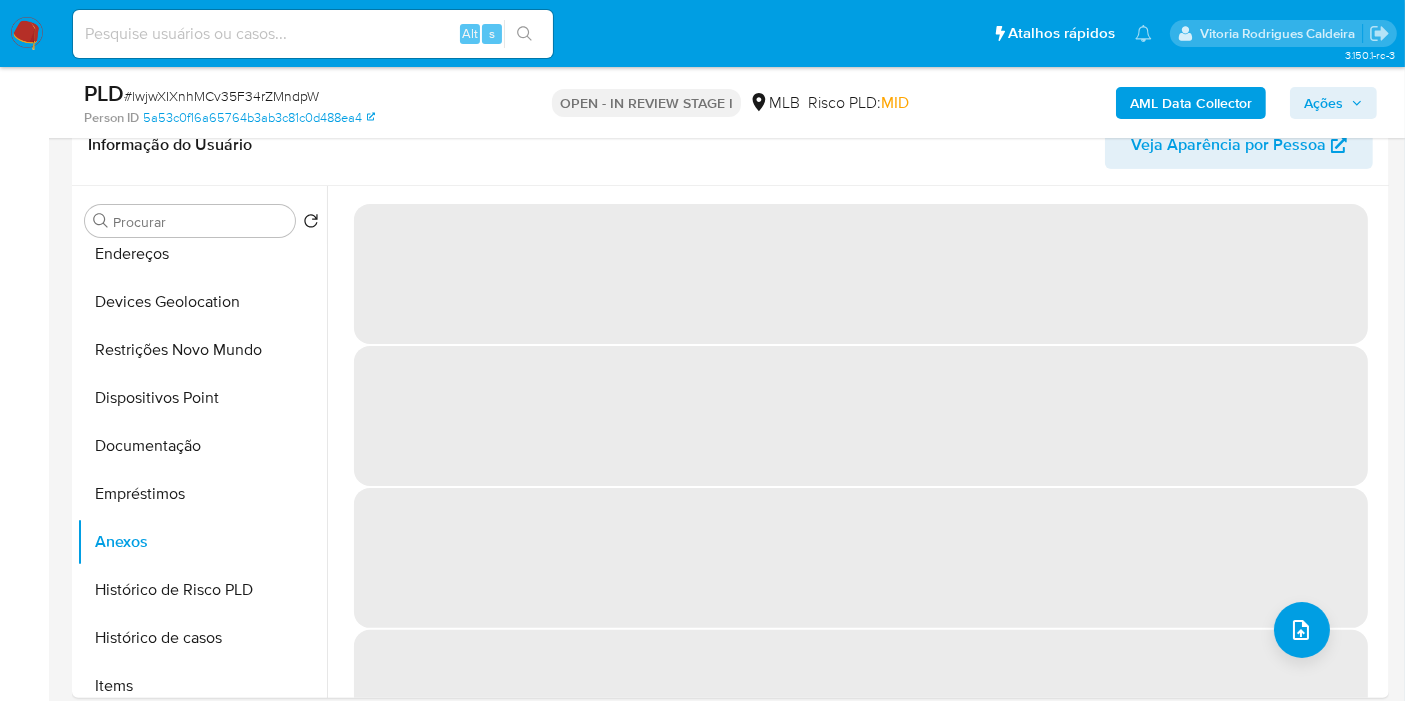 click 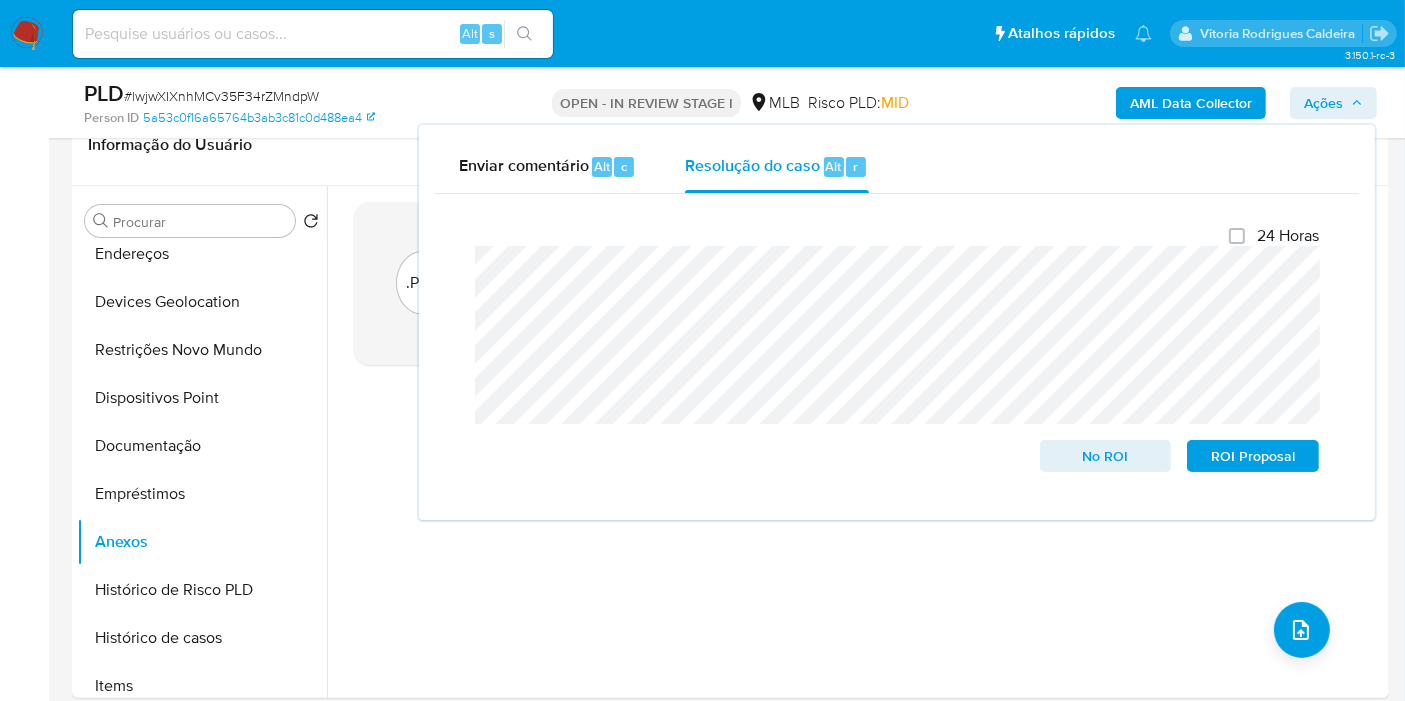 click 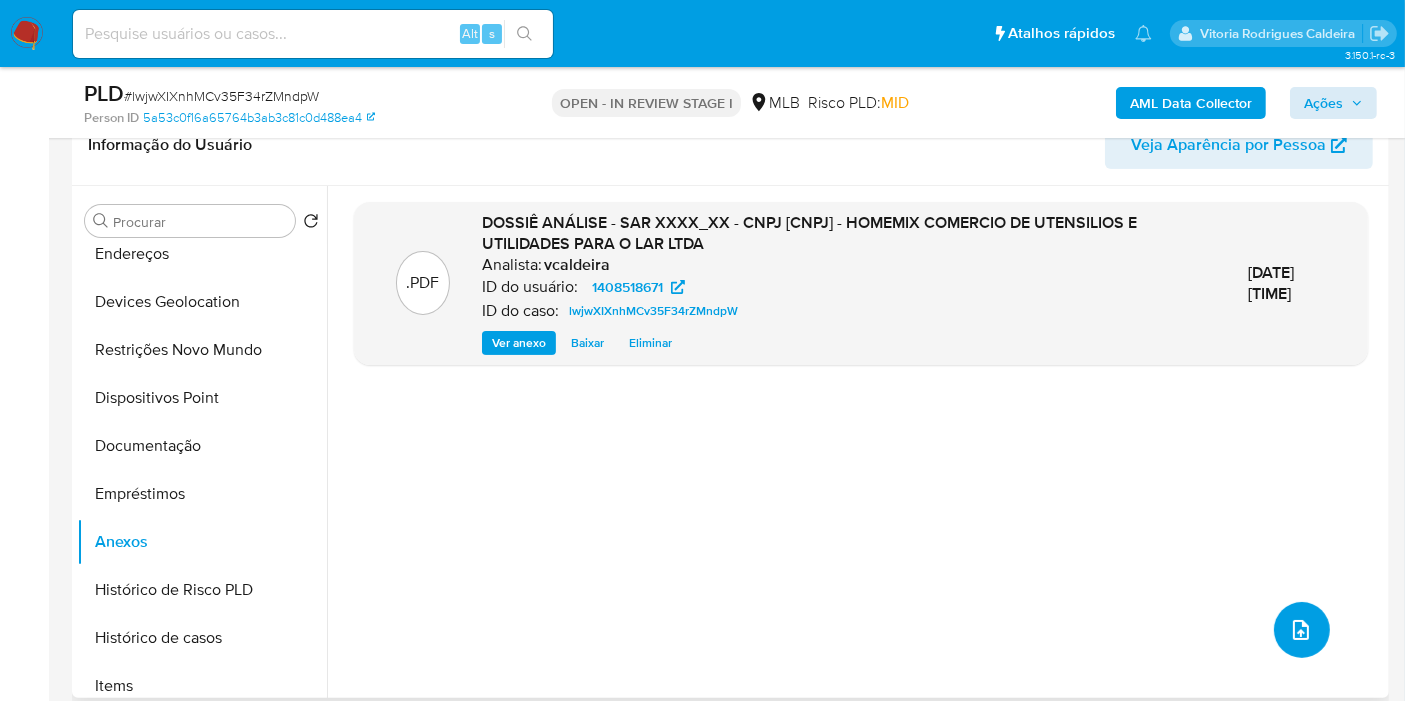 click at bounding box center (1301, 630) 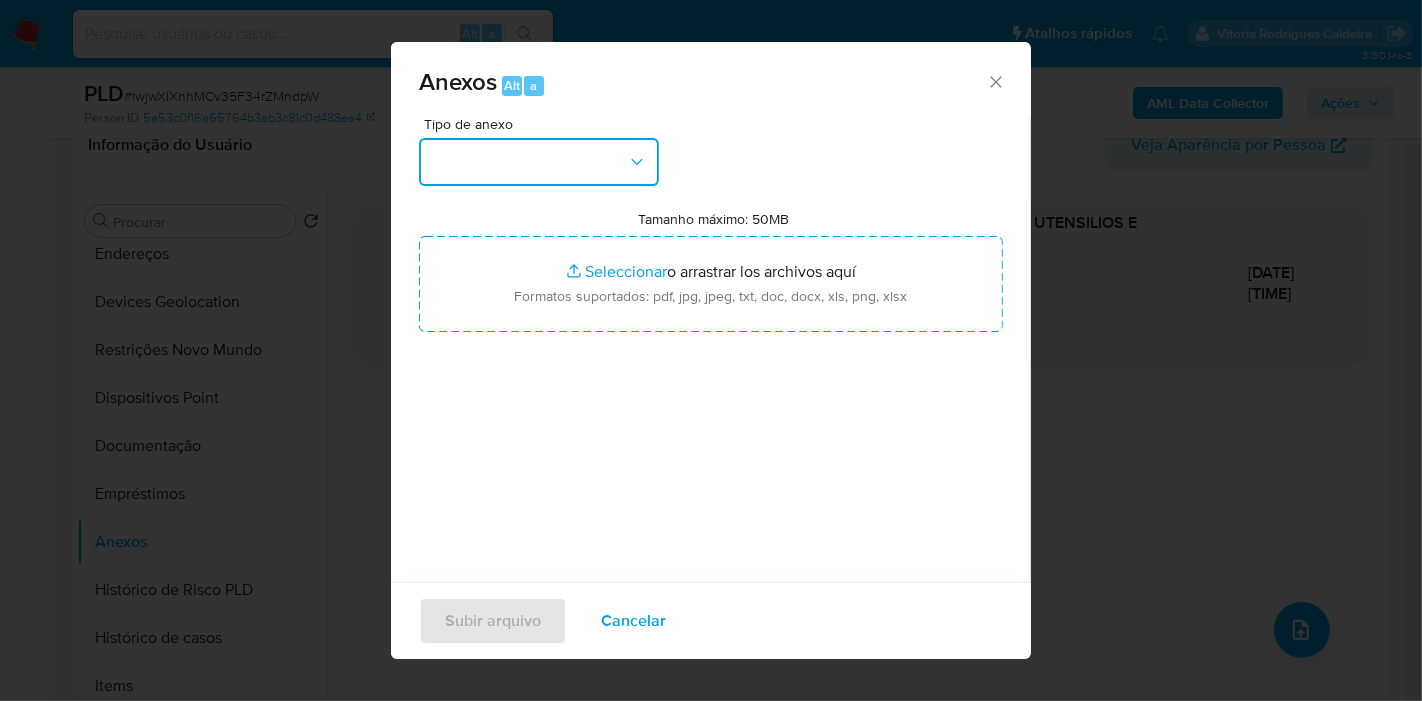 click at bounding box center [539, 162] 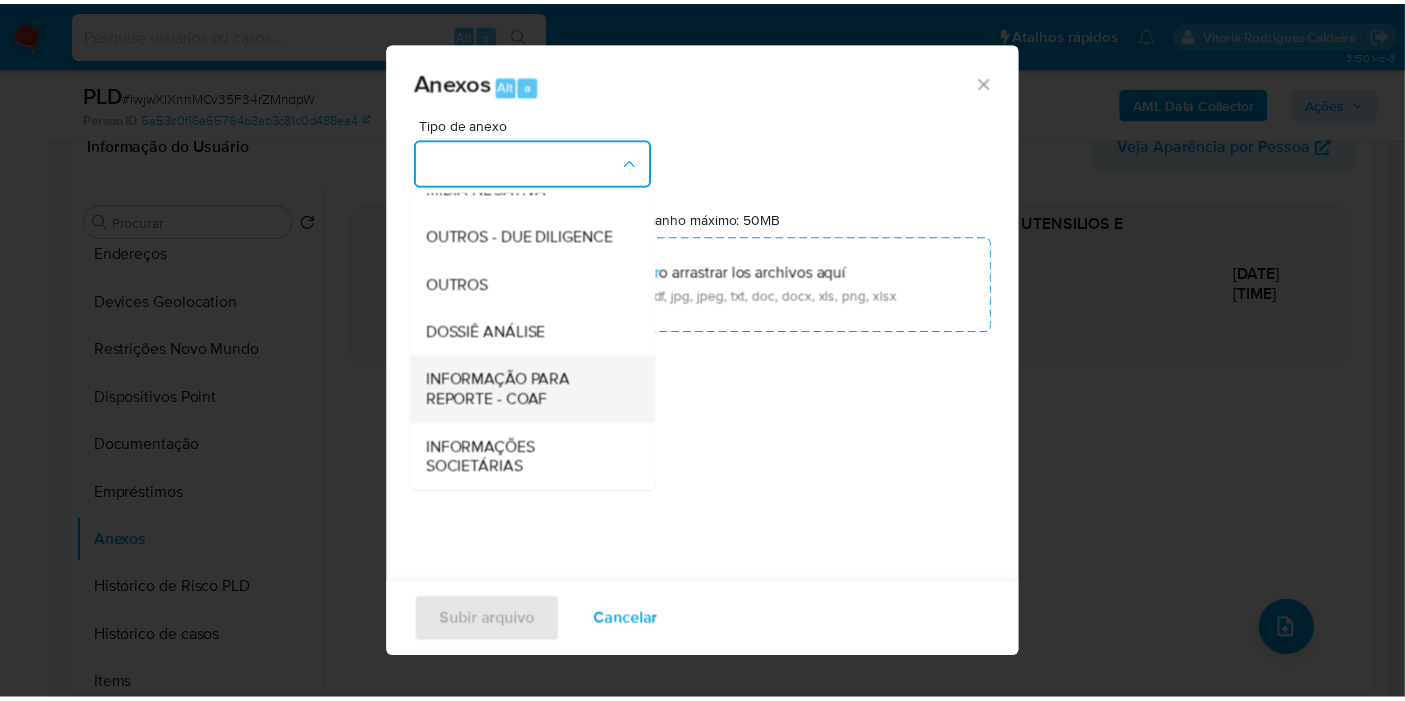 scroll, scrollTop: 307, scrollLeft: 0, axis: vertical 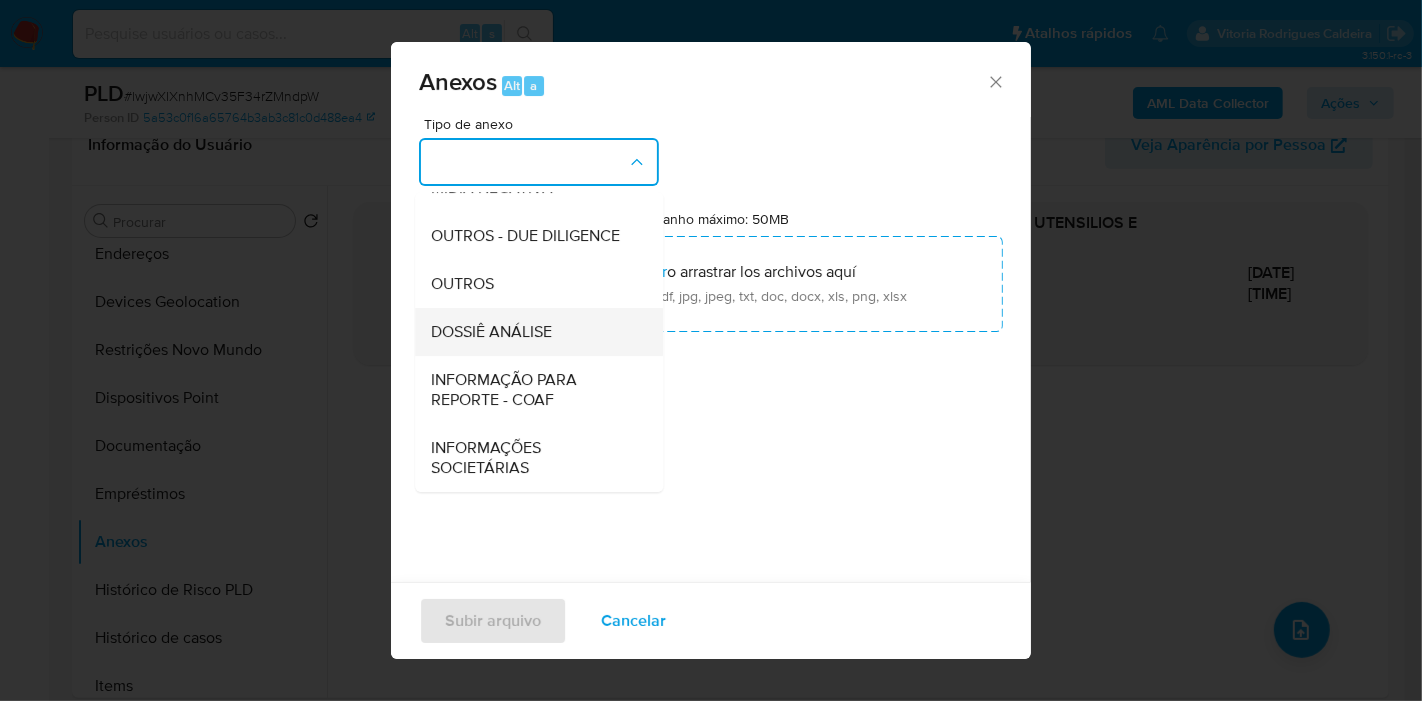 click on "DOSSIÊ ANÁLISE" at bounding box center (491, 332) 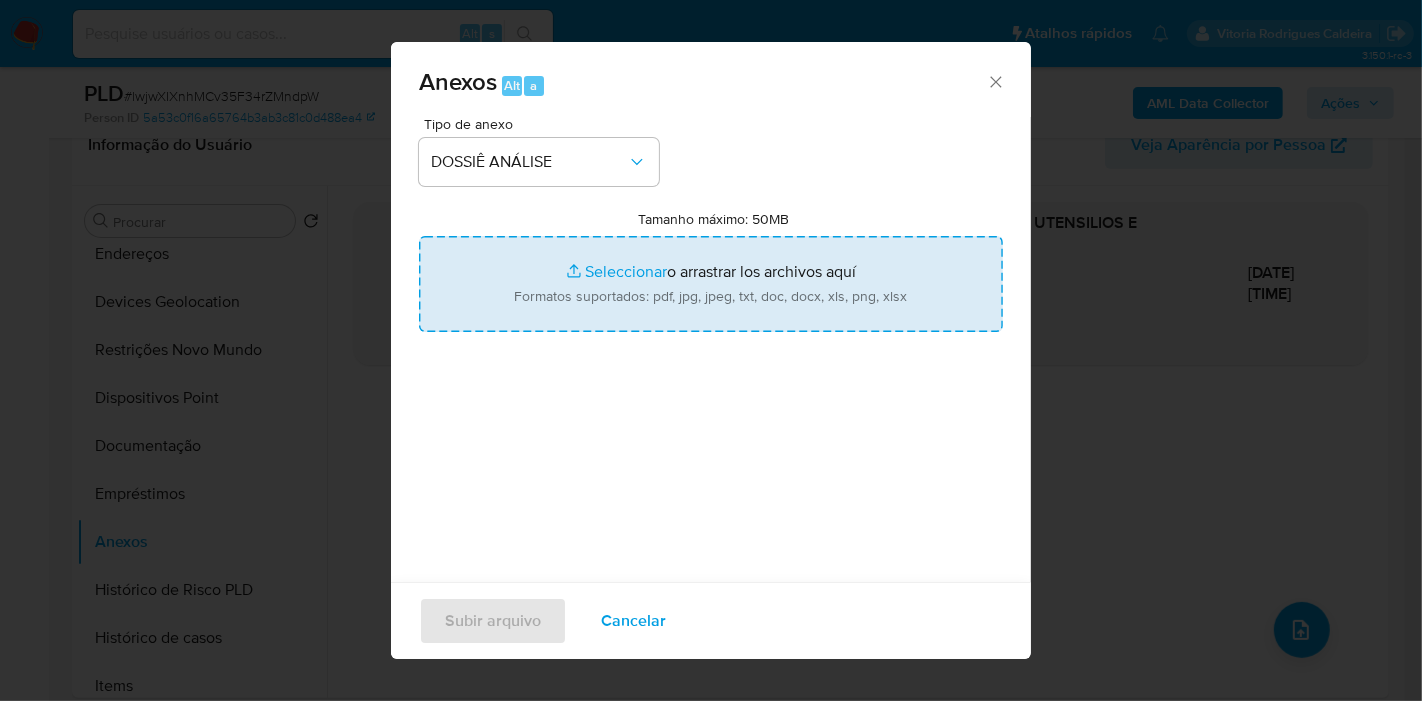 type on "C:\fakepath\Mulan 1408518671_2025_08_07_08_22_38.pdf" 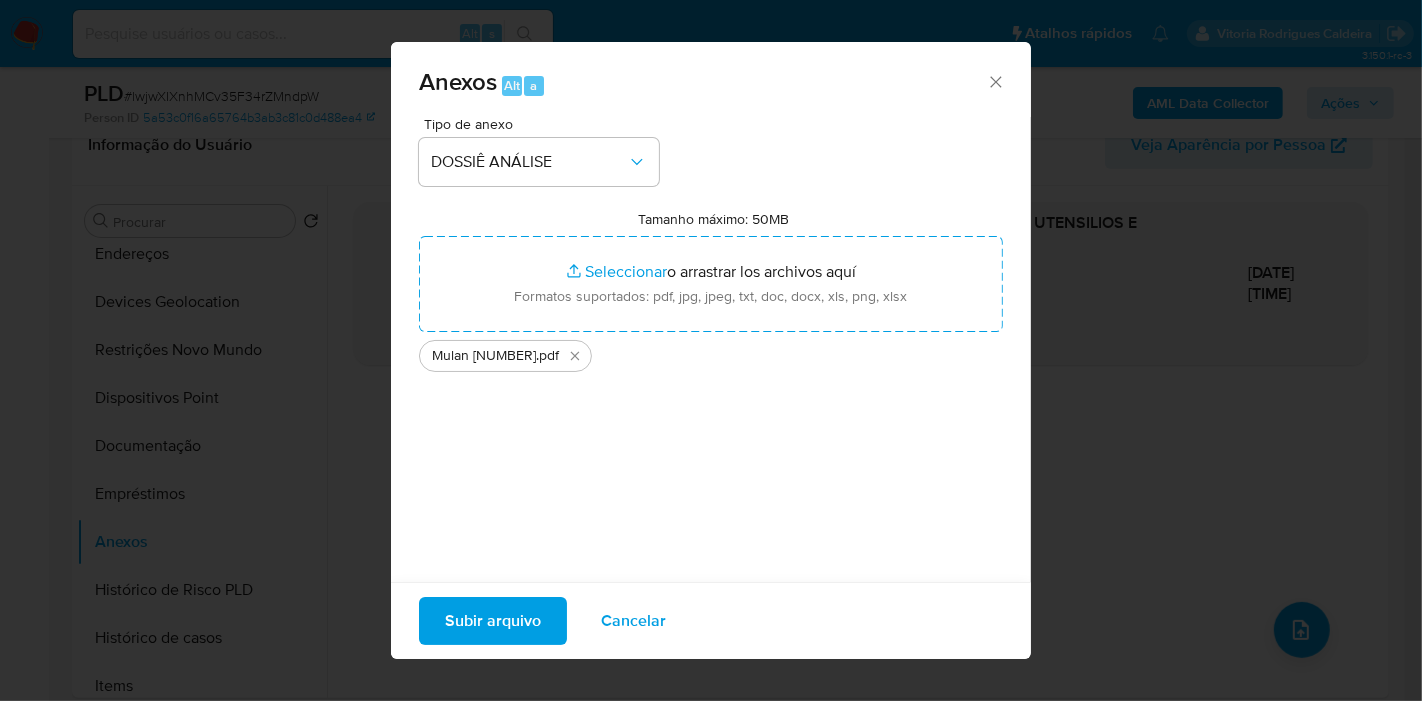 click on "Subir arquivo" at bounding box center [493, 621] 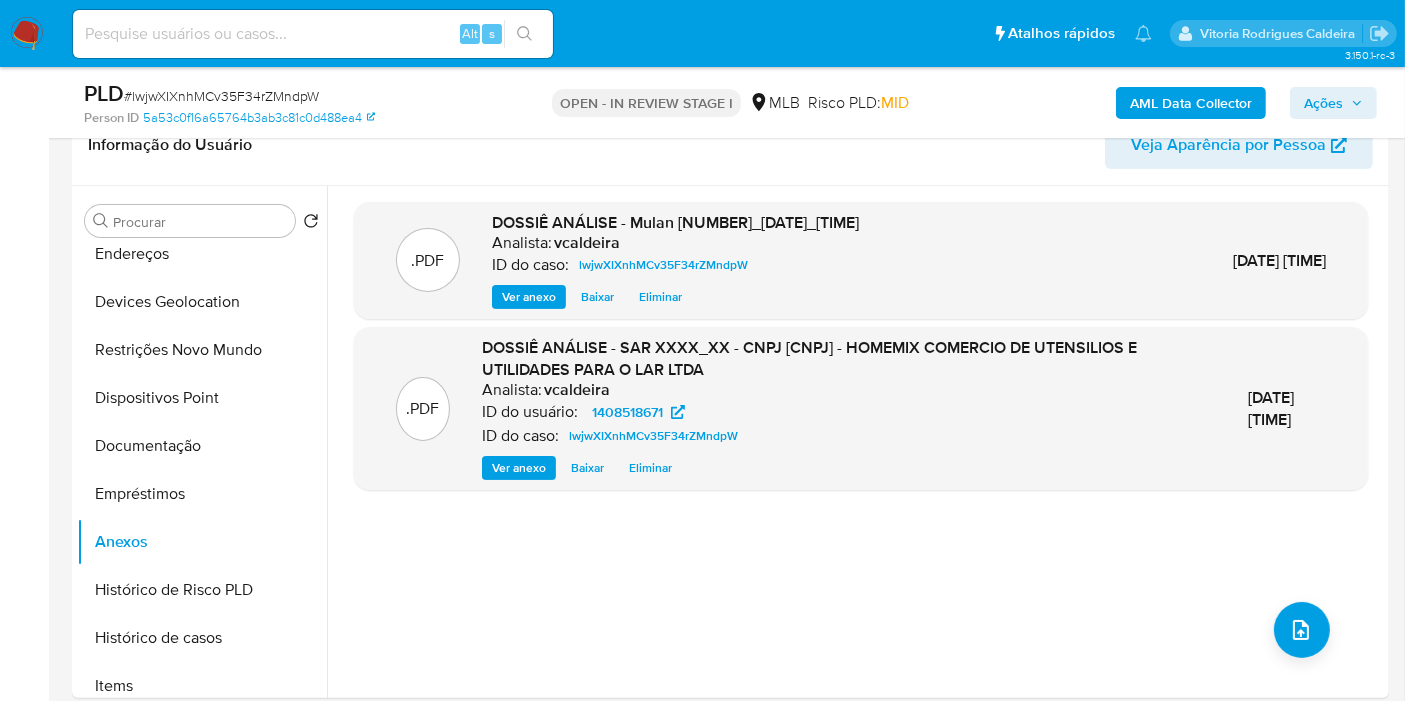 click on "Ações" at bounding box center (1323, 103) 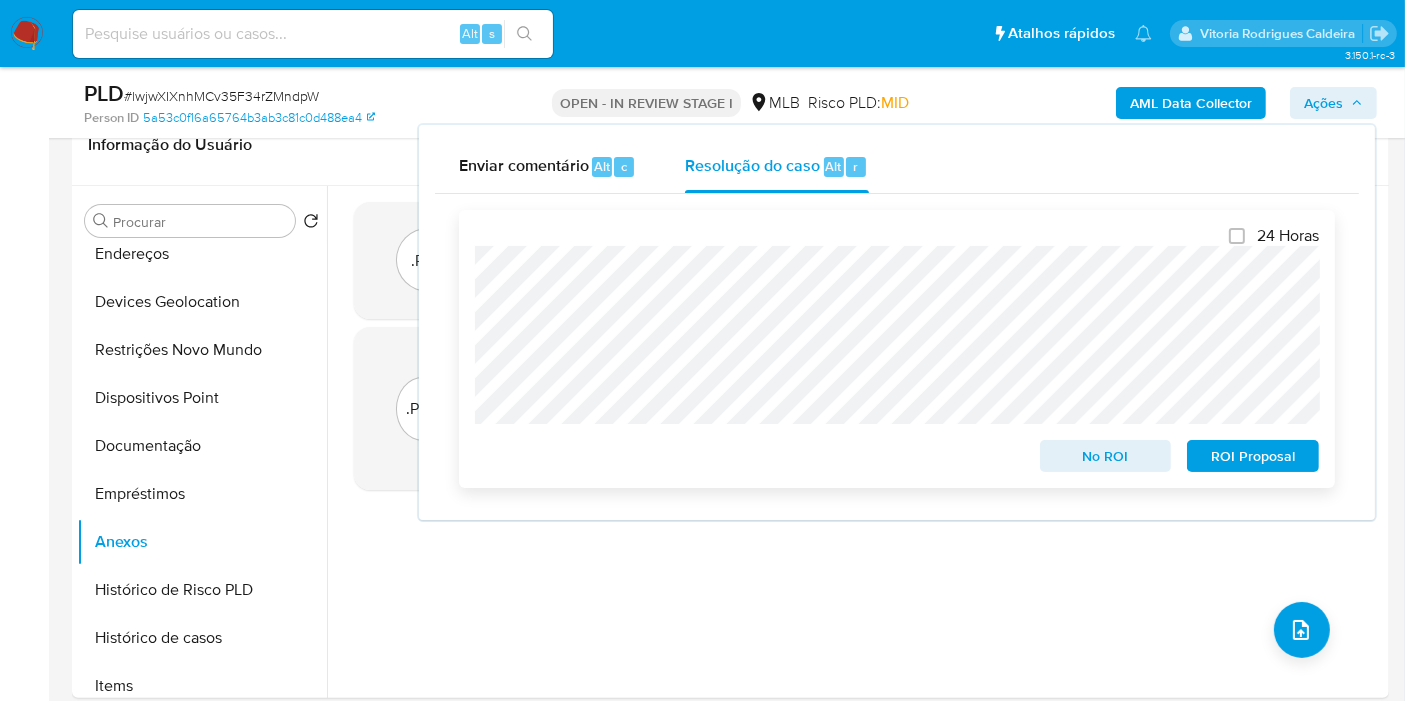 drag, startPoint x: 1262, startPoint y: 458, endPoint x: 1224, endPoint y: 467, distance: 39.051247 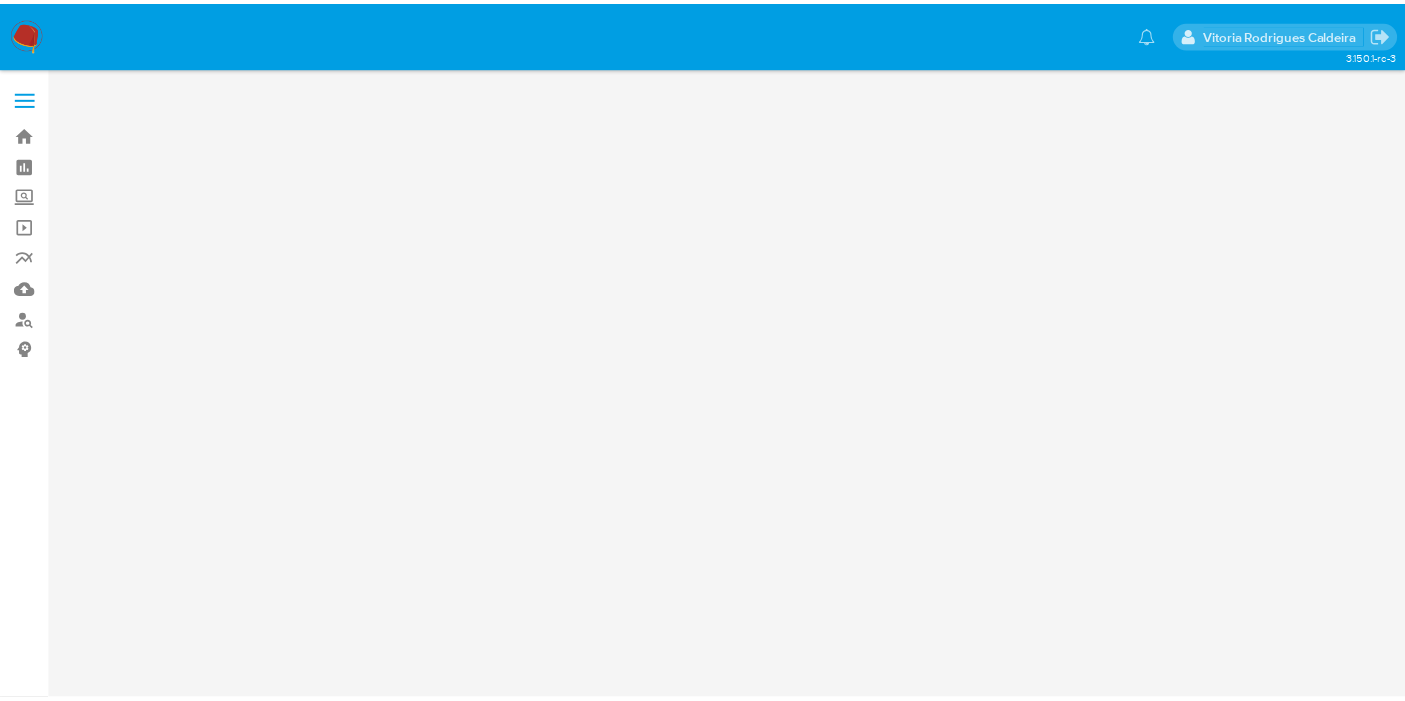 scroll, scrollTop: 0, scrollLeft: 0, axis: both 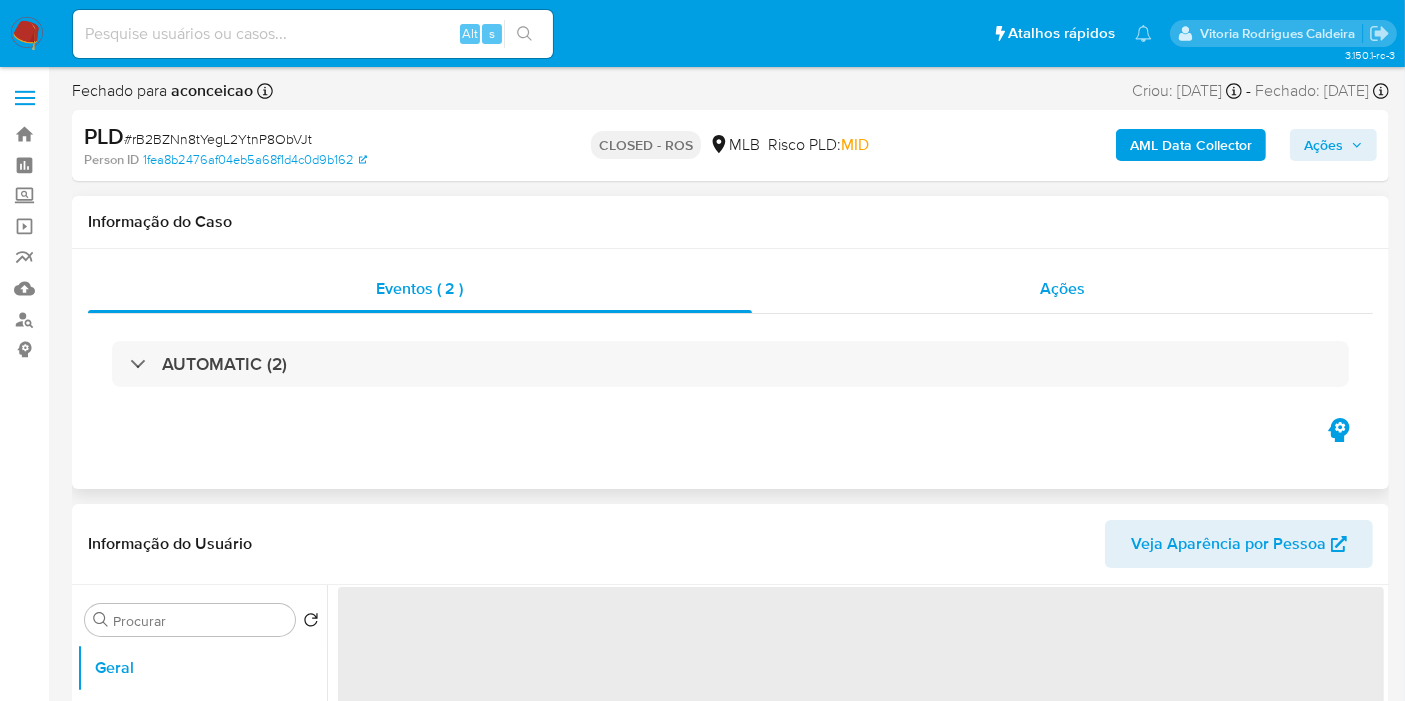 click on "Ações" at bounding box center (1062, 288) 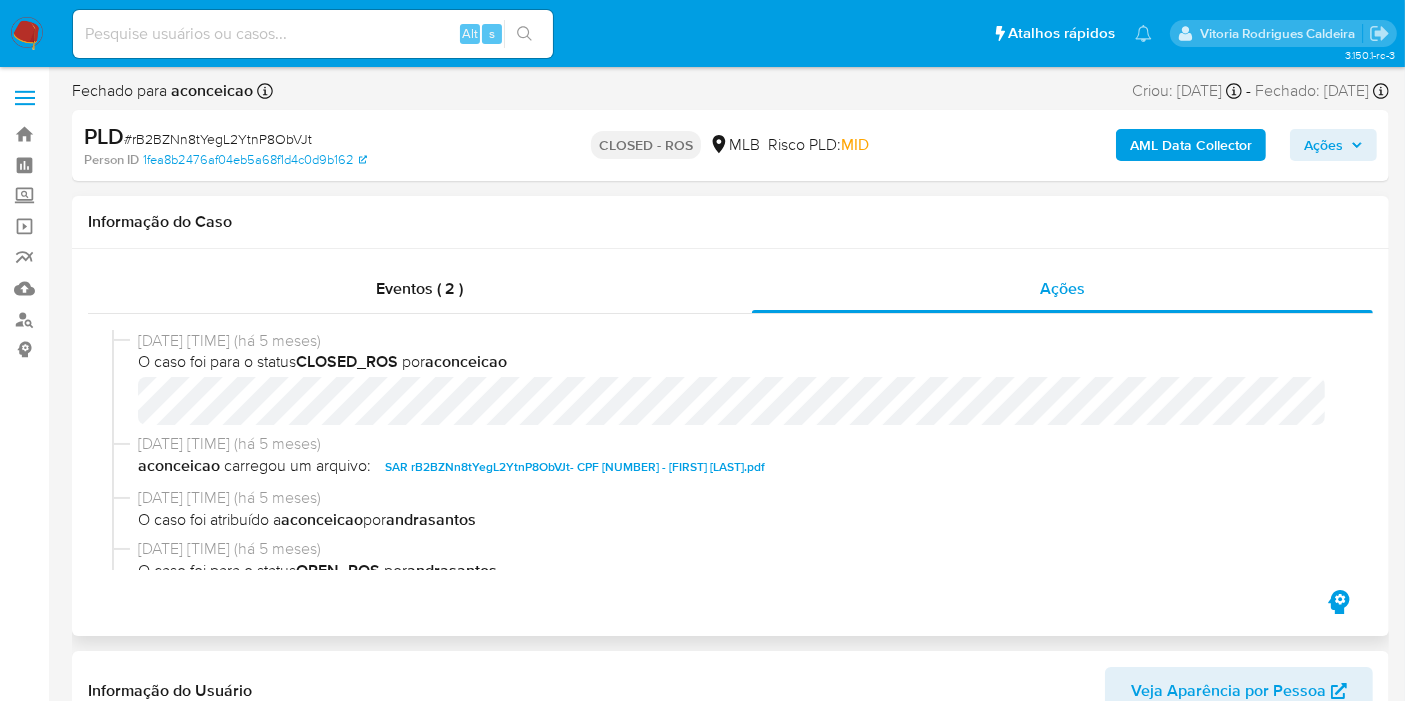 select on "10" 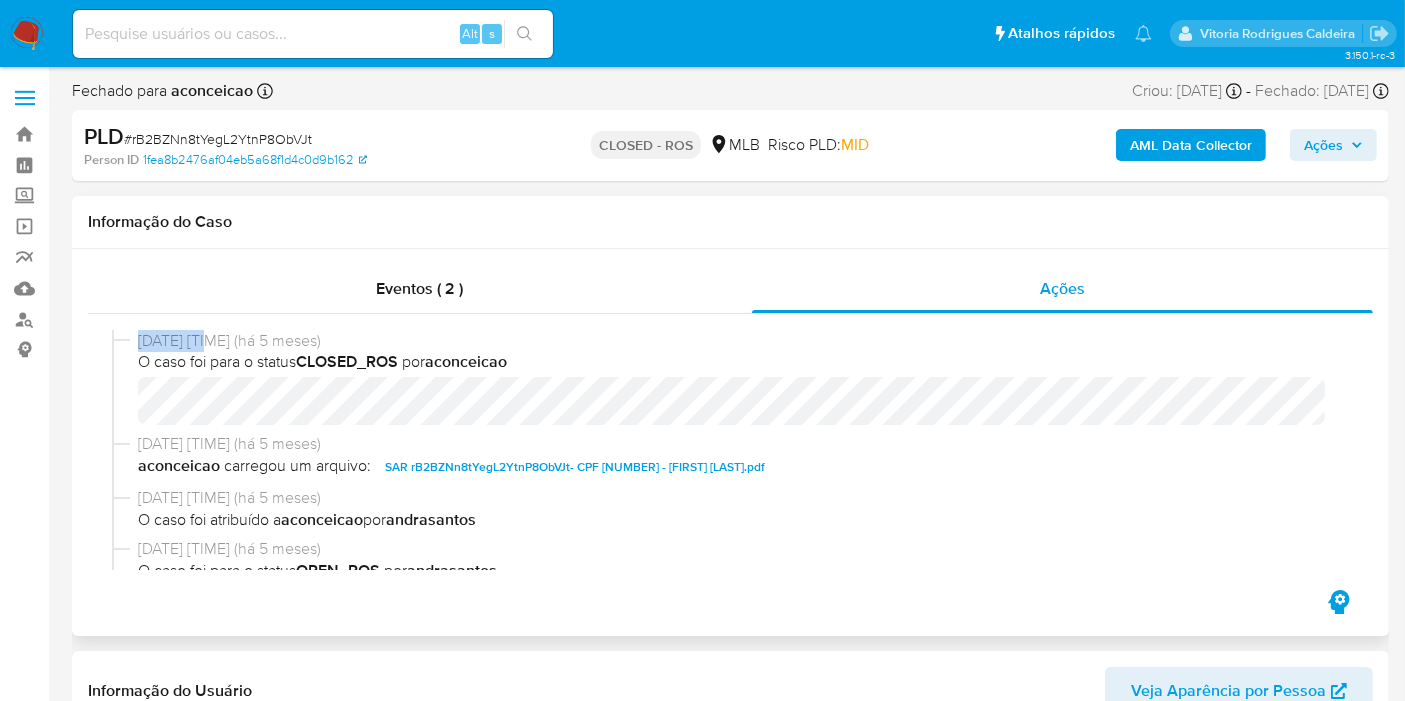 drag, startPoint x: 219, startPoint y: 337, endPoint x: 139, endPoint y: 331, distance: 80.224686 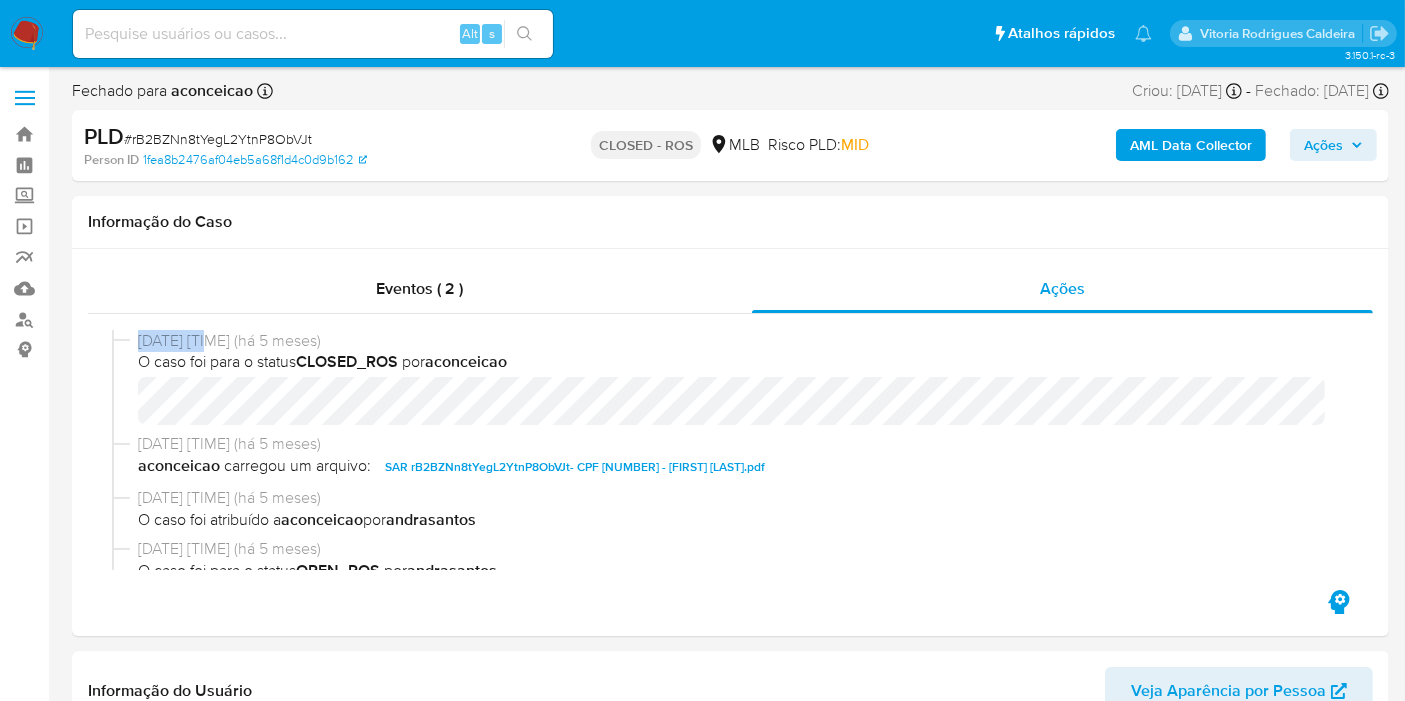 copy on "20/03/2025" 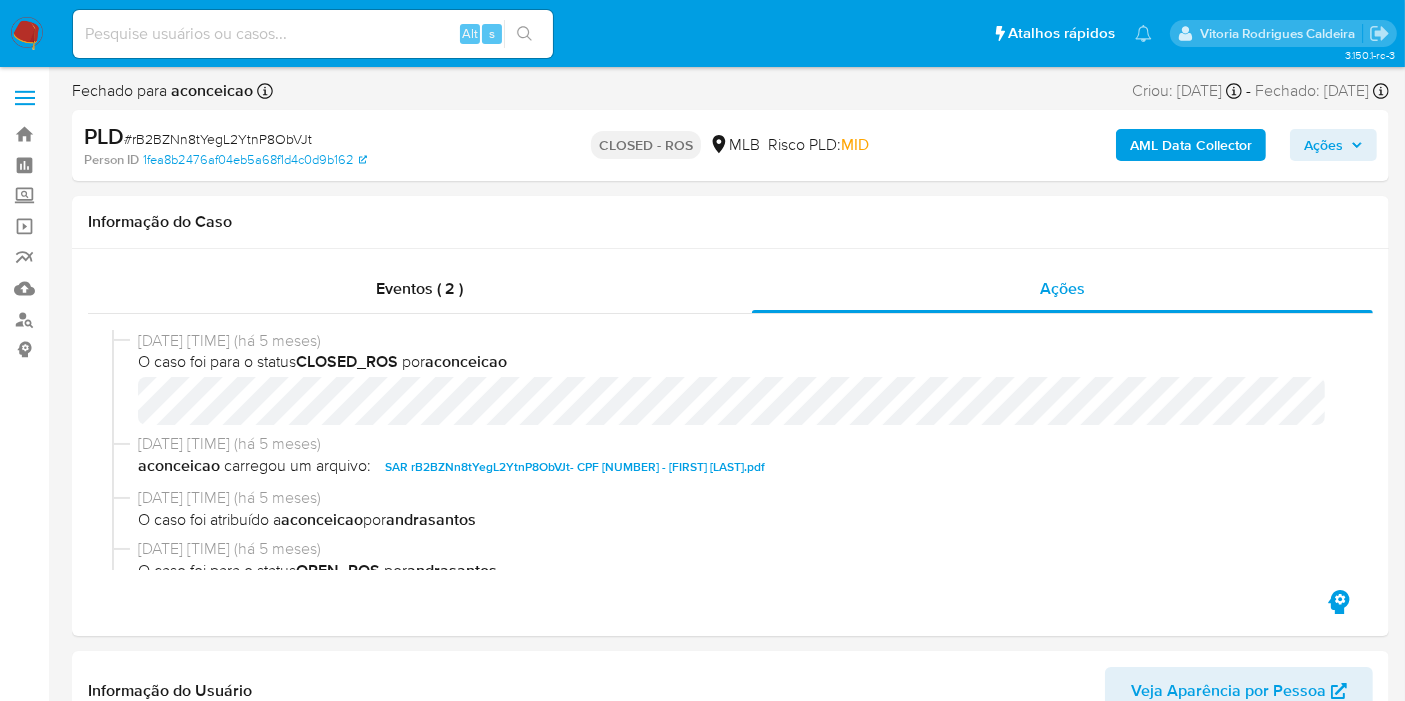 click on "Alt s" at bounding box center (313, 34) 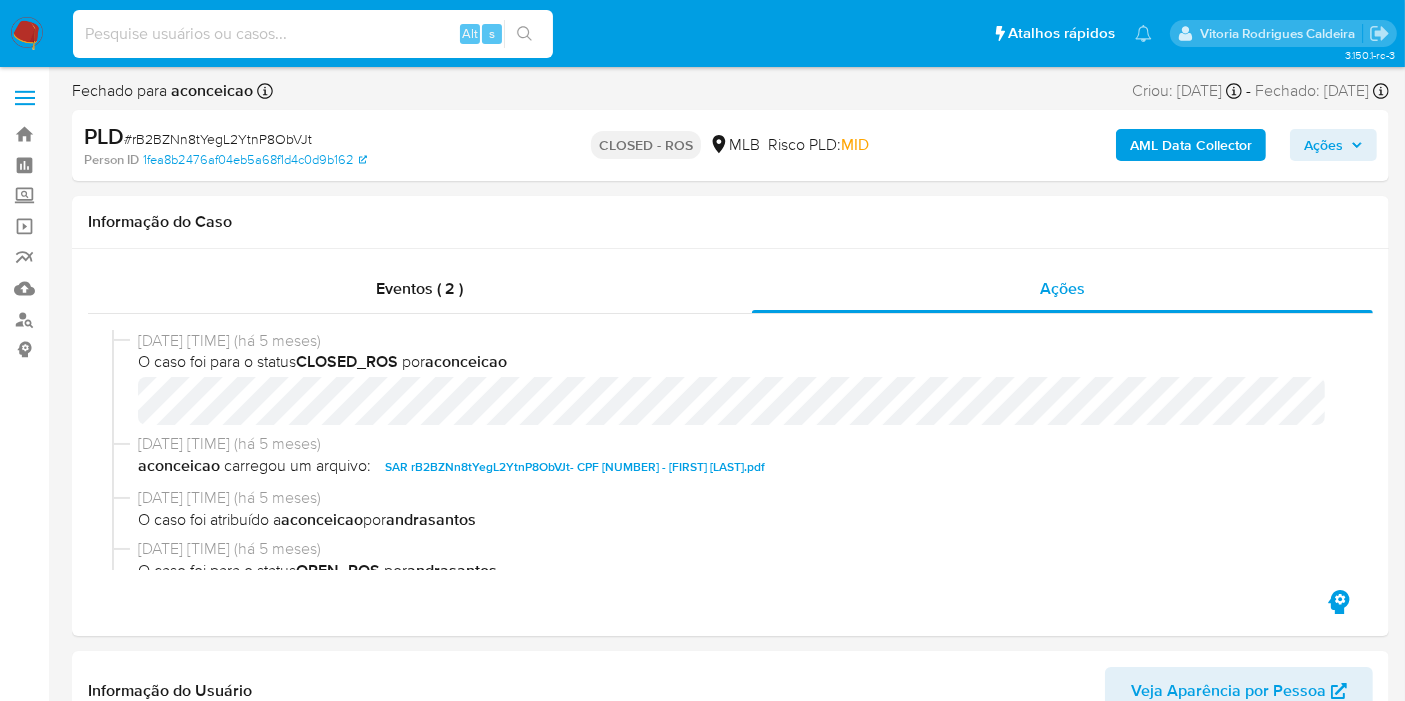 paste on "2200611646" 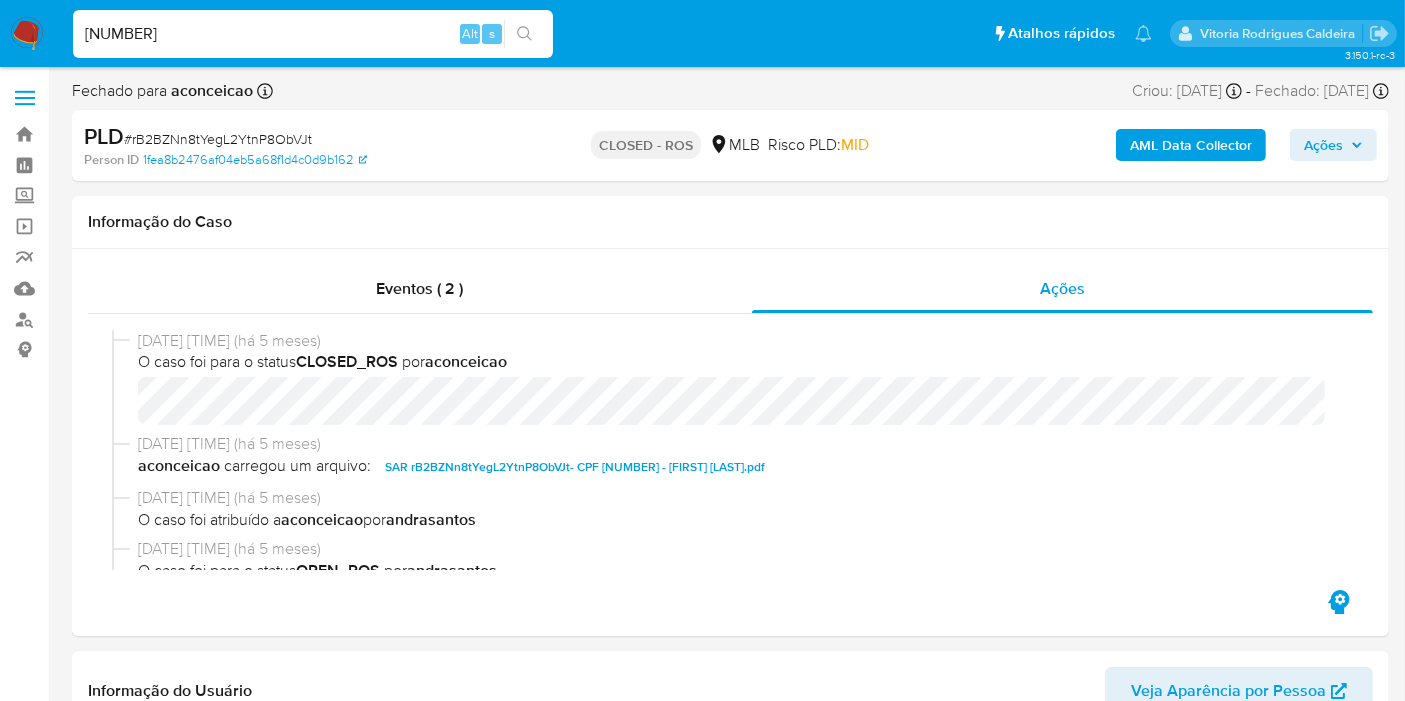 type on "2200611646" 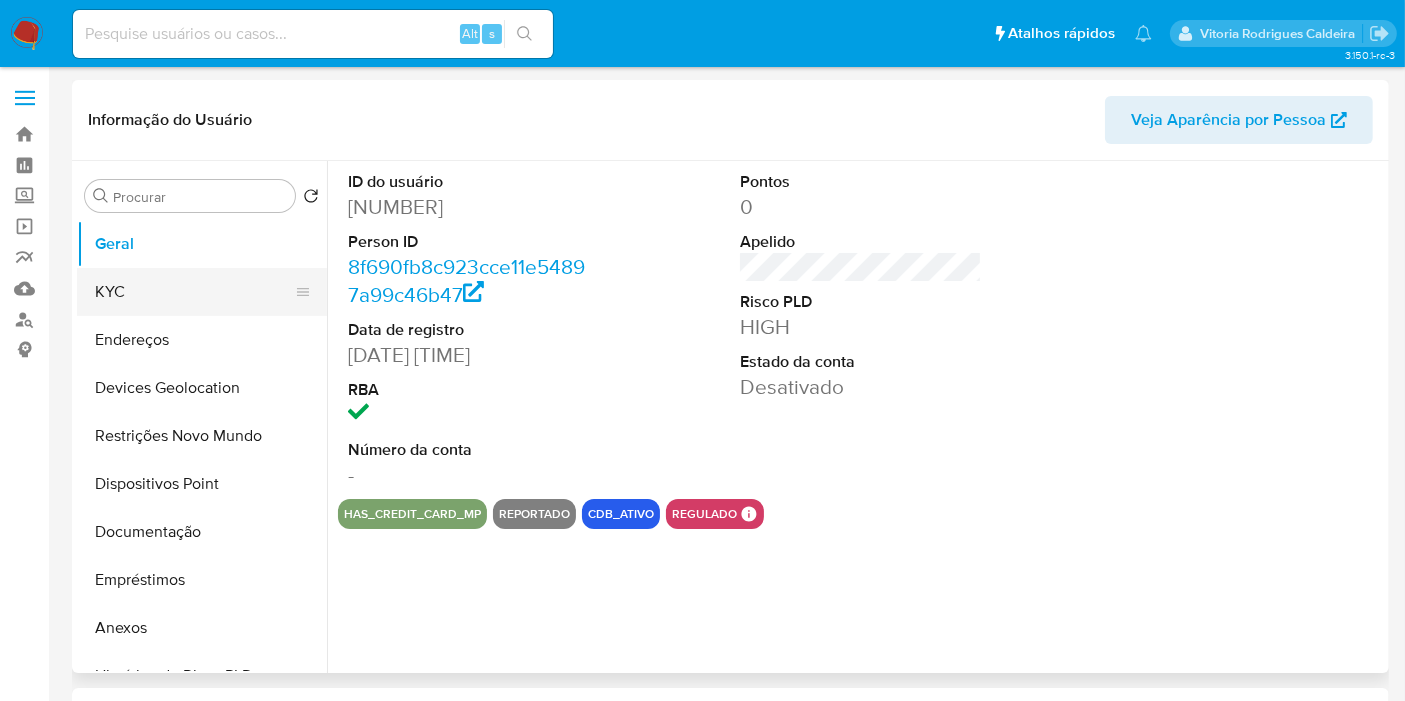 select on "10" 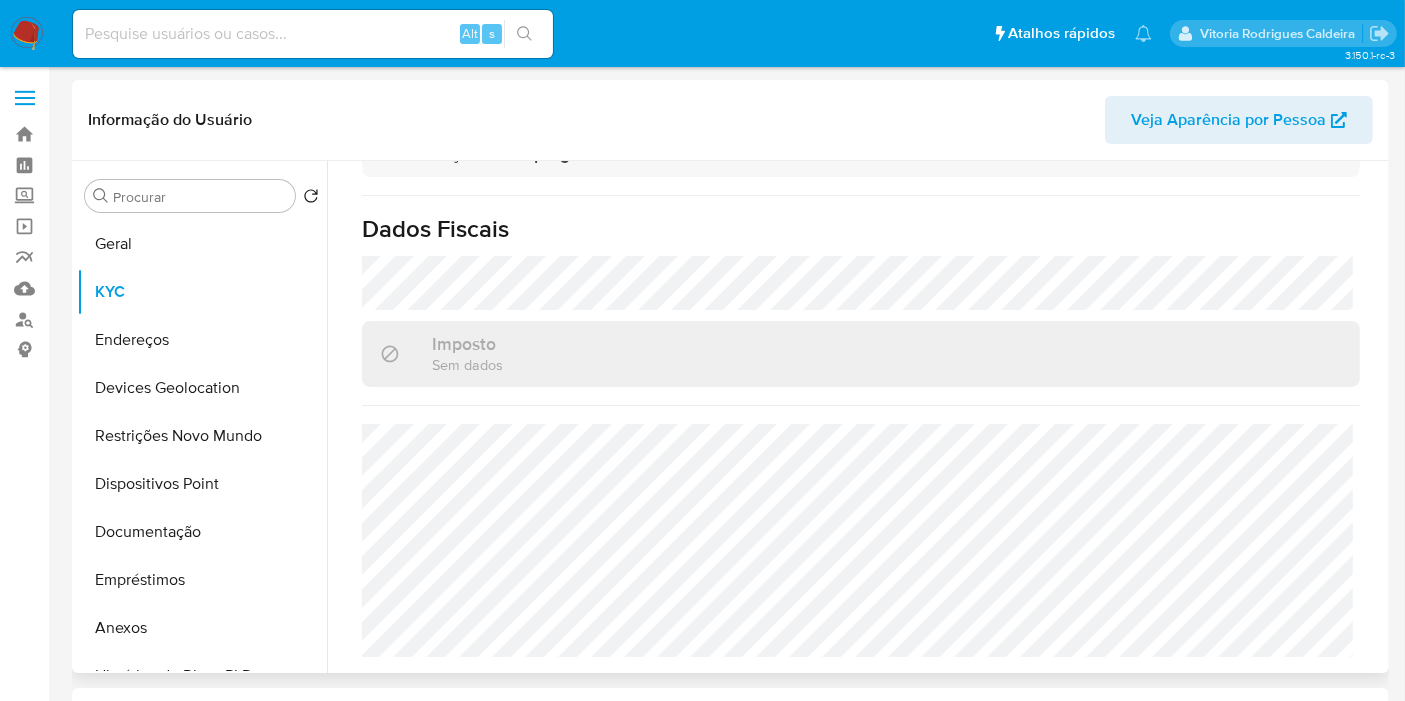 scroll, scrollTop: 914, scrollLeft: 0, axis: vertical 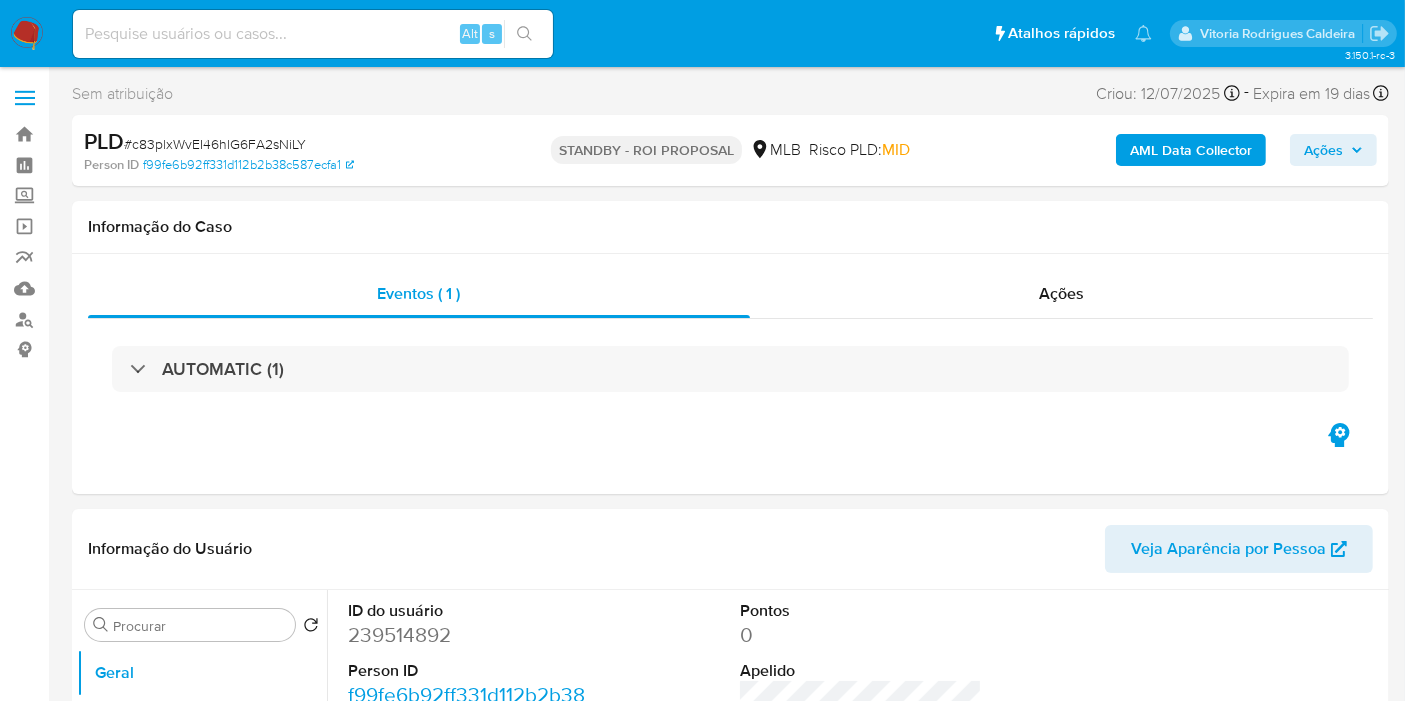 select on "10" 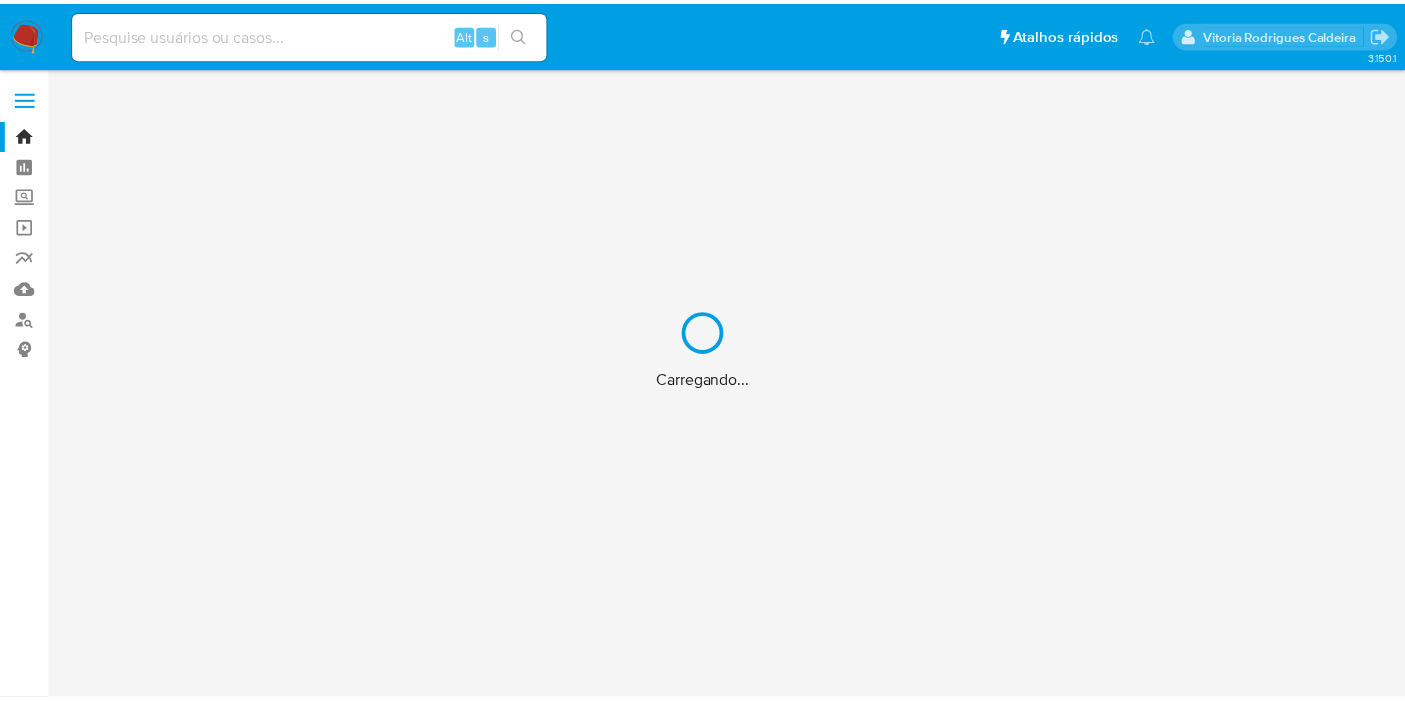 scroll, scrollTop: 0, scrollLeft: 0, axis: both 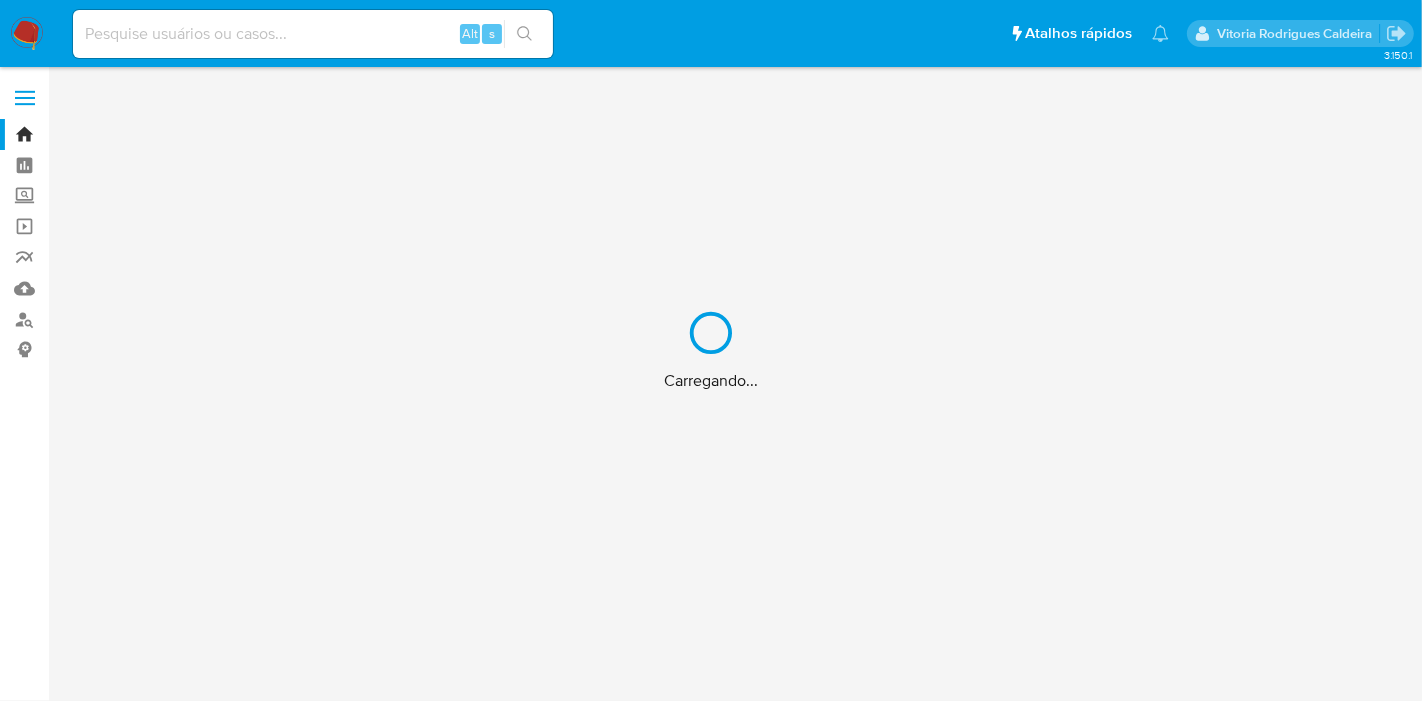 click on "Carregando..." at bounding box center (711, 350) 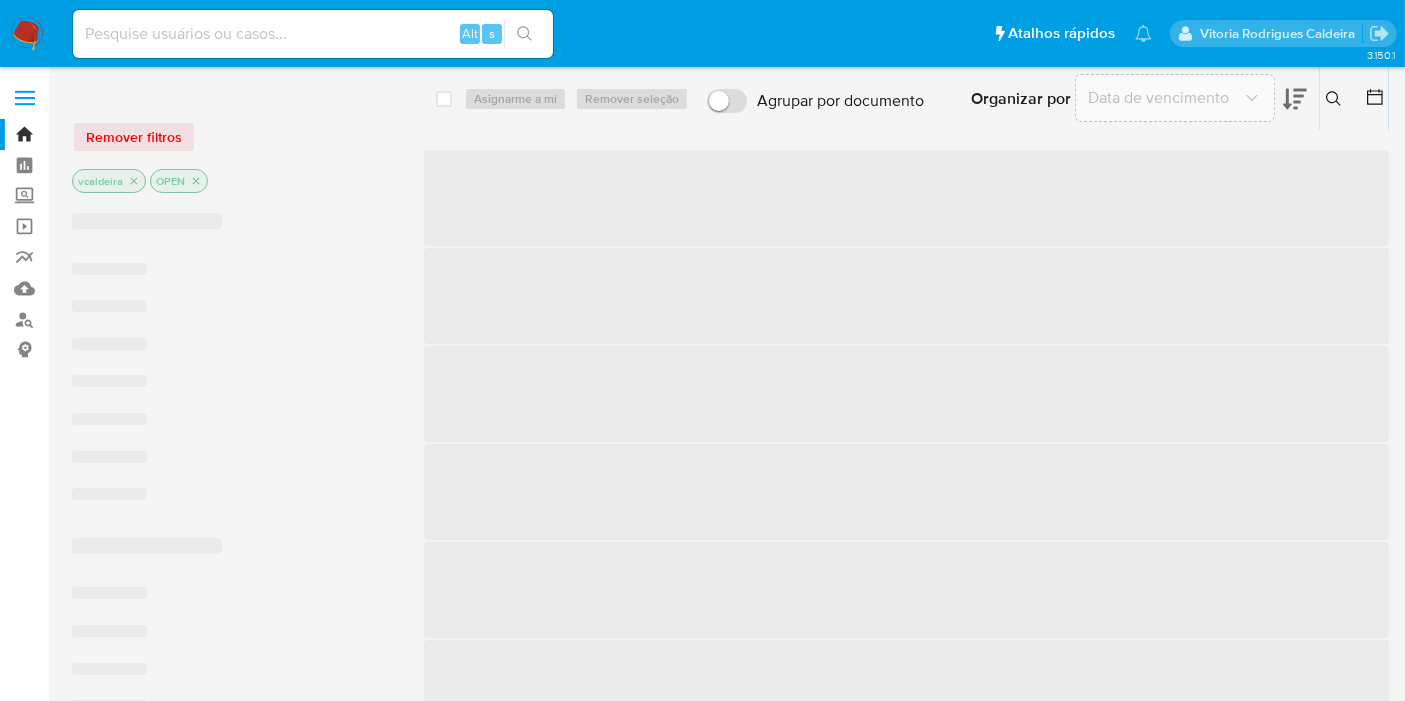 click at bounding box center [313, 34] 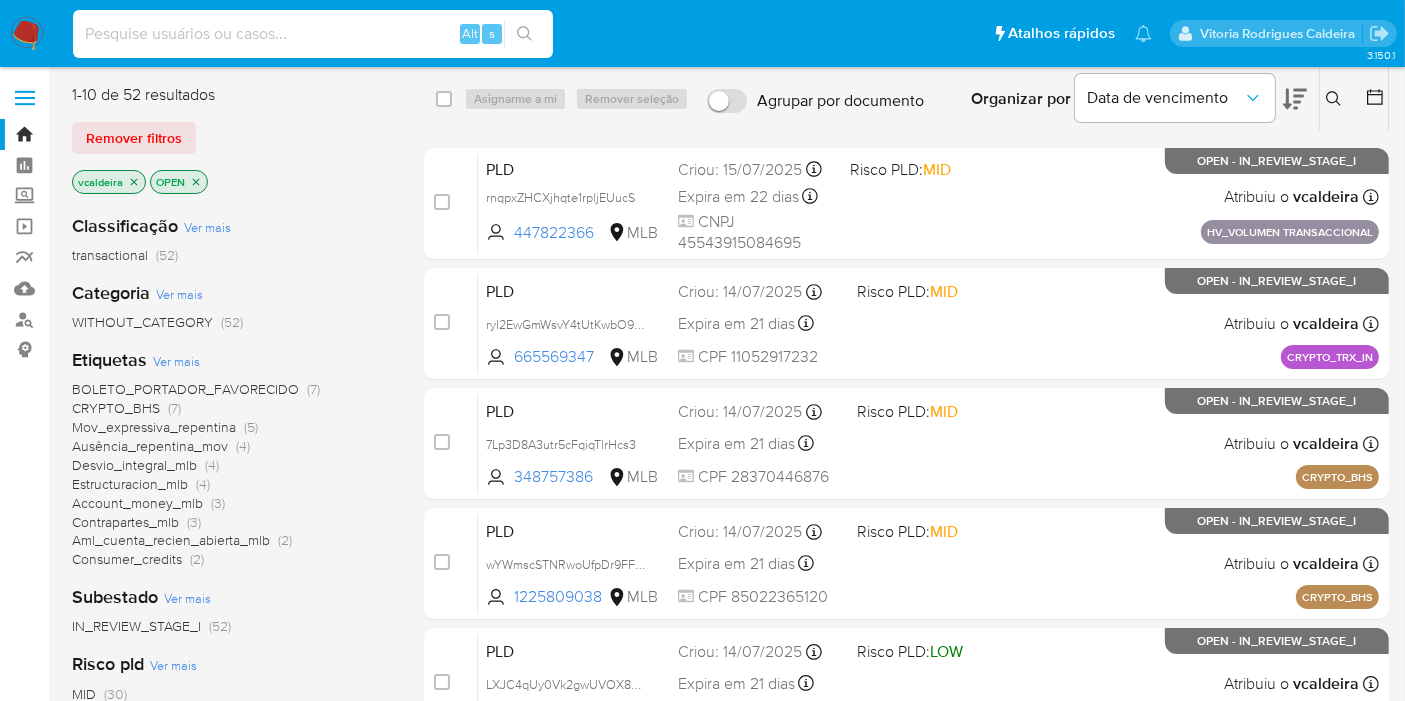 paste on "4dkpxmXaHcVYV7aeBOEZ3RSz" 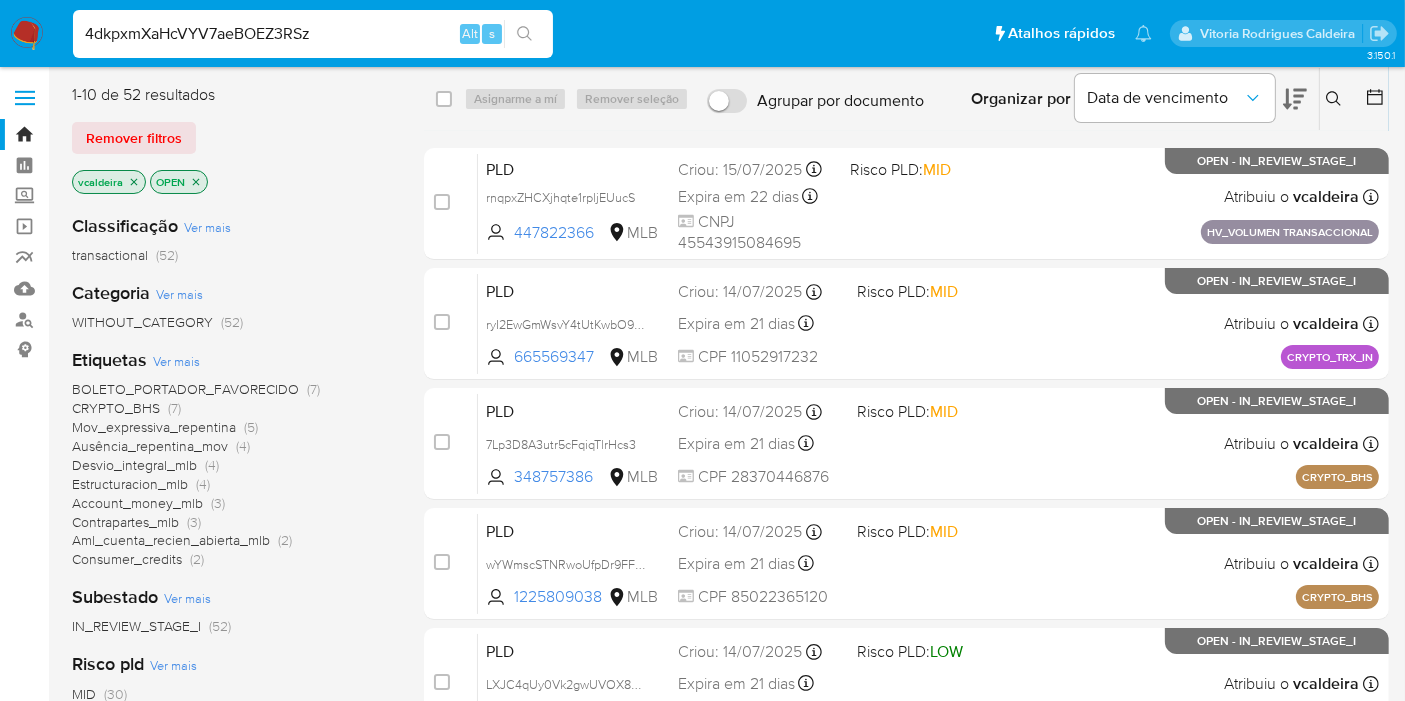 type on "4dkpxmXaHcVYV7aeBOEZ3RSz" 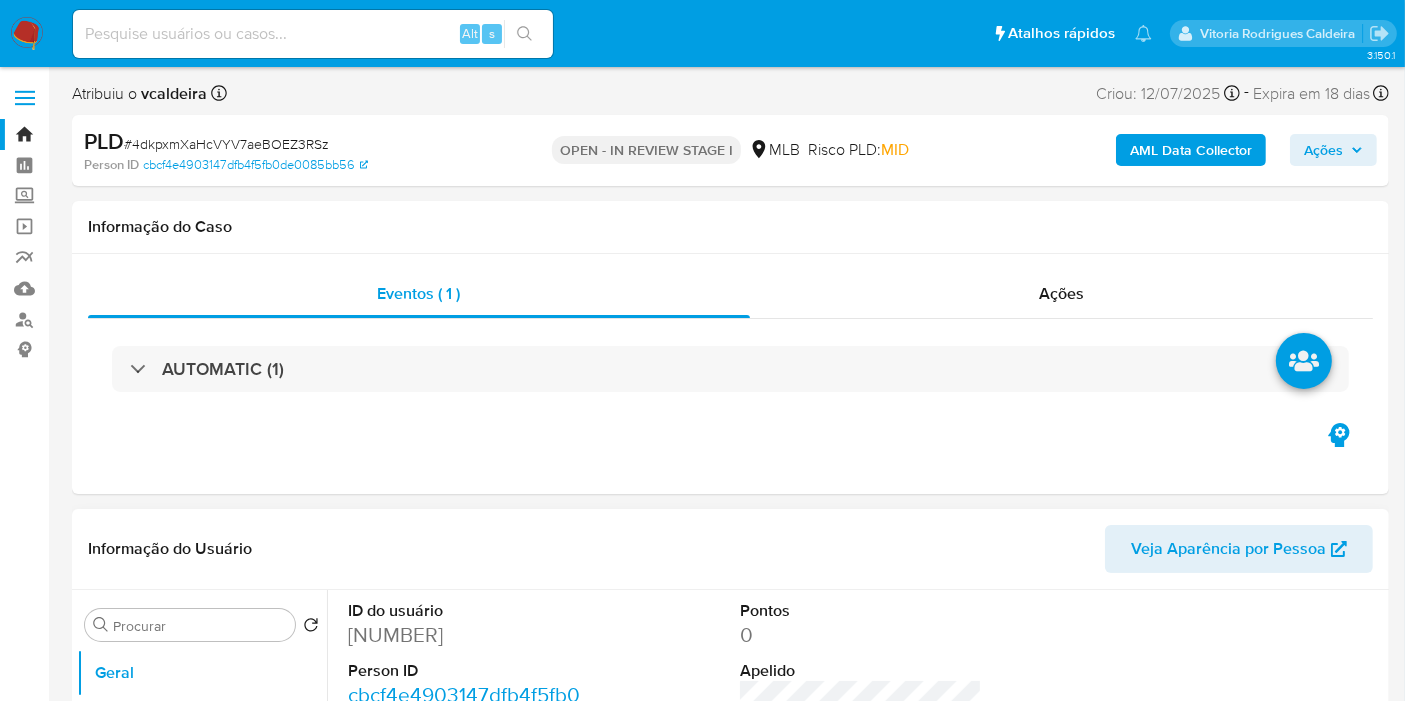 select on "10" 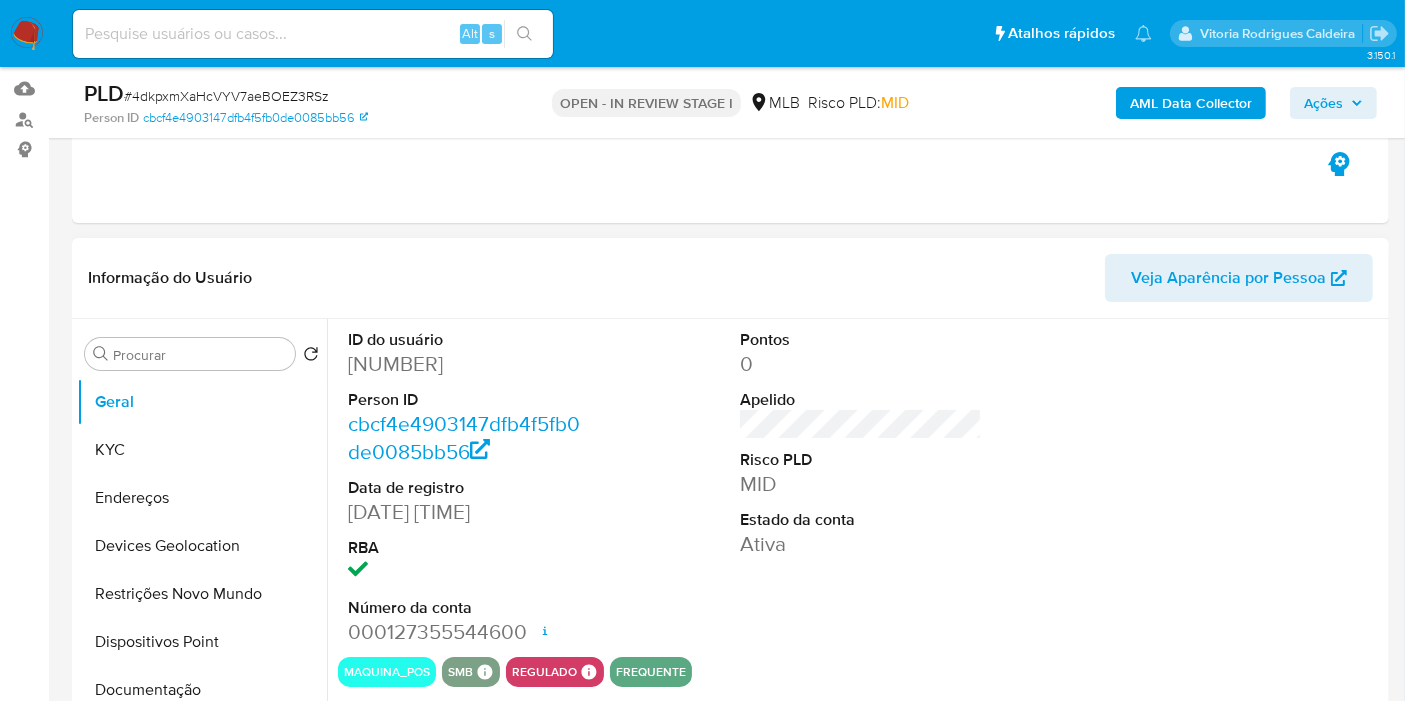 scroll, scrollTop: 222, scrollLeft: 0, axis: vertical 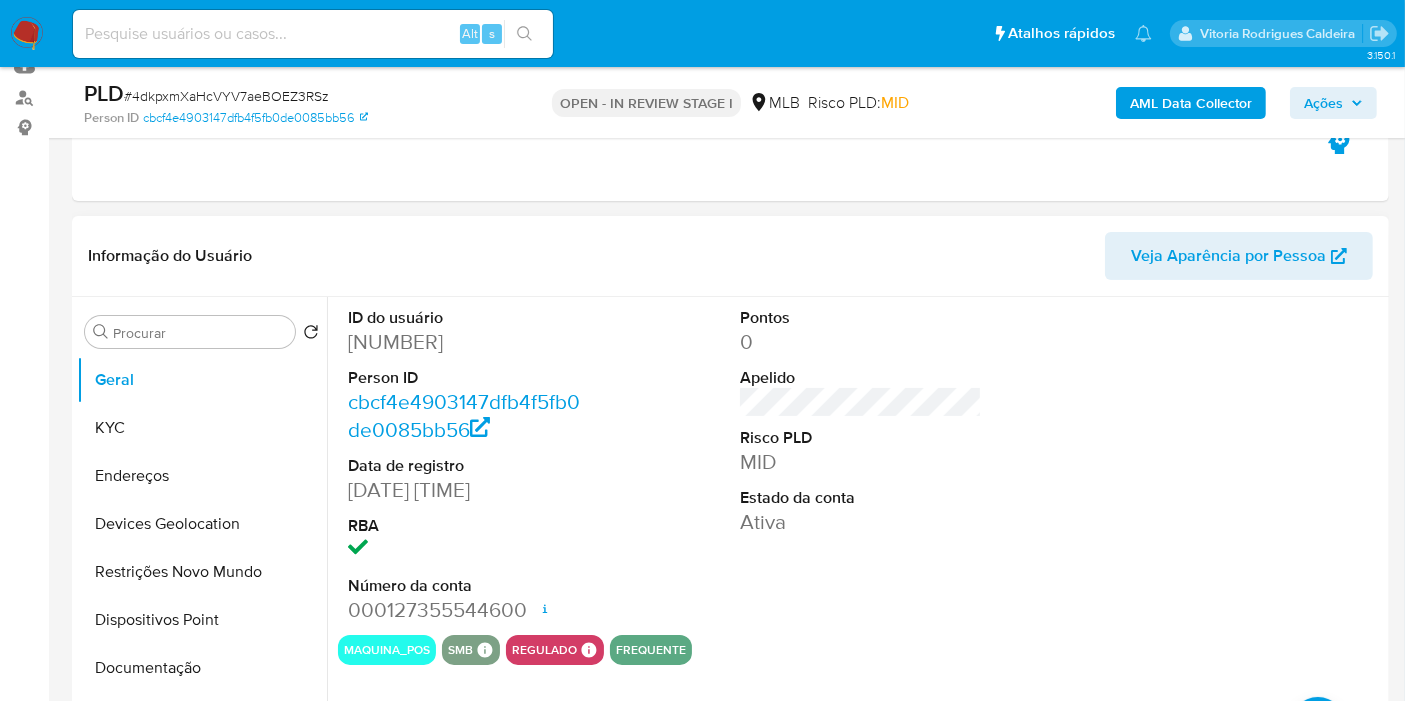 click on "[NUMBER]" at bounding box center [469, 342] 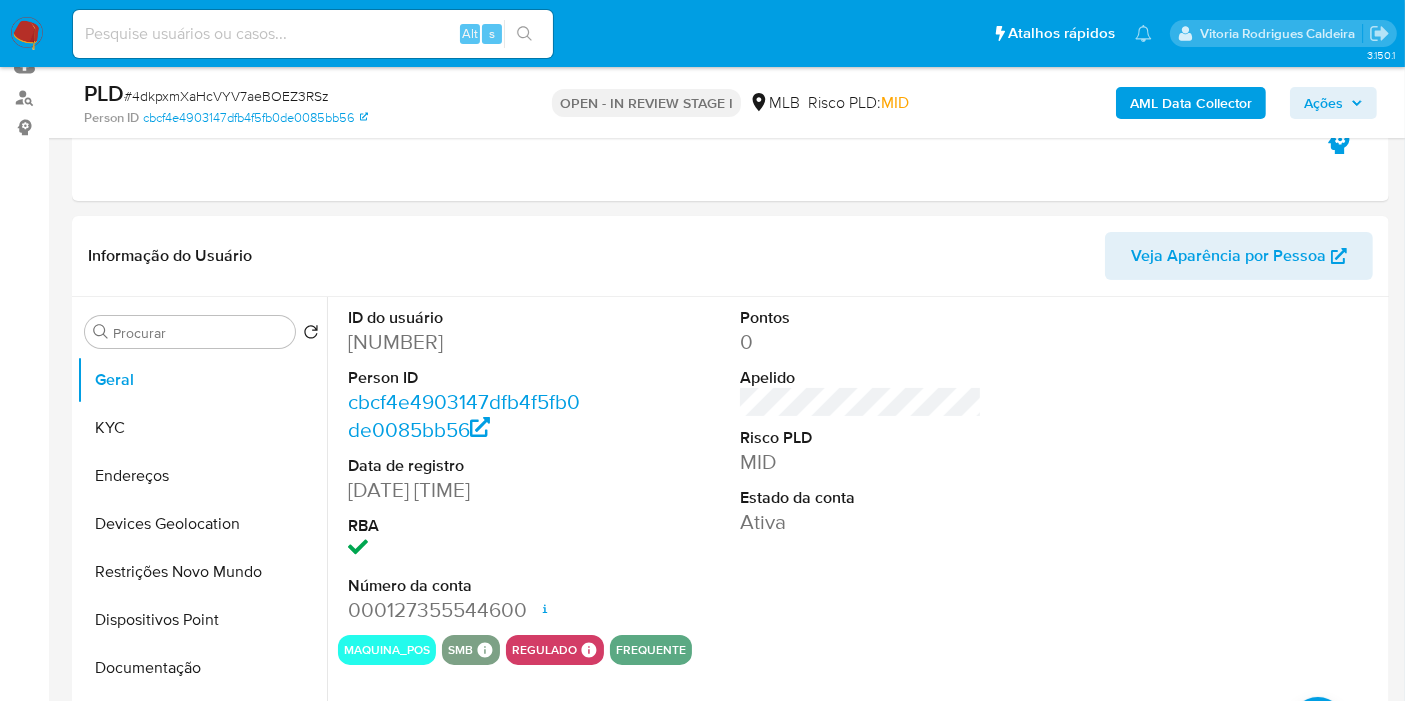 copy on "[NUMBER]" 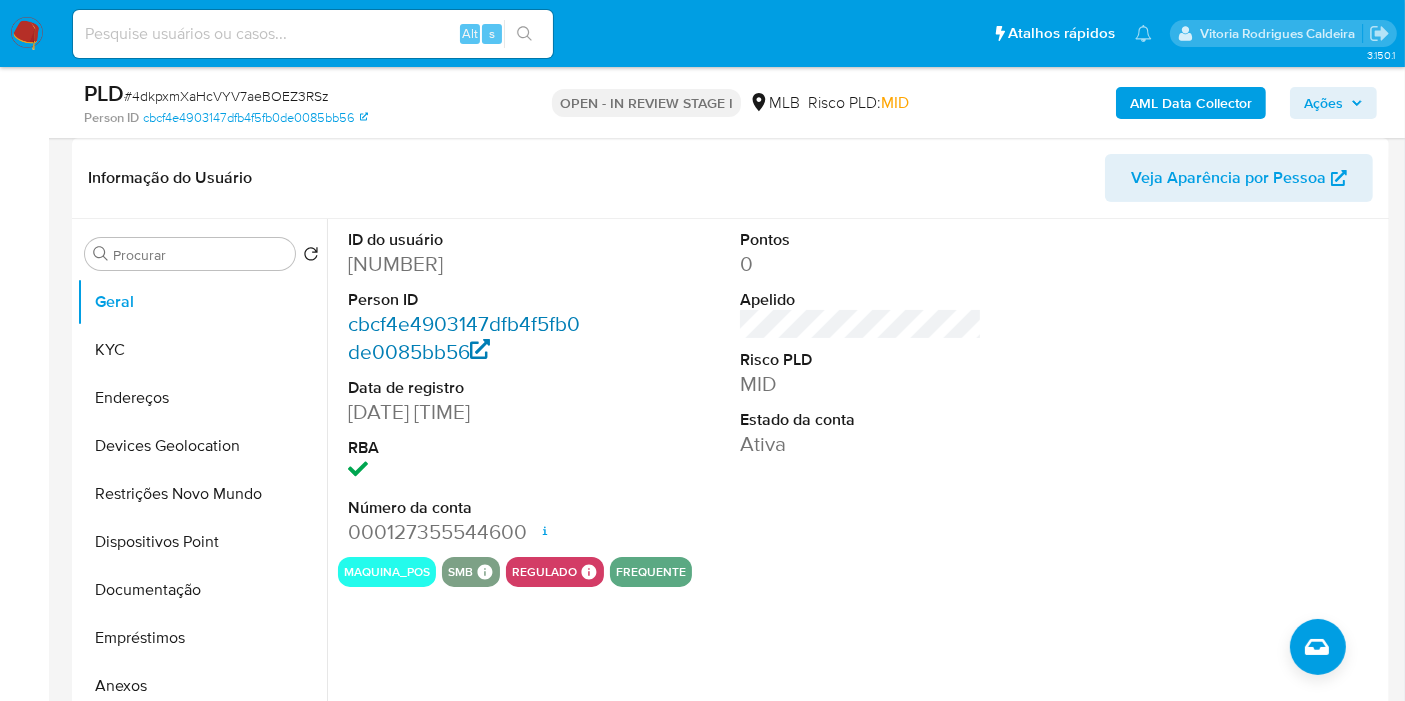 scroll, scrollTop: 444, scrollLeft: 0, axis: vertical 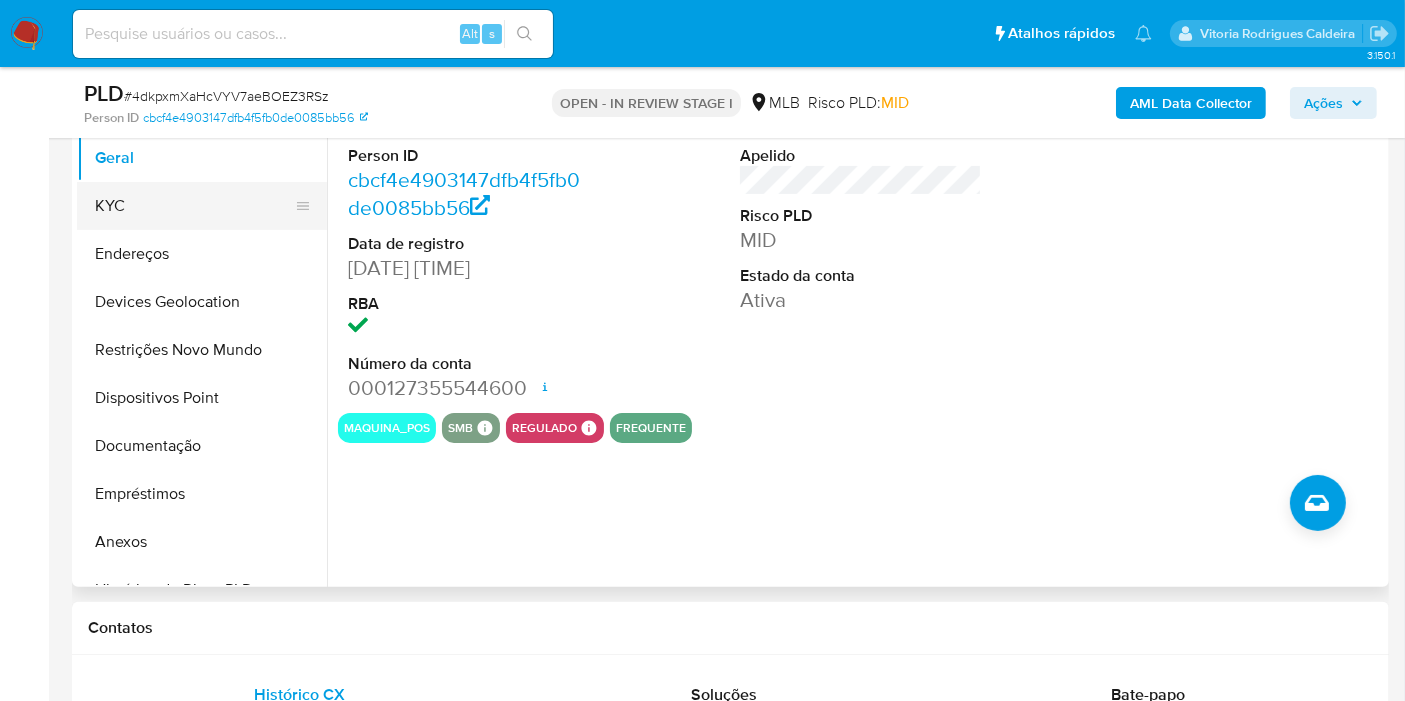 click on "KYC" at bounding box center (194, 206) 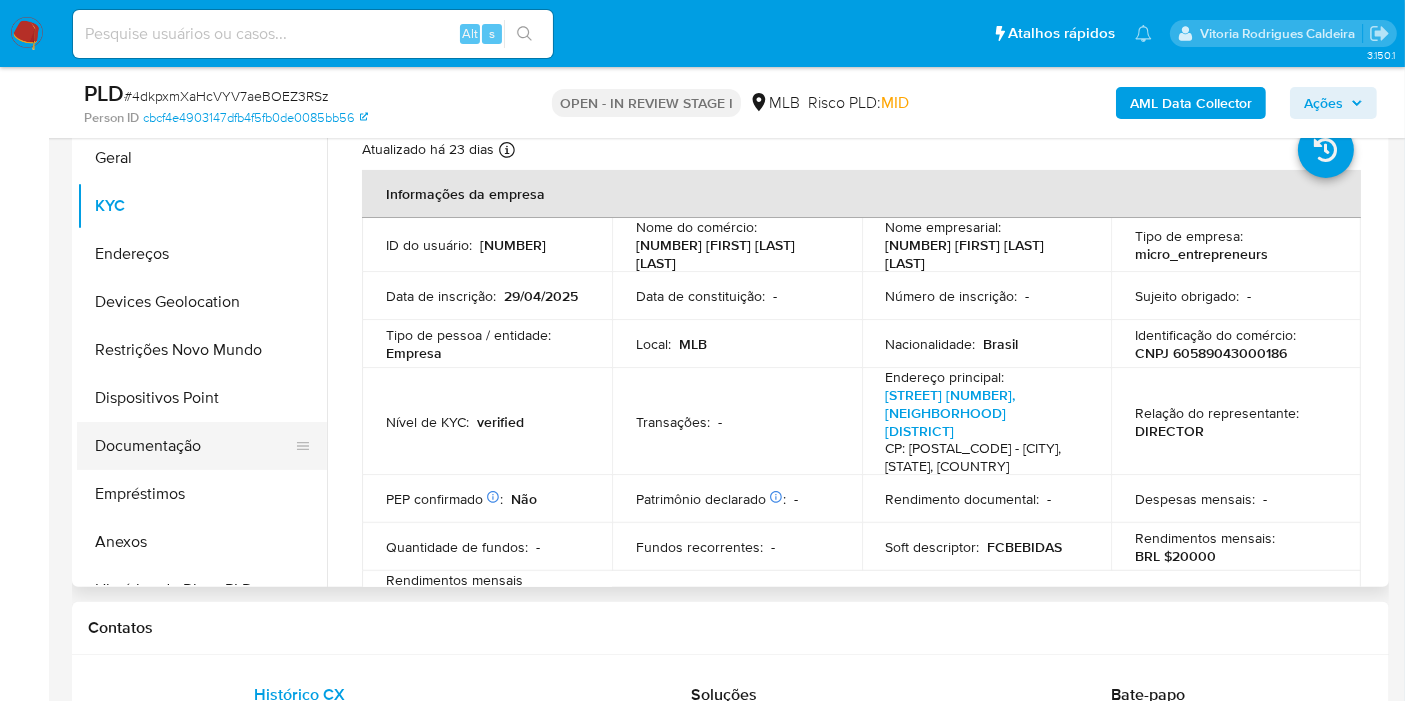 click on "Documentação" at bounding box center (194, 446) 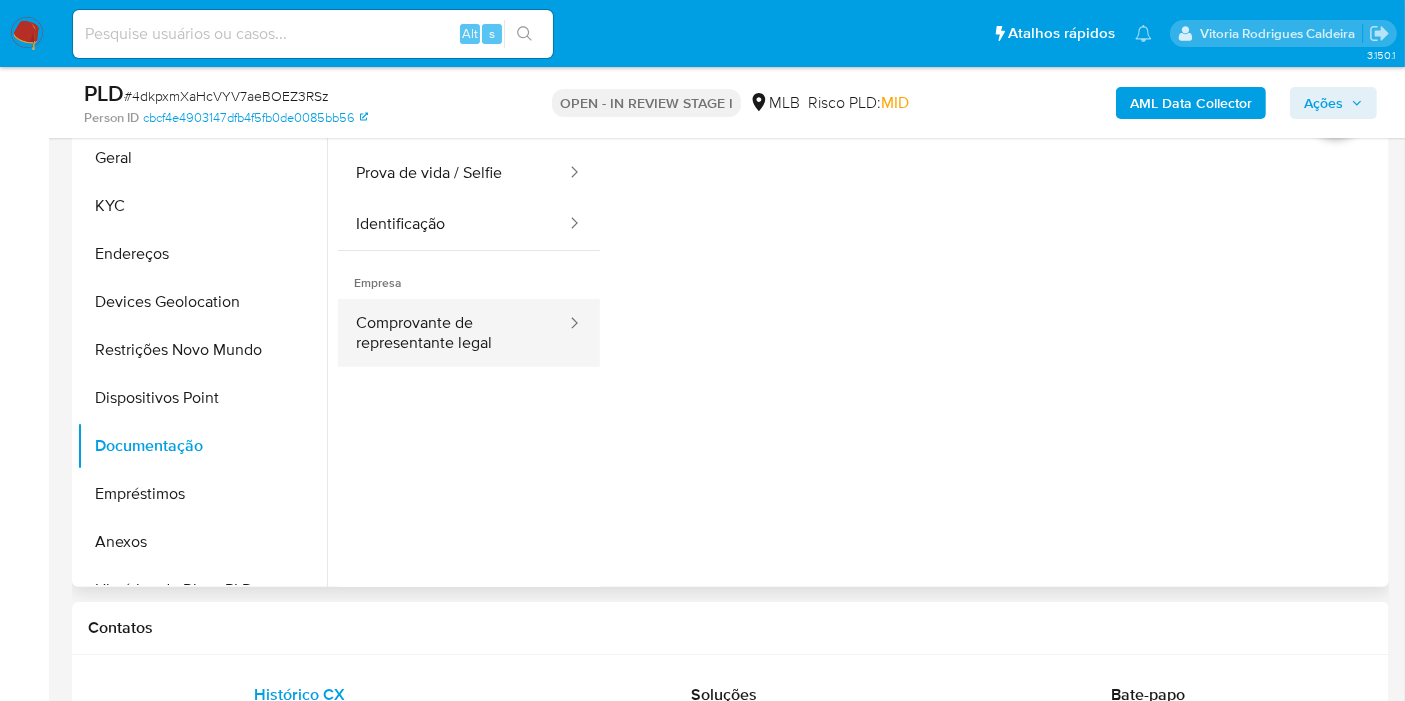 scroll, scrollTop: 333, scrollLeft: 0, axis: vertical 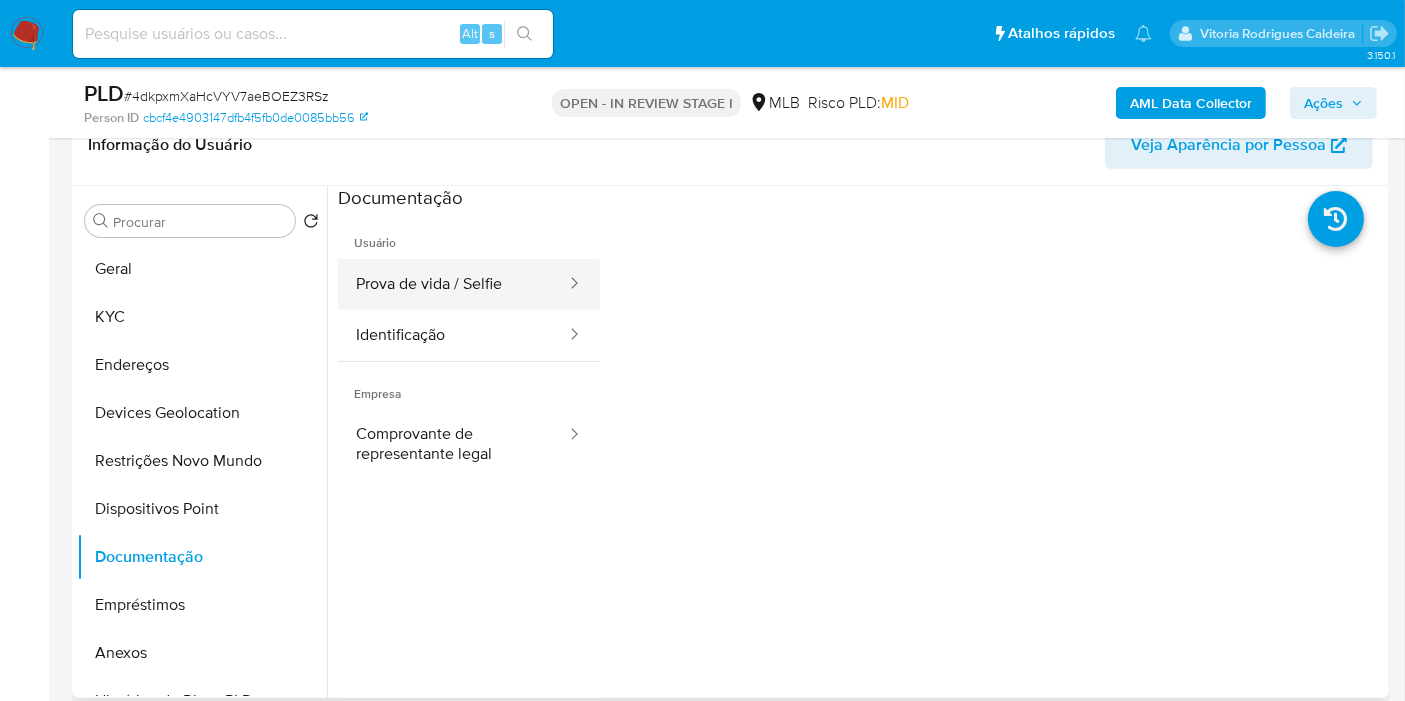 click on "Prova de vida / Selfie" at bounding box center (453, 284) 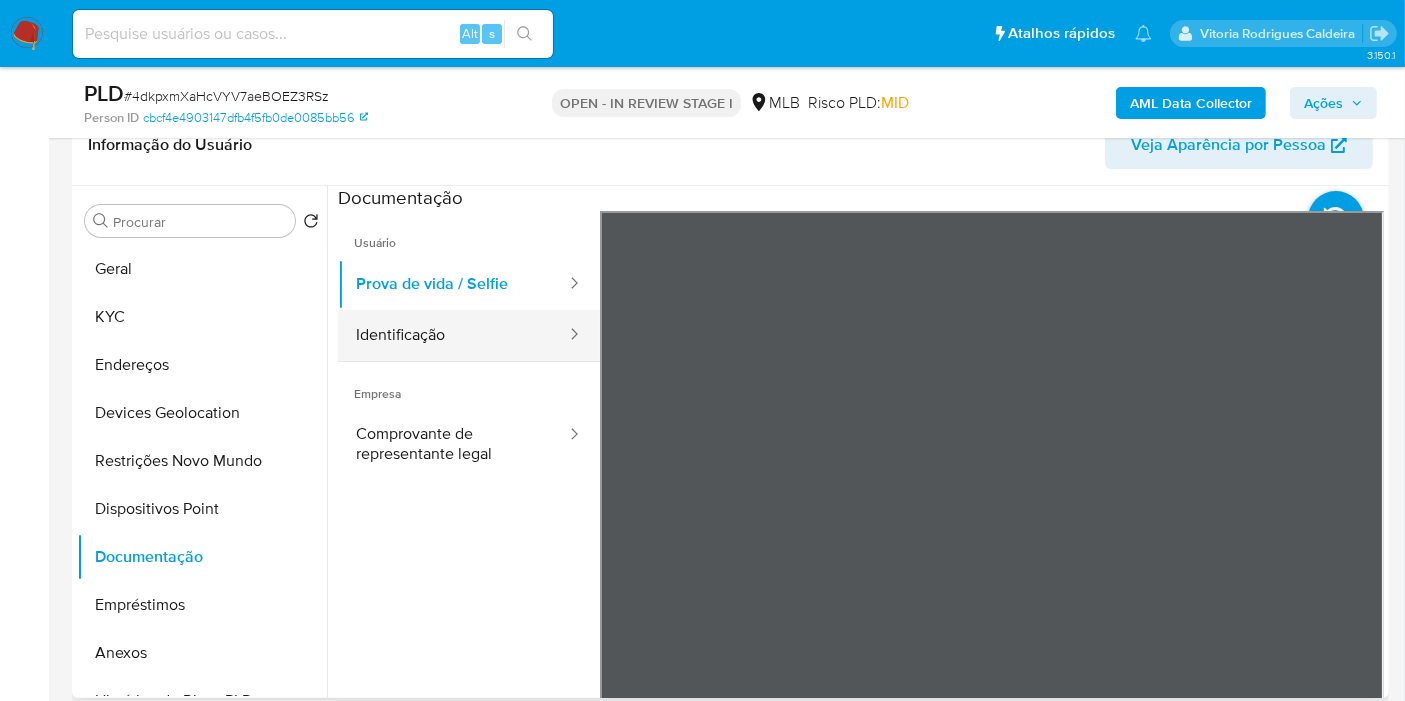 click on "Identificação" at bounding box center (453, 335) 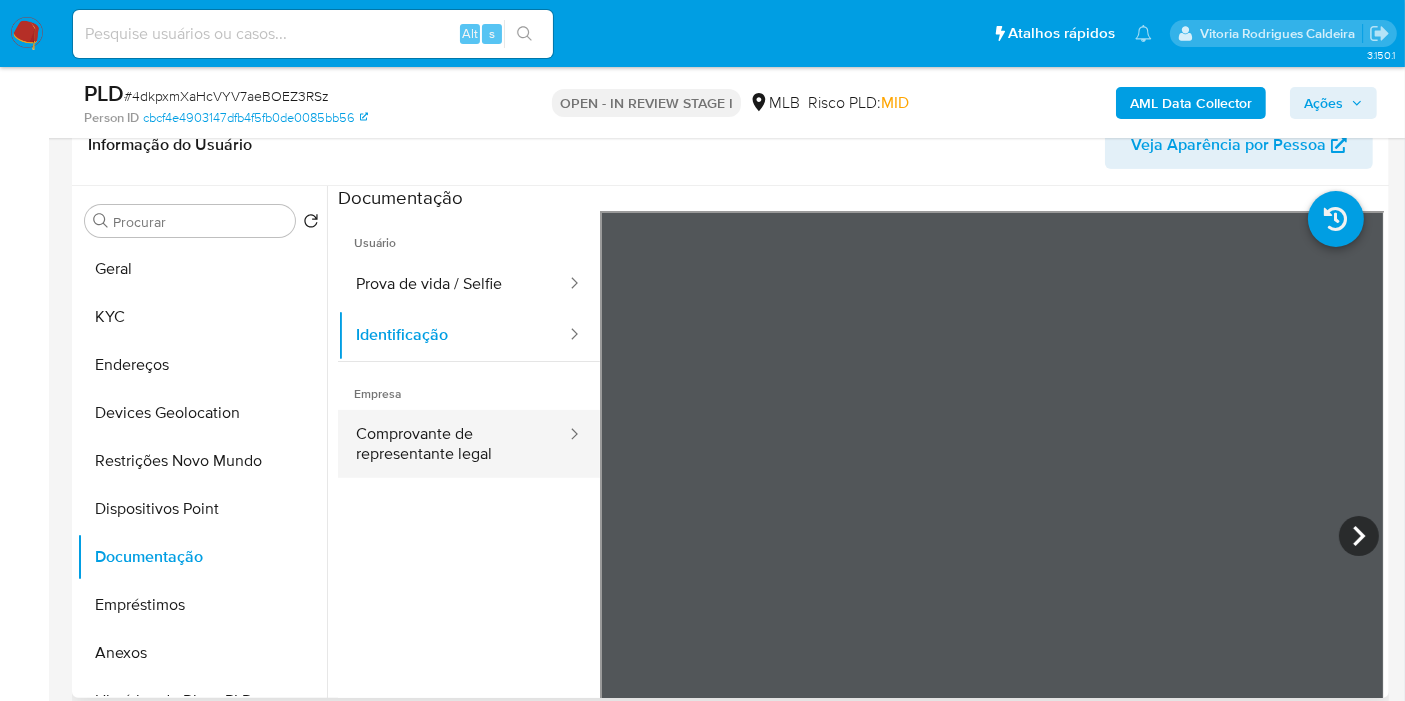 click on "Comprovante de representante legal" at bounding box center (453, 444) 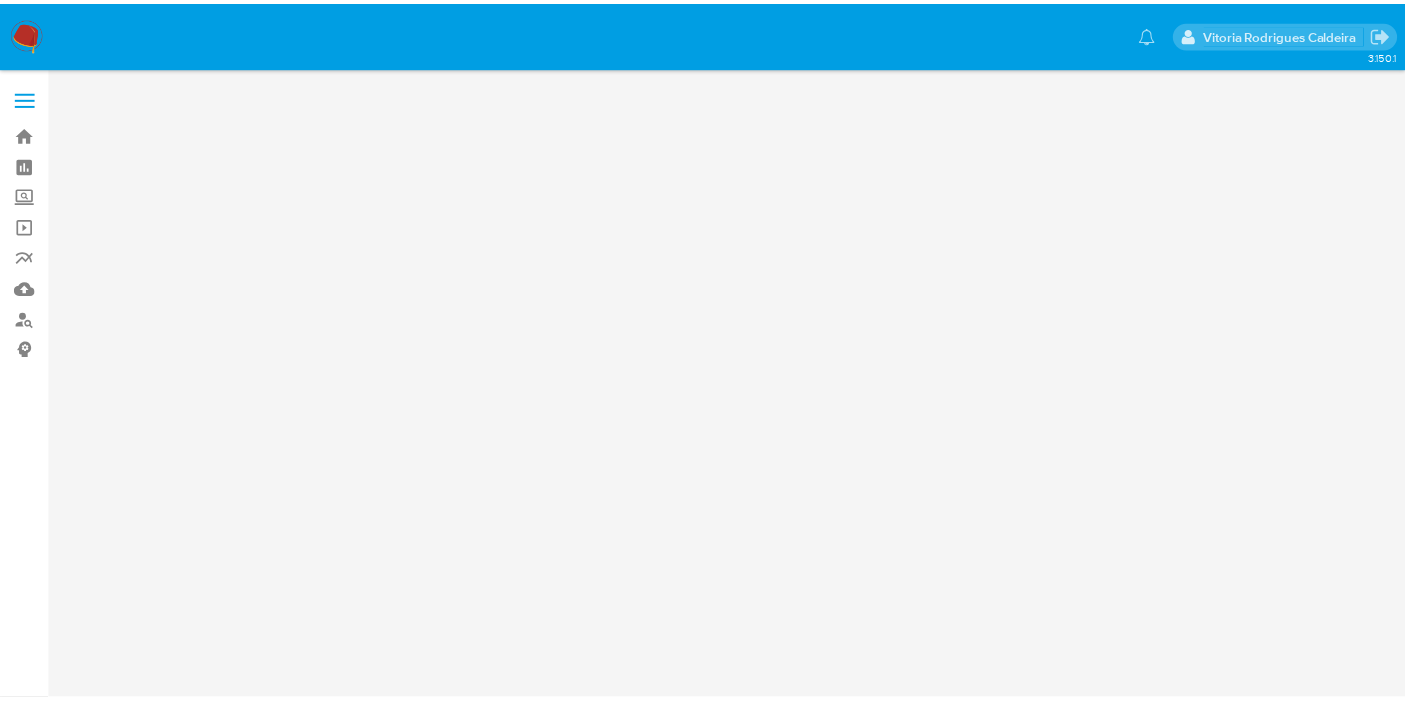 scroll, scrollTop: 0, scrollLeft: 0, axis: both 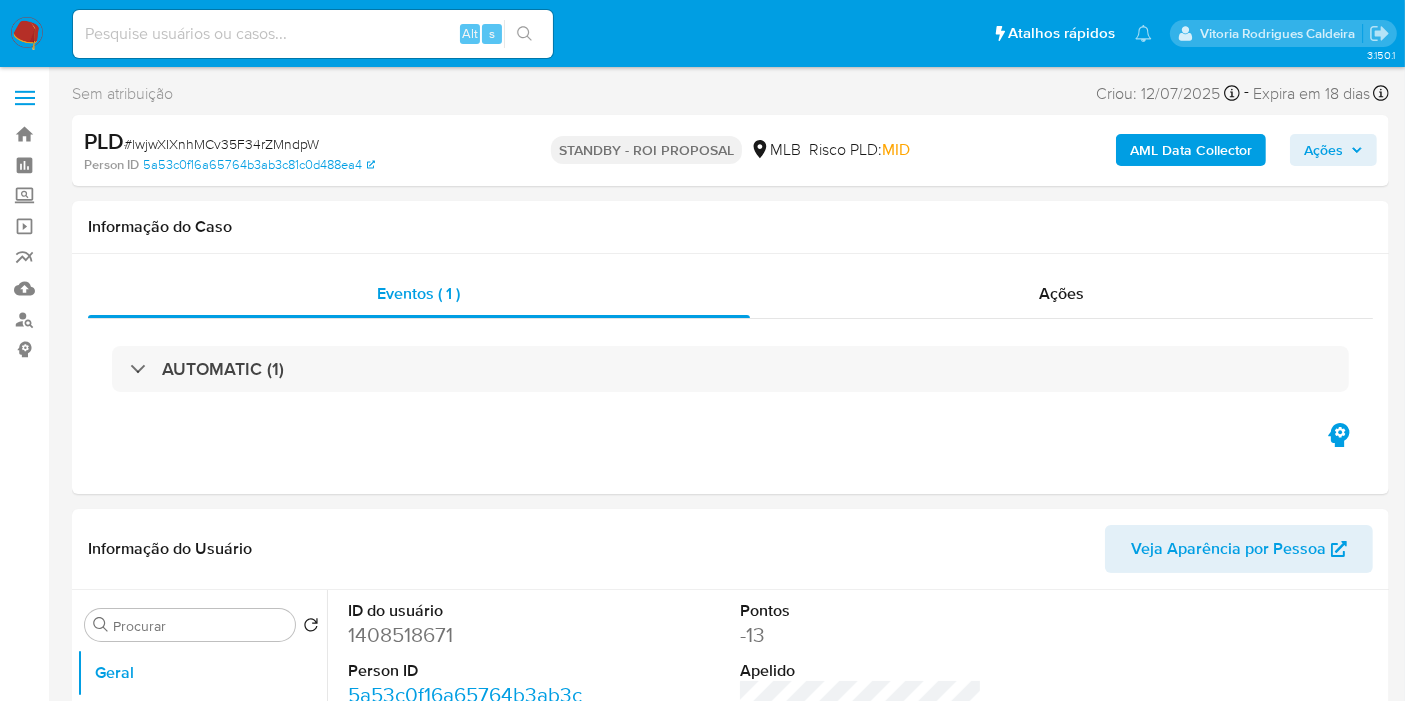 select on "10" 